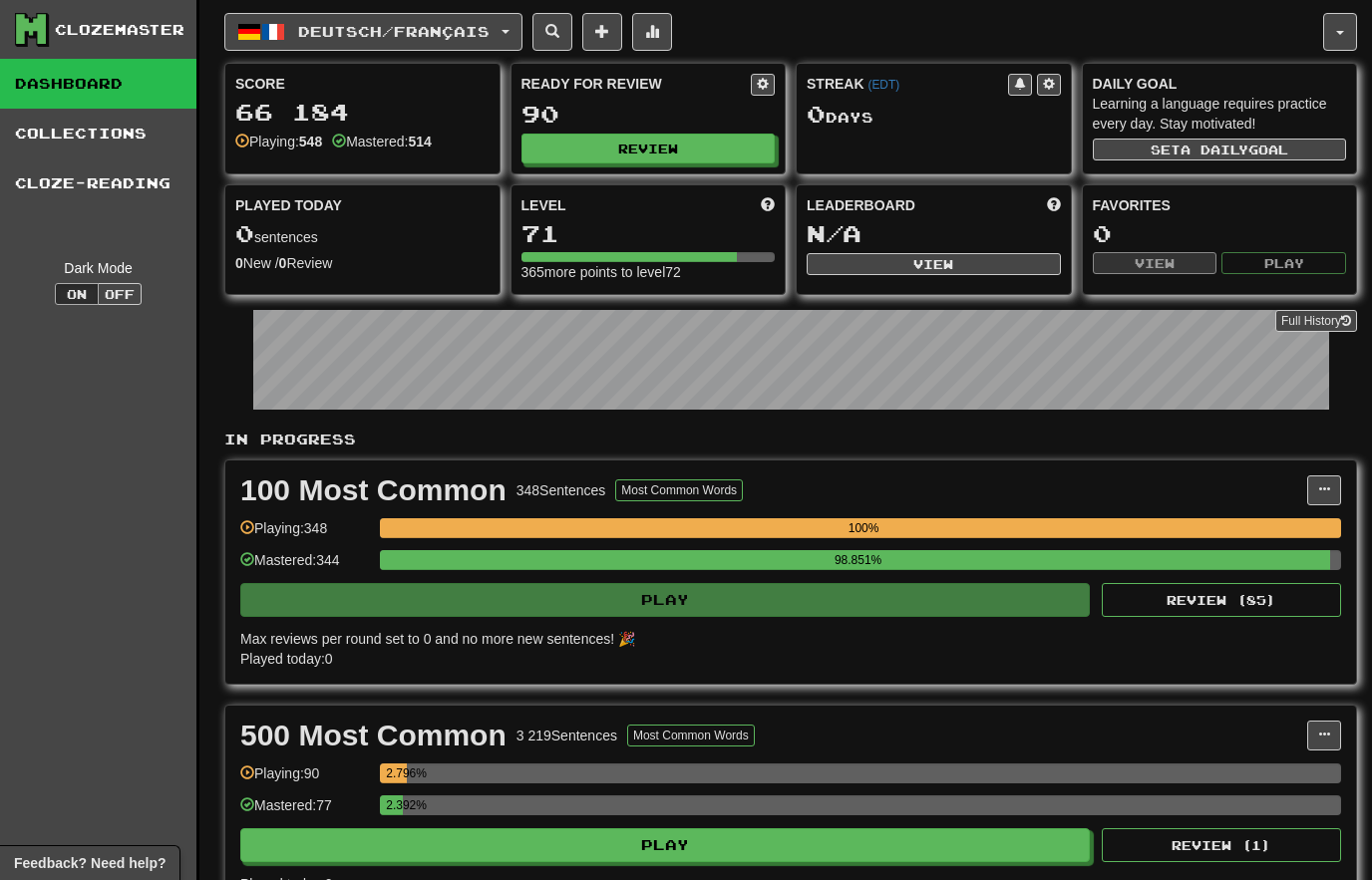 scroll, scrollTop: 0, scrollLeft: 0, axis: both 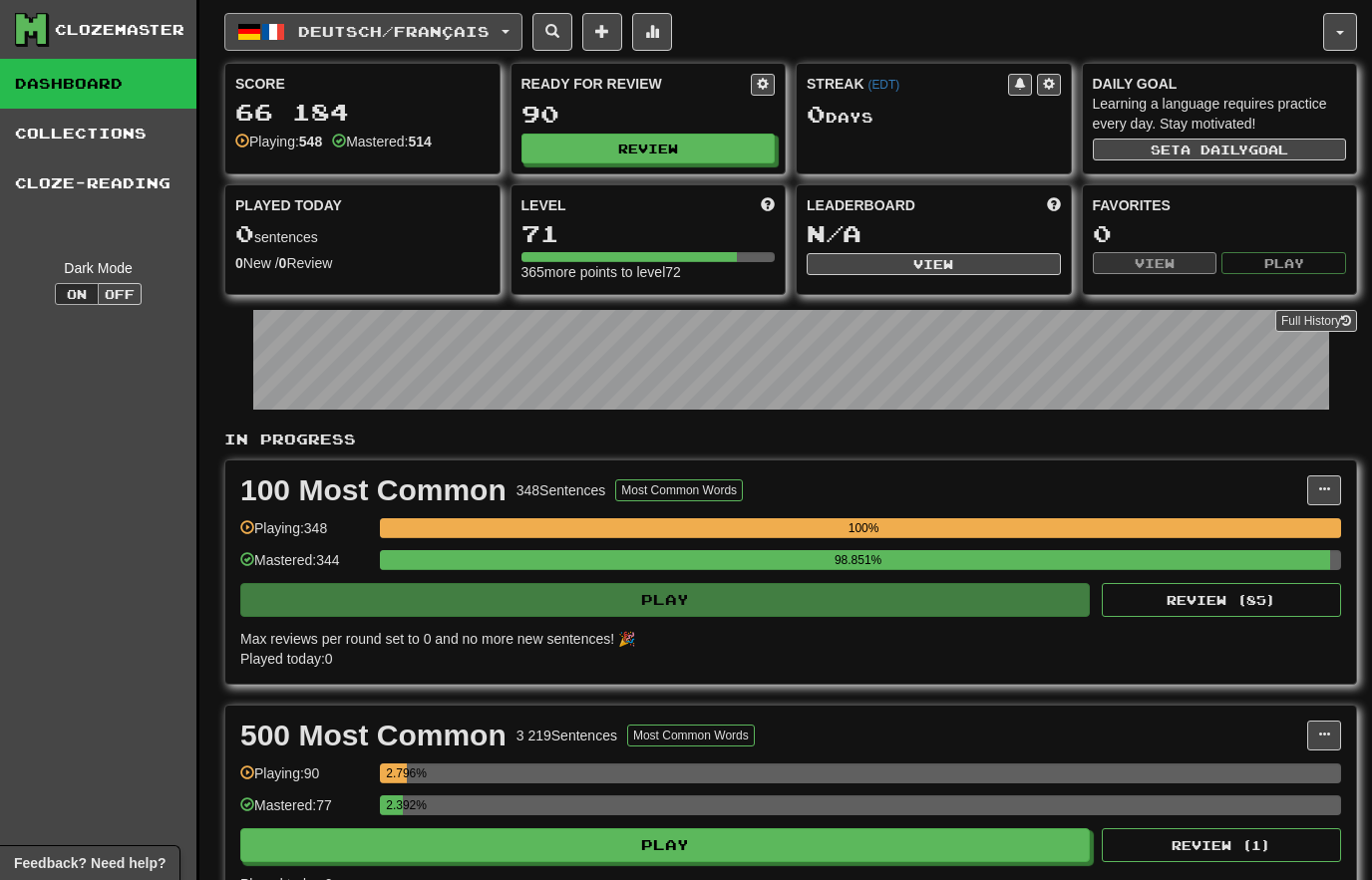 click on "Deutsch  /  Français" at bounding box center [373, 32] 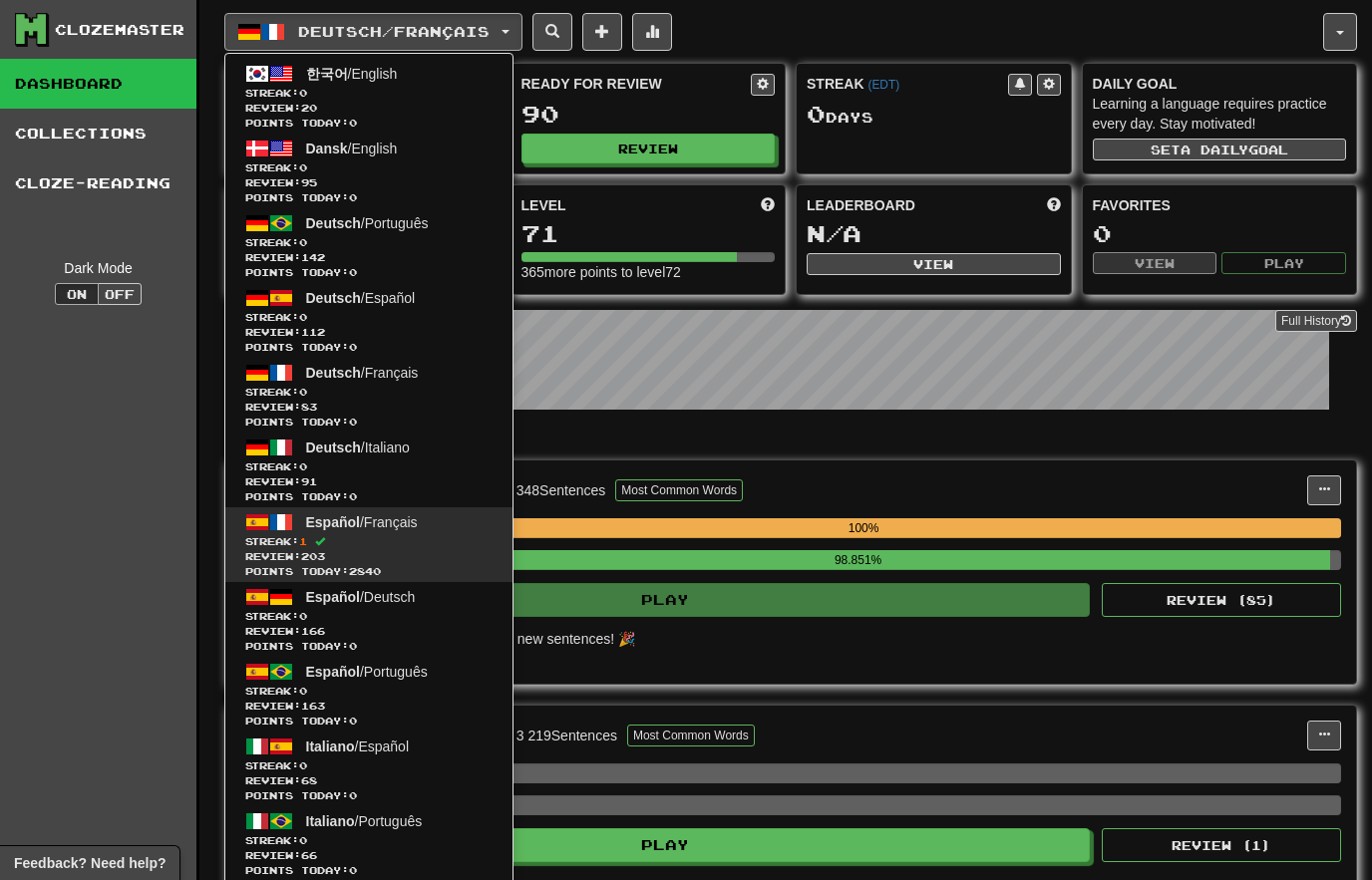 click on "Streak:  1" at bounding box center [369, 541] 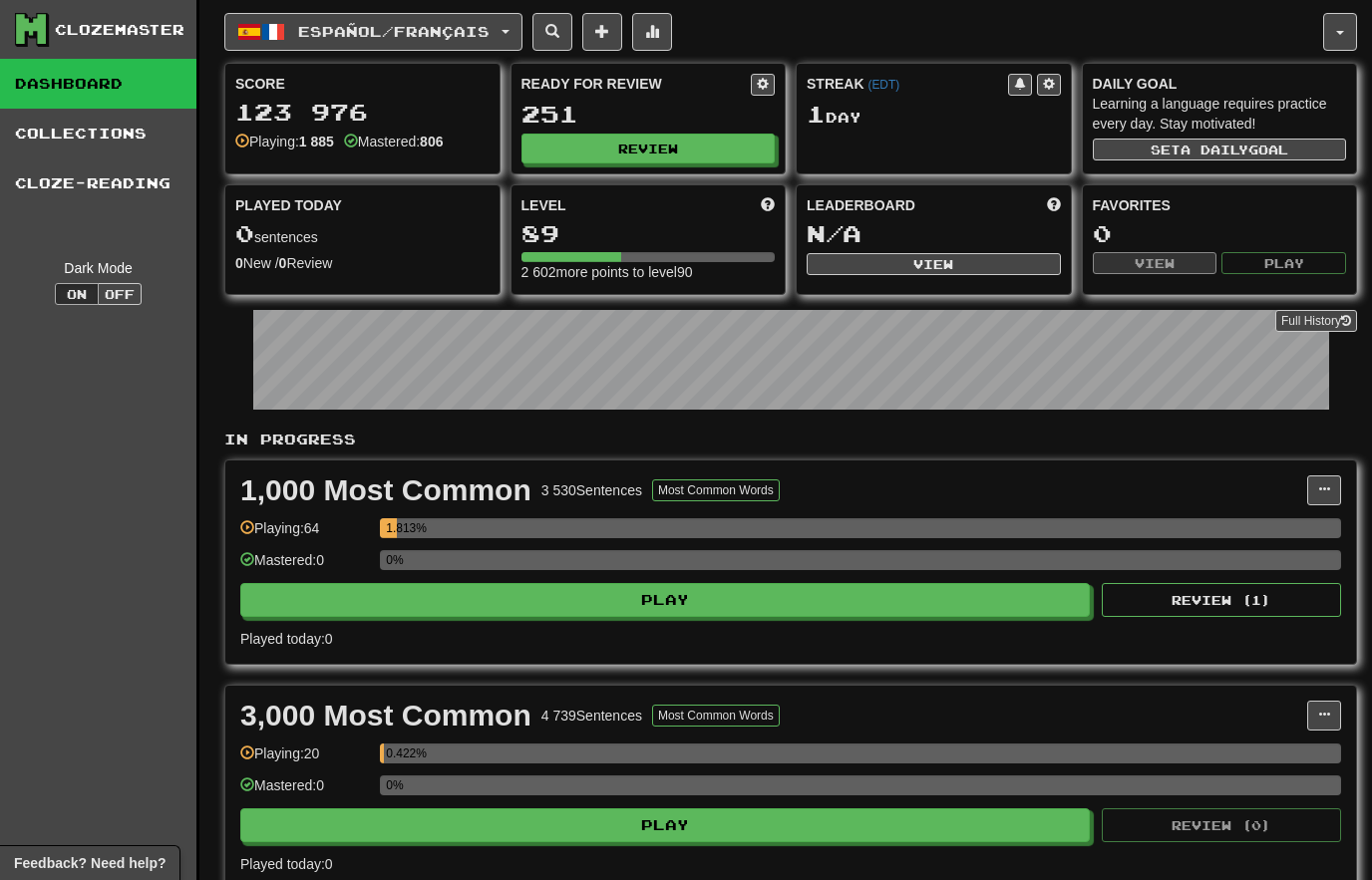 scroll, scrollTop: 0, scrollLeft: 0, axis: both 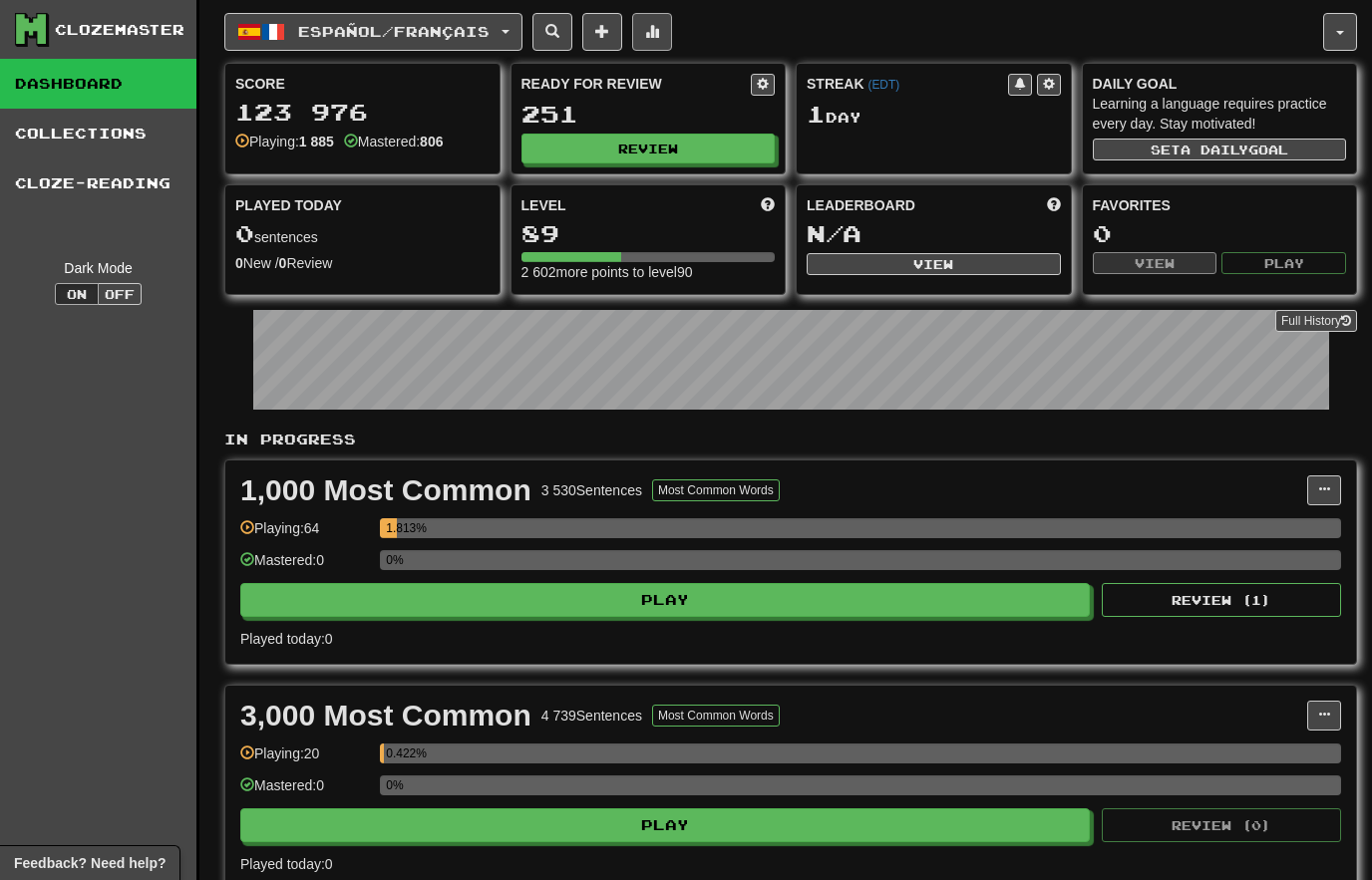 click at bounding box center (652, 32) 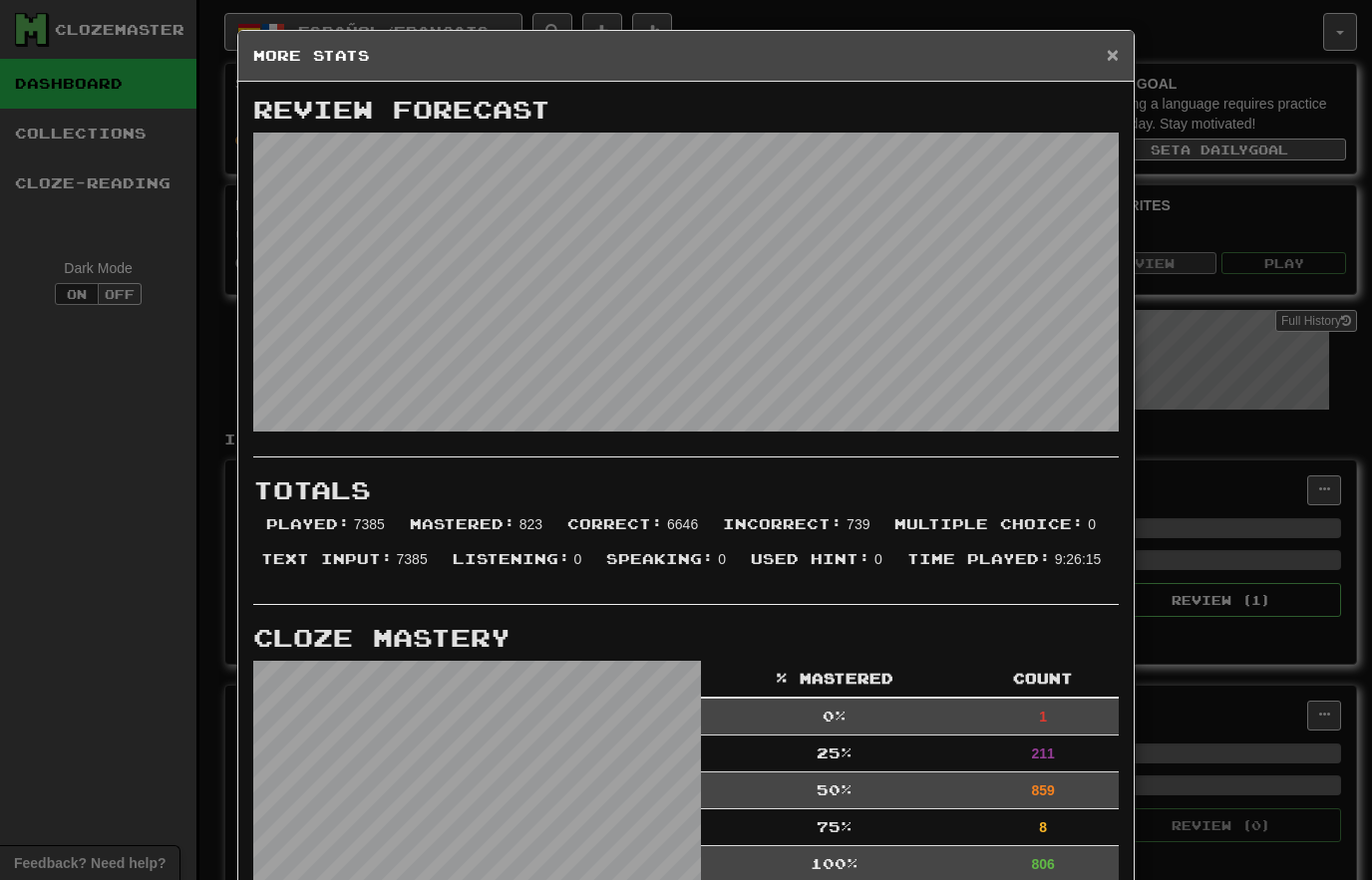 click on "×" at bounding box center [1113, 54] 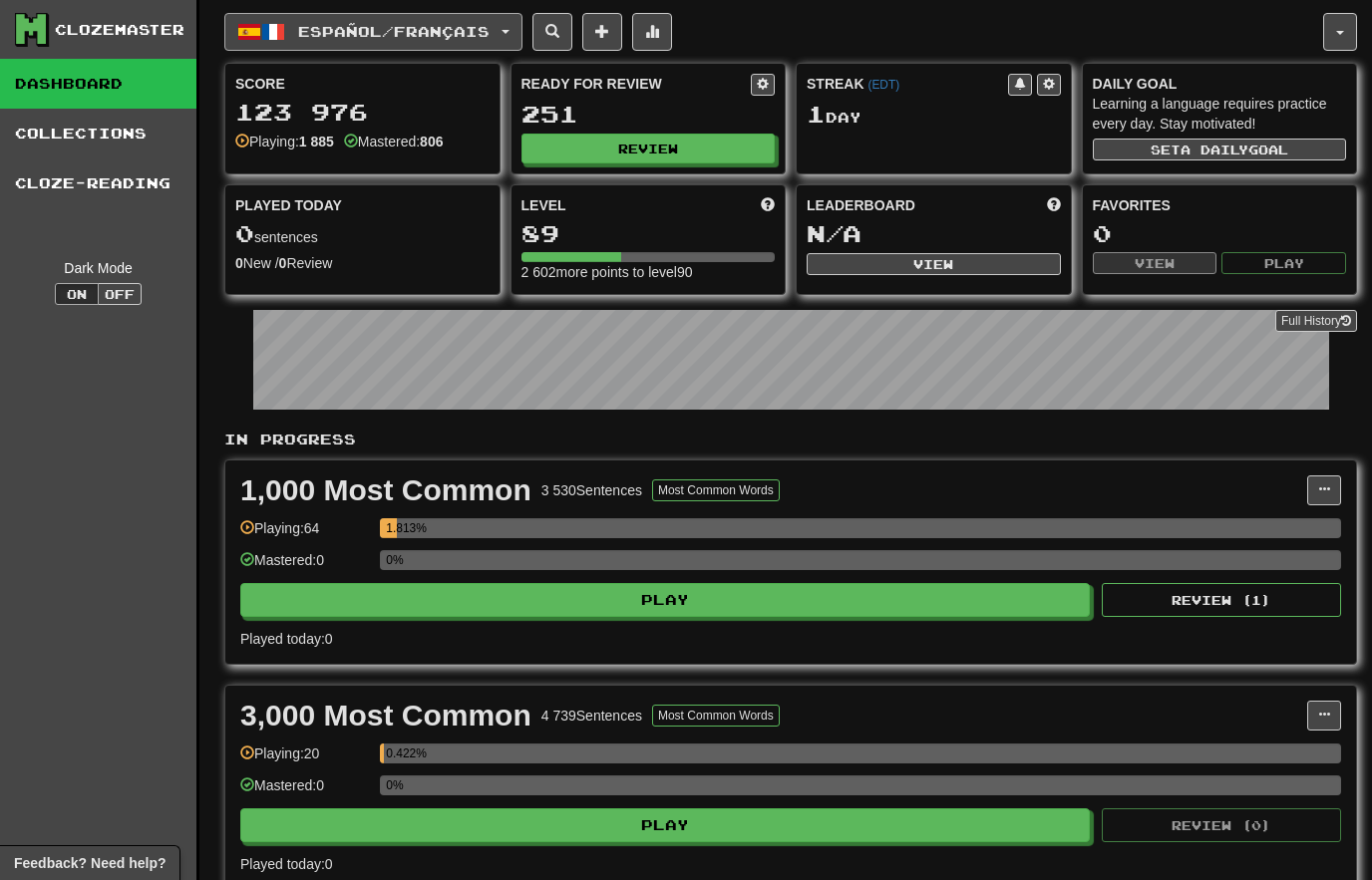 click on "Español  /  Français" at bounding box center (373, 32) 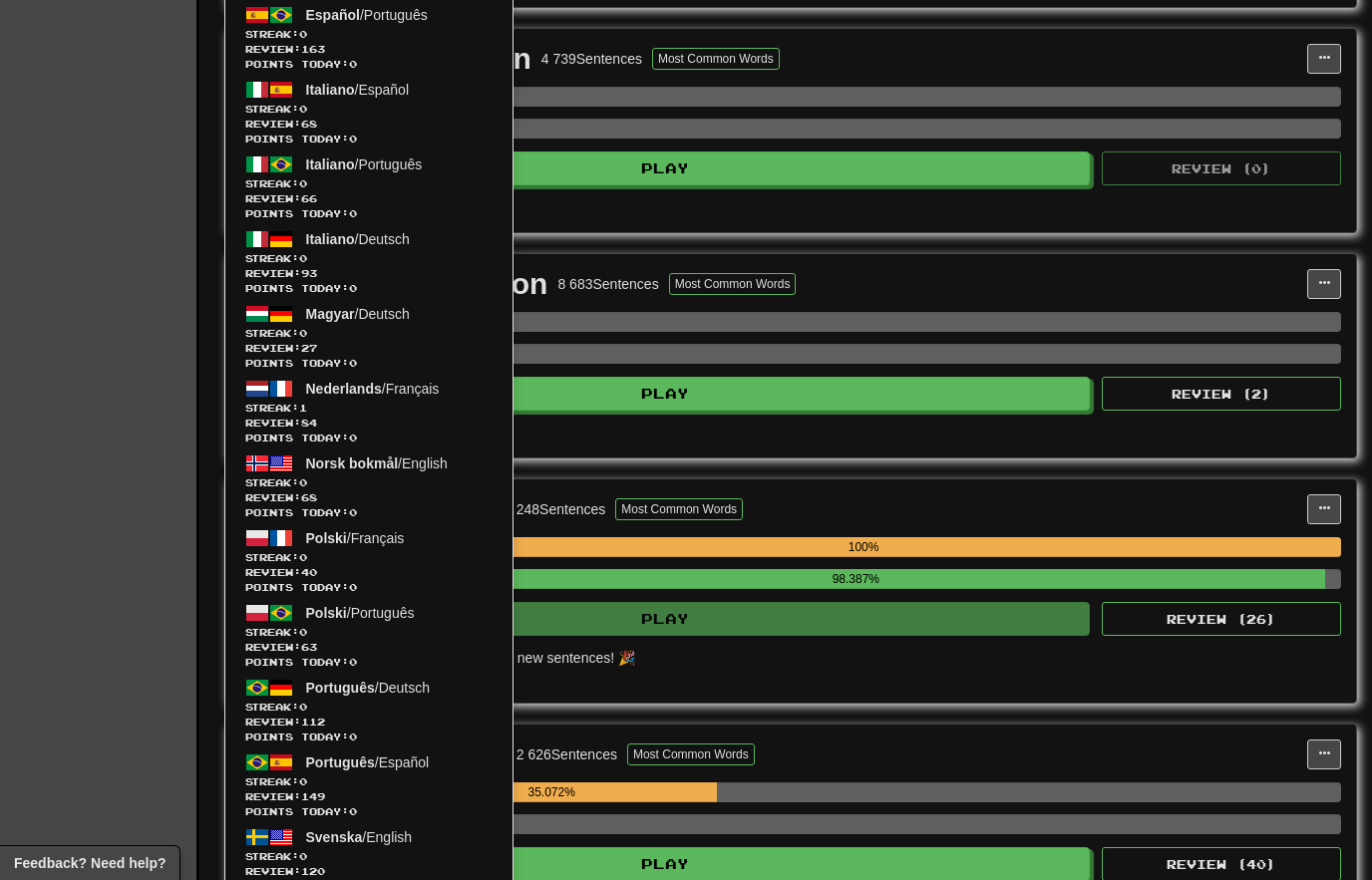 scroll, scrollTop: 655, scrollLeft: 0, axis: vertical 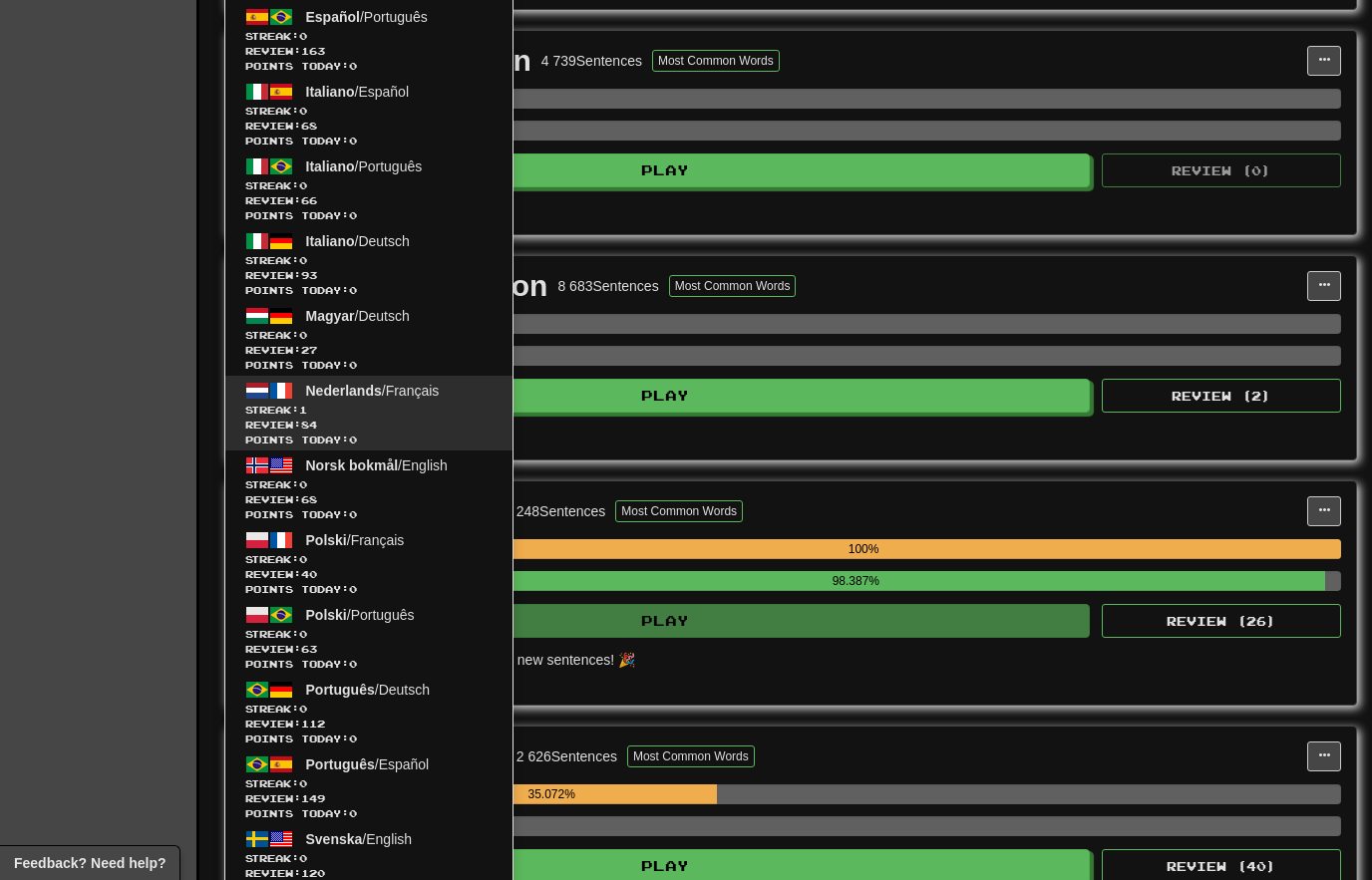 click on "Review:  84" at bounding box center (369, 425) 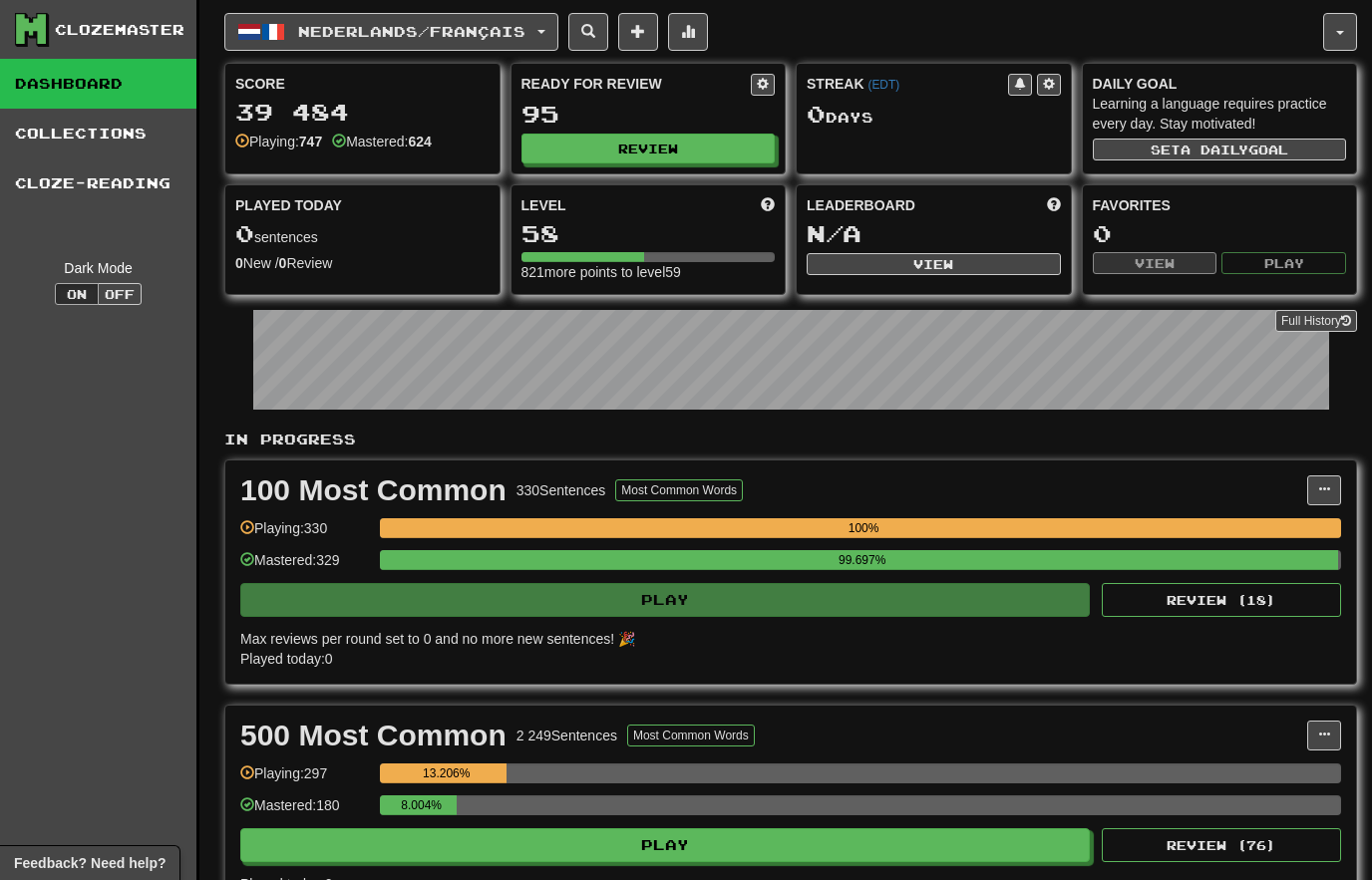 scroll, scrollTop: 0, scrollLeft: 0, axis: both 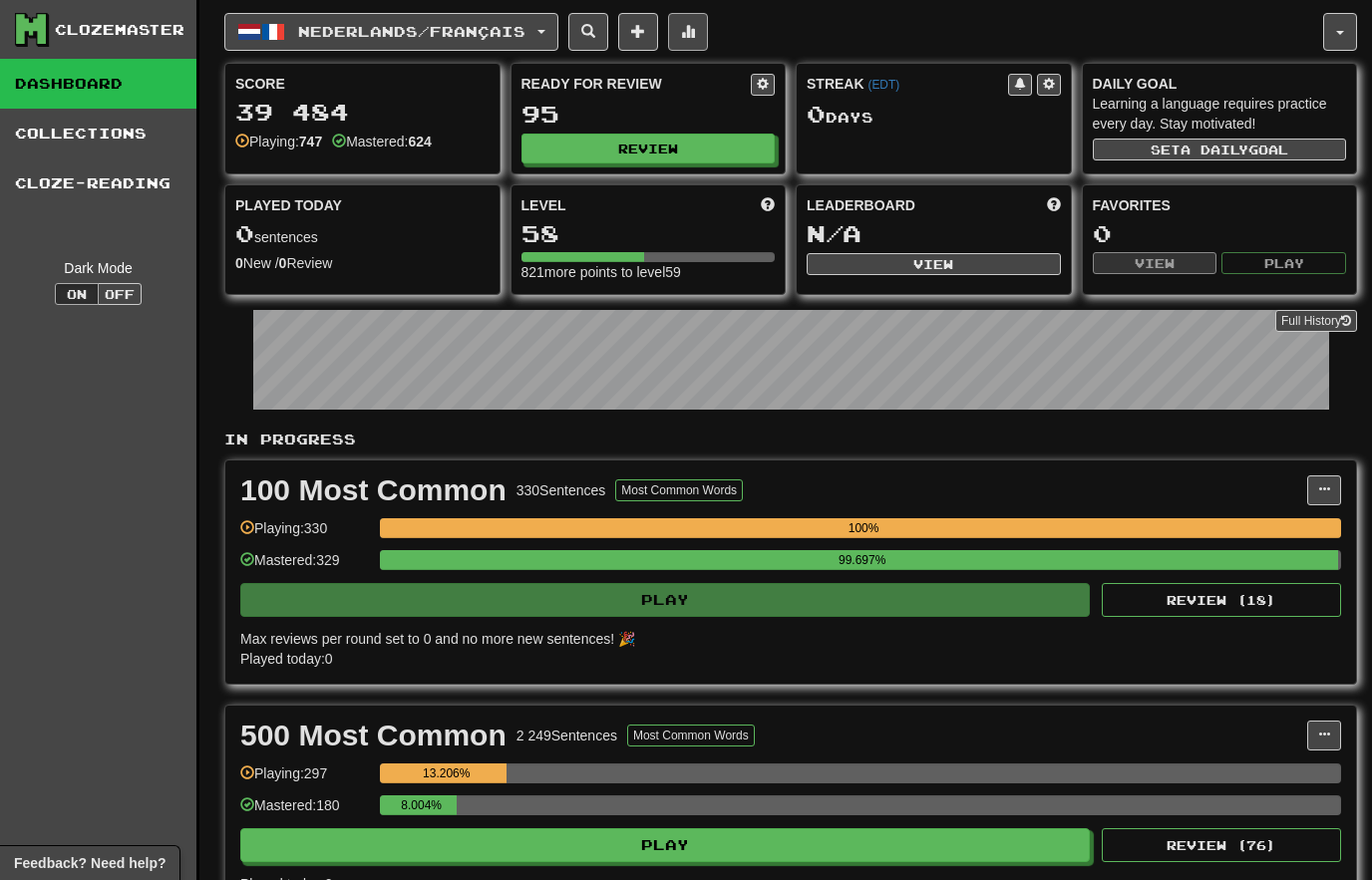click at bounding box center [688, 32] 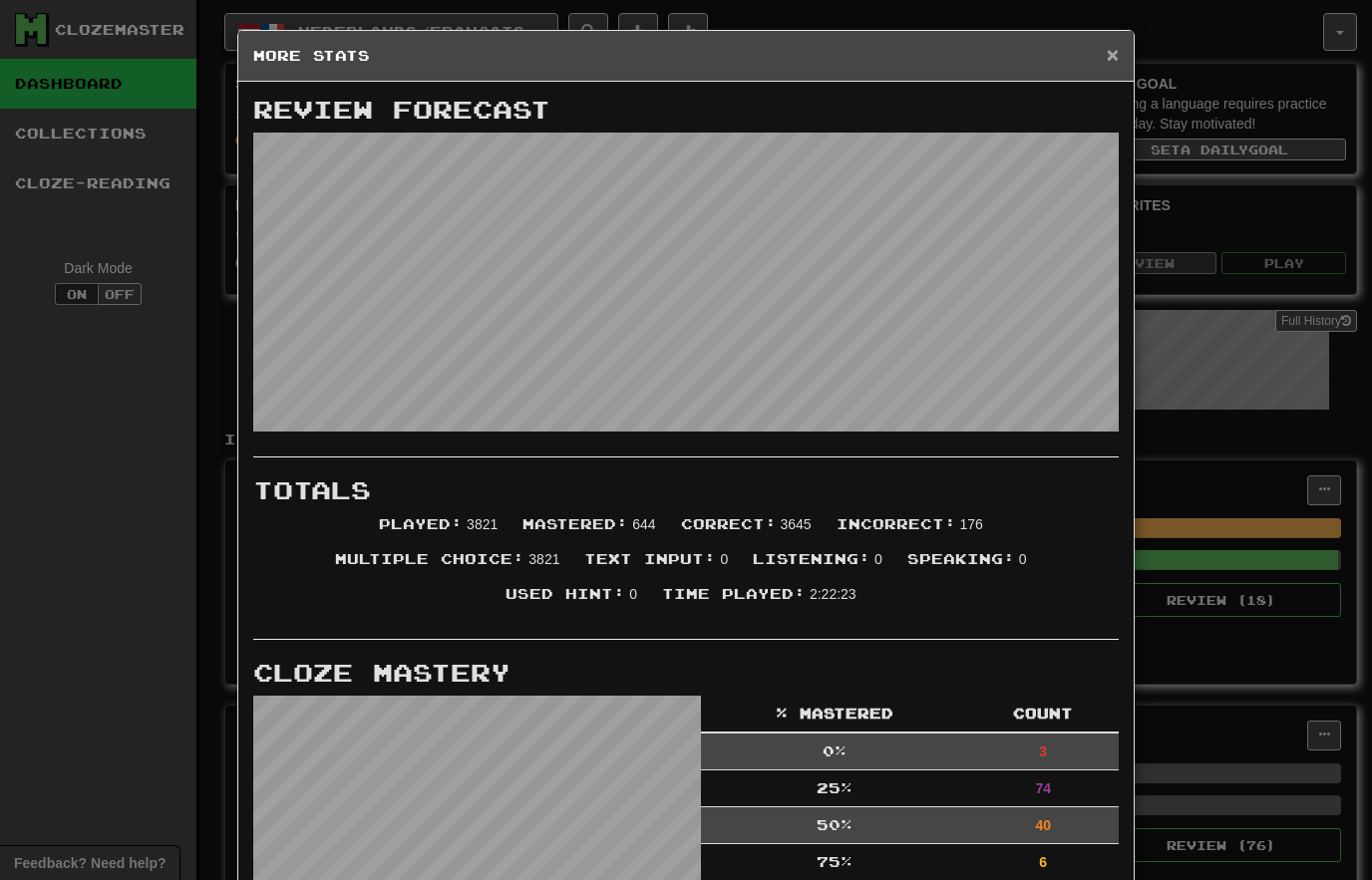 click on "×" at bounding box center (1113, 54) 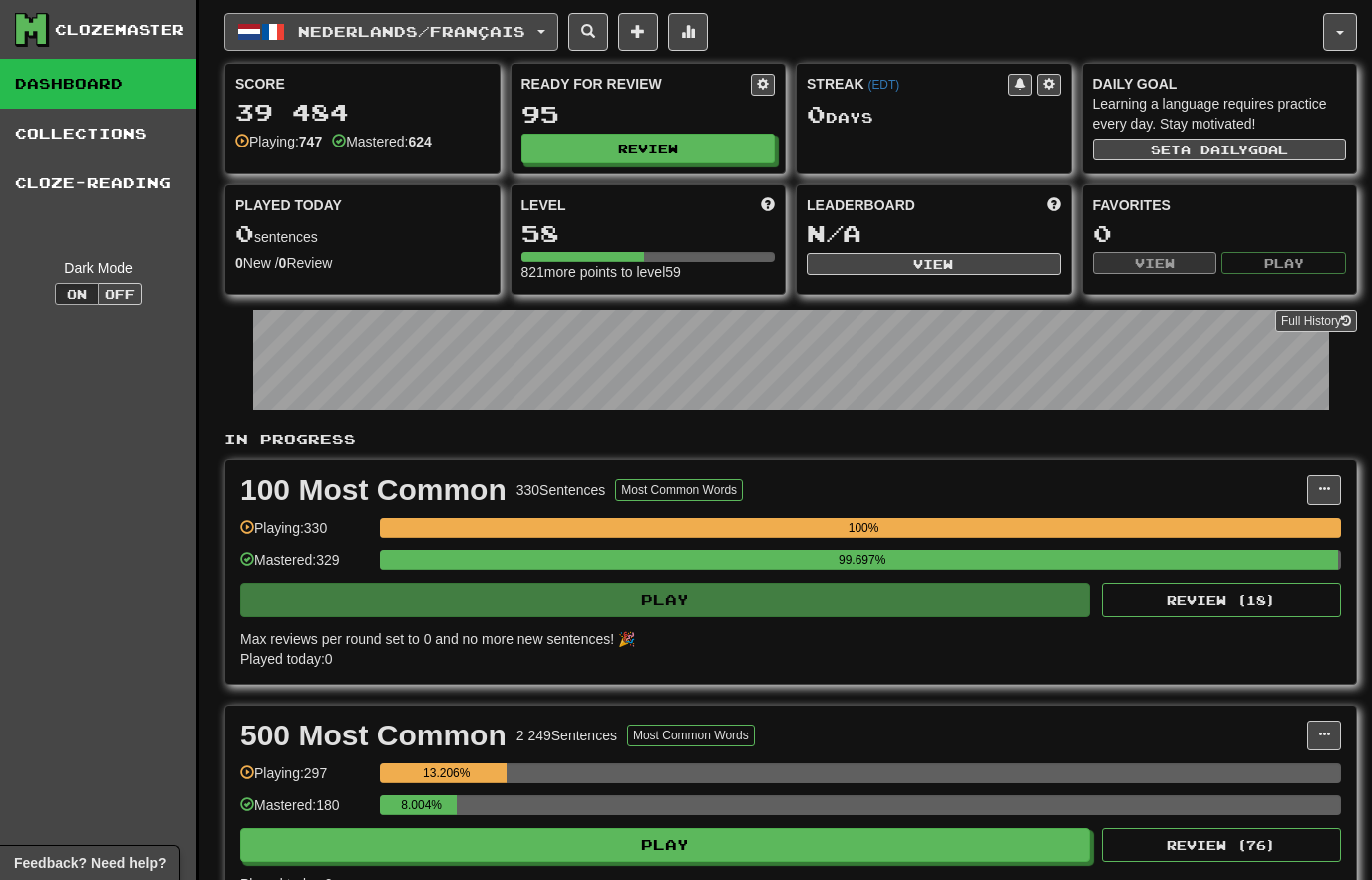 click on "Nederlands  /  Français" at bounding box center [391, 32] 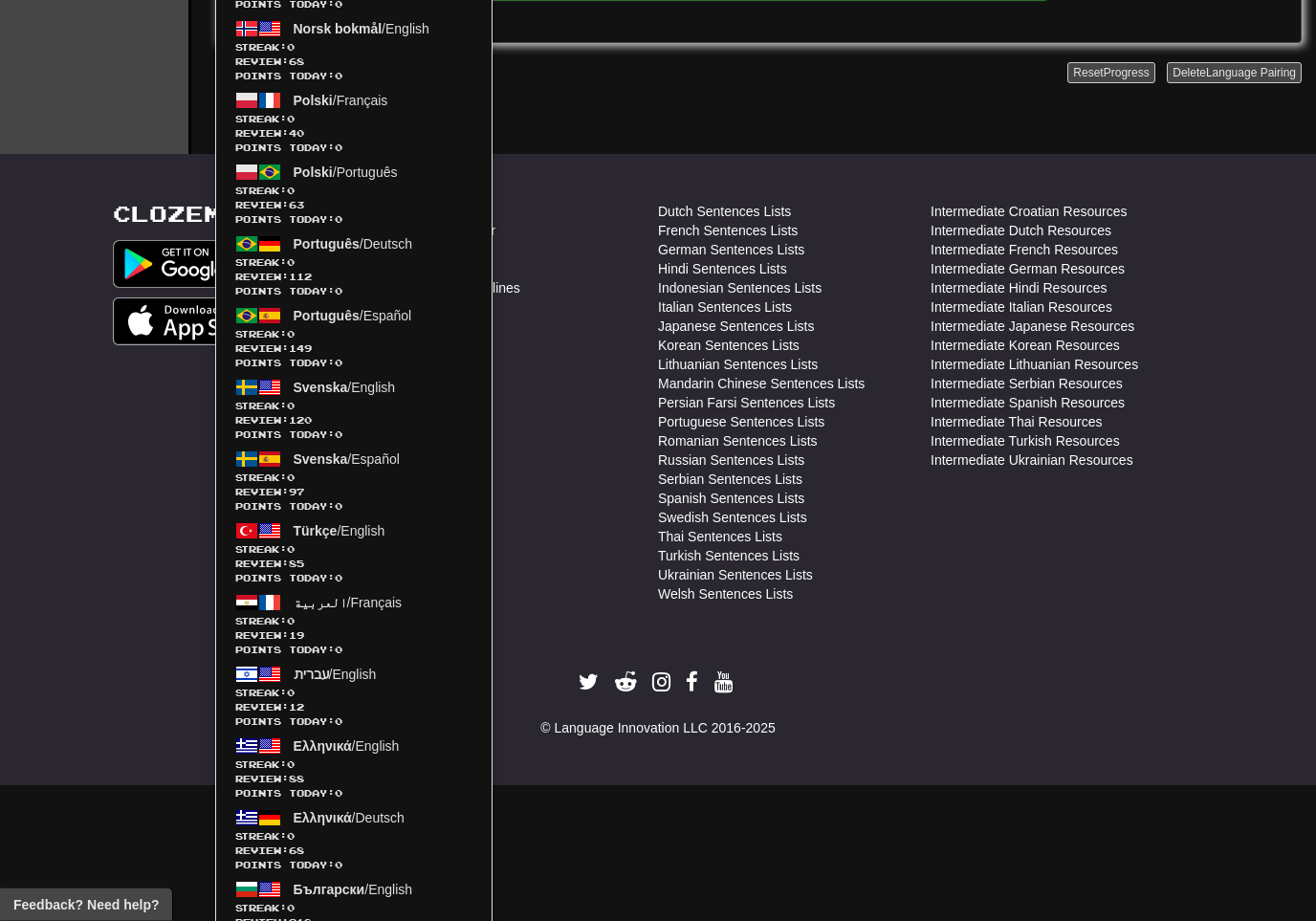 scroll, scrollTop: 1060, scrollLeft: 0, axis: vertical 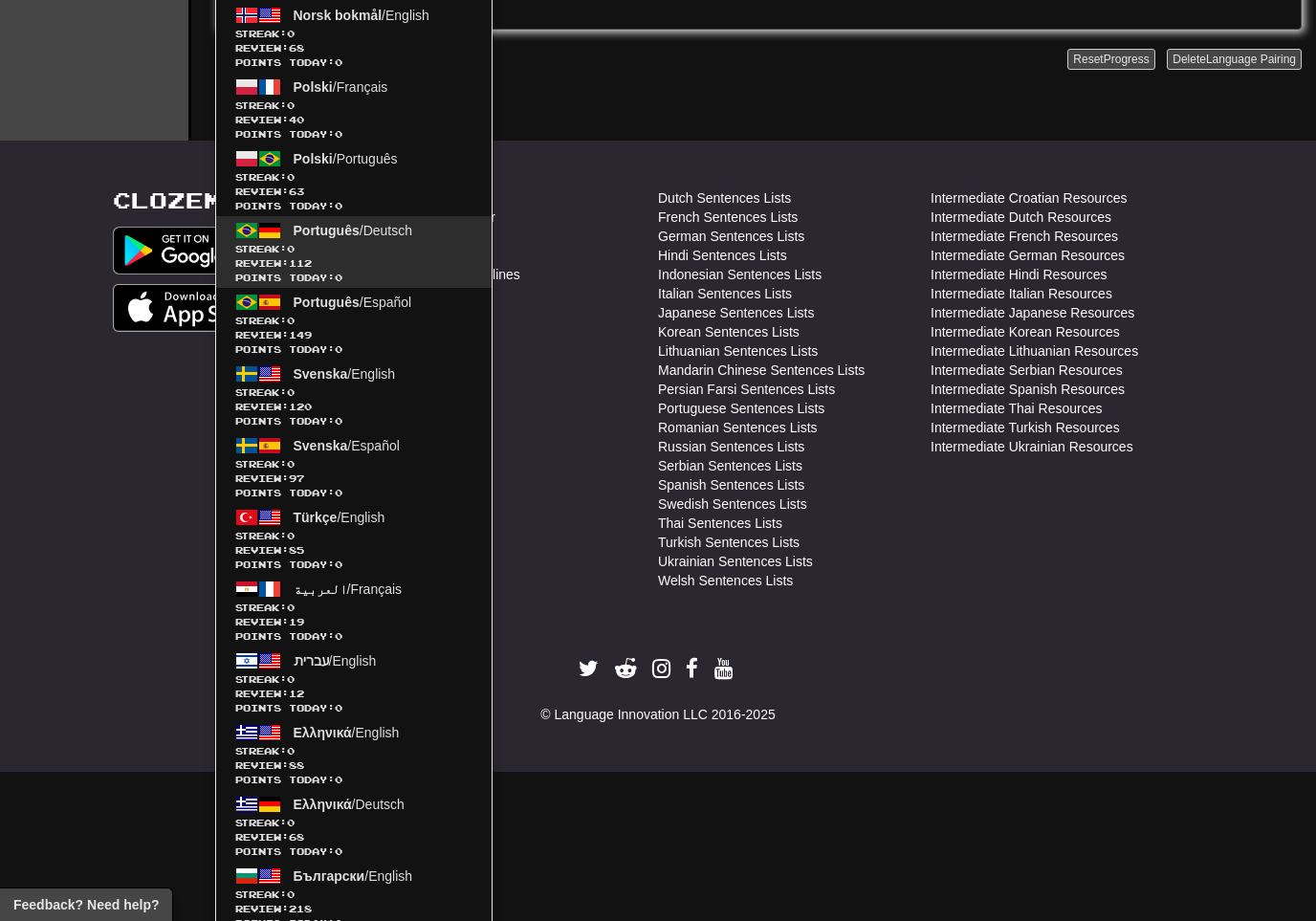 click on "Streak:  0" at bounding box center [354, 249] 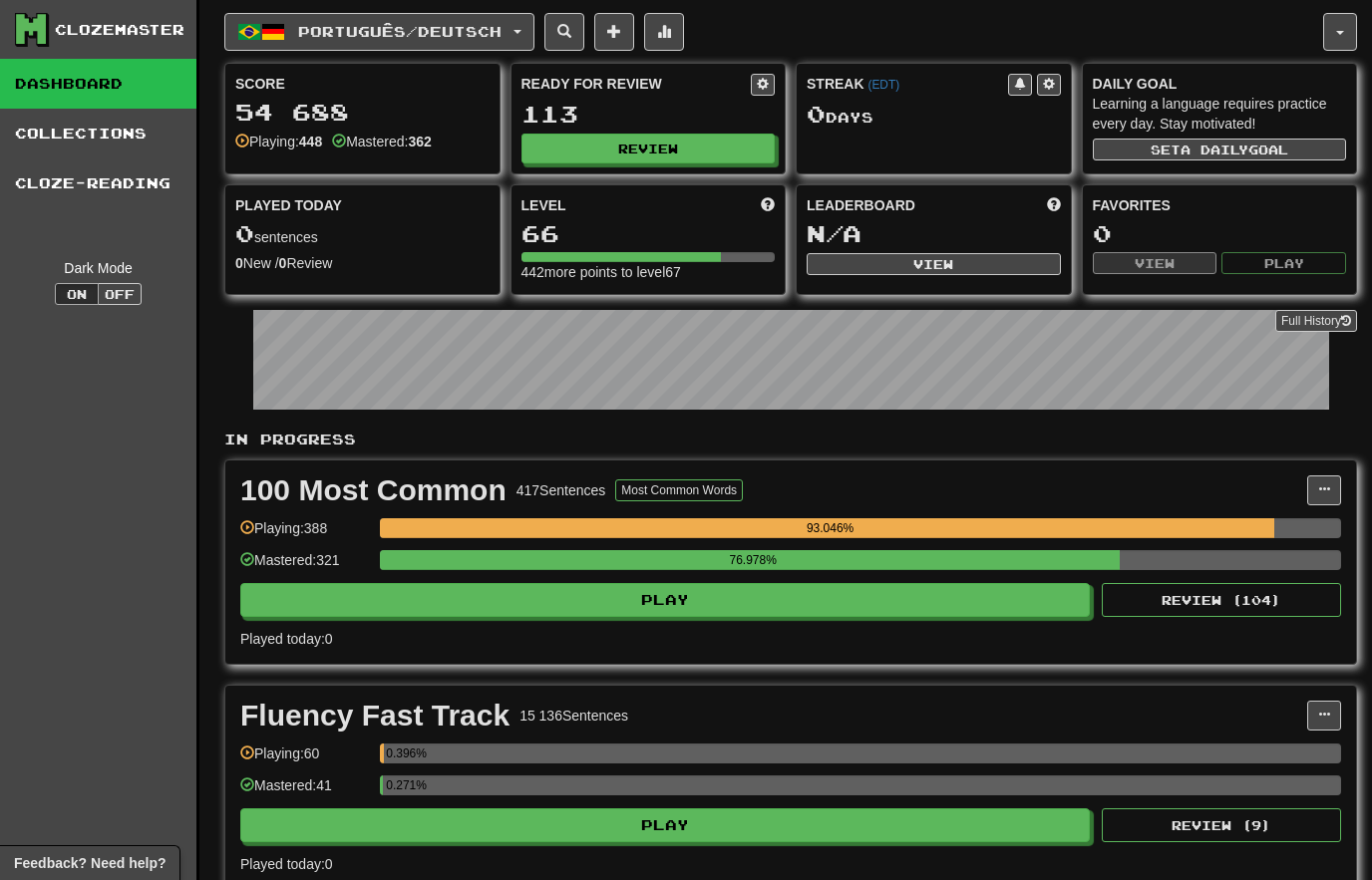 scroll, scrollTop: 0, scrollLeft: 0, axis: both 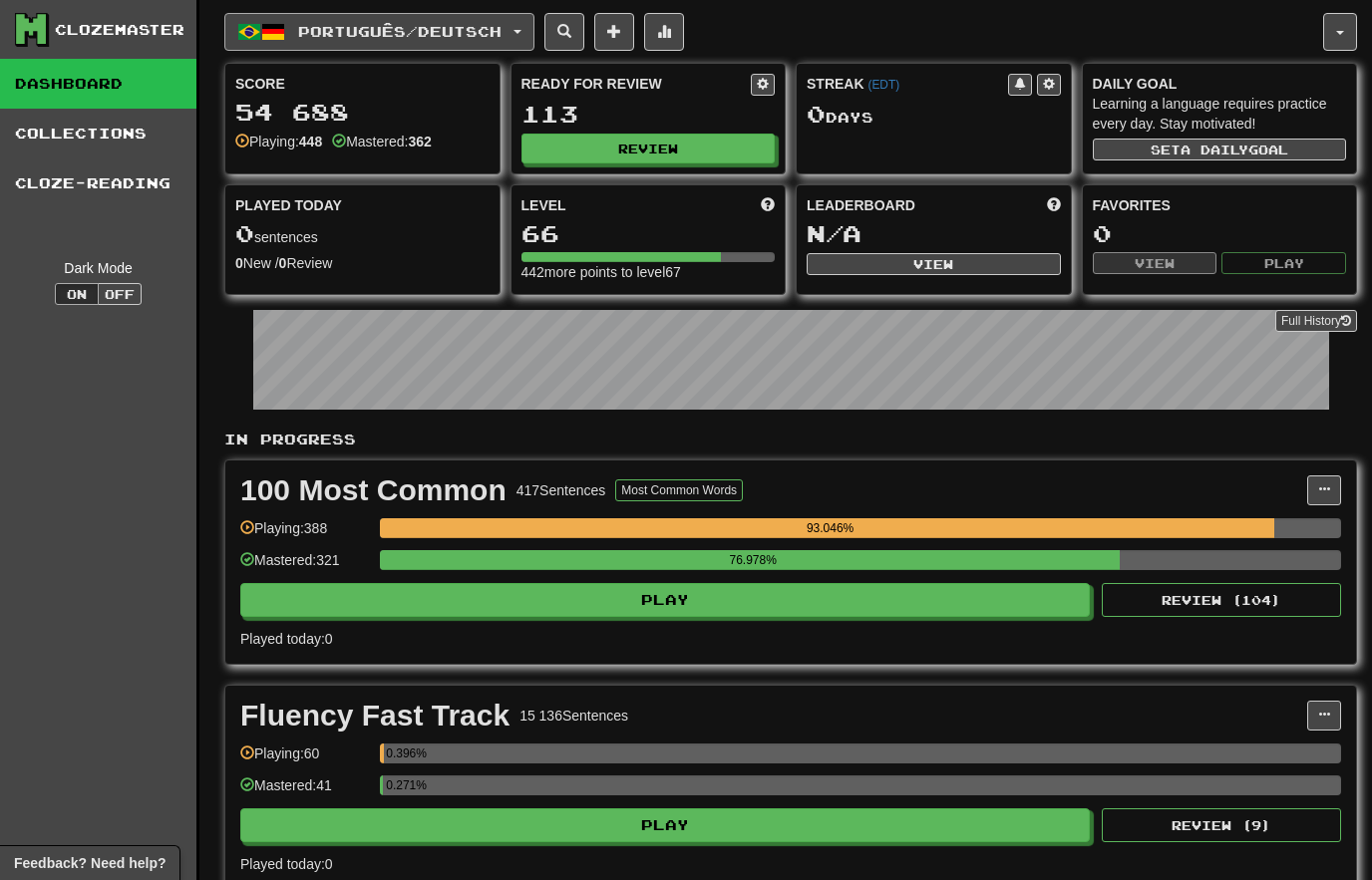 click at bounding box center [517, 32] 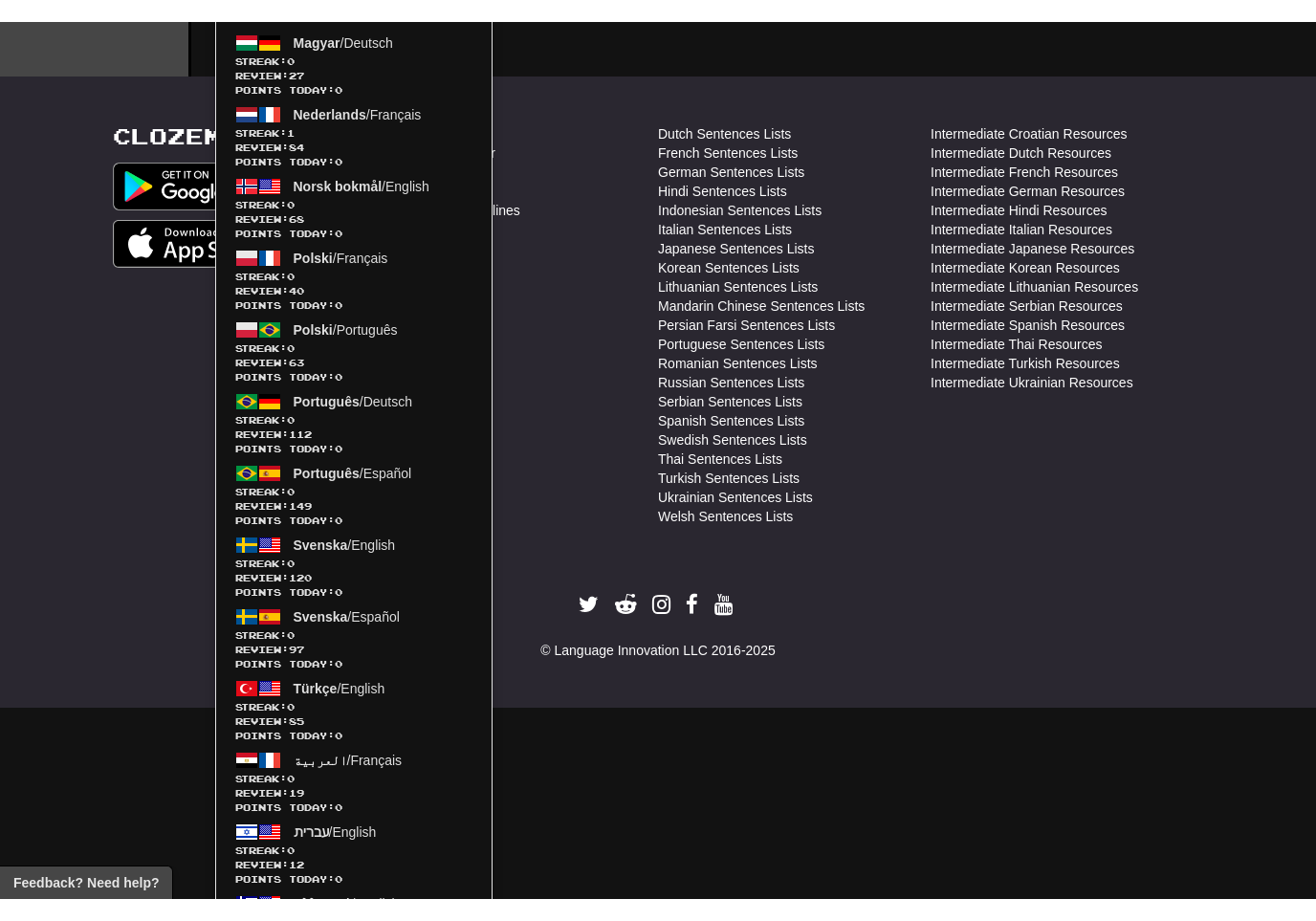 scroll, scrollTop: 866, scrollLeft: 0, axis: vertical 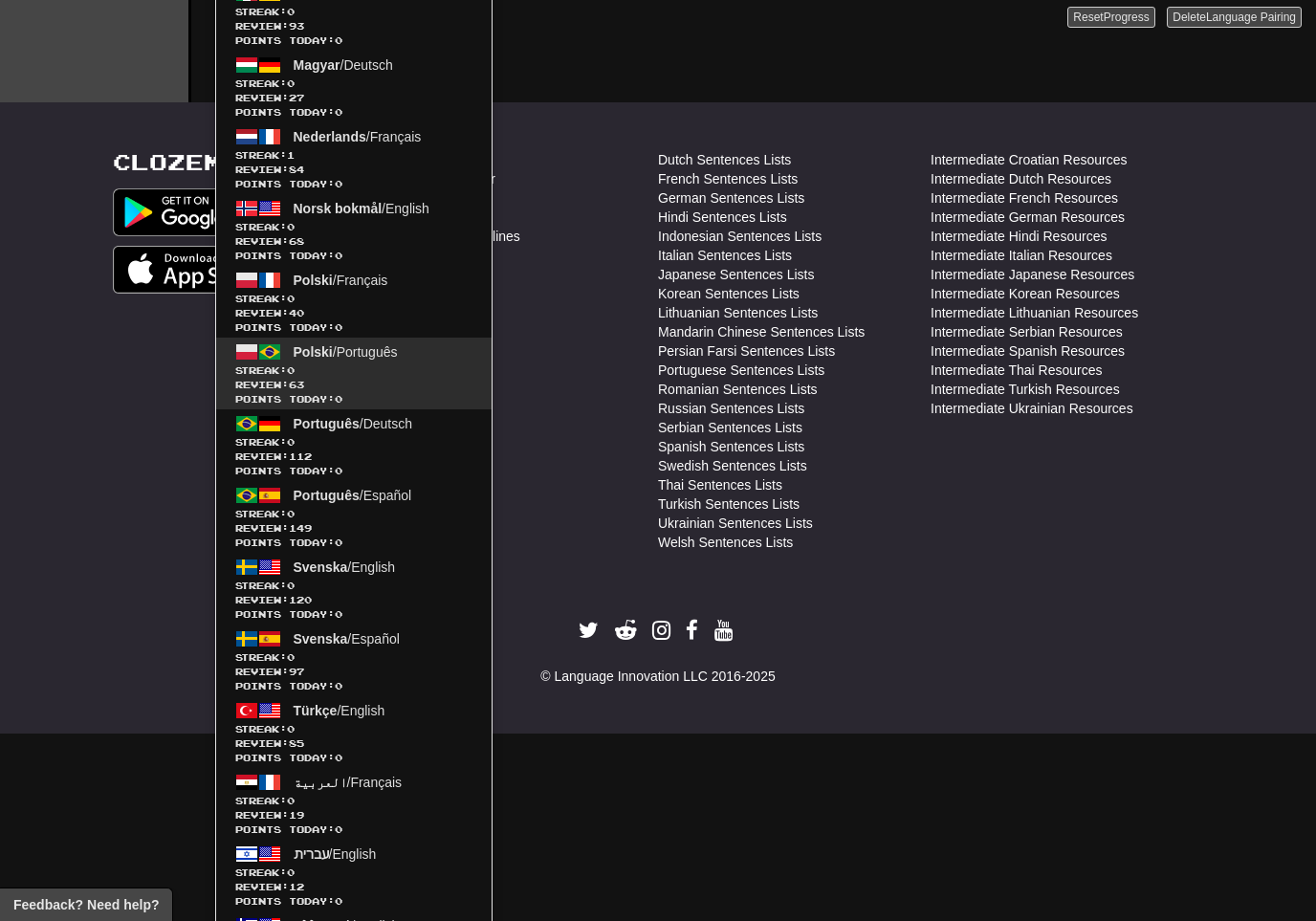 click on "Review:  63" at bounding box center (354, 384) 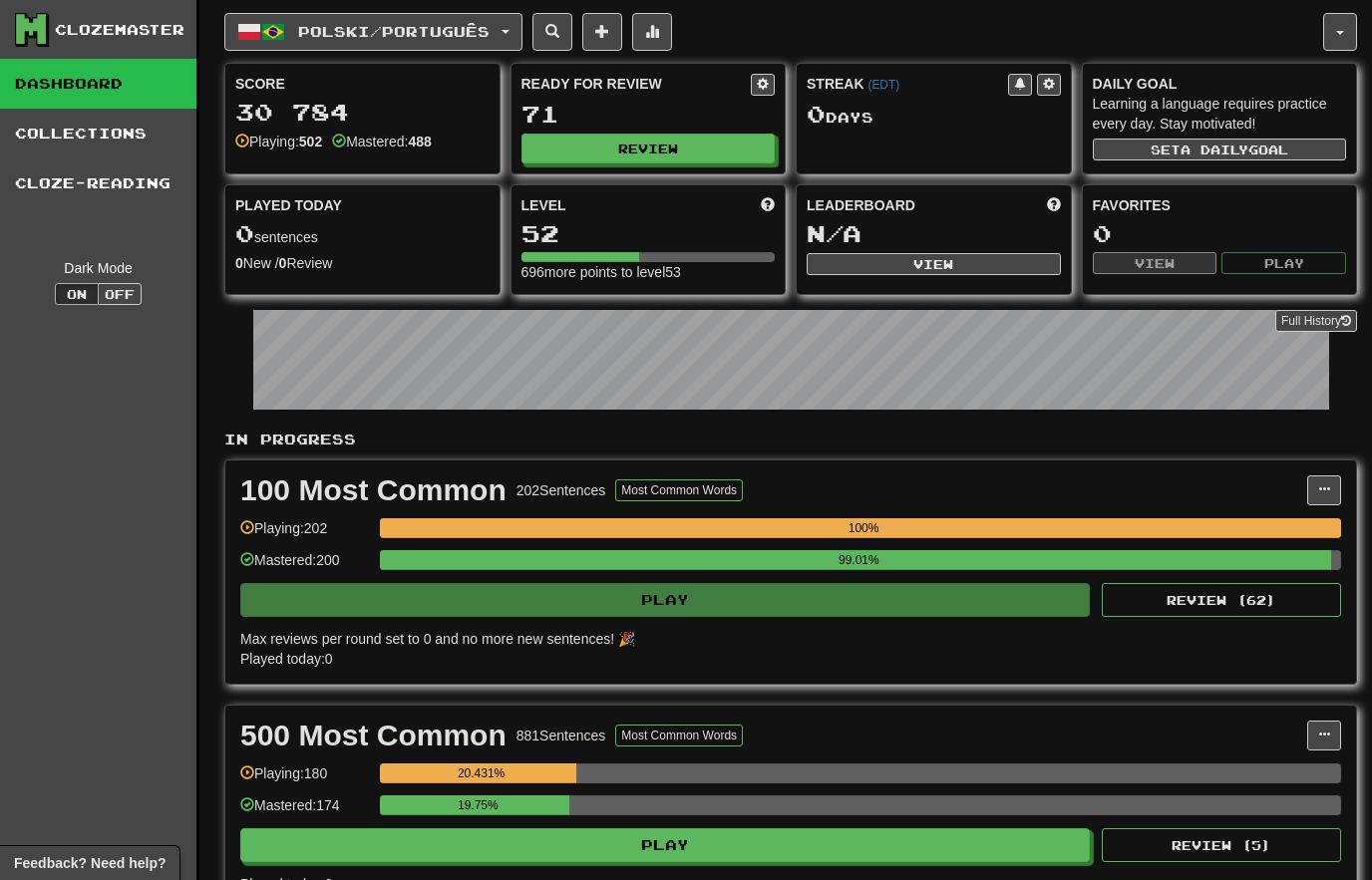 scroll, scrollTop: 0, scrollLeft: 0, axis: both 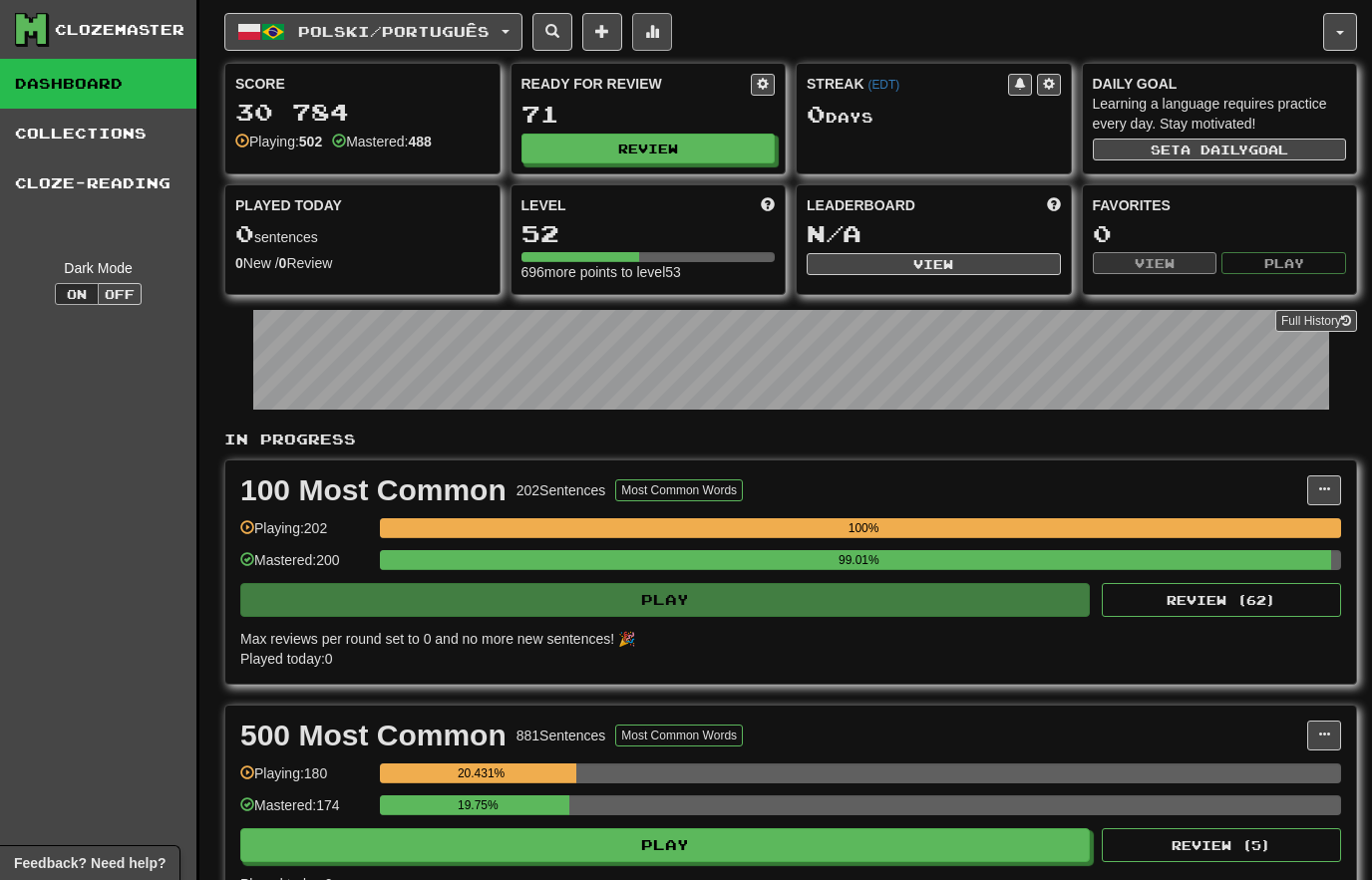 click at bounding box center [652, 32] 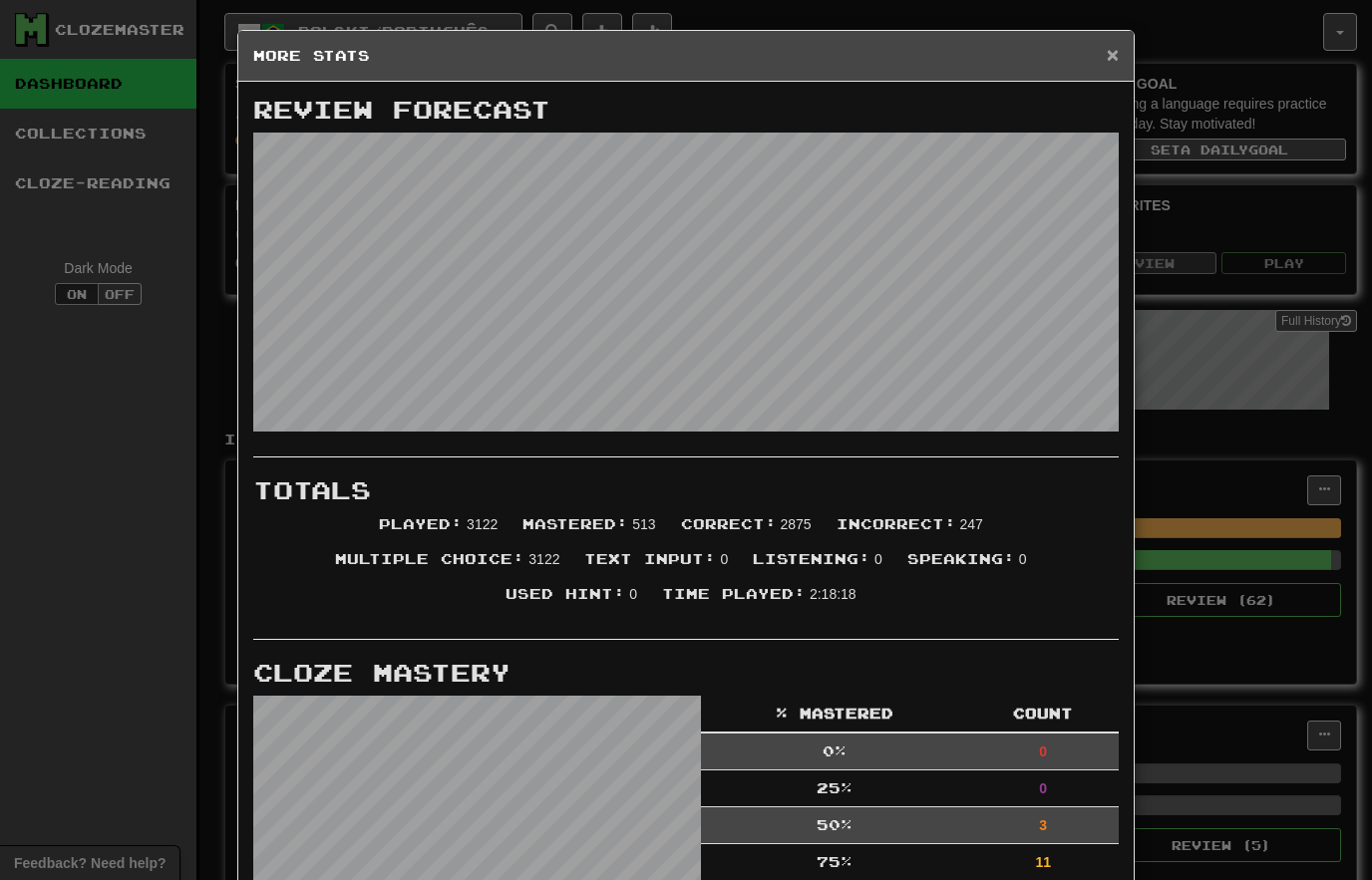click on "×" at bounding box center [1113, 54] 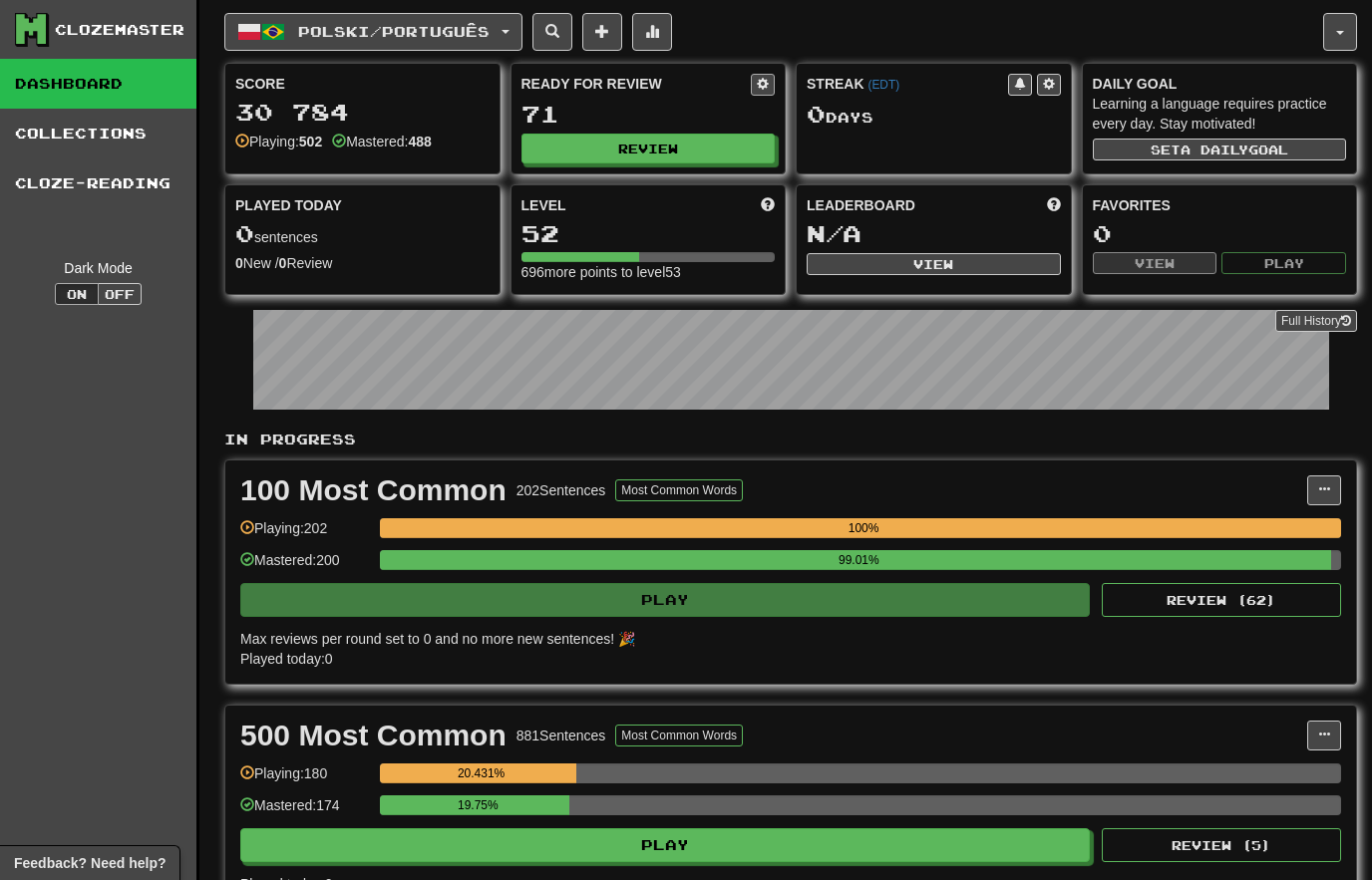click at bounding box center [763, 84] 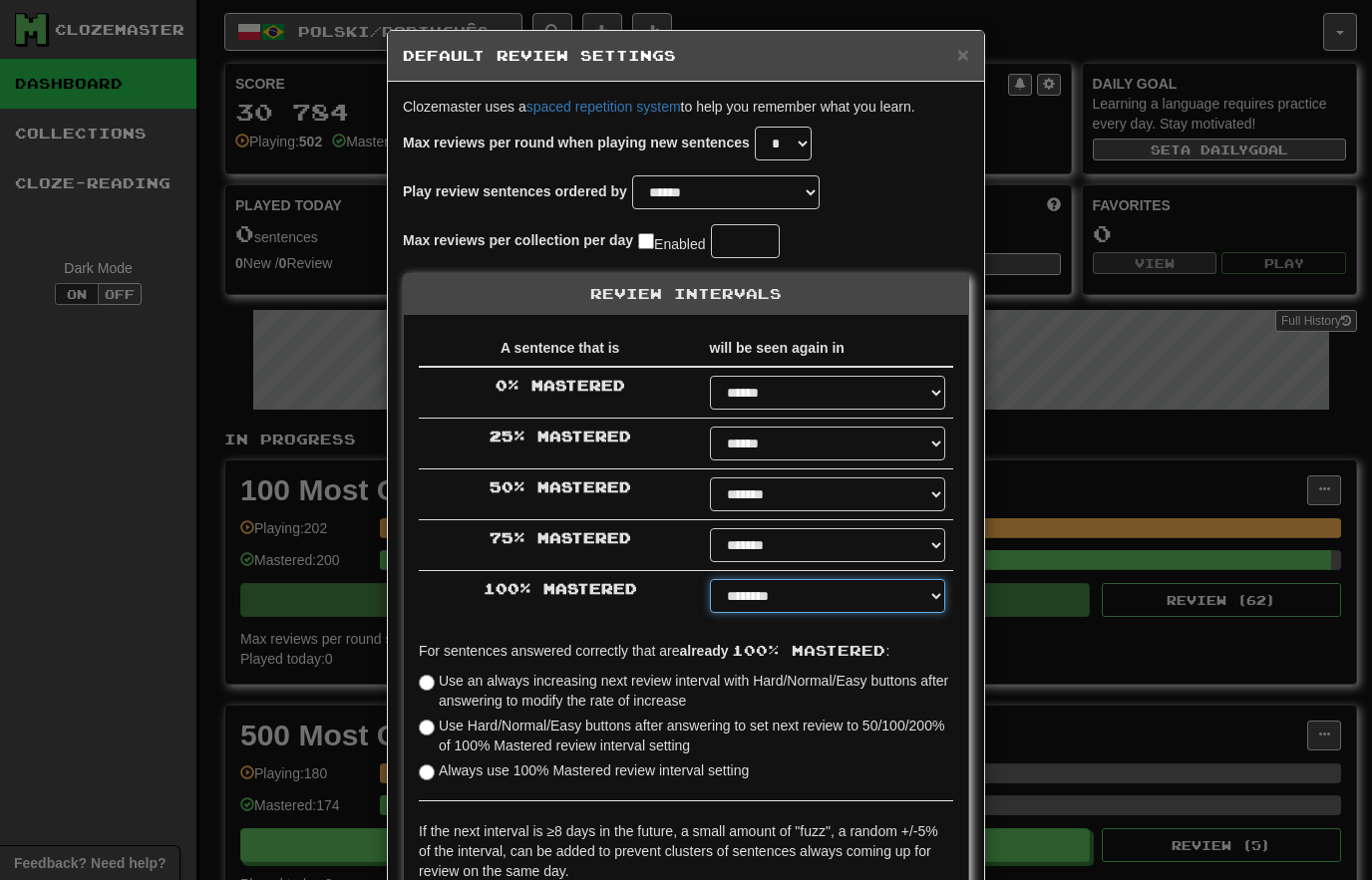 click on "****** ****** ****** ****** ****** ****** ****** ****** ****** ******* ******* ******* ******* ******* ******* ******* ******* ******* ******* ******* ******* ******* ******* ******* ******* ******* ******* ******* ******* ******* ******* ******* ******* ******* ******* ******* ******* ******* ******* ******* ******* ******* ******** ******** ******** ******** ******** ******** ******** ******** ******** *****" at bounding box center [828, 596] 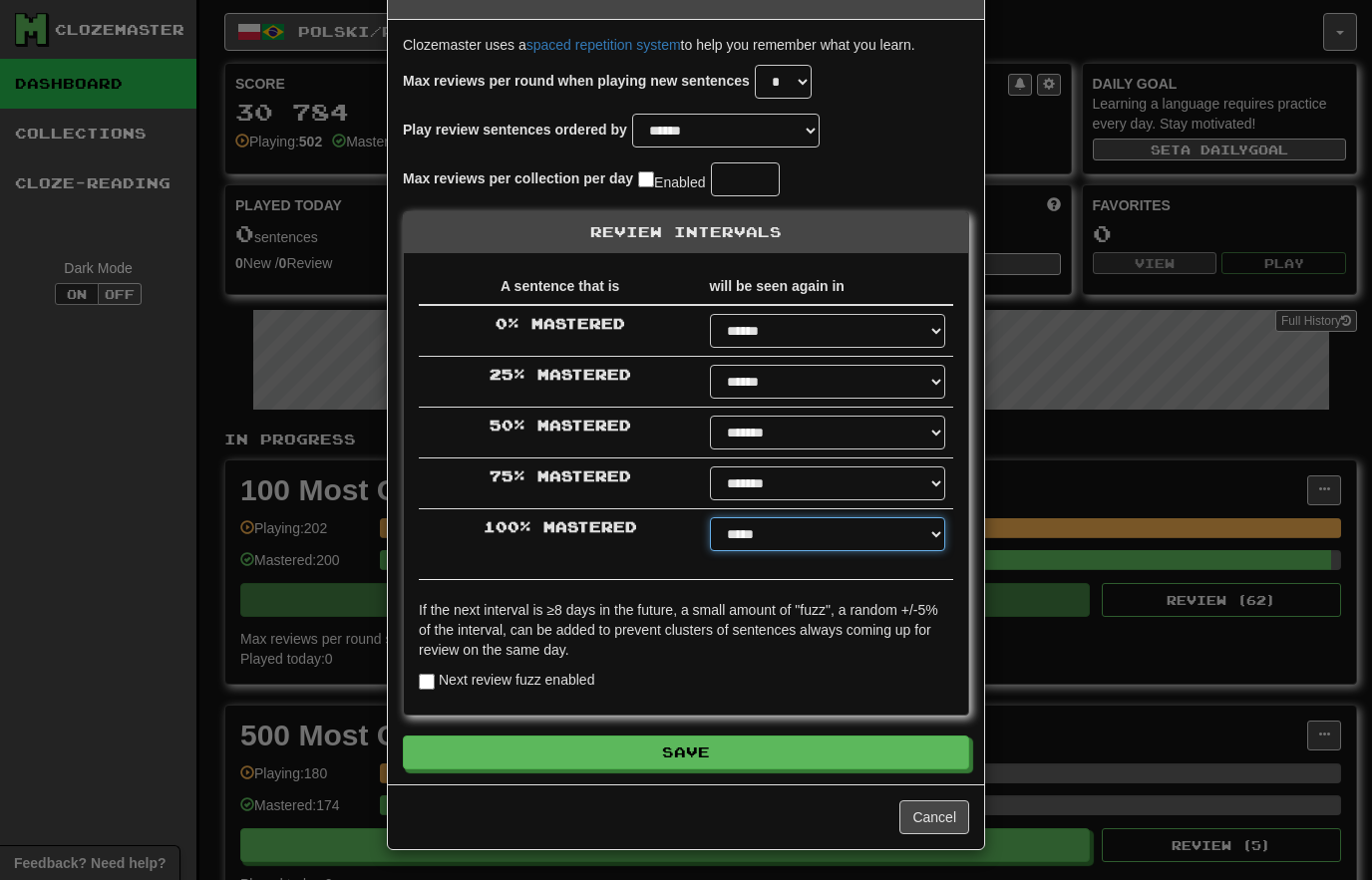 scroll, scrollTop: 62, scrollLeft: 0, axis: vertical 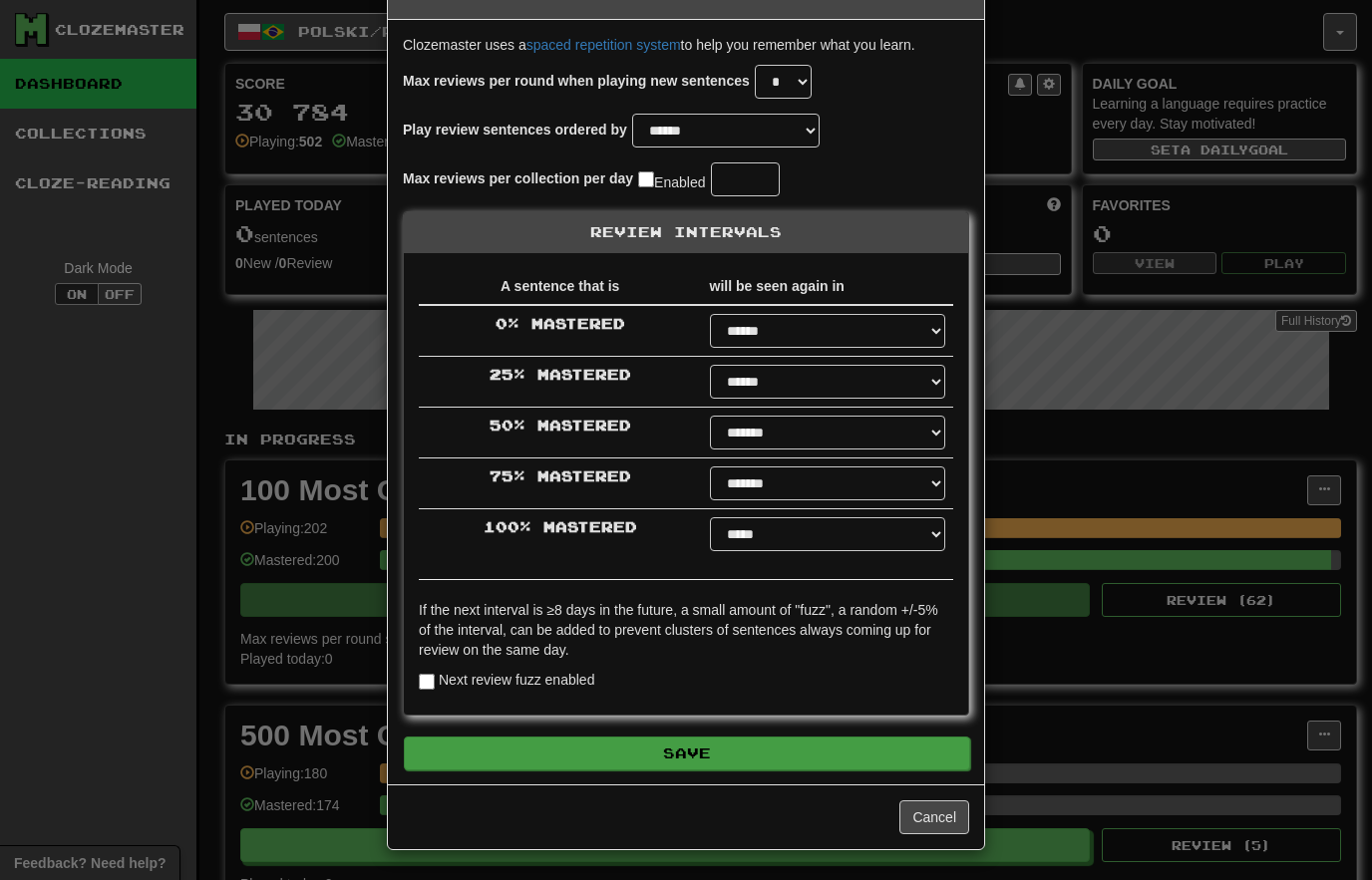 click on "Save" at bounding box center [687, 753] 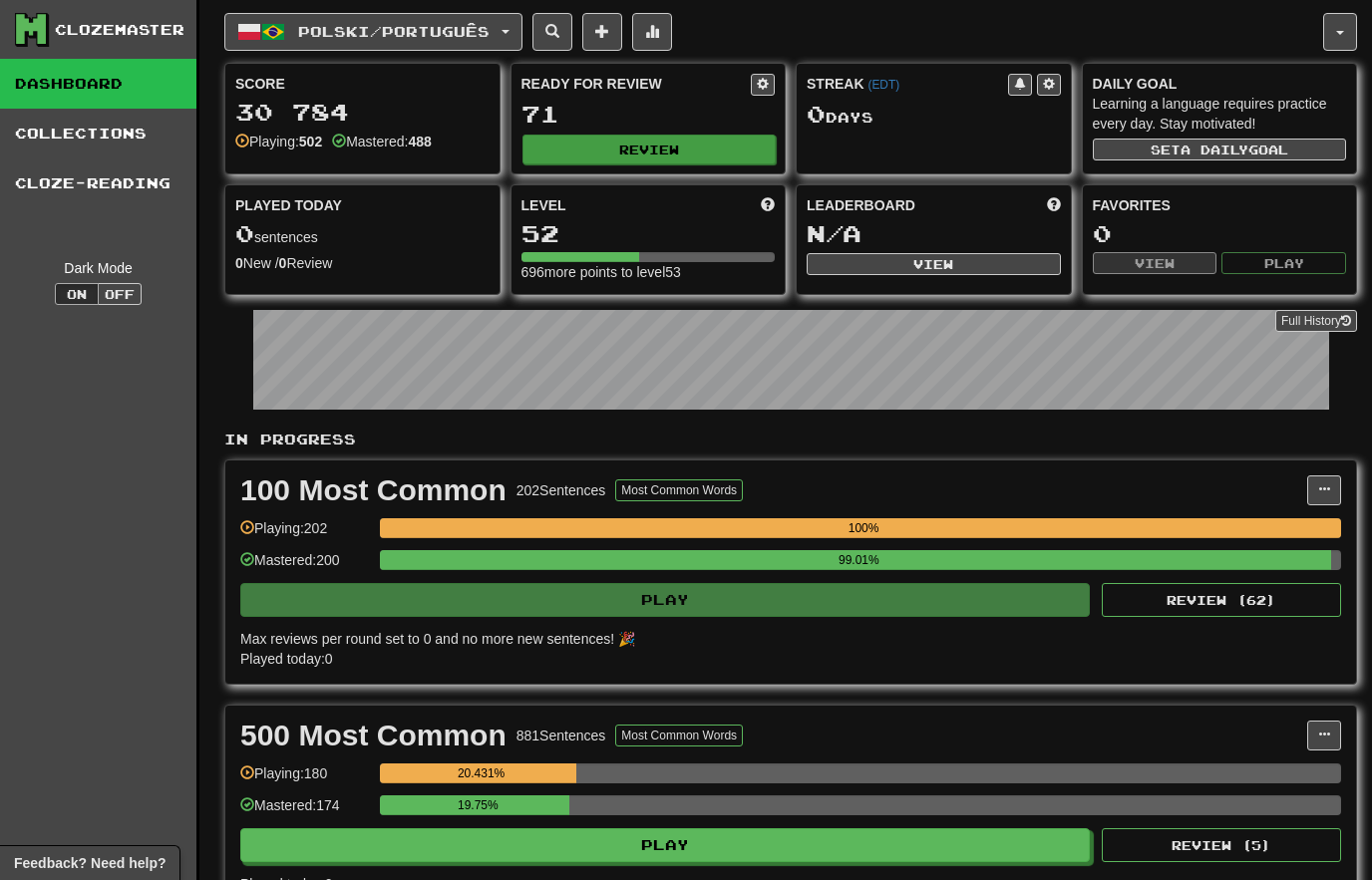 click on "Review" at bounding box center (649, 149) 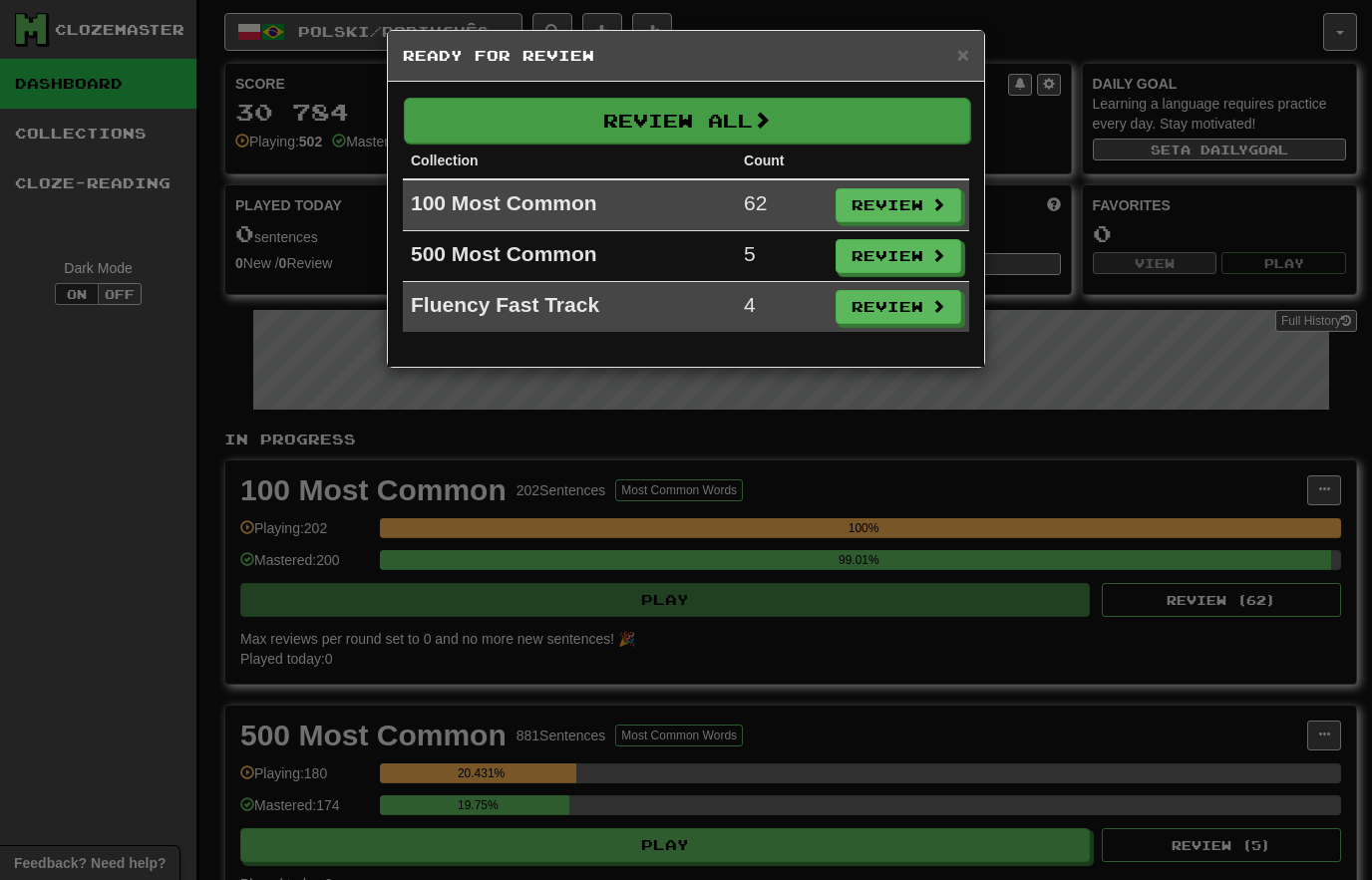 click on "Review All" at bounding box center (687, 121) 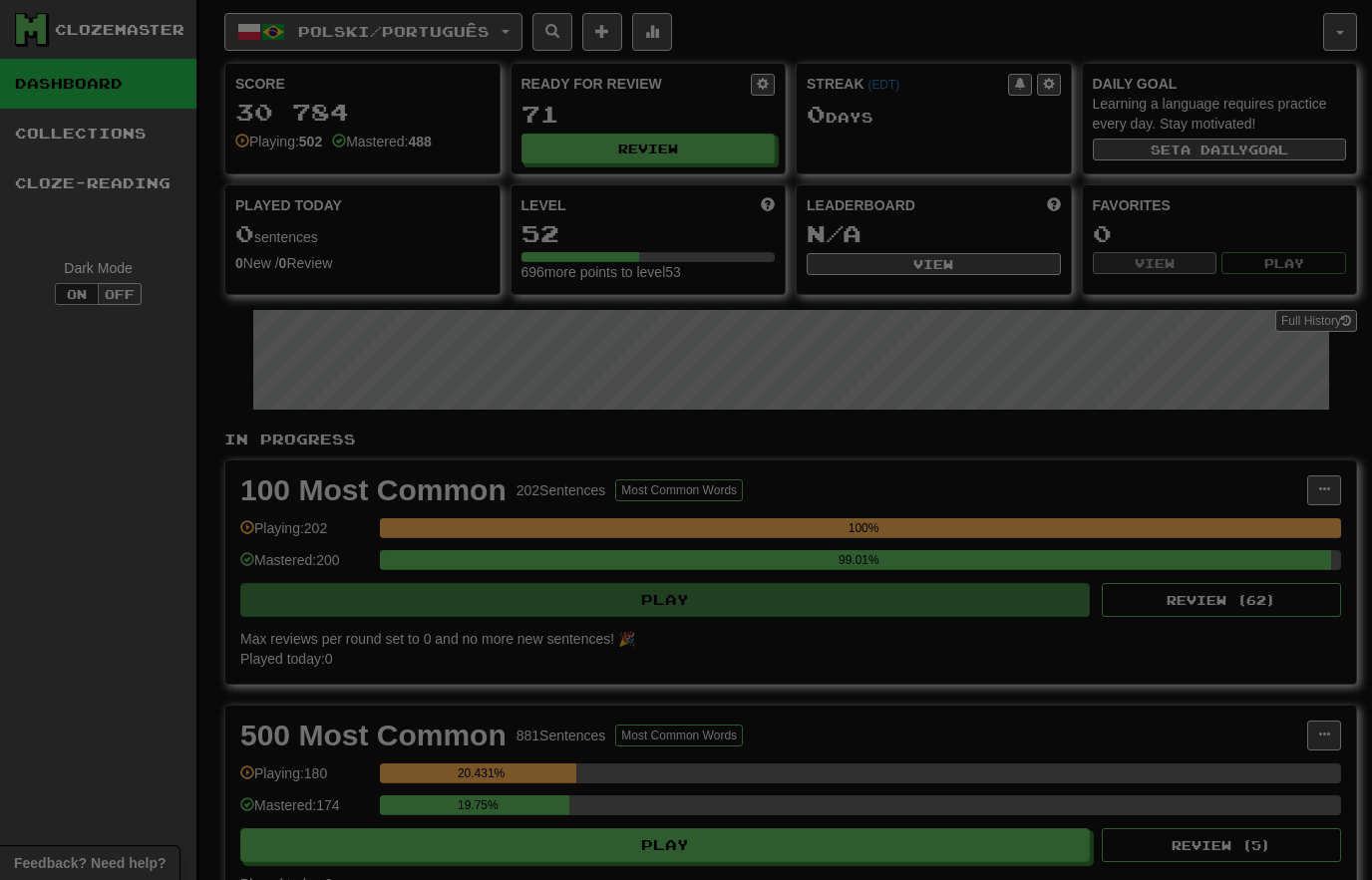 select on "********" 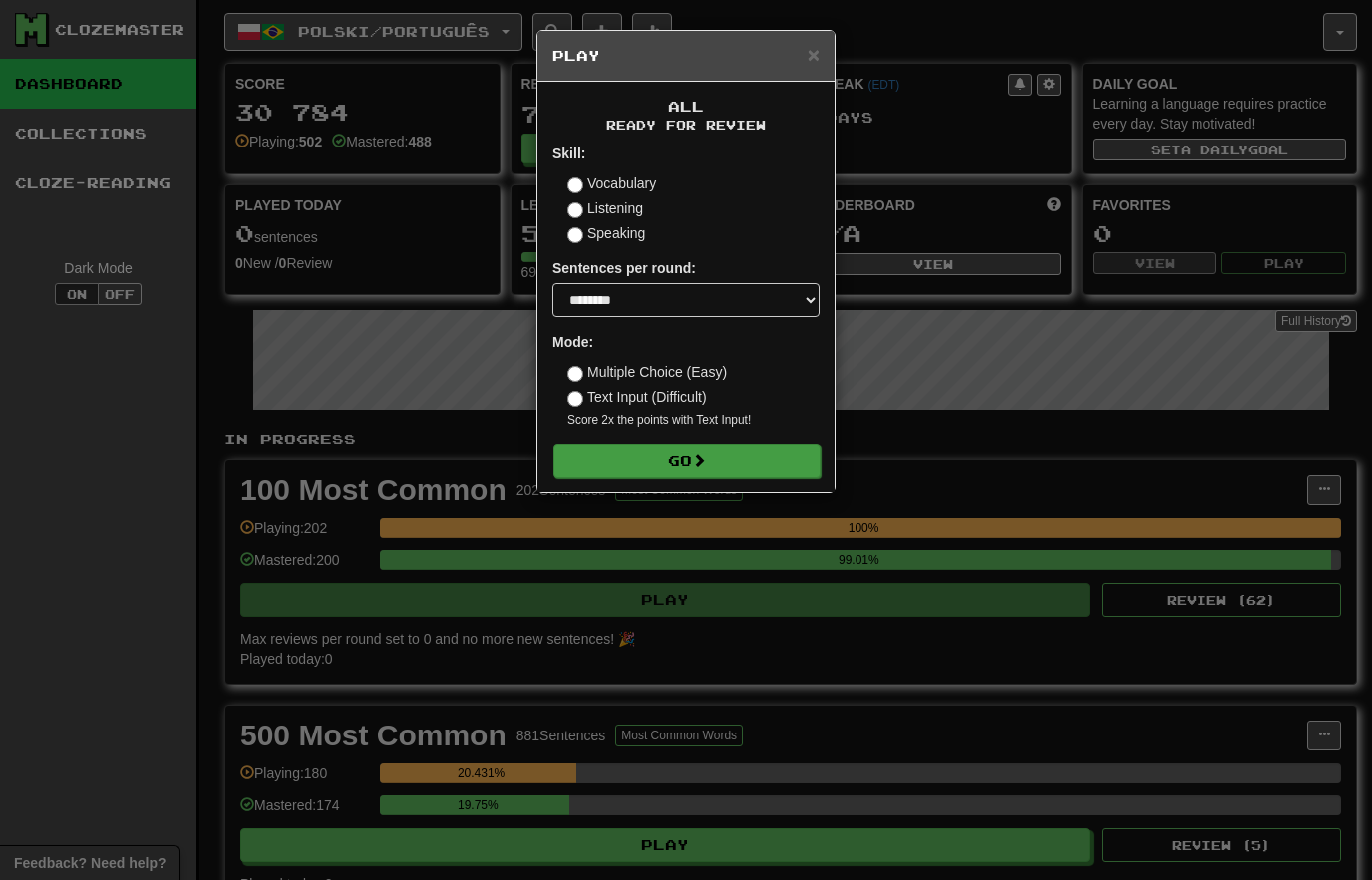 click on "Go" at bounding box center (687, 461) 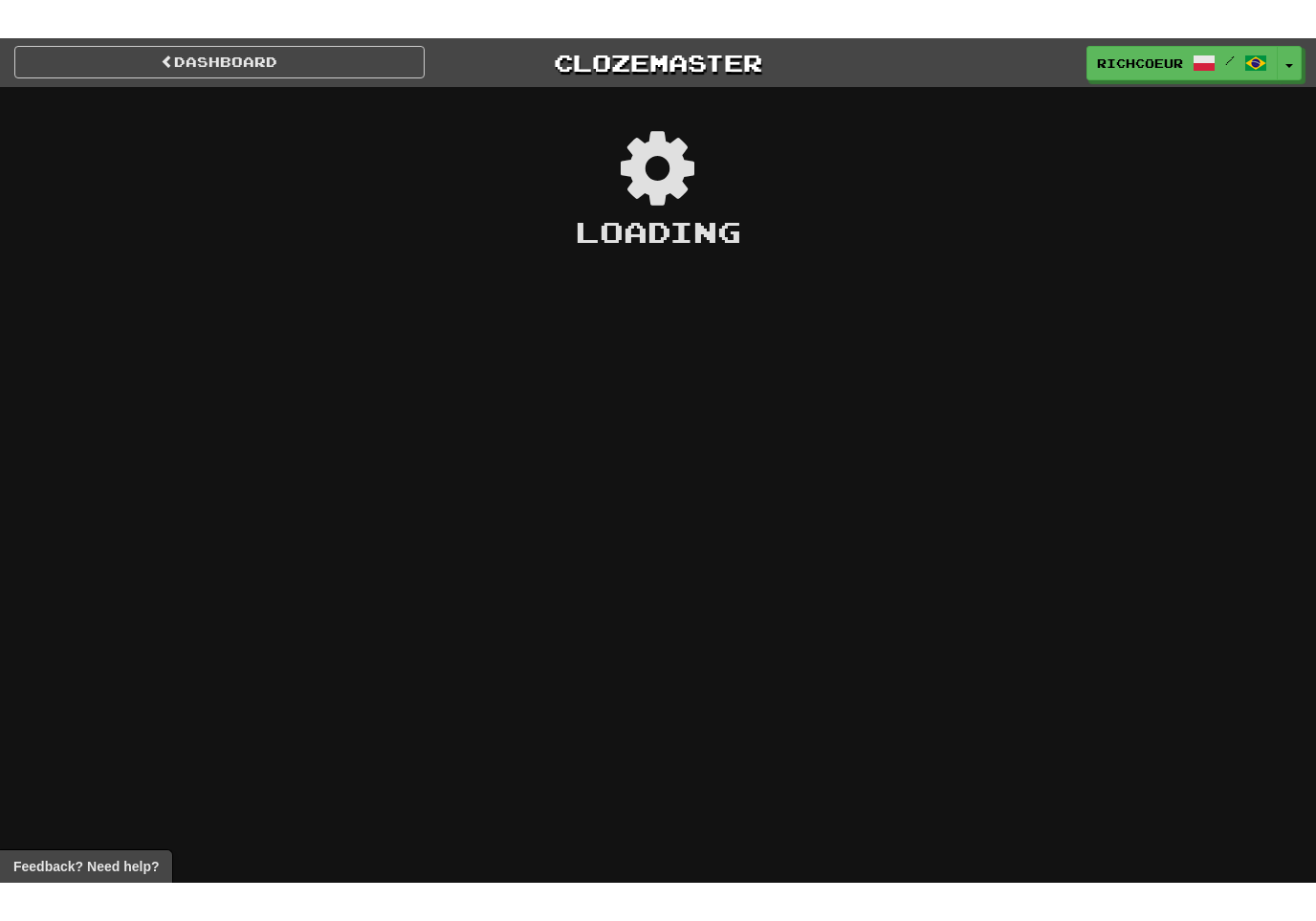 scroll, scrollTop: 0, scrollLeft: 0, axis: both 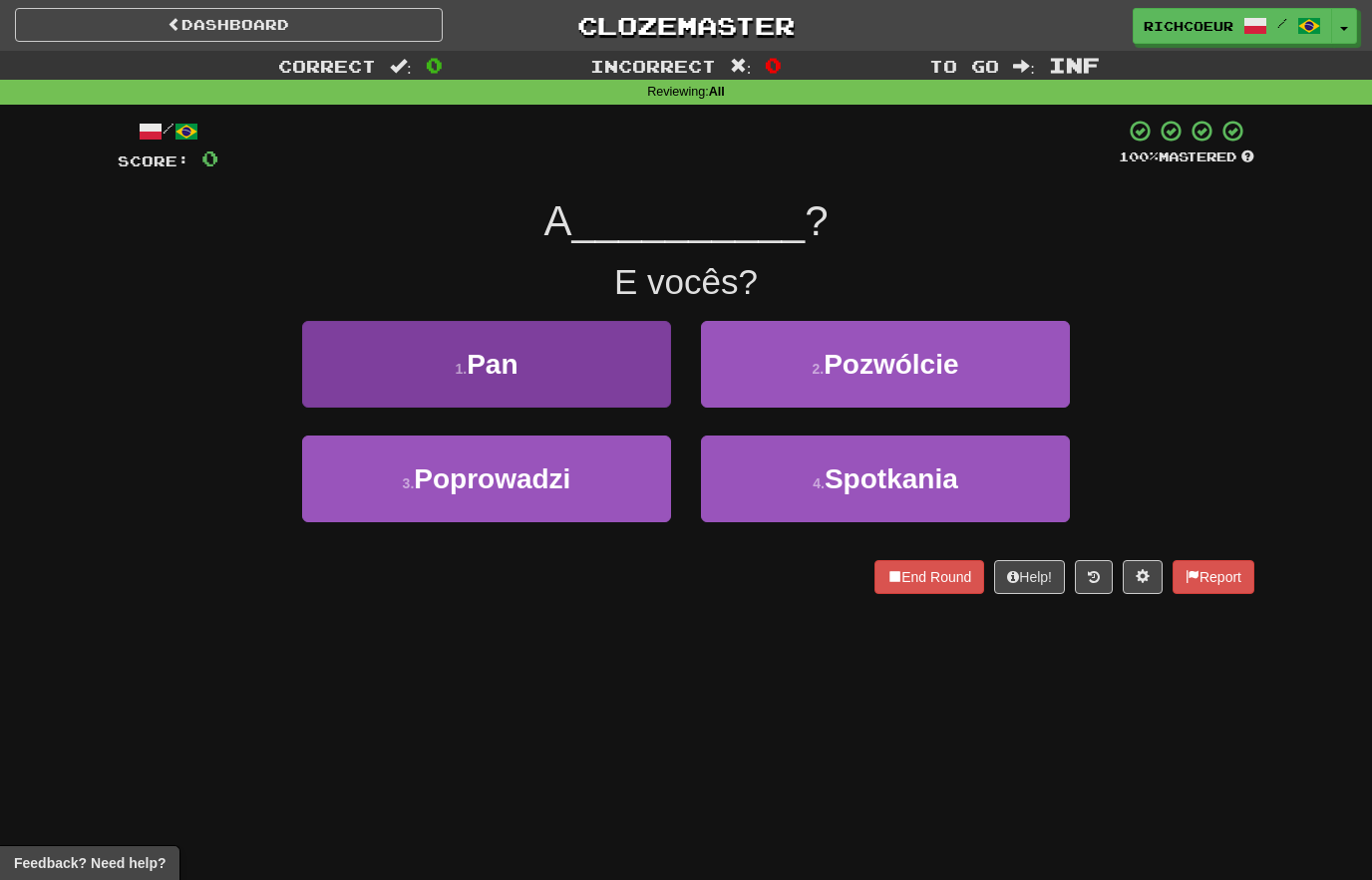 click on "1 .  Pan" at bounding box center (487, 364) 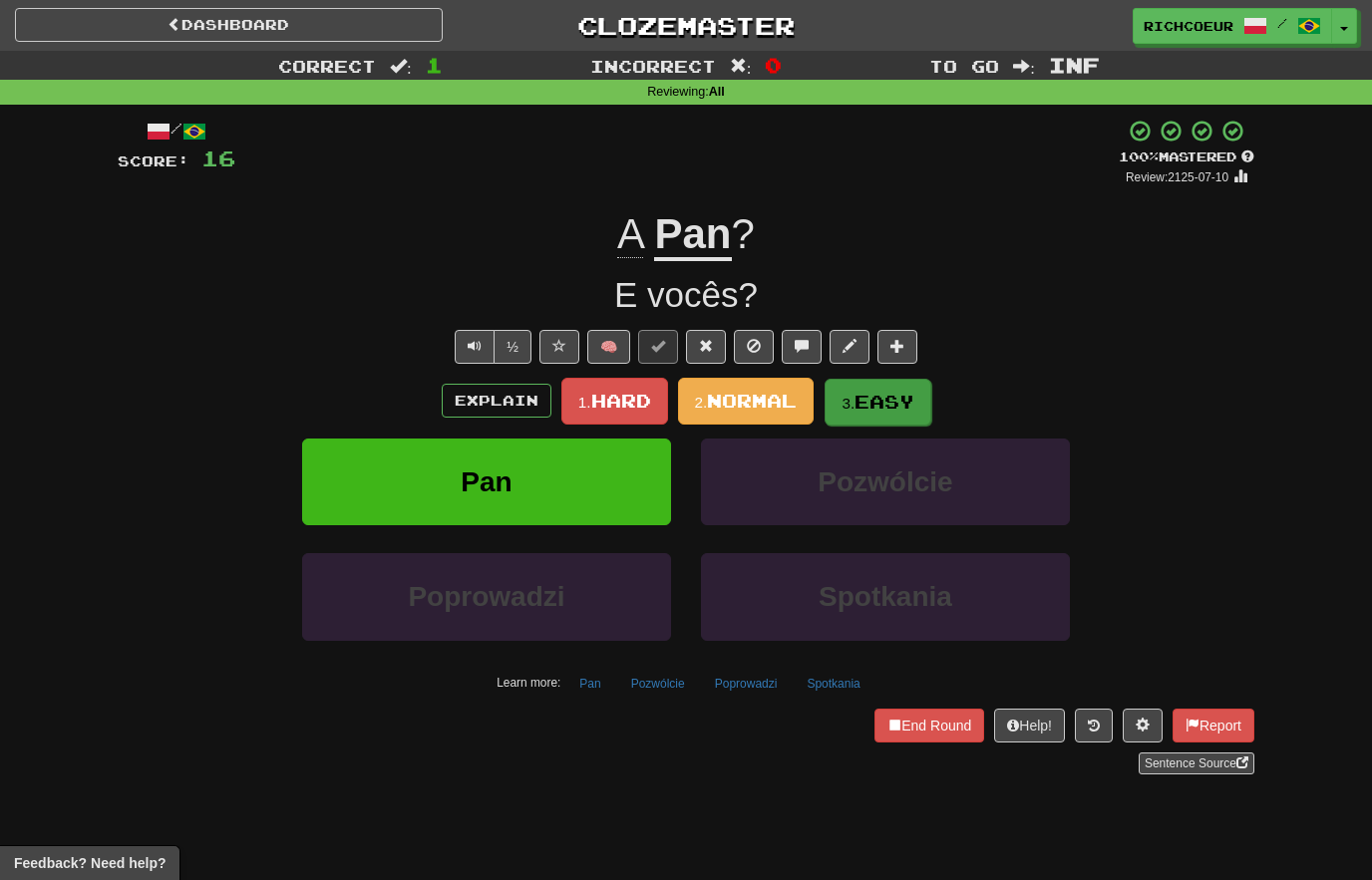 click on "Easy" at bounding box center (884, 402) 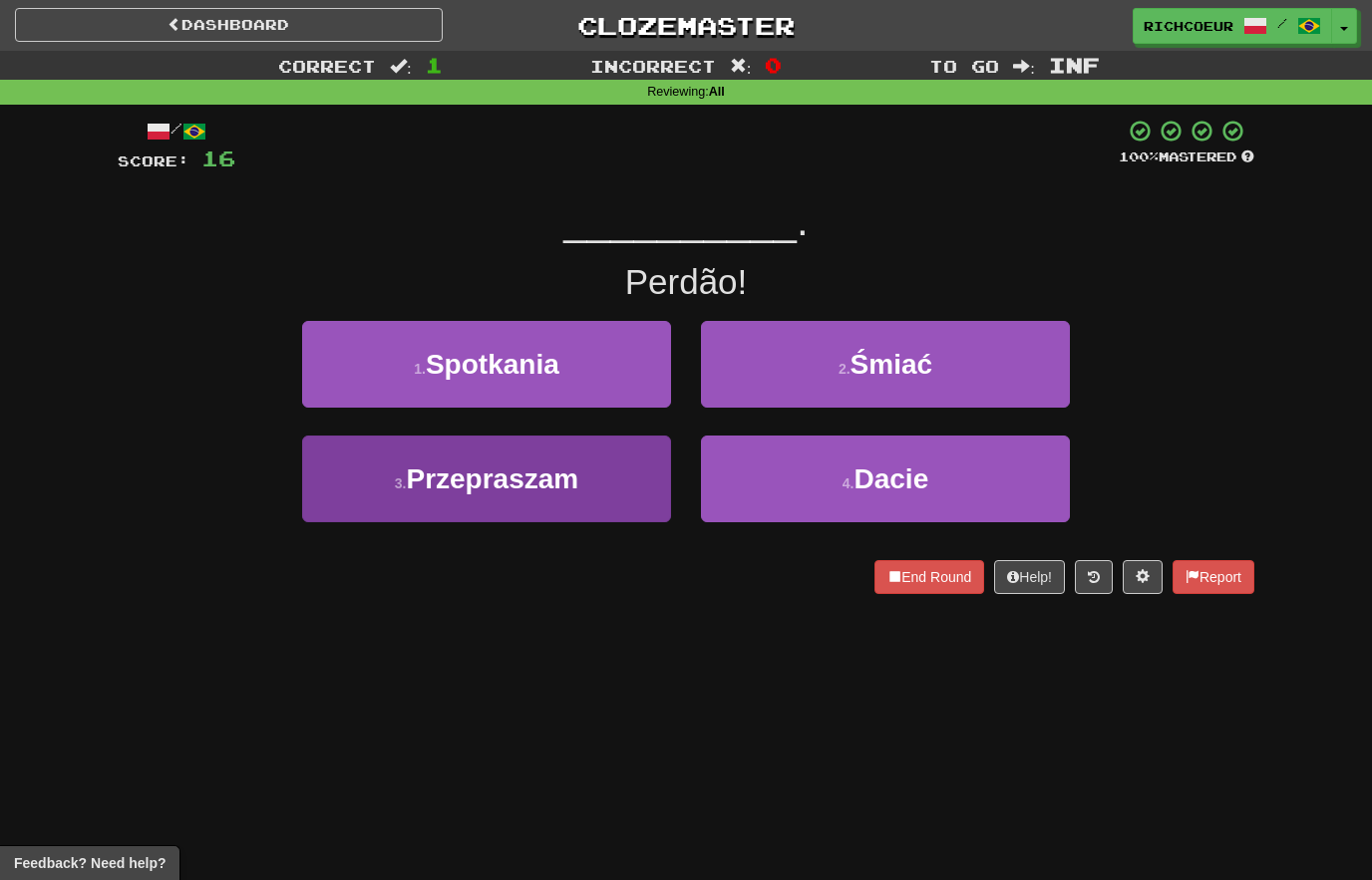 click on "3 .  Przepraszam" at bounding box center [487, 478] 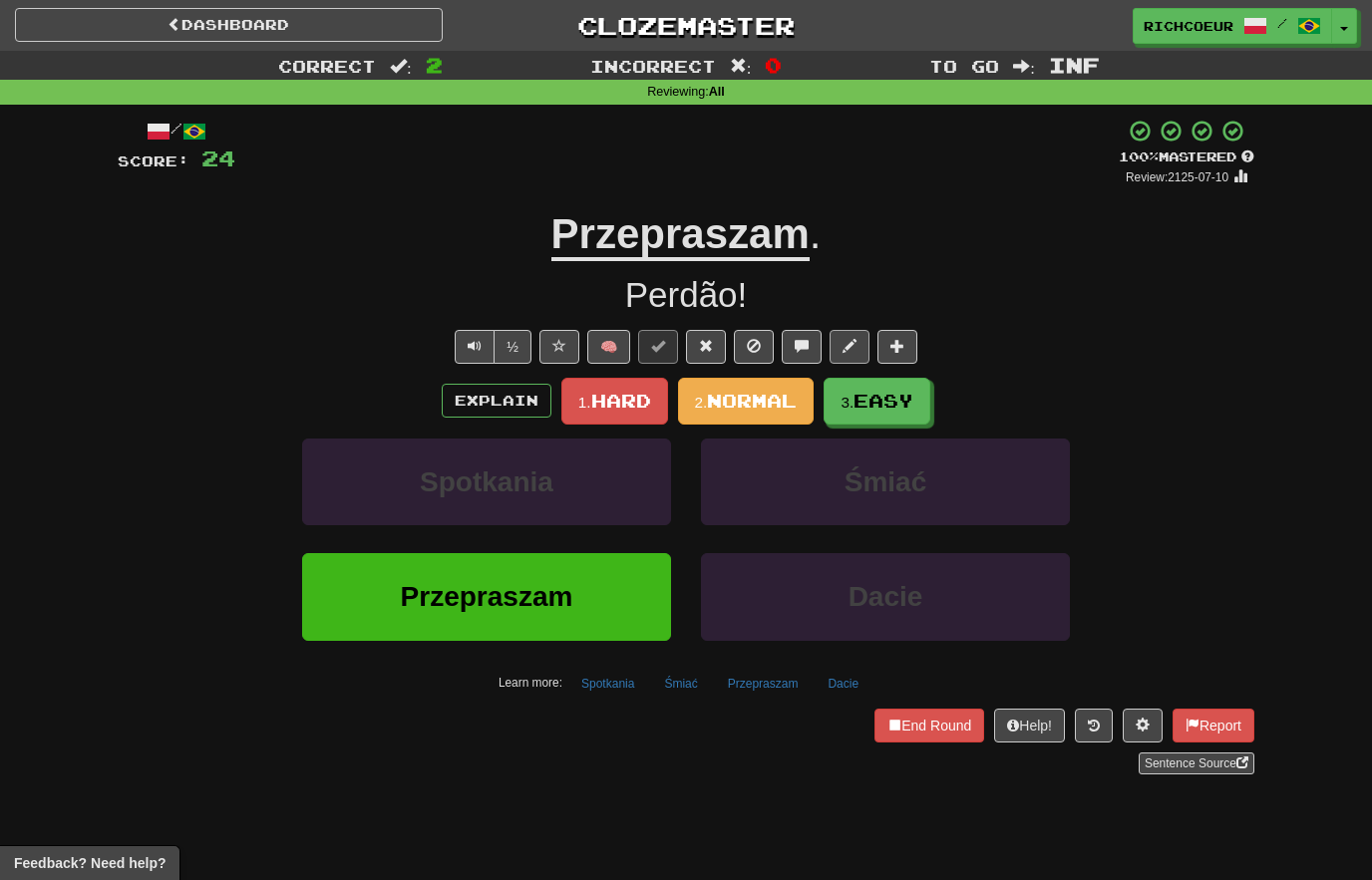 click at bounding box center (850, 346) 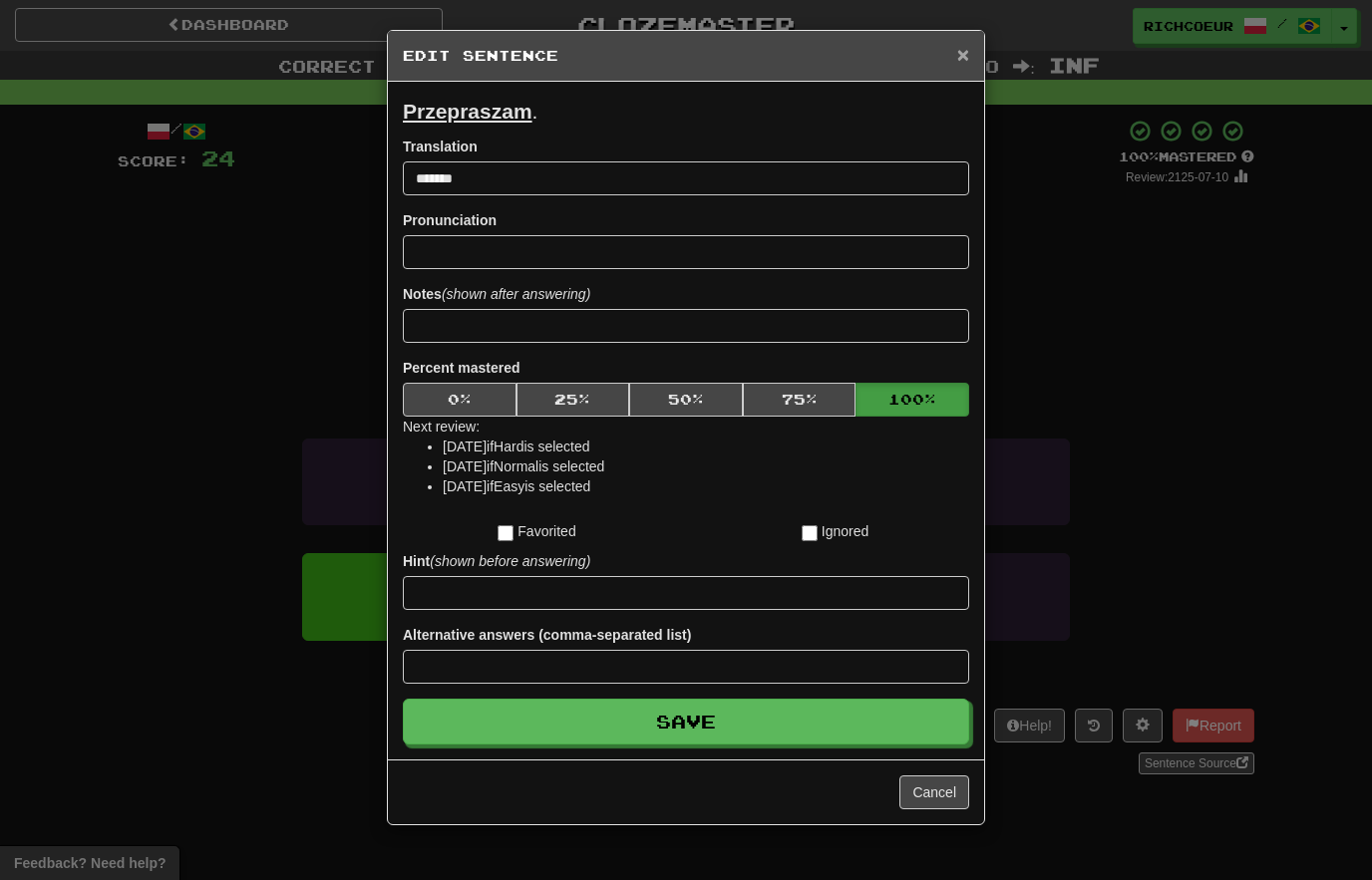click on "×" at bounding box center (963, 54) 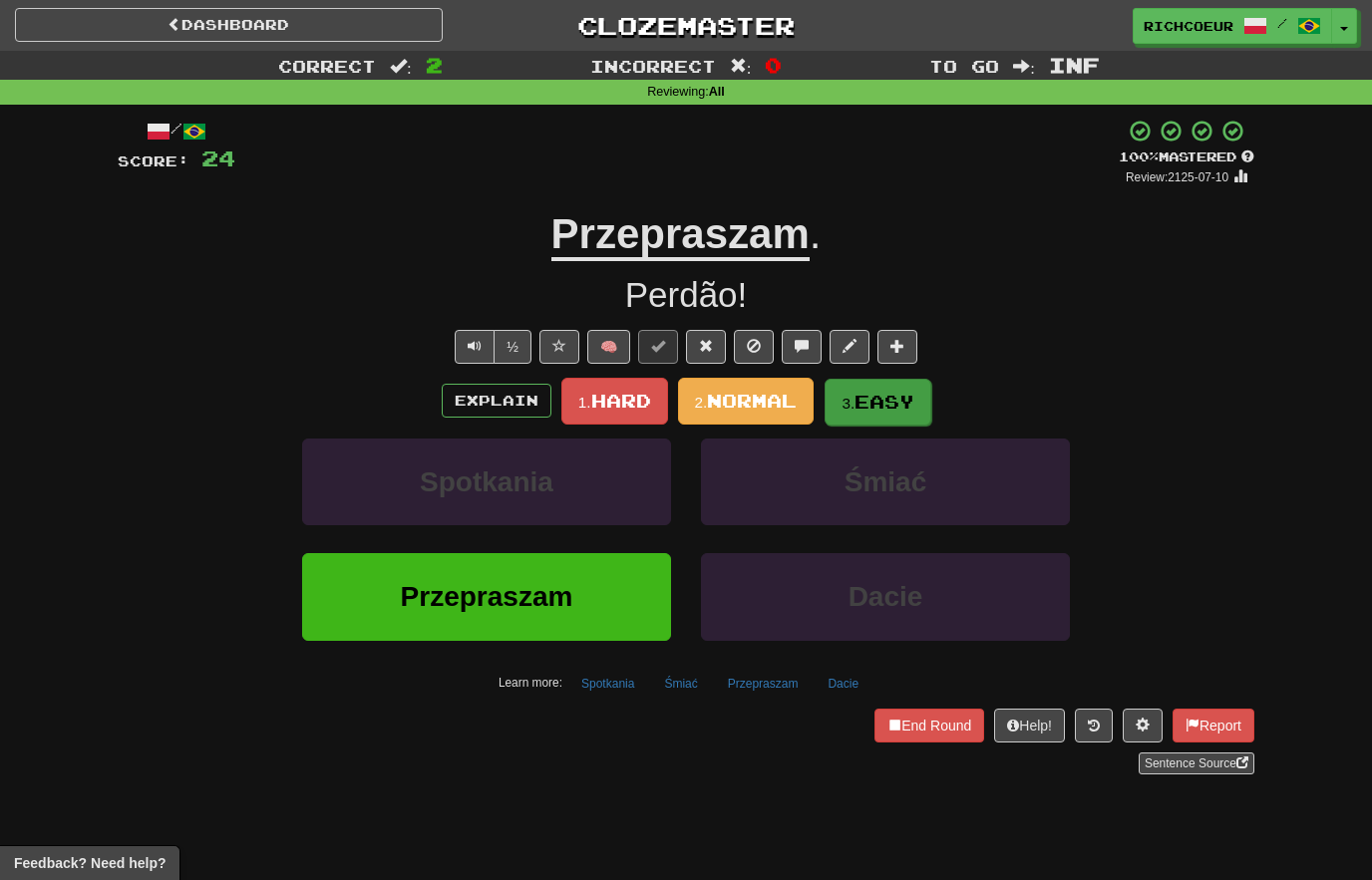 click on "3.  Easy" at bounding box center (877, 402) 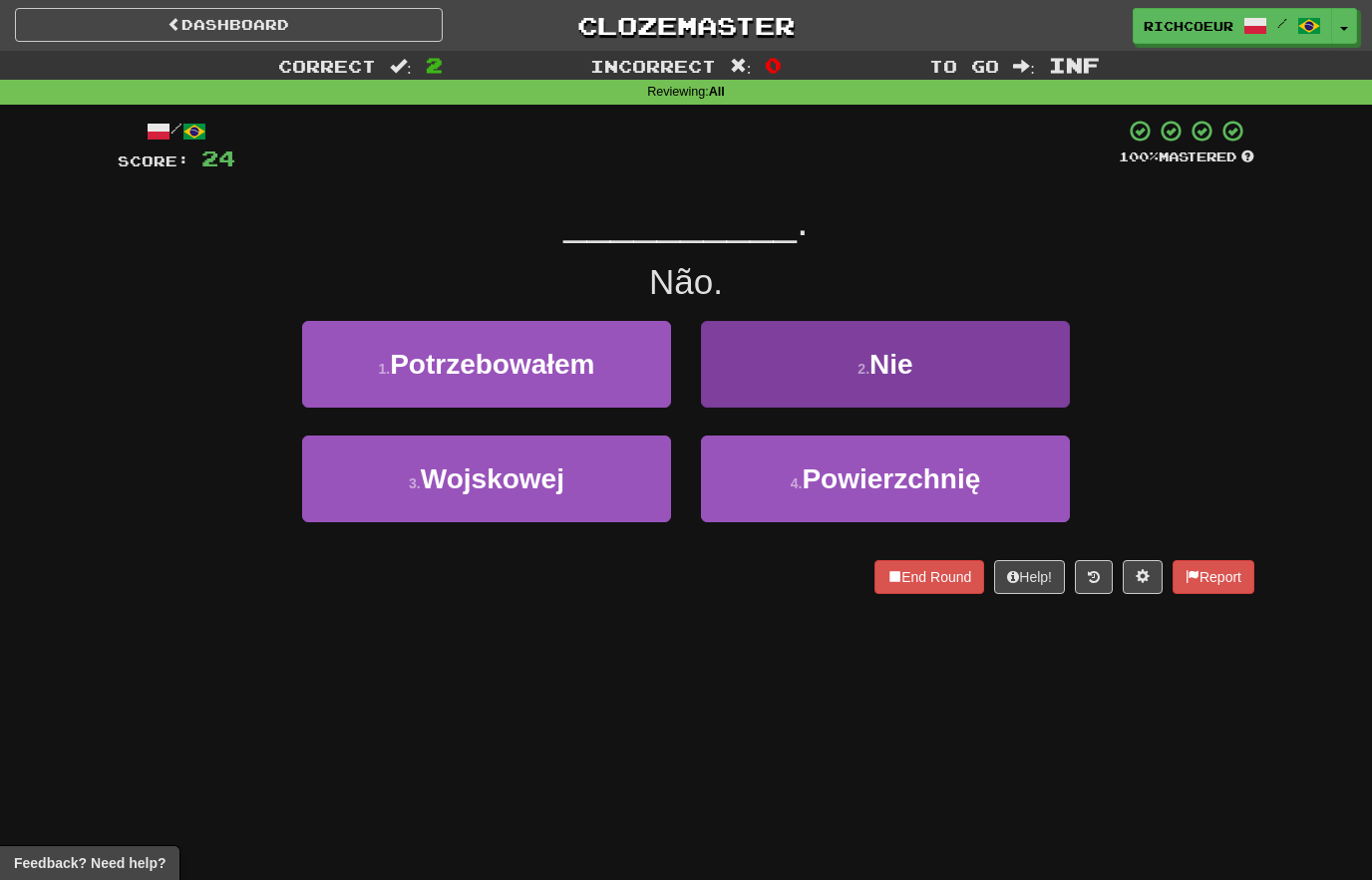 click on "2 .  Nie" at bounding box center (885, 364) 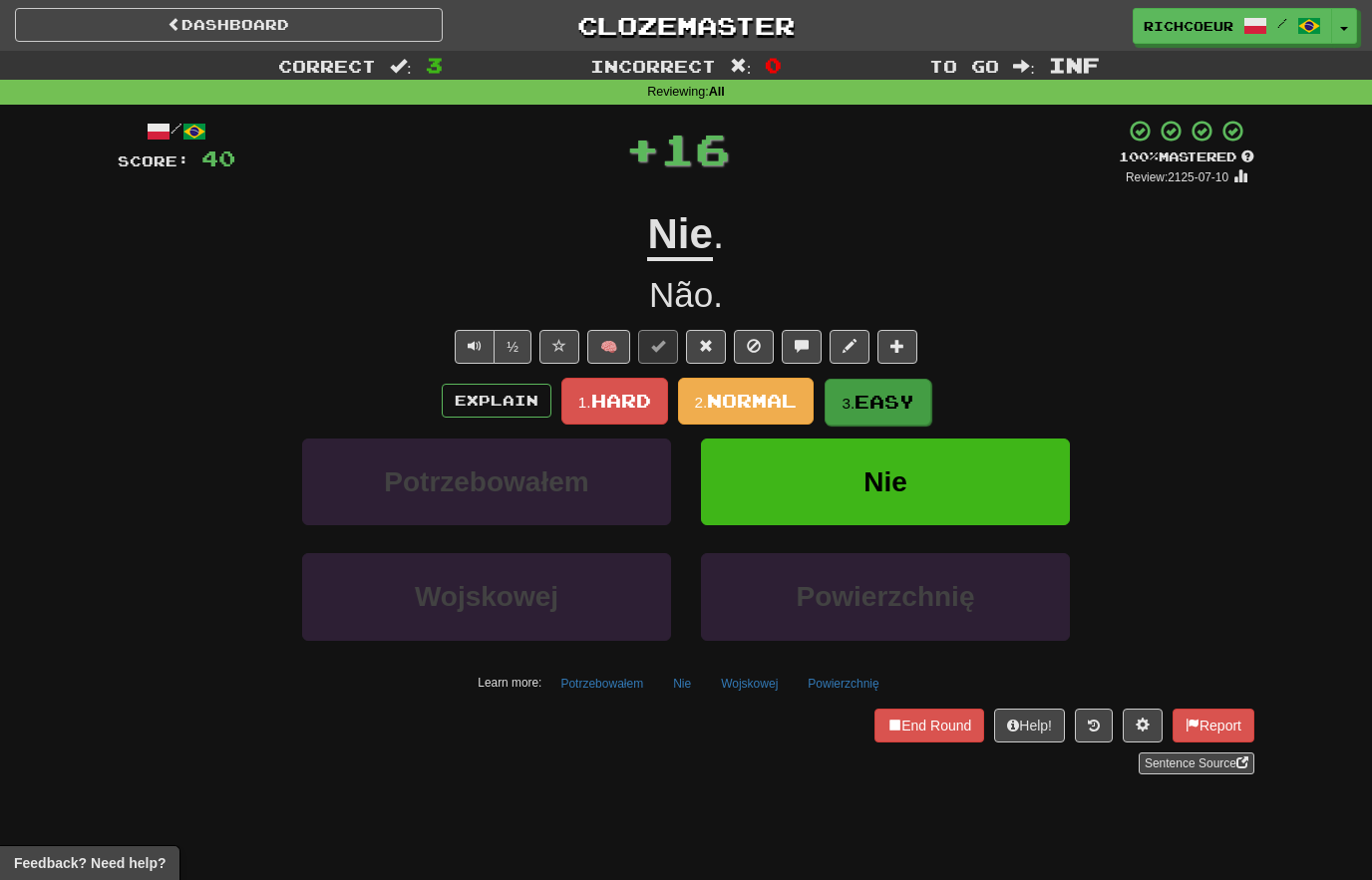 click on "Easy" at bounding box center [884, 402] 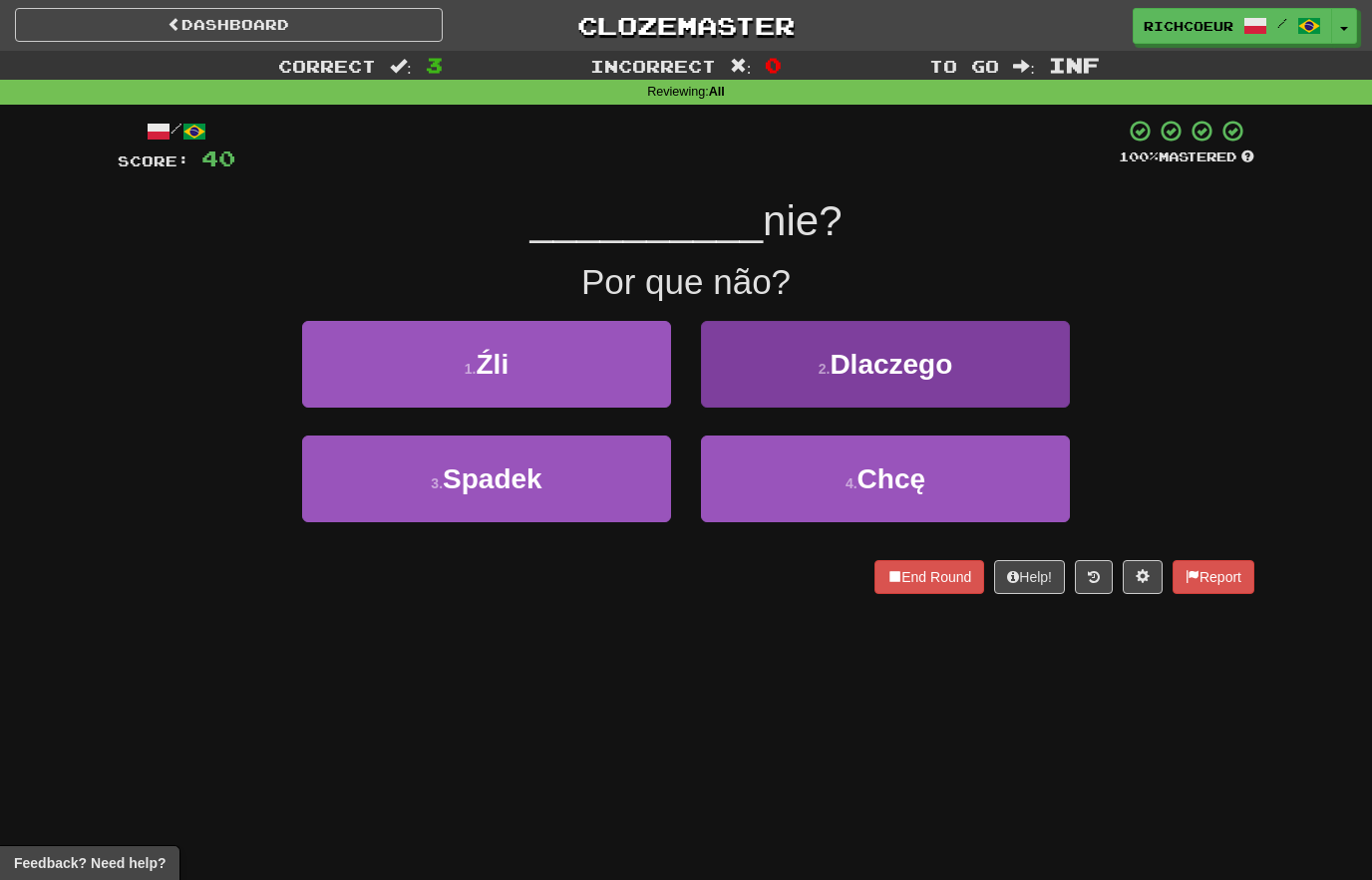 click on "2 .  Dlaczego" at bounding box center (885, 364) 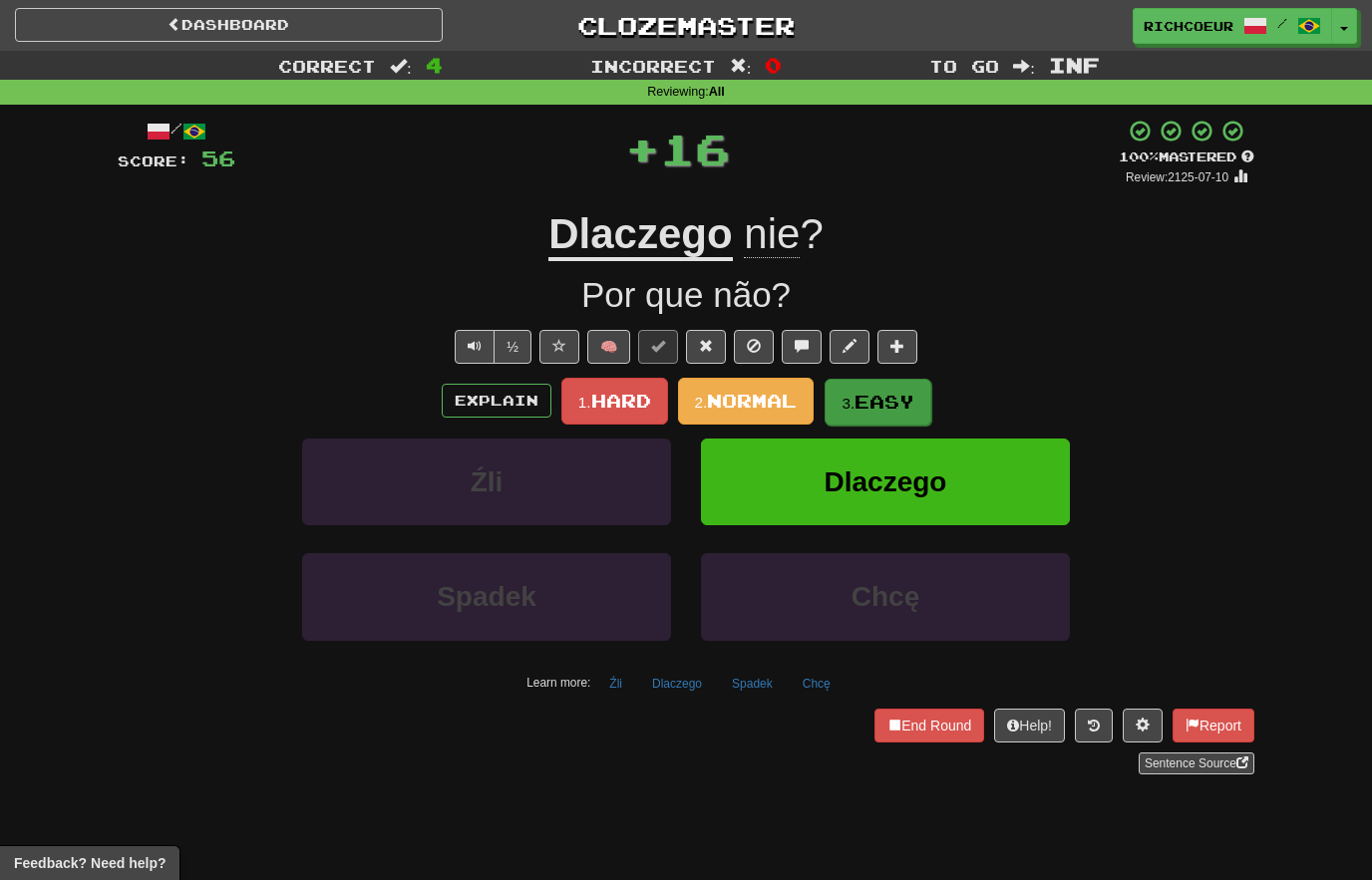 click on "Easy" at bounding box center (884, 402) 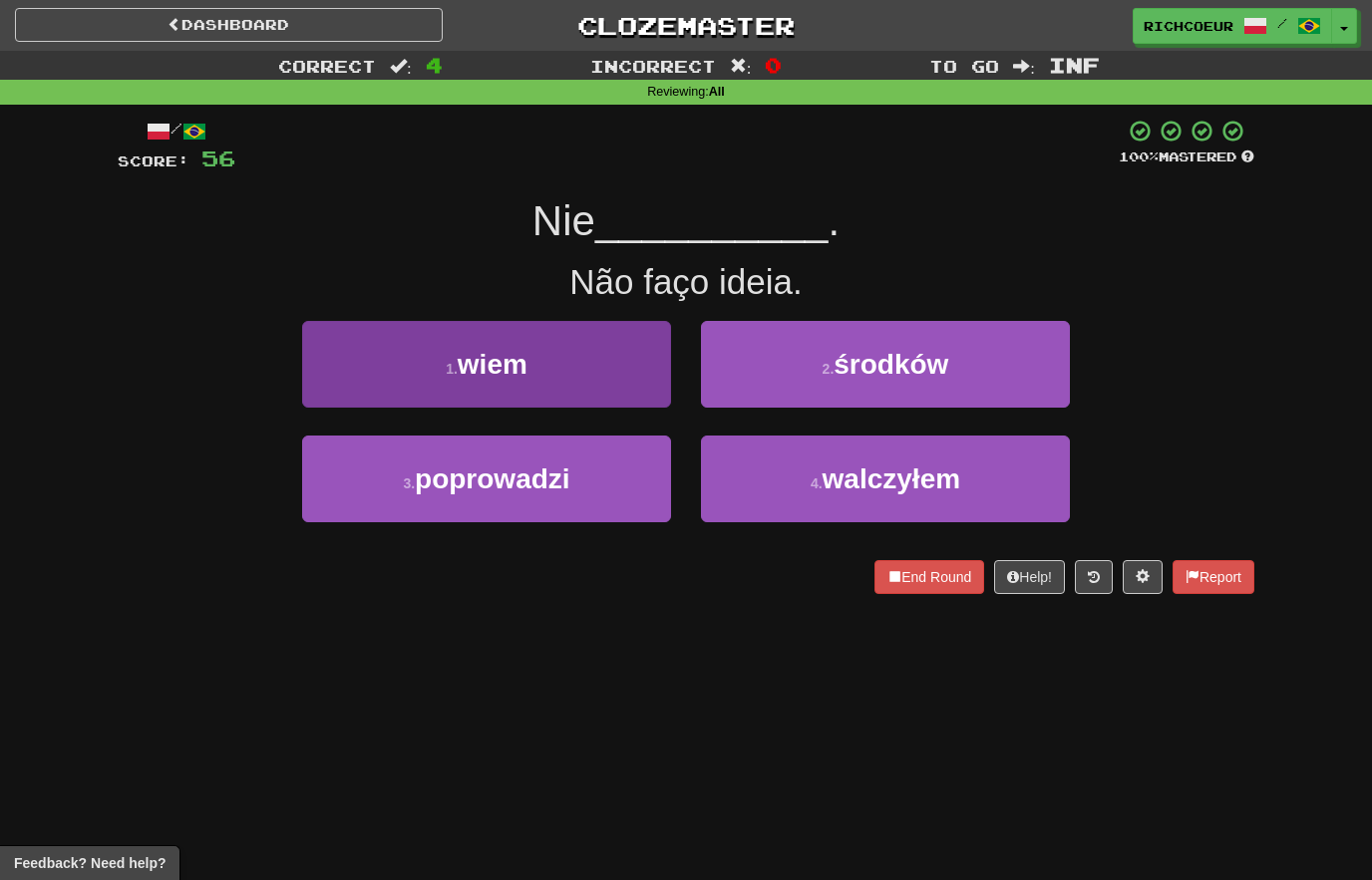 click on "1 .  wiem" at bounding box center (487, 364) 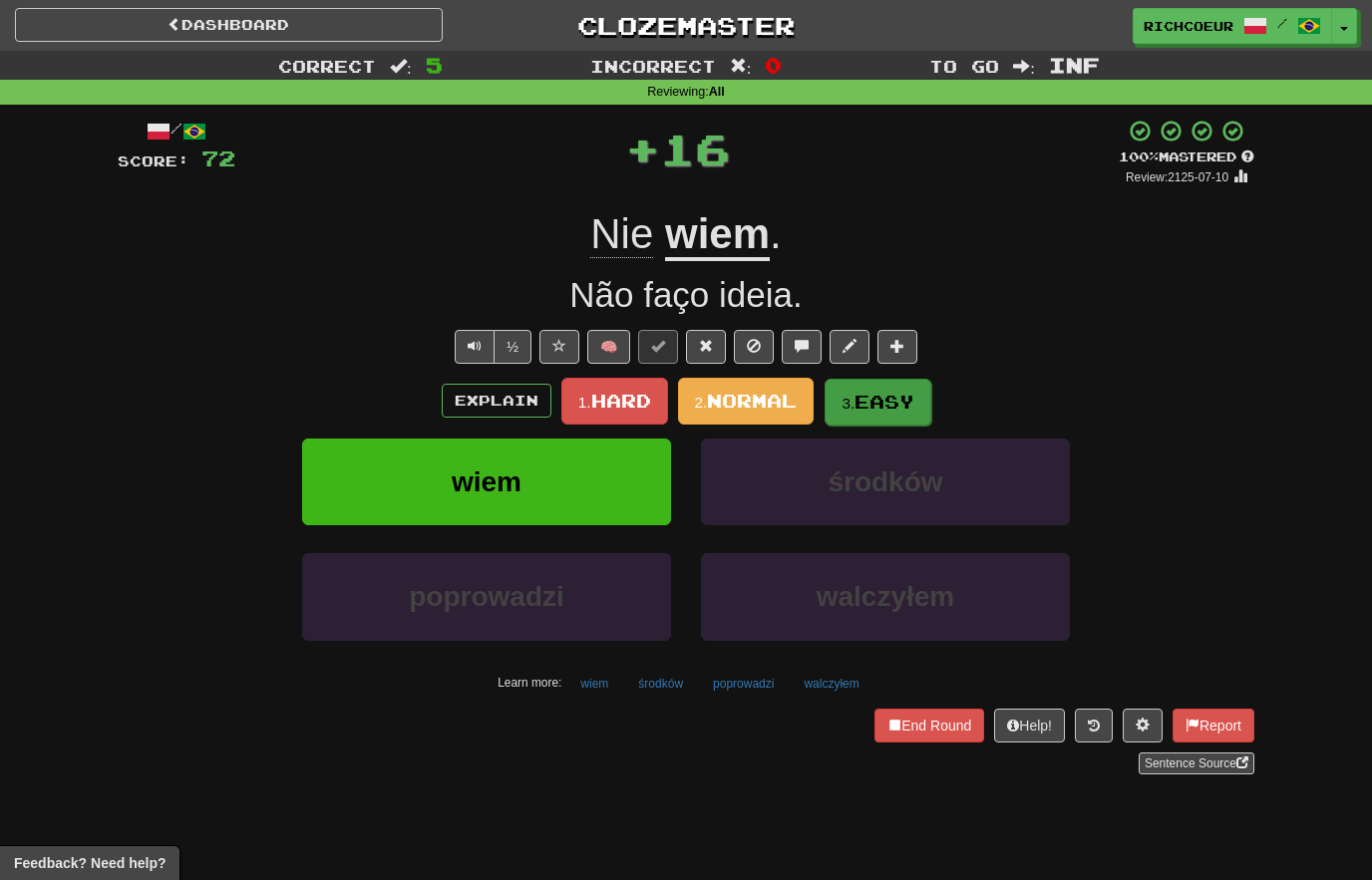 click on "Easy" at bounding box center [884, 402] 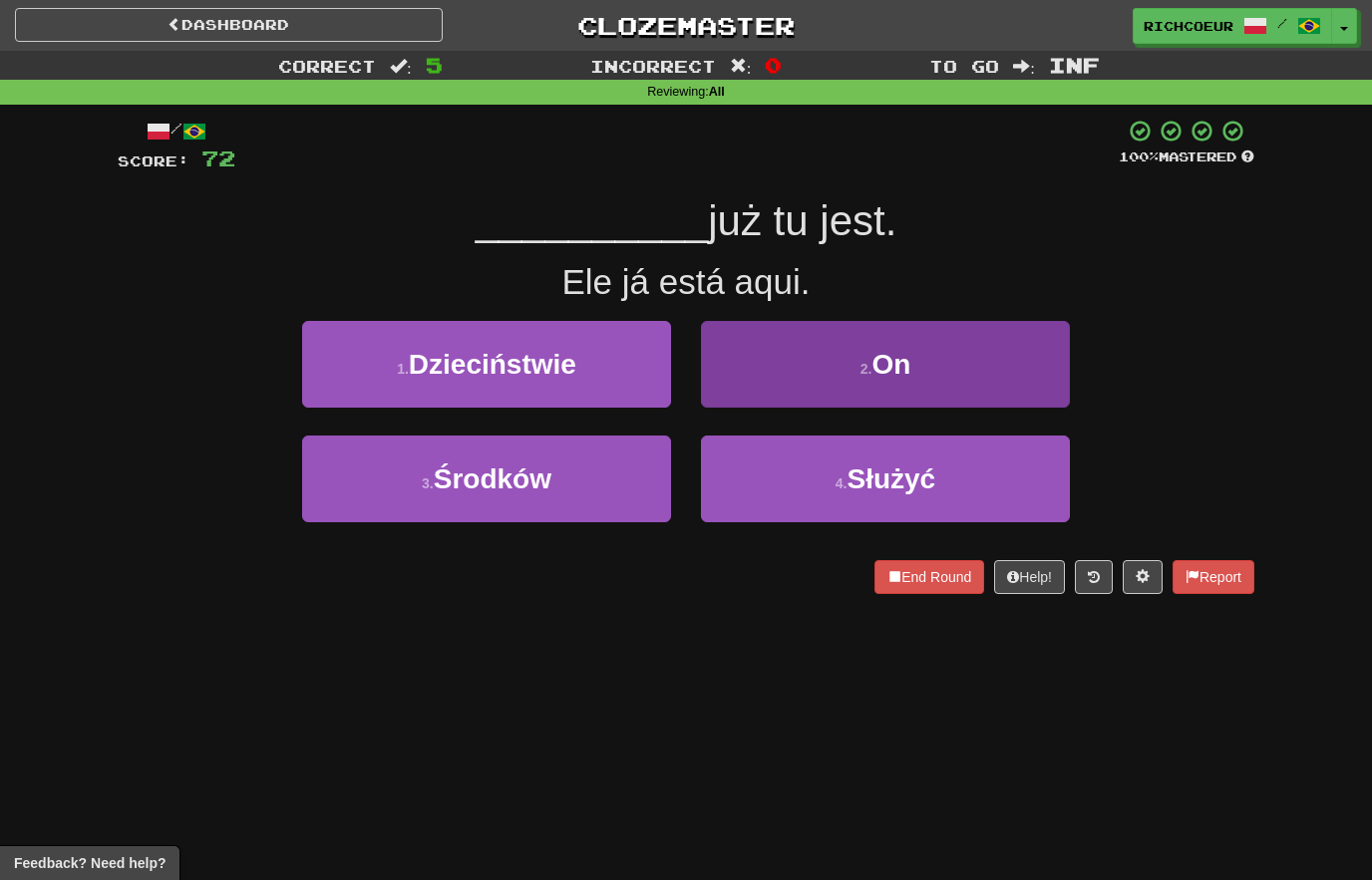click on "2 .  On" at bounding box center [885, 364] 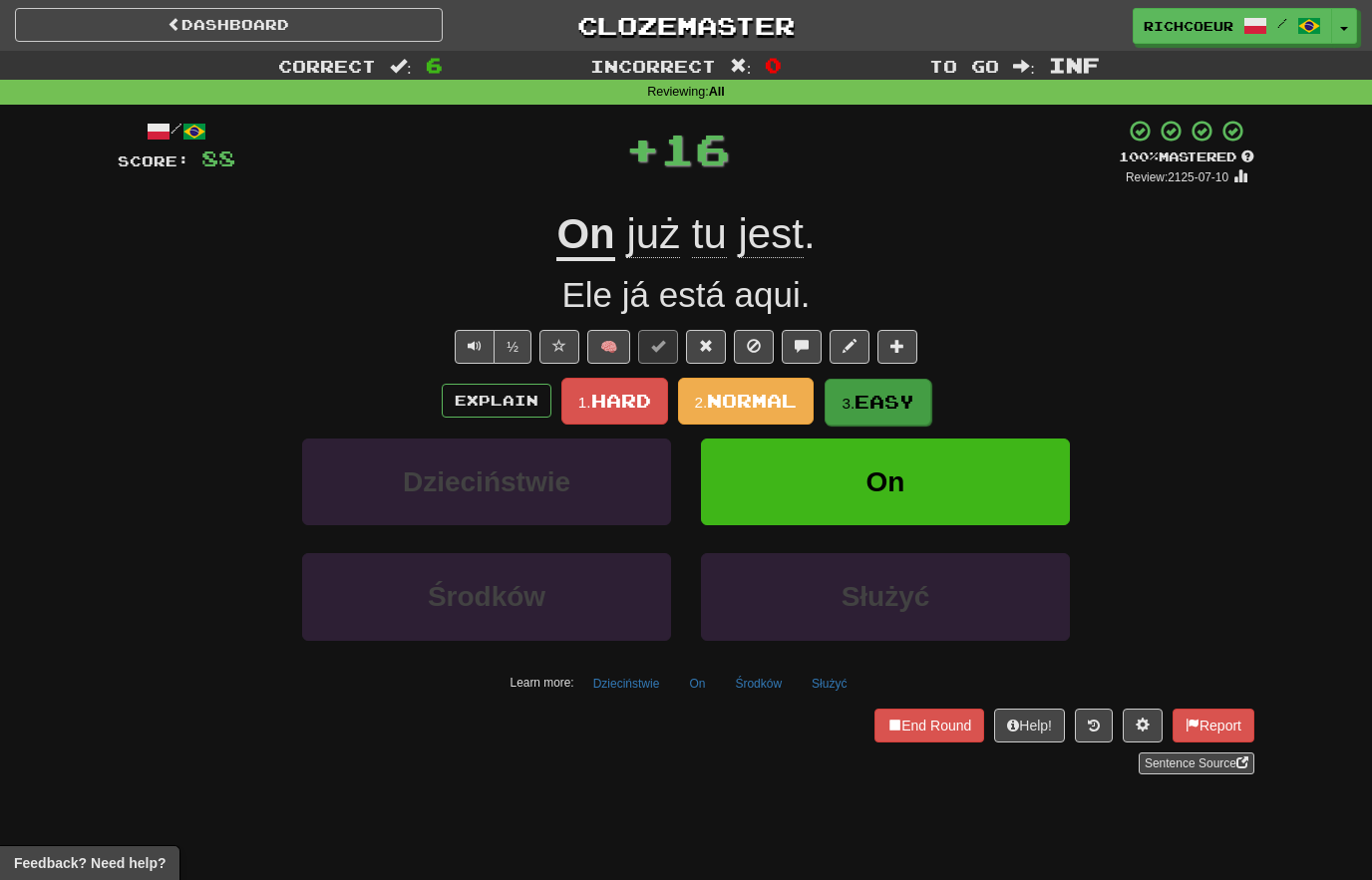 click on "Easy" at bounding box center (884, 402) 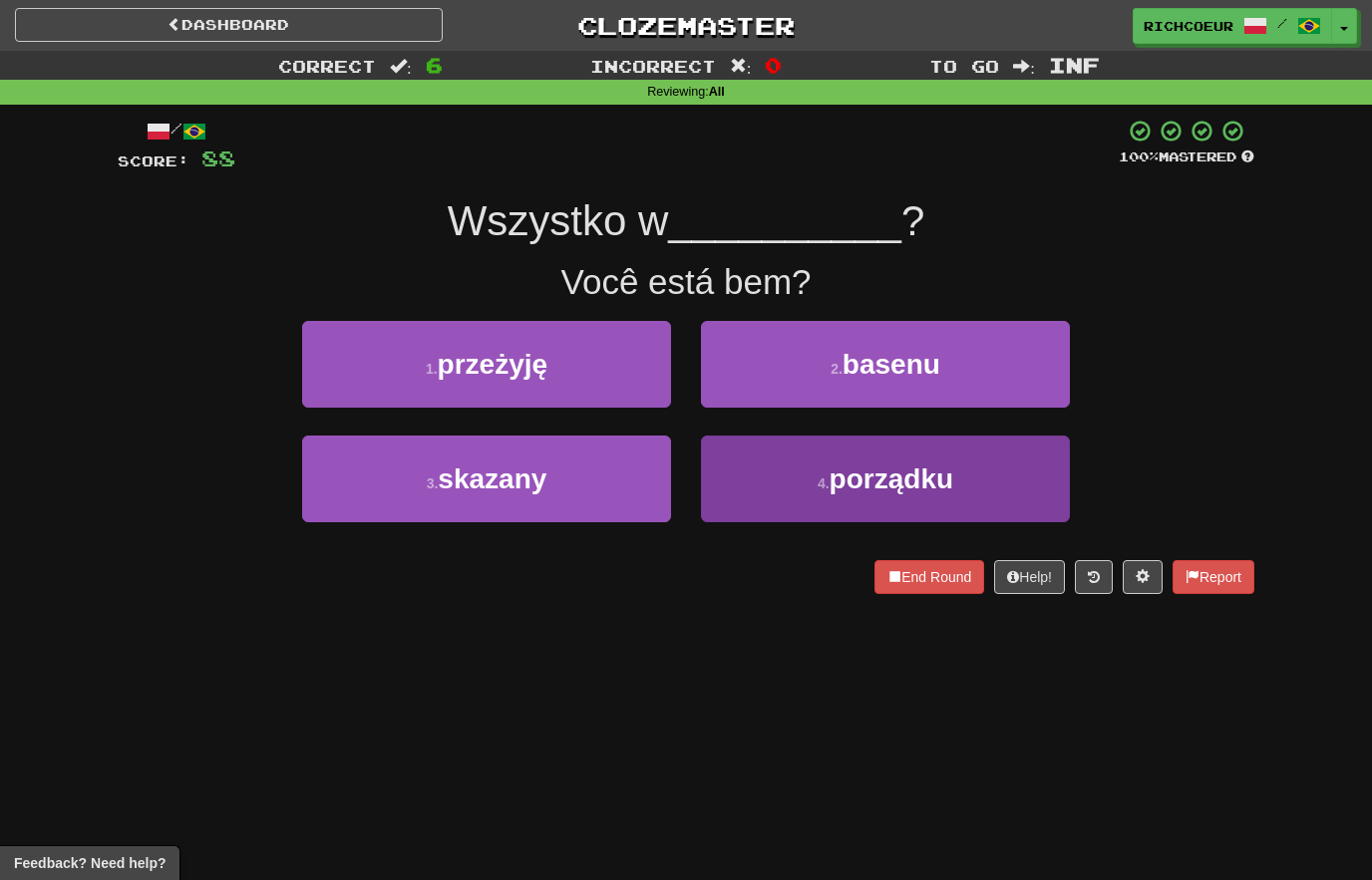 click on "porządku" at bounding box center (891, 478) 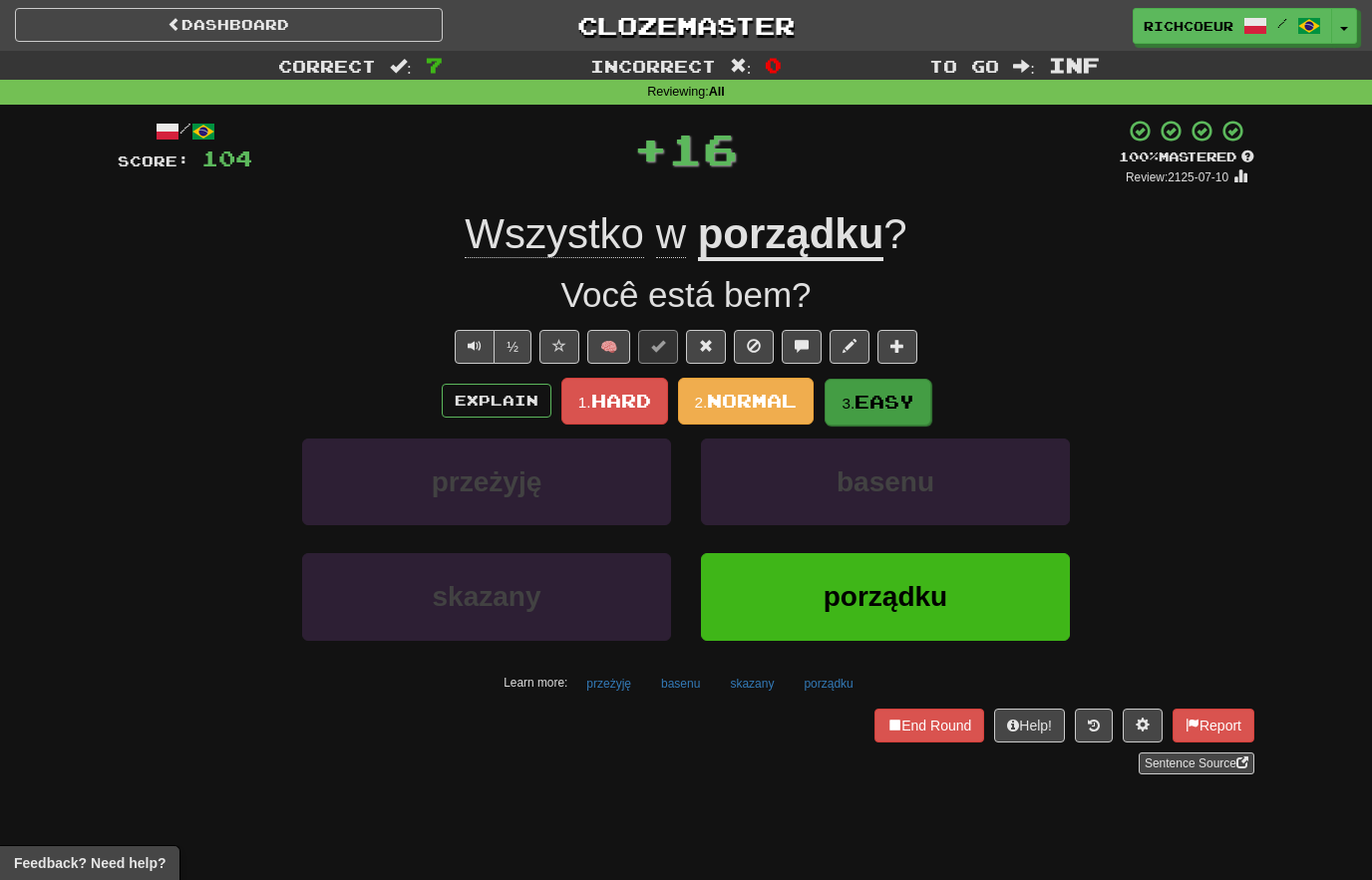 click on "Easy" at bounding box center (884, 402) 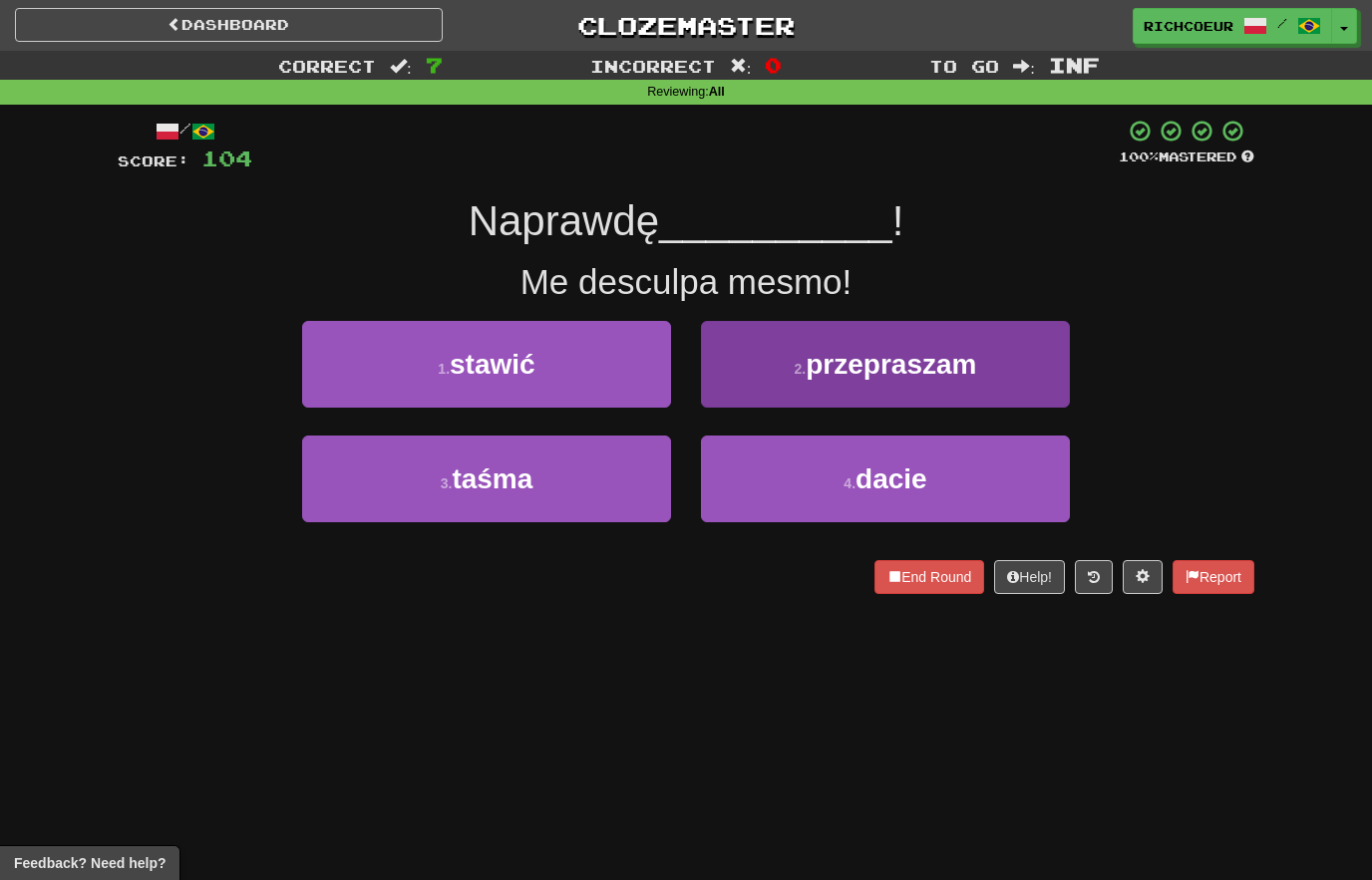 click on "przepraszam" at bounding box center [890, 364] 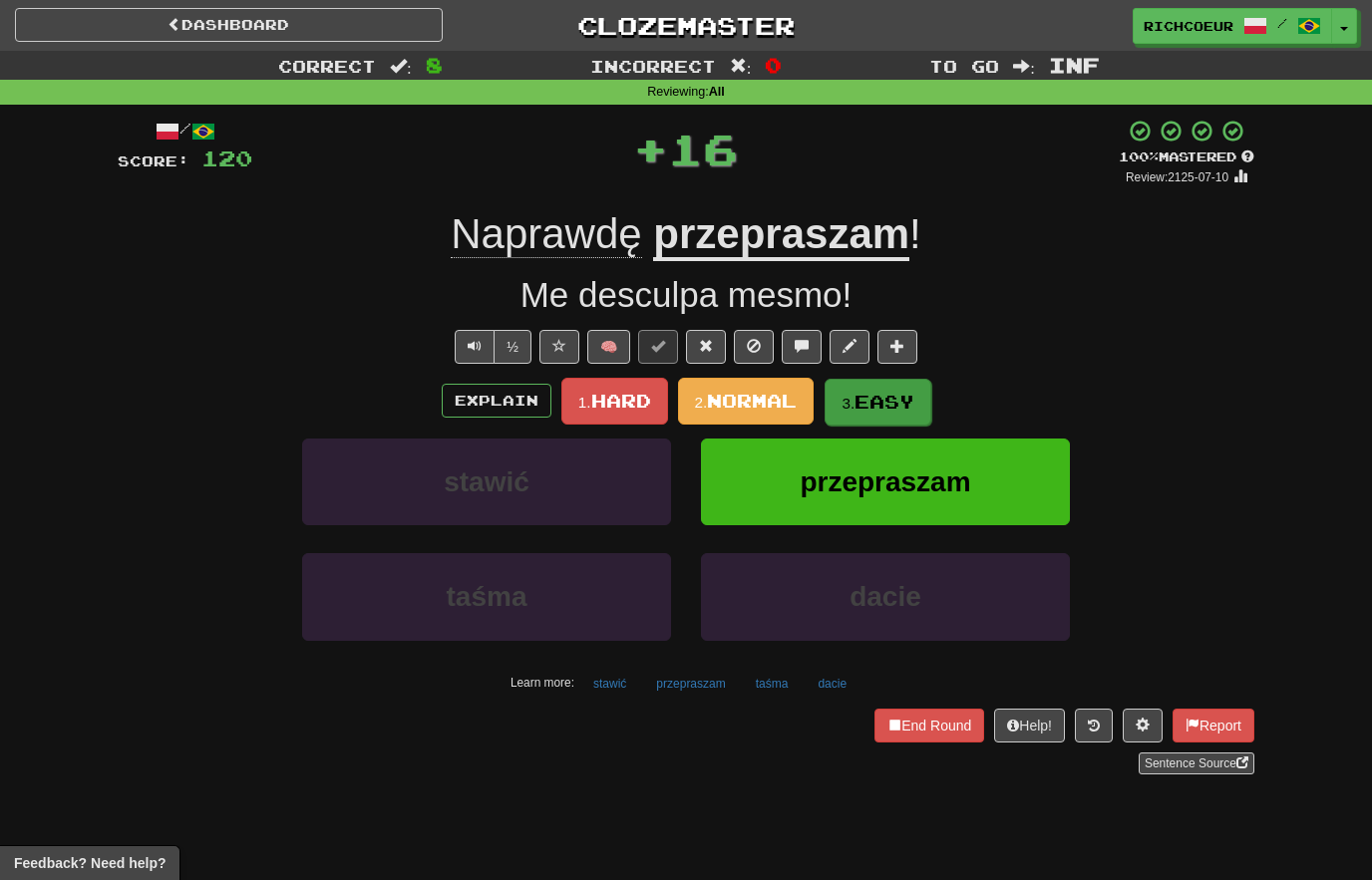 click on "Easy" at bounding box center (884, 402) 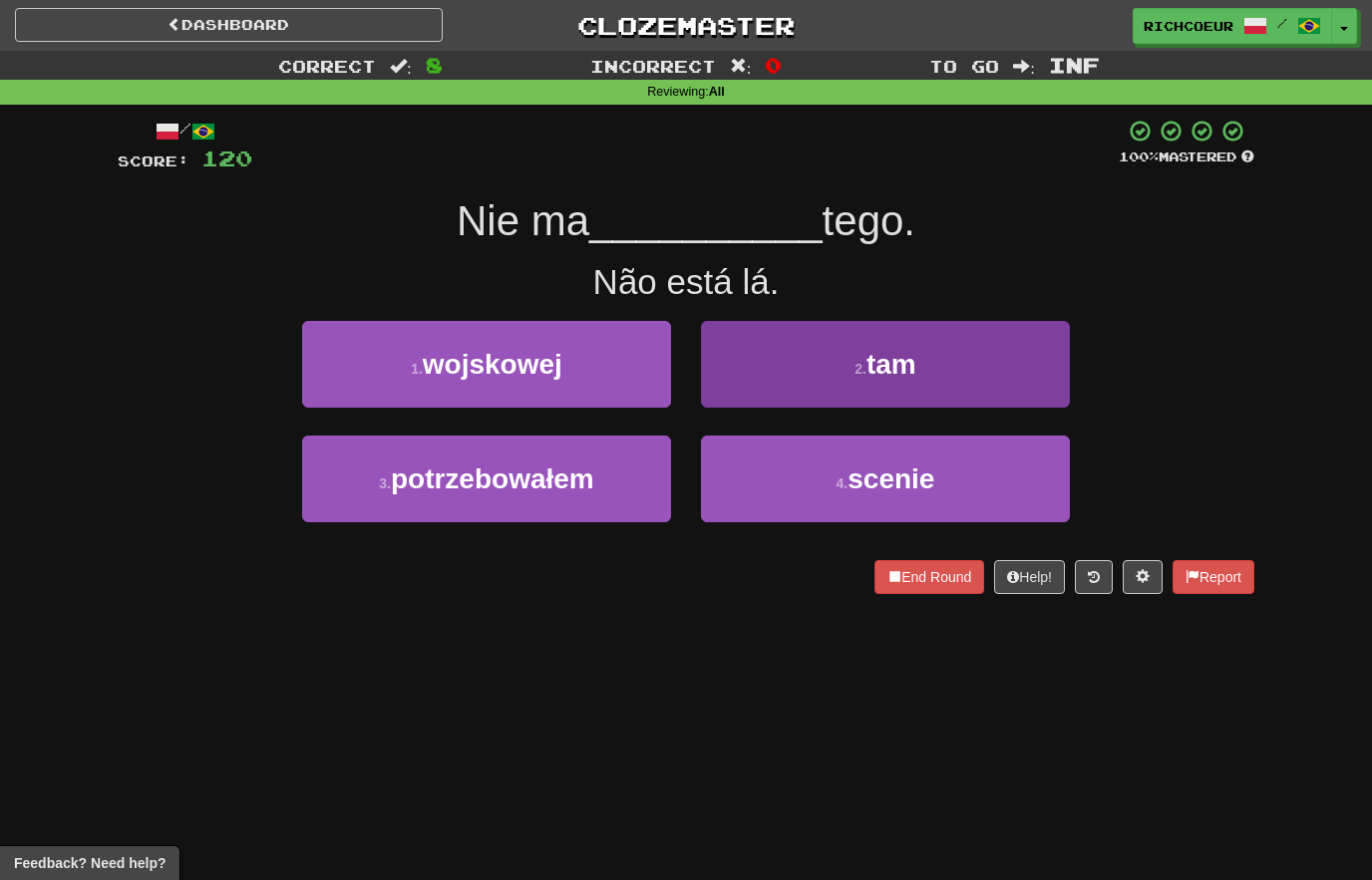 click on "2 .  tam" at bounding box center [885, 364] 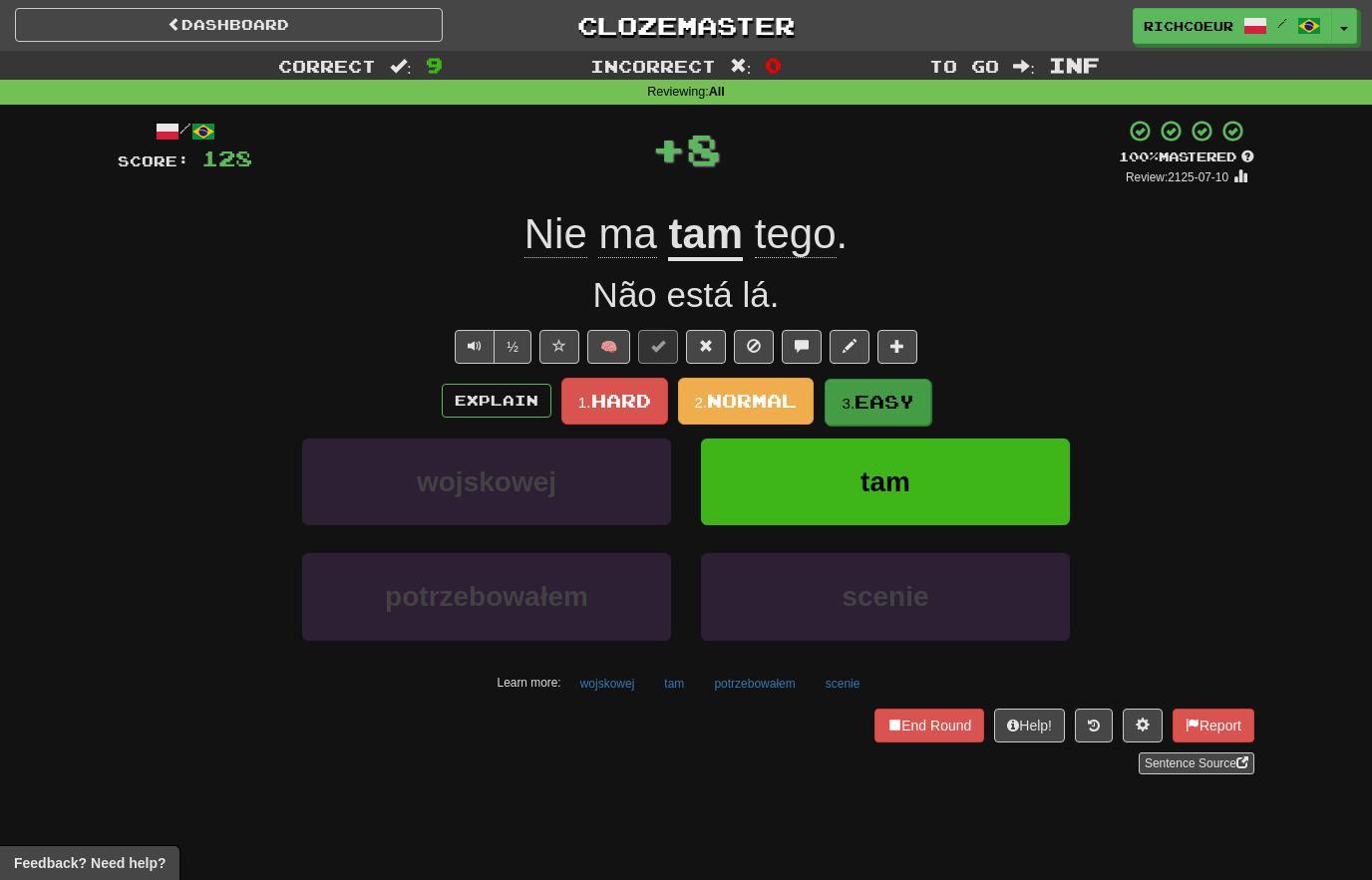 click on "Easy" at bounding box center [884, 402] 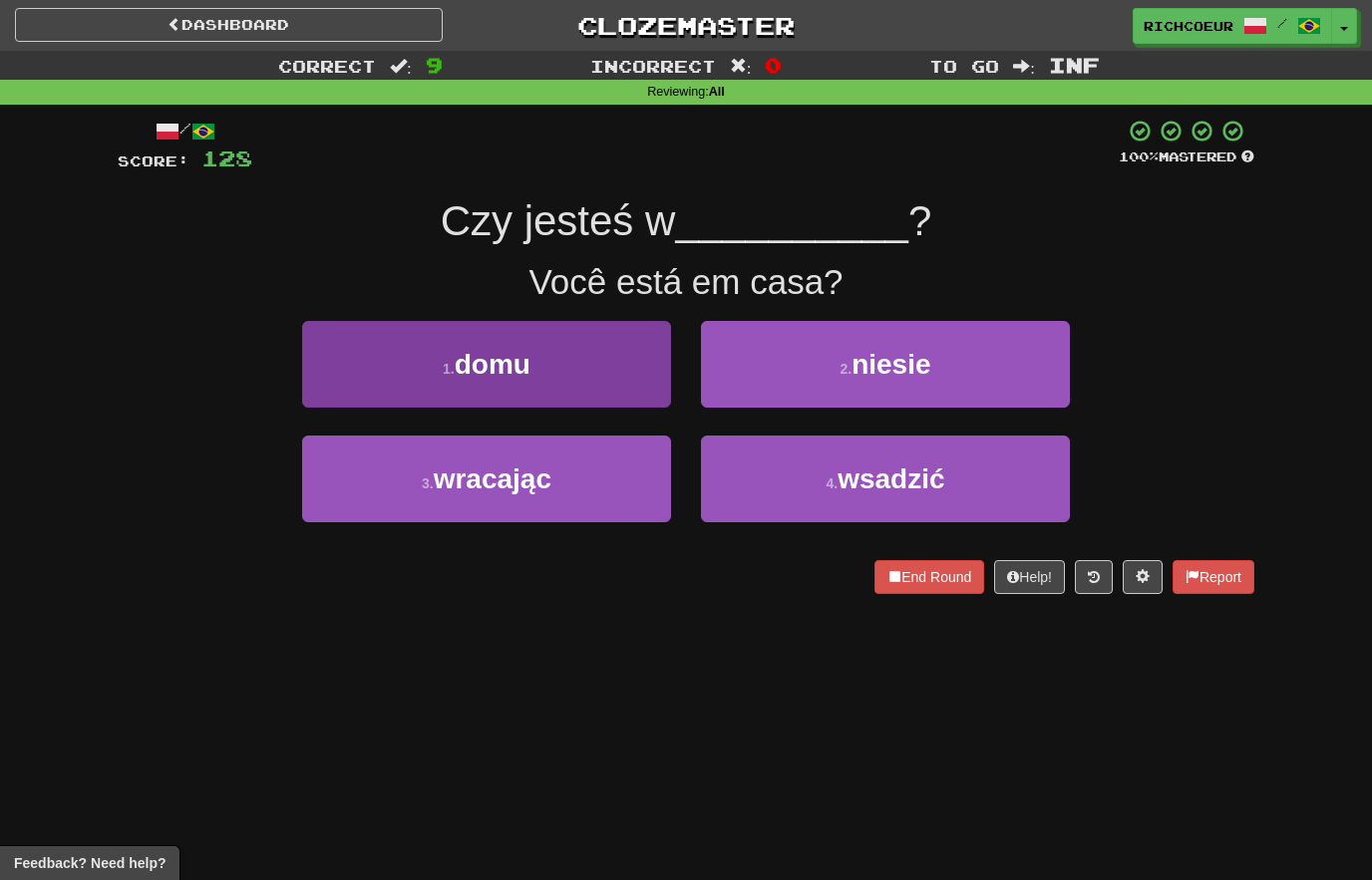 click on "1 .  domu" at bounding box center (487, 364) 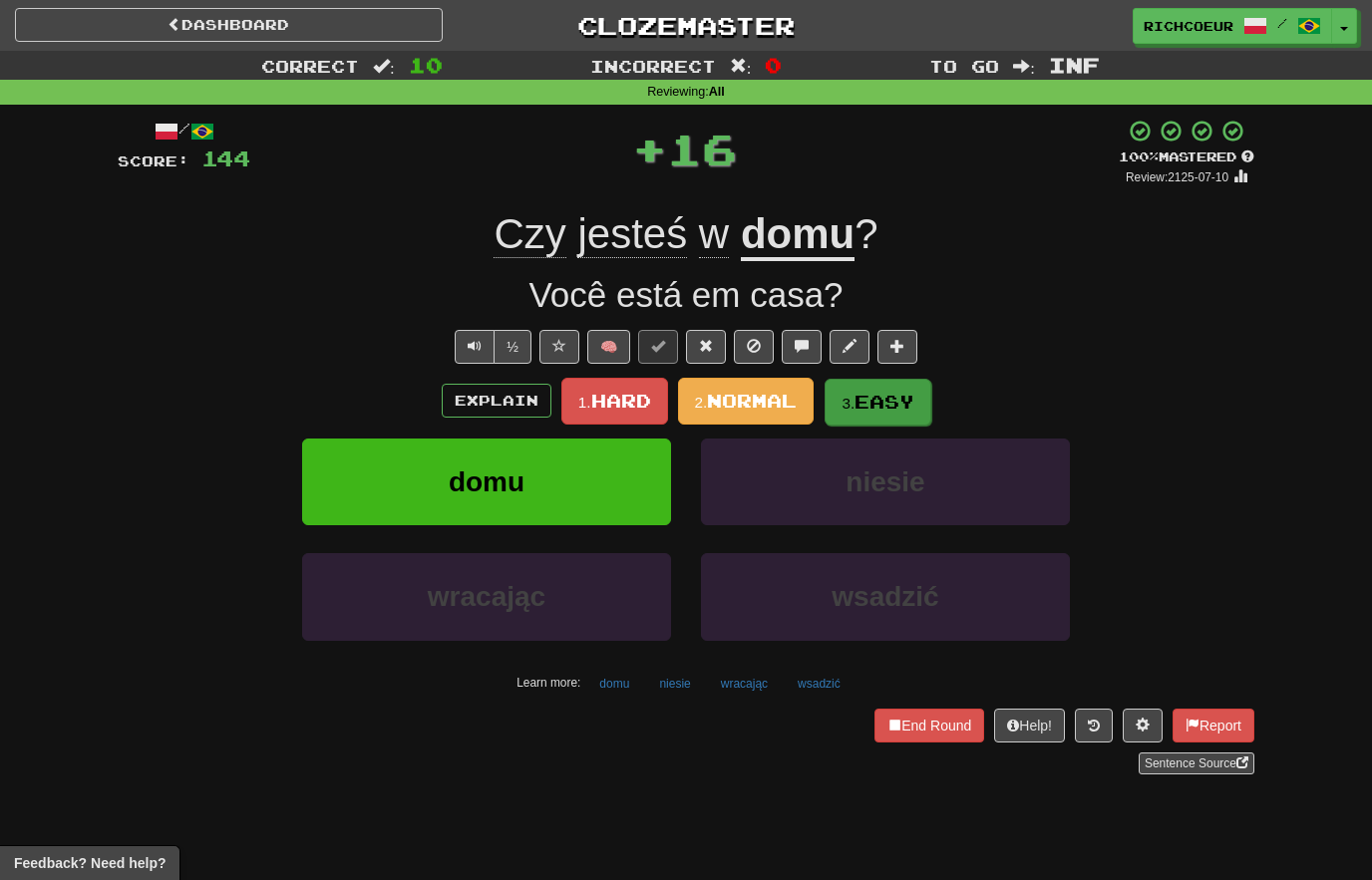 click on "Easy" at bounding box center (884, 402) 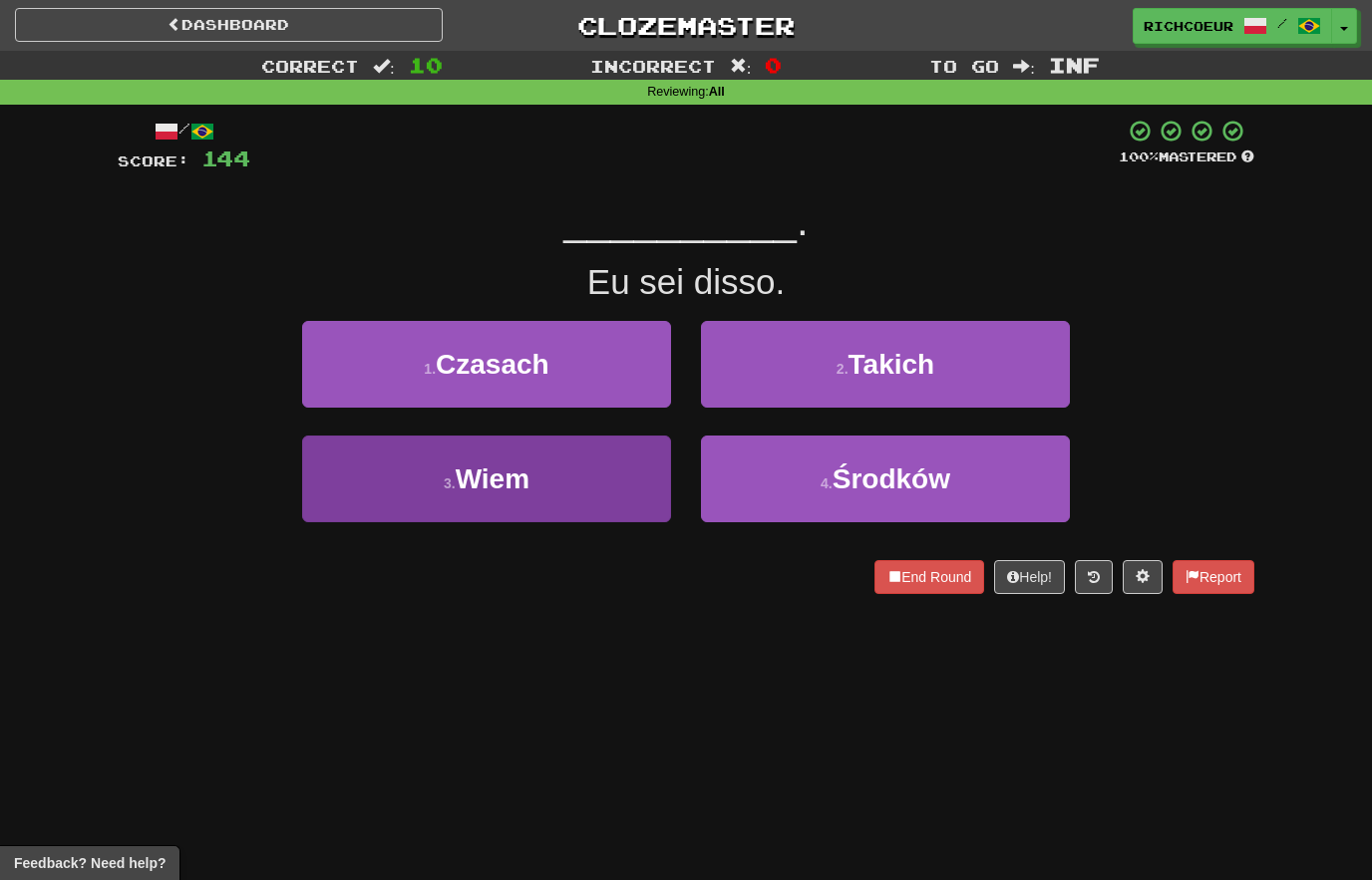 click on "3 .  Wiem" at bounding box center [487, 478] 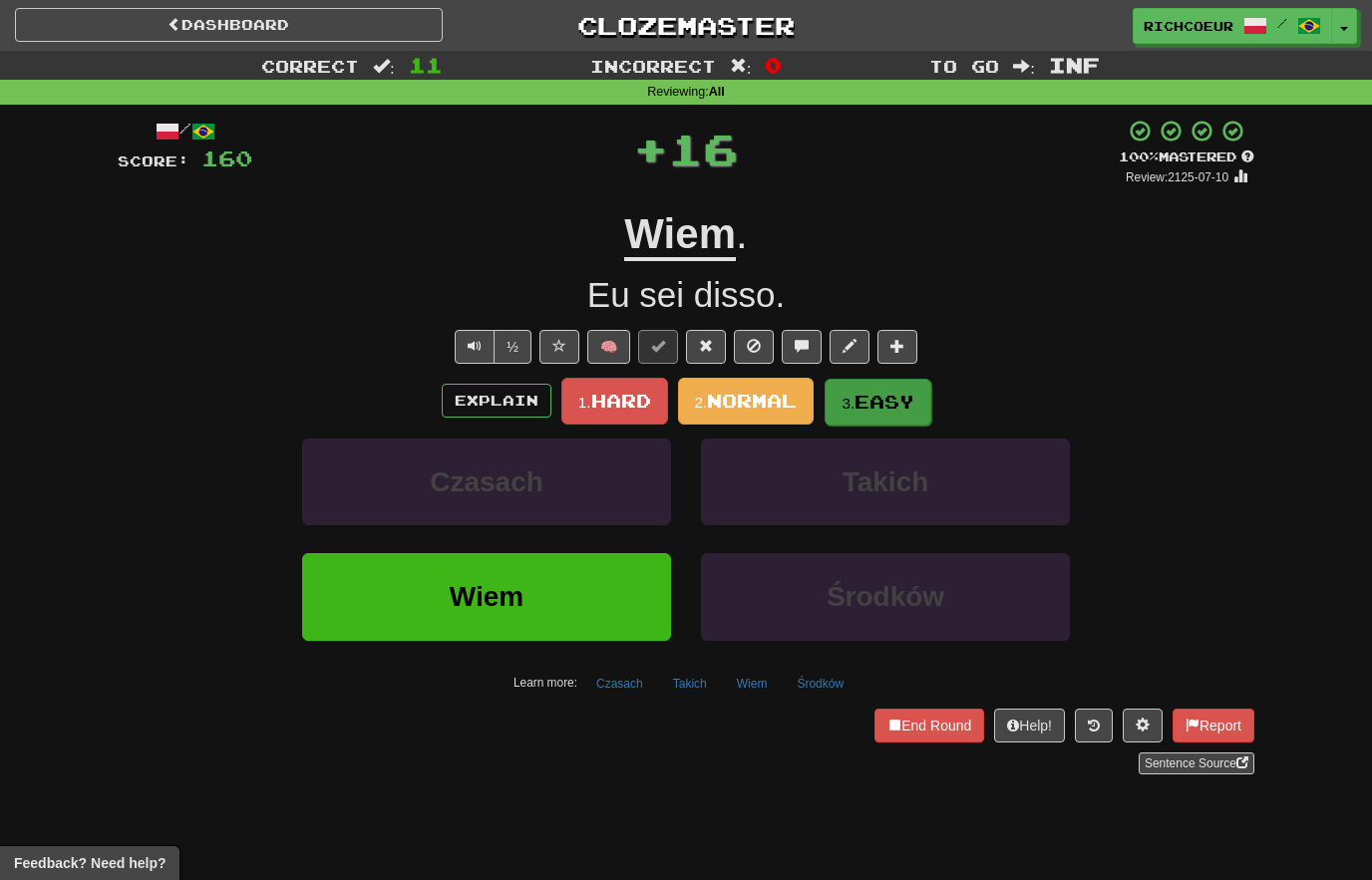 click on "Easy" at bounding box center [884, 402] 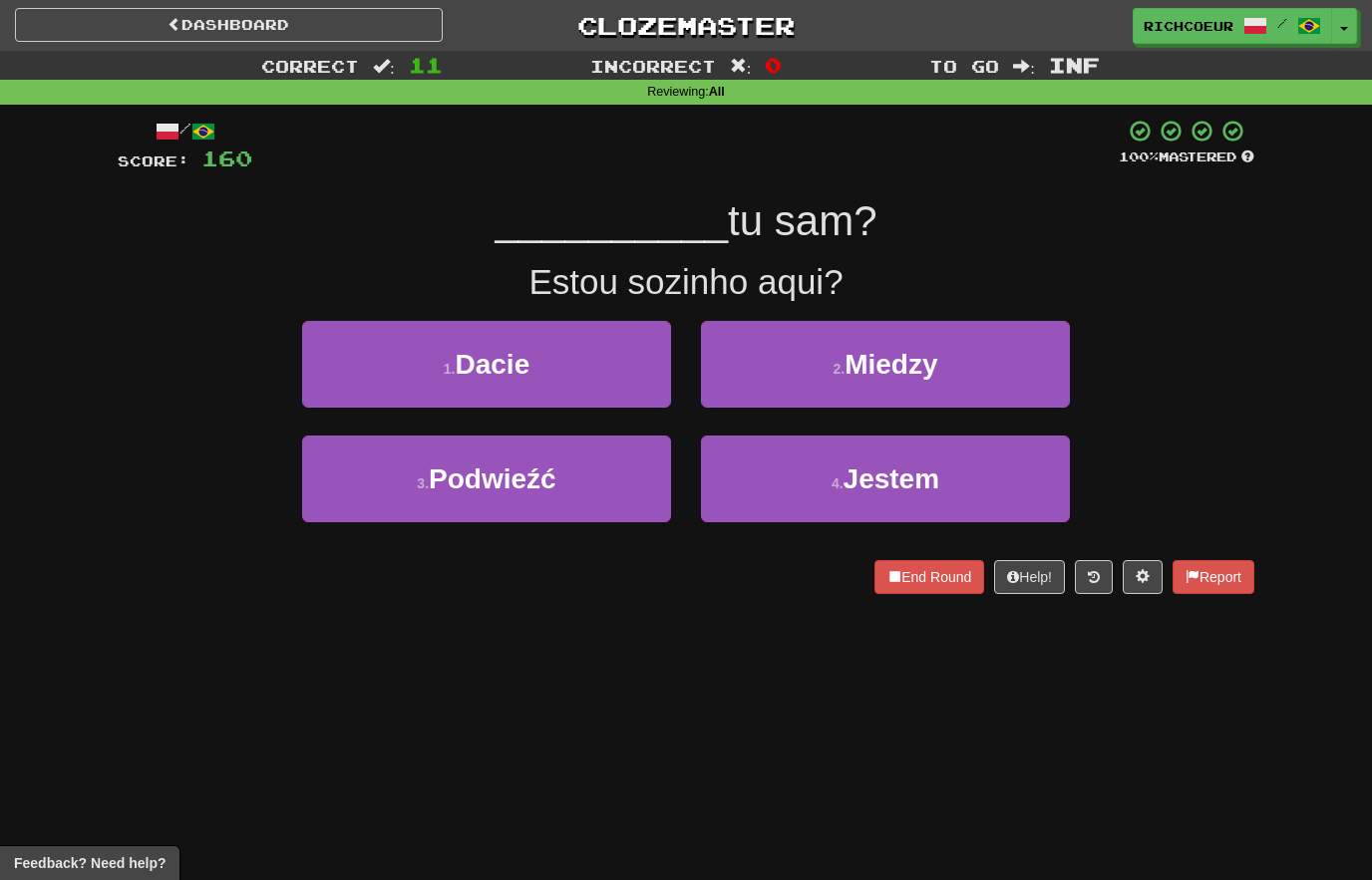 click on "Jestem" at bounding box center [891, 478] 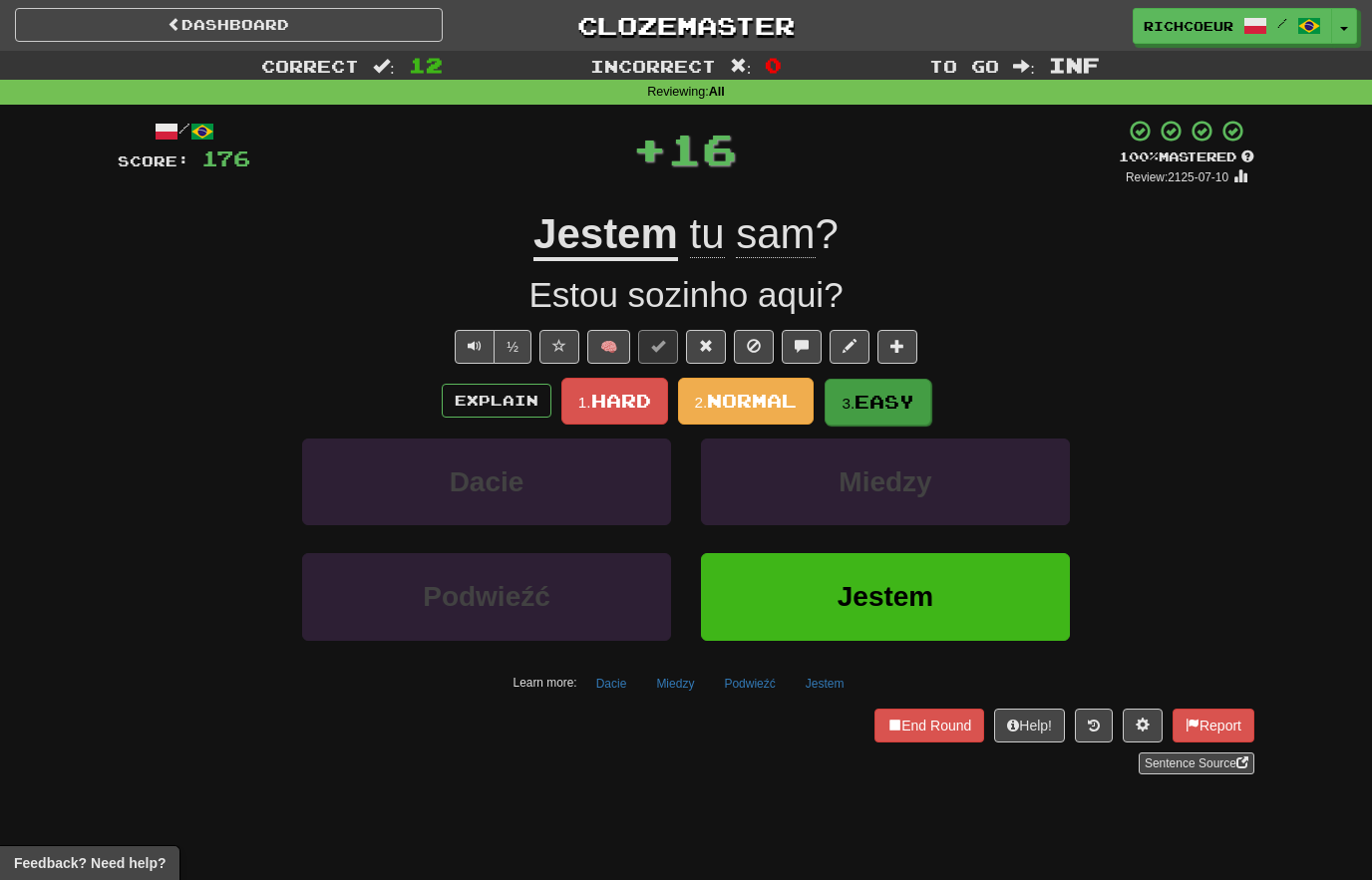 click on "Easy" at bounding box center [884, 402] 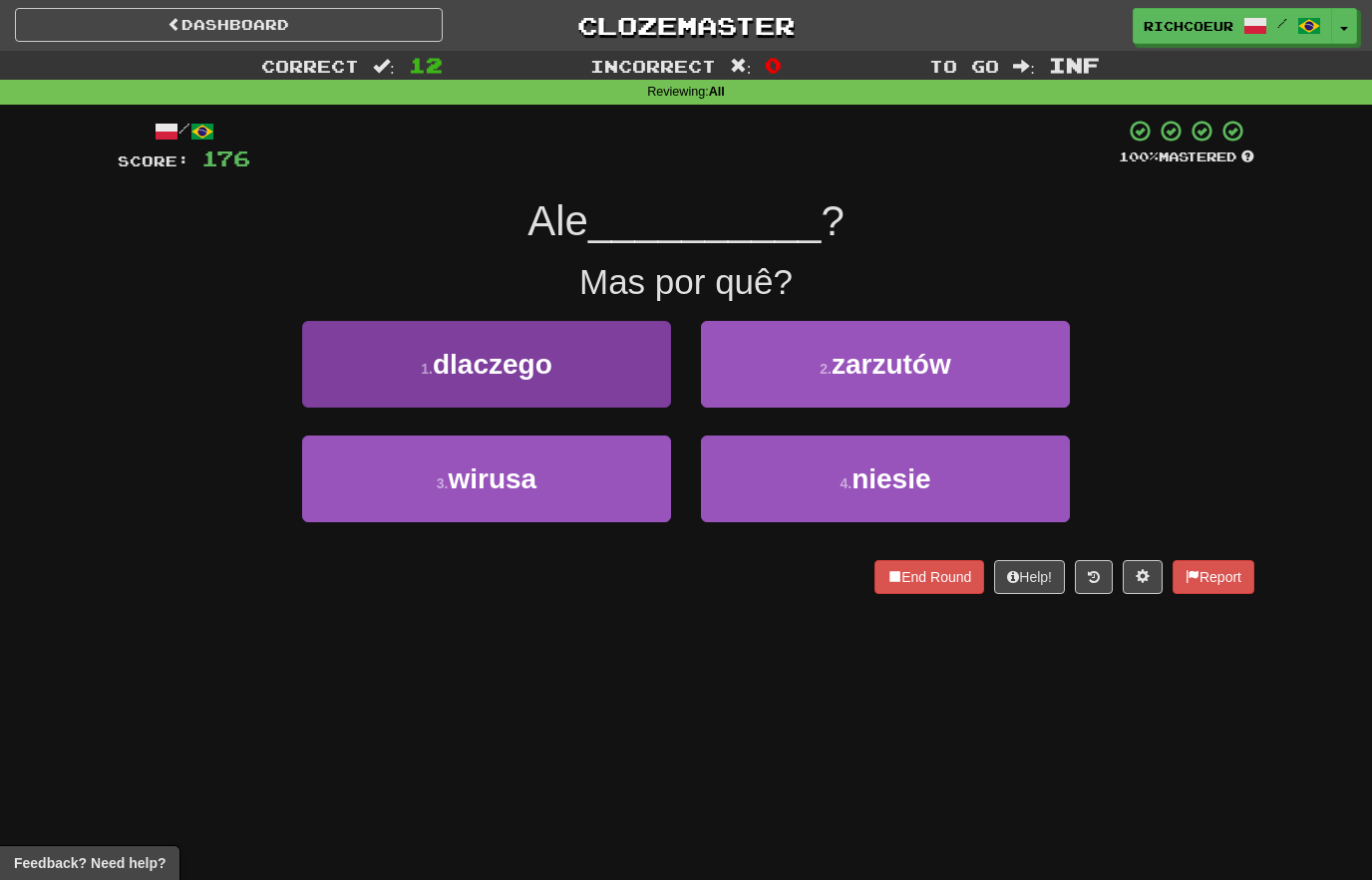 click on "1 .  dlaczego" at bounding box center [487, 364] 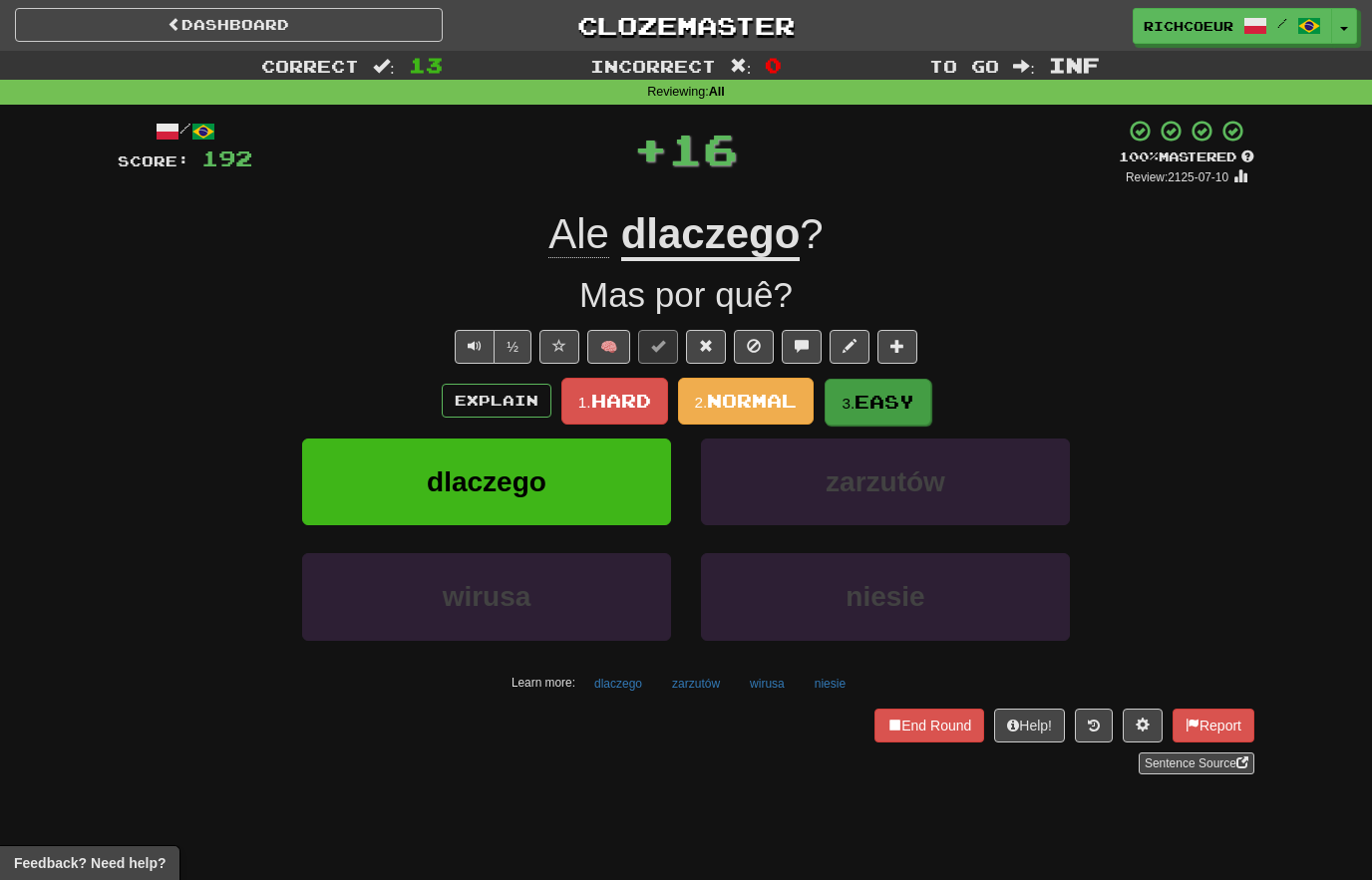 click on "Easy" at bounding box center (884, 402) 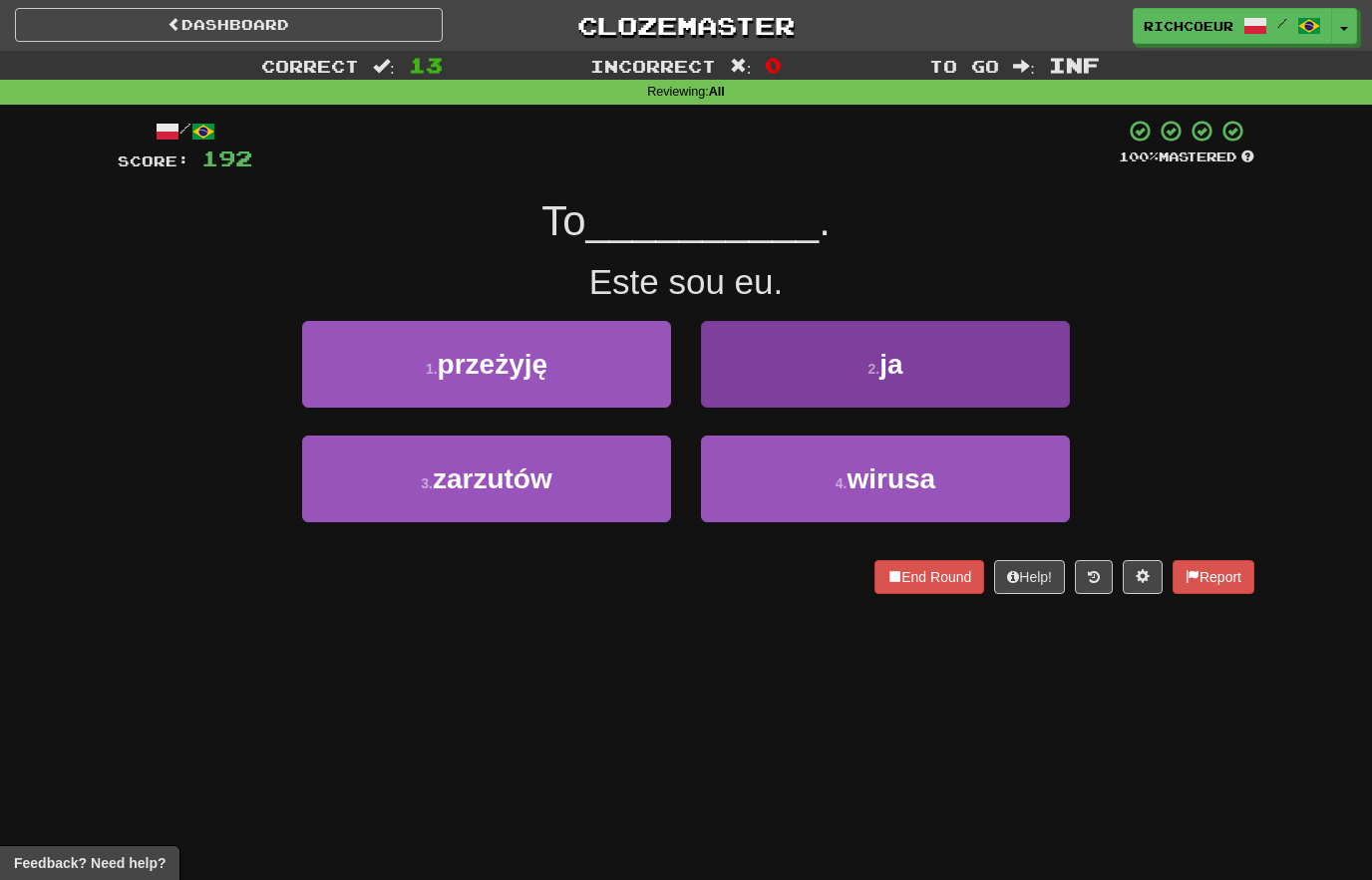 click on "2 .  ja" at bounding box center [885, 364] 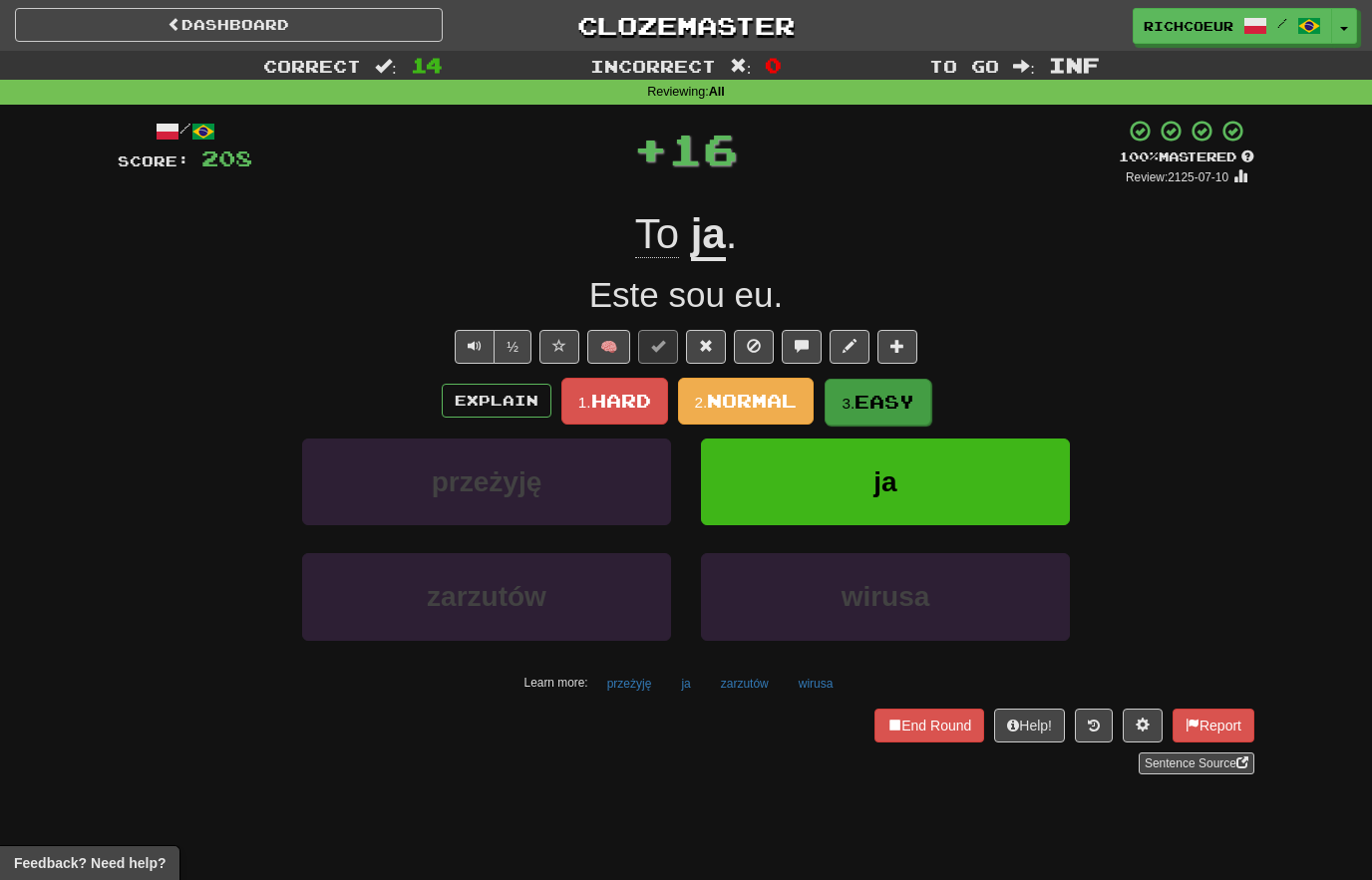 click on "Easy" at bounding box center [884, 402] 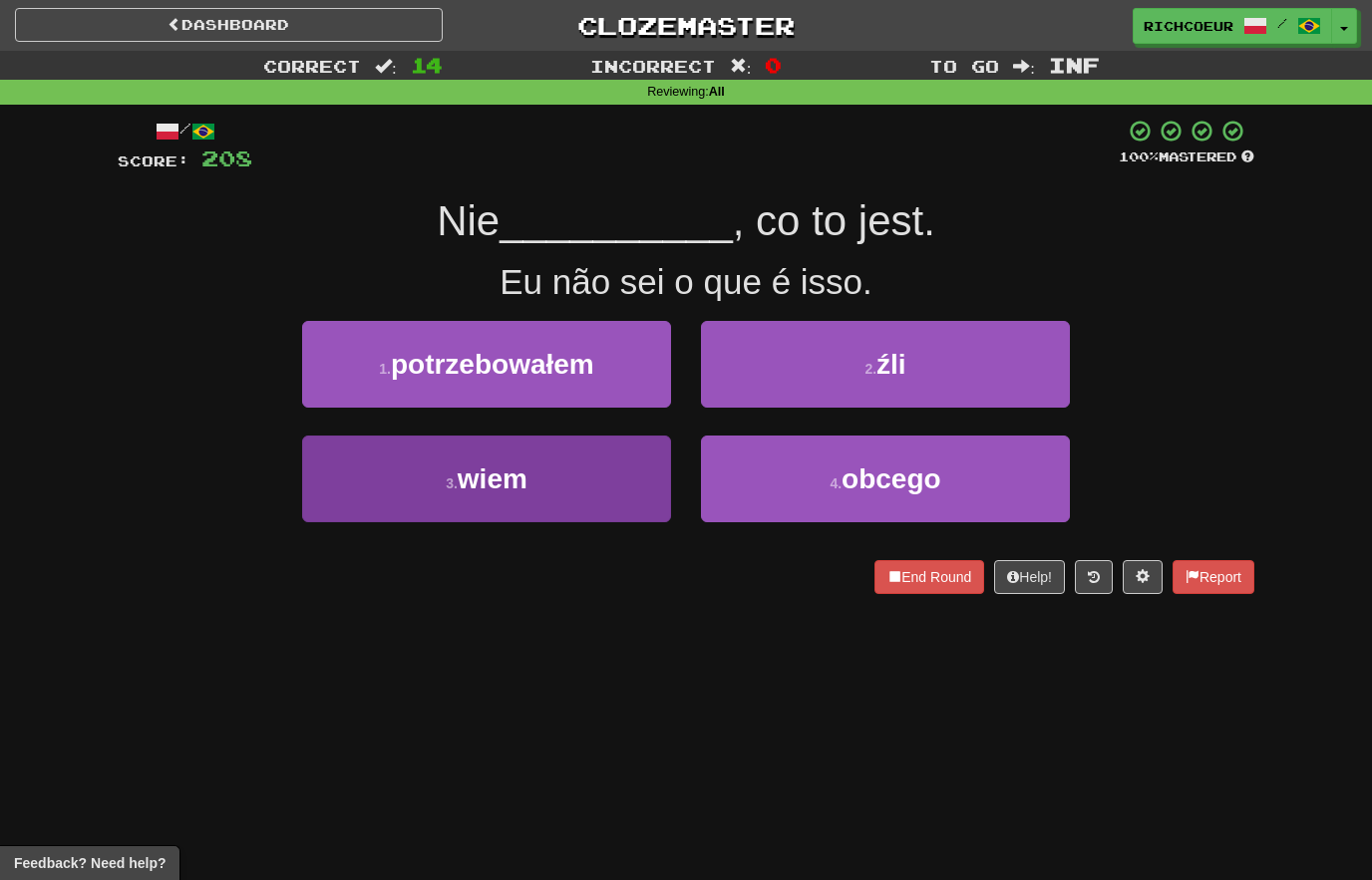 click on "3 .  wiem" at bounding box center [487, 478] 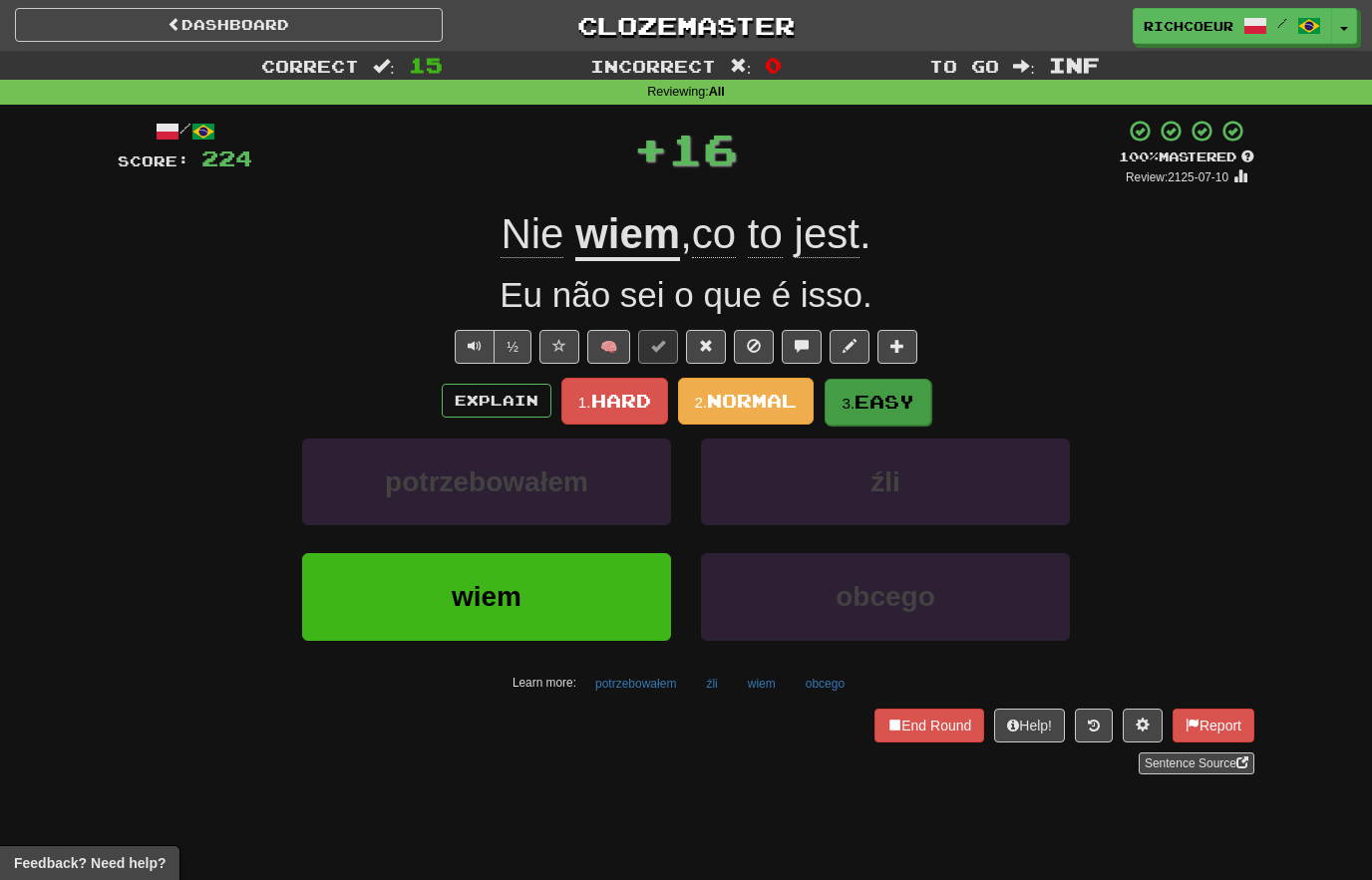 click on "Easy" at bounding box center [884, 402] 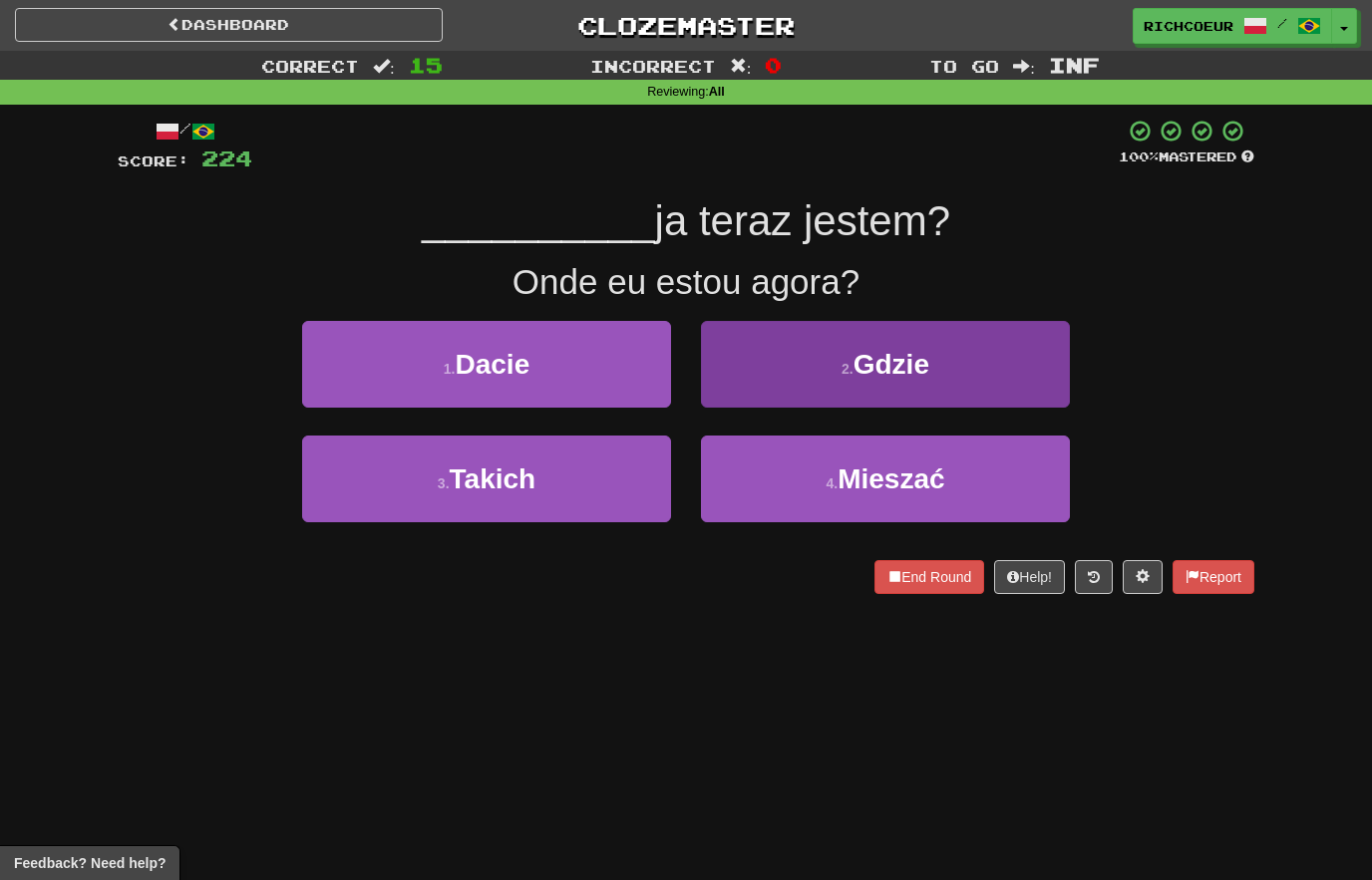 click on "2 .  Gdzie" at bounding box center (885, 364) 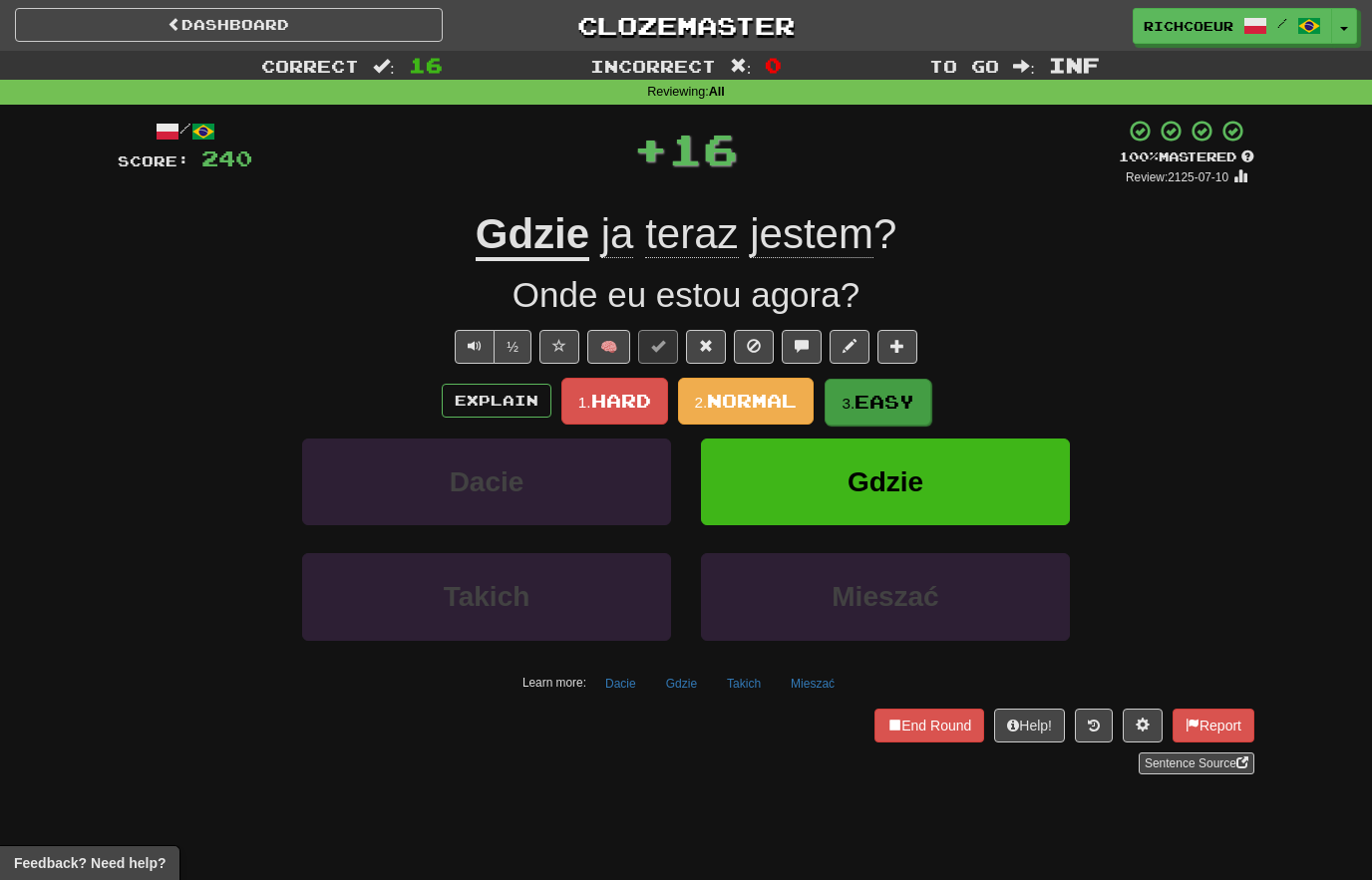 click on "Easy" at bounding box center [884, 402] 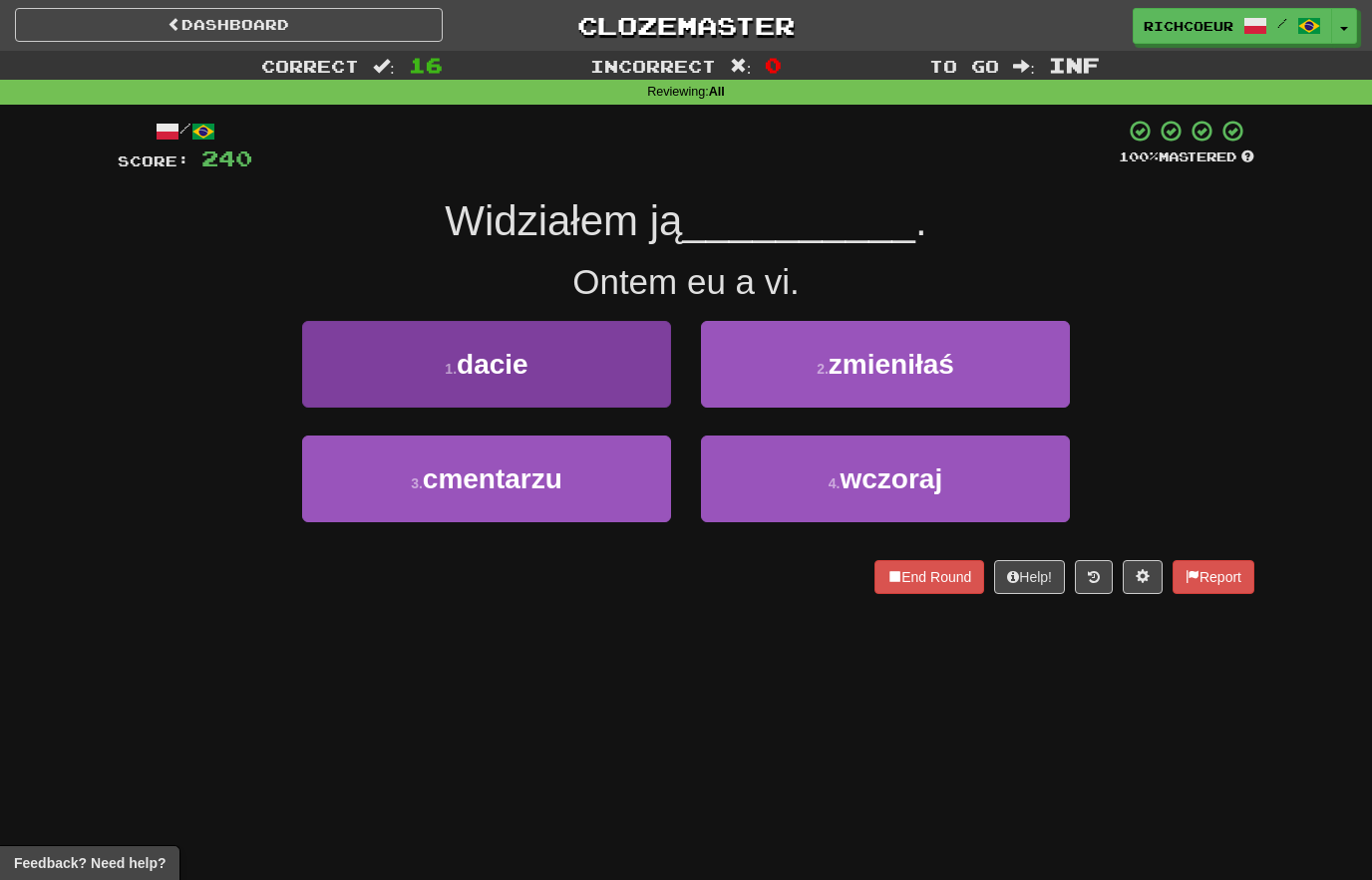 click on "1 .  dacie" at bounding box center [487, 364] 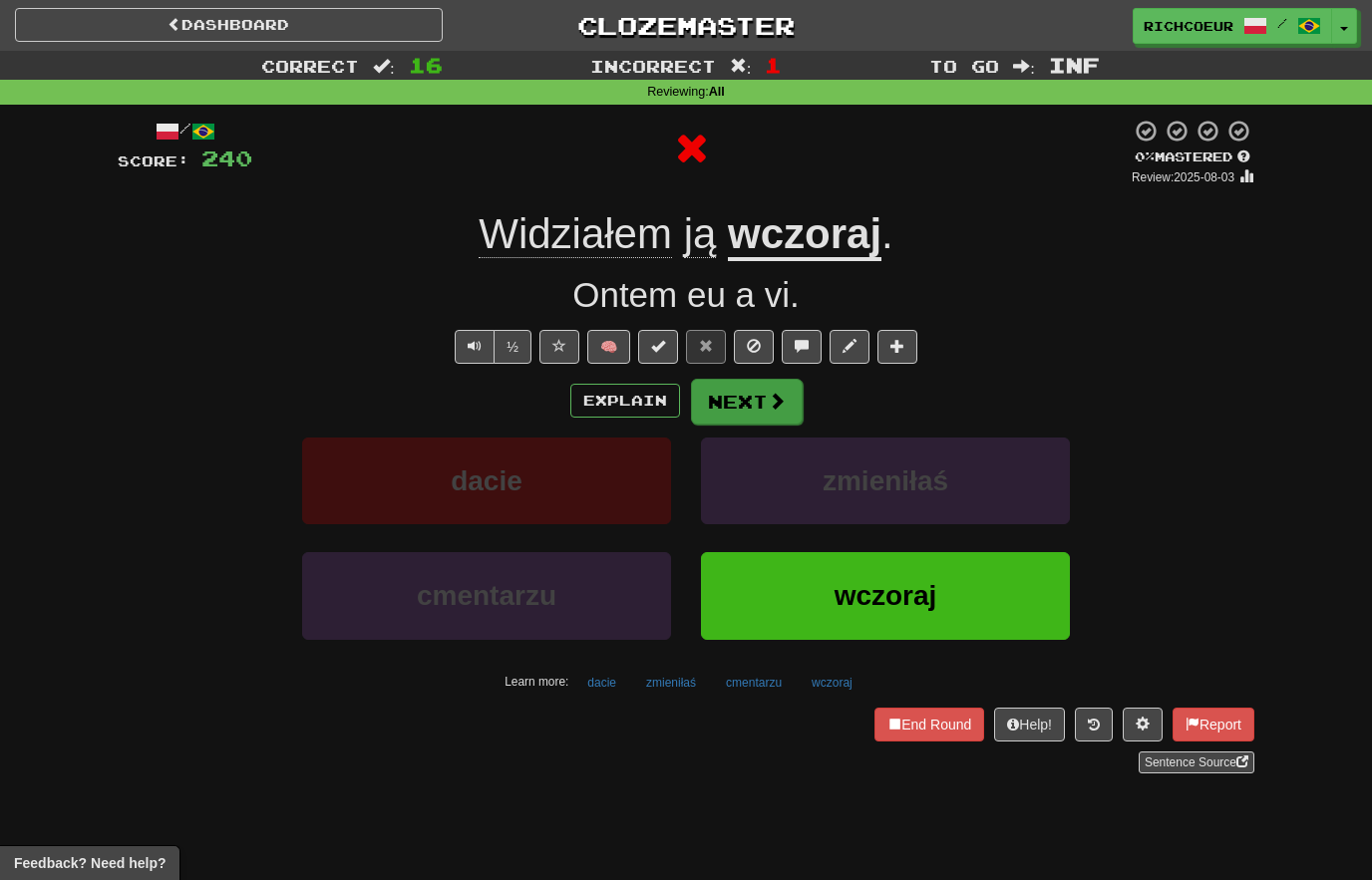 click on "Next" at bounding box center [747, 402] 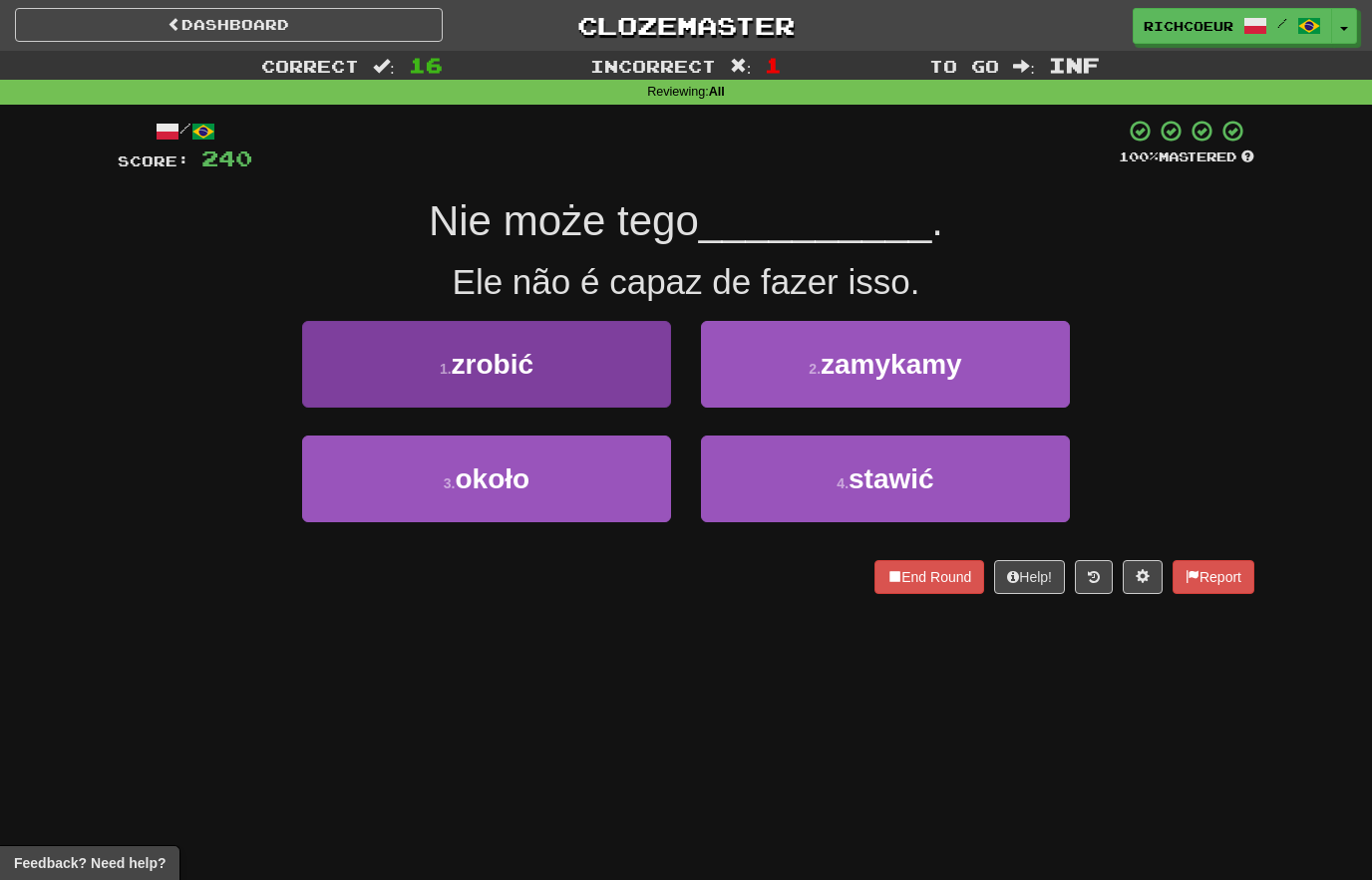 click on "1 .  zrobić" at bounding box center [487, 364] 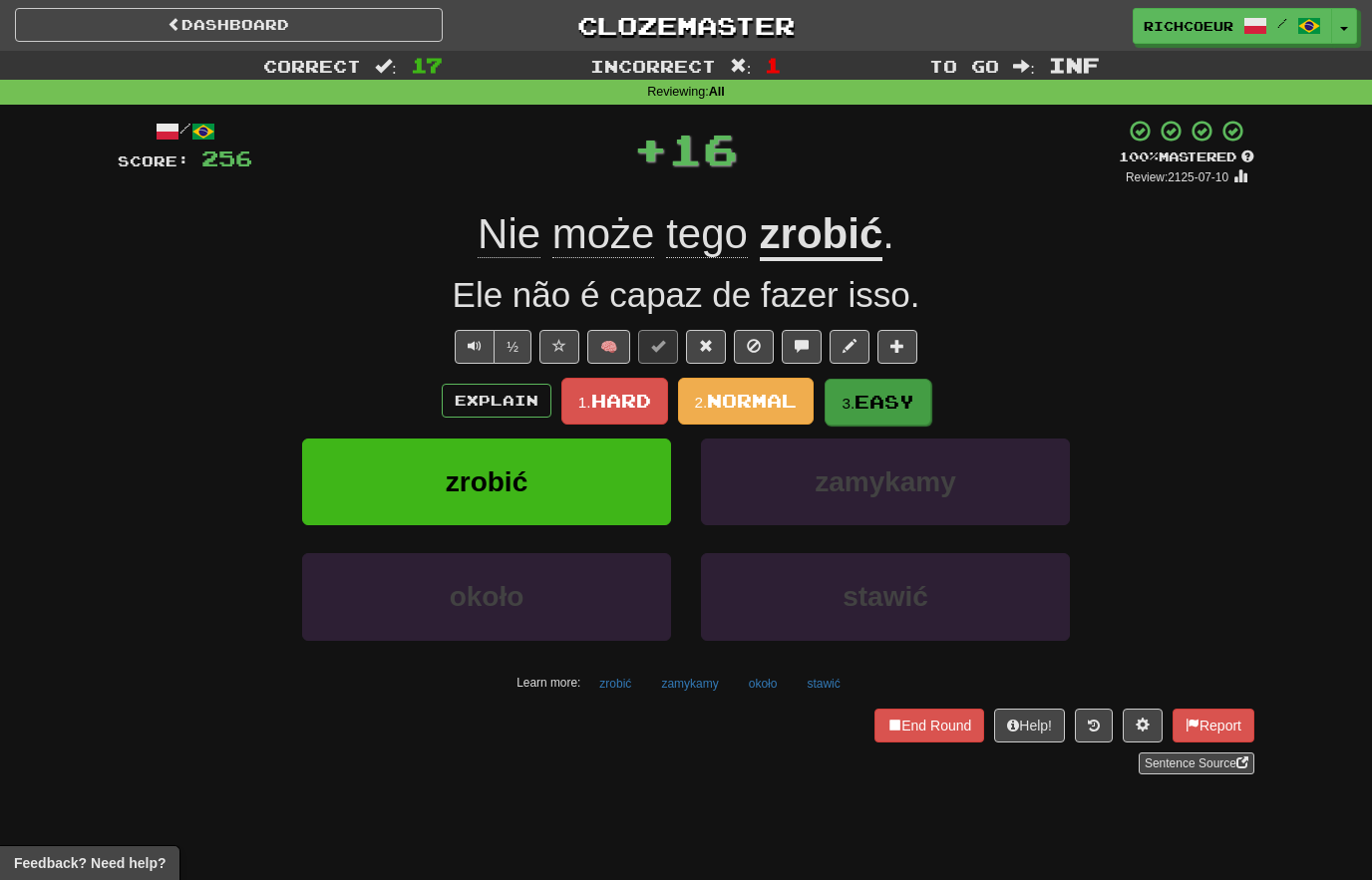 click on "Easy" at bounding box center [884, 402] 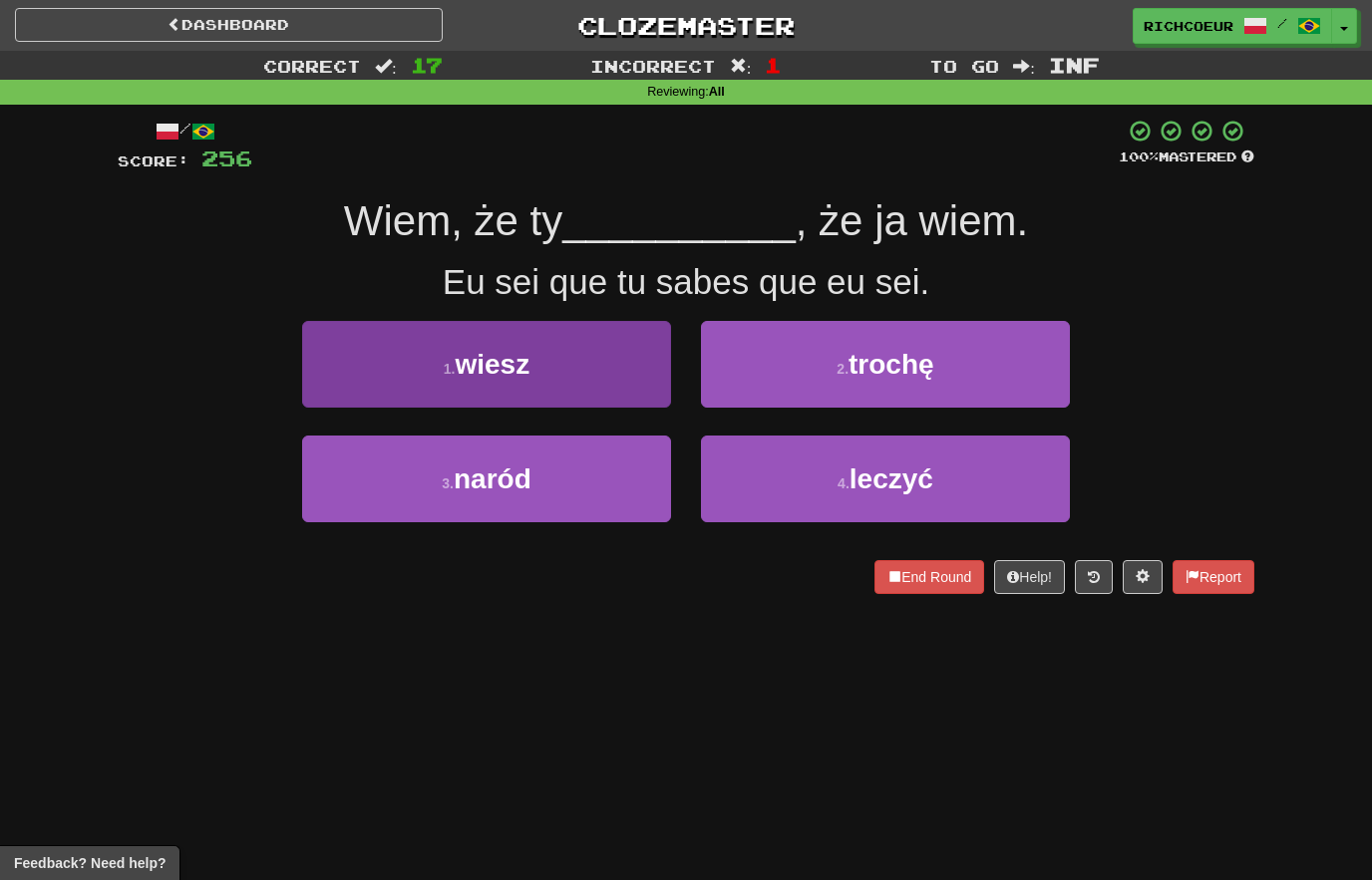 click on "1 .  wiesz" at bounding box center [487, 364] 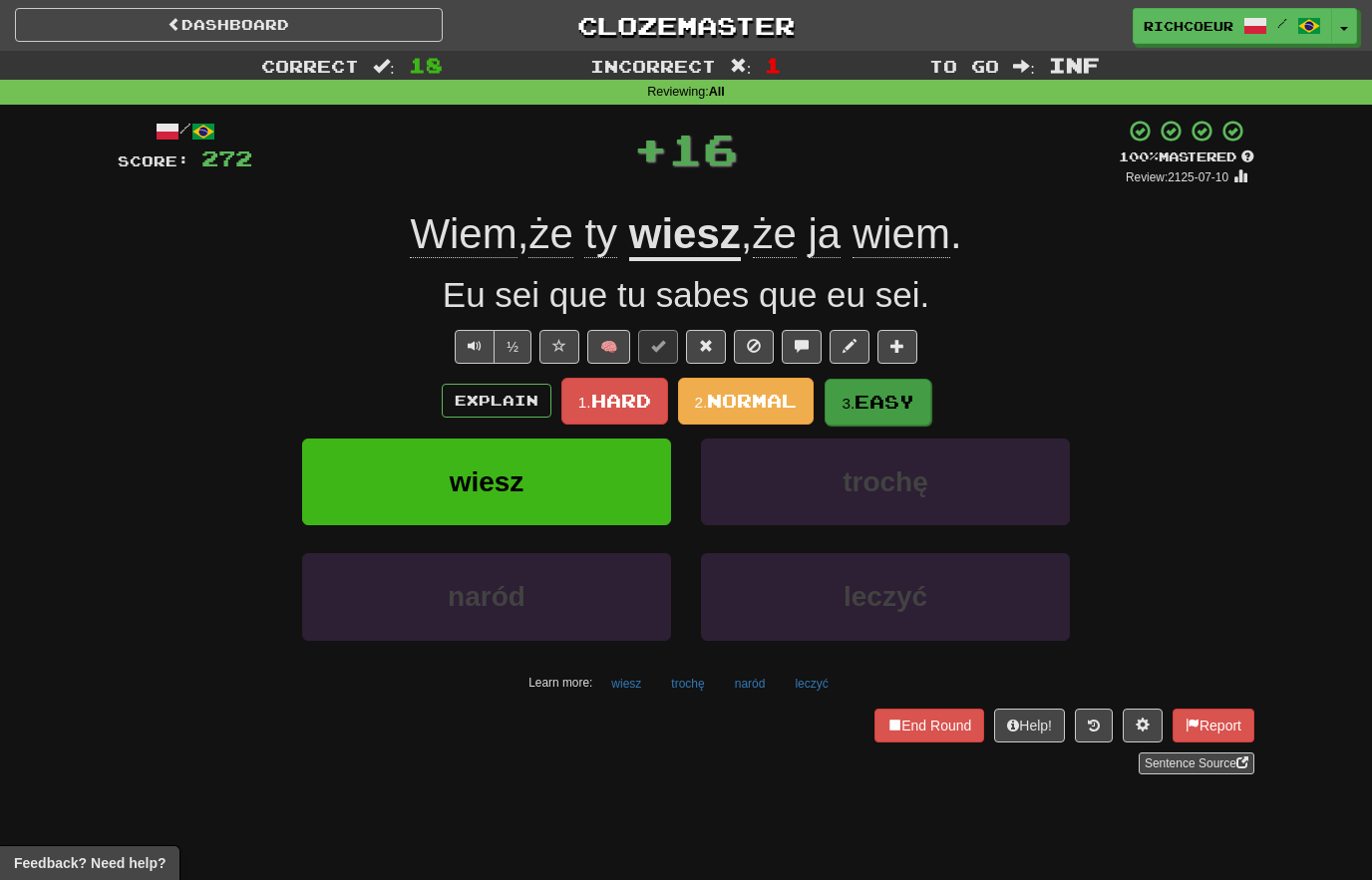 click on "Easy" at bounding box center [884, 402] 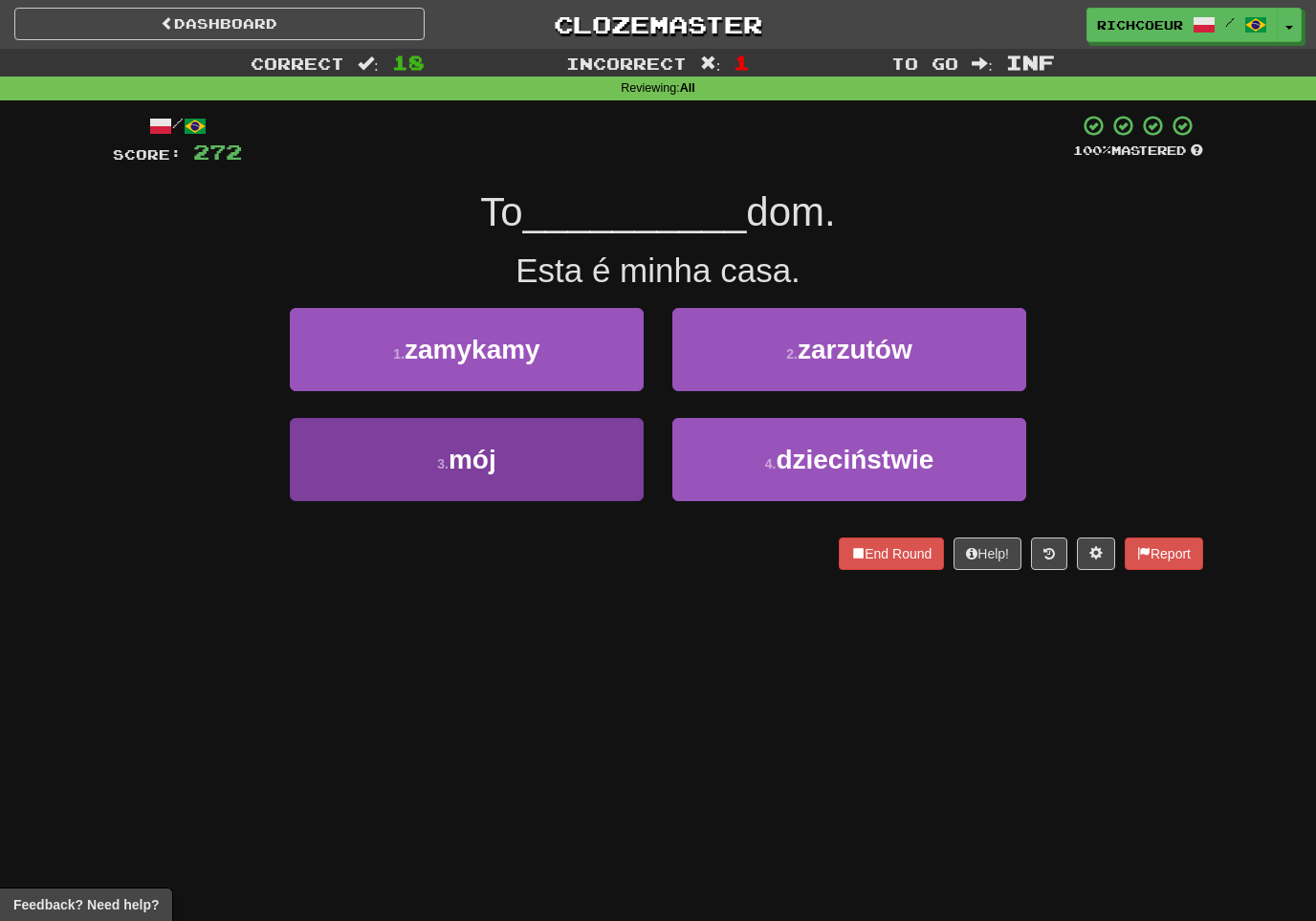 click on "3 .  mój" at bounding box center [467, 459] 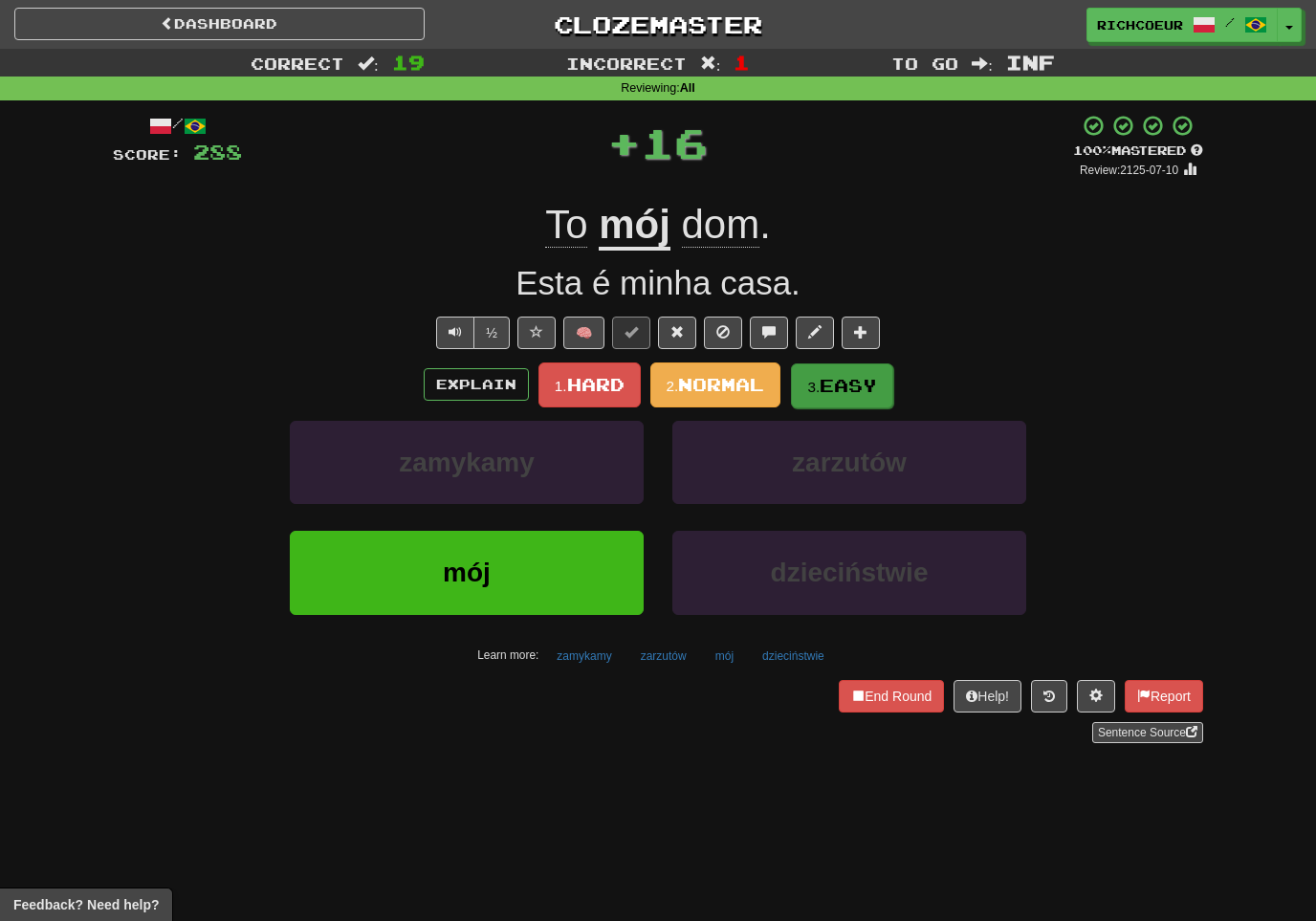 click on "Easy" at bounding box center [848, 385] 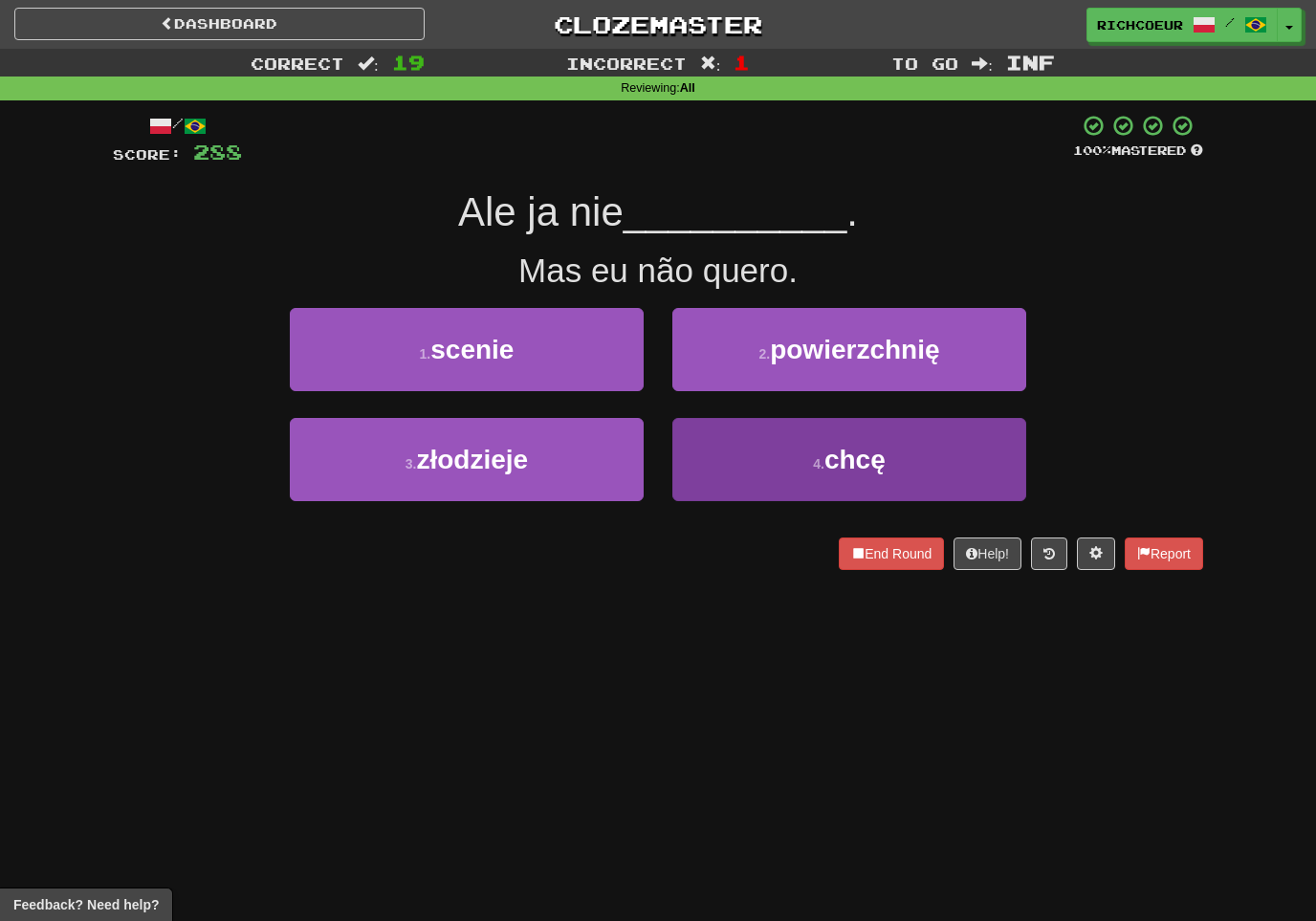click on "chcę" at bounding box center (855, 459) 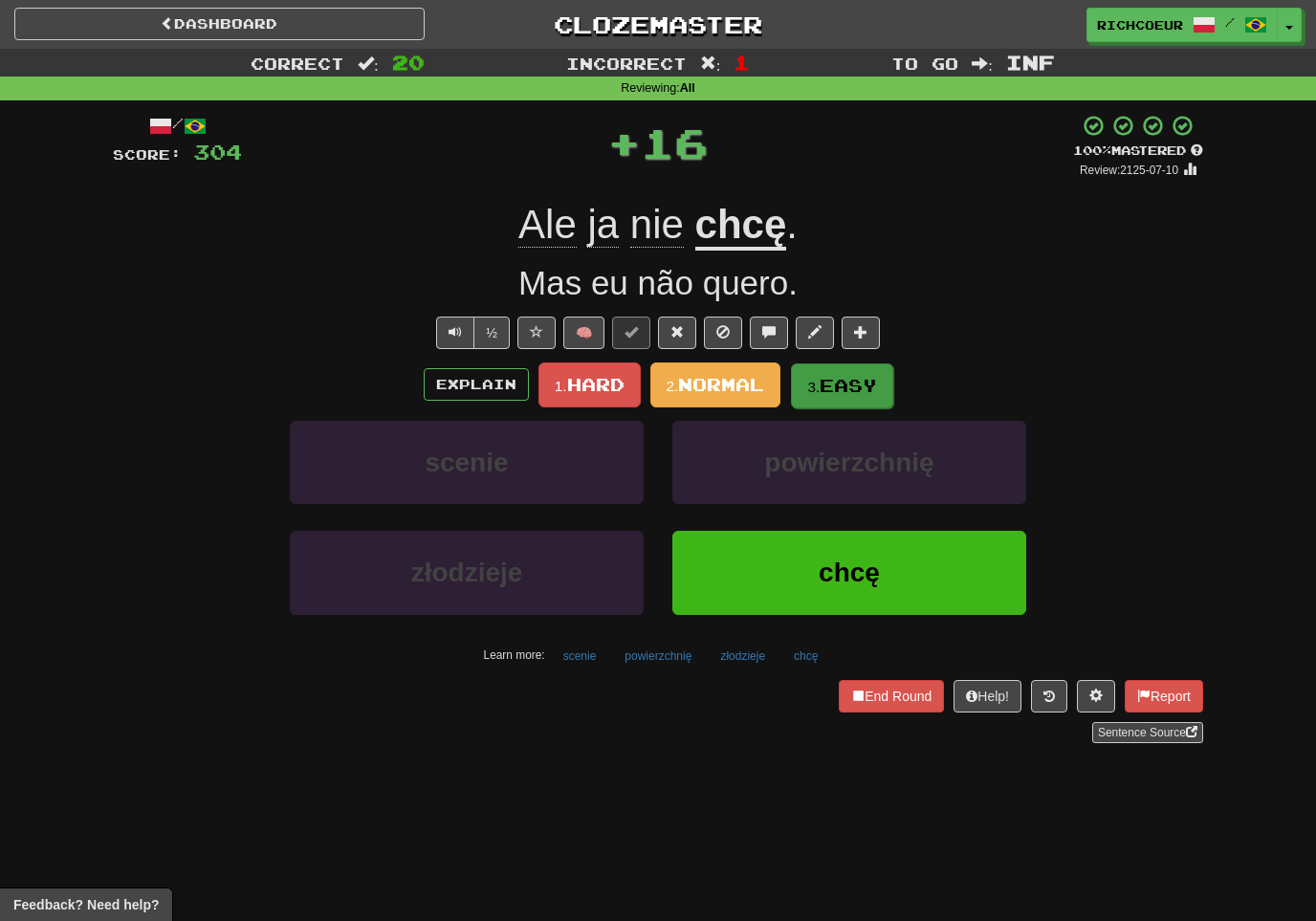click on "Easy" at bounding box center [848, 385] 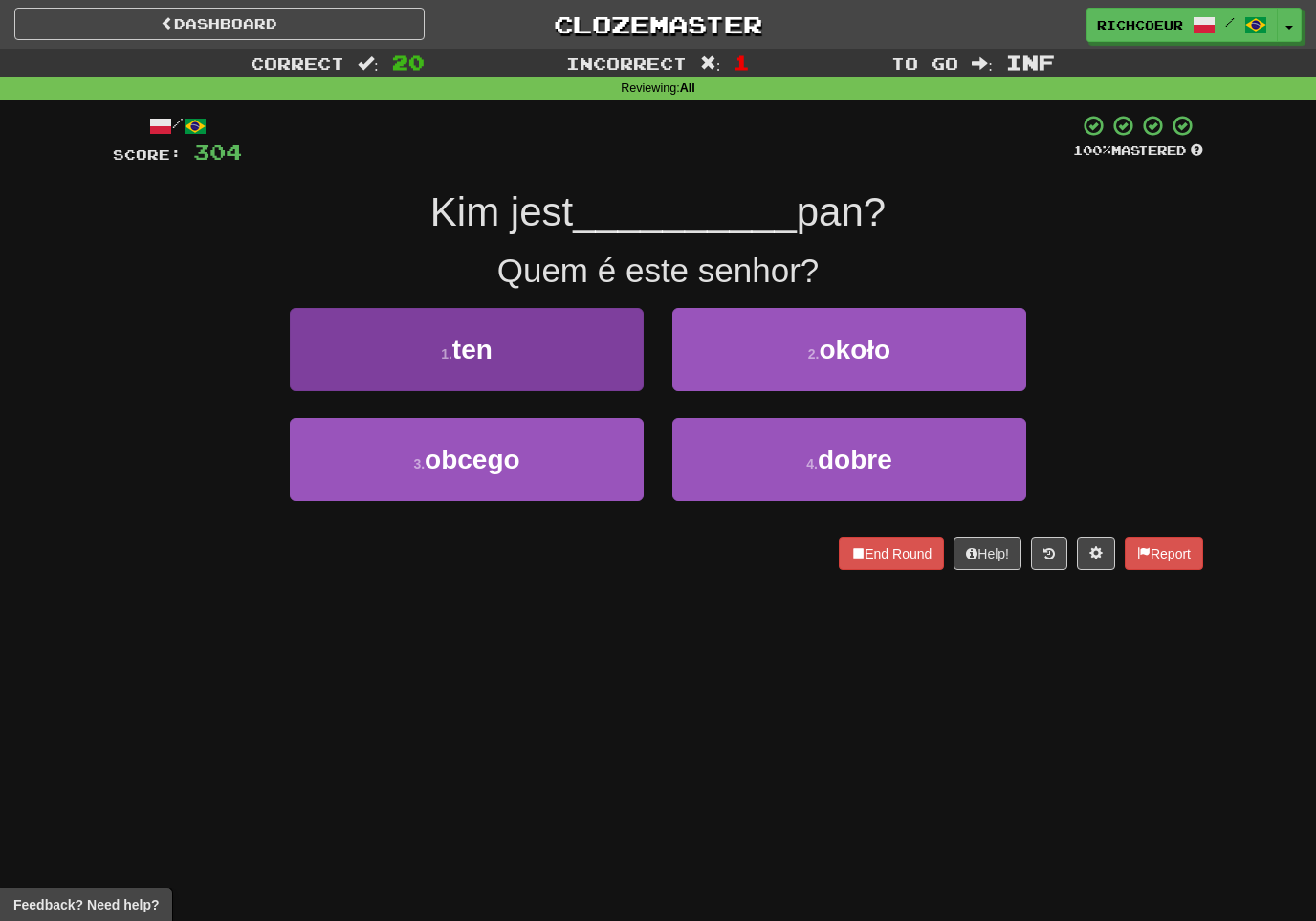 click on "1 .  ten" at bounding box center [467, 349] 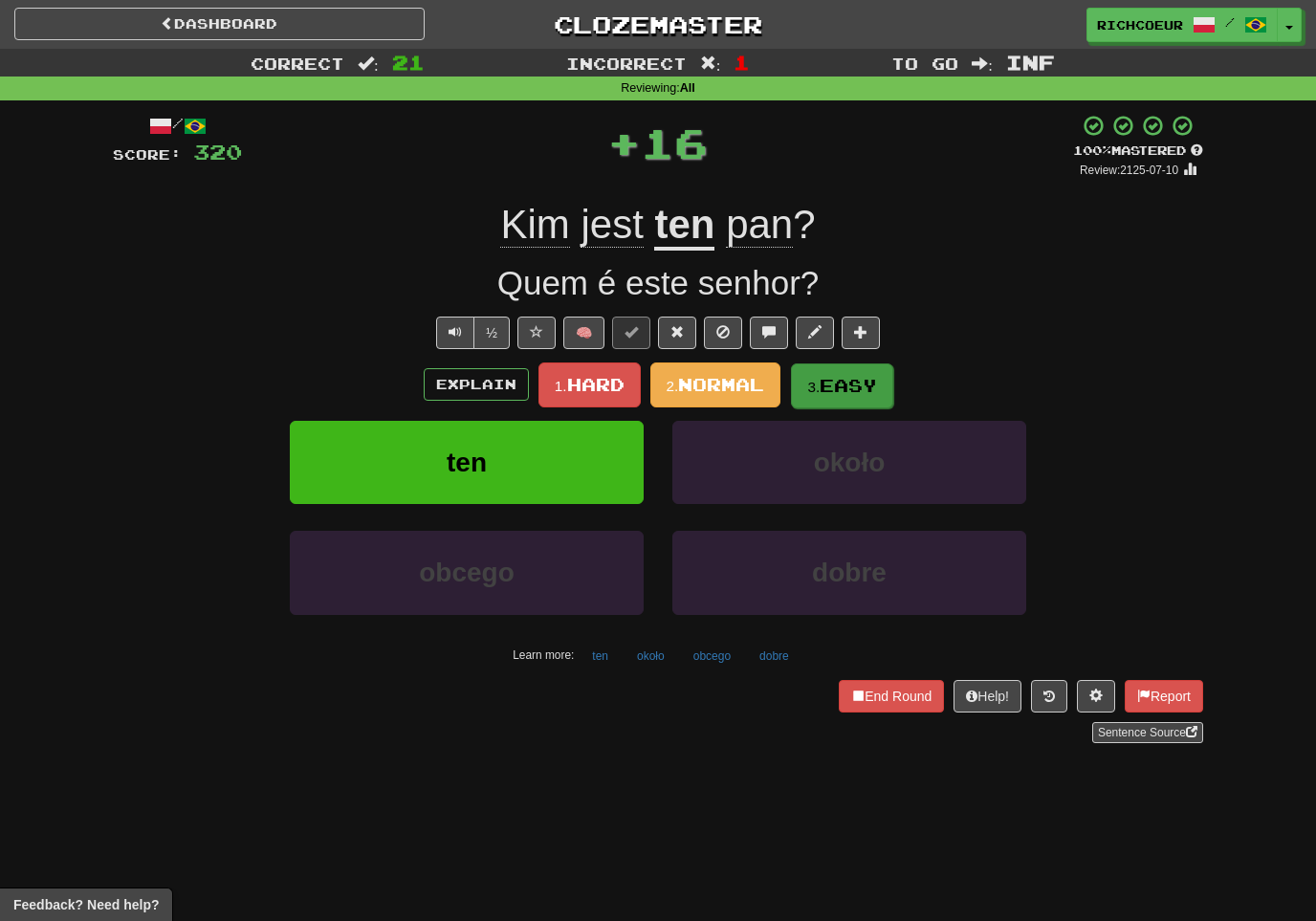 click on "Easy" at bounding box center (848, 385) 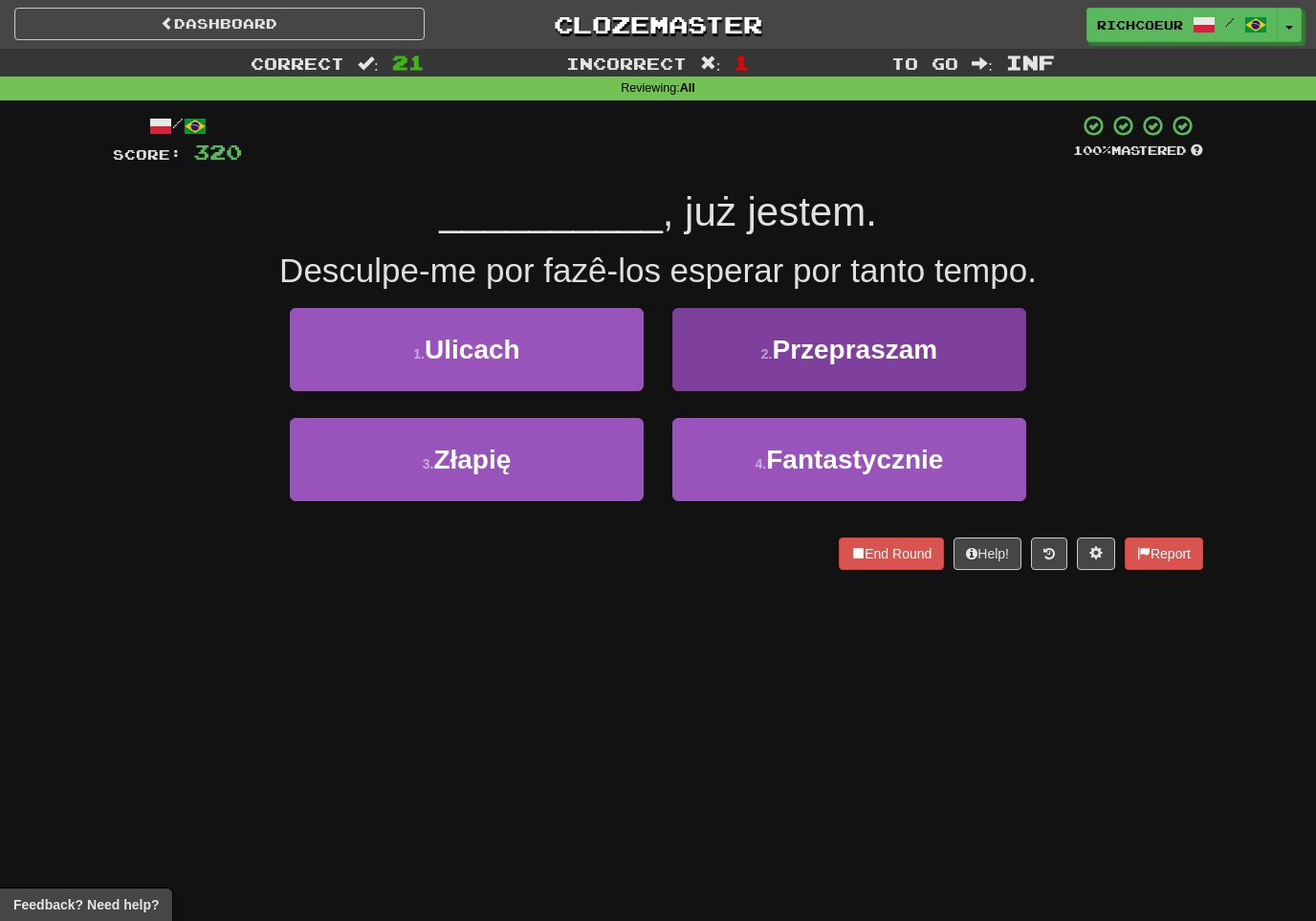 click on "Przepraszam" at bounding box center (854, 349) 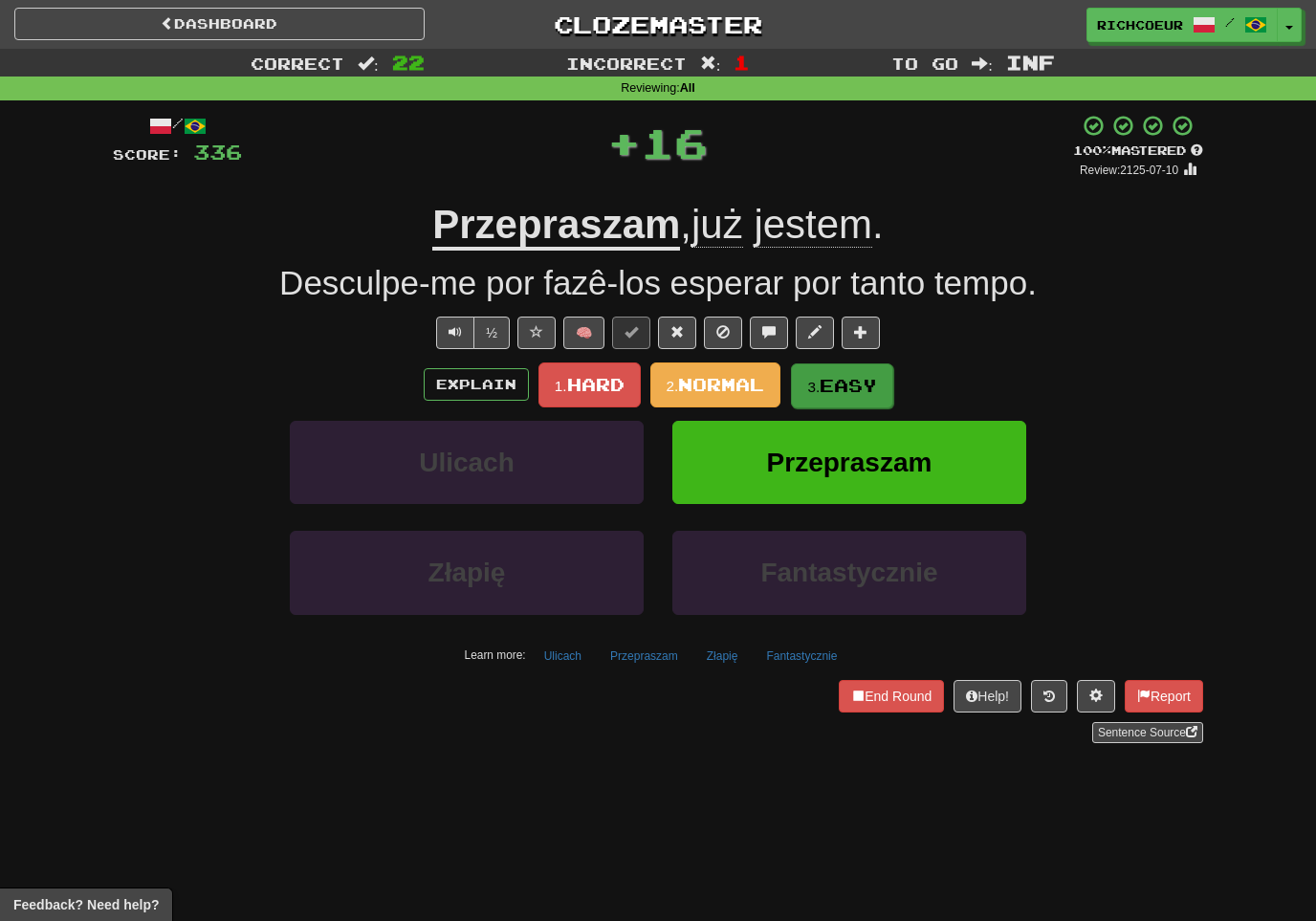 click on "Easy" at bounding box center [848, 385] 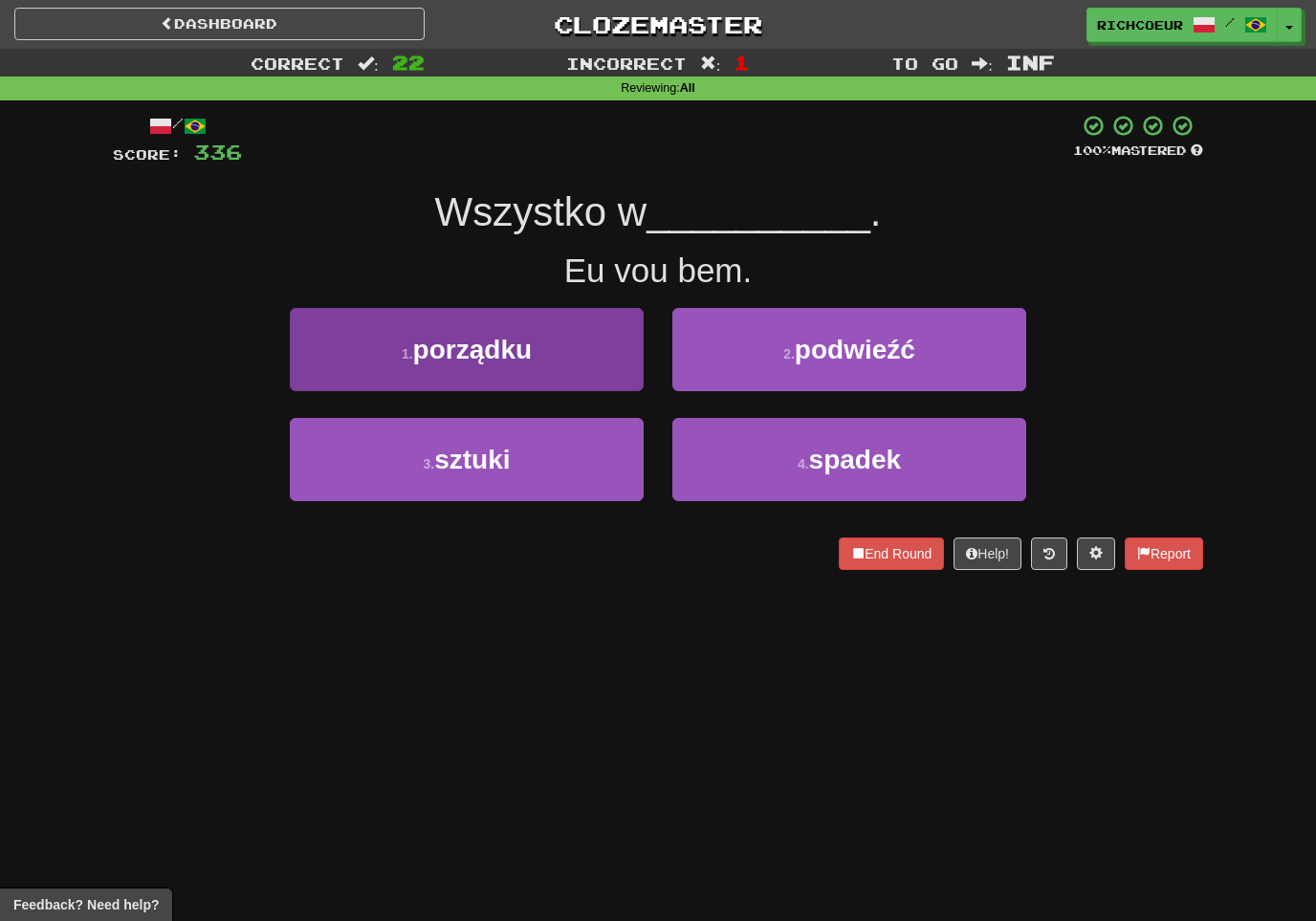 click on "1 .  porządku" at bounding box center (467, 349) 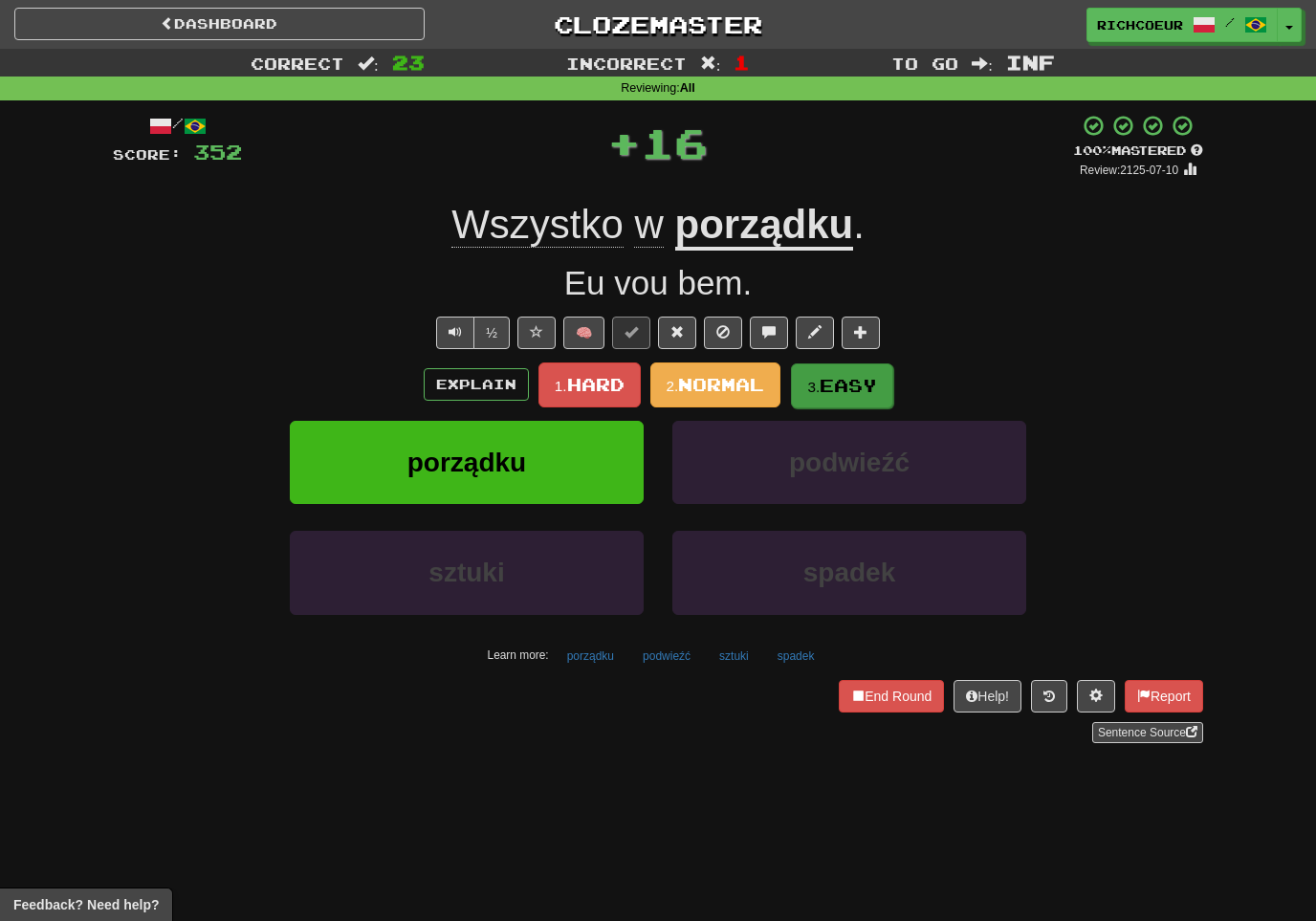 click on "Easy" at bounding box center [848, 385] 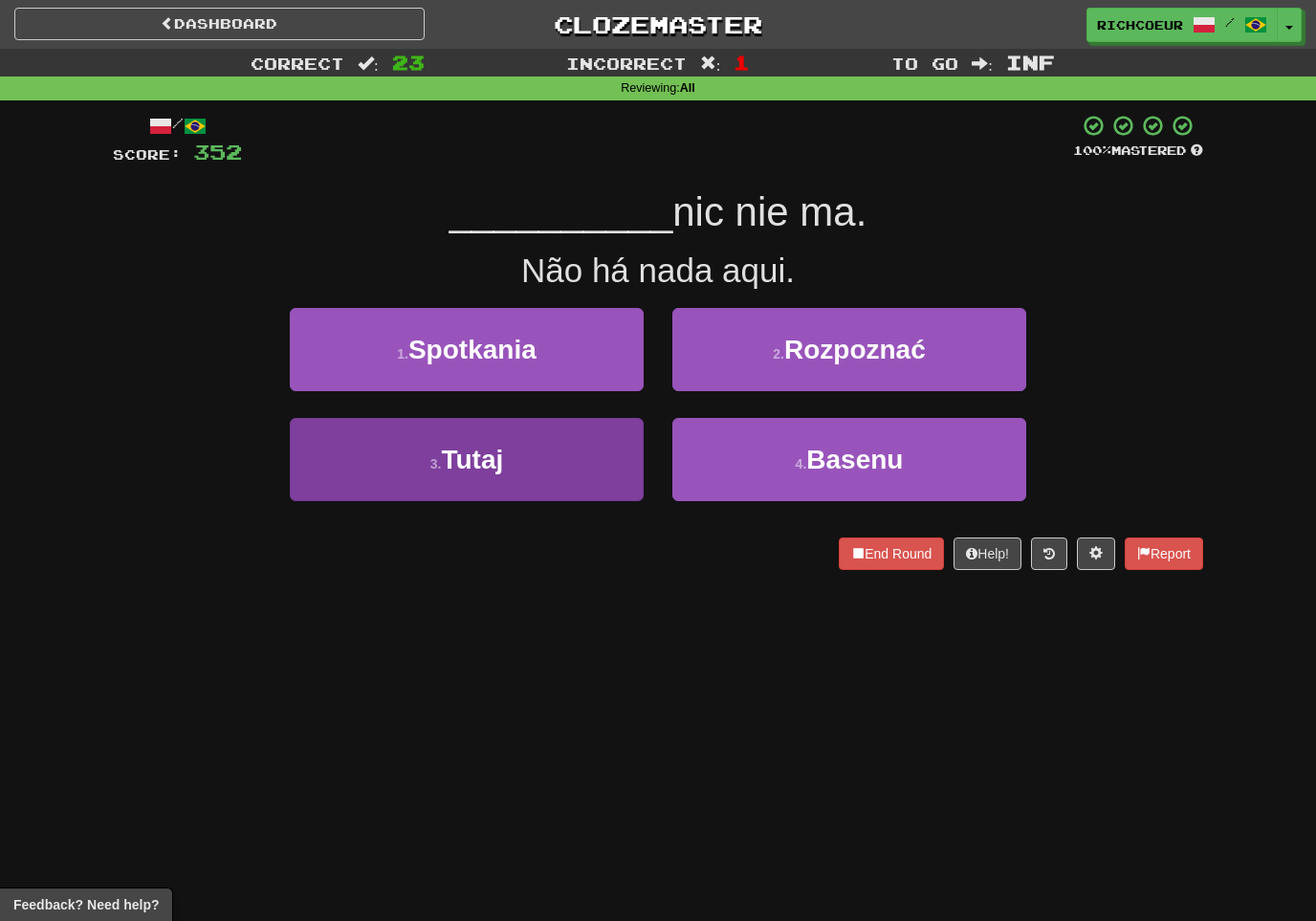 click on "3 .  Tutaj" at bounding box center [467, 459] 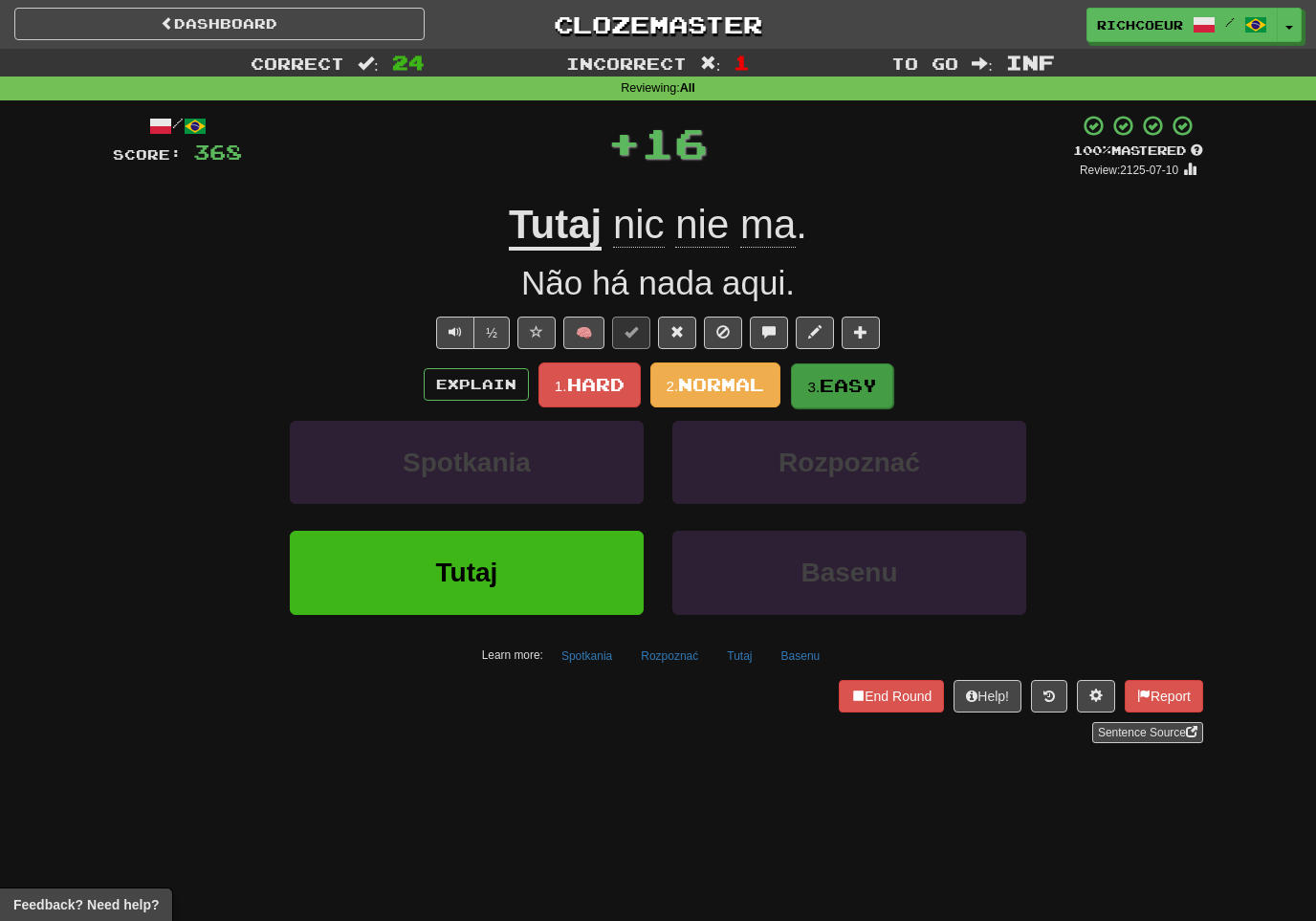 click on "Easy" at bounding box center [848, 385] 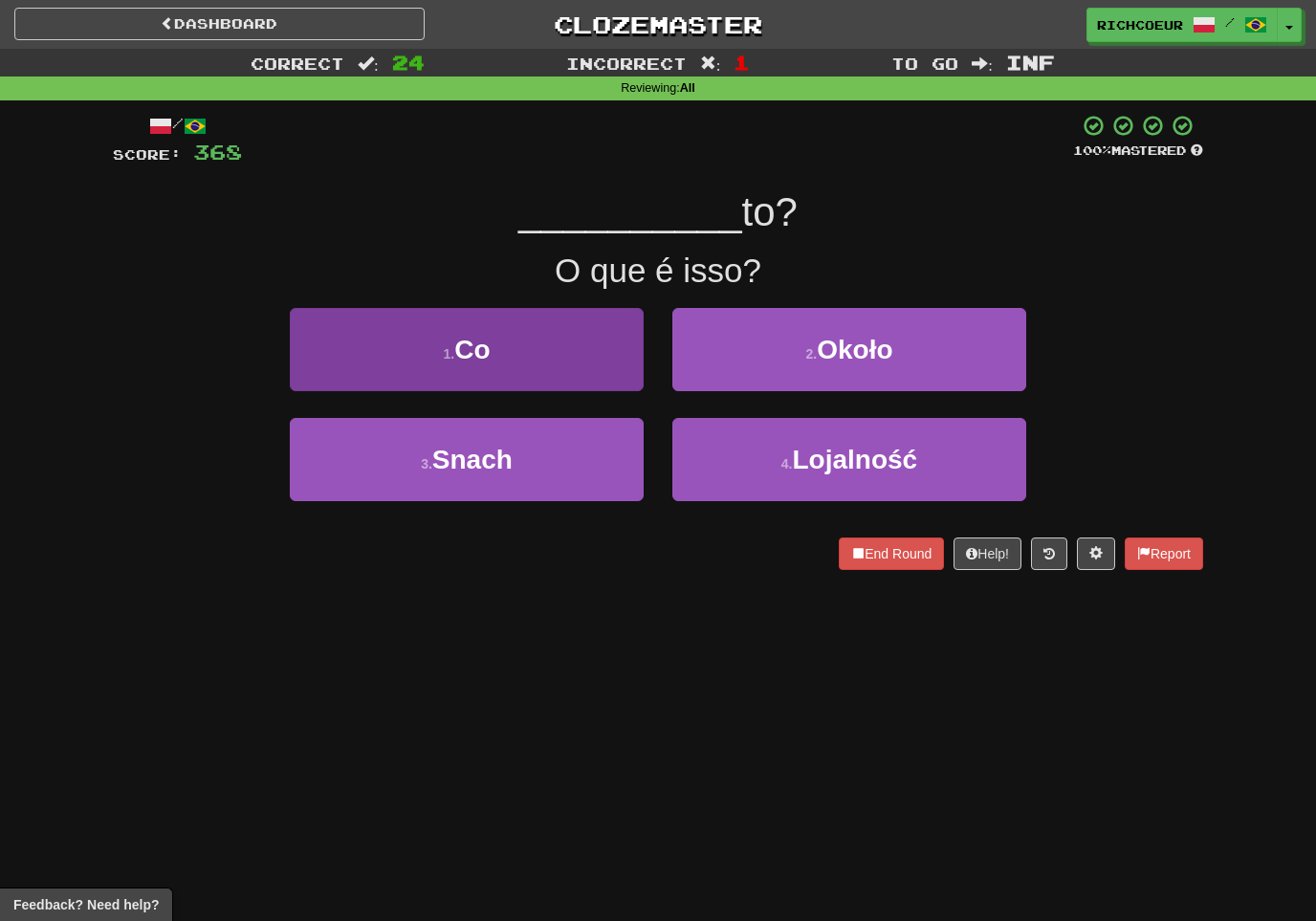 click on "1 .  Co" at bounding box center (467, 349) 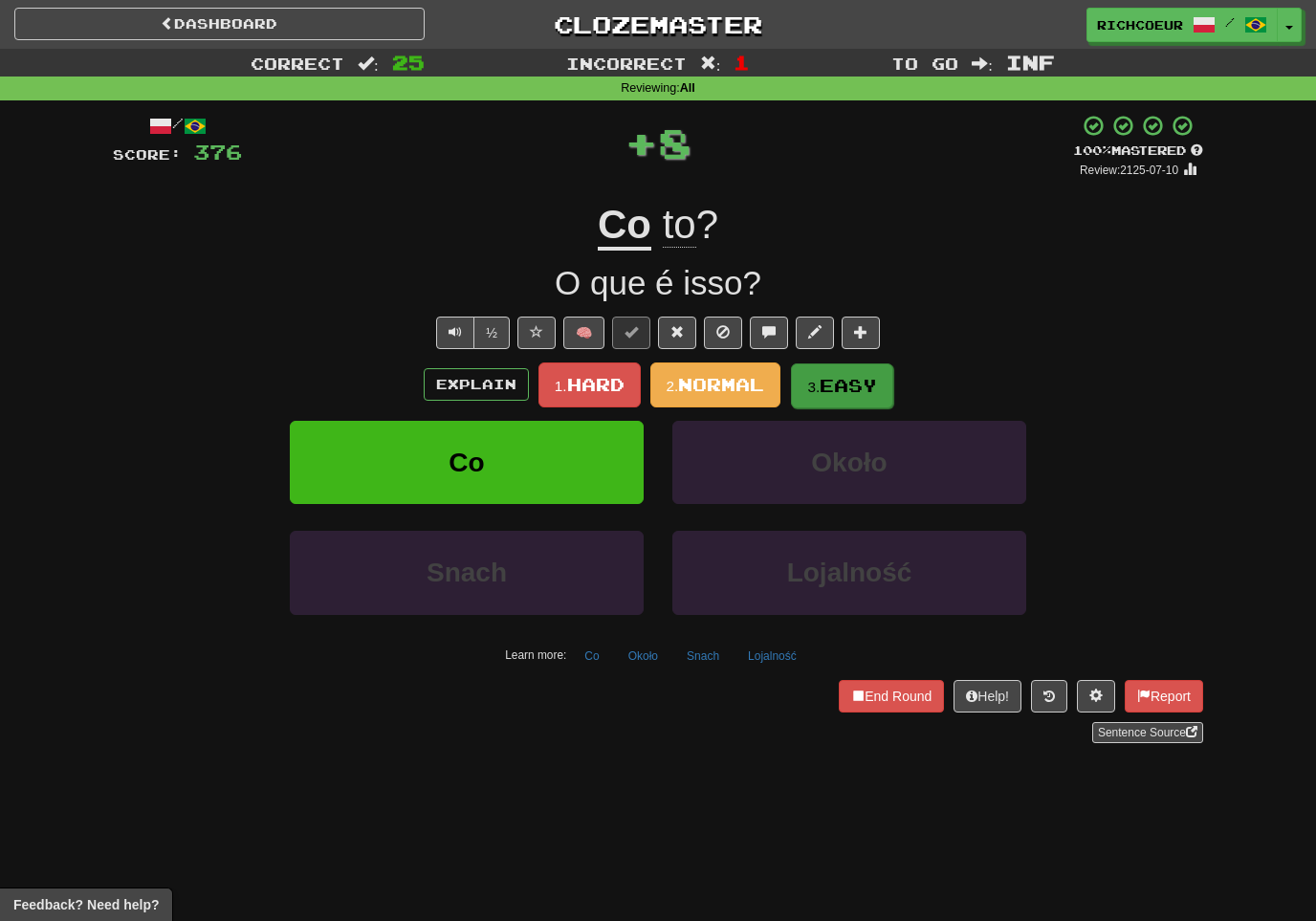 click on "Easy" at bounding box center [848, 385] 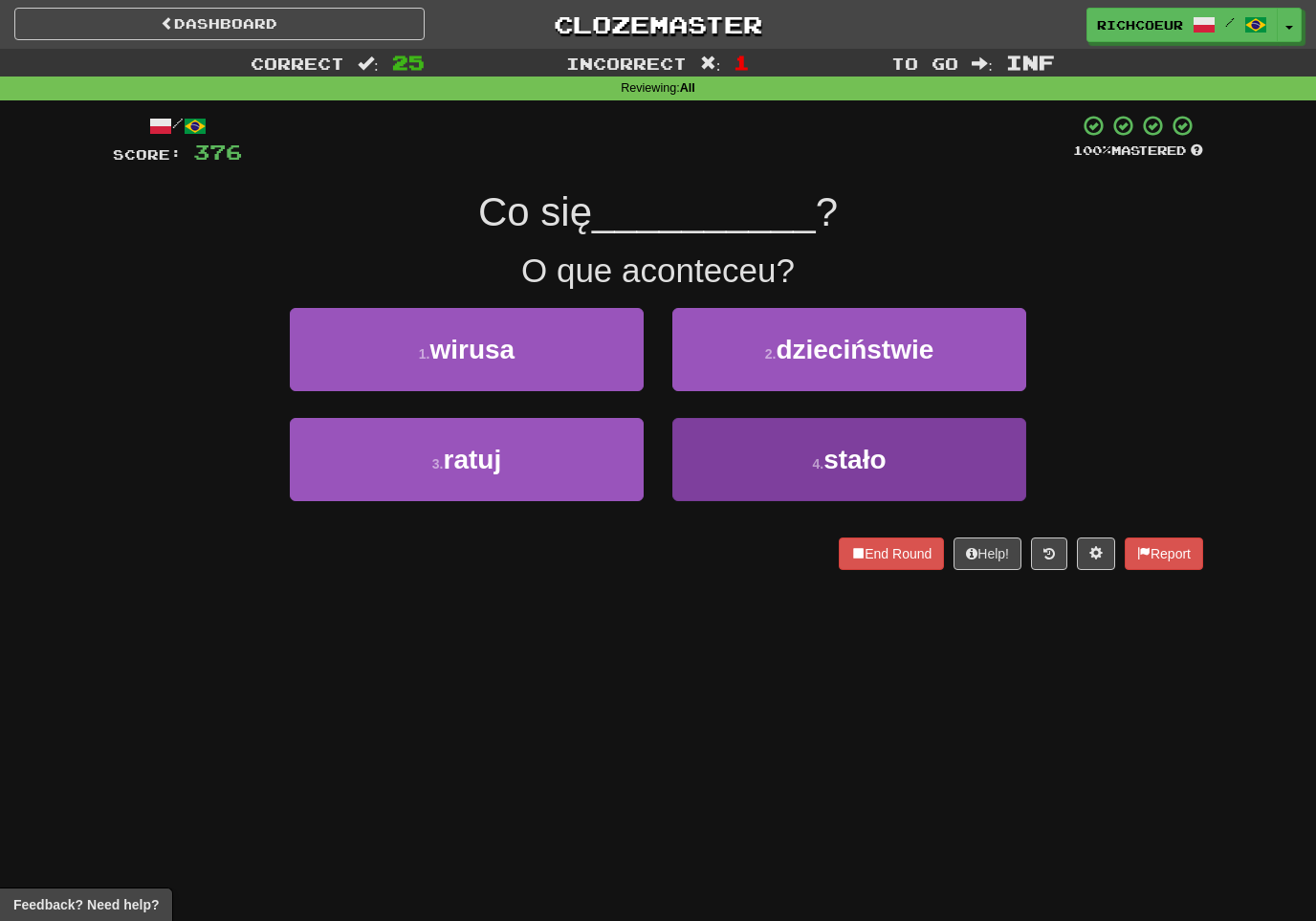 click on "stało" at bounding box center (854, 459) 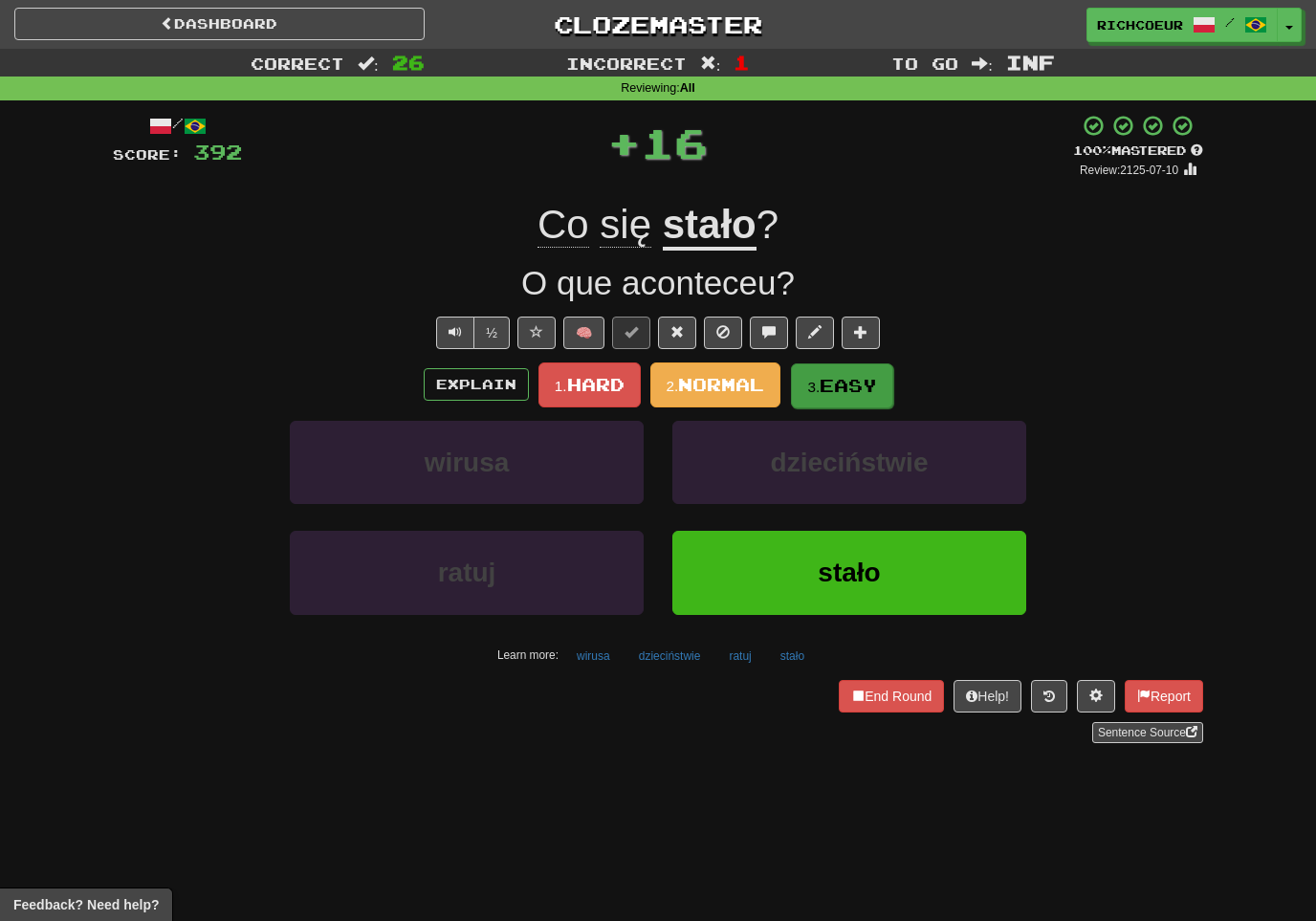 click on "Easy" at bounding box center (848, 385) 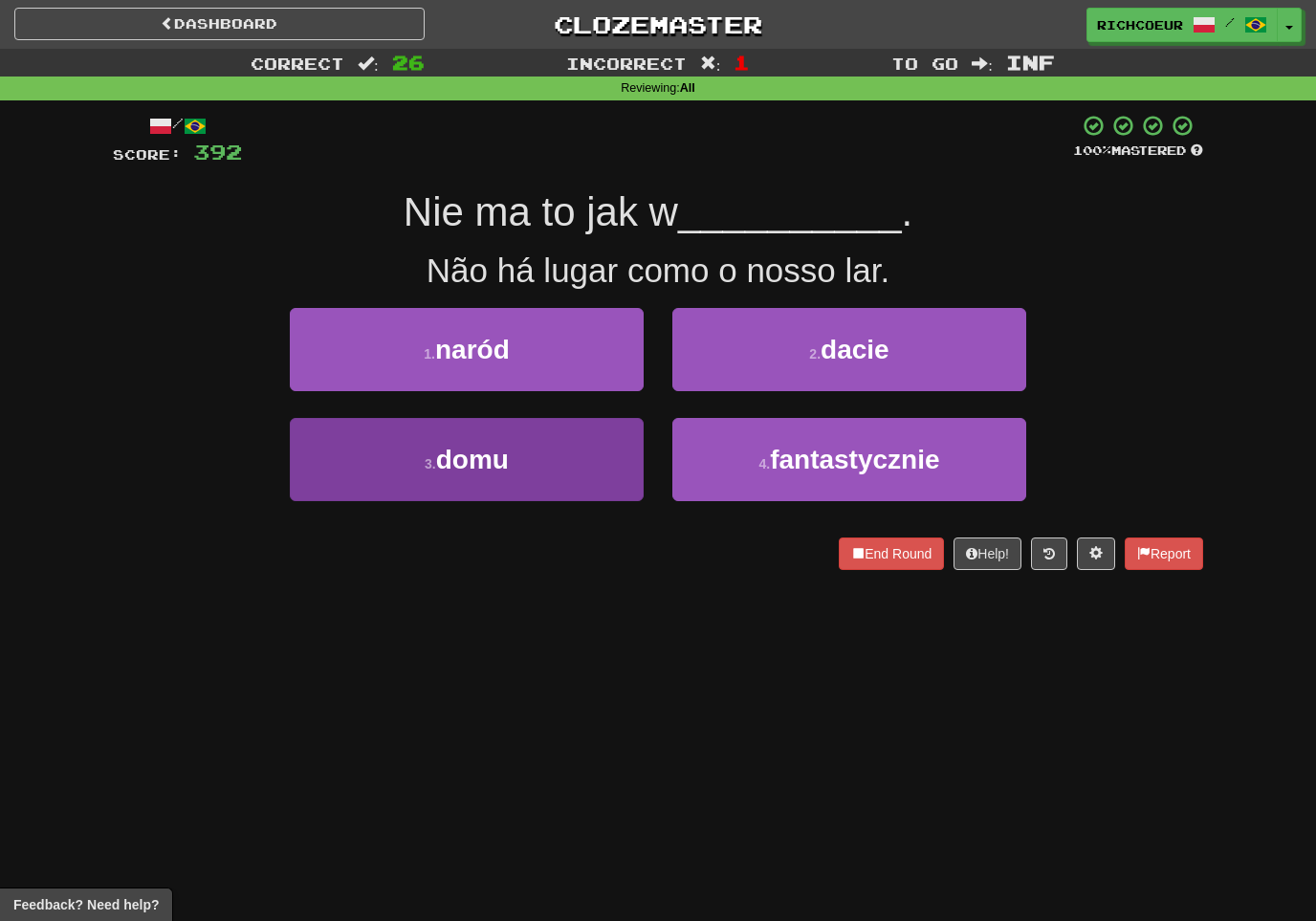 click on "3 .  domu" at bounding box center [467, 459] 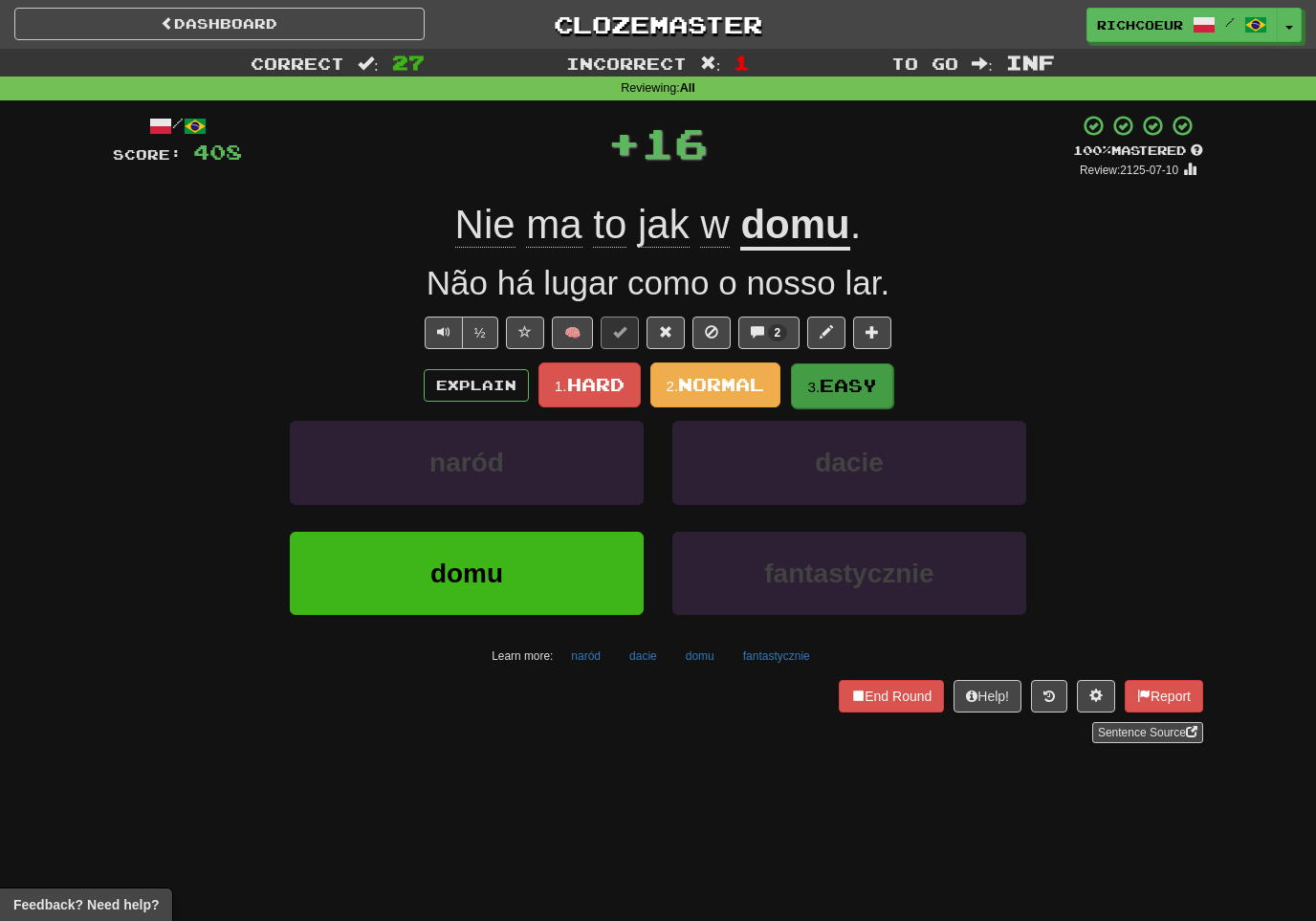 click on "Easy" at bounding box center [848, 385] 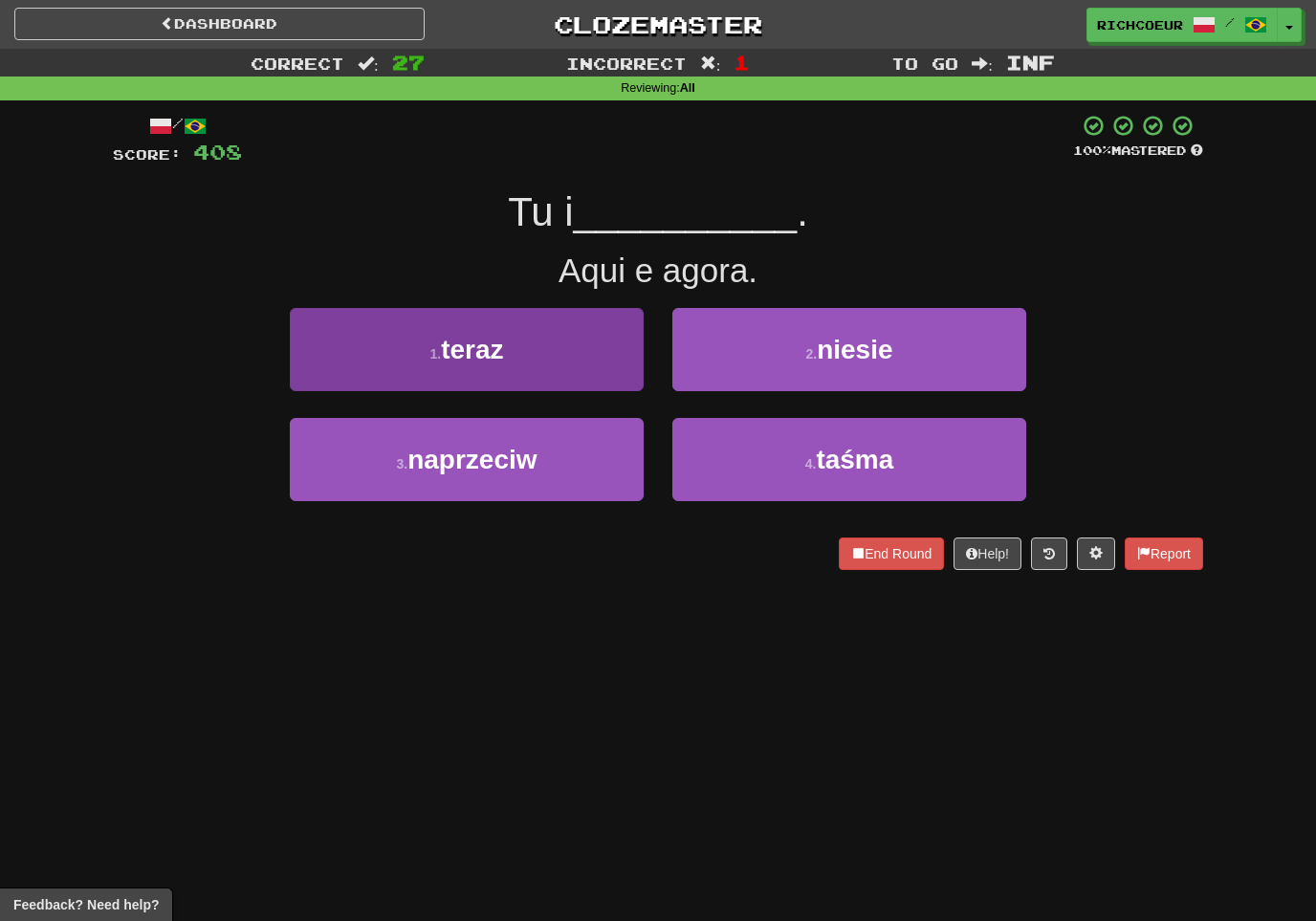 click on "1 .  teraz" at bounding box center (467, 349) 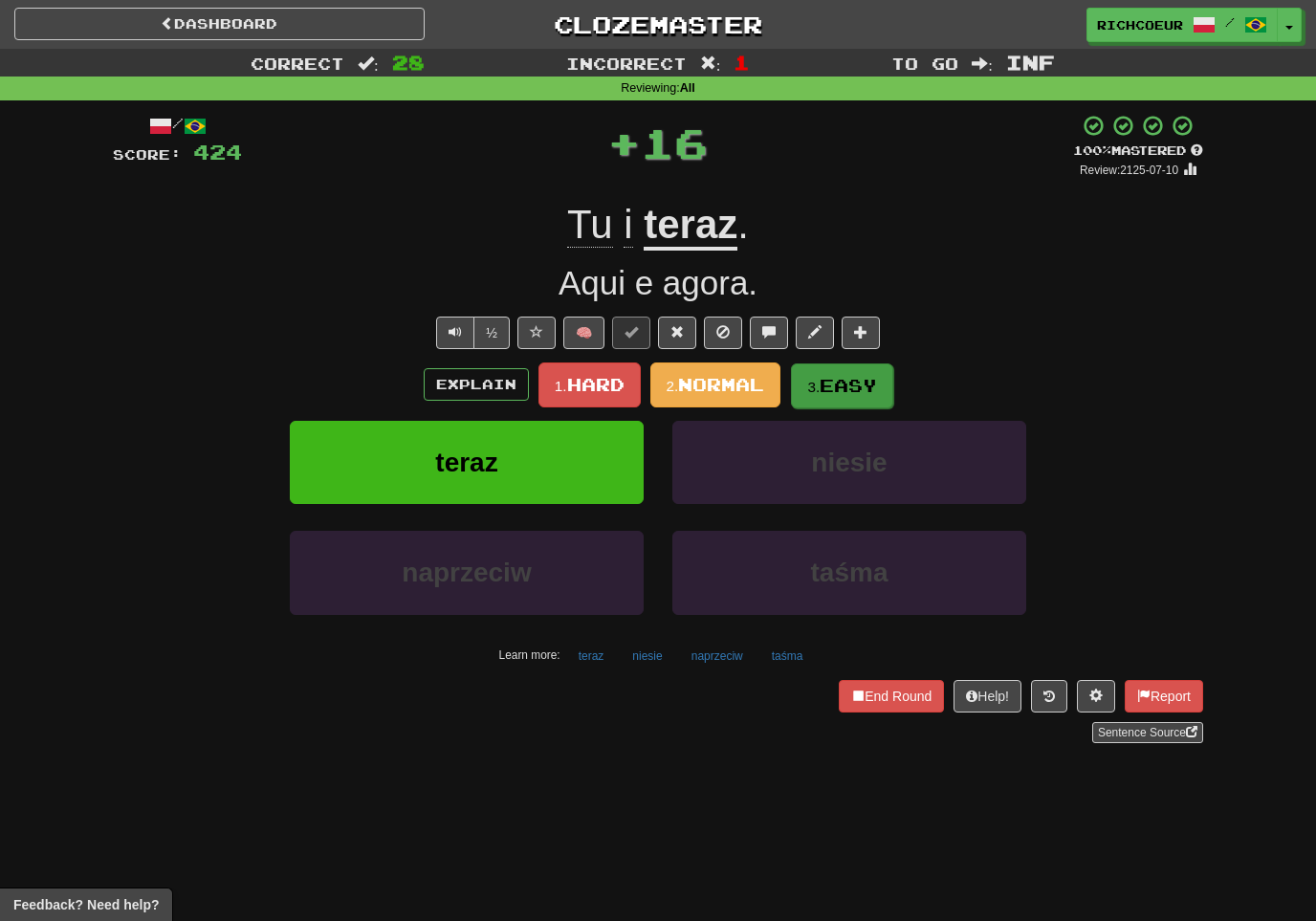 click on "Easy" at bounding box center [848, 385] 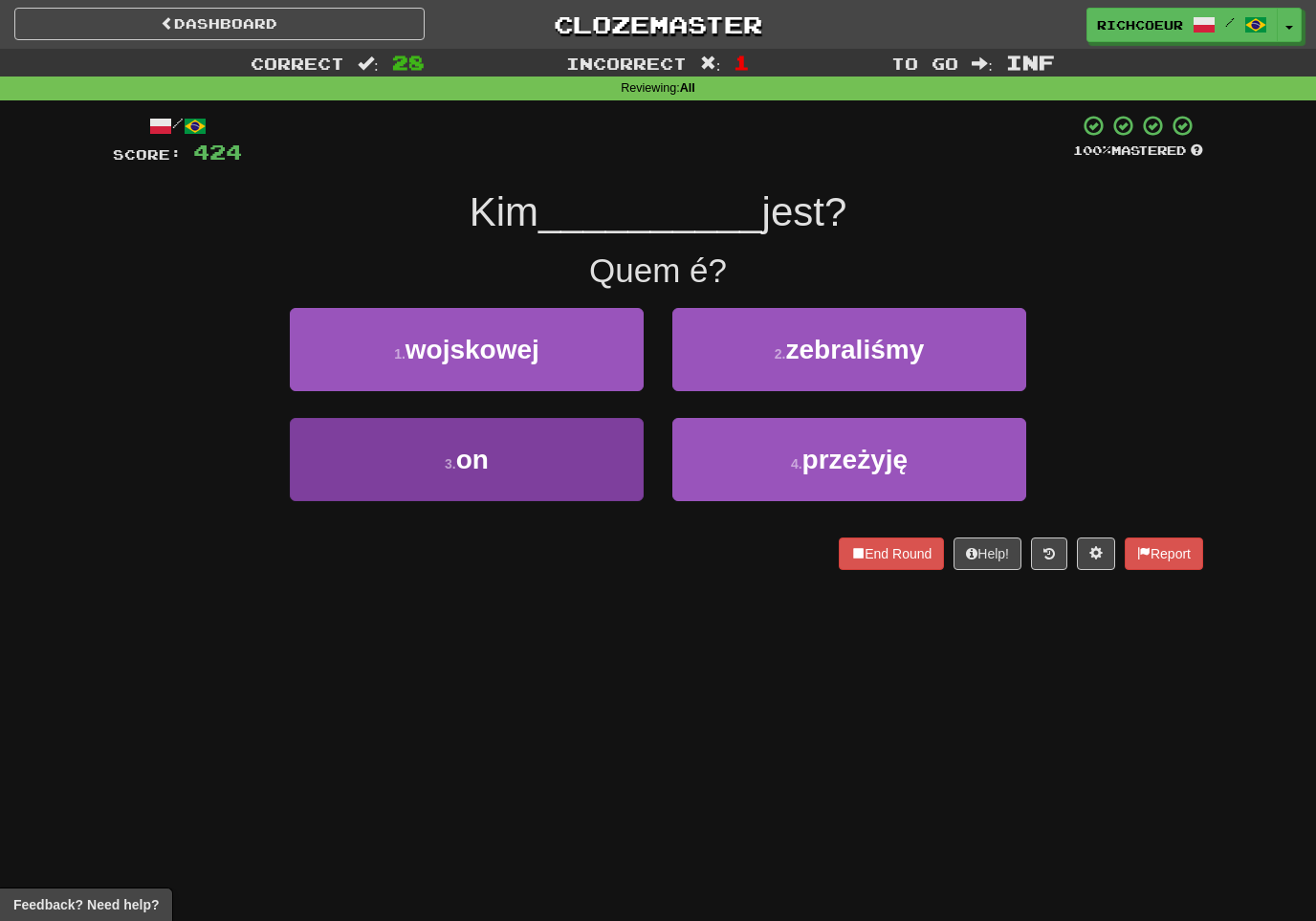 click on "3 .  on" at bounding box center (467, 459) 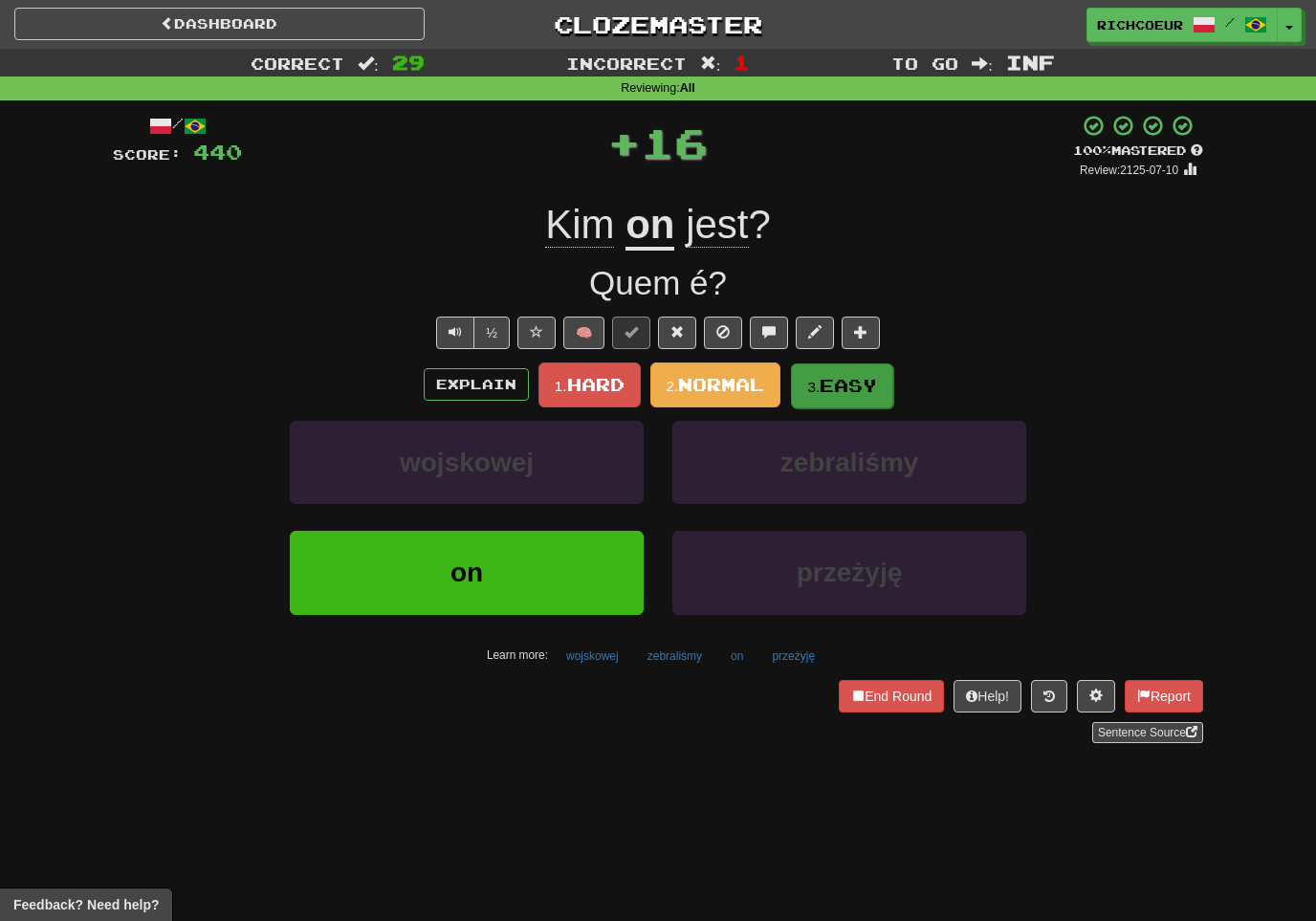 click on "Easy" at bounding box center [848, 385] 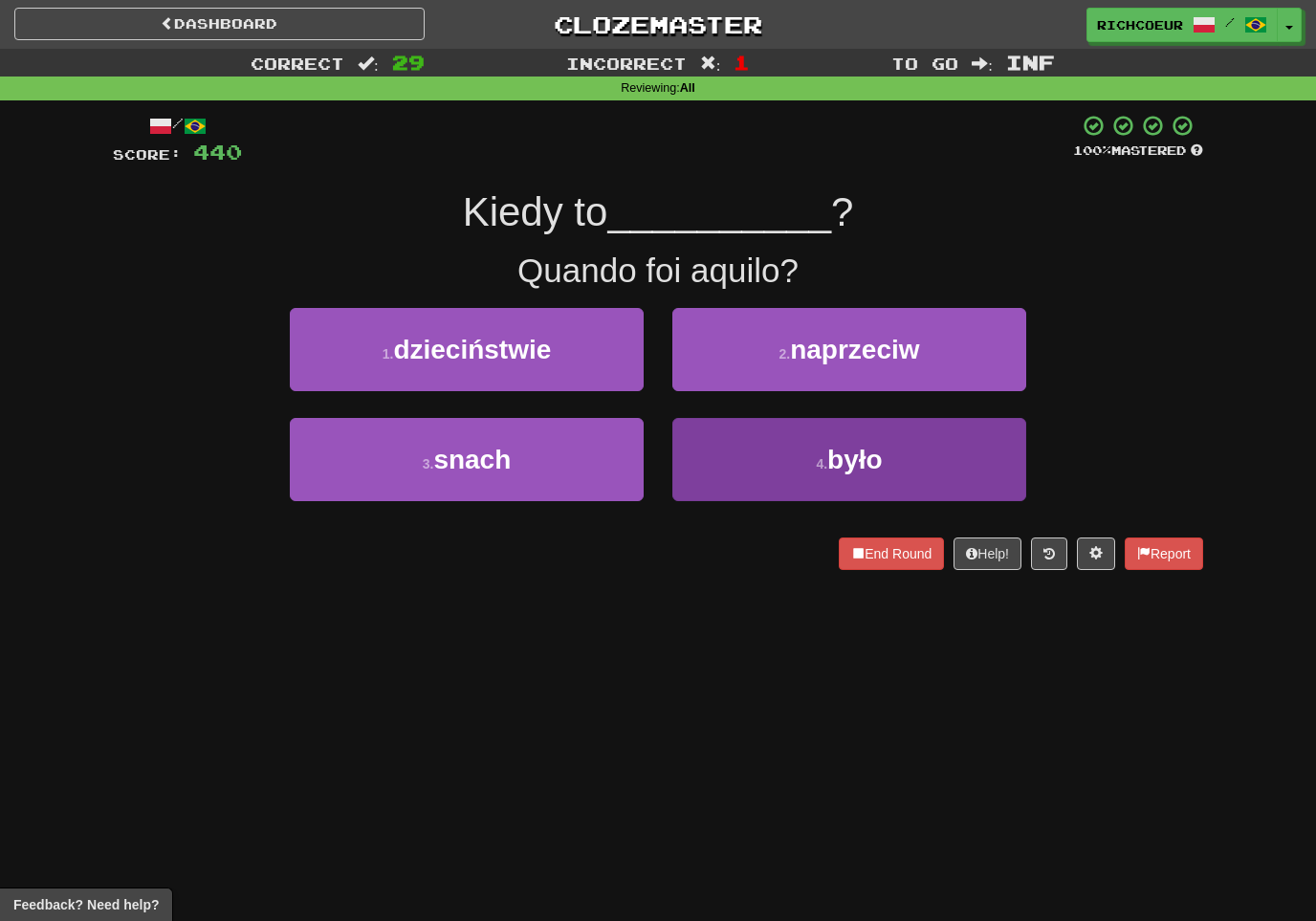 click on "było" at bounding box center (855, 459) 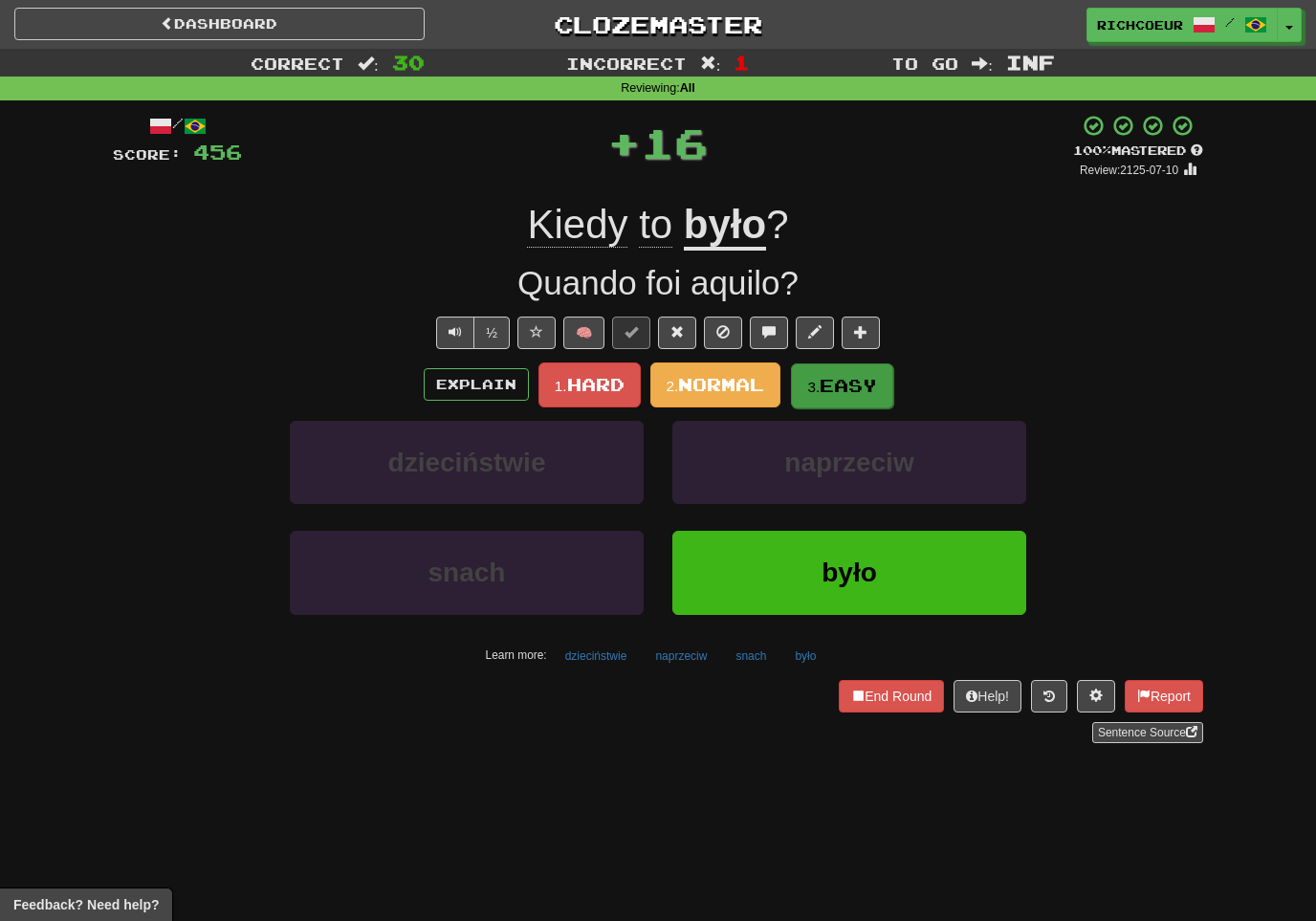 click on "Easy" at bounding box center (848, 385) 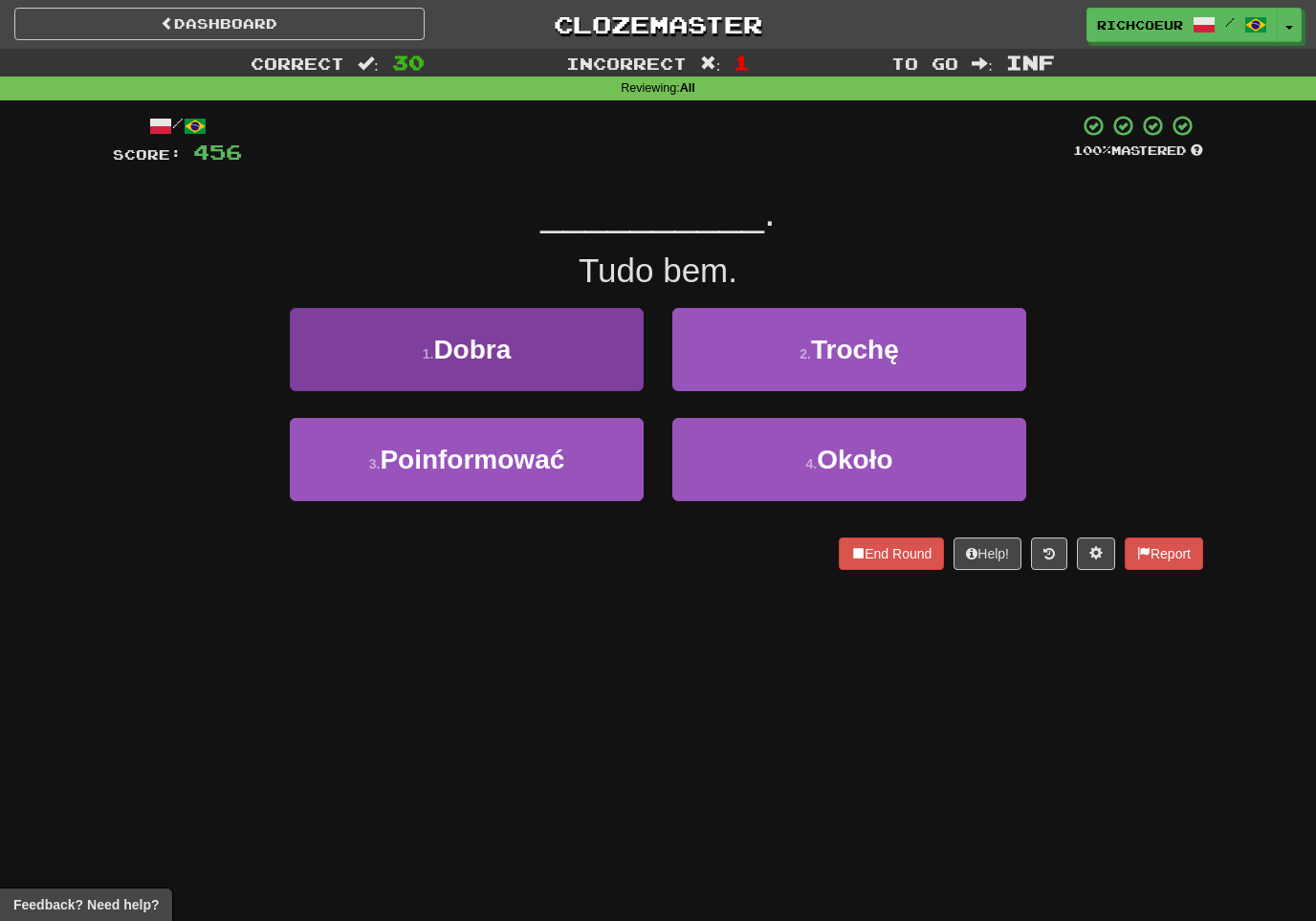 click on "1 .  Dobra" at bounding box center (467, 349) 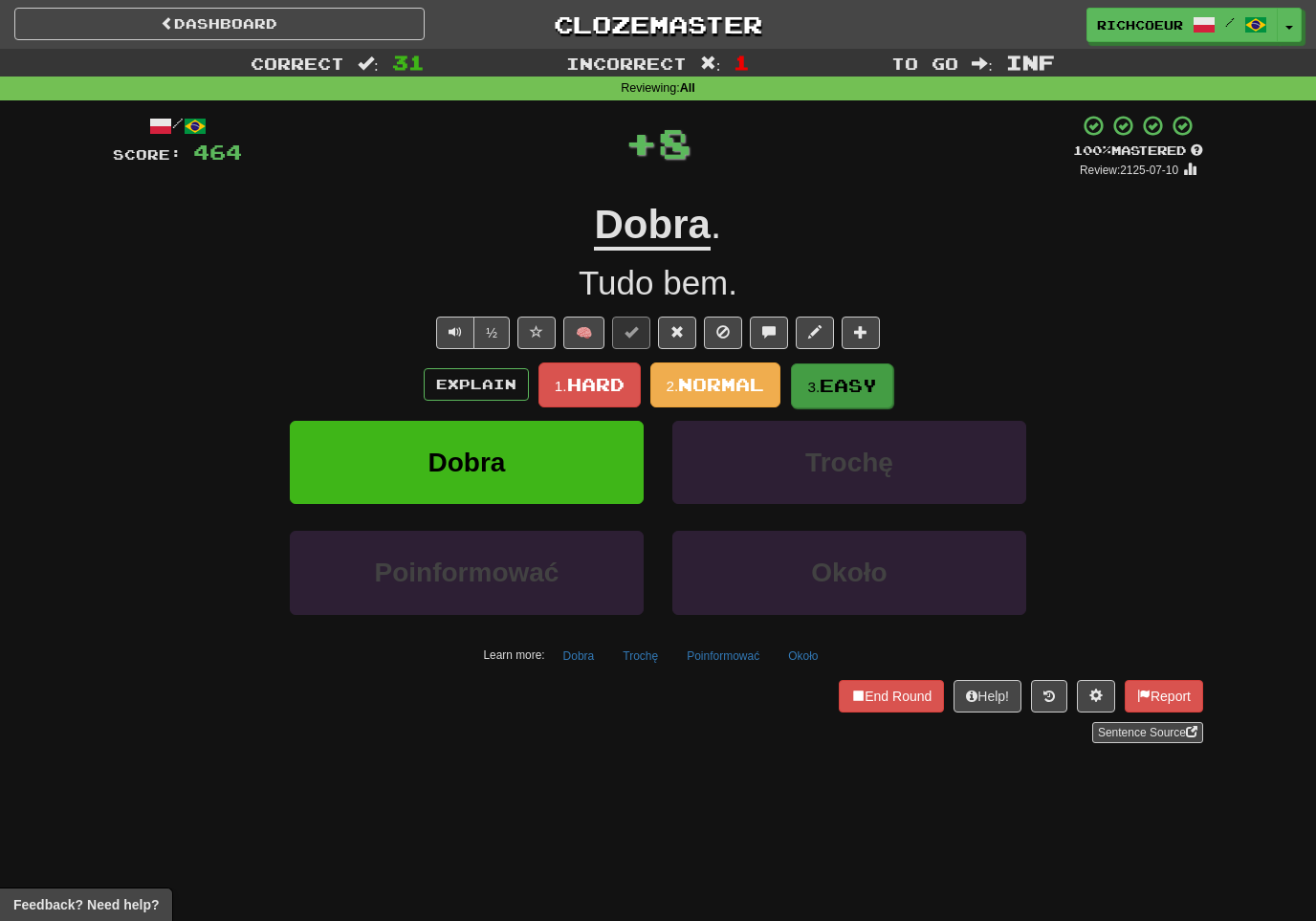 click on "Easy" at bounding box center (848, 385) 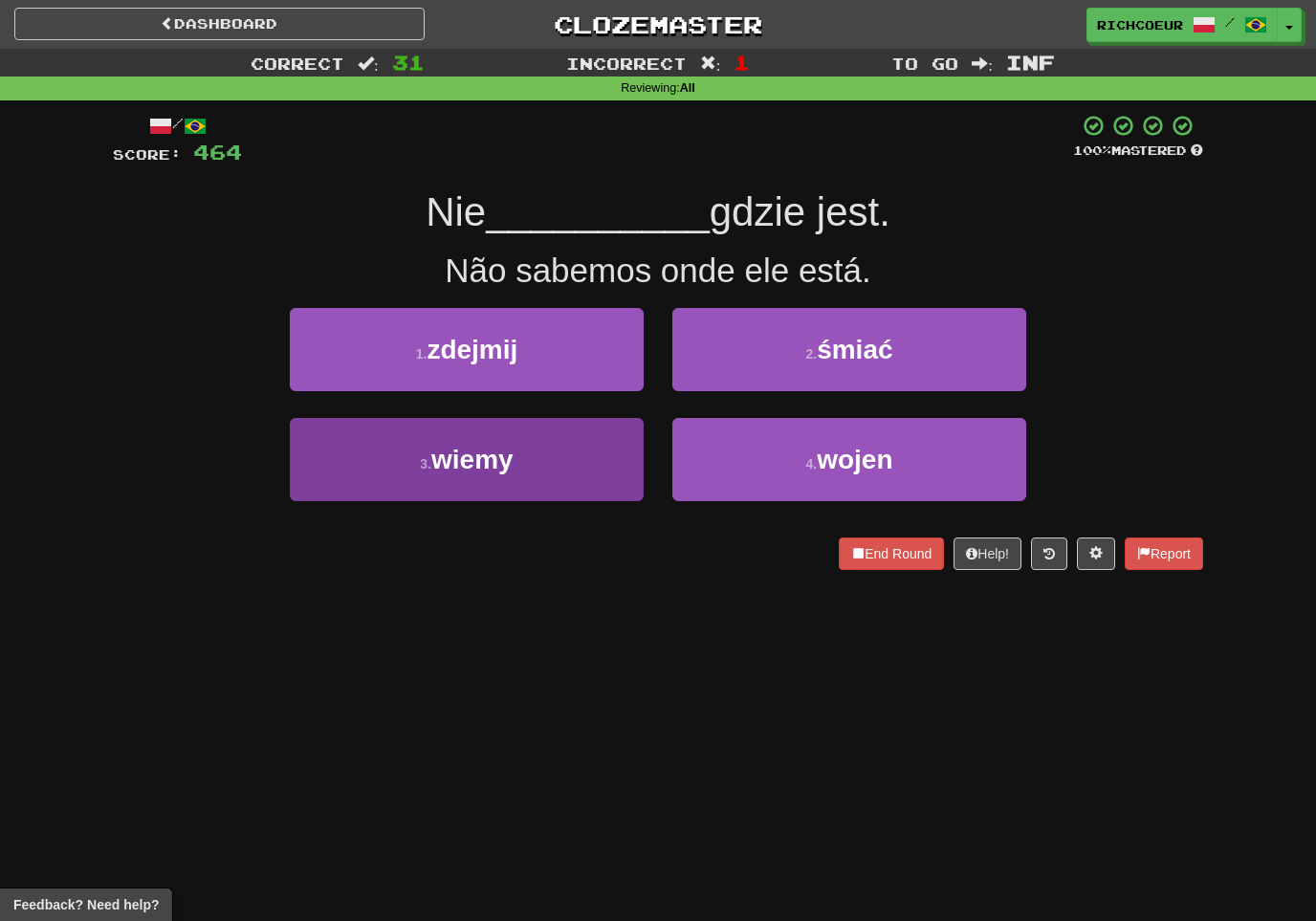 click on "3 .  wiemy" at bounding box center [467, 459] 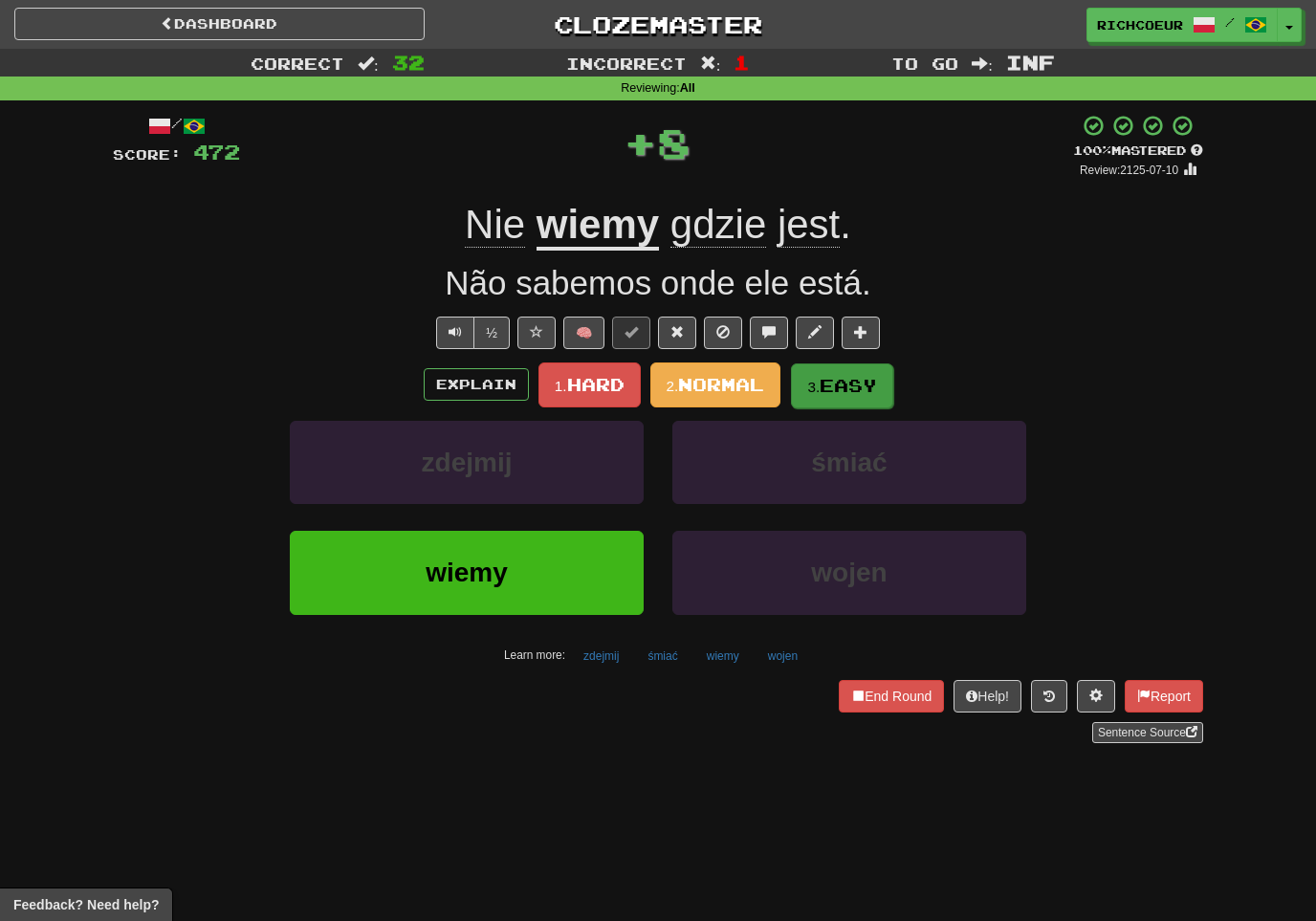 click on "3.  Easy" at bounding box center (842, 385) 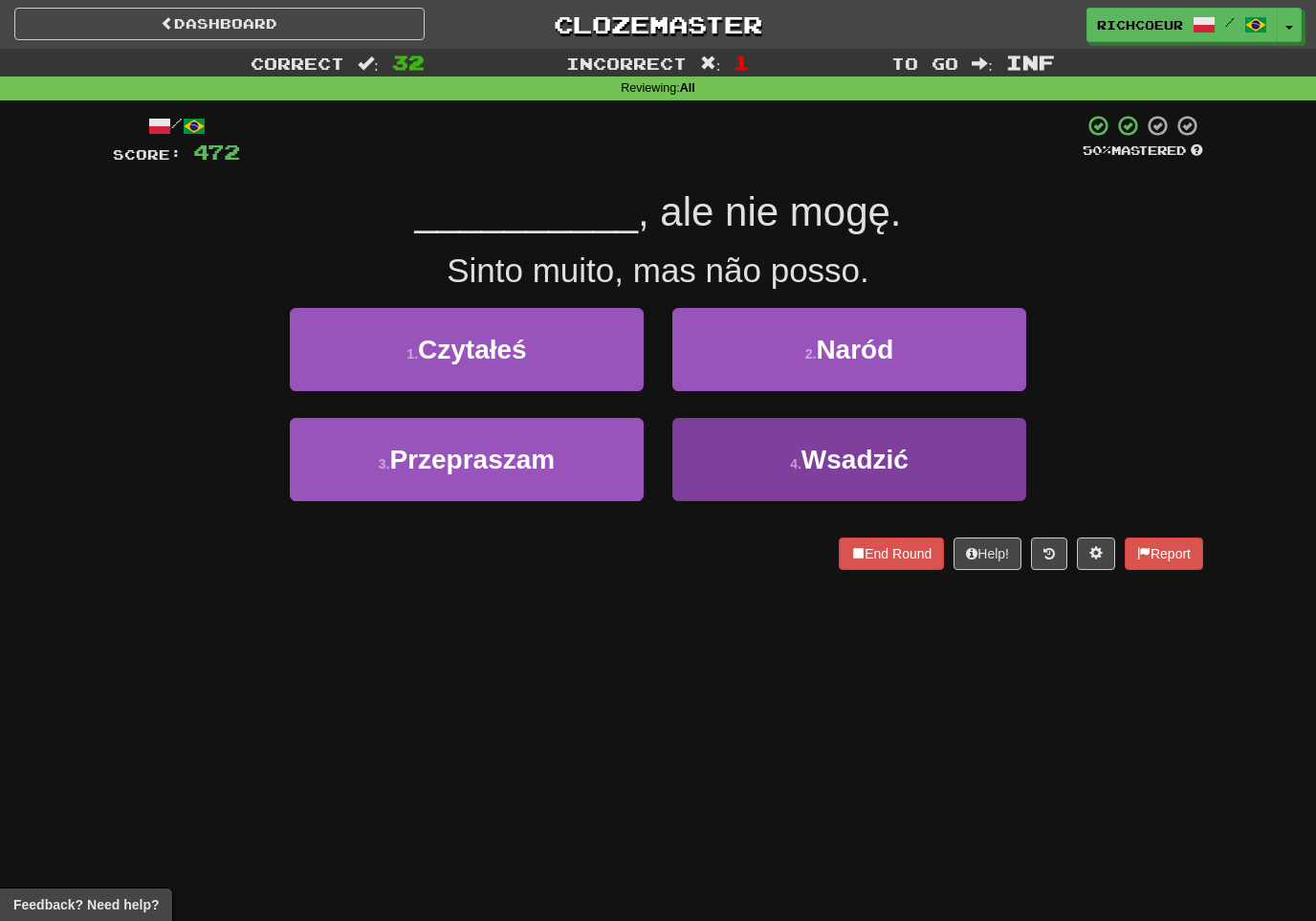 click on "Wsadzić" at bounding box center (855, 459) 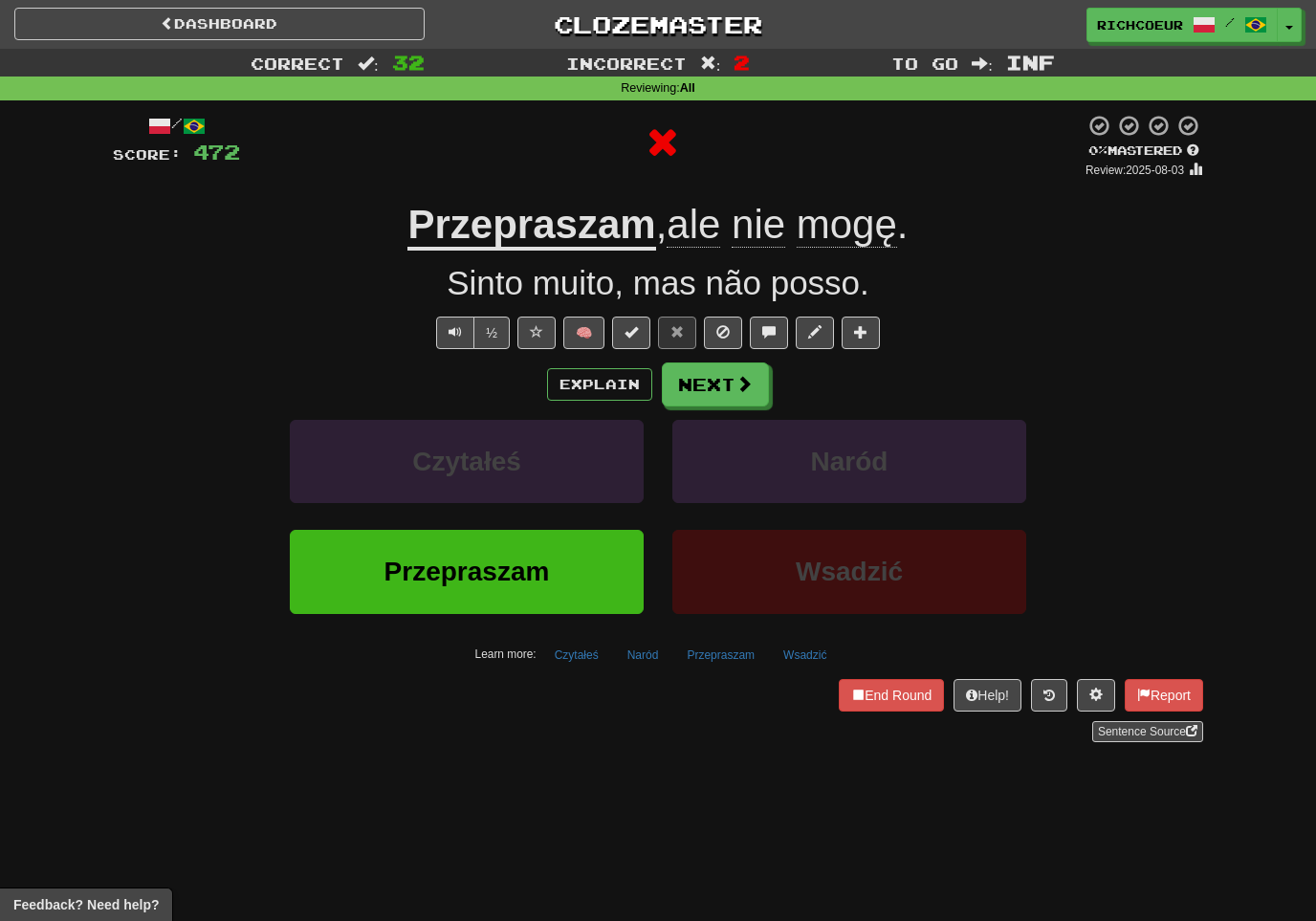 click at bounding box center (744, 384) 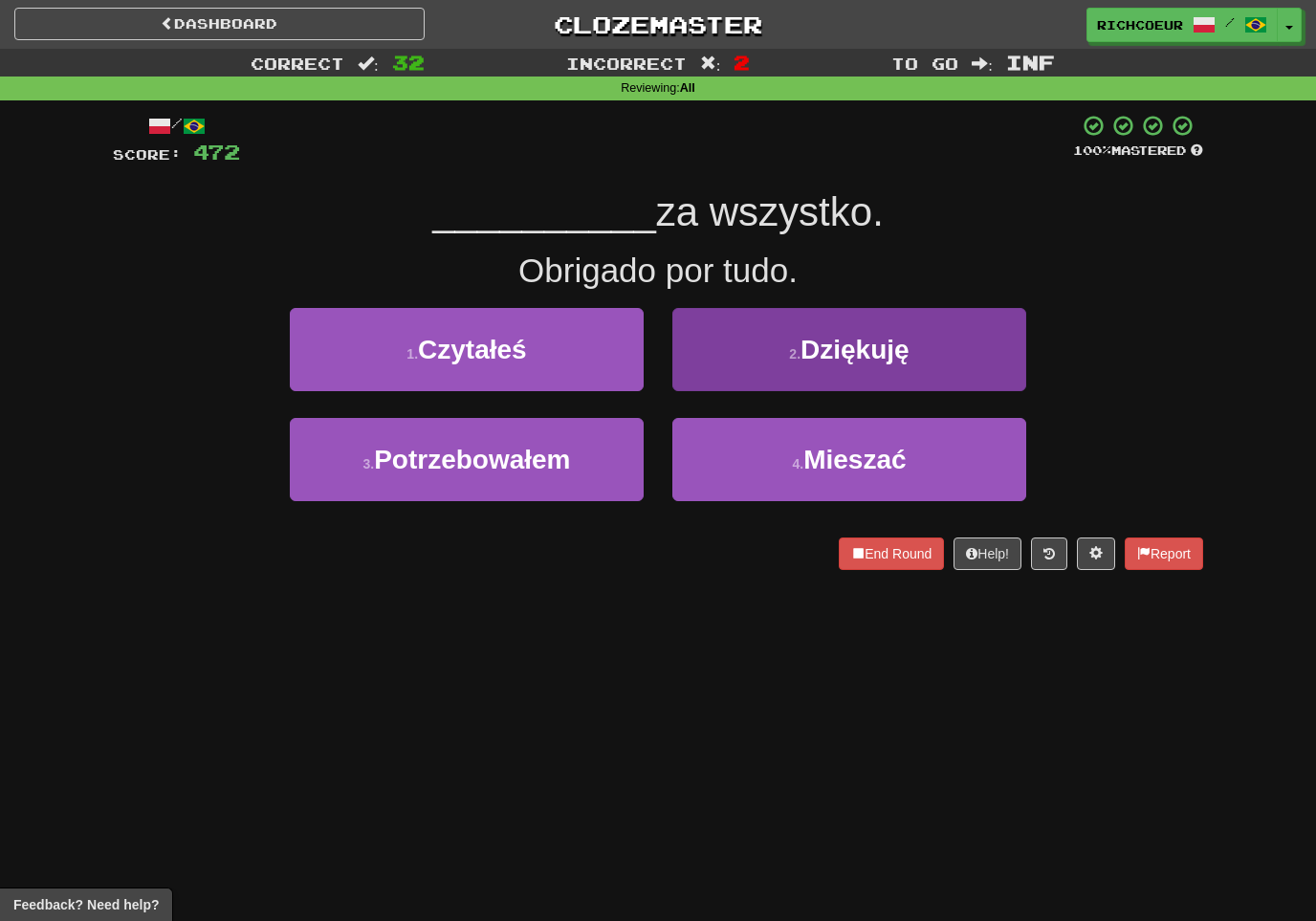 click on "2 .  Dziękuję" at bounding box center [849, 349] 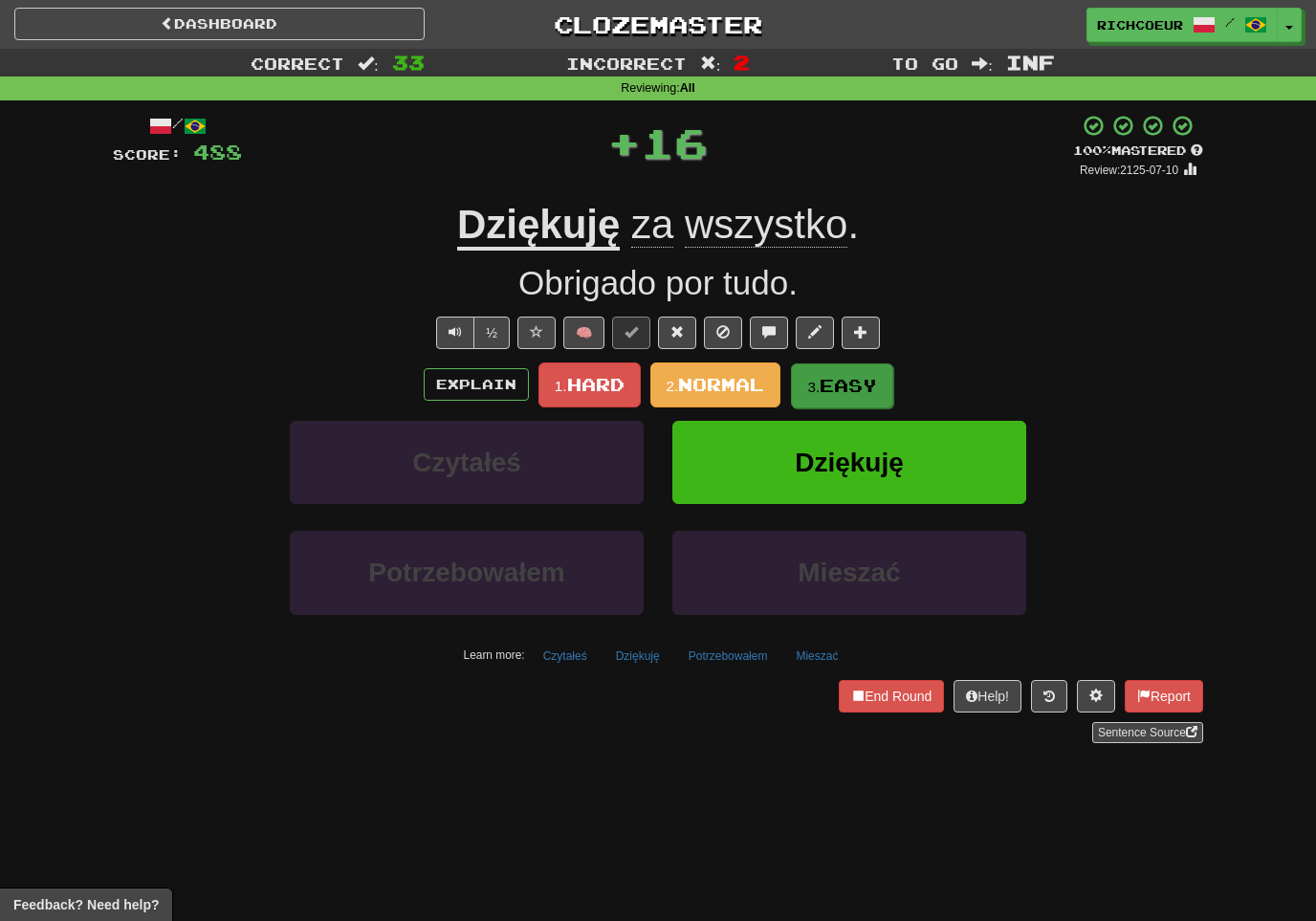 click on "Easy" at bounding box center [848, 385] 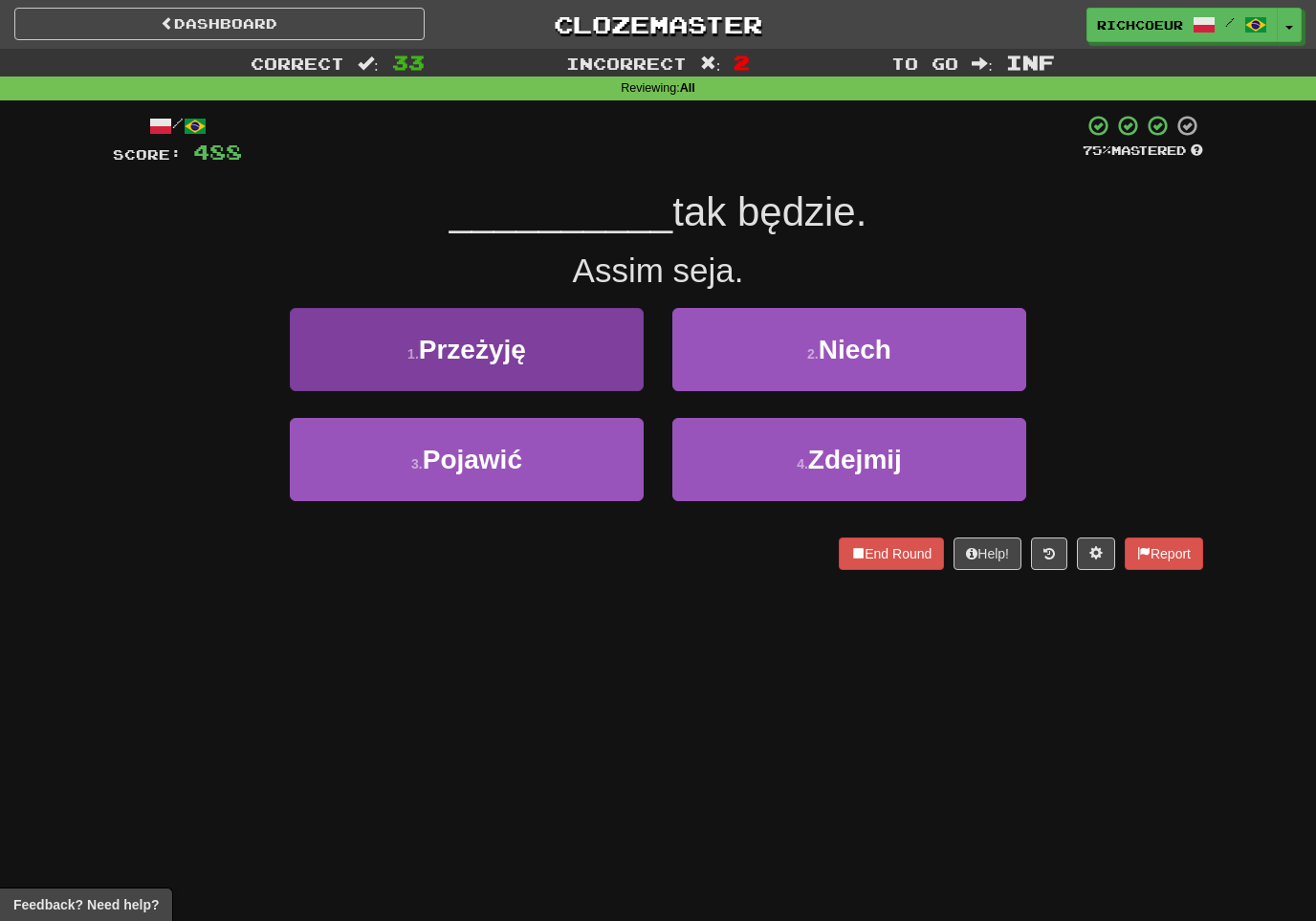 click on "1 .  Przeżyję" at bounding box center [467, 349] 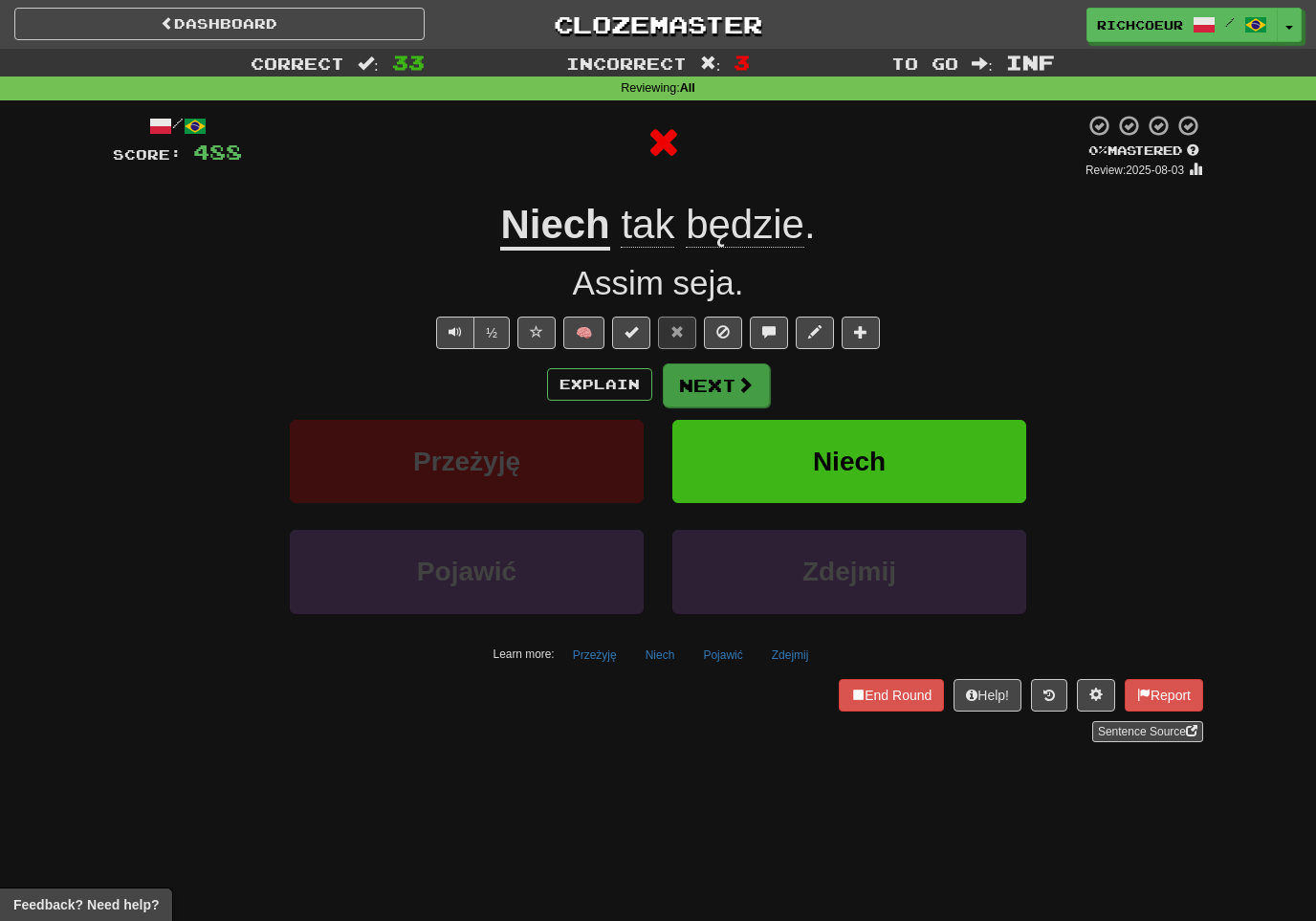 click on "Next" at bounding box center (716, 385) 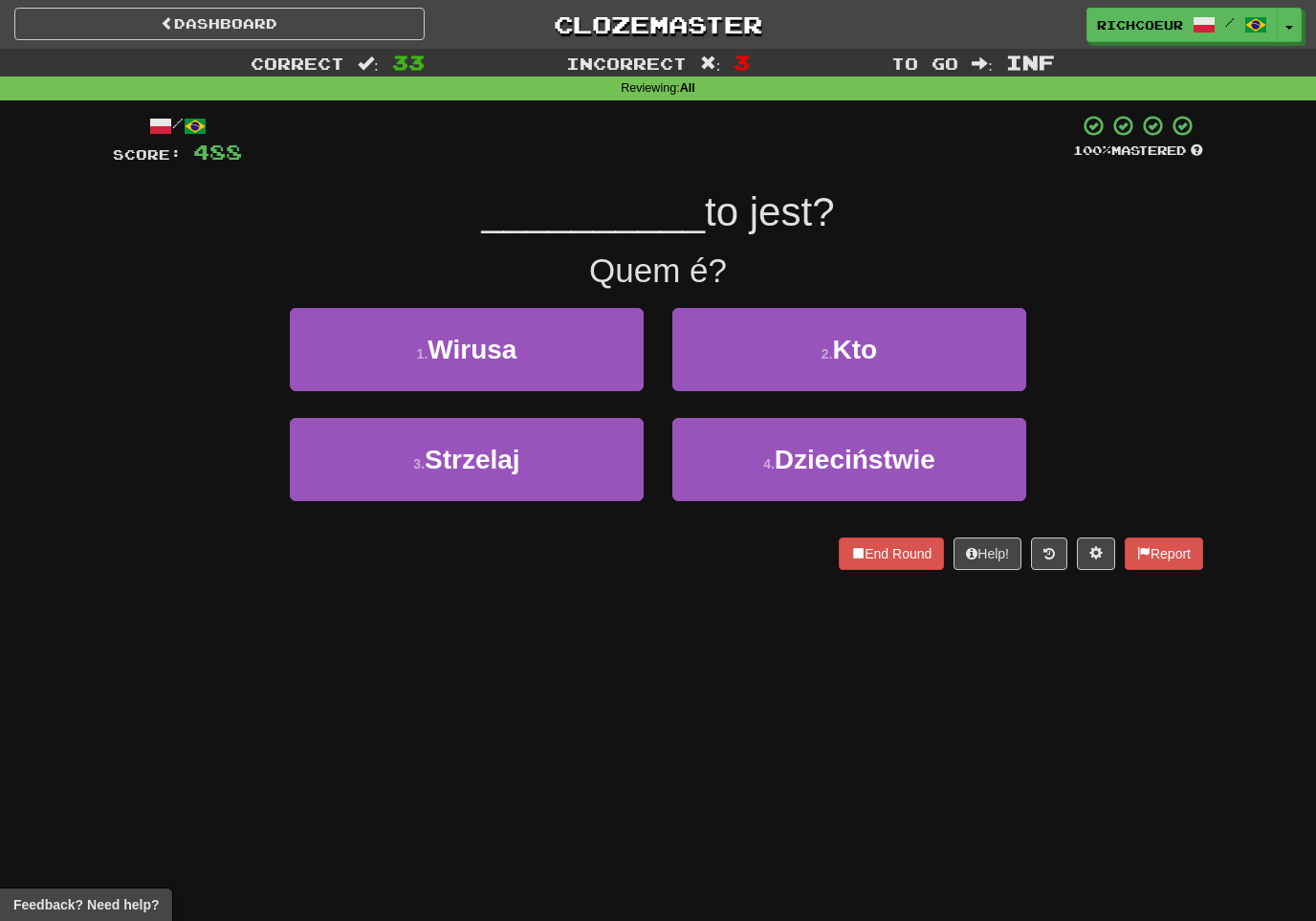 click on "2 .  Kto" at bounding box center (849, 349) 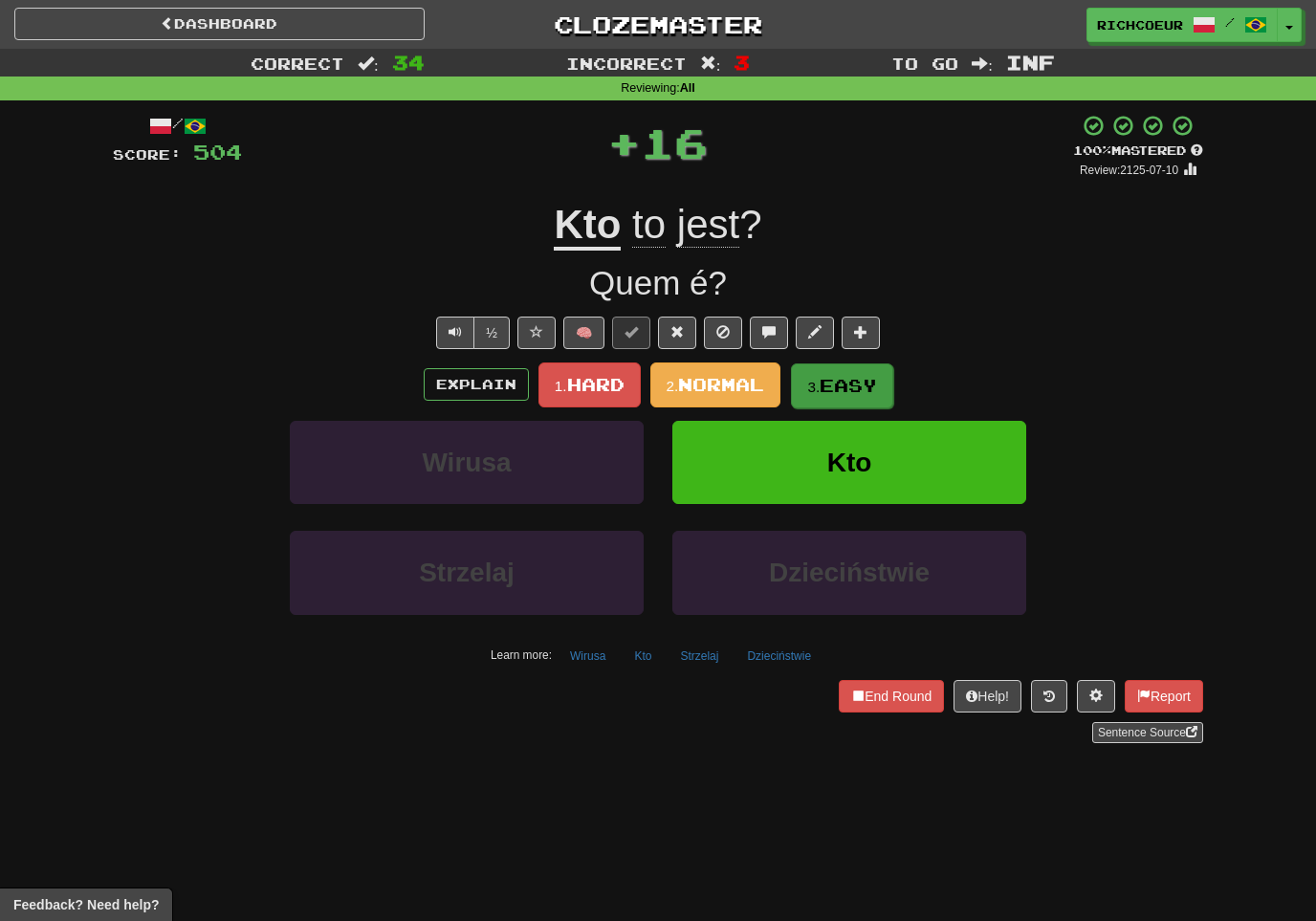 click on "Easy" at bounding box center [848, 385] 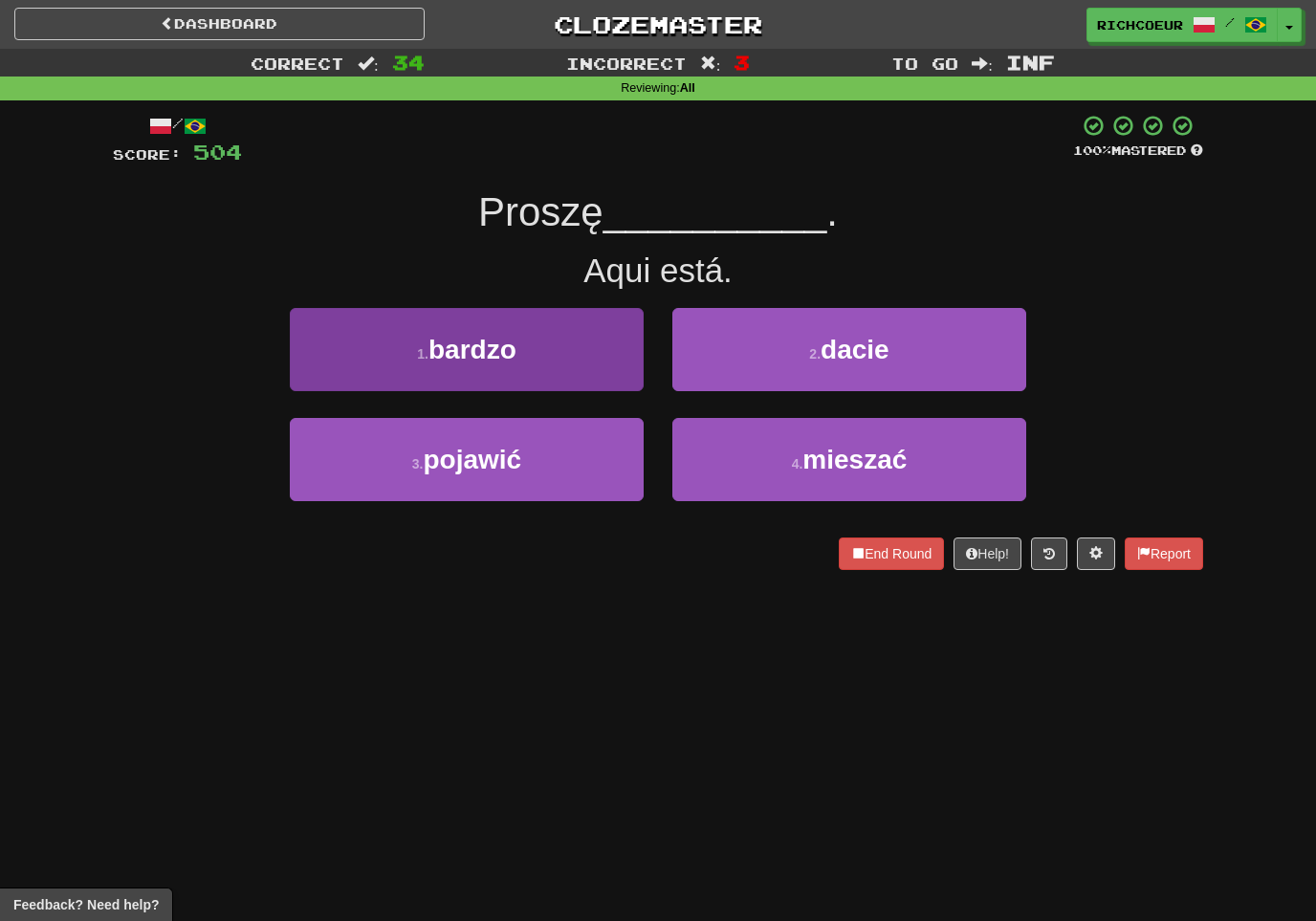 click on "1 .  bardzo" at bounding box center (467, 349) 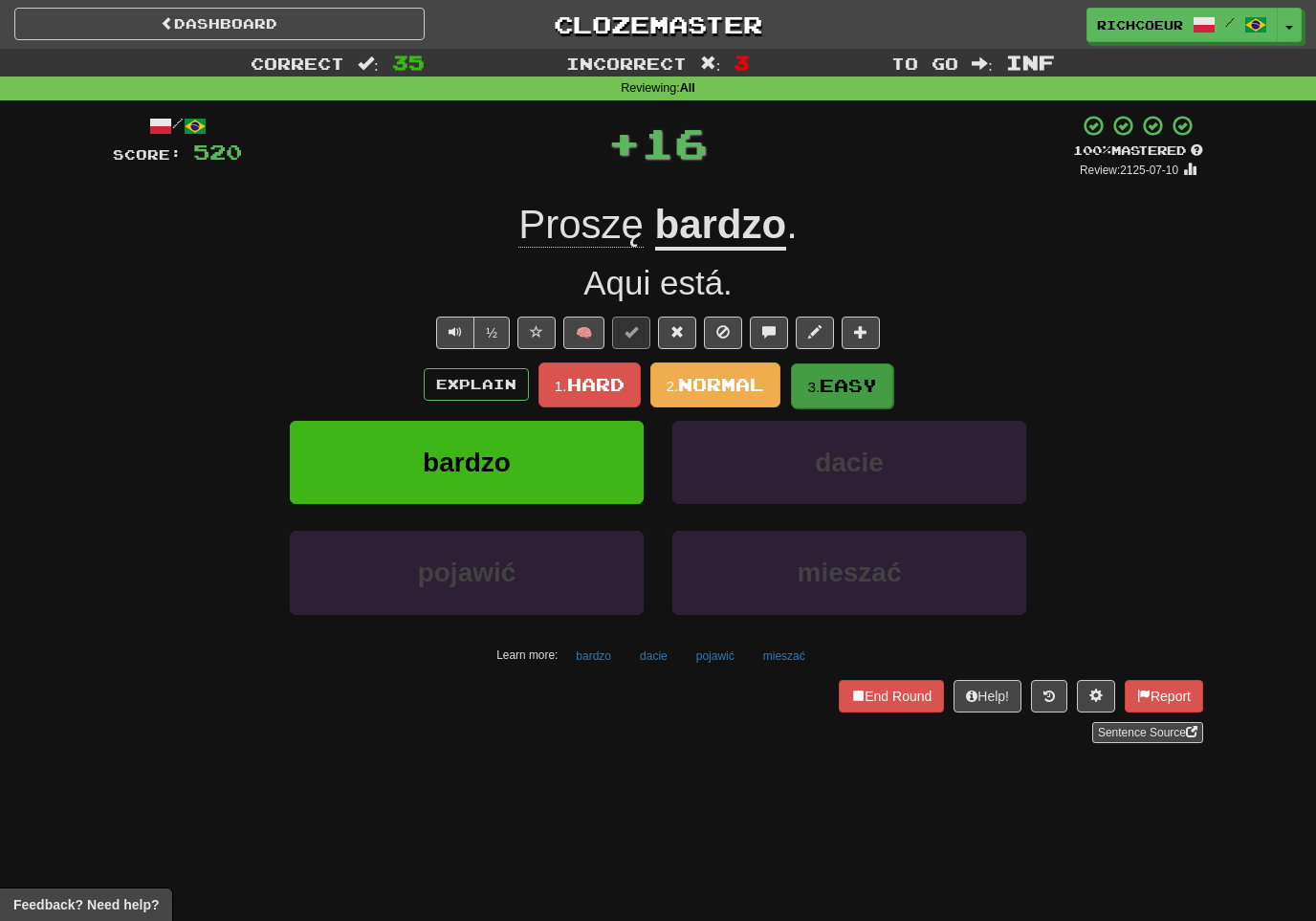 click on "3.  Easy" at bounding box center (842, 385) 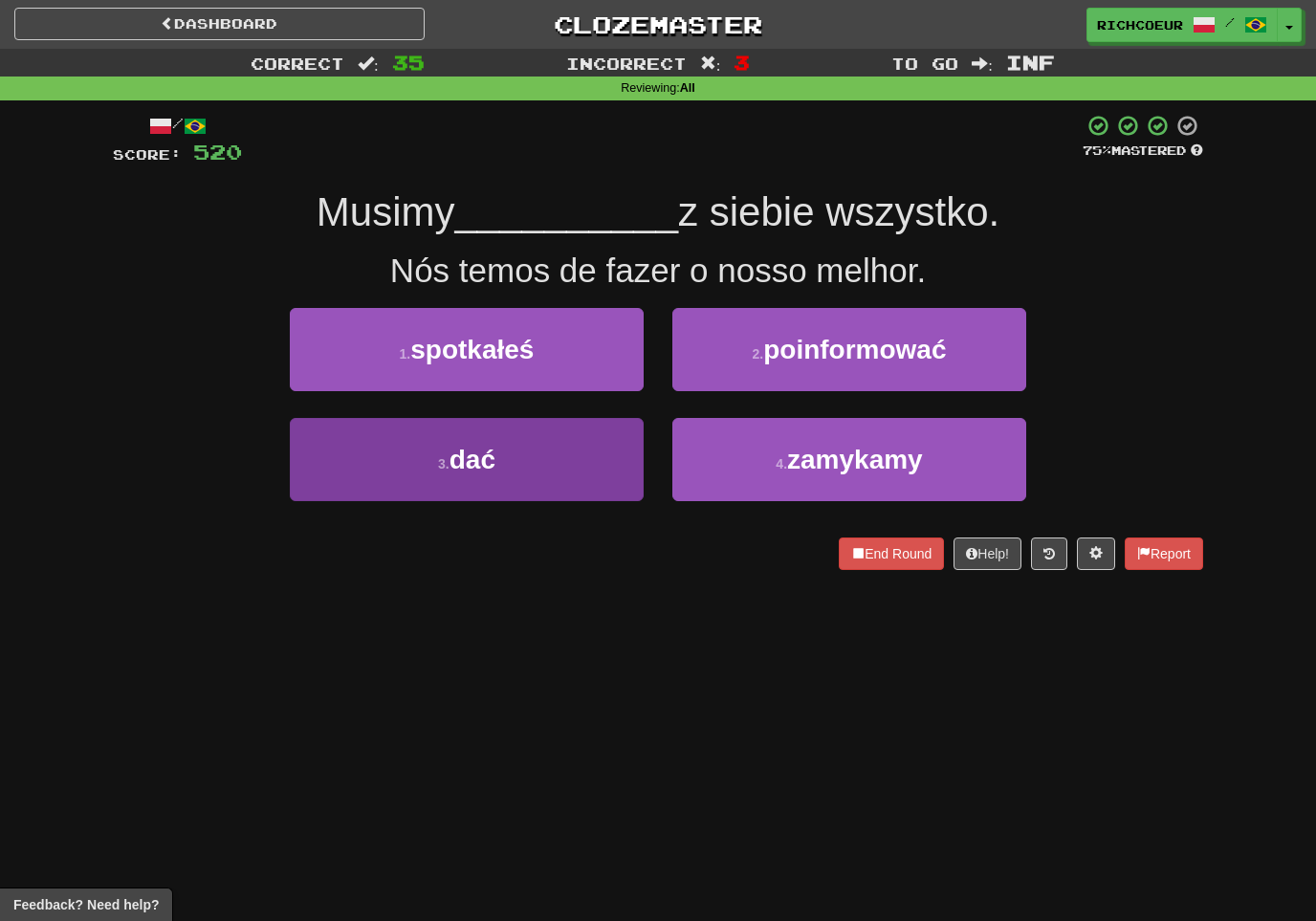 click on "3 .  dać" at bounding box center [467, 459] 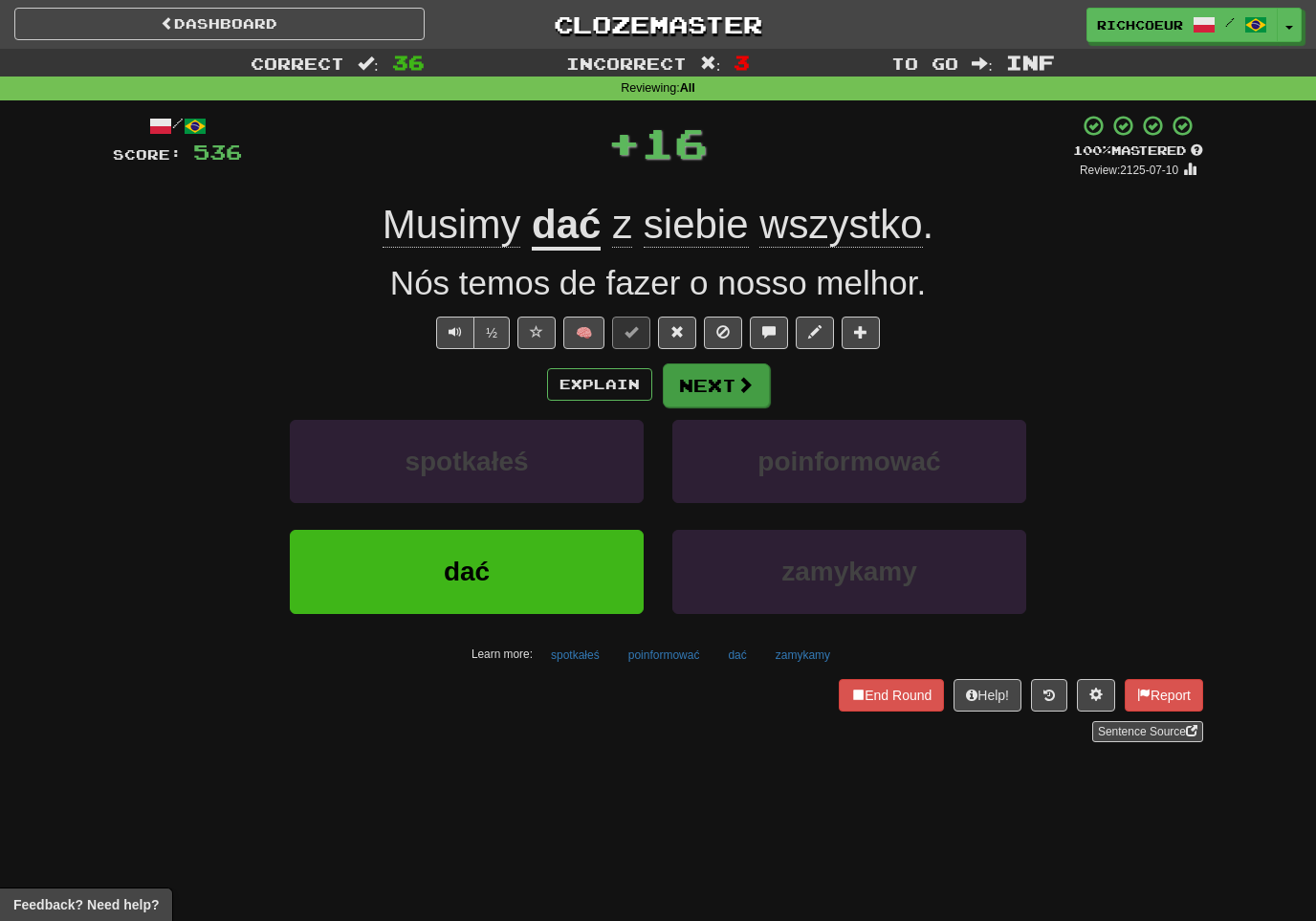 click on "Next" at bounding box center (716, 385) 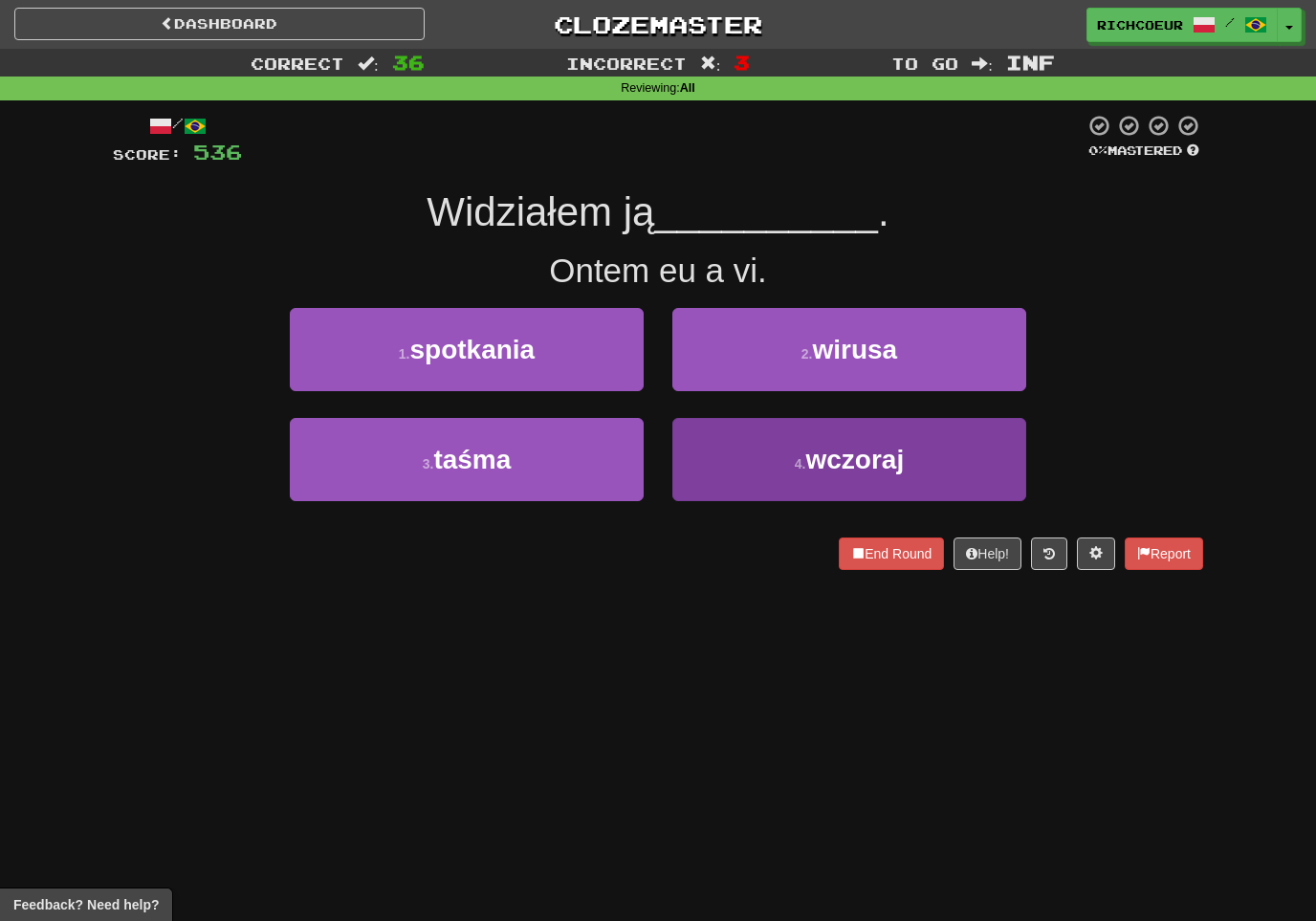 click on "wczoraj" at bounding box center (854, 459) 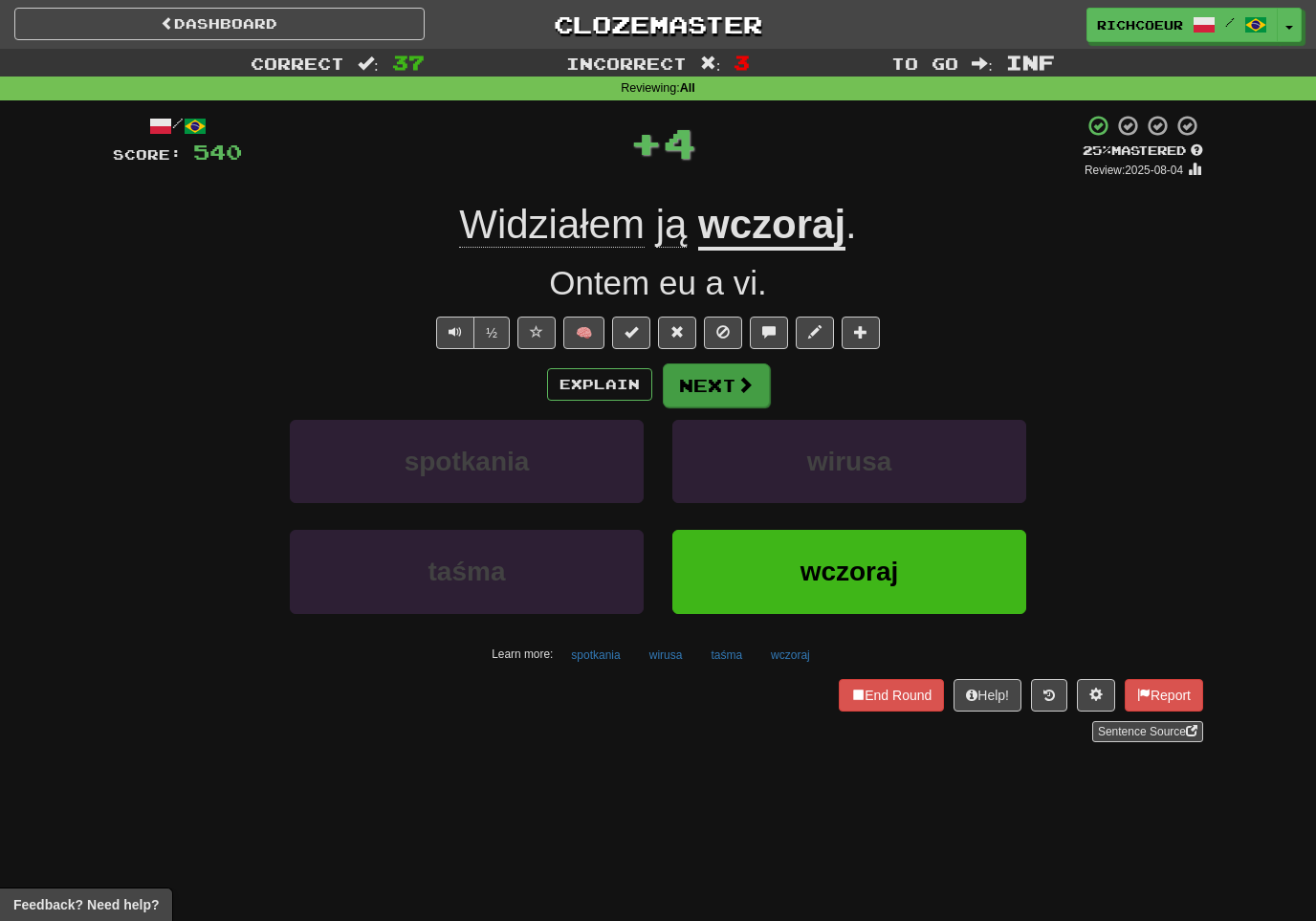 click on "Next" at bounding box center [716, 385] 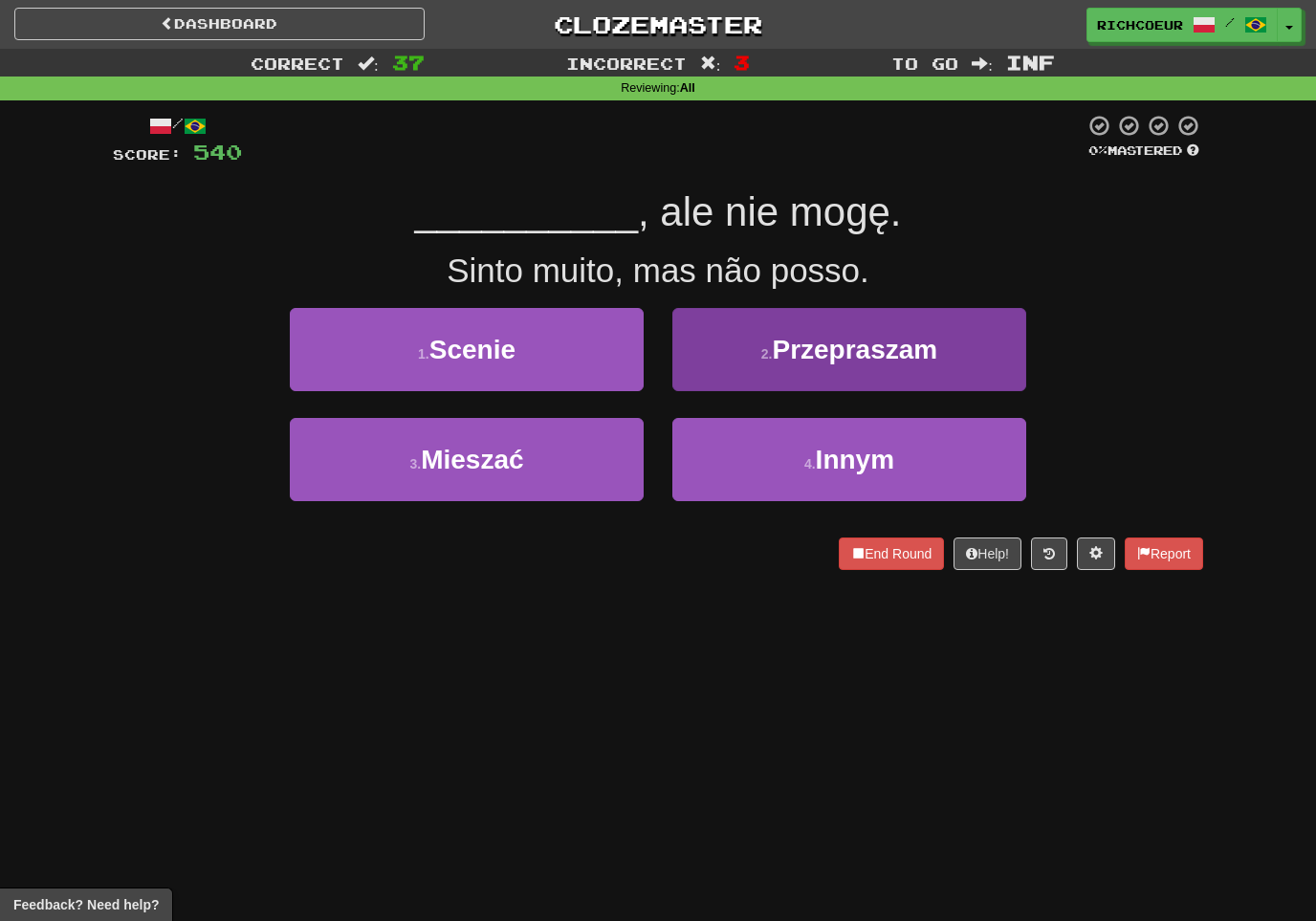 click on "Przepraszam" at bounding box center (854, 349) 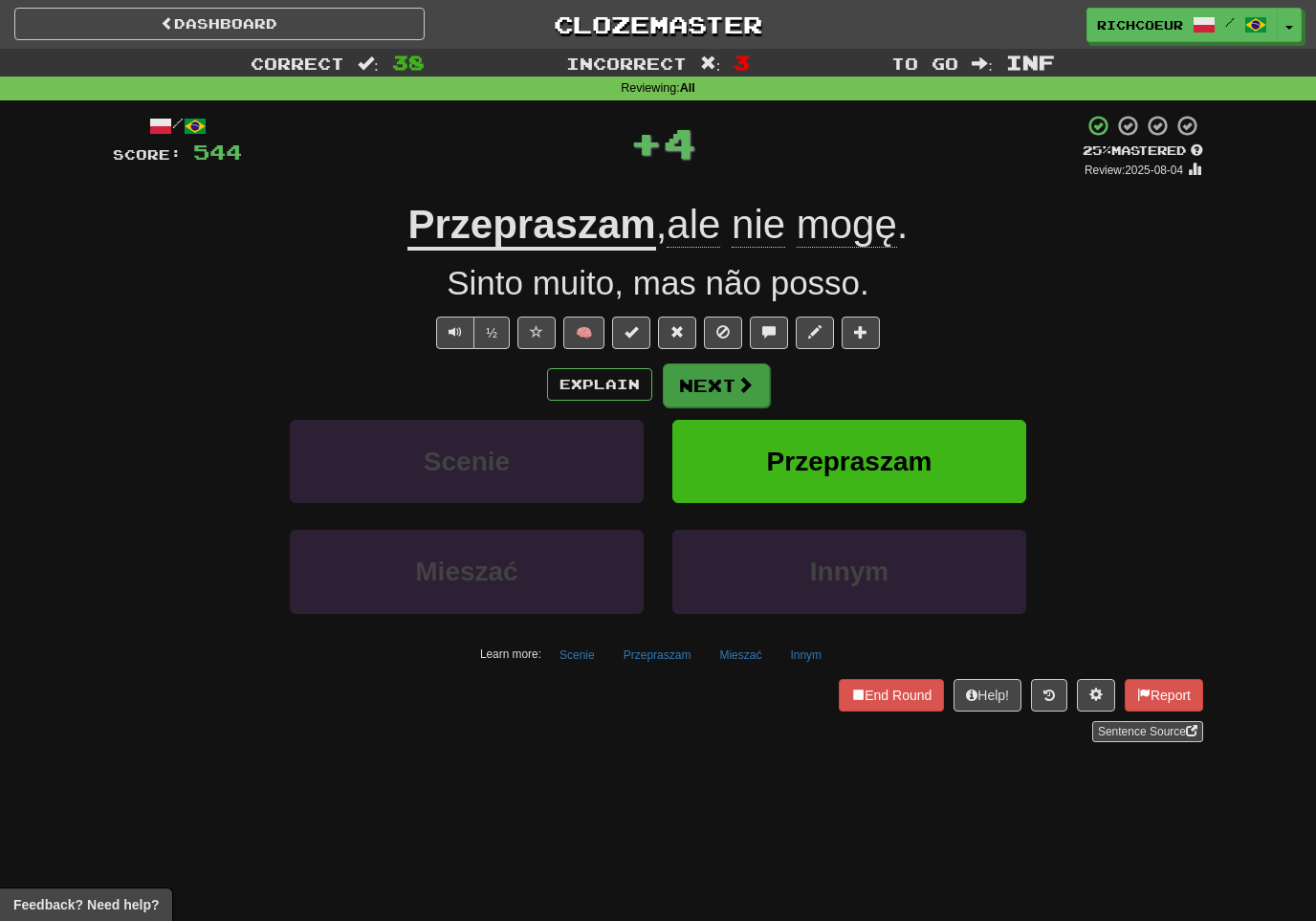 click on "Next" at bounding box center (716, 385) 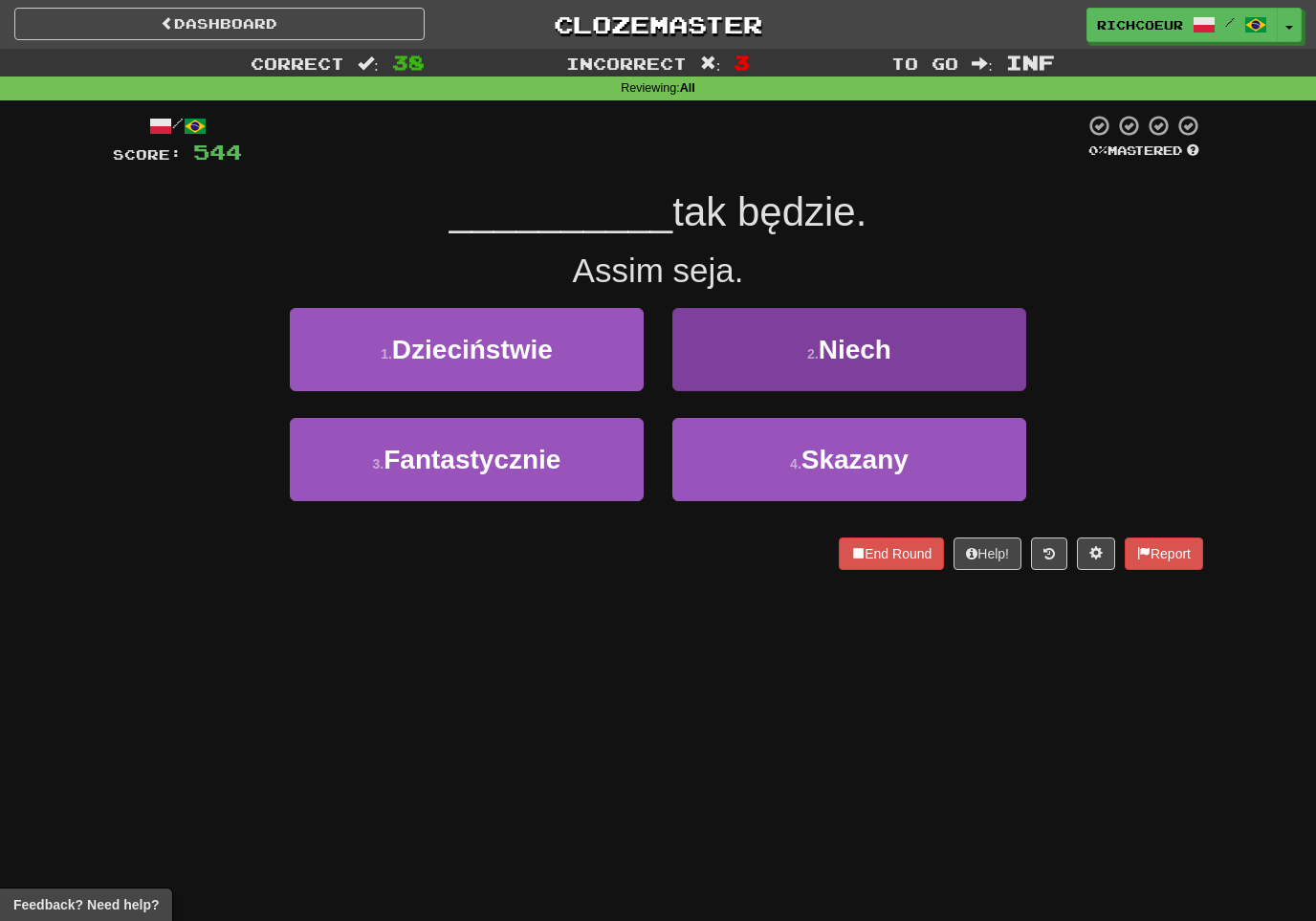click on "Niech" at bounding box center [855, 349] 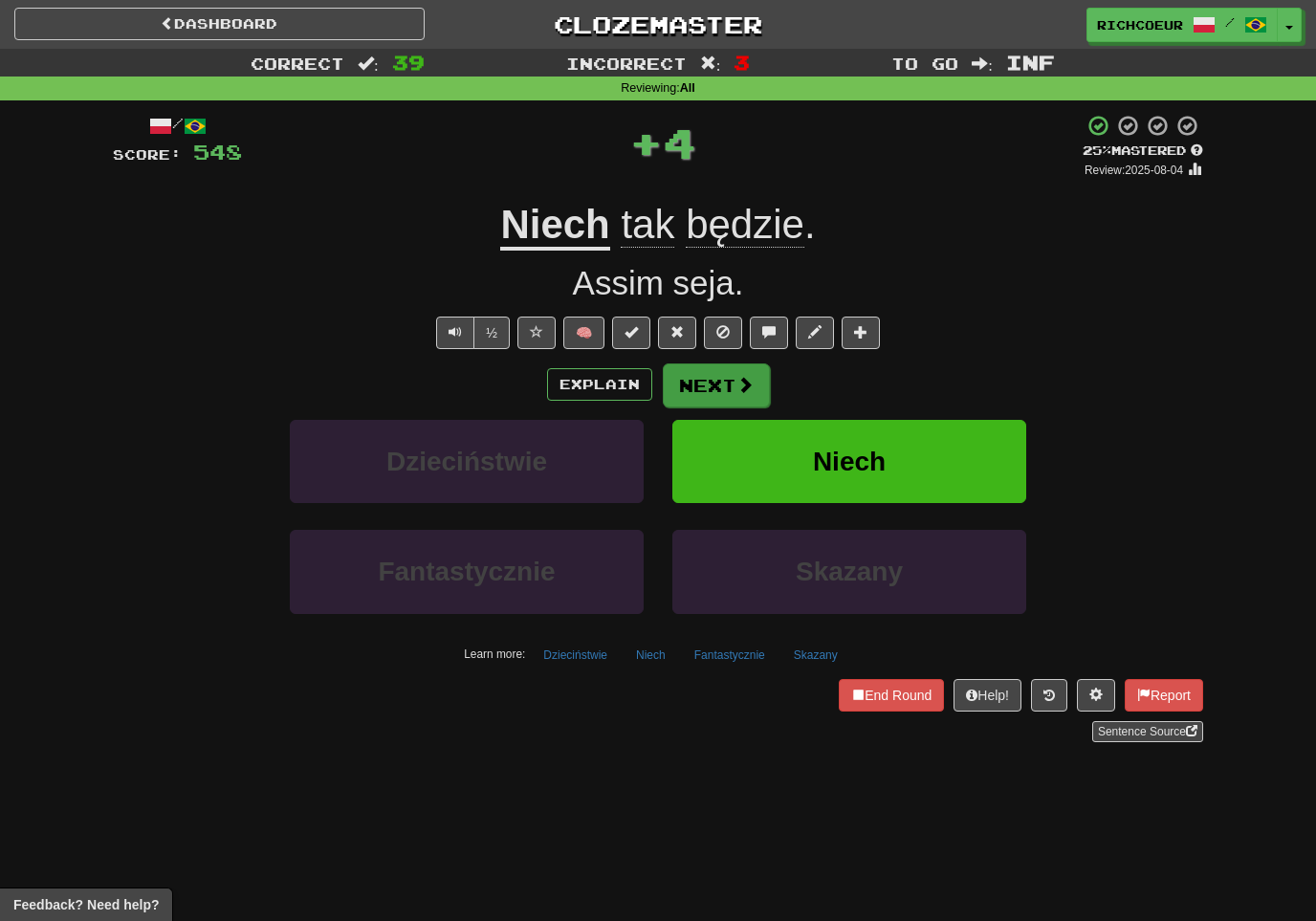 click on "Next" at bounding box center (716, 385) 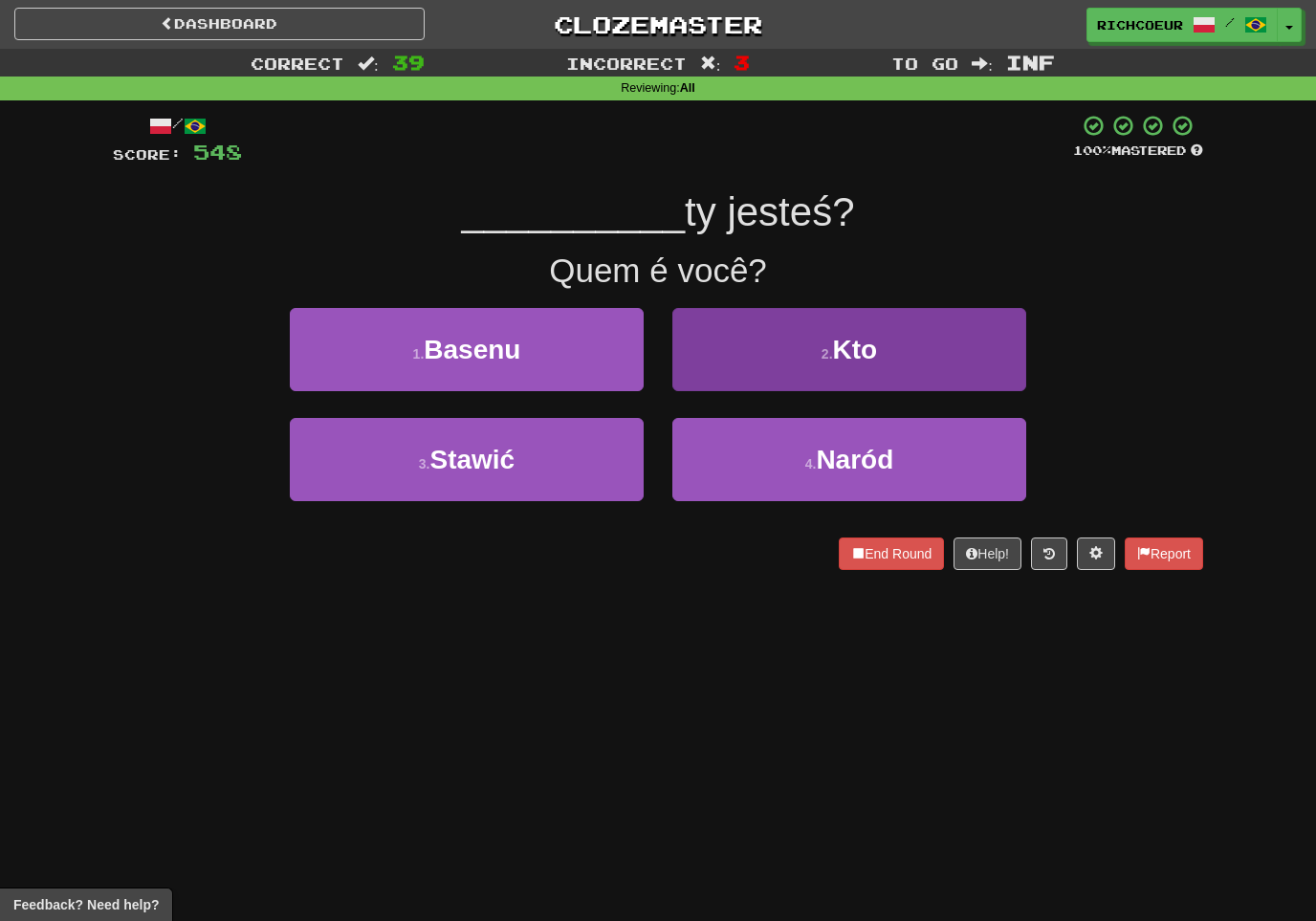 click on "Kto" at bounding box center [855, 349] 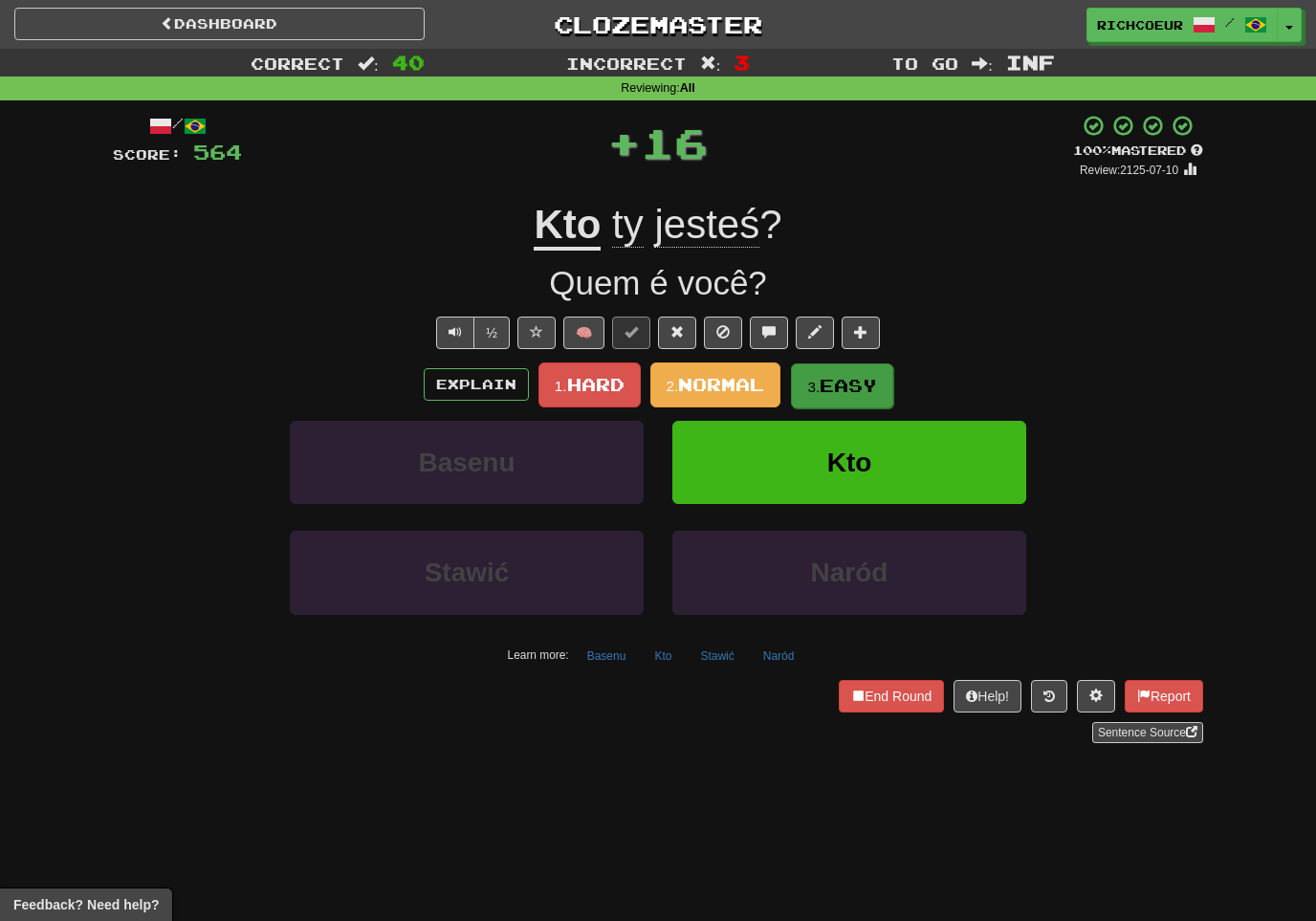 click on "Easy" at bounding box center [848, 385] 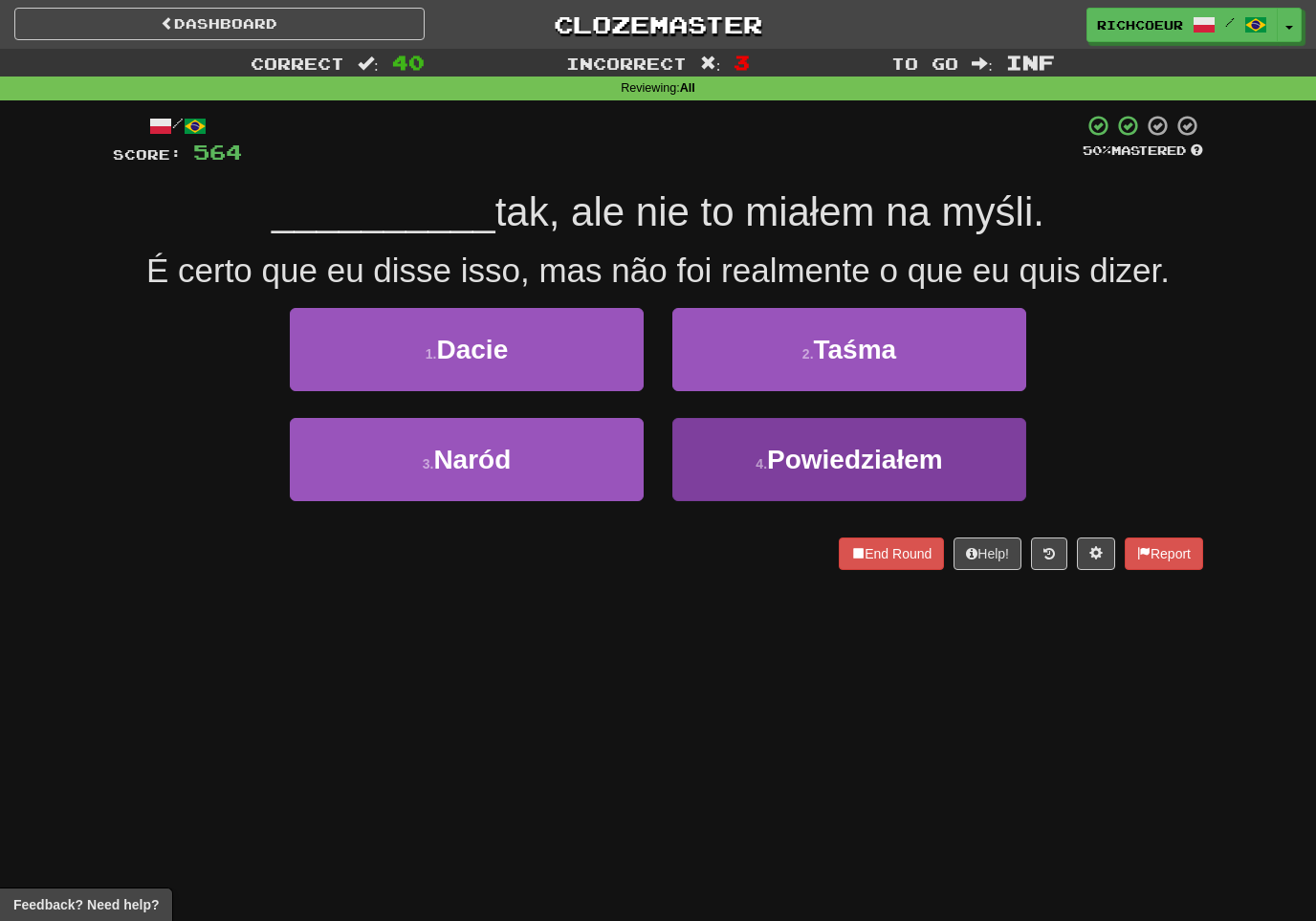 click on "Powiedziałem" at bounding box center (855, 459) 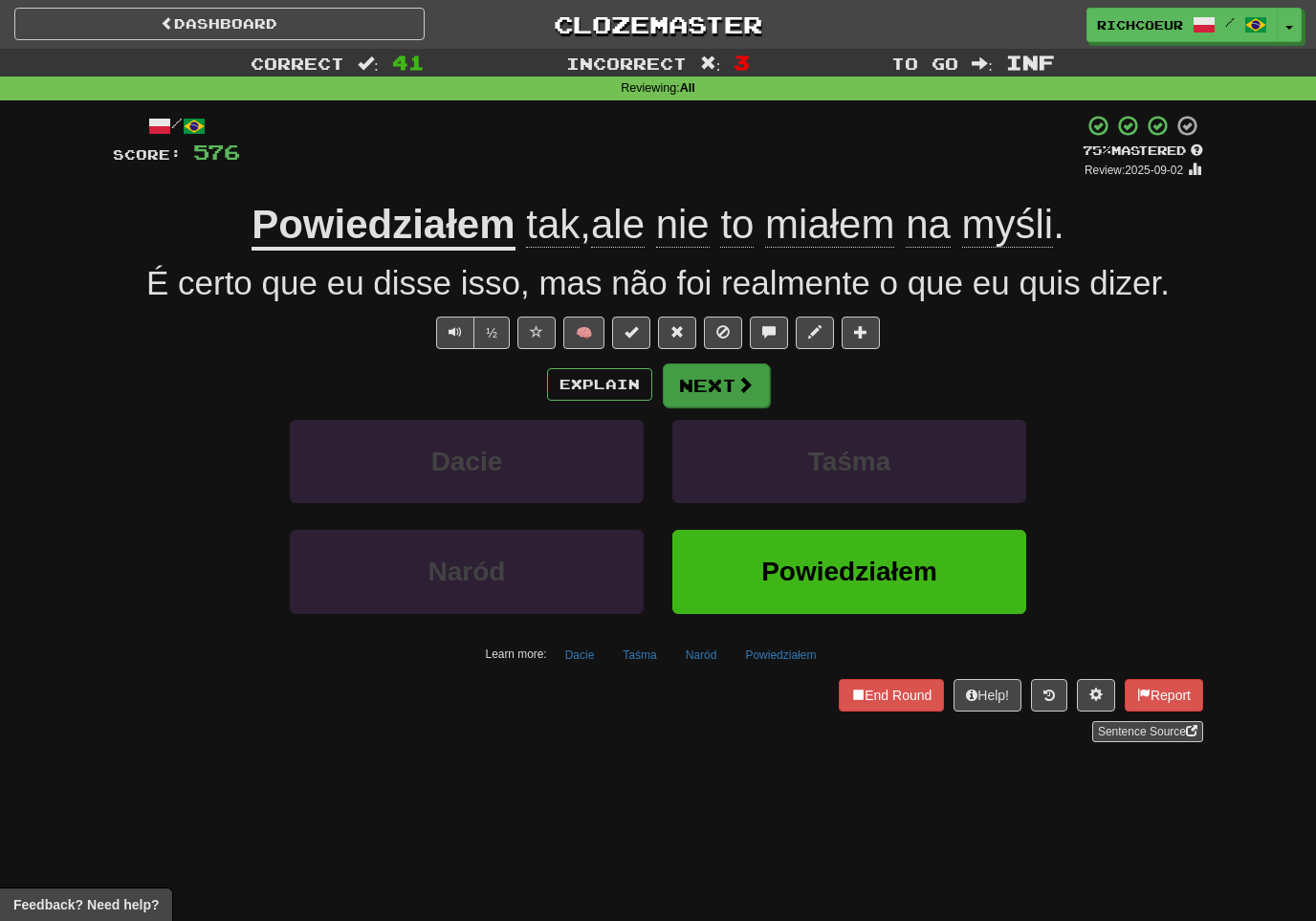 click on "Next" at bounding box center [716, 385] 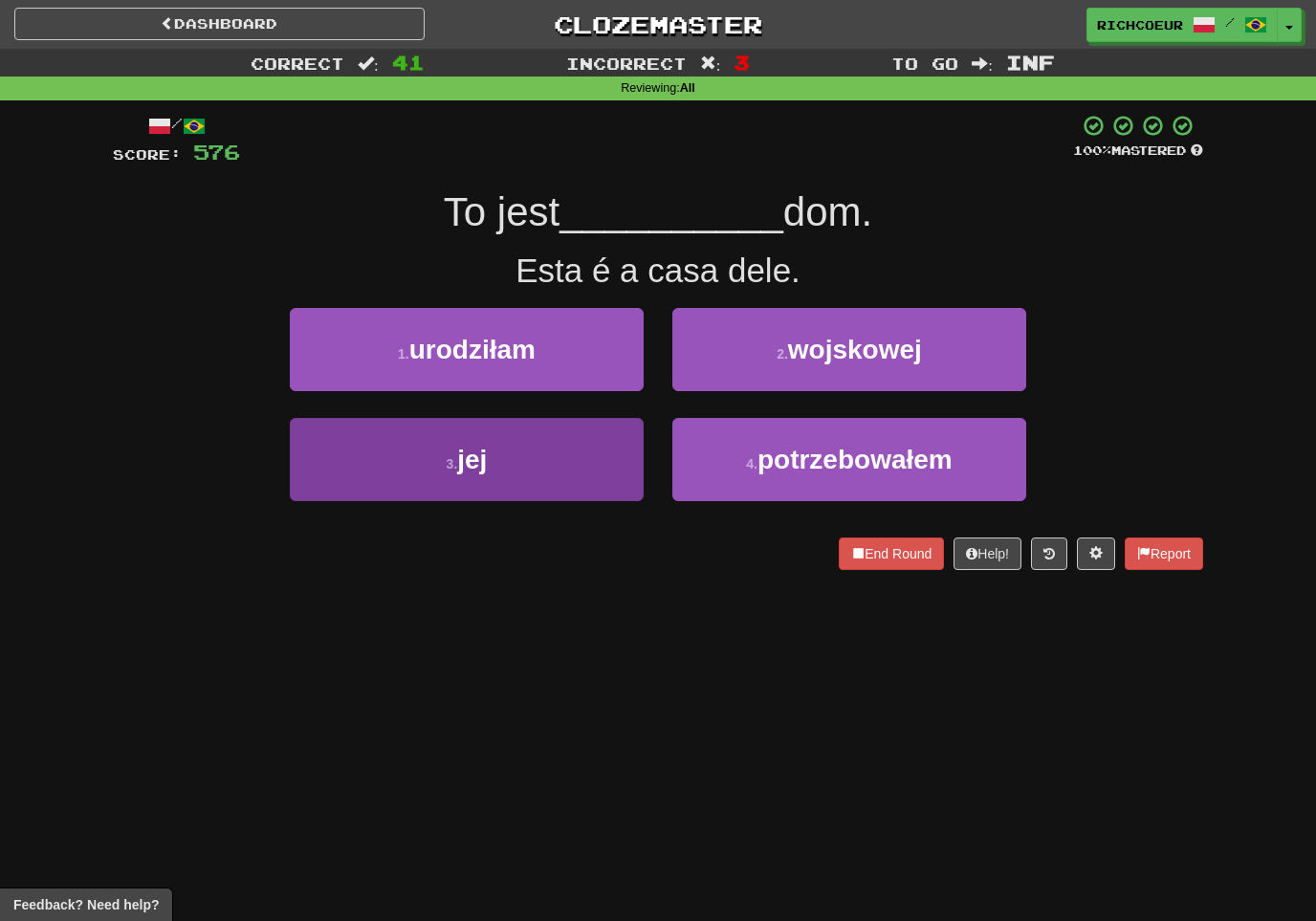 click on "3 .  jej" at bounding box center [467, 459] 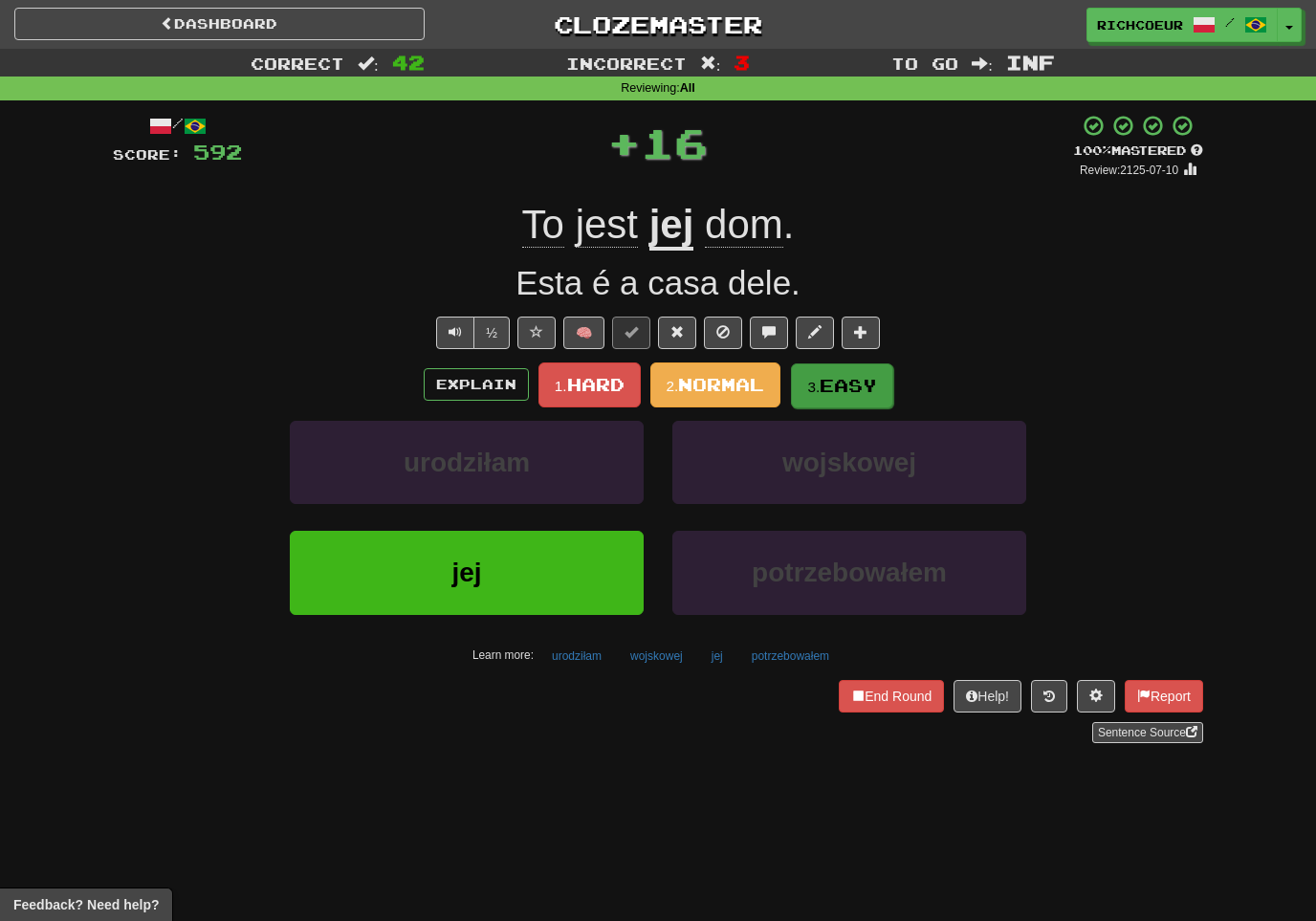 click on "Easy" at bounding box center [848, 385] 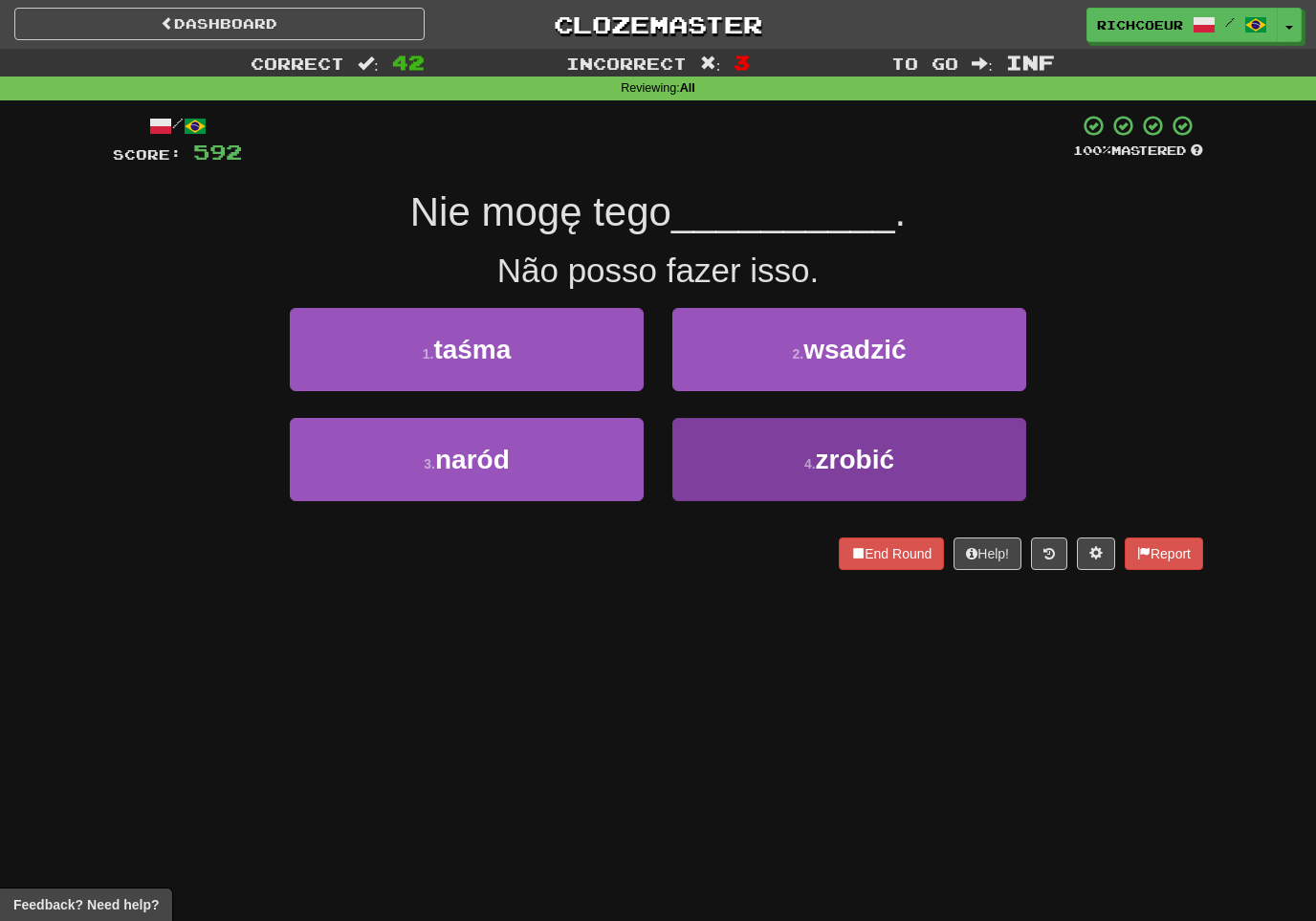 click on "zrobić" at bounding box center (855, 459) 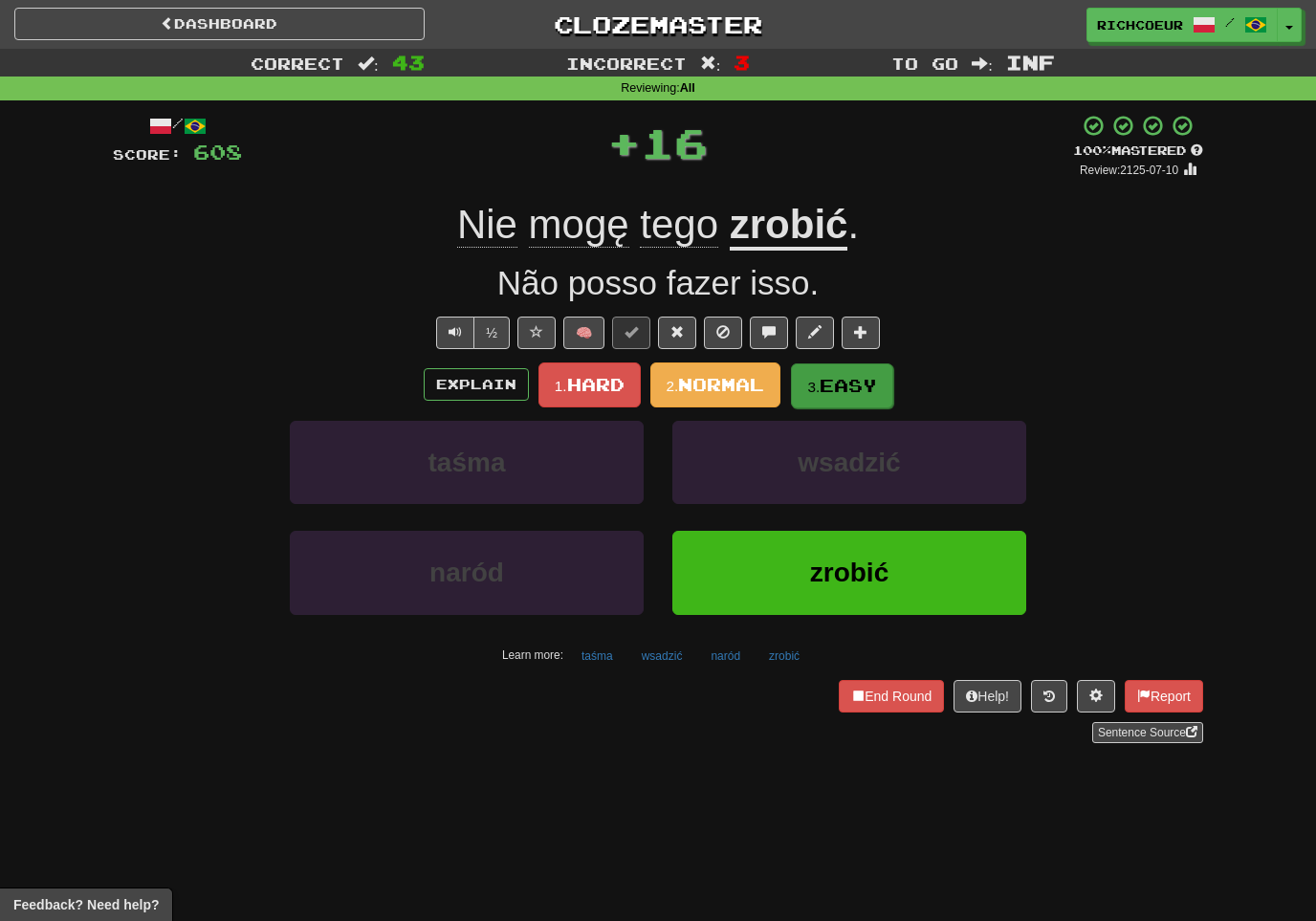 click on "Easy" at bounding box center (848, 385) 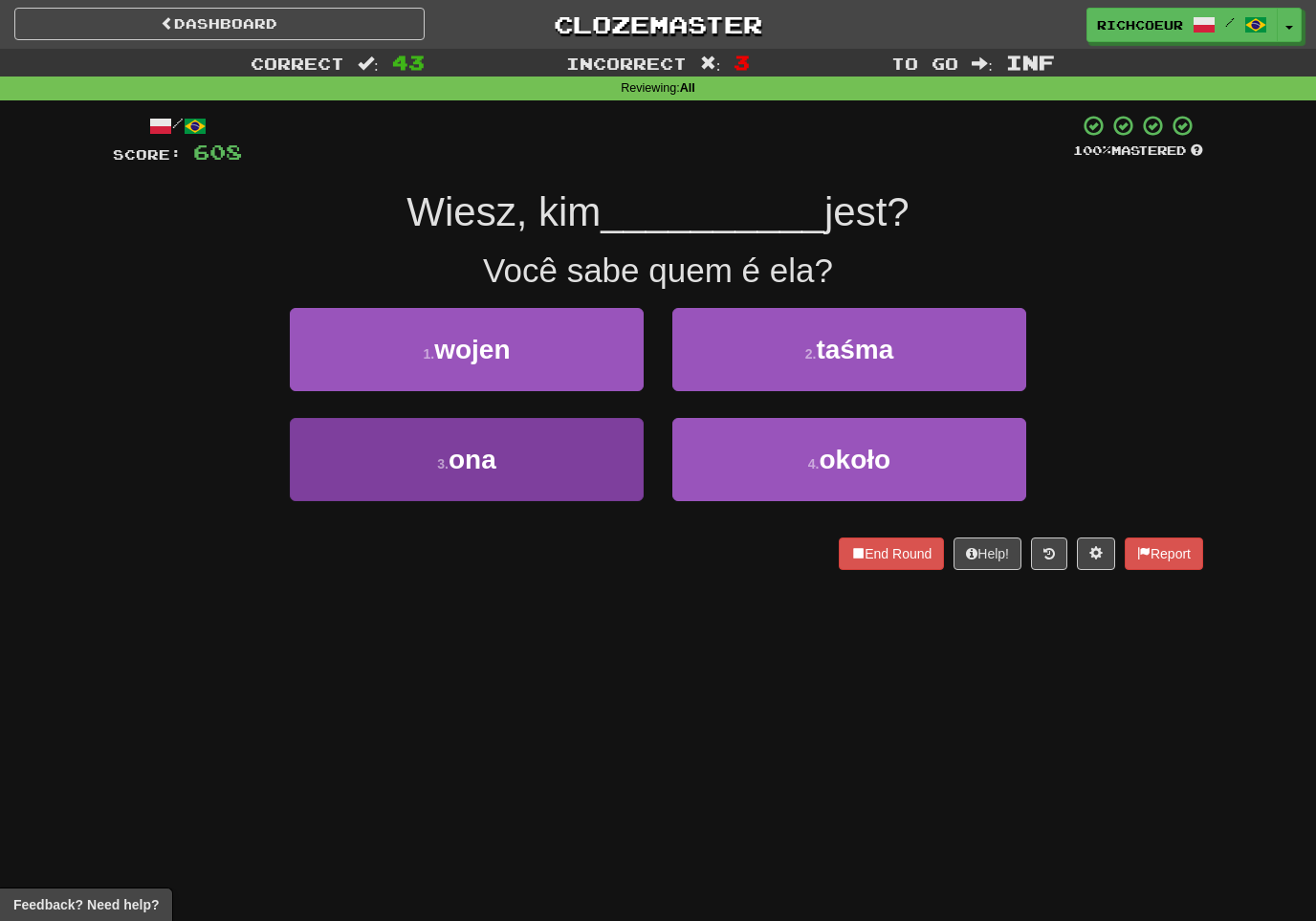 click on "3 .  ona" at bounding box center (467, 459) 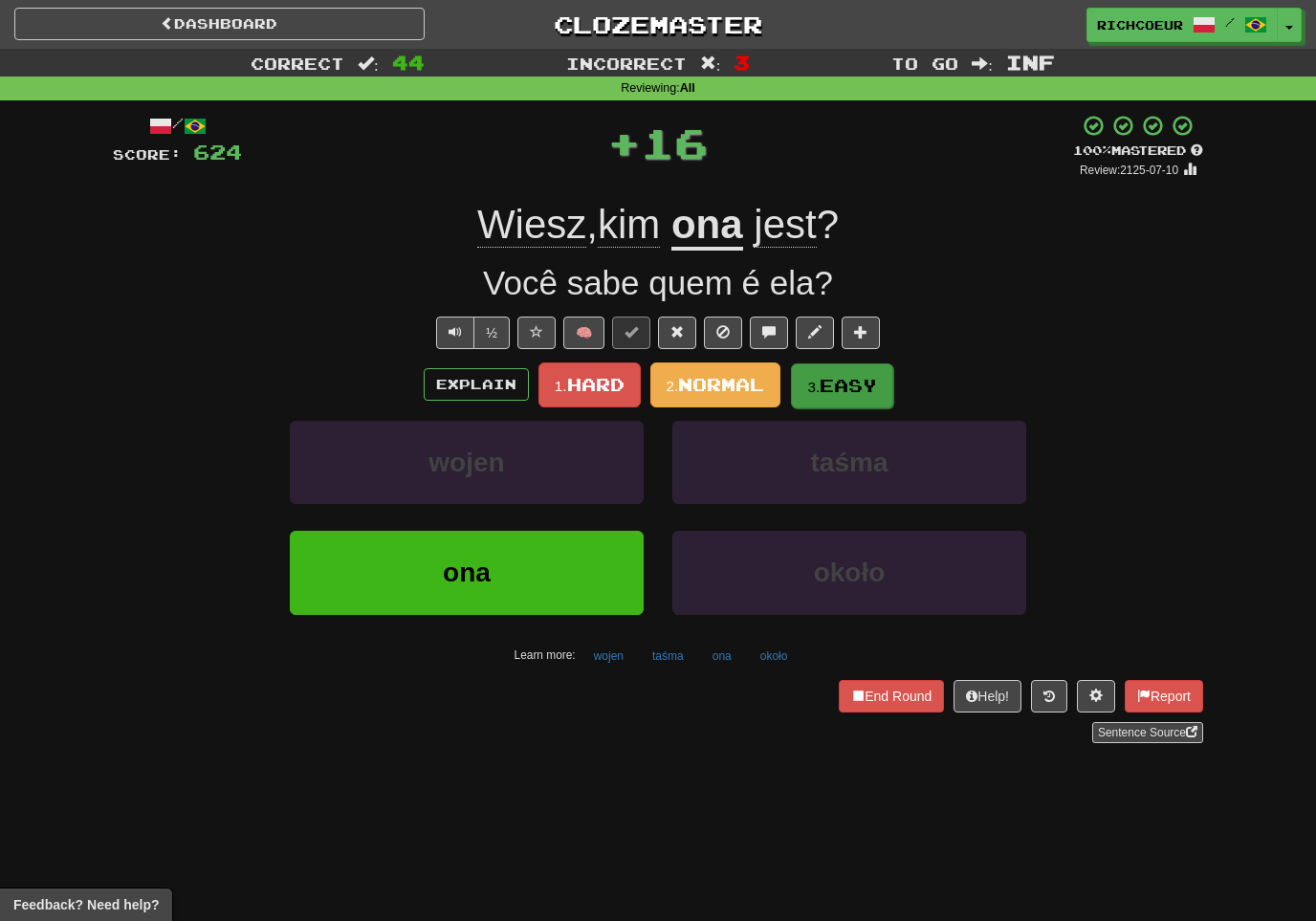 click on "Easy" at bounding box center (848, 385) 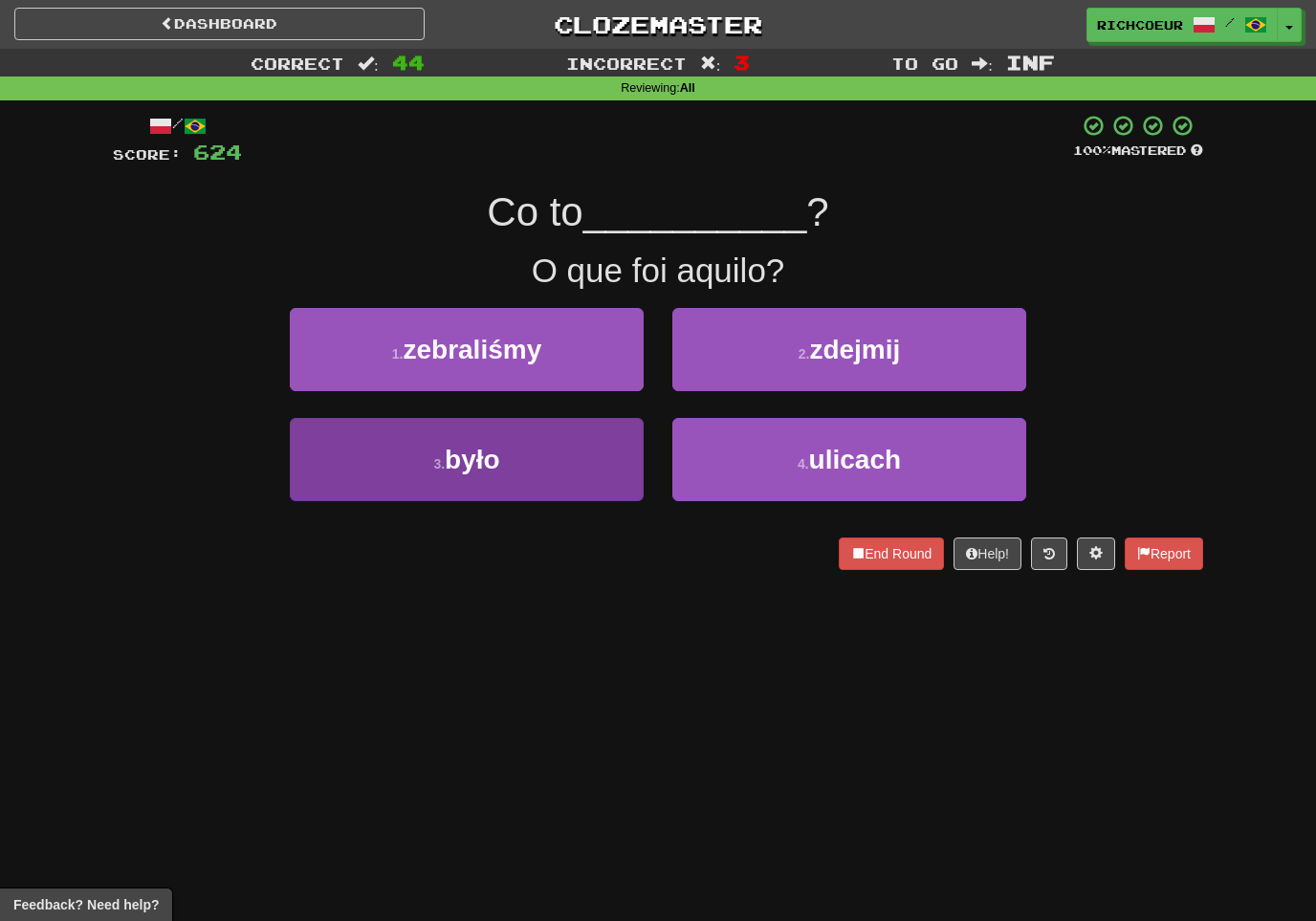 click on "3 .  było" at bounding box center [467, 459] 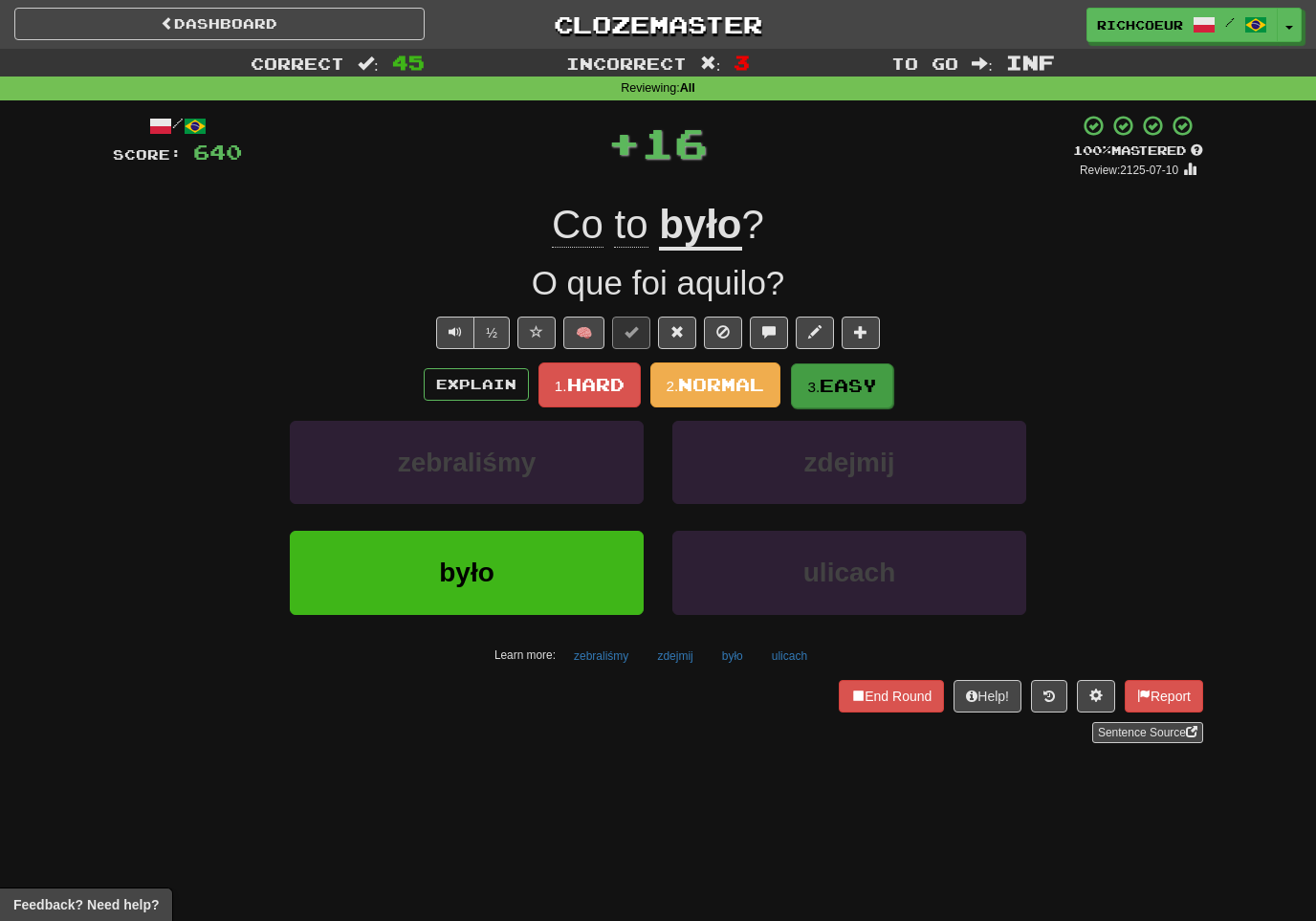 click on "Easy" at bounding box center [848, 385] 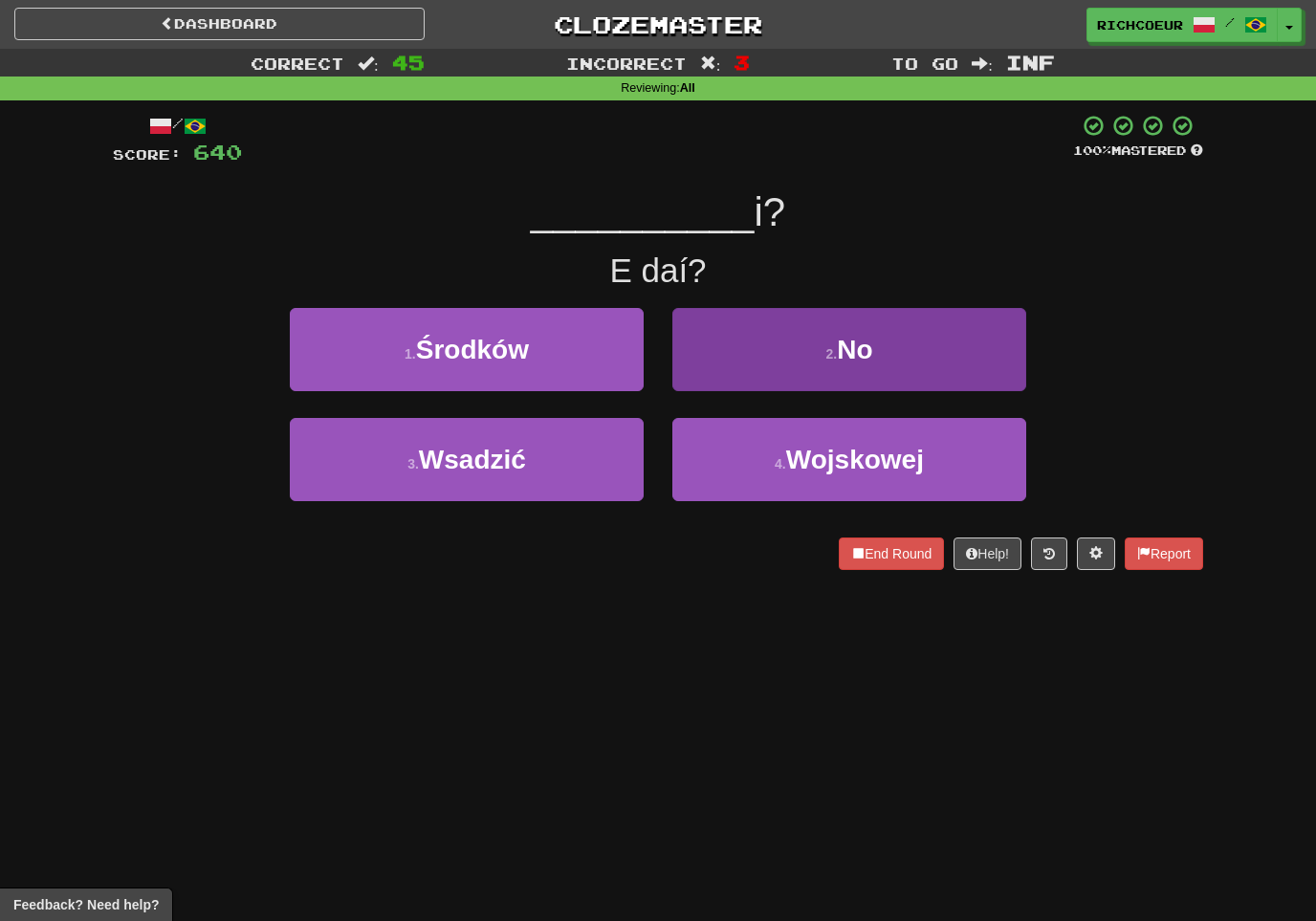 click on "2 .  No" at bounding box center (849, 349) 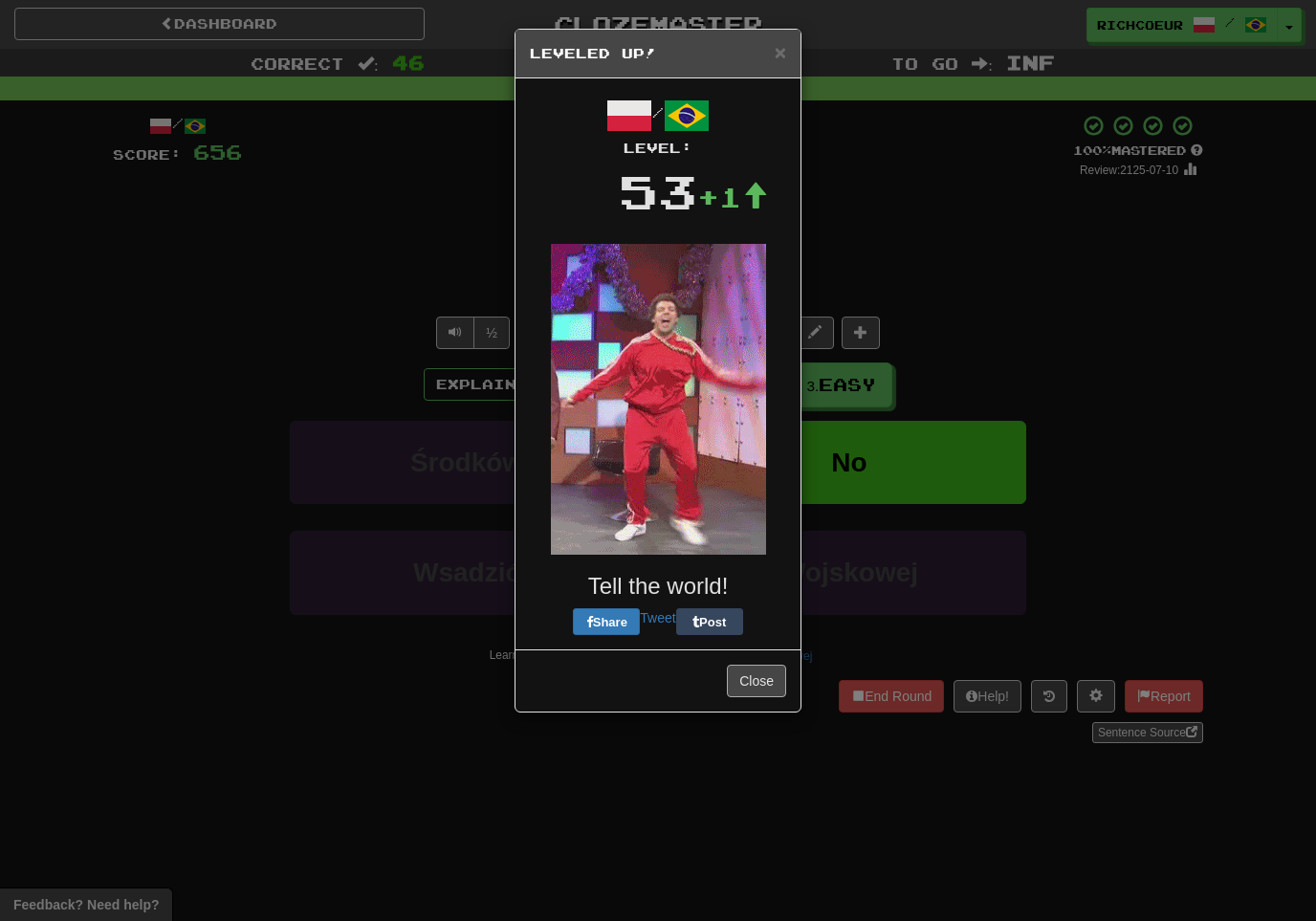 click on "Close" at bounding box center [757, 681] 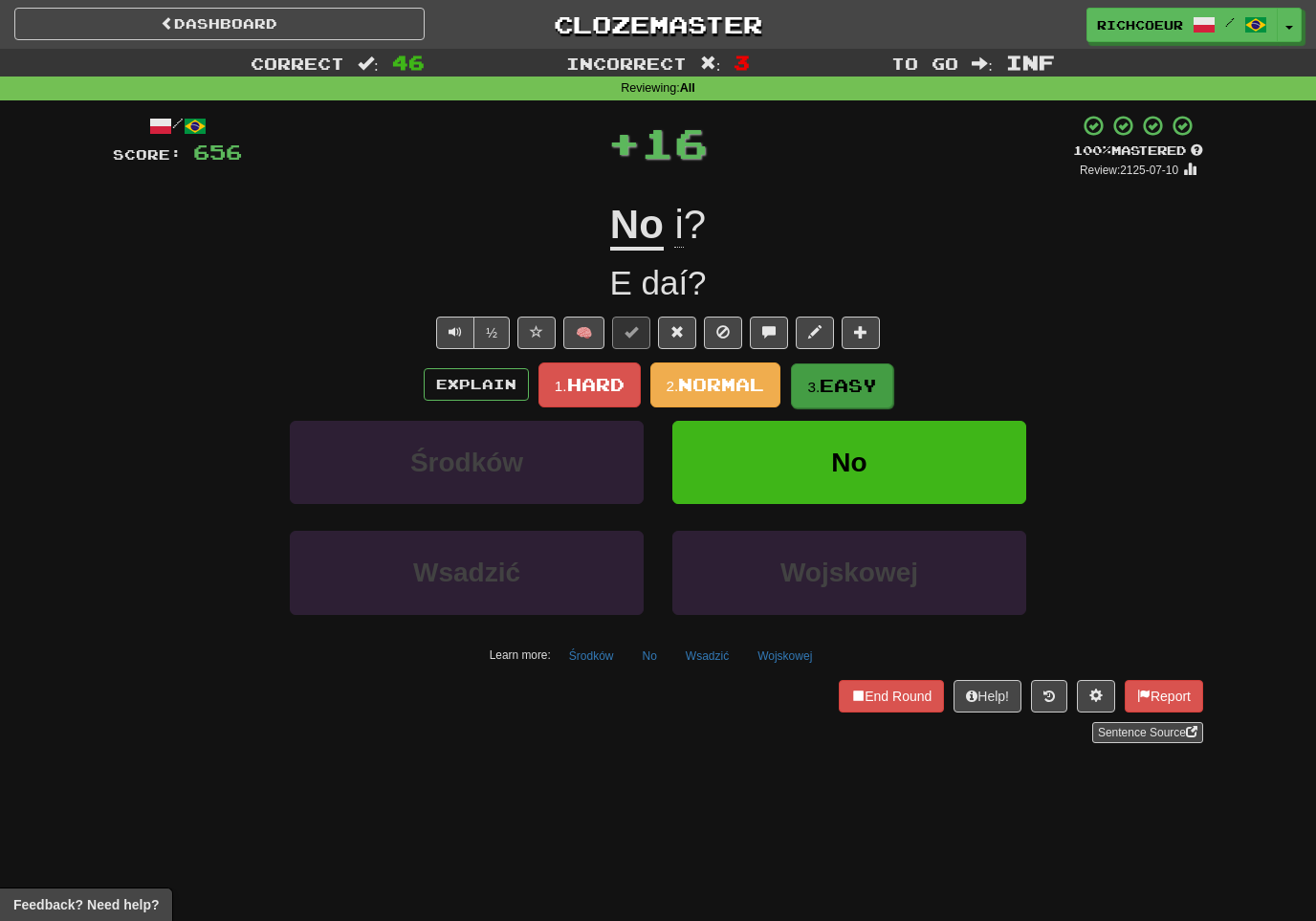 click on "Easy" at bounding box center [848, 385] 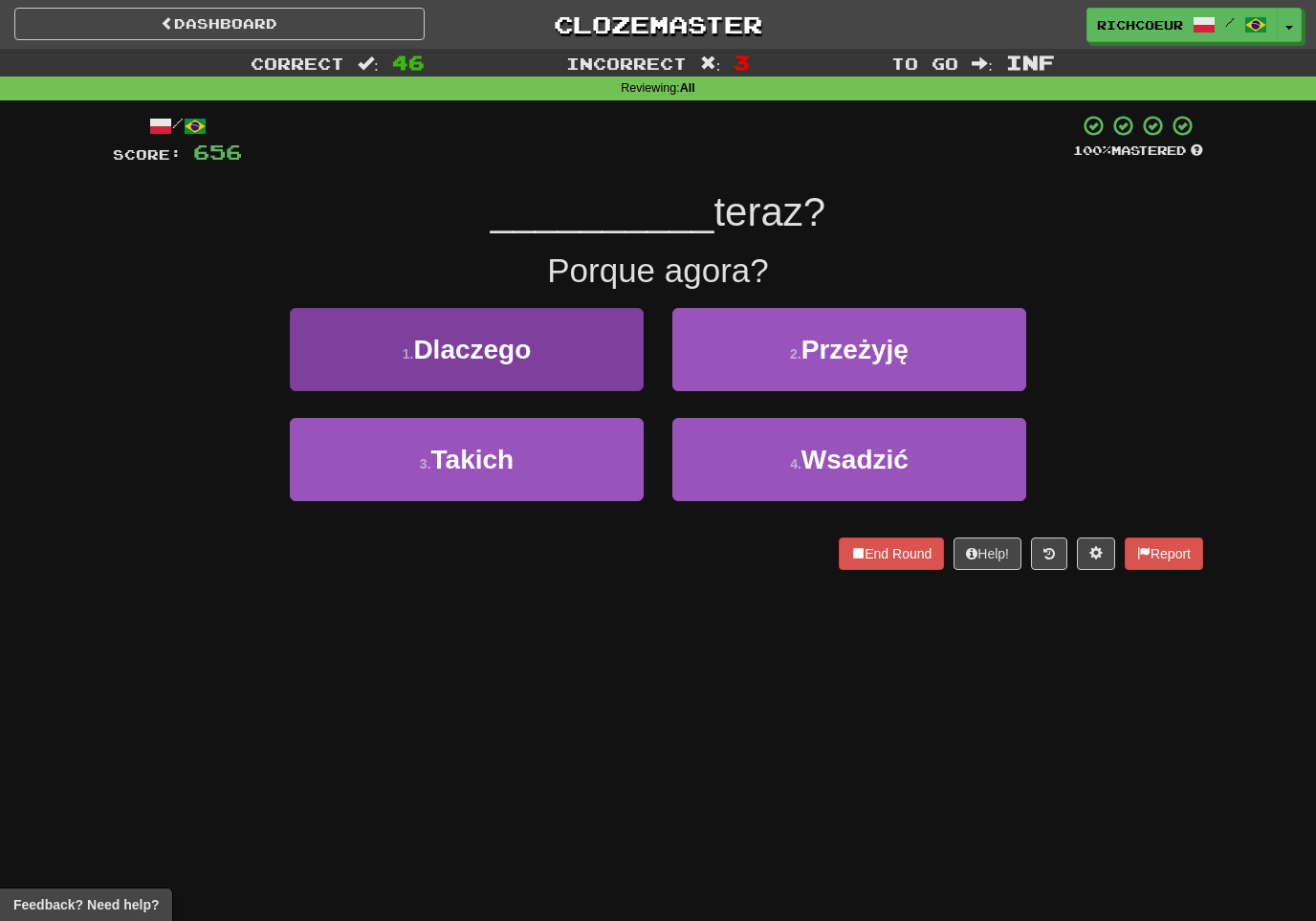 click on "1 .  Dlaczego" at bounding box center [467, 349] 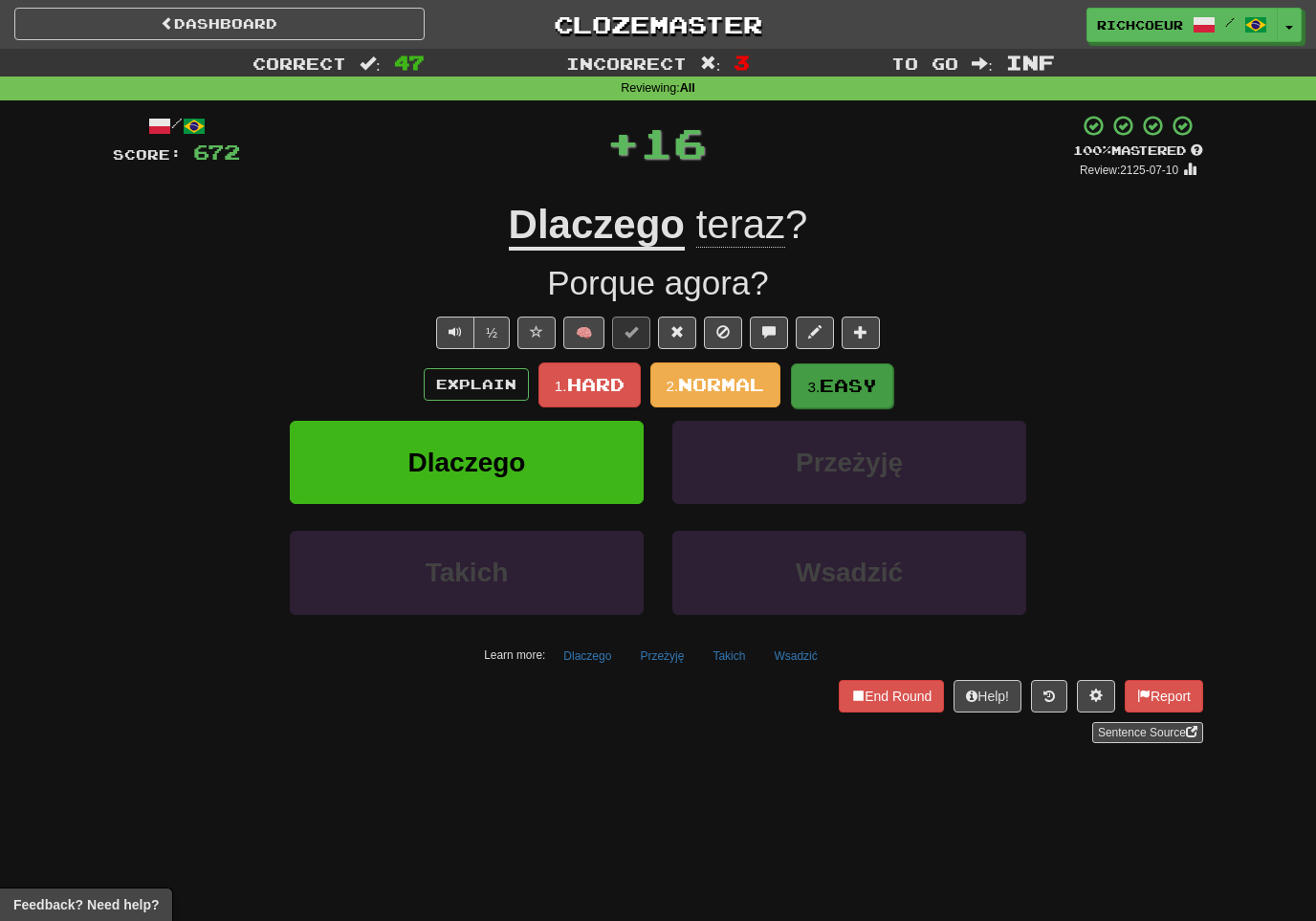 click on "3.  Easy" at bounding box center (842, 385) 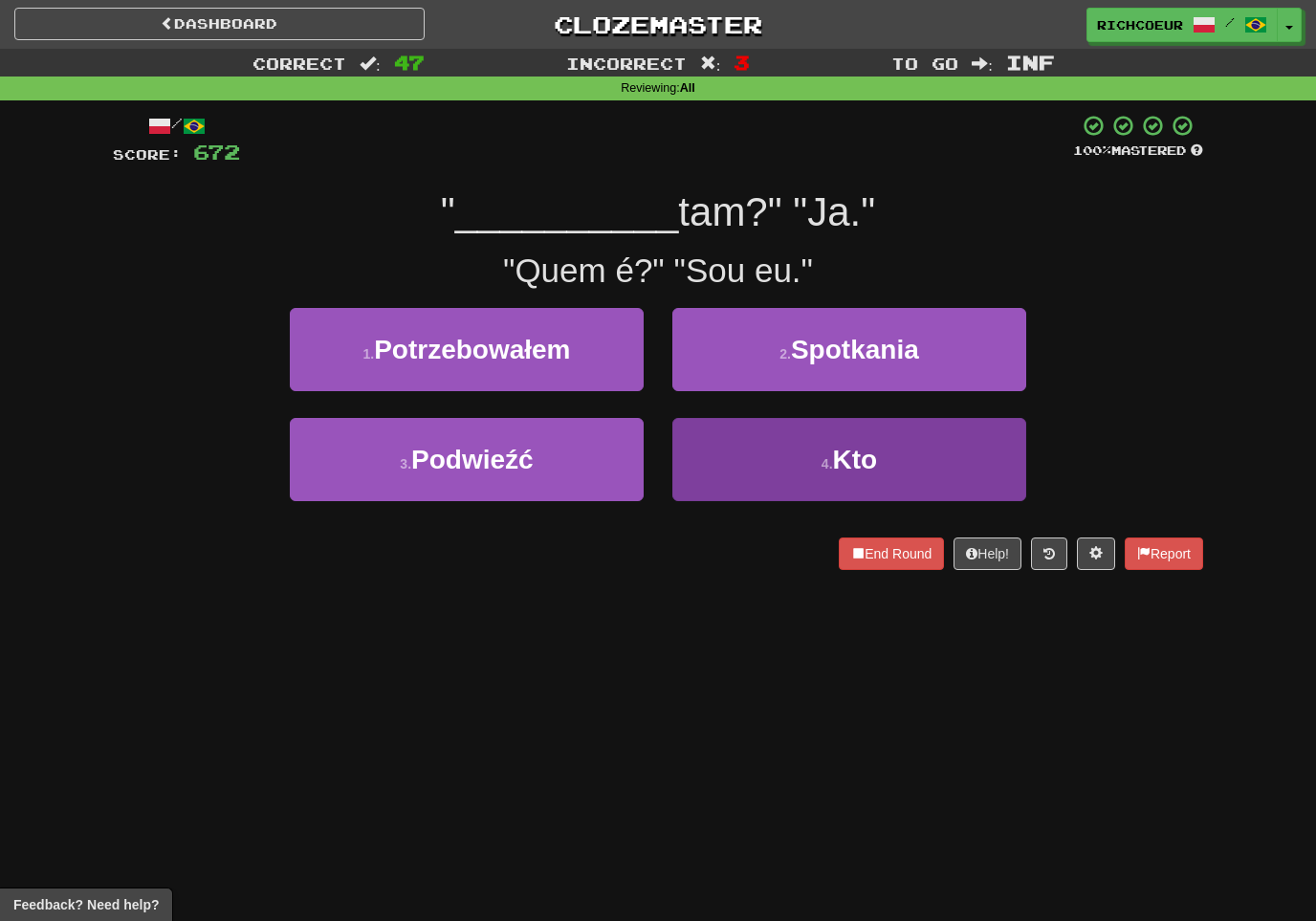 click on "4 .  Kto" at bounding box center (849, 459) 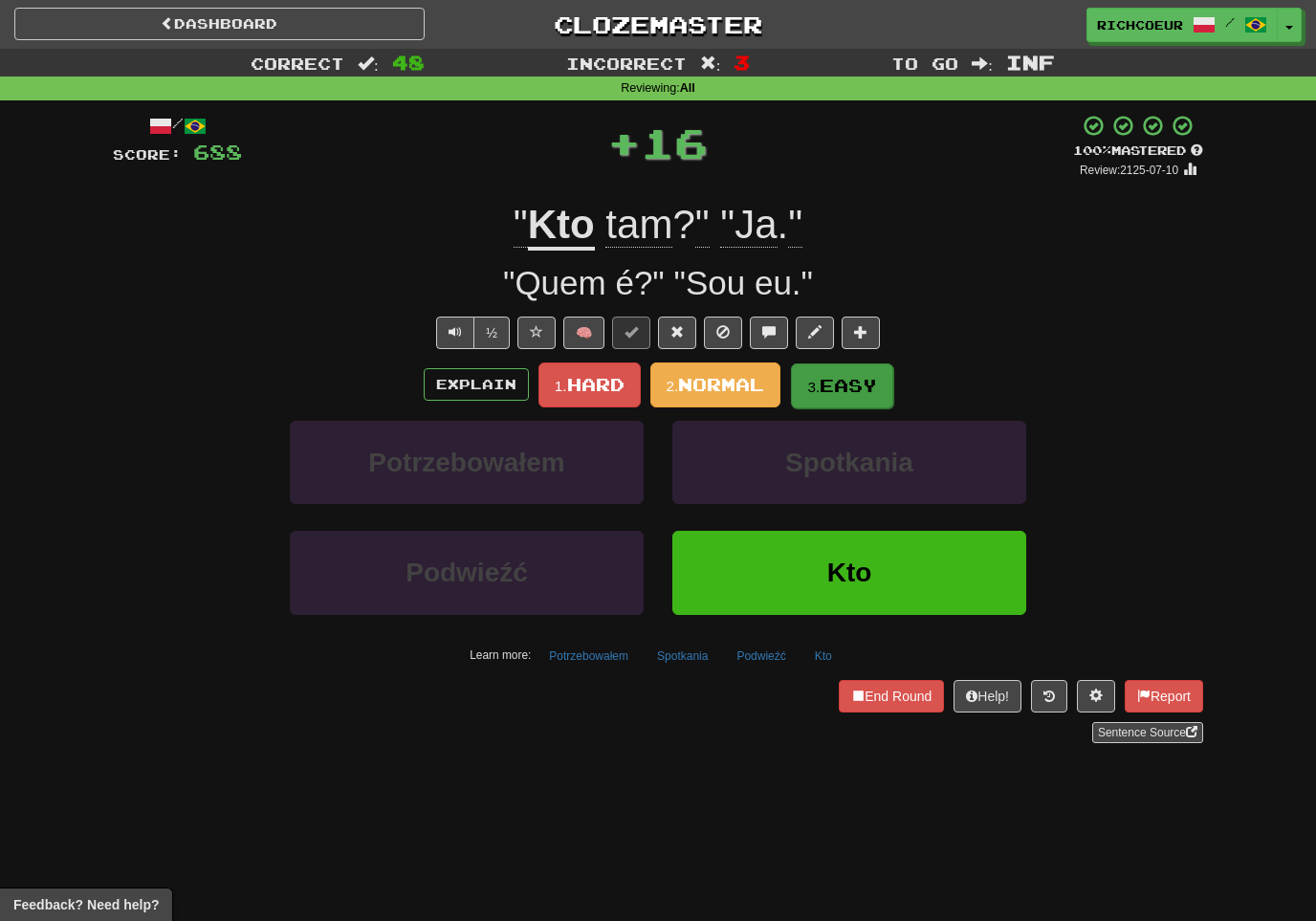 click on "Easy" at bounding box center [848, 385] 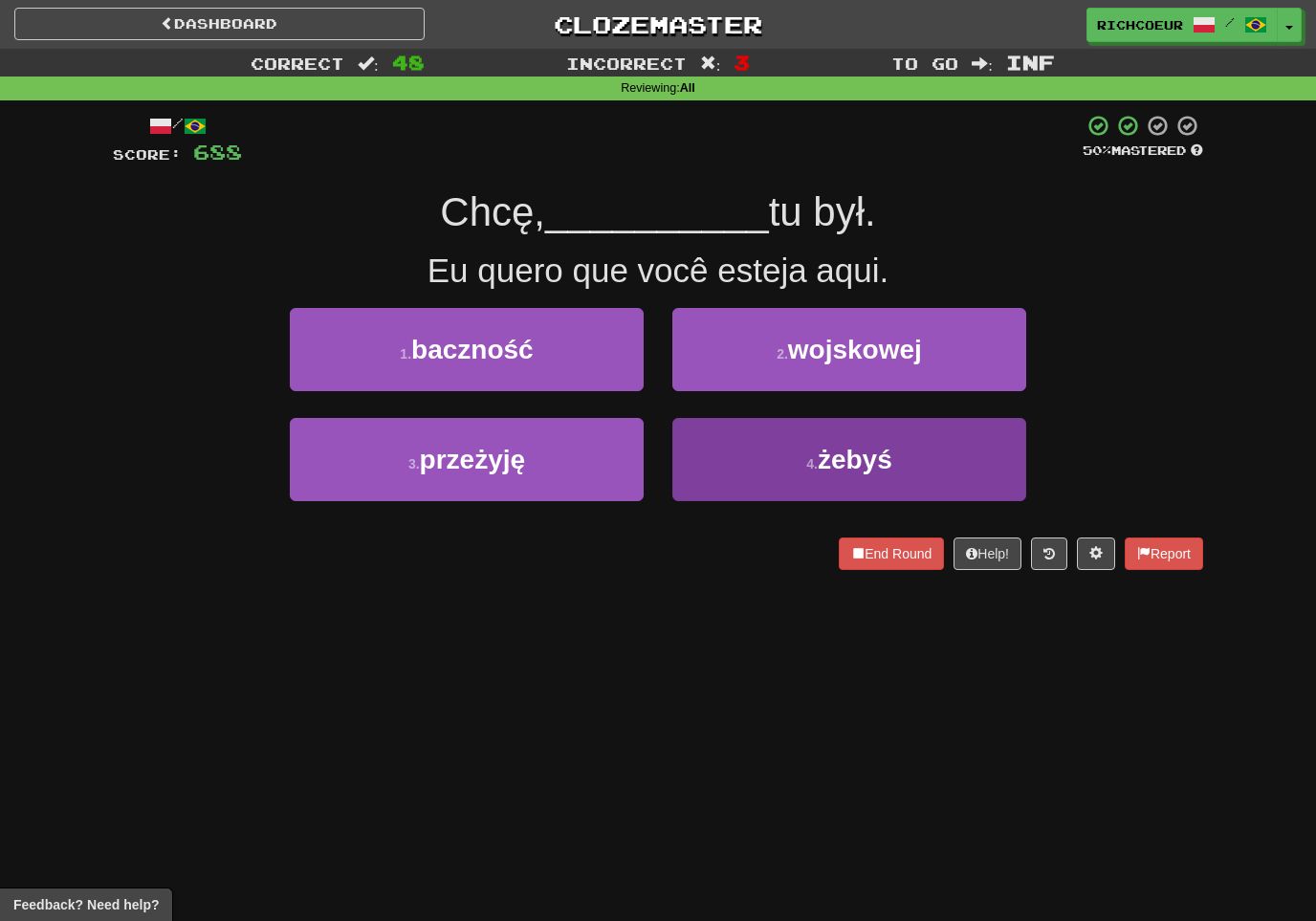 click on "żebyś" at bounding box center (855, 459) 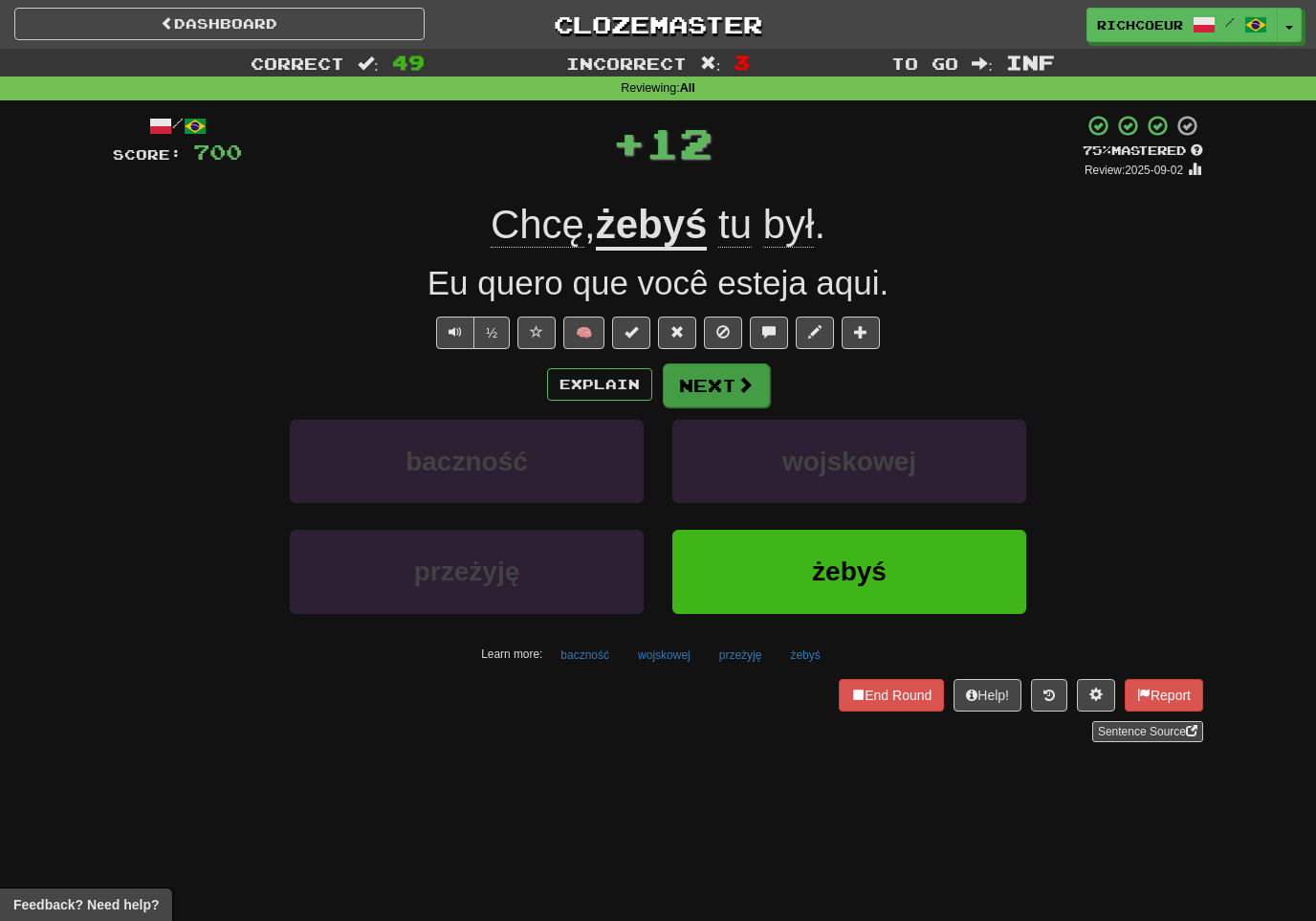 click on "Next" at bounding box center (716, 385) 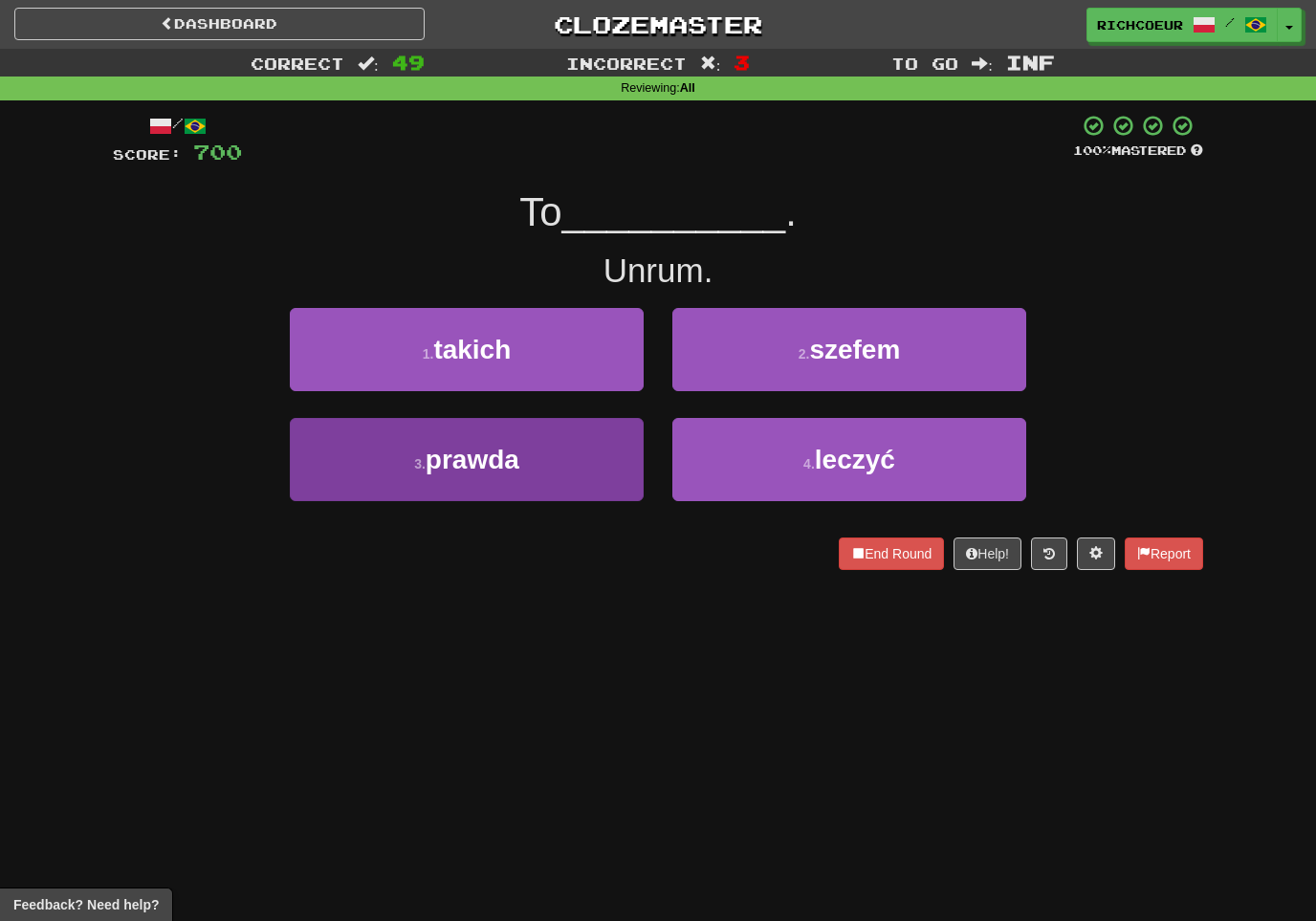 click on "3 .  prawda" at bounding box center [467, 459] 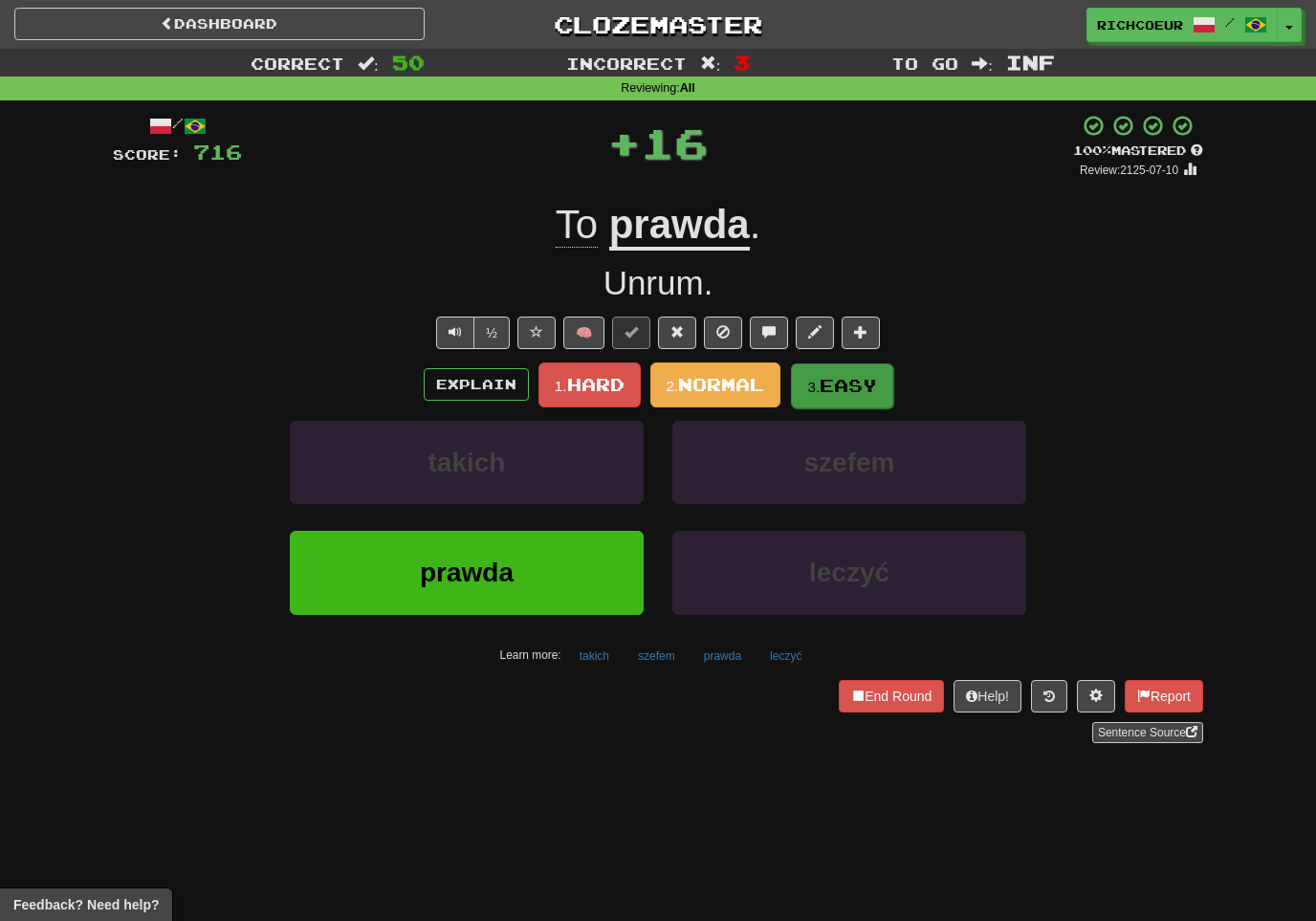click on "Easy" at bounding box center (848, 385) 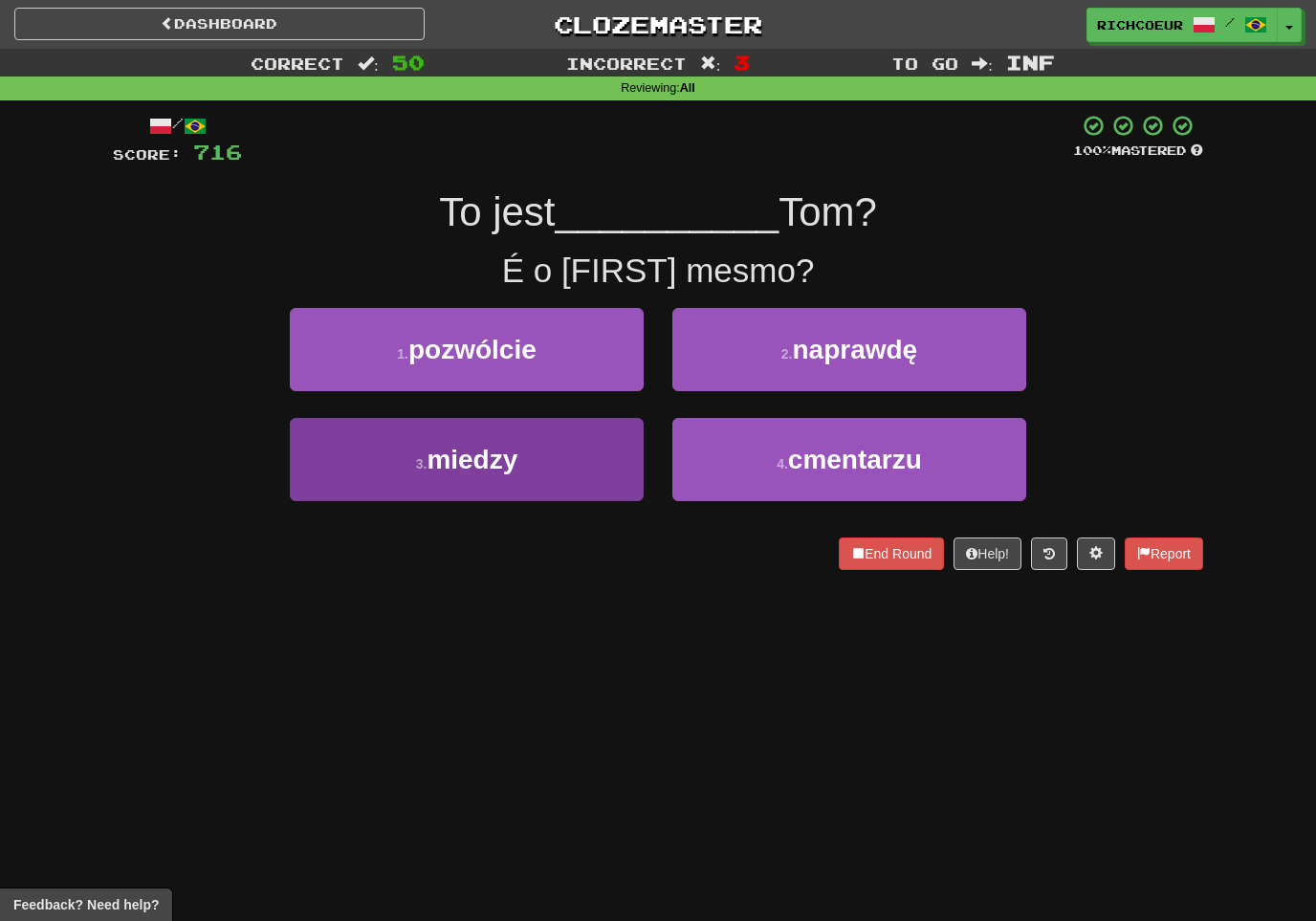 click on "3 .  miedzy" at bounding box center [467, 459] 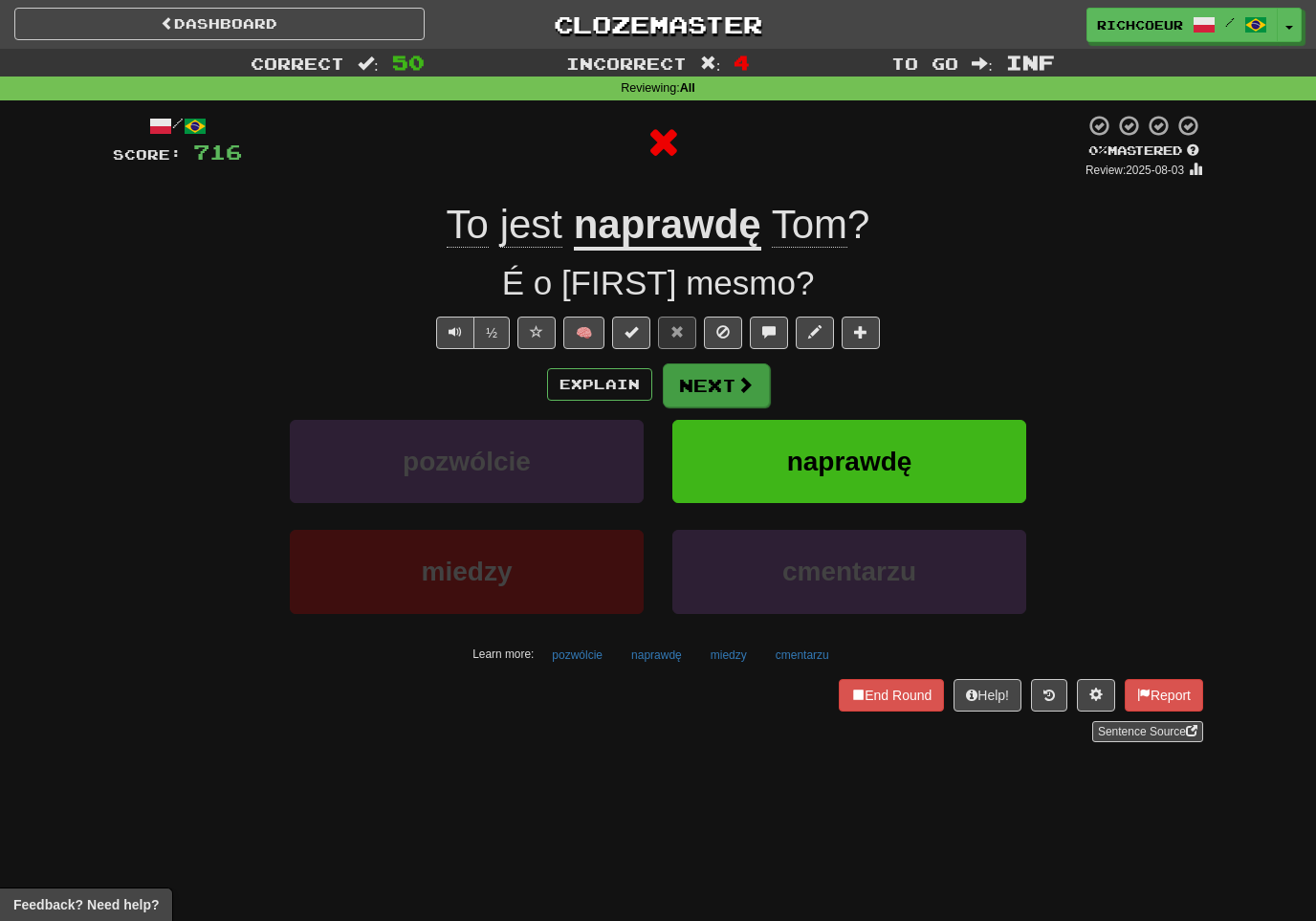 click at bounding box center [745, 384] 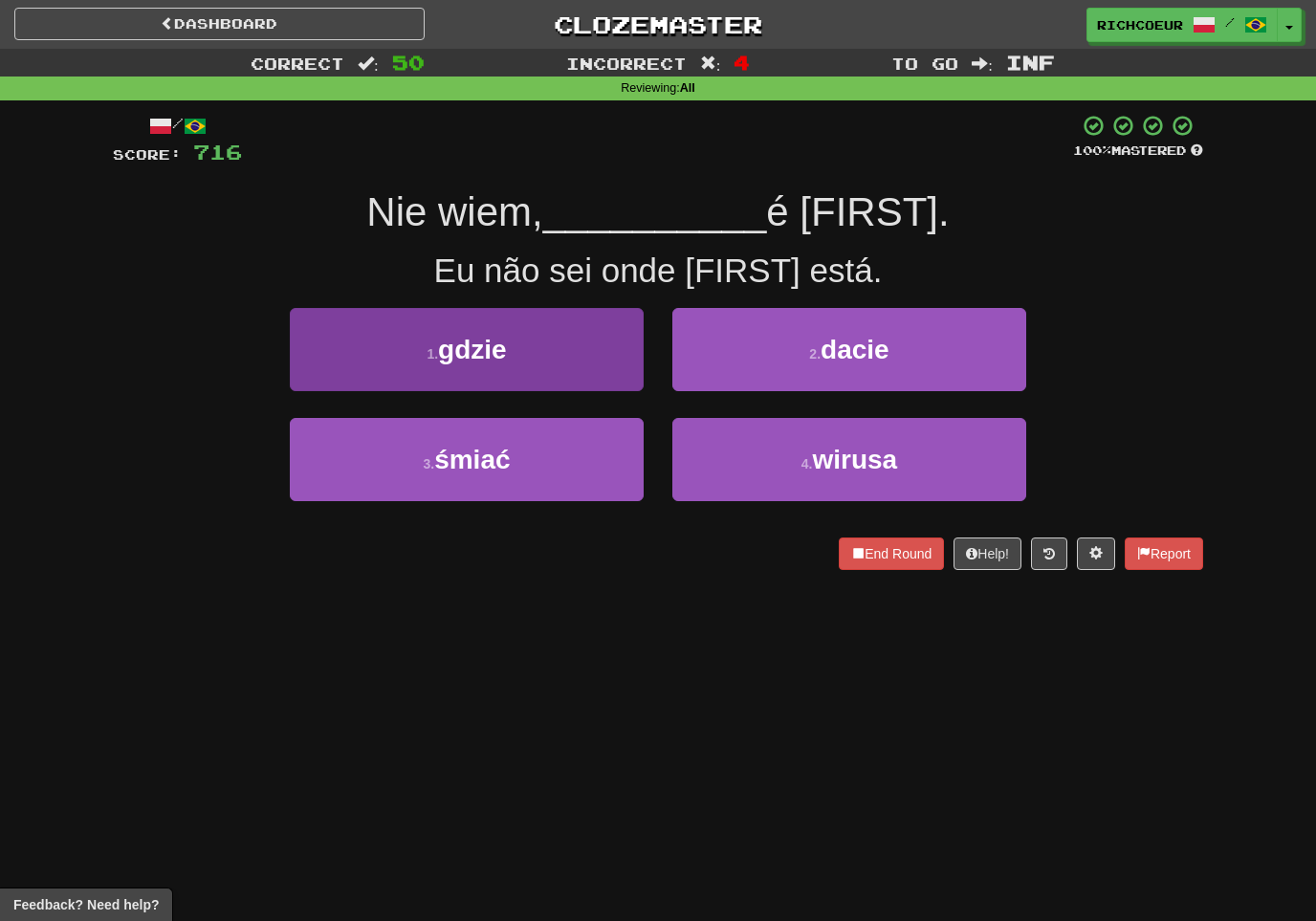 click on "1 .  gdzie" at bounding box center (467, 349) 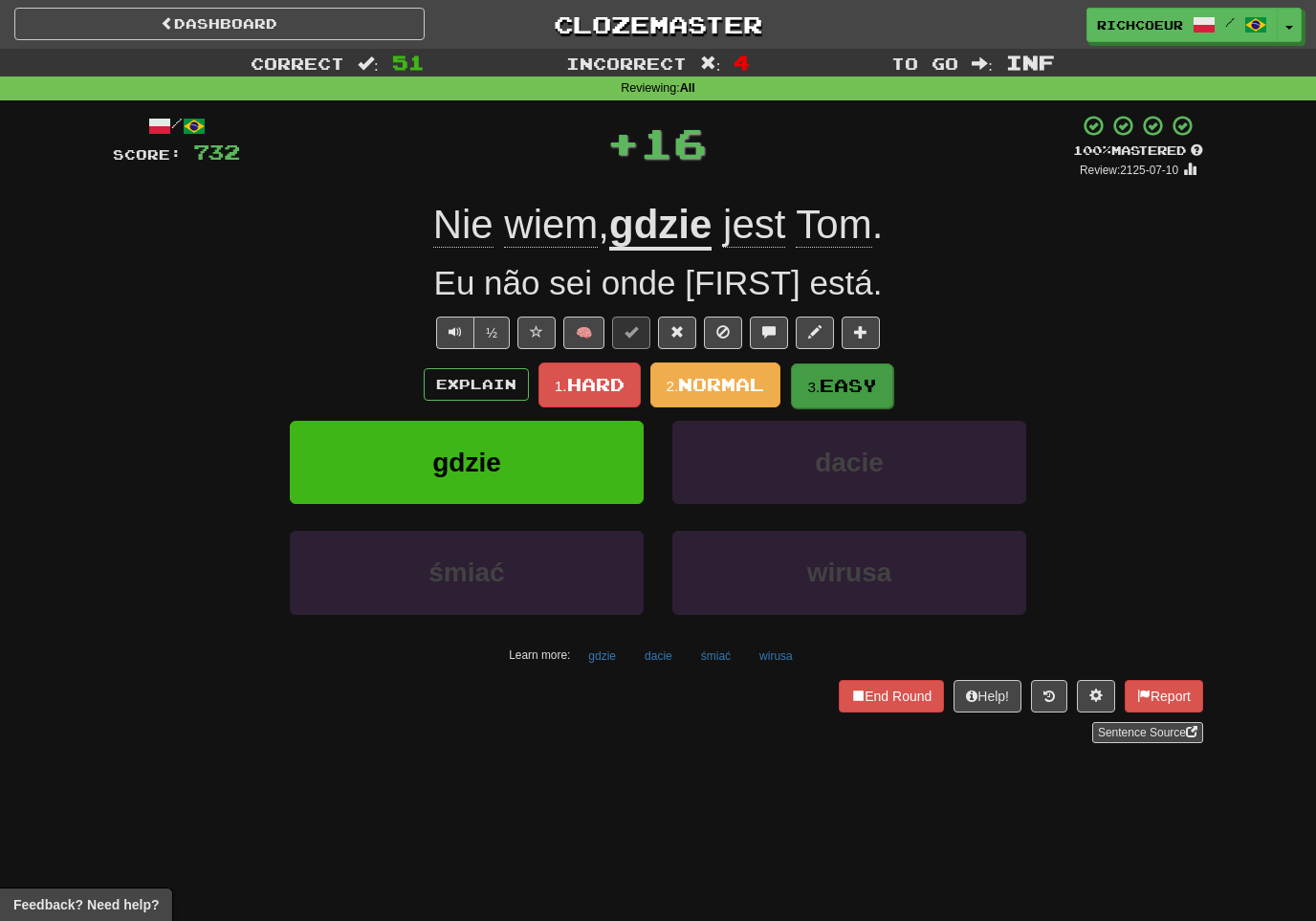 click on "Easy" at bounding box center [848, 385] 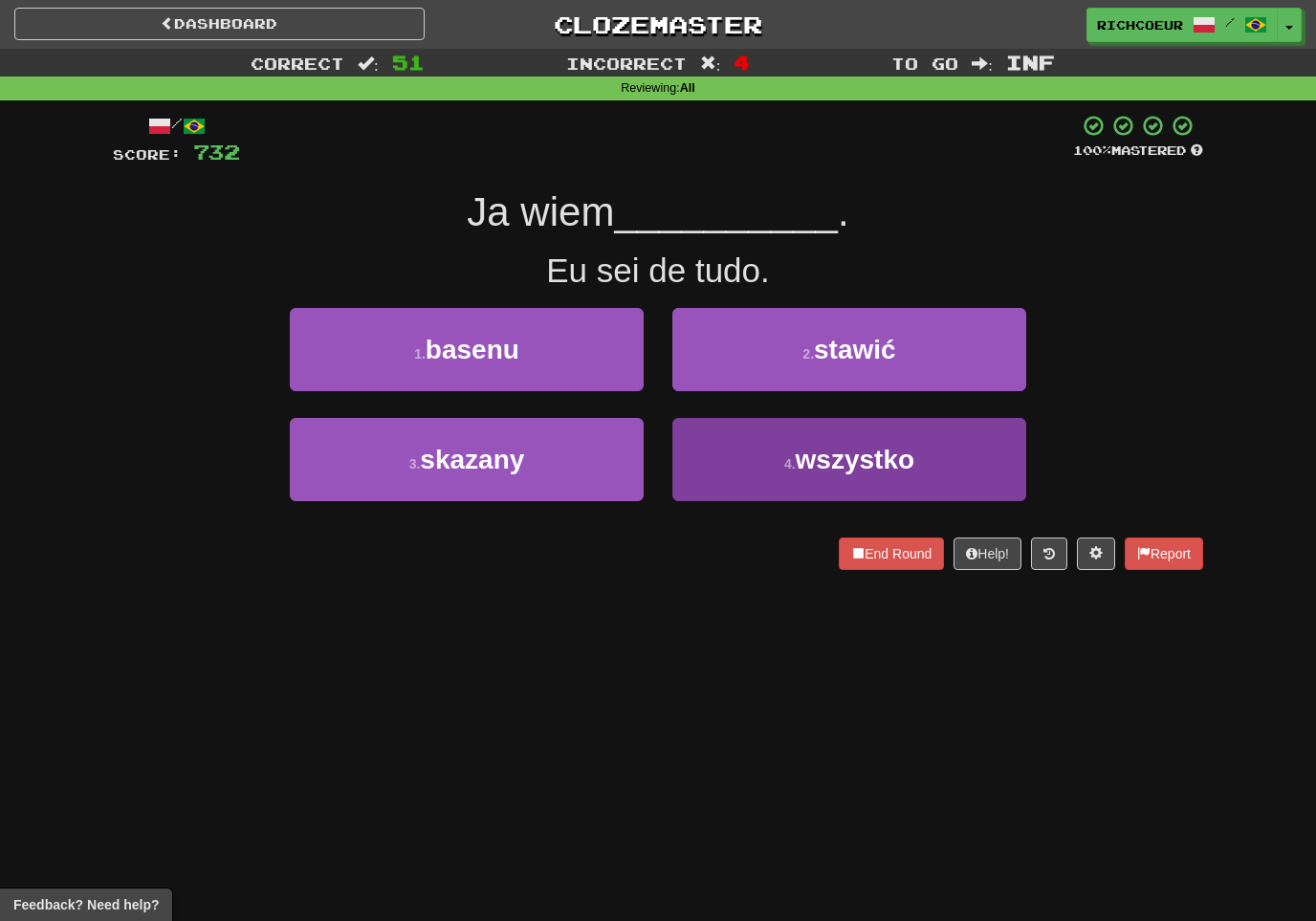 click on "wszystko" at bounding box center (855, 459) 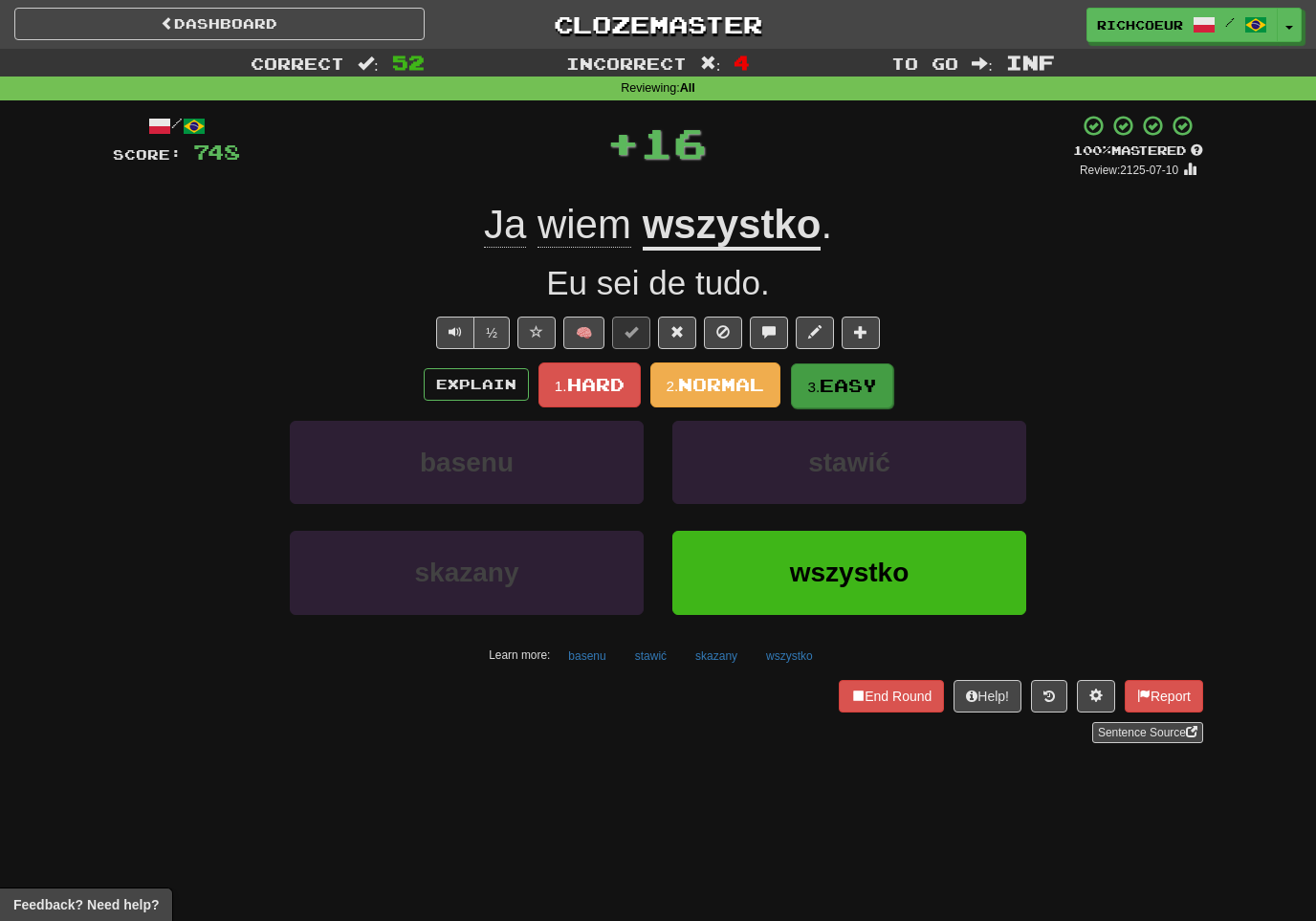 click on "Easy" at bounding box center [848, 385] 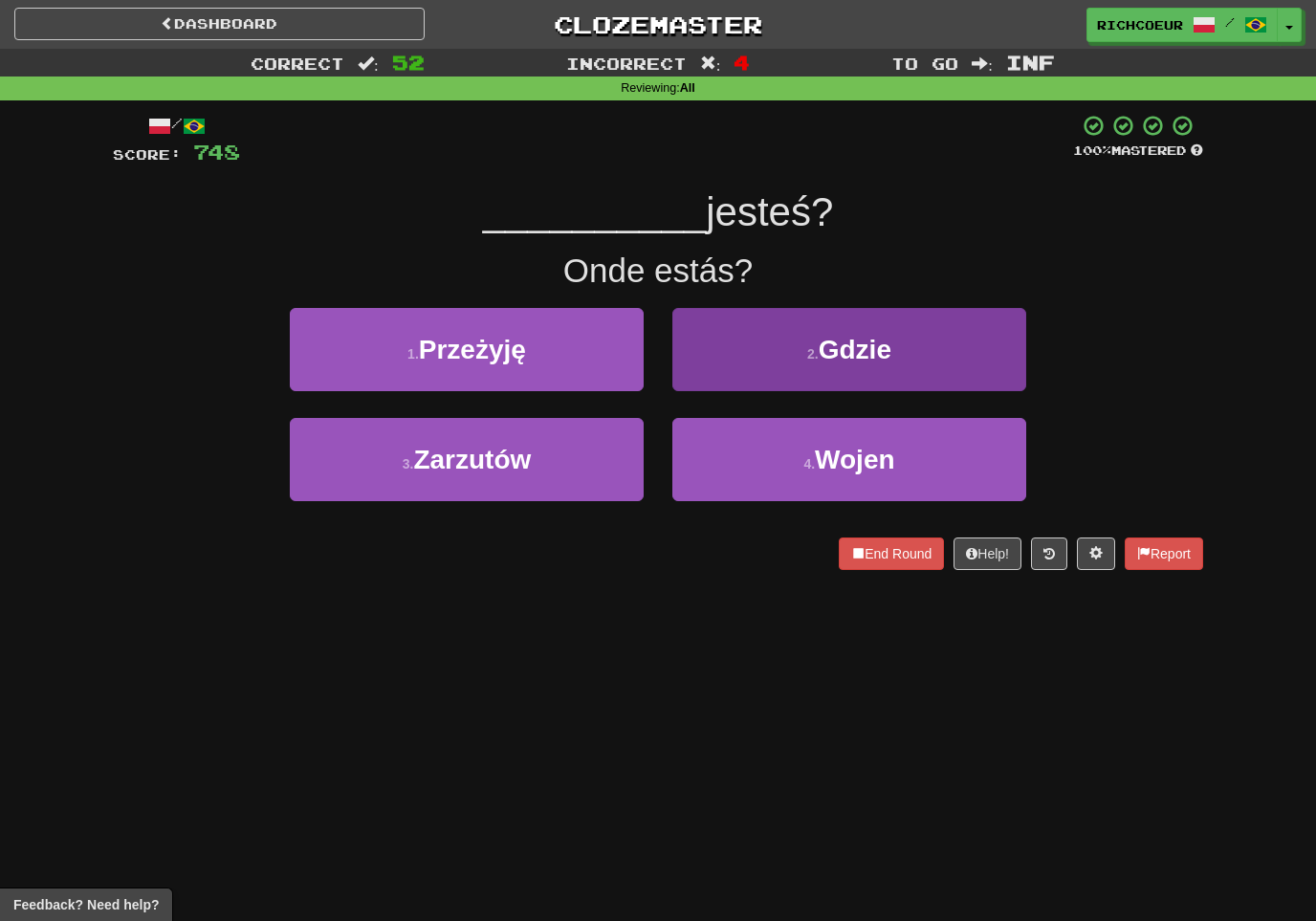 click on "2 .  Gdzie" at bounding box center [849, 349] 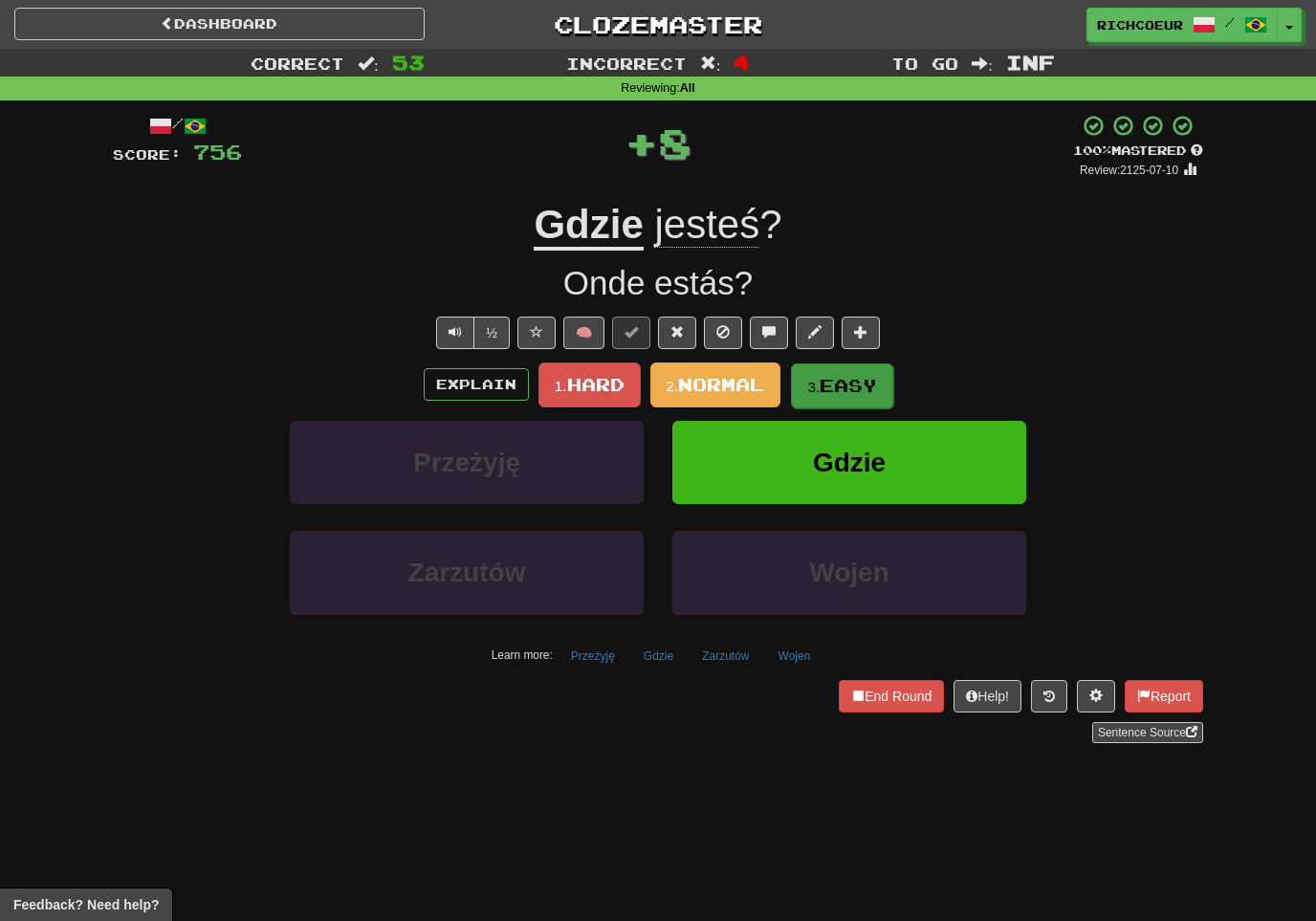 click on "Easy" at bounding box center (848, 385) 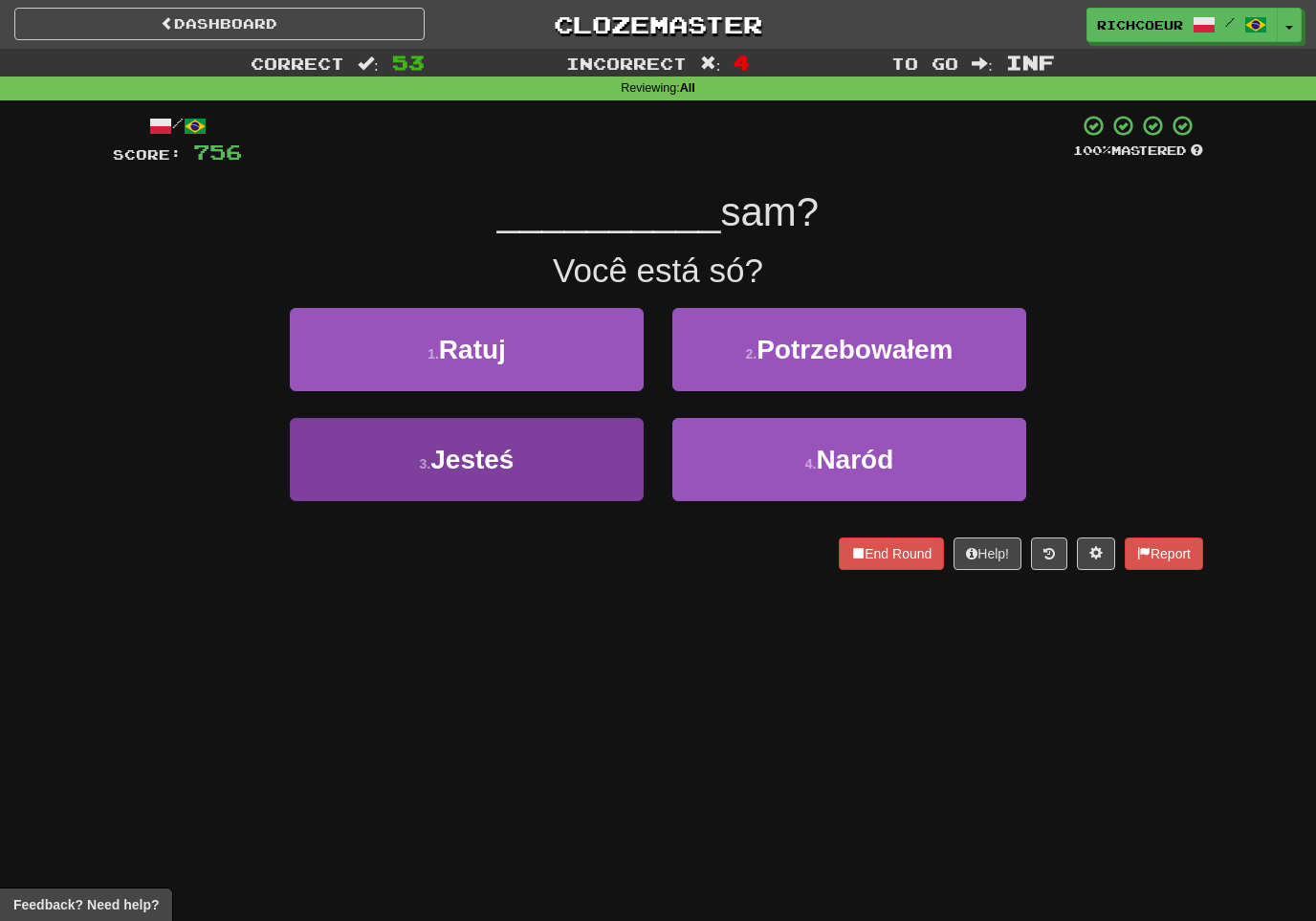 click on "3 .  Jesteś" at bounding box center [467, 459] 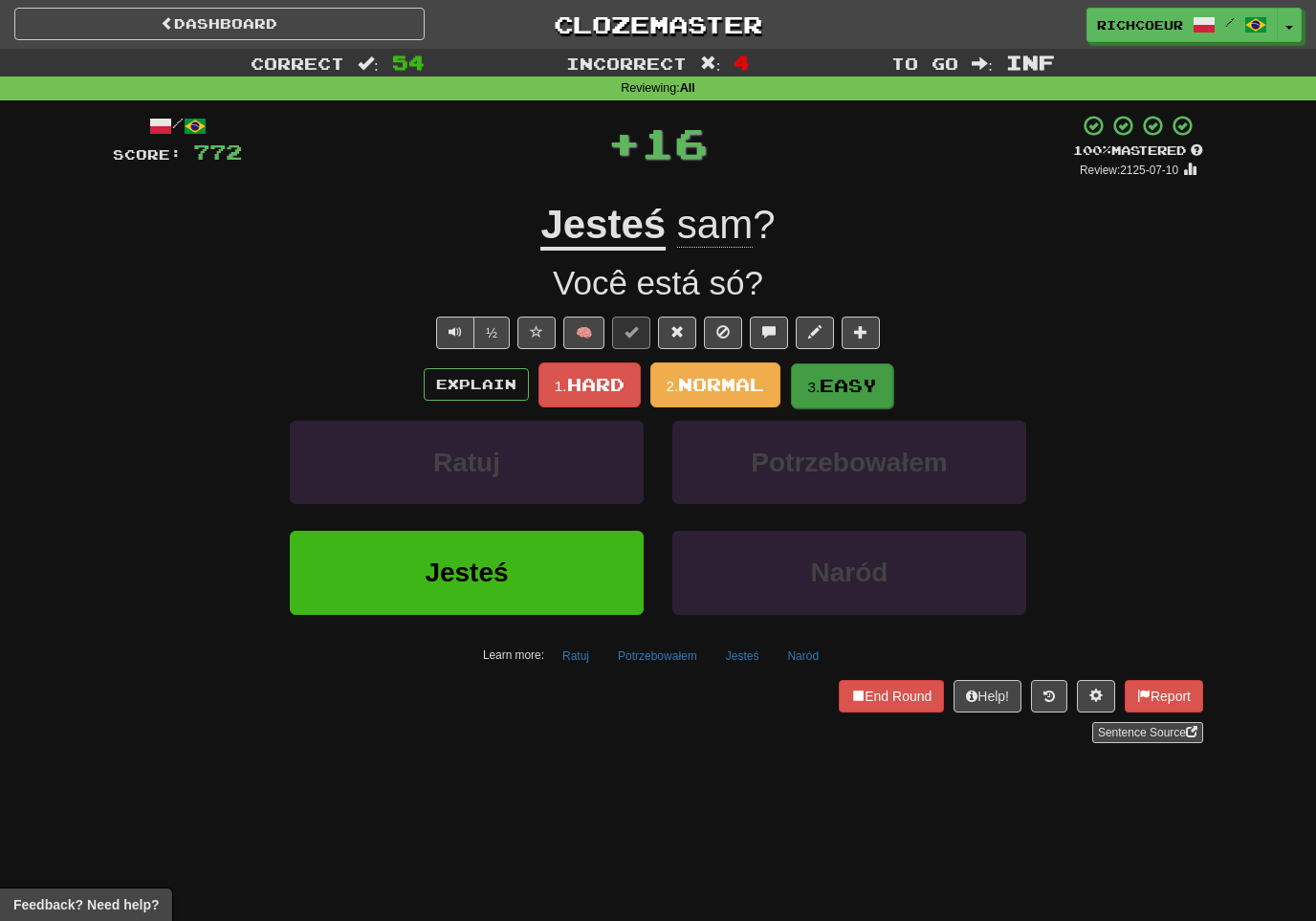 click on "Easy" at bounding box center [848, 385] 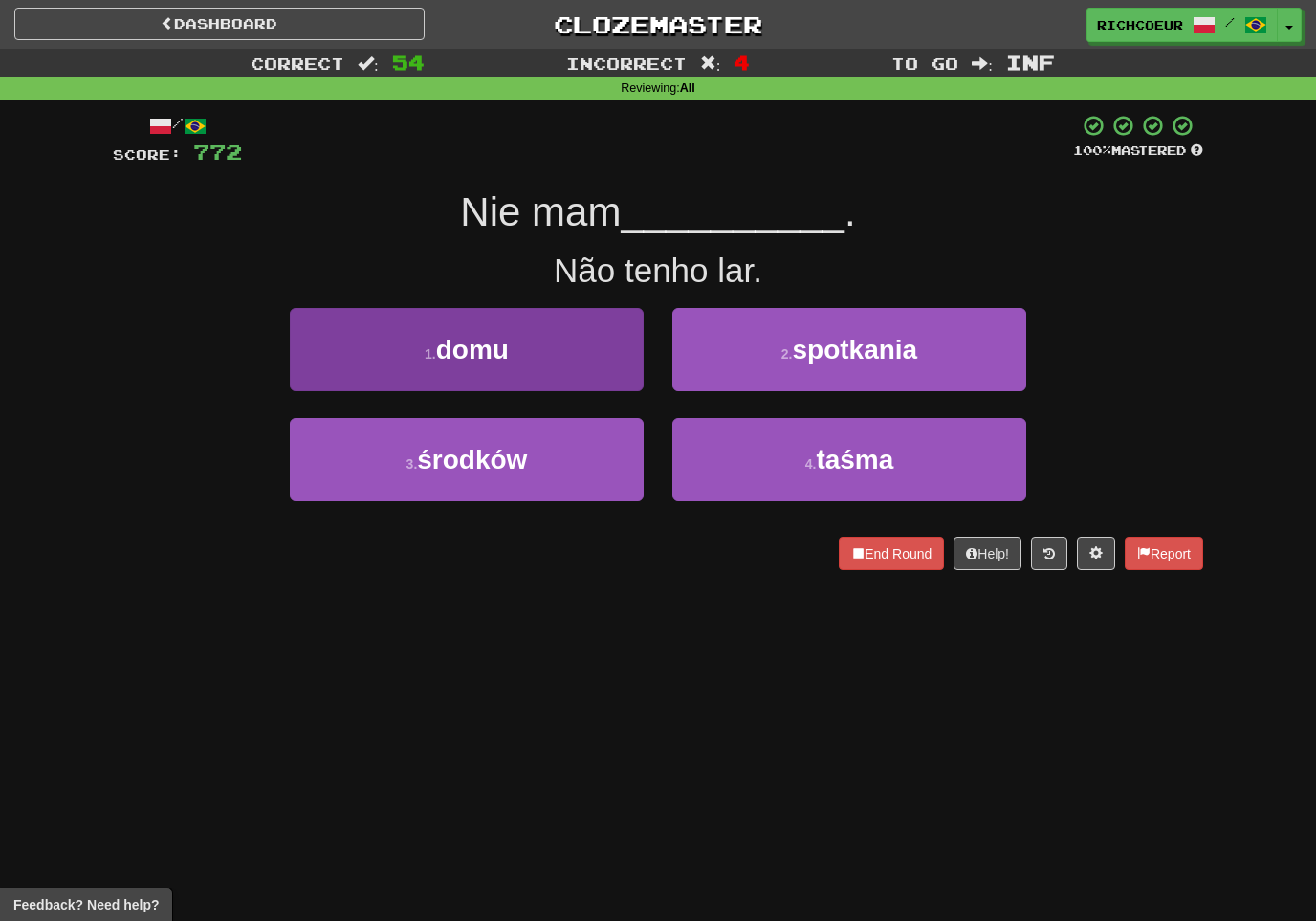 click on "1 .  domu" at bounding box center [467, 349] 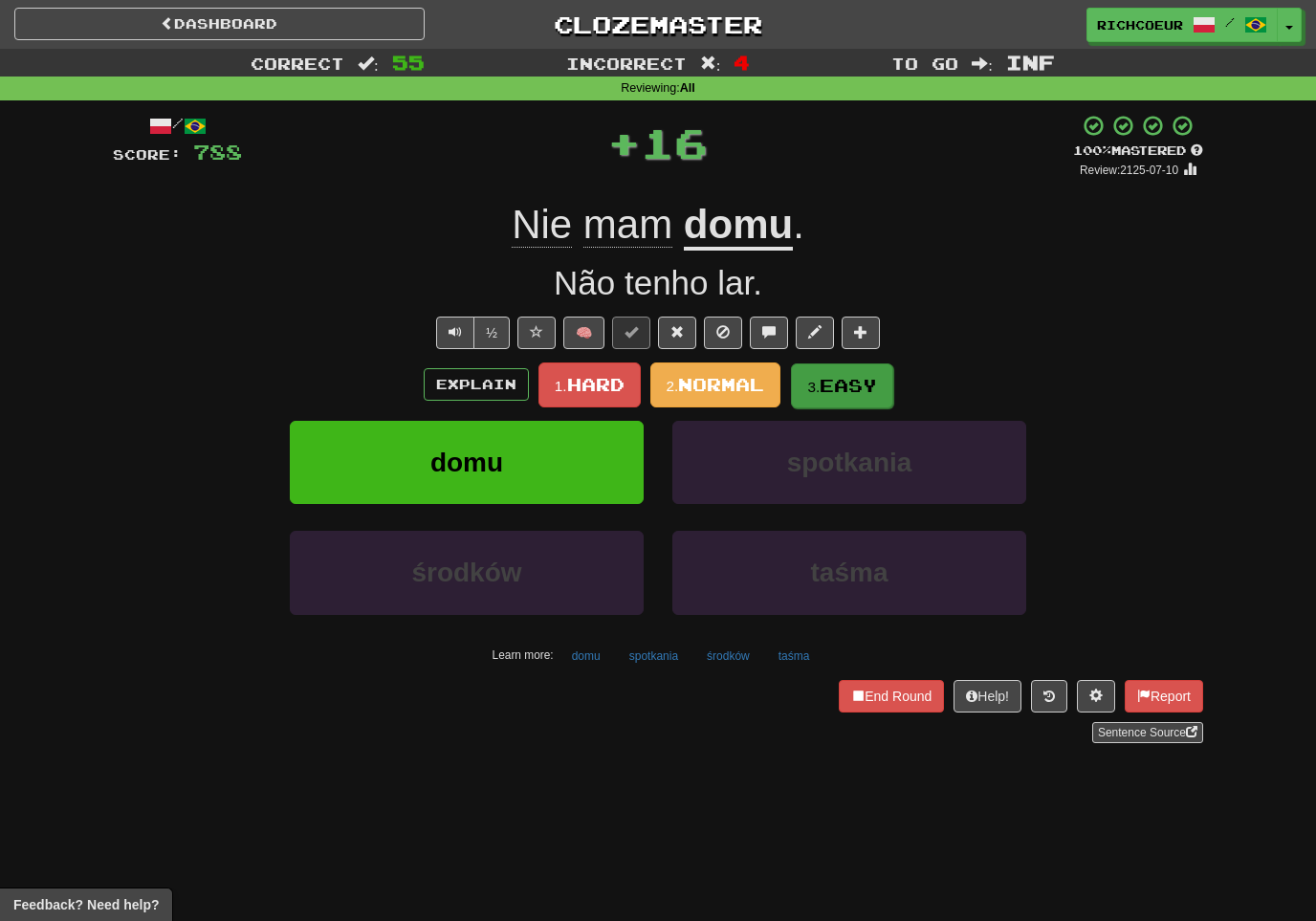 click on "Easy" at bounding box center (848, 385) 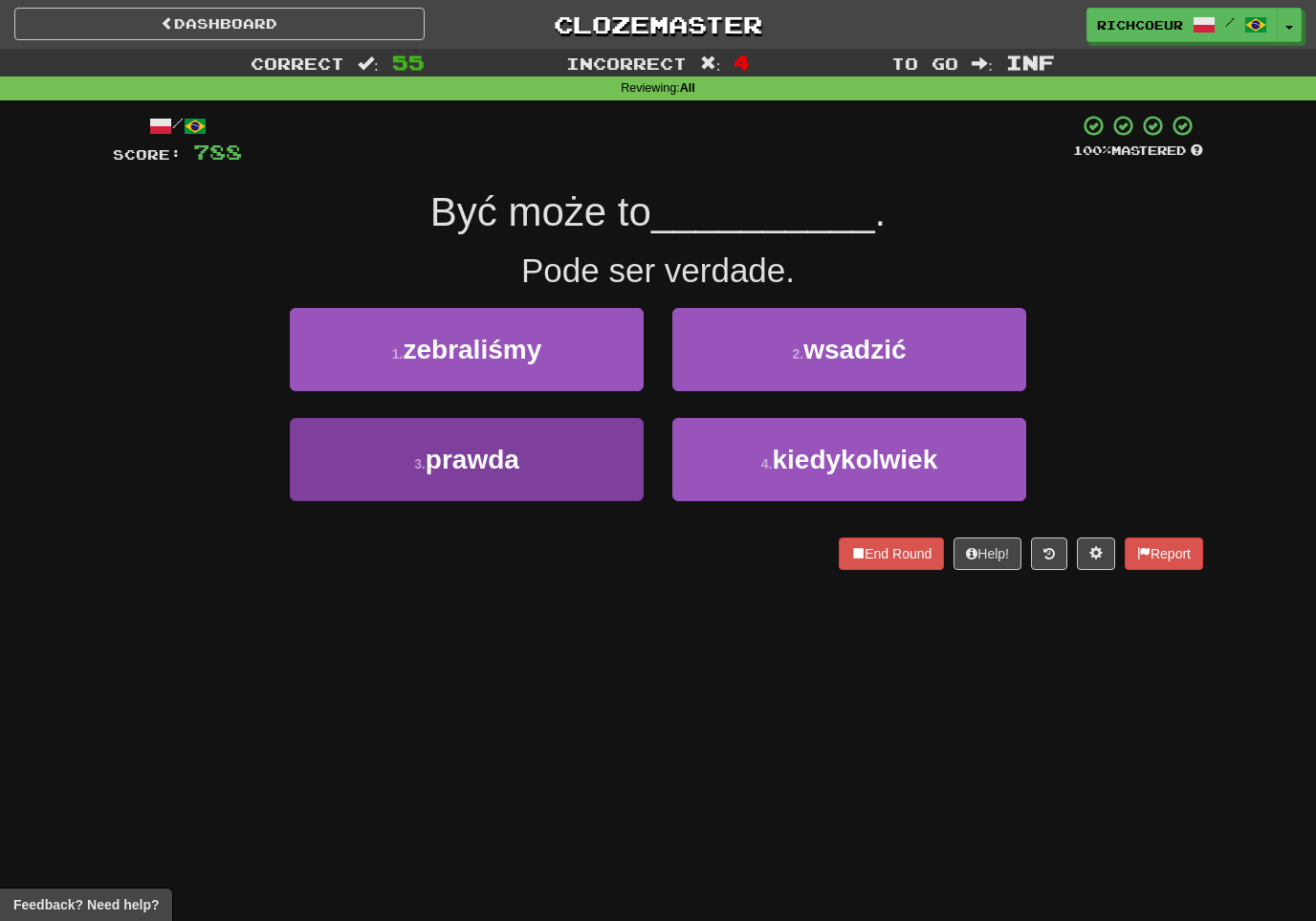 click on "3 .  prawda" at bounding box center [467, 459] 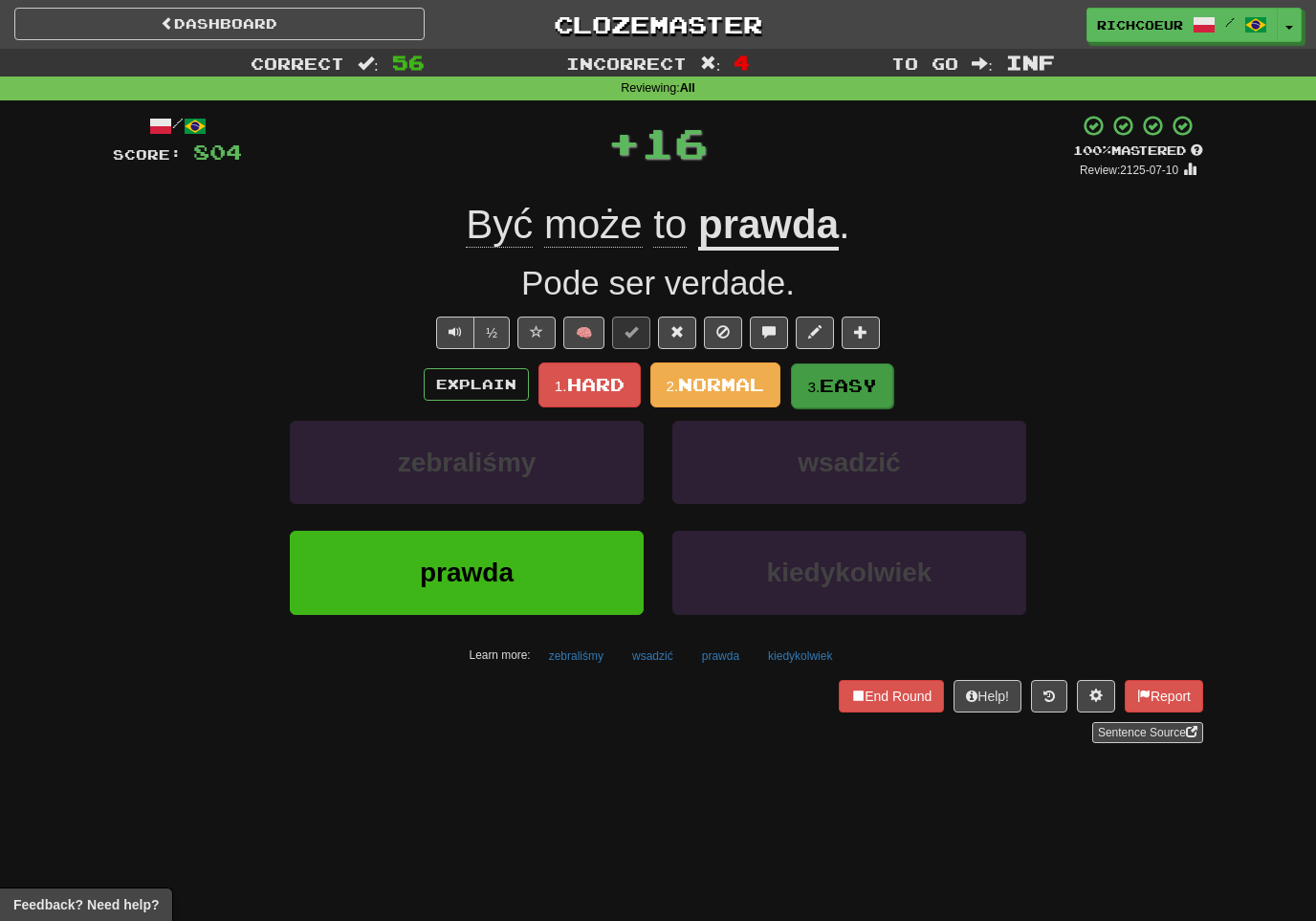 click on "Easy" at bounding box center (848, 385) 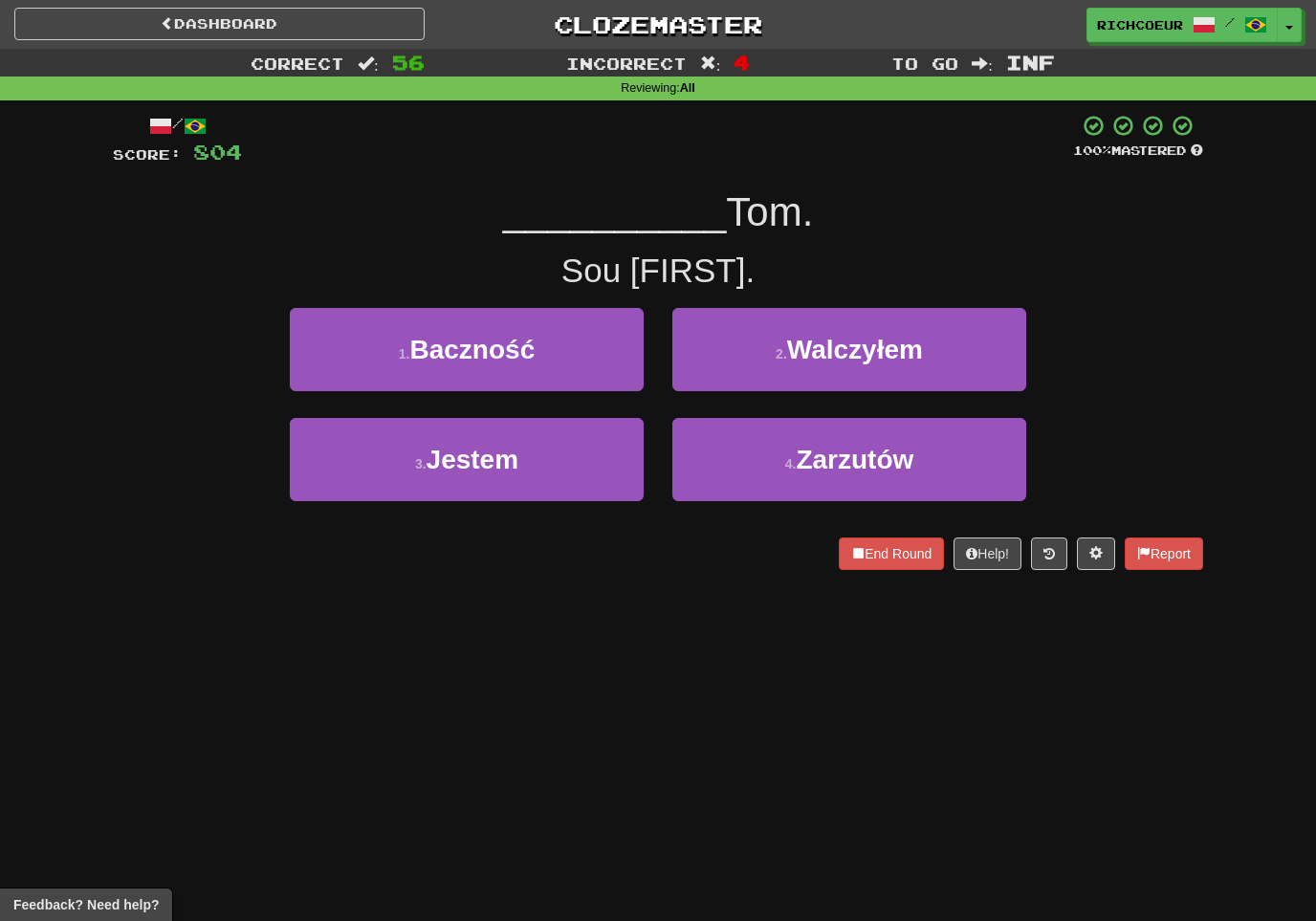 click on "3 .  Jestem" at bounding box center (467, 459) 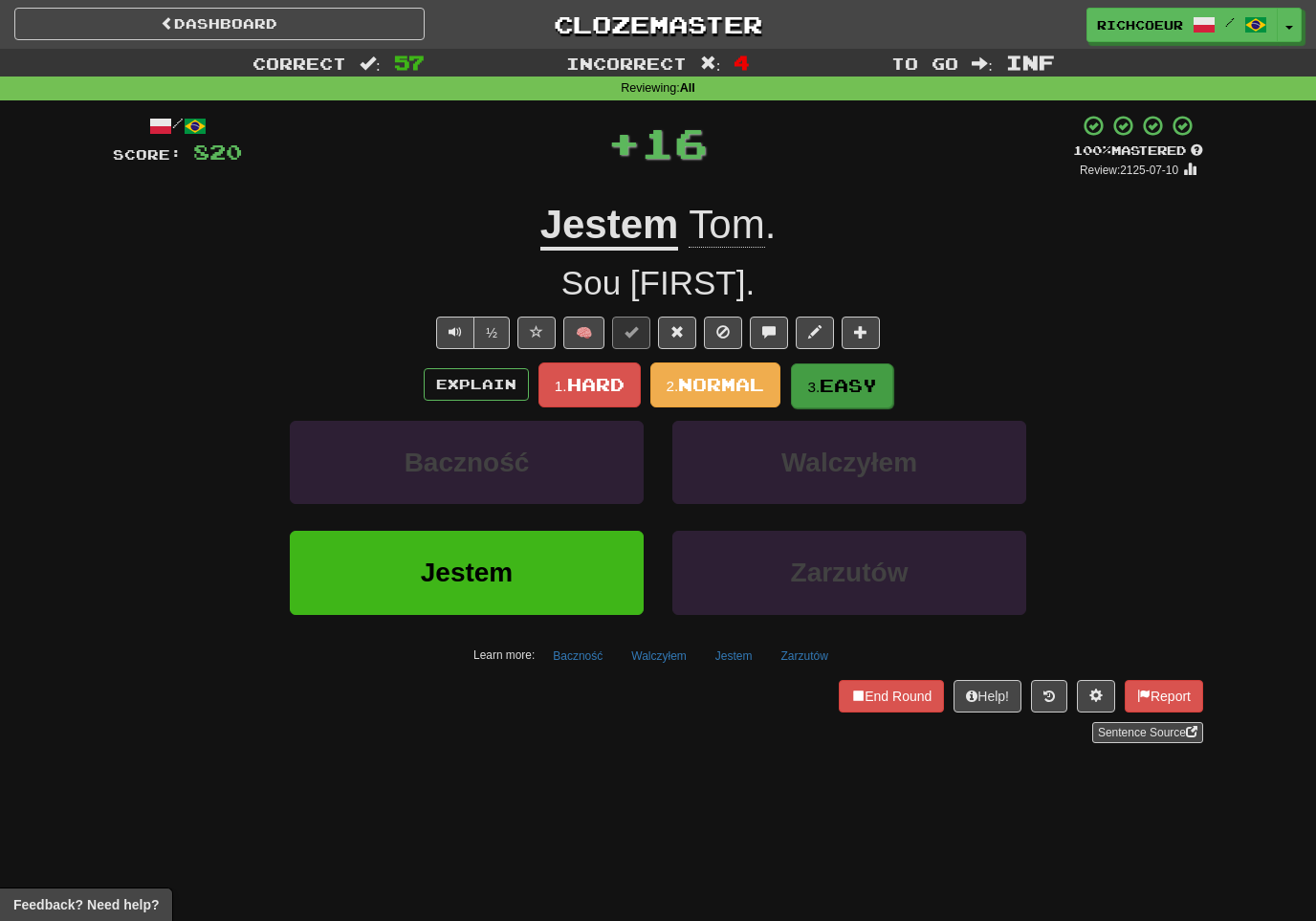 click on "Easy" at bounding box center (848, 385) 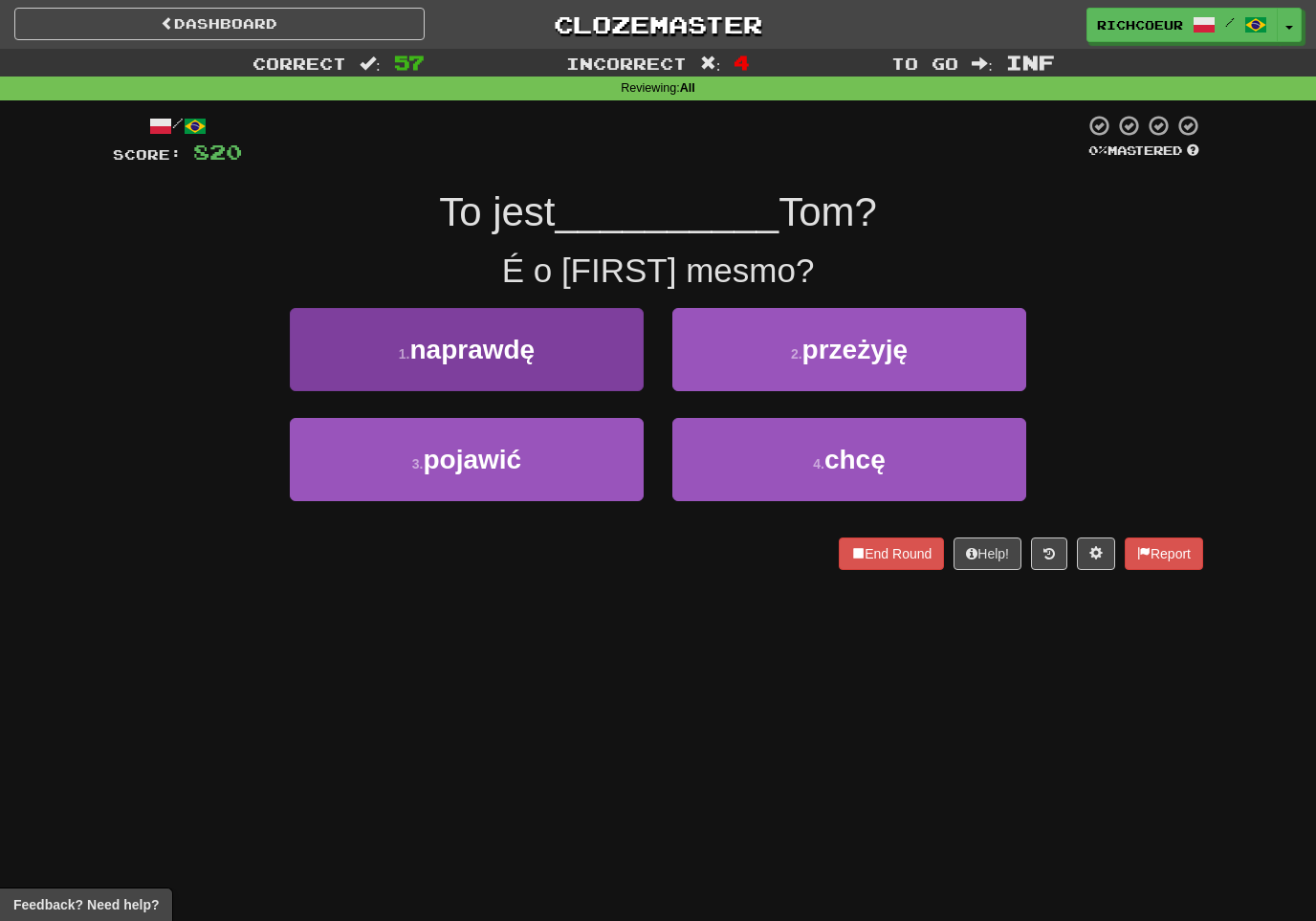 click on "1 .  naprawdę" at bounding box center [467, 349] 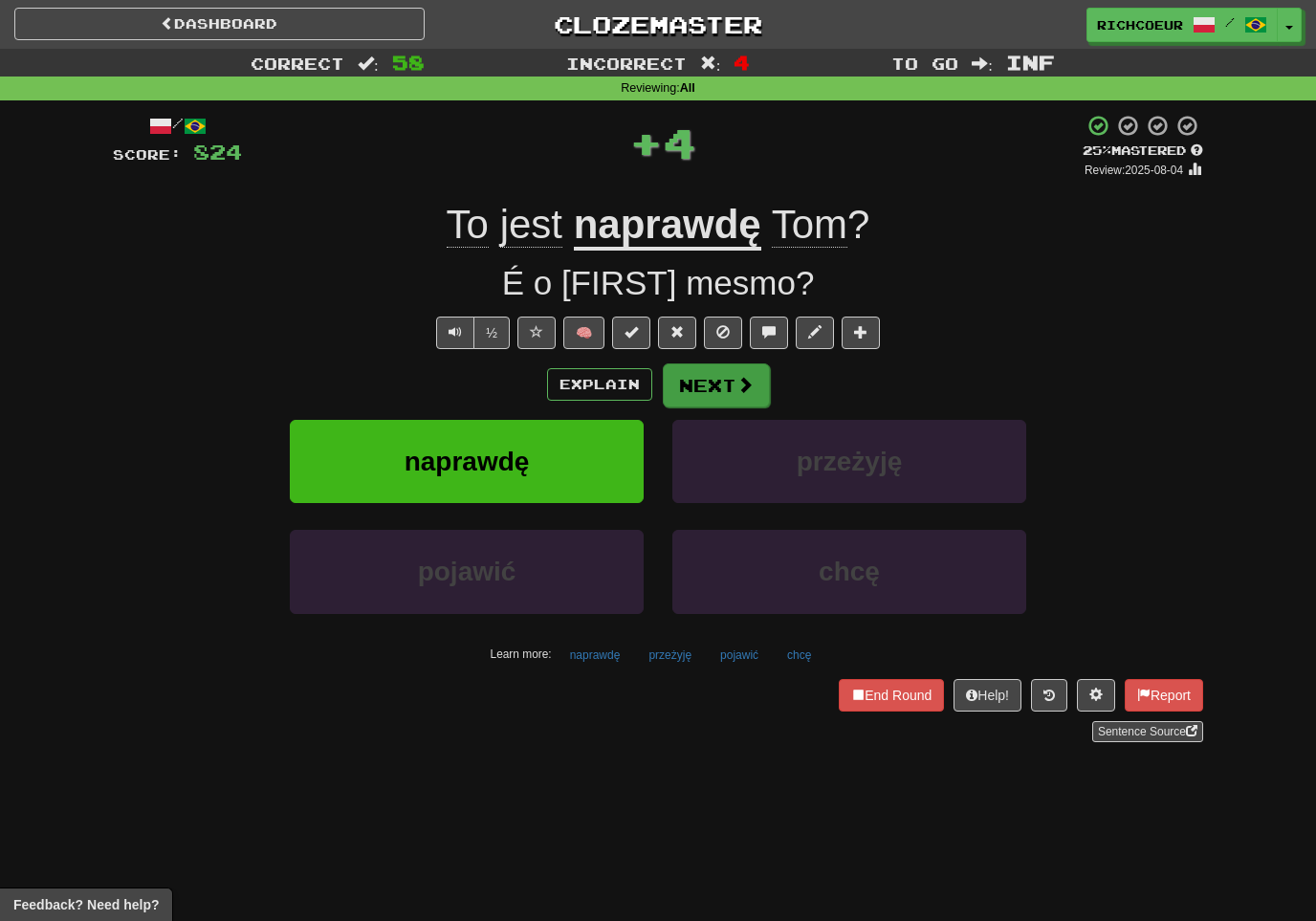 click at bounding box center (745, 384) 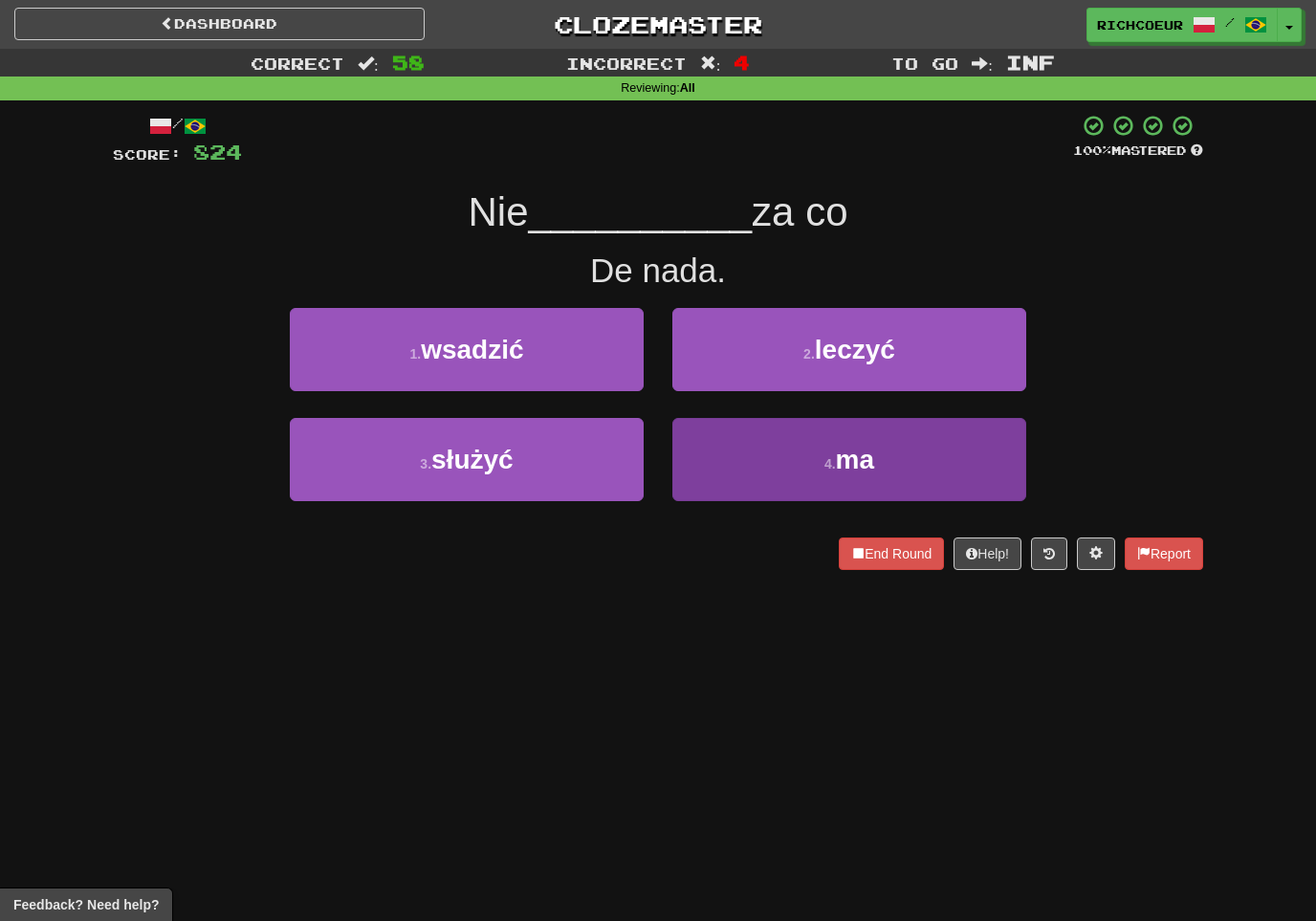 click on "4 .  ma" at bounding box center (849, 459) 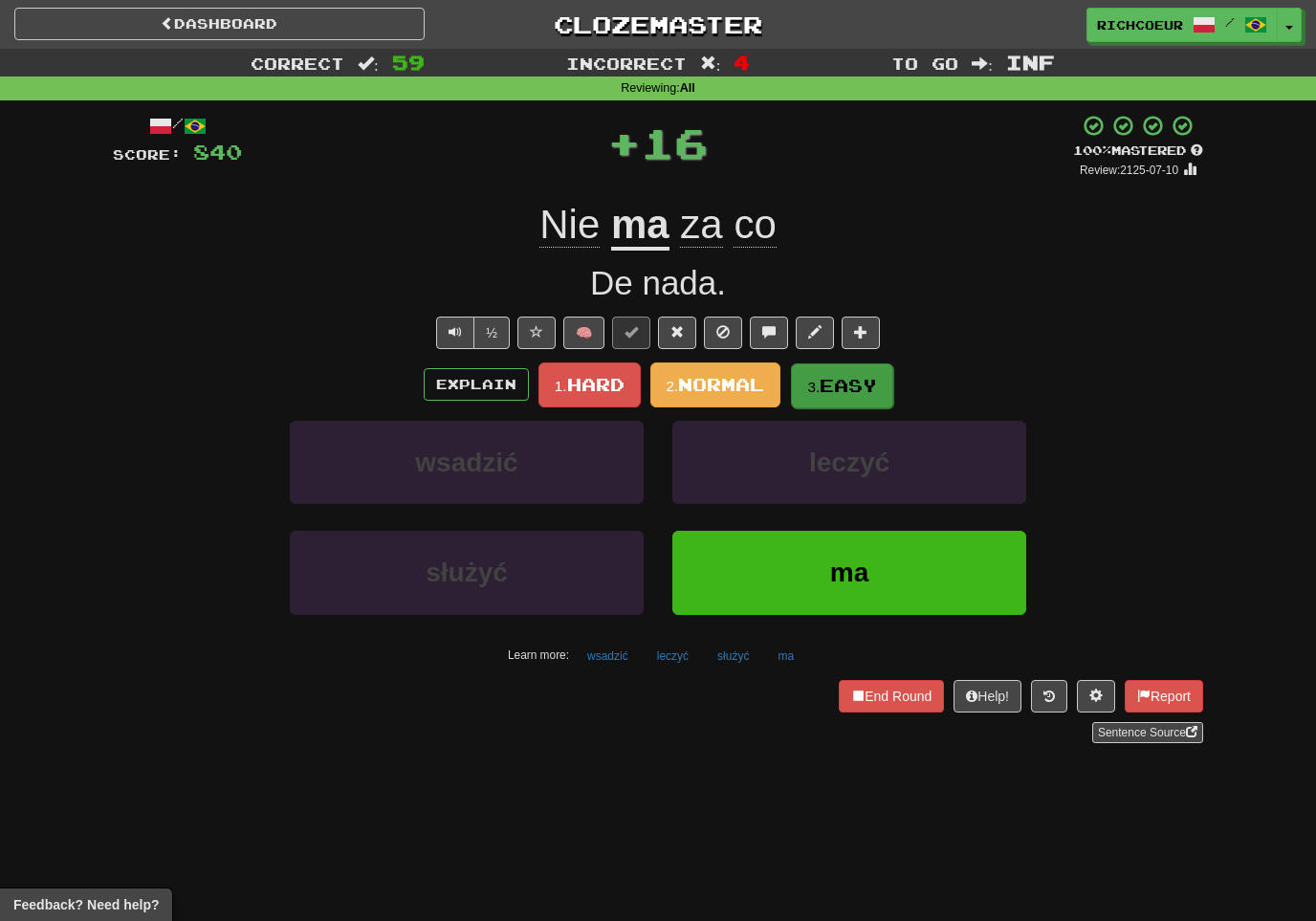 click on "Easy" at bounding box center (848, 385) 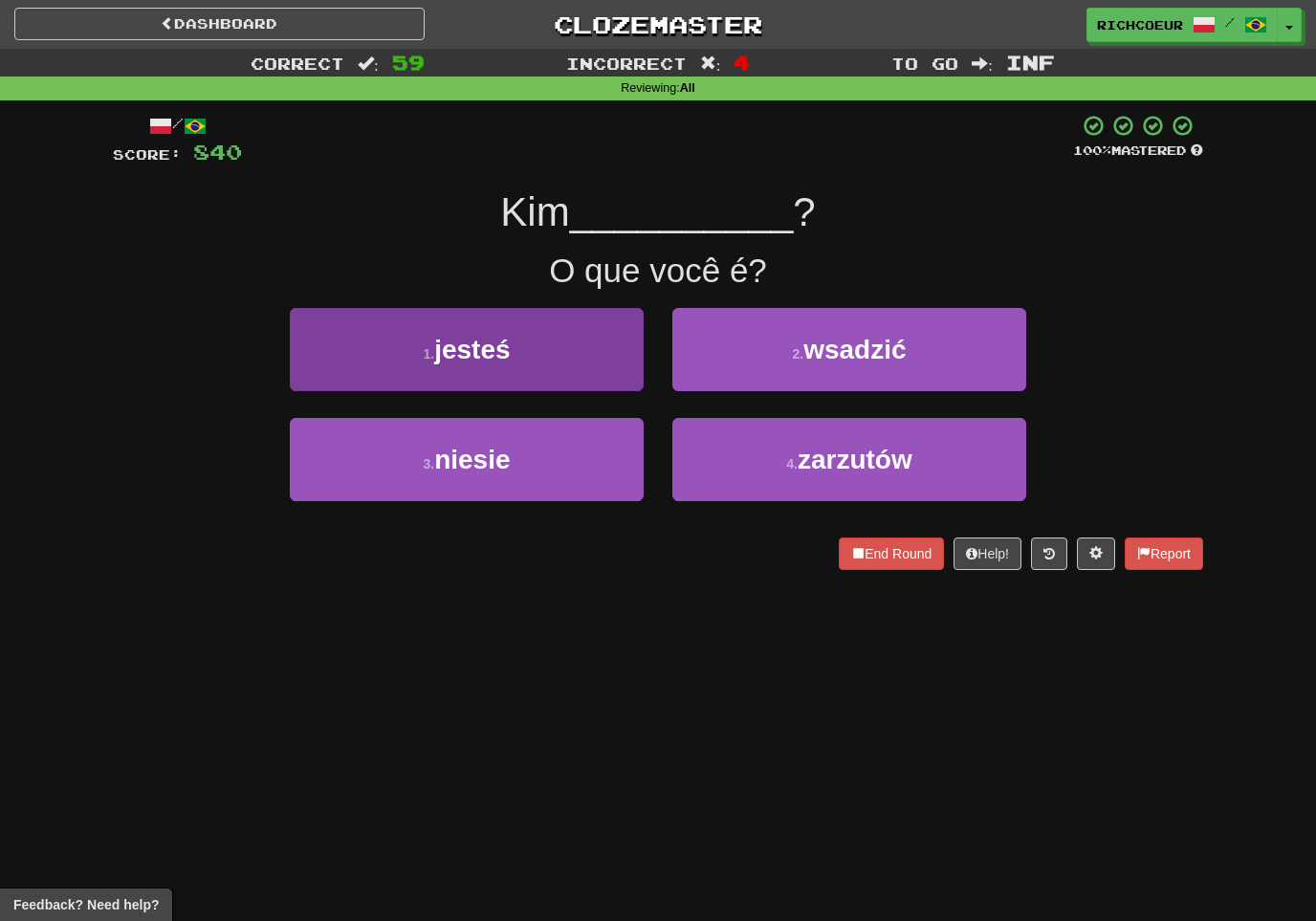 click on "1 .  jesteś" at bounding box center (467, 349) 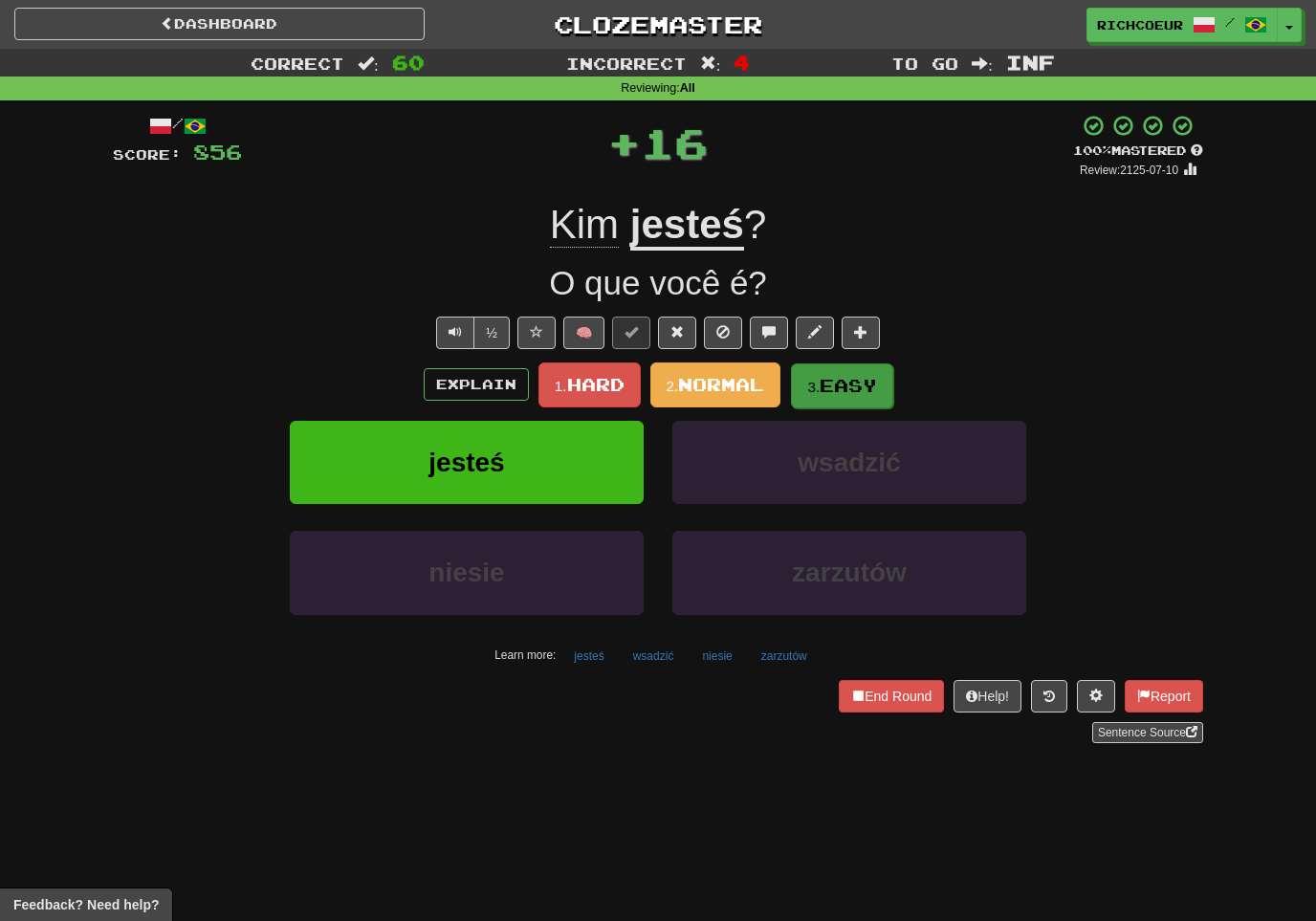 click on "Easy" at bounding box center (848, 385) 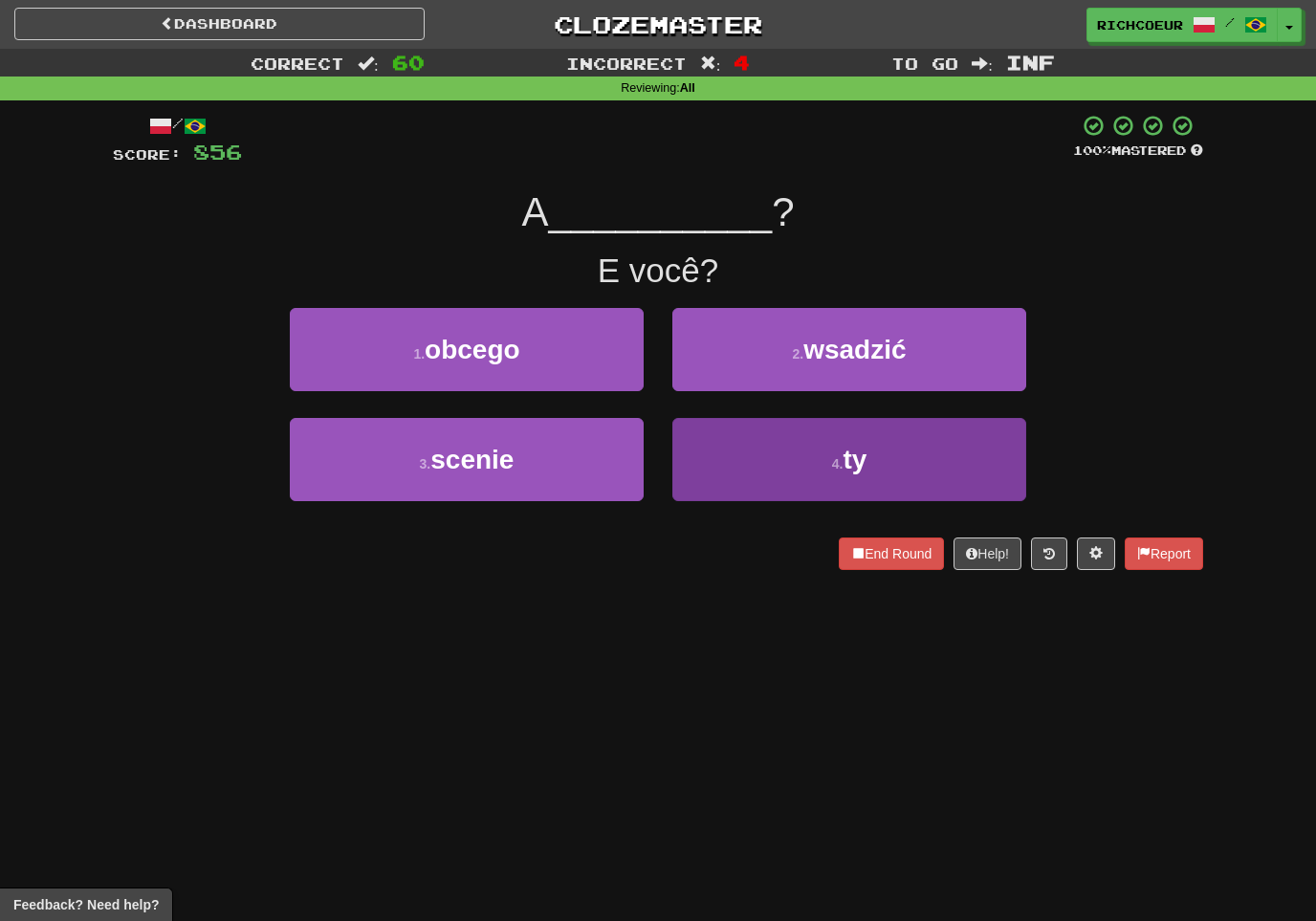 click on "ty" at bounding box center (854, 459) 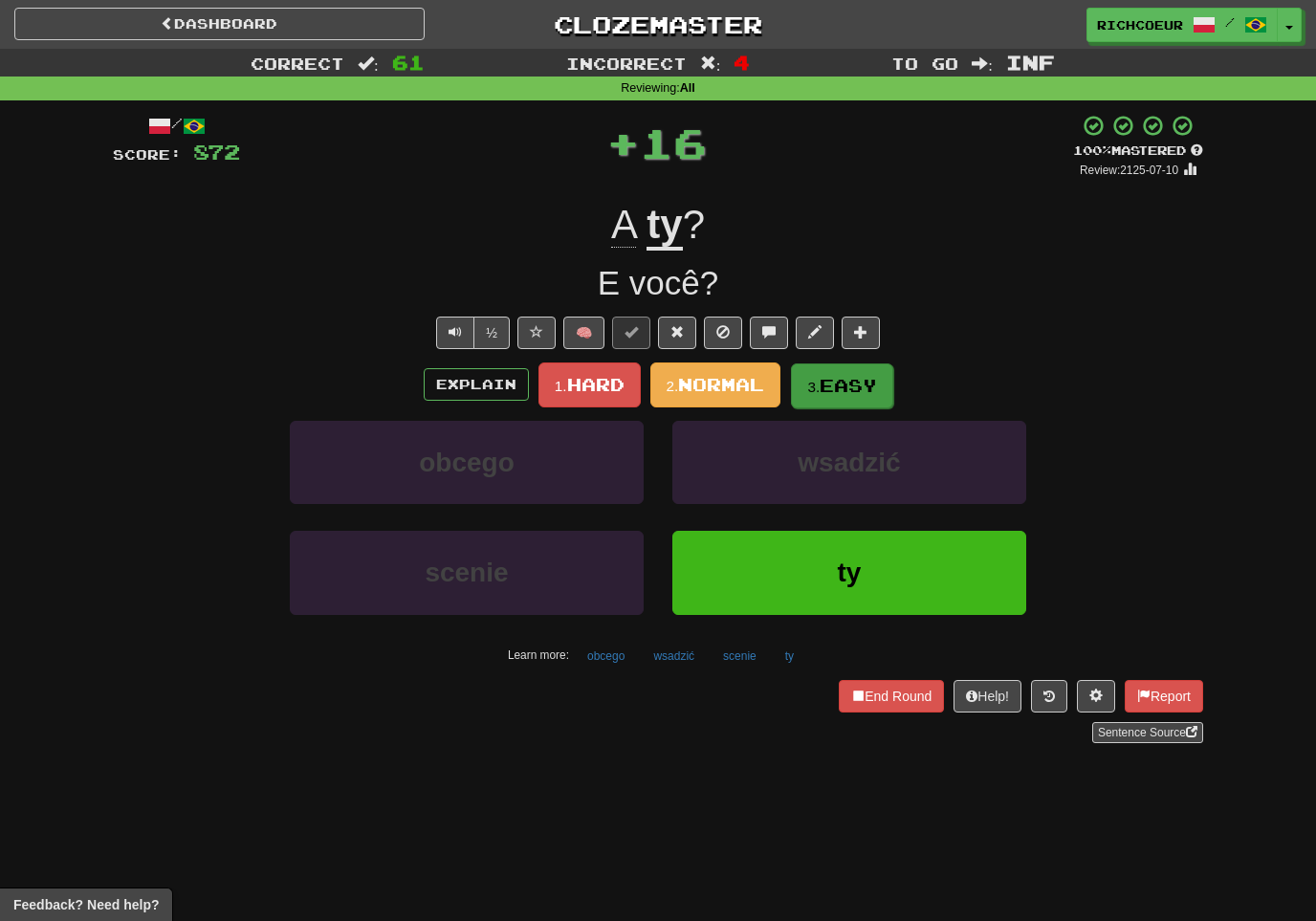 click on "Easy" at bounding box center (848, 385) 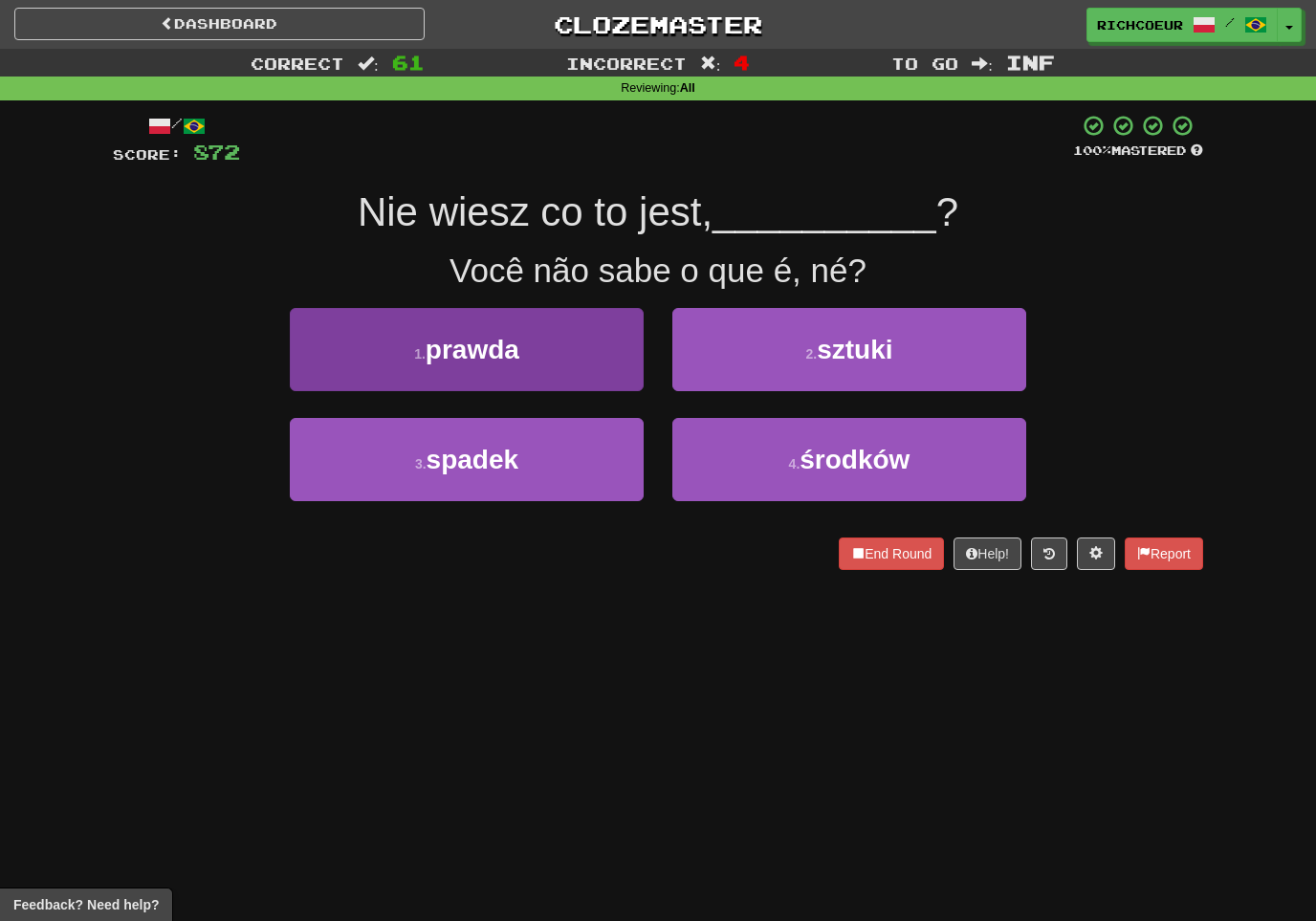 click on "1 .  prawda" at bounding box center (467, 349) 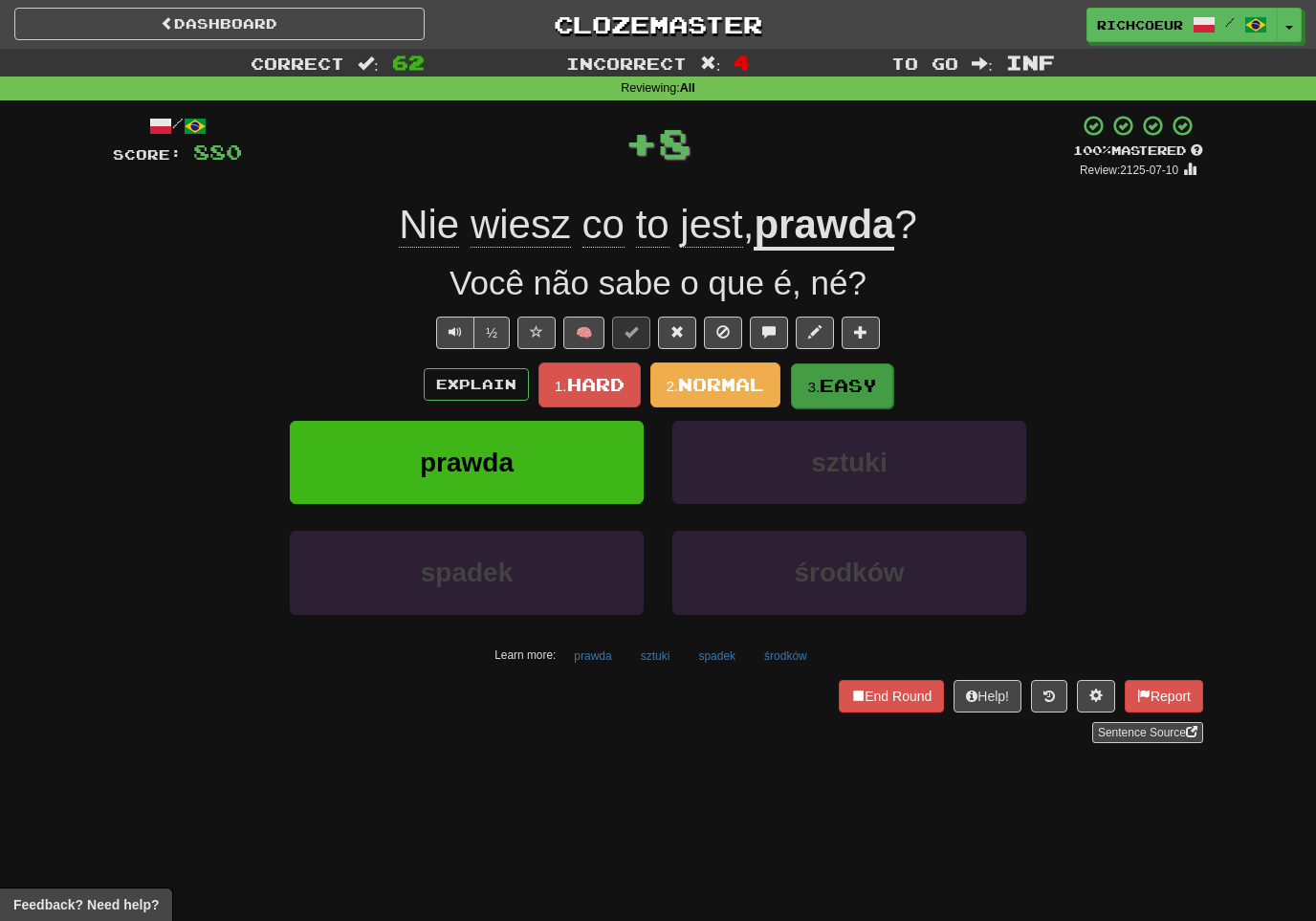 click on "Easy" at bounding box center [848, 385] 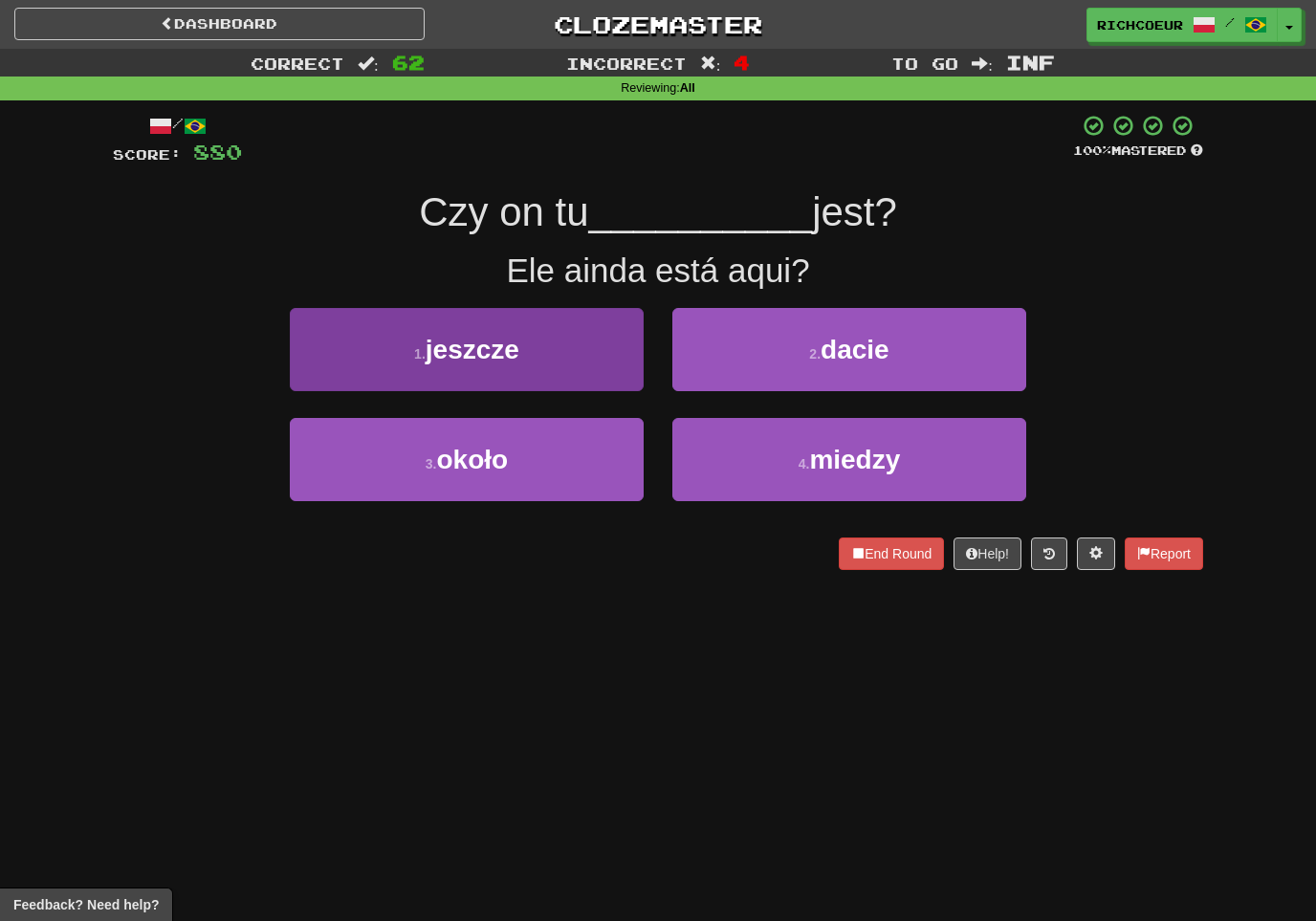 click on "1 .  jeszcze" at bounding box center [467, 349] 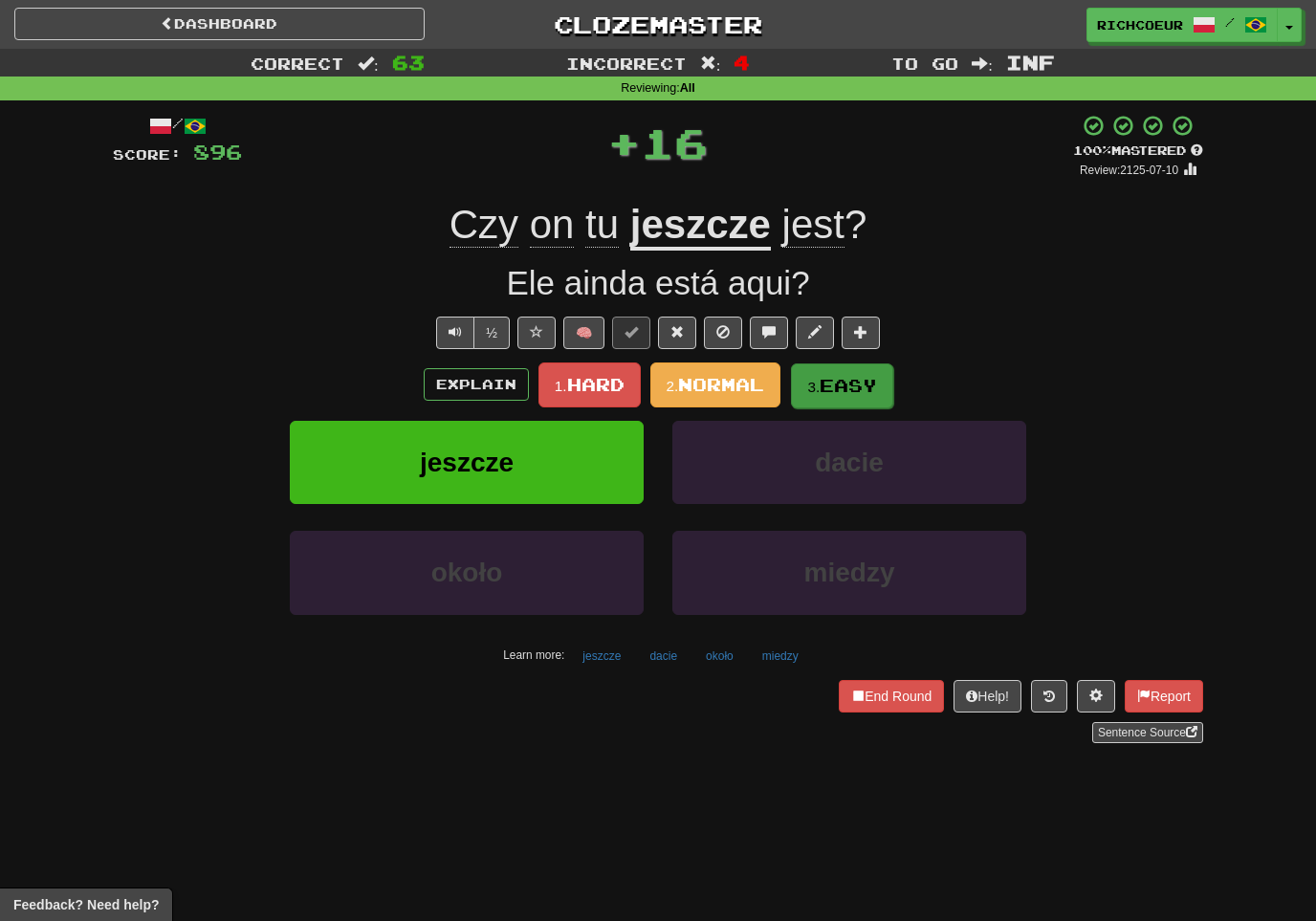 click on "Easy" at bounding box center [848, 385] 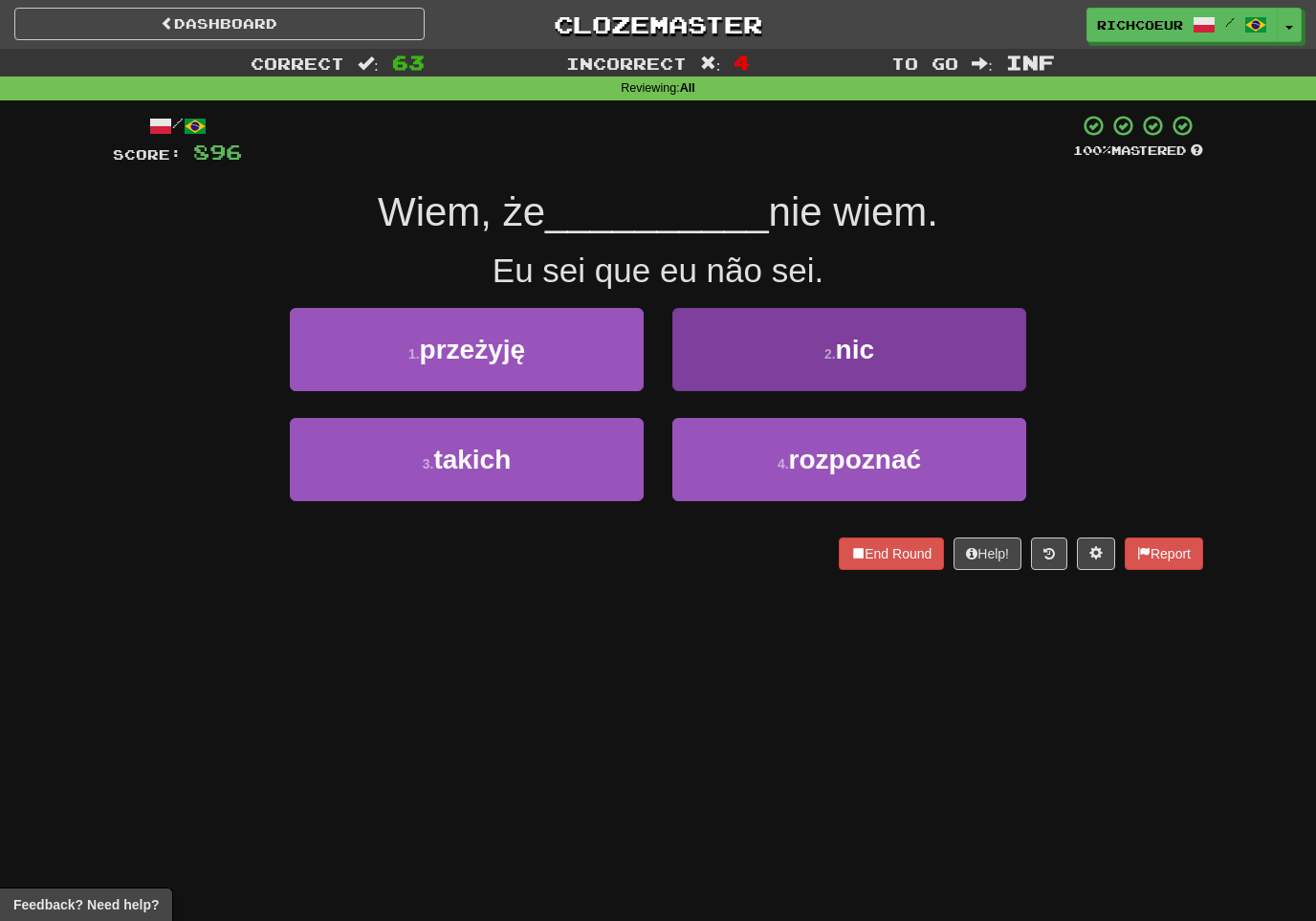 click on "2 .  nic" at bounding box center [849, 349] 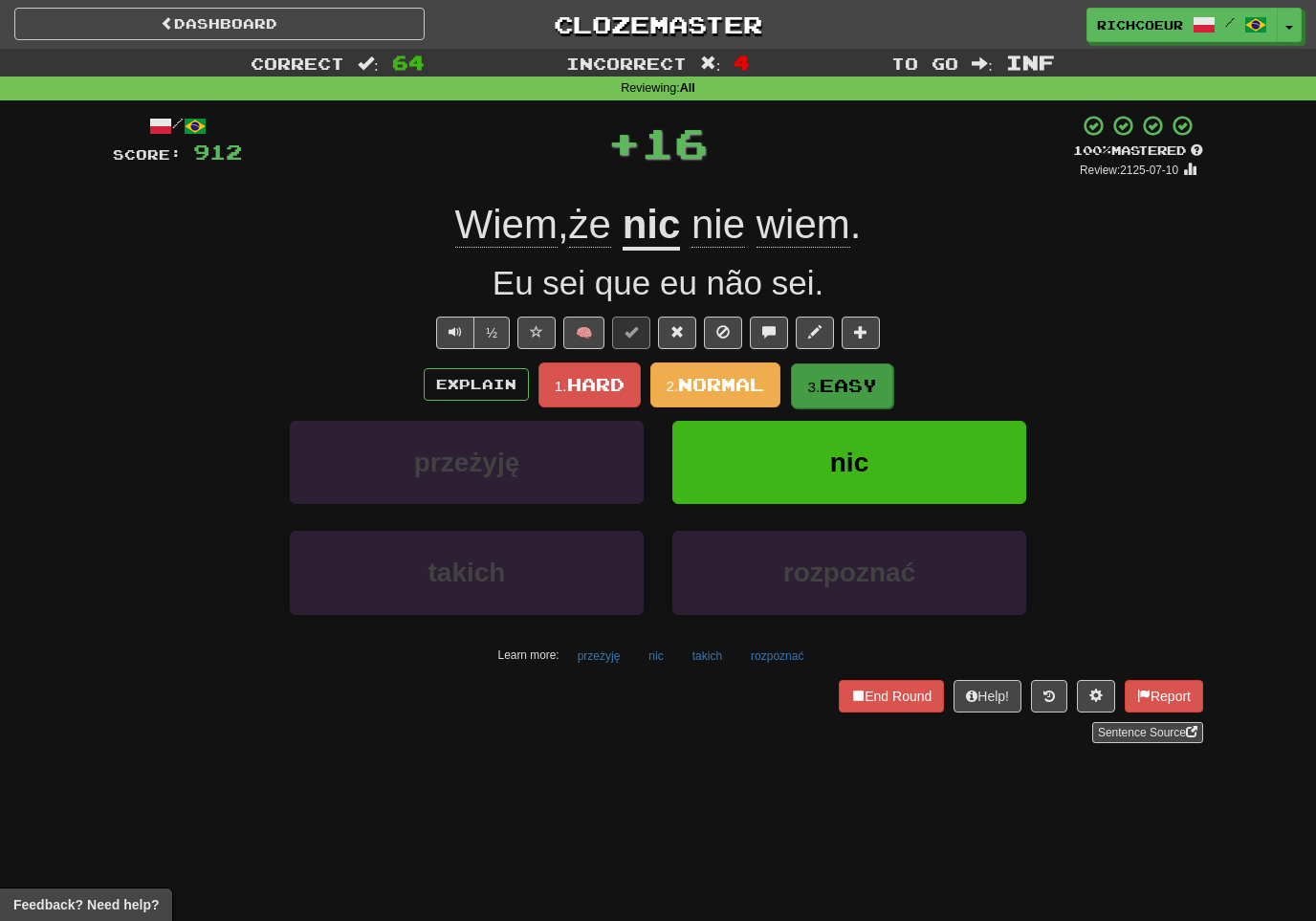 click on "Easy" at bounding box center [848, 385] 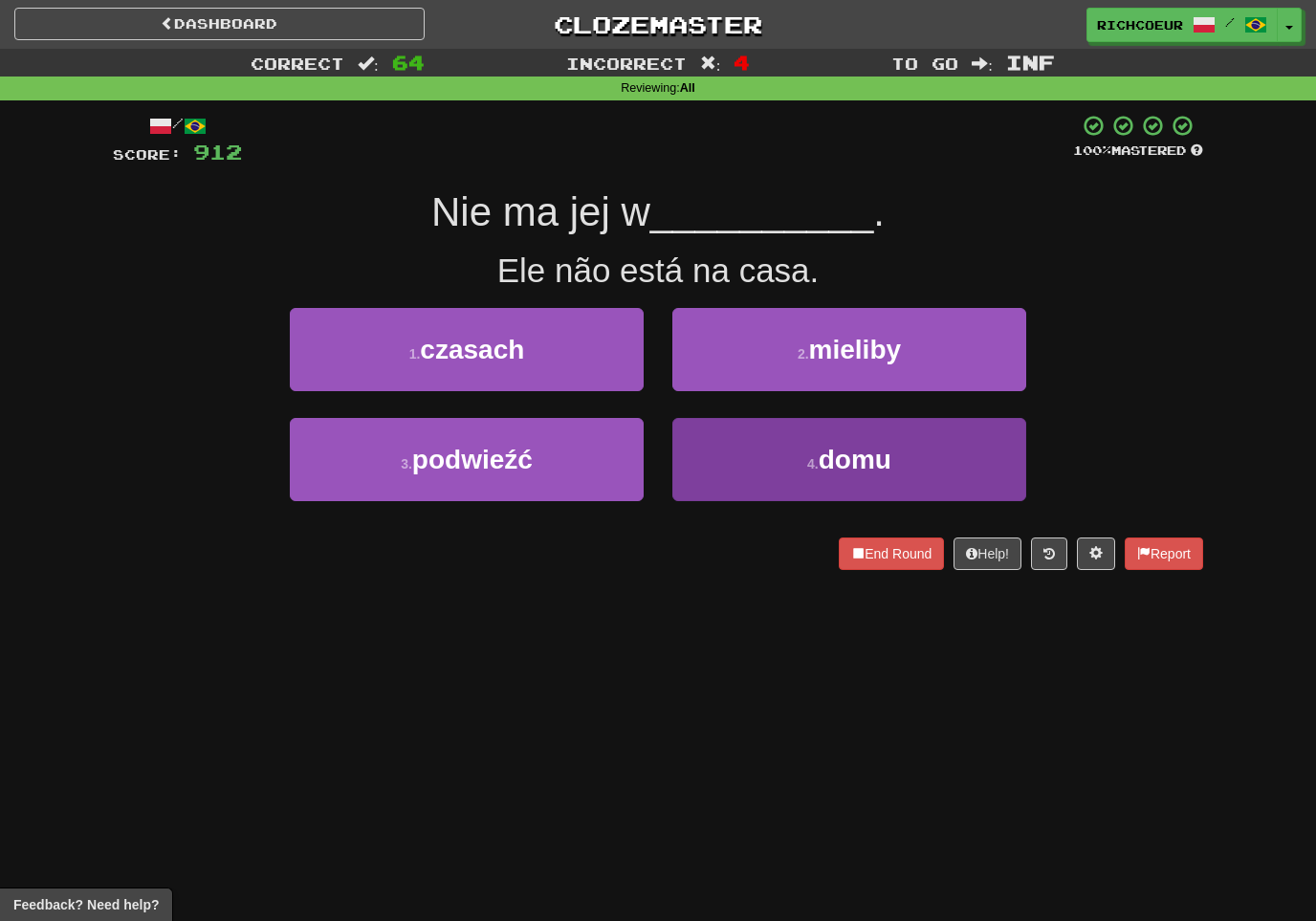 click on "domu" at bounding box center (855, 459) 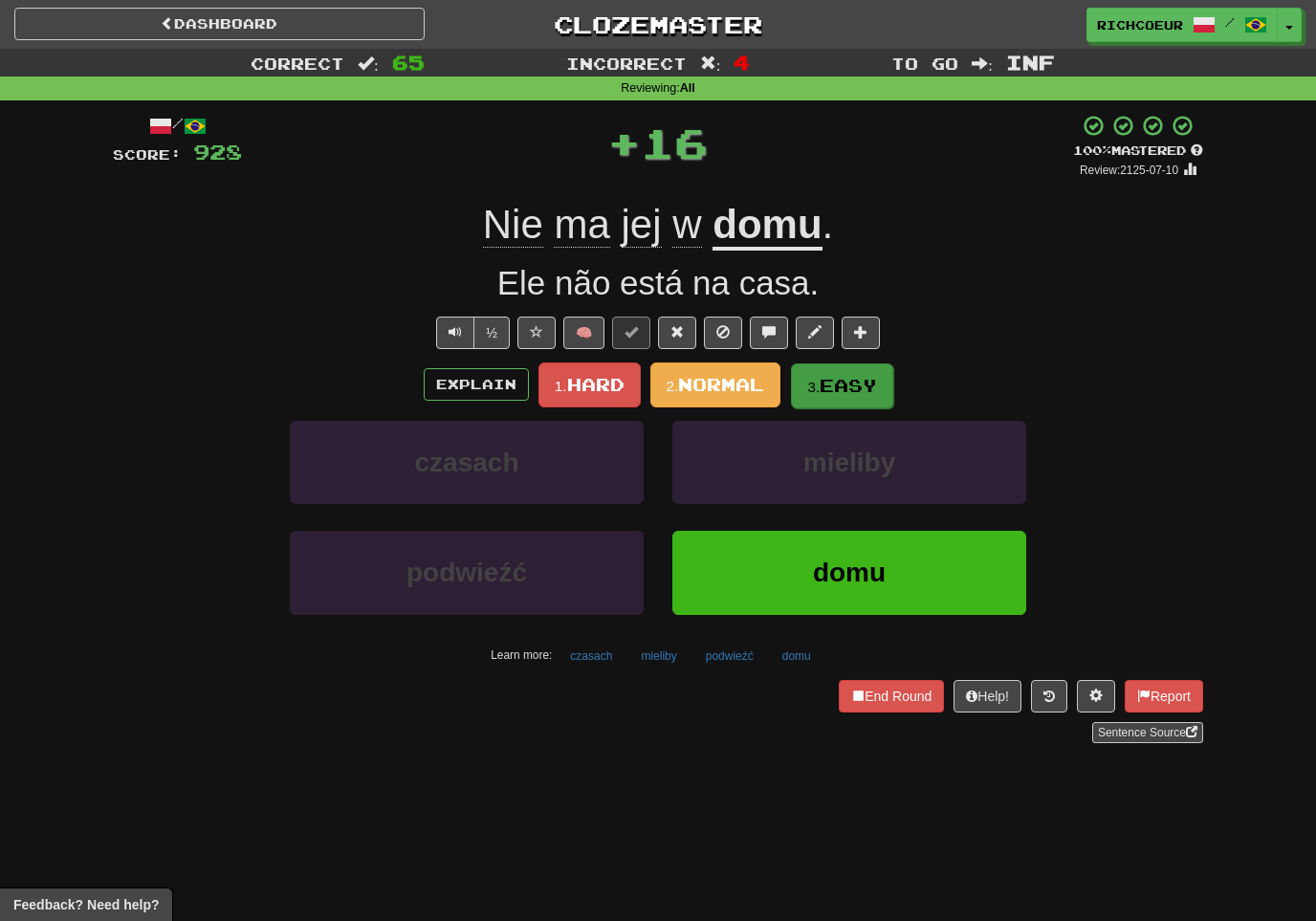 click on "Easy" at bounding box center (848, 385) 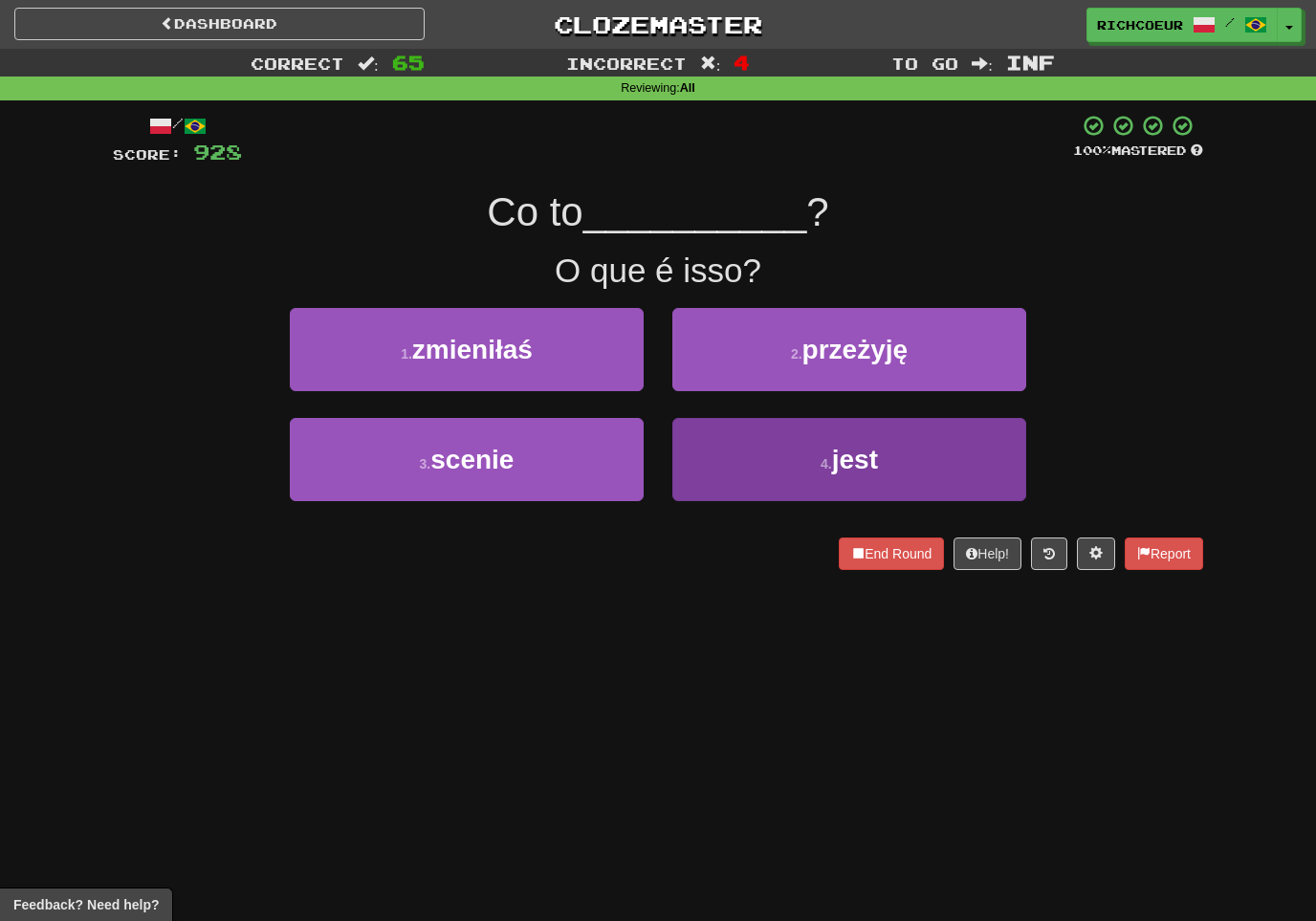 click on "jest" at bounding box center [855, 459] 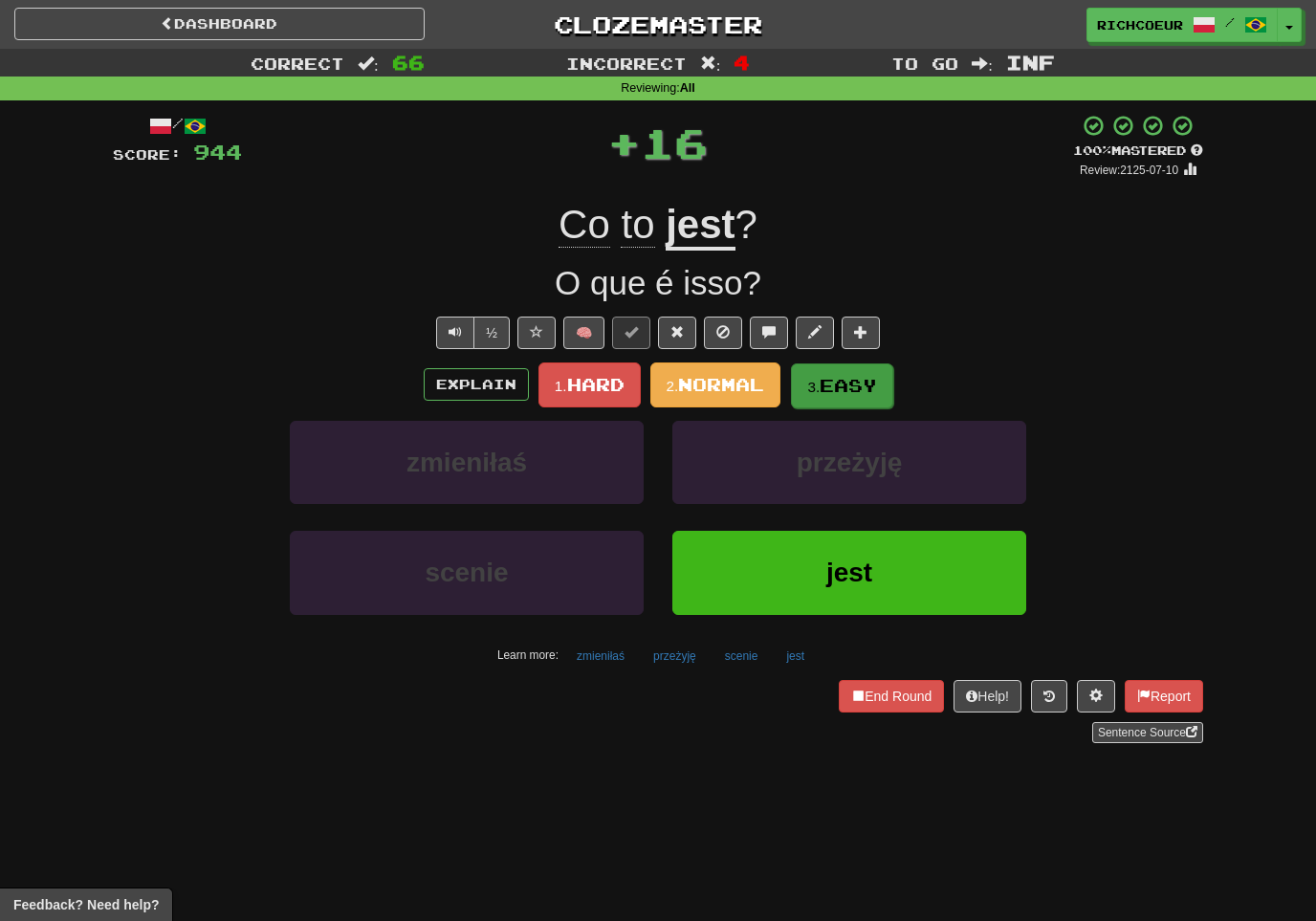 click on "Easy" at bounding box center (848, 385) 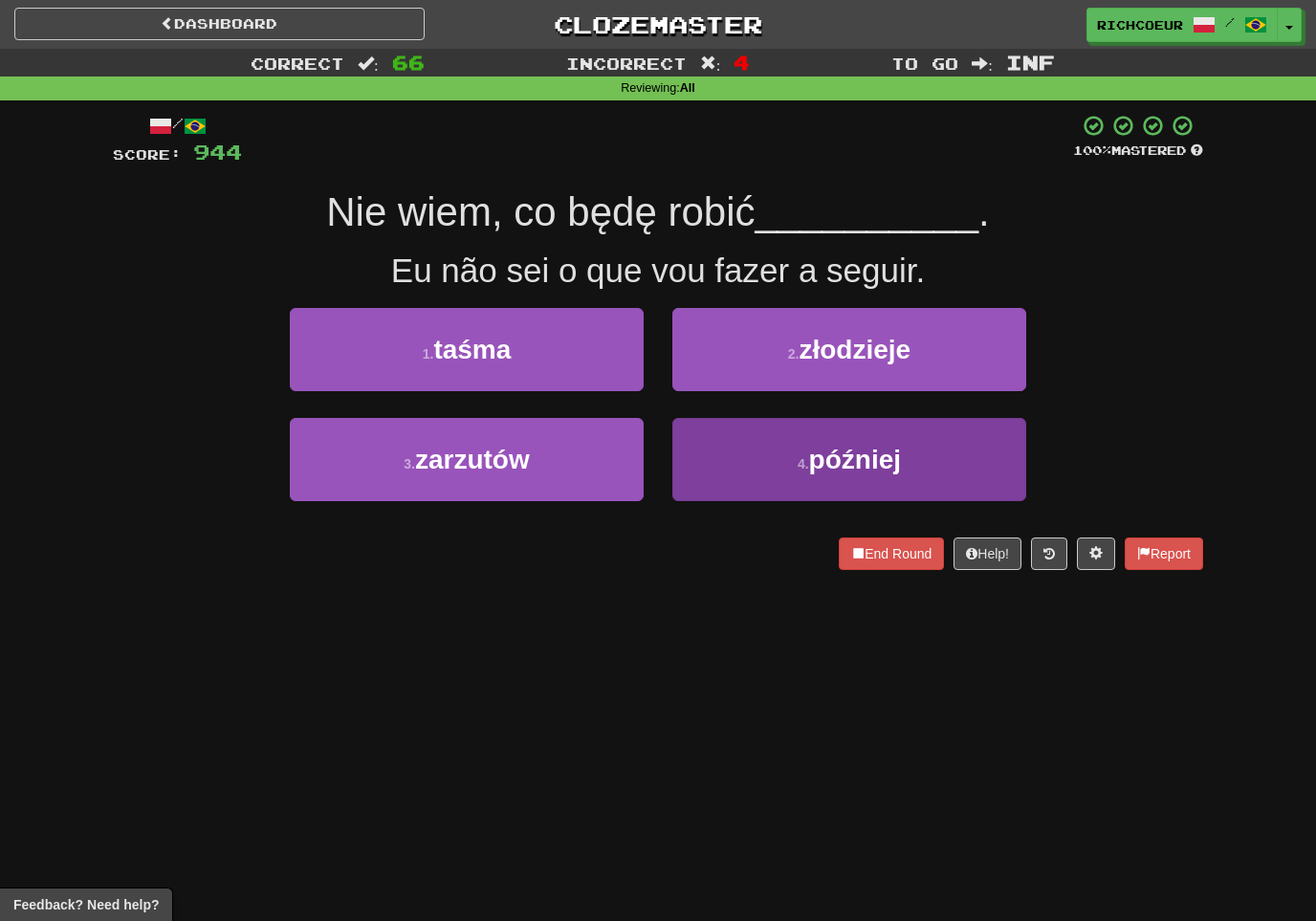 click on "później" at bounding box center [855, 459] 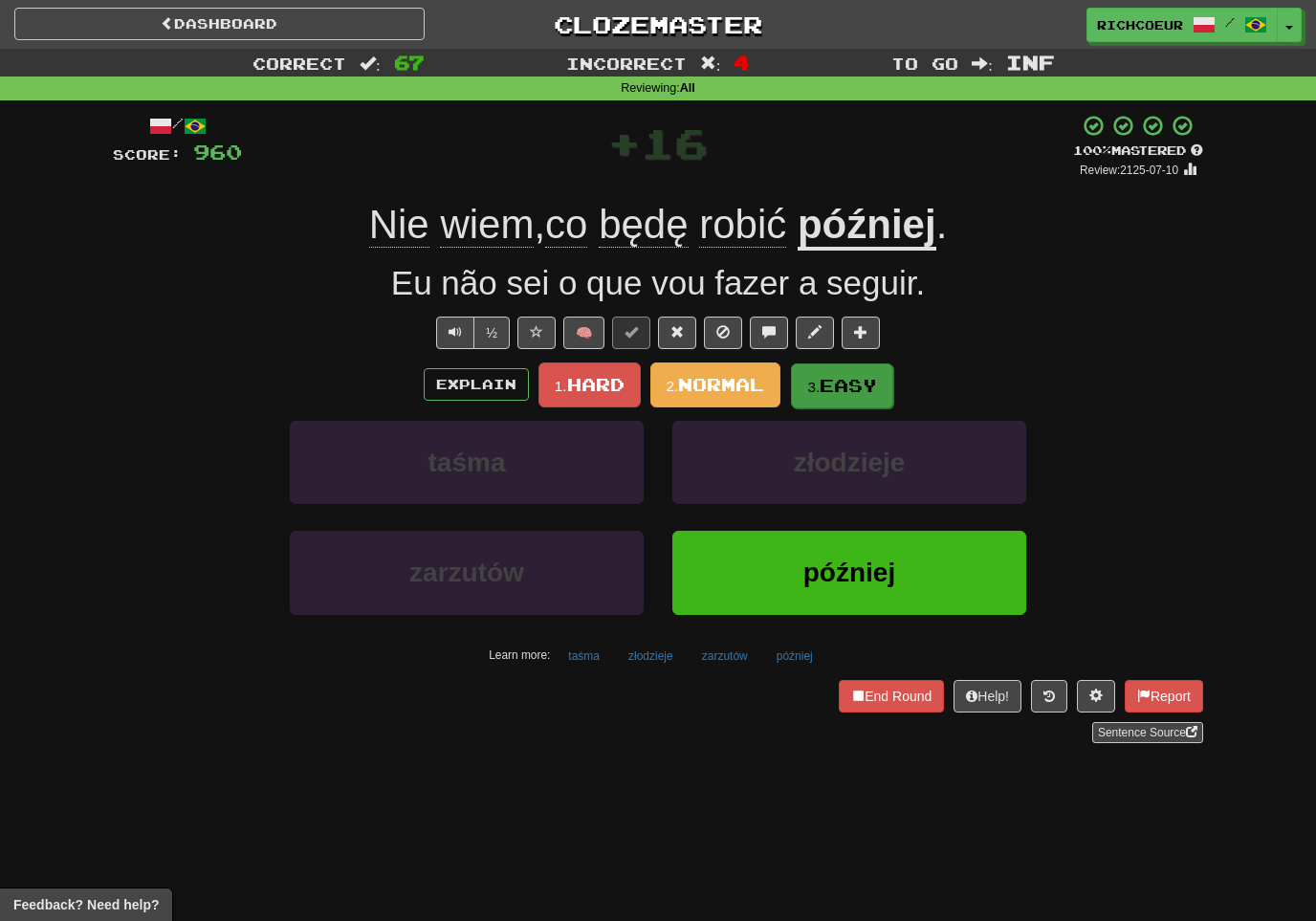 click on "Easy" at bounding box center [848, 385] 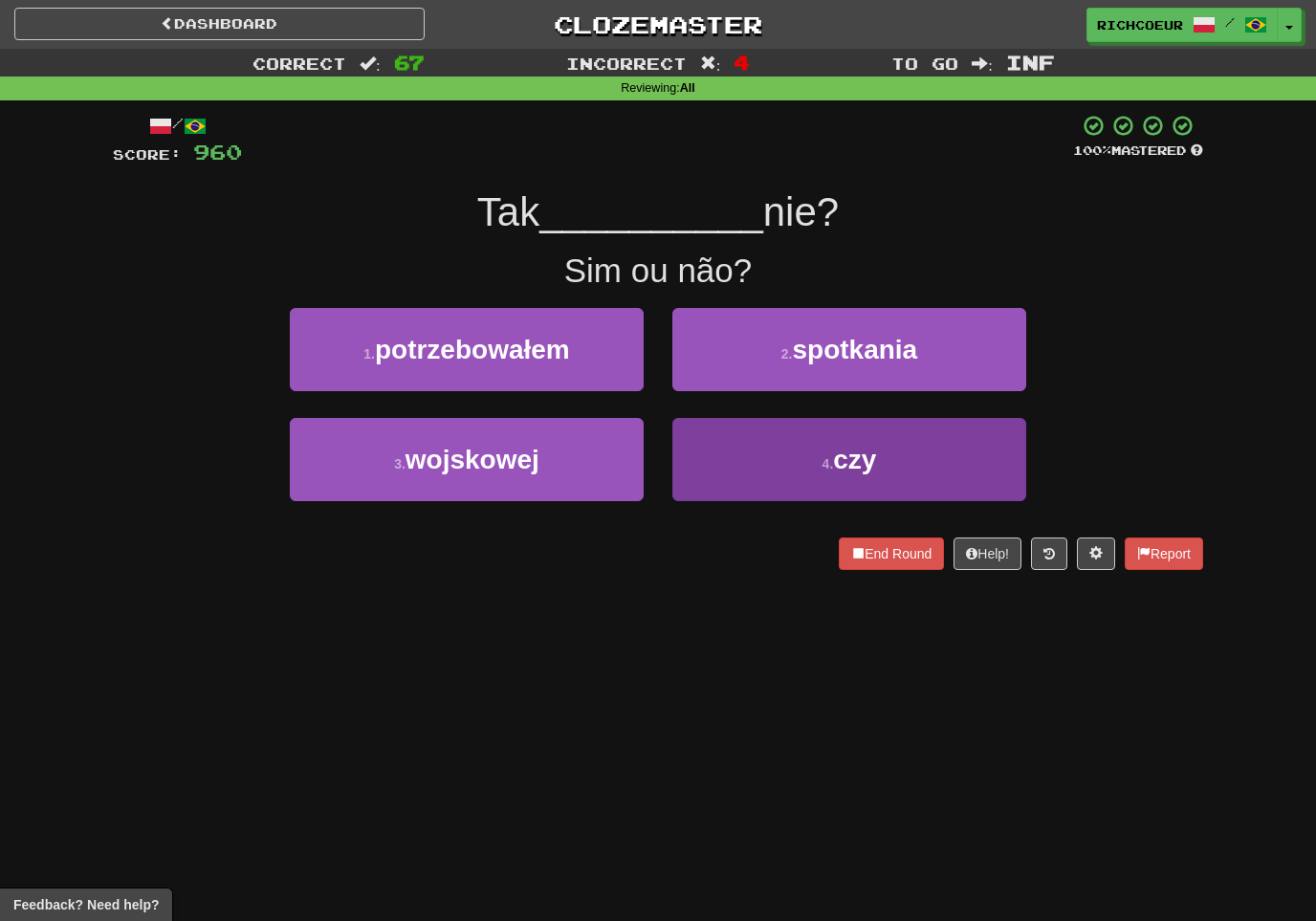 click on "czy" at bounding box center (854, 459) 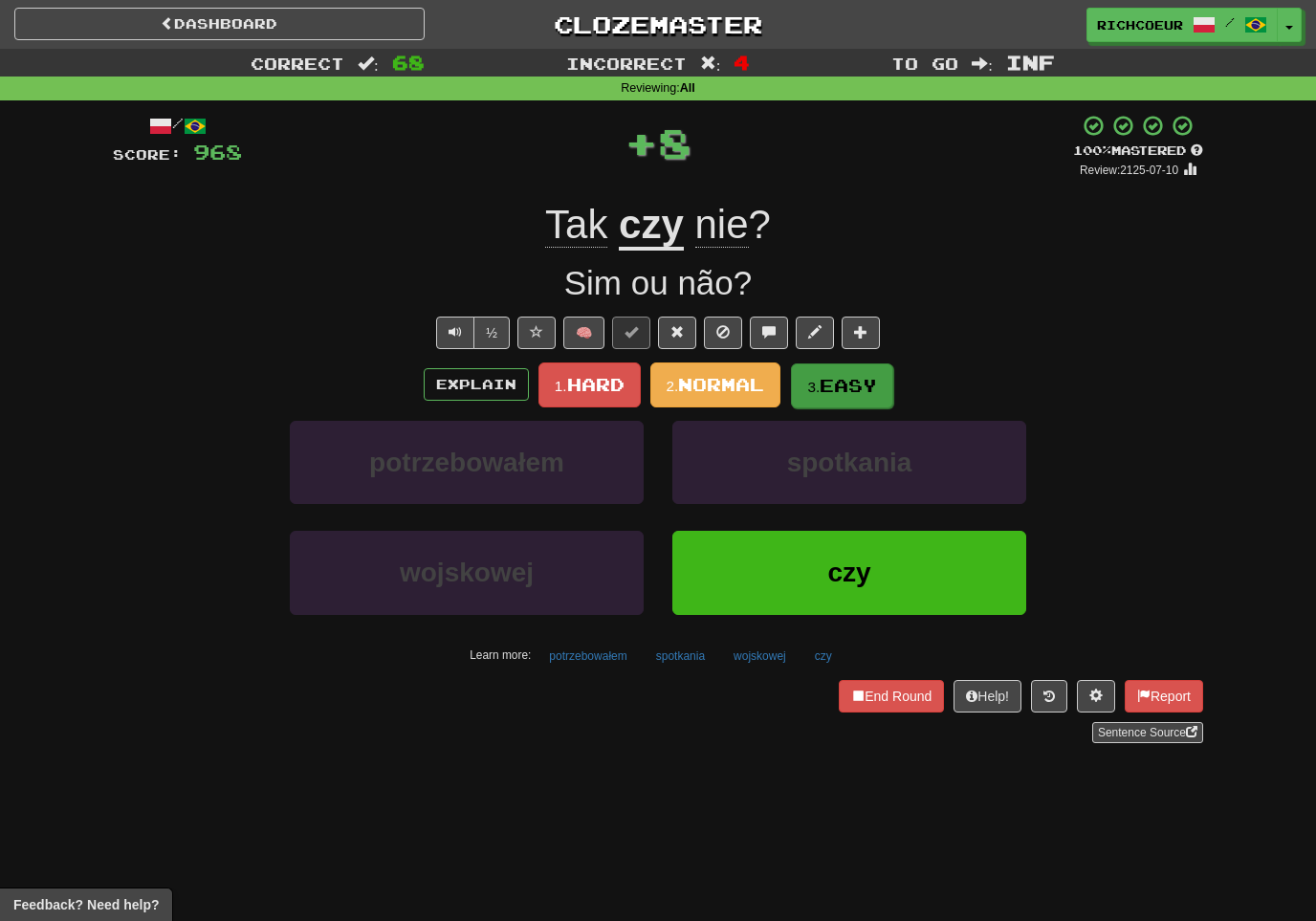 click on "Easy" at bounding box center [848, 385] 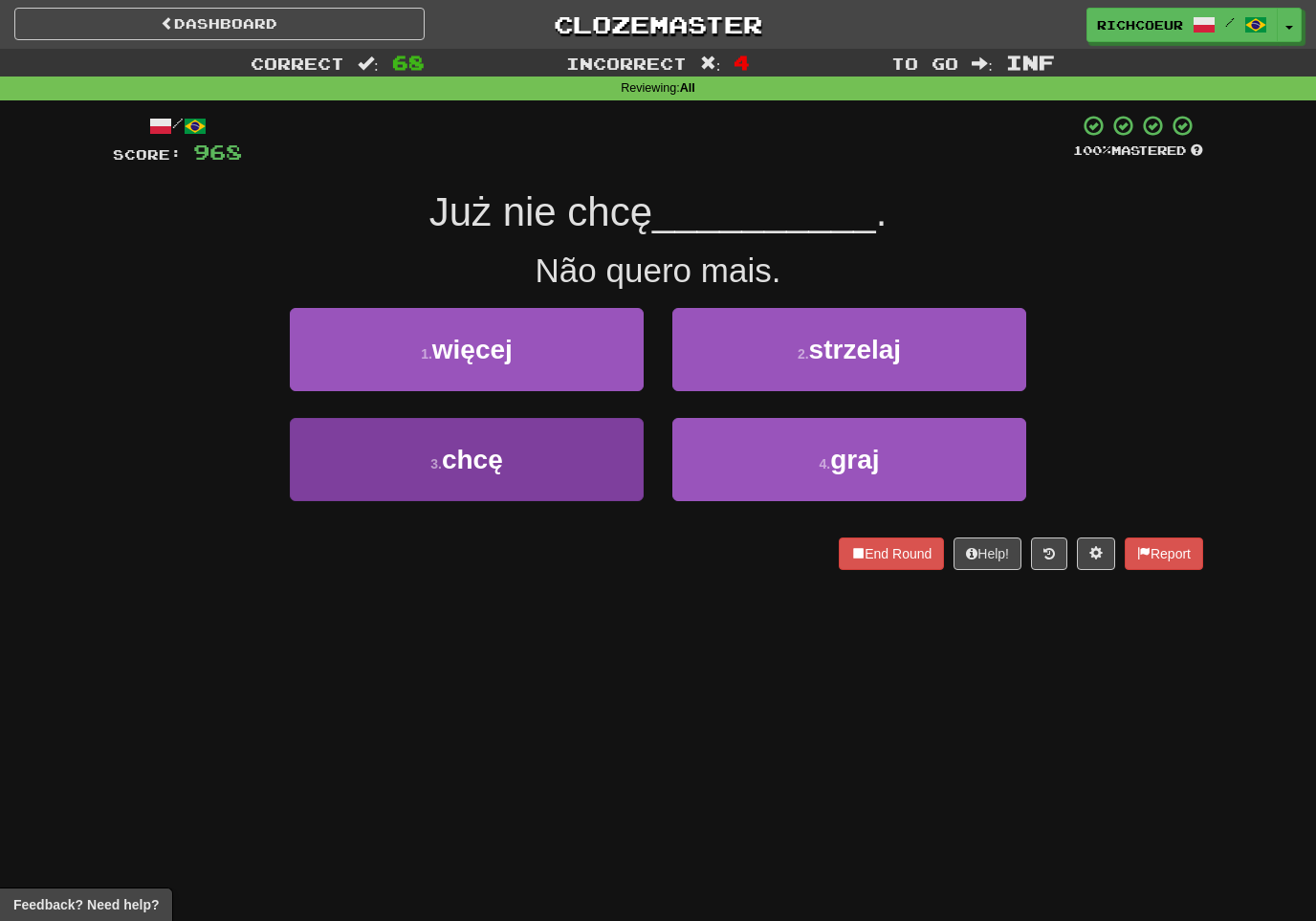 click on "3 .  chcę" at bounding box center [467, 459] 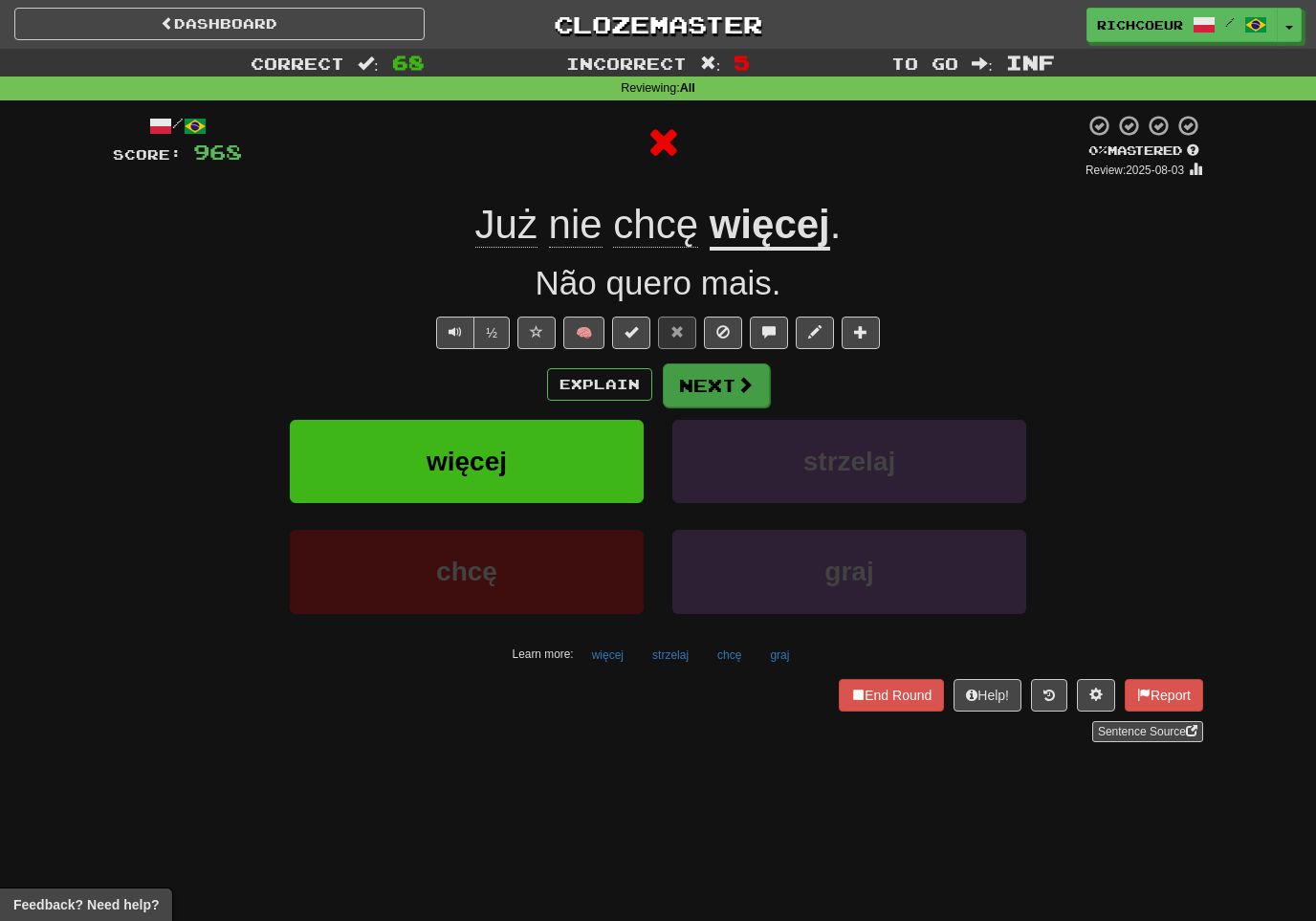 click on "Next" at bounding box center [716, 385] 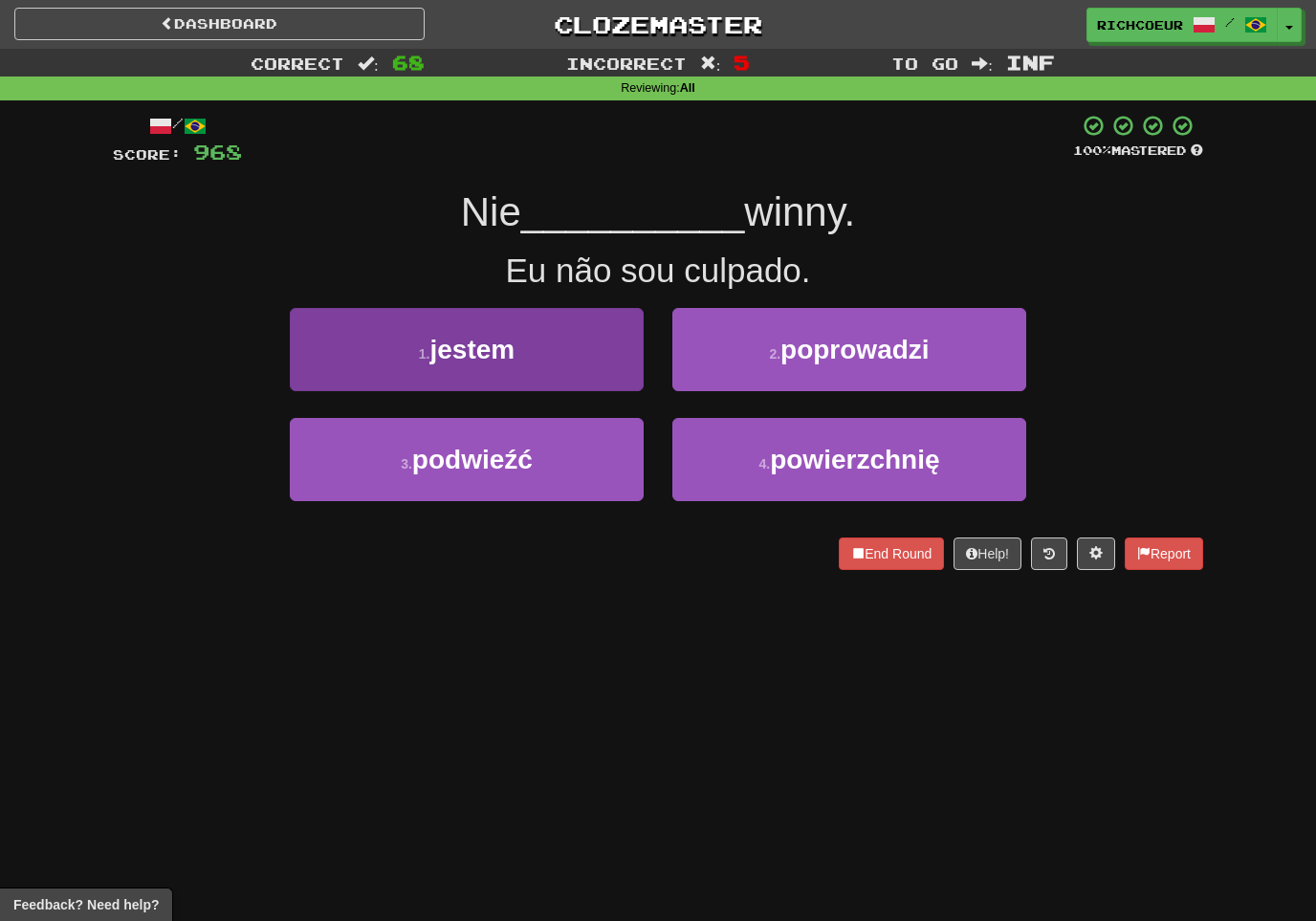 click on "1 .  jestem" at bounding box center [467, 349] 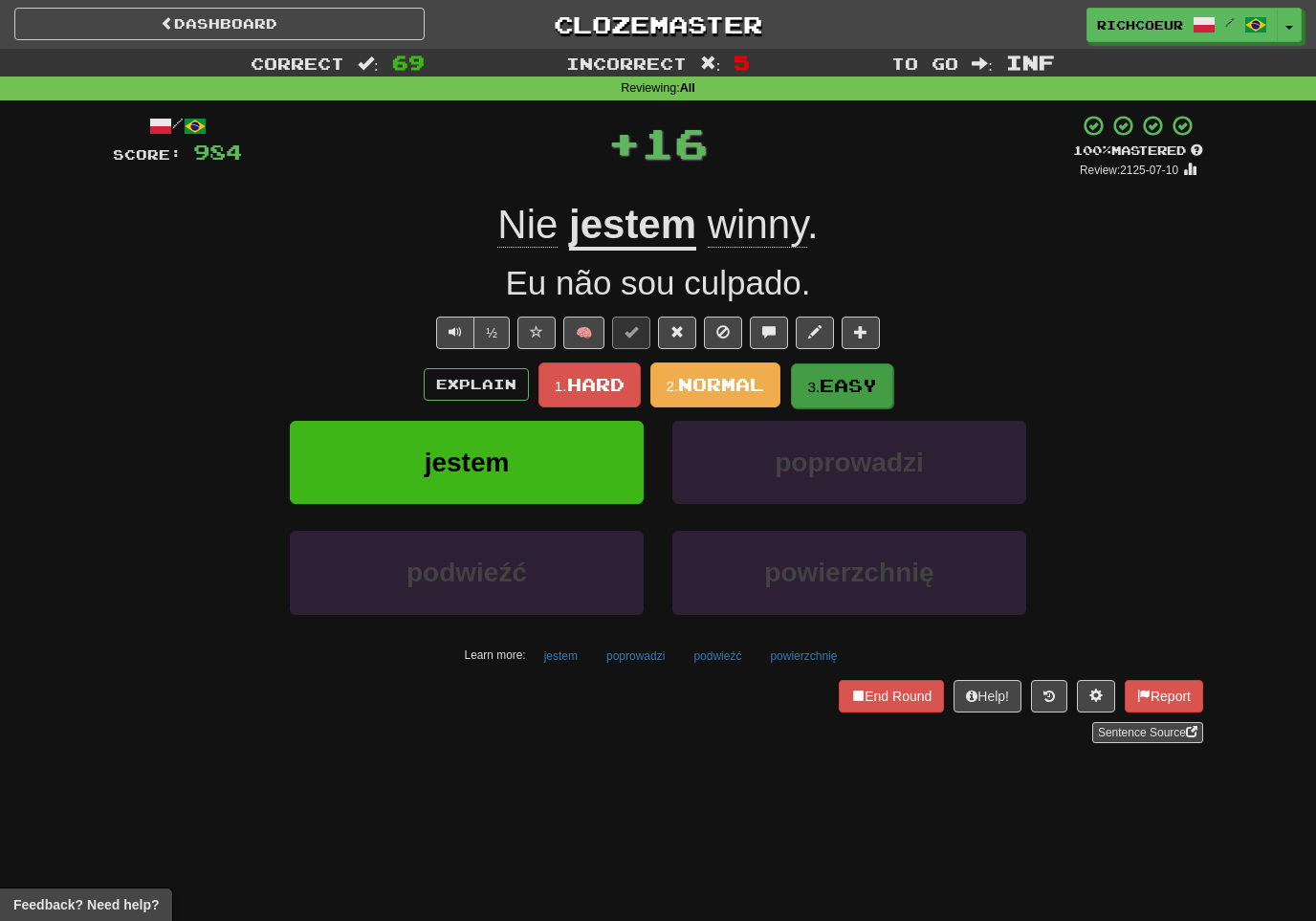 click on "Easy" at bounding box center [848, 385] 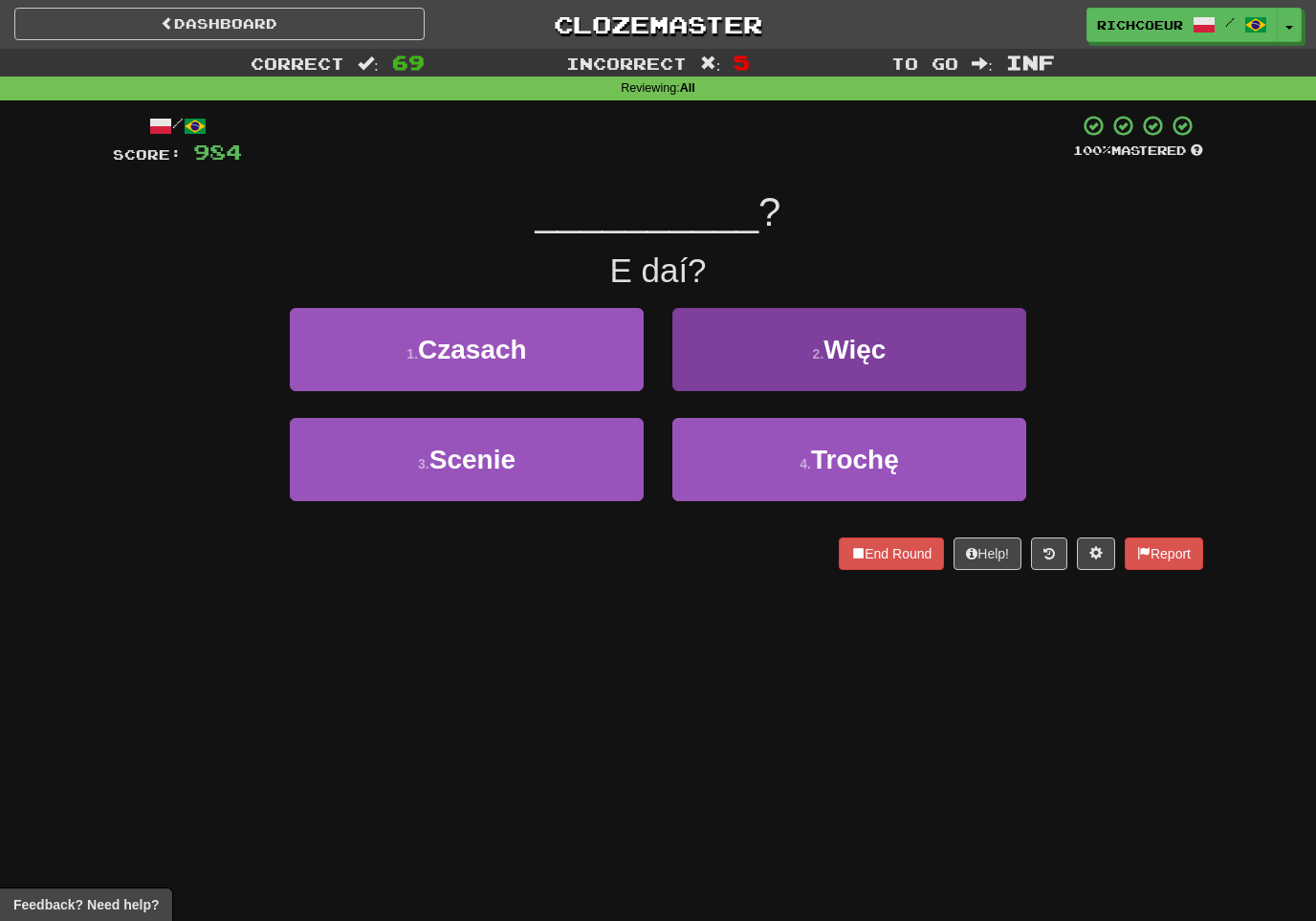 click on "2 .  Więc" at bounding box center [849, 349] 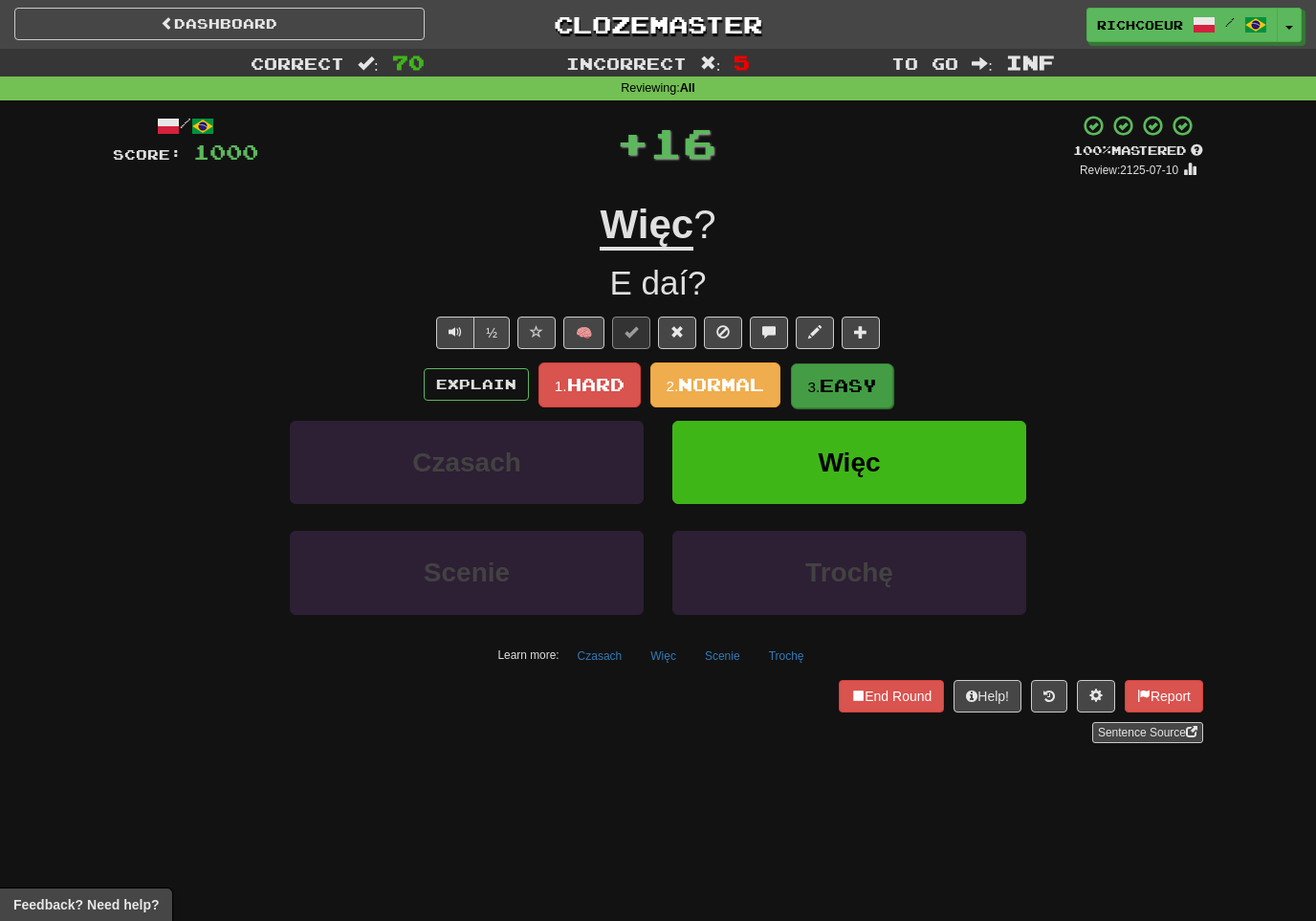 click on "Easy" at bounding box center (848, 385) 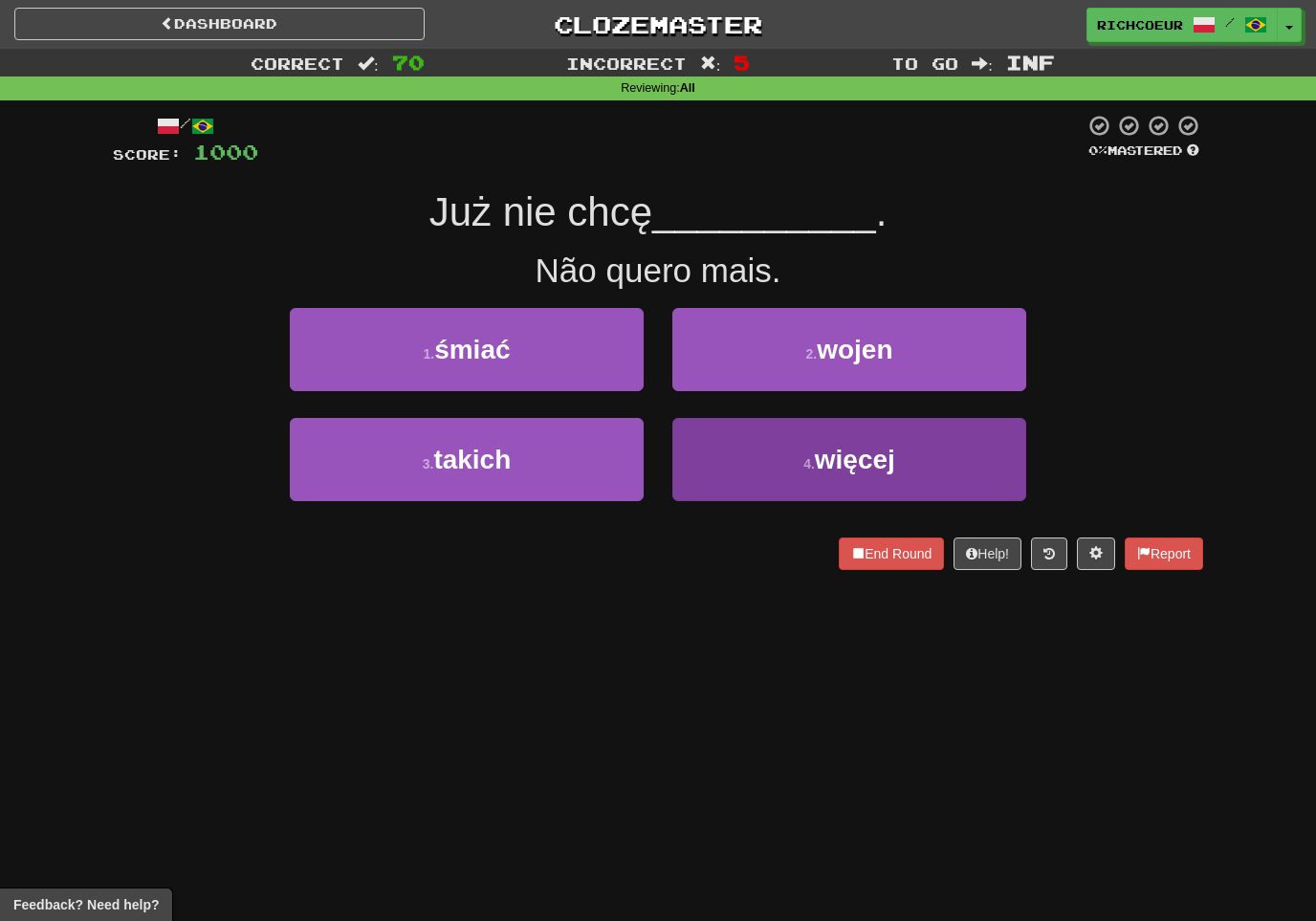 click on "więcej" at bounding box center (855, 459) 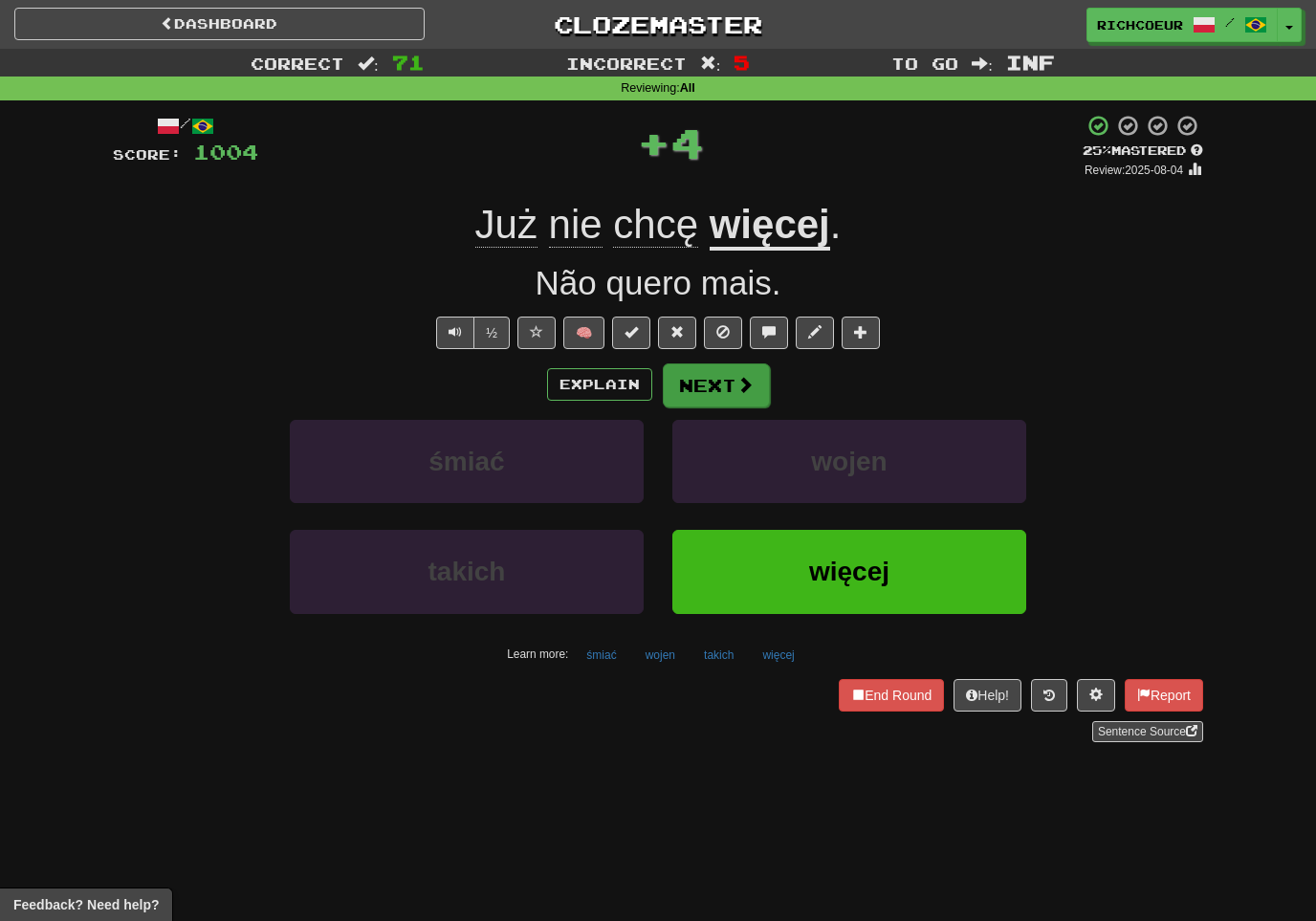 click on "Next" at bounding box center [716, 385] 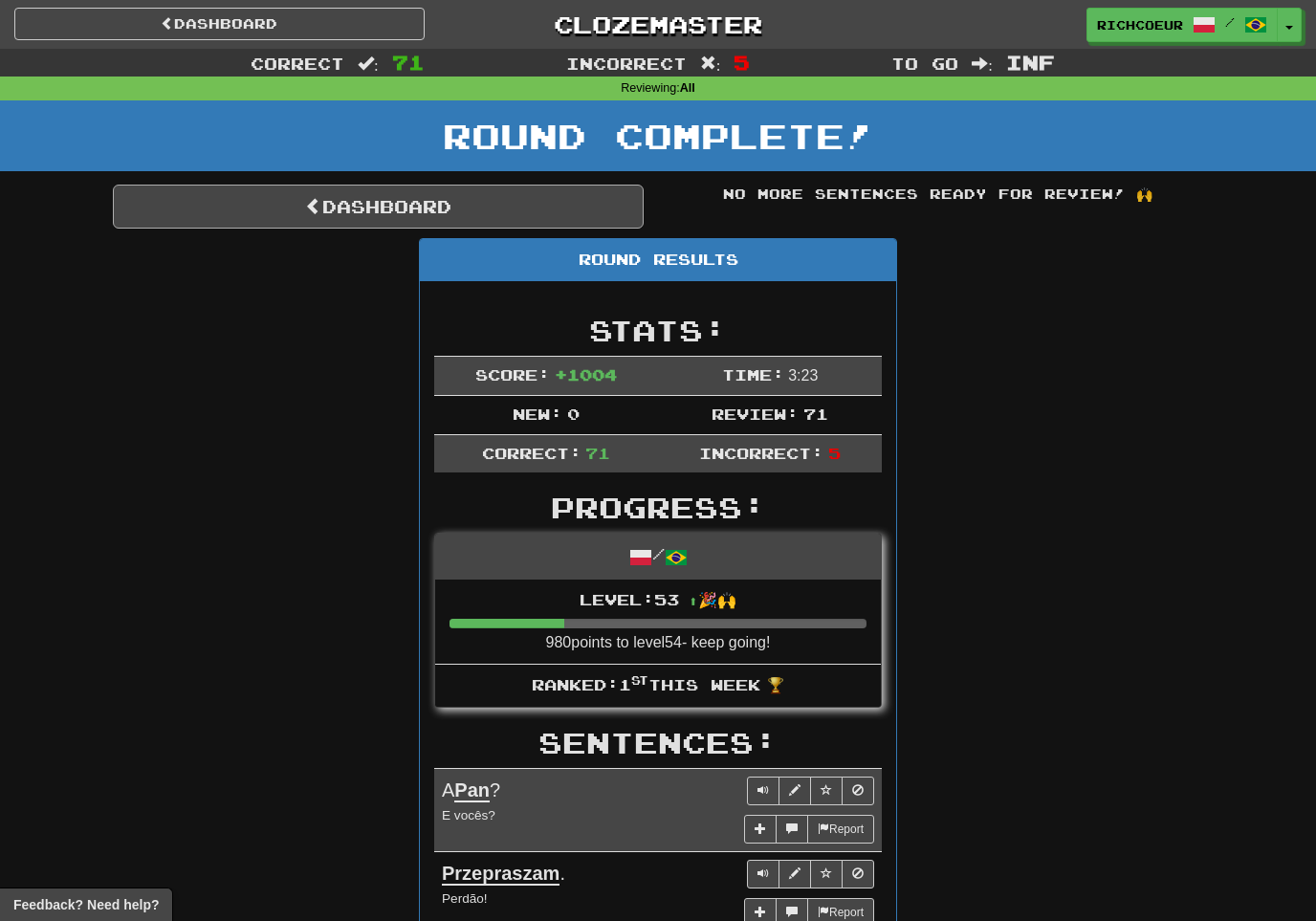 click on "Dashboard" at bounding box center (378, 207) 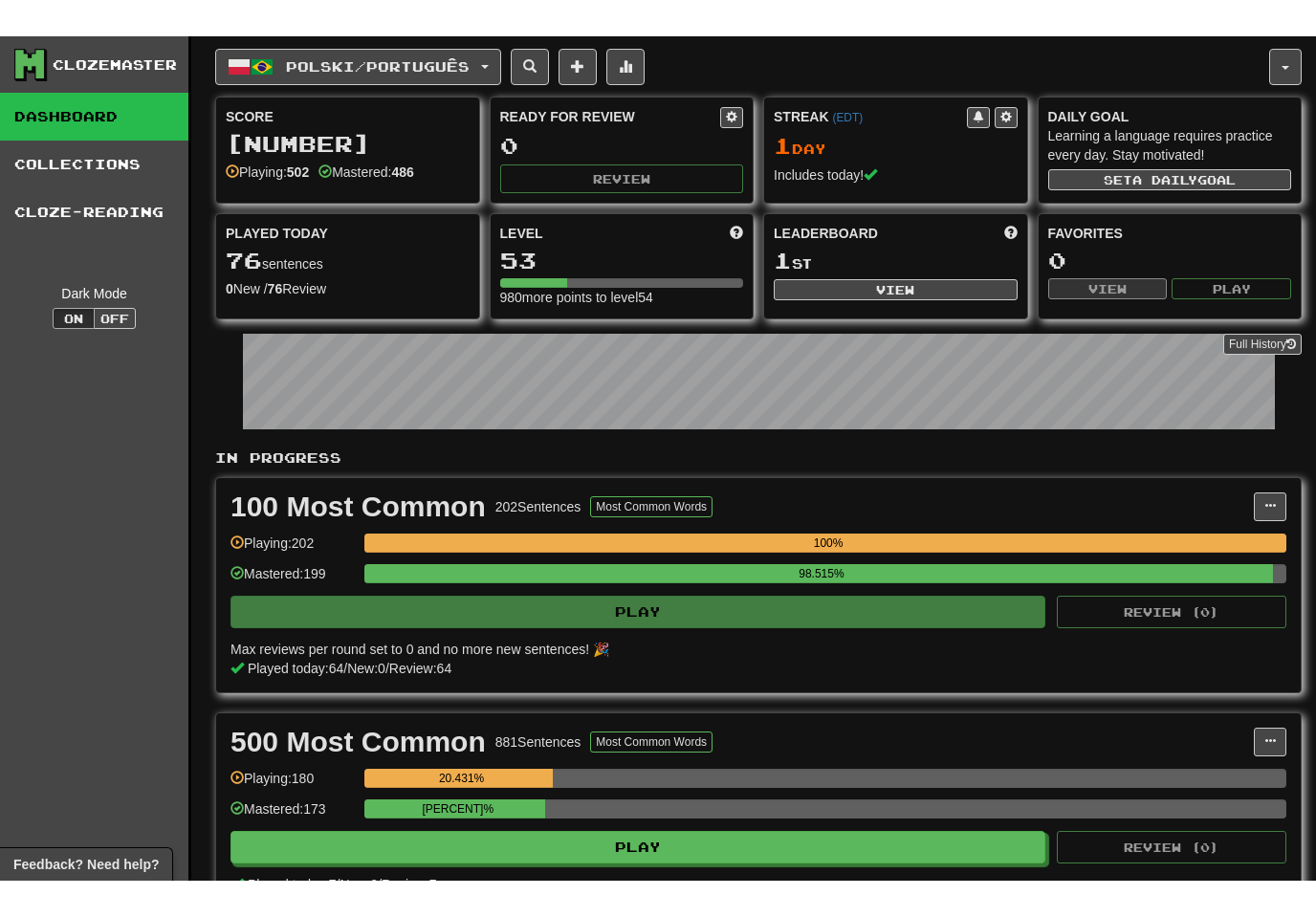 scroll, scrollTop: 0, scrollLeft: 0, axis: both 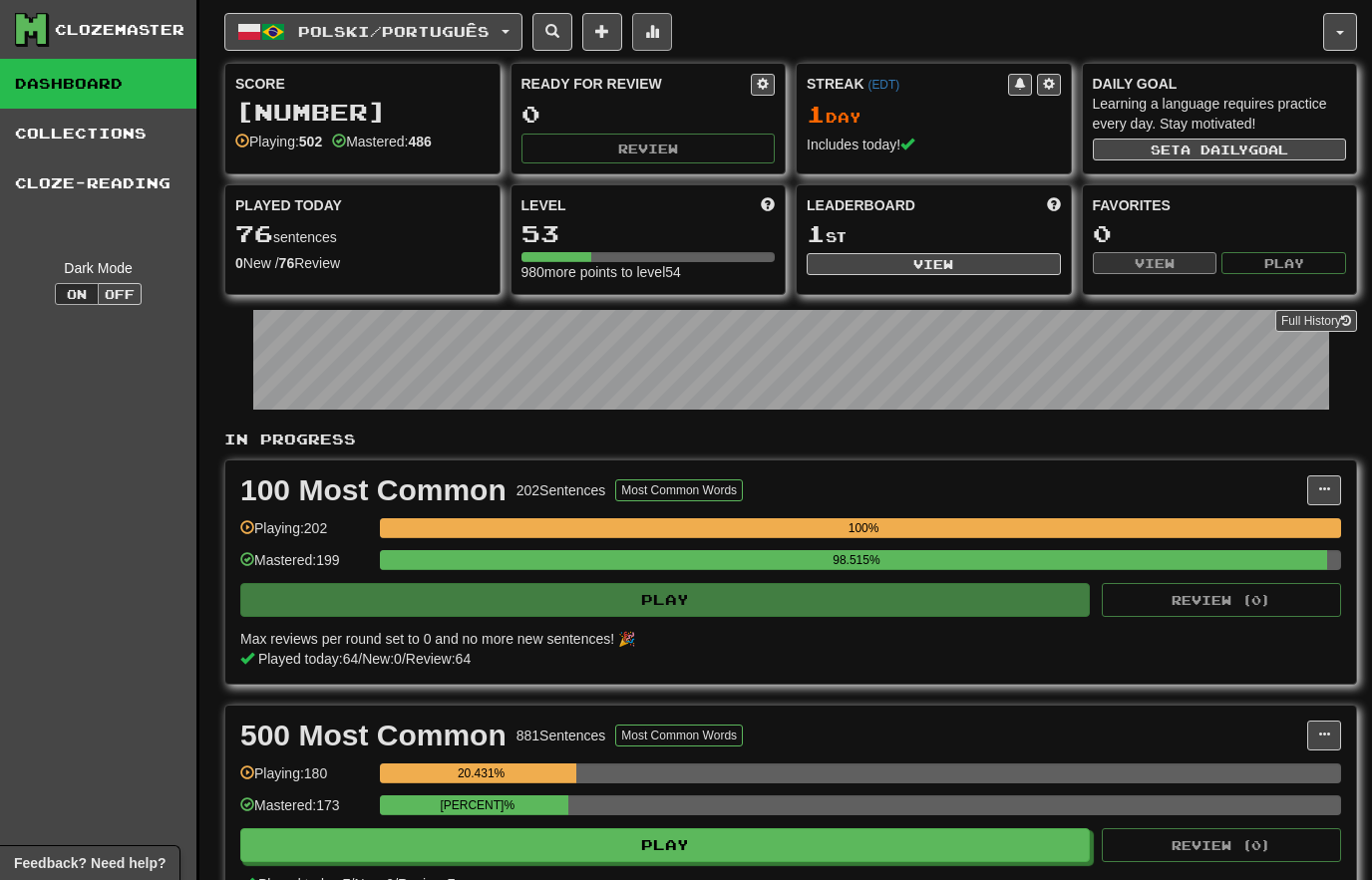 click at bounding box center [652, 32] 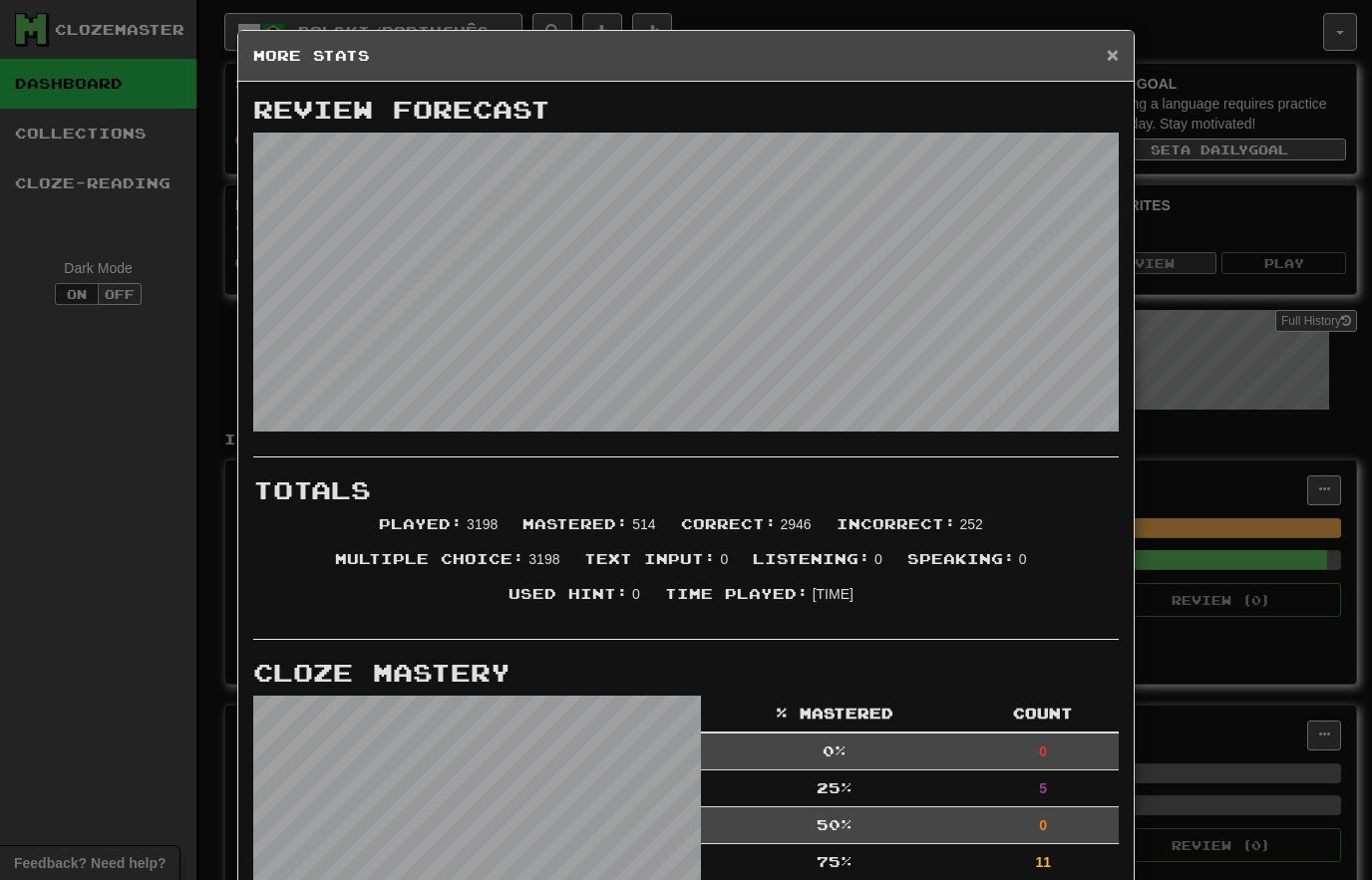 click on "×" at bounding box center [1113, 54] 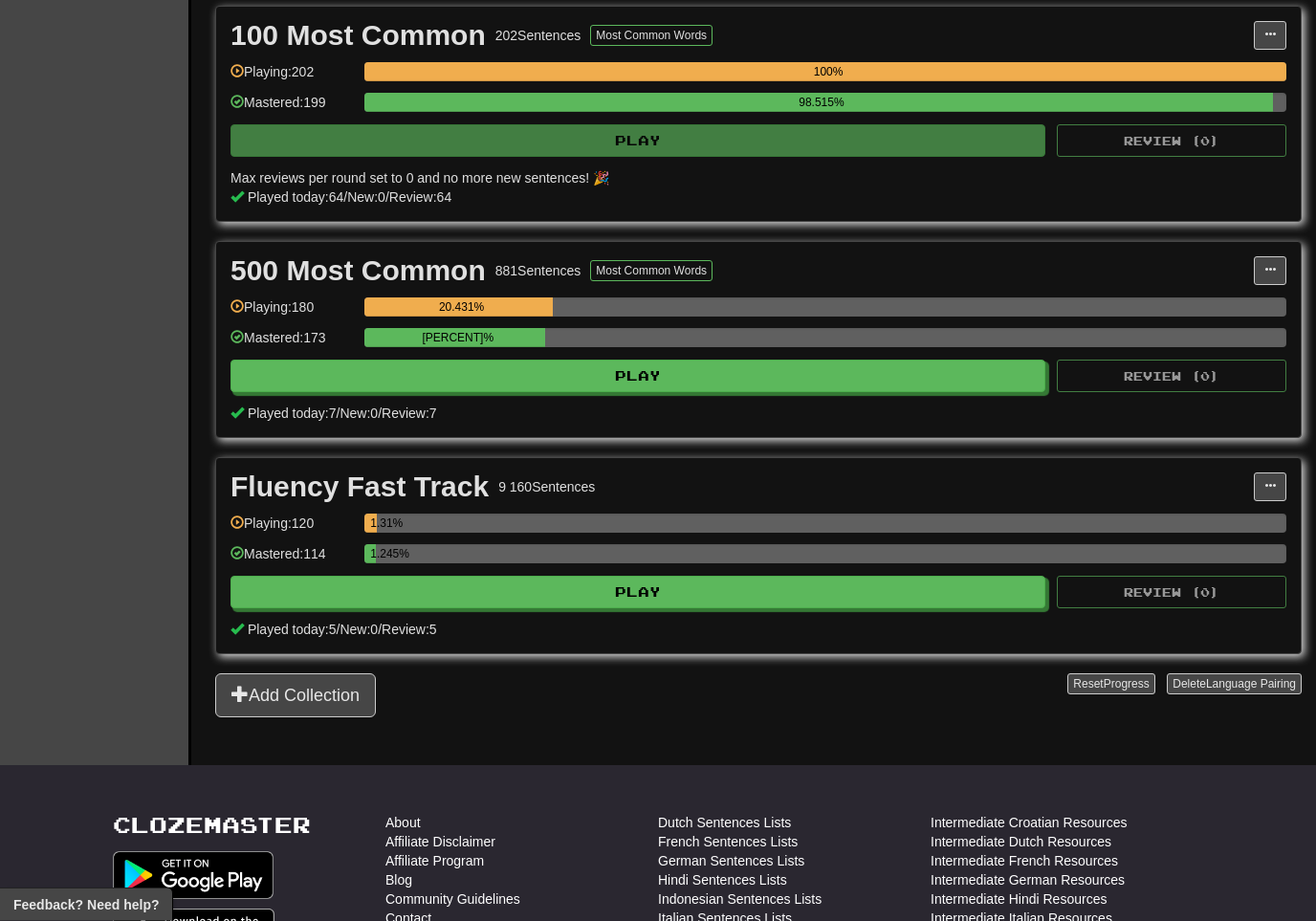 scroll, scrollTop: 435, scrollLeft: 0, axis: vertical 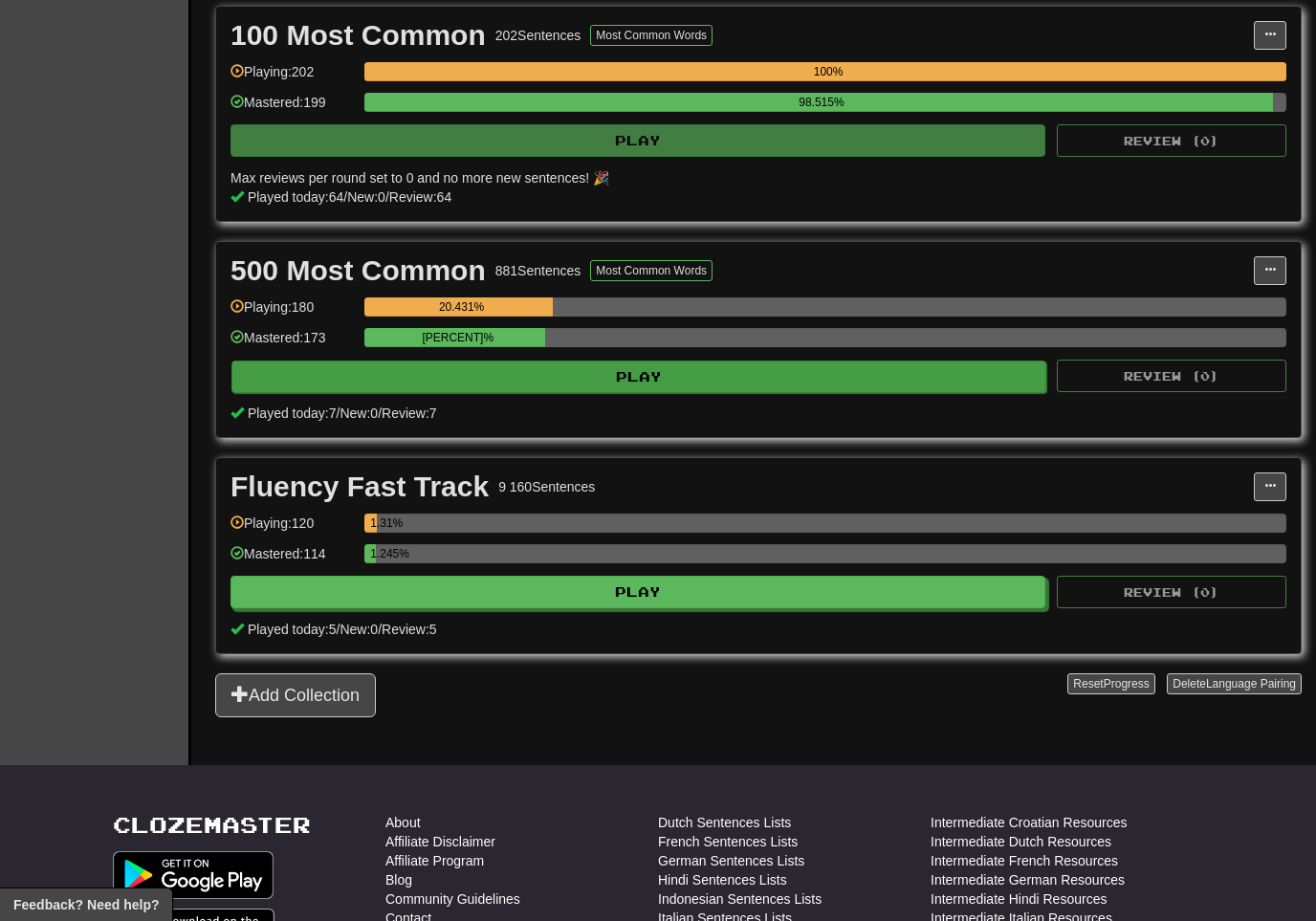 click on "Play" at bounding box center [639, 377] 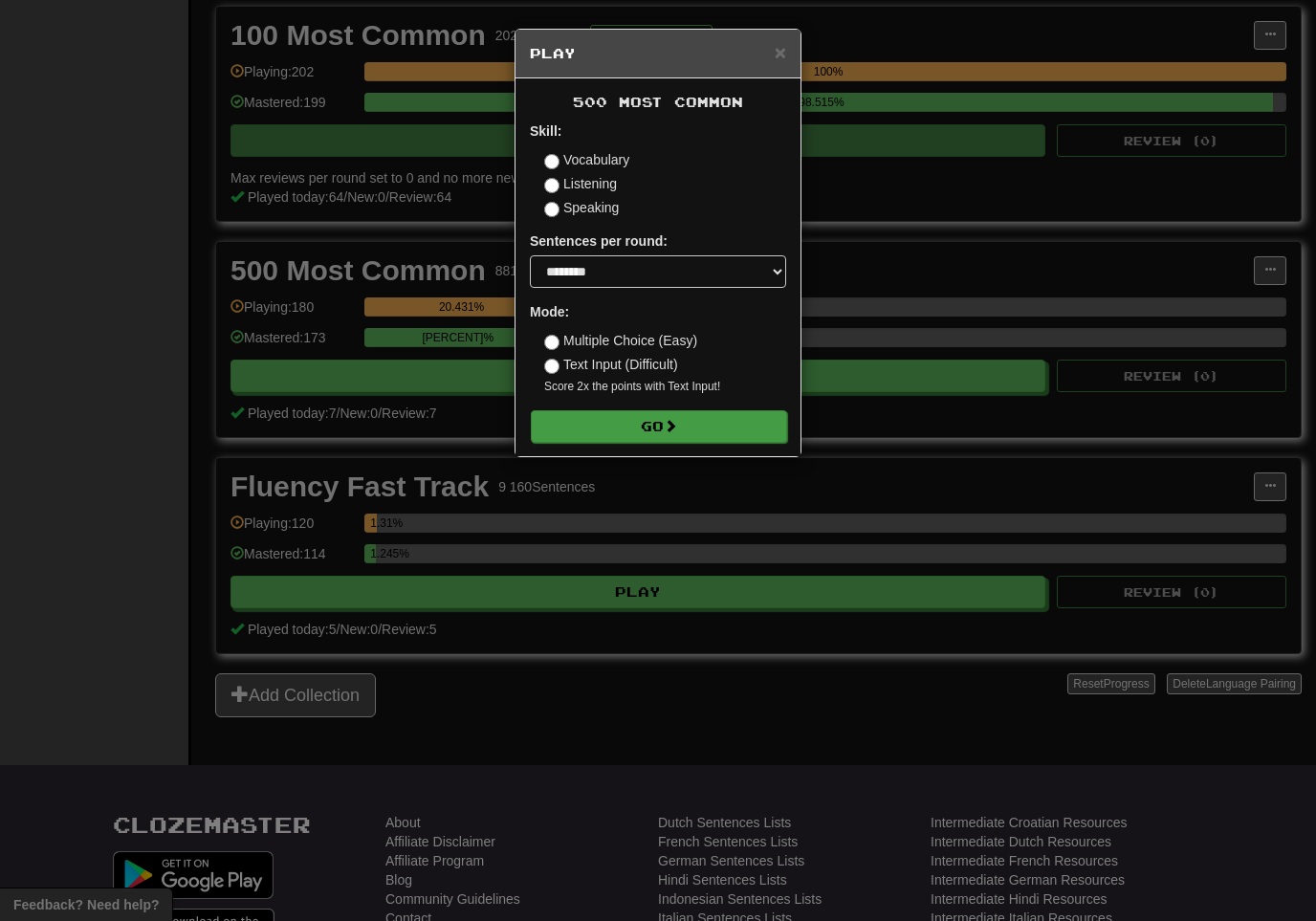 click on "Go" at bounding box center (659, 427) 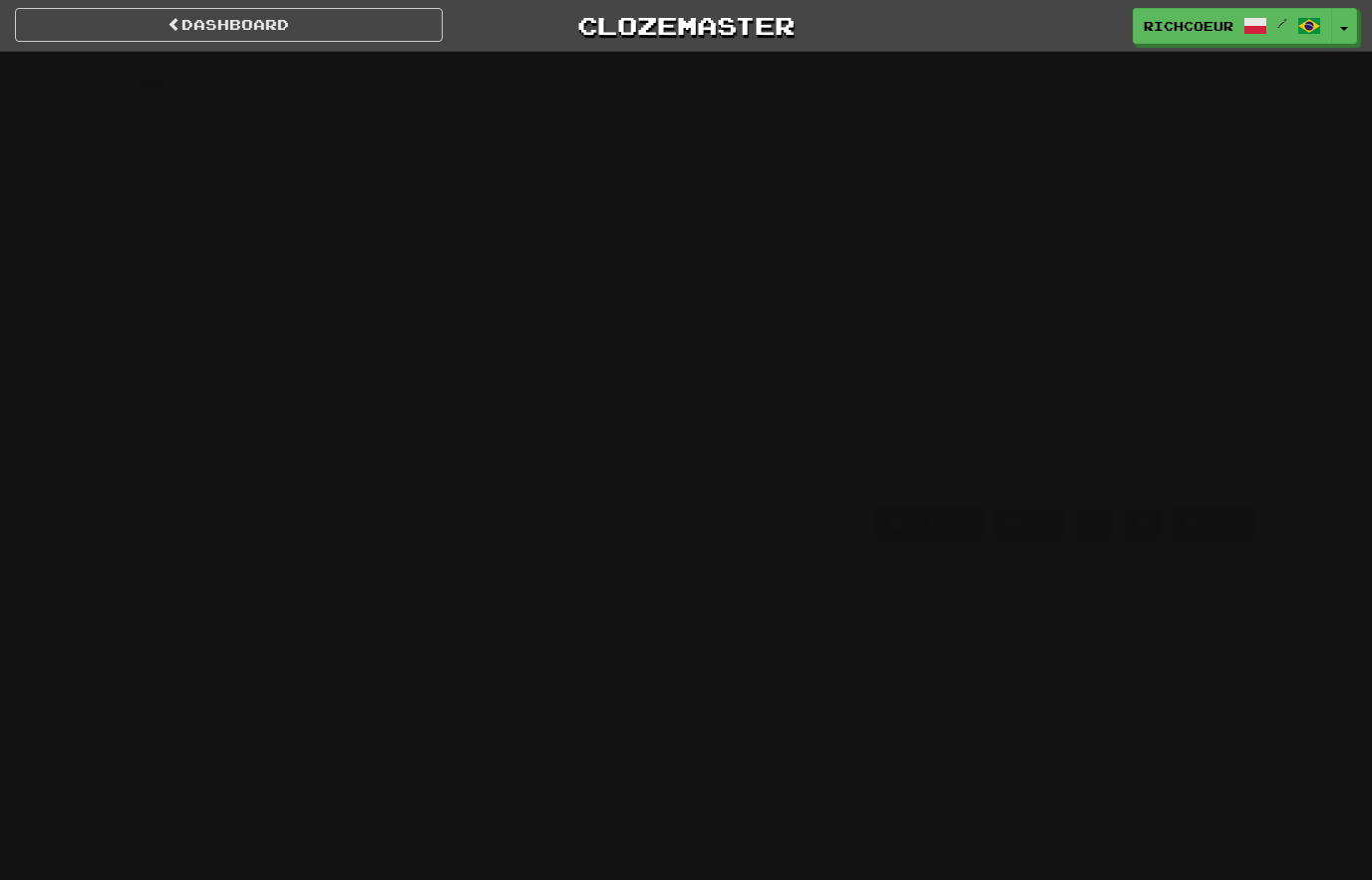 scroll, scrollTop: 0, scrollLeft: 0, axis: both 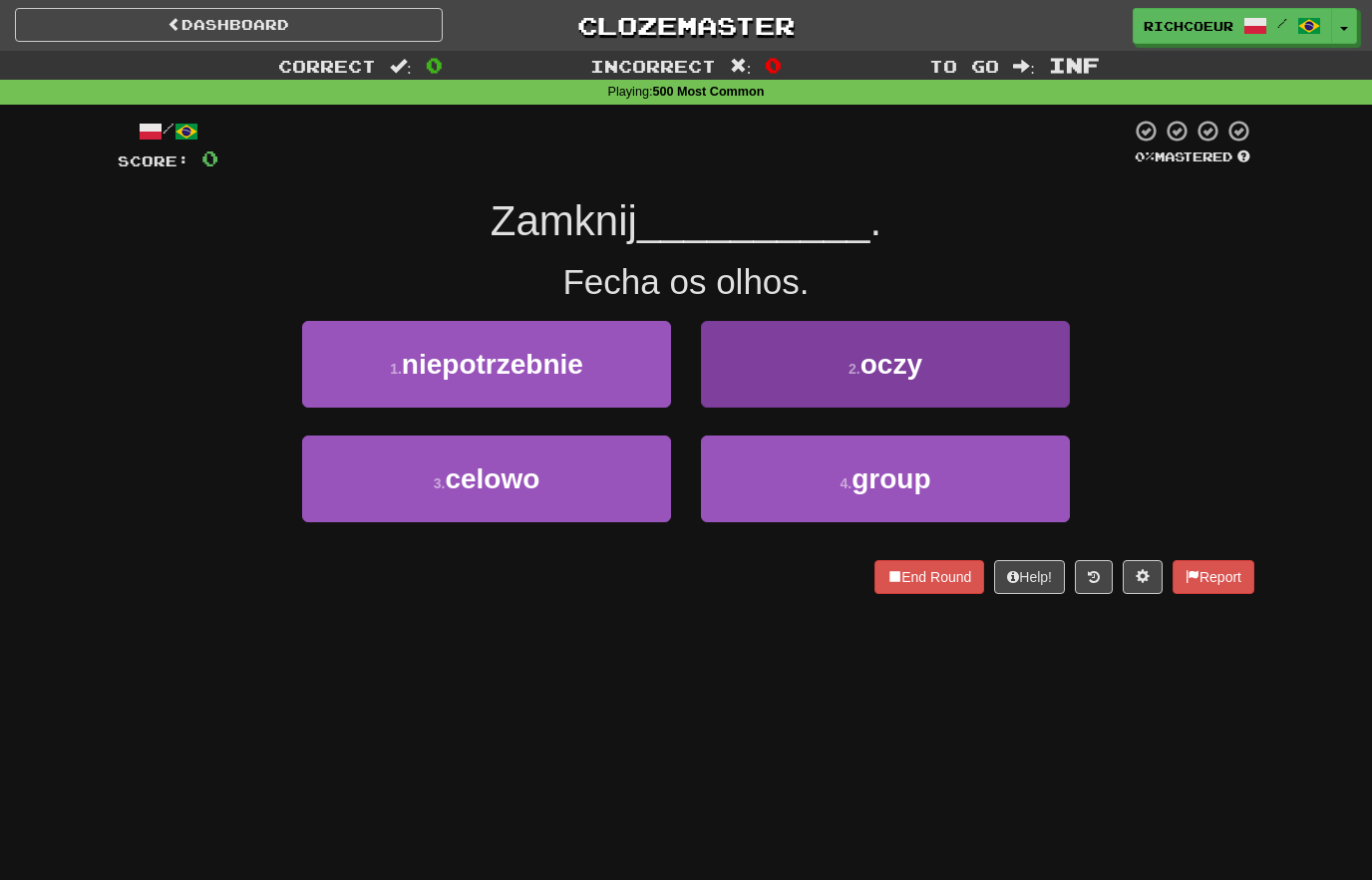 click on "2 ." at bounding box center (855, 369) 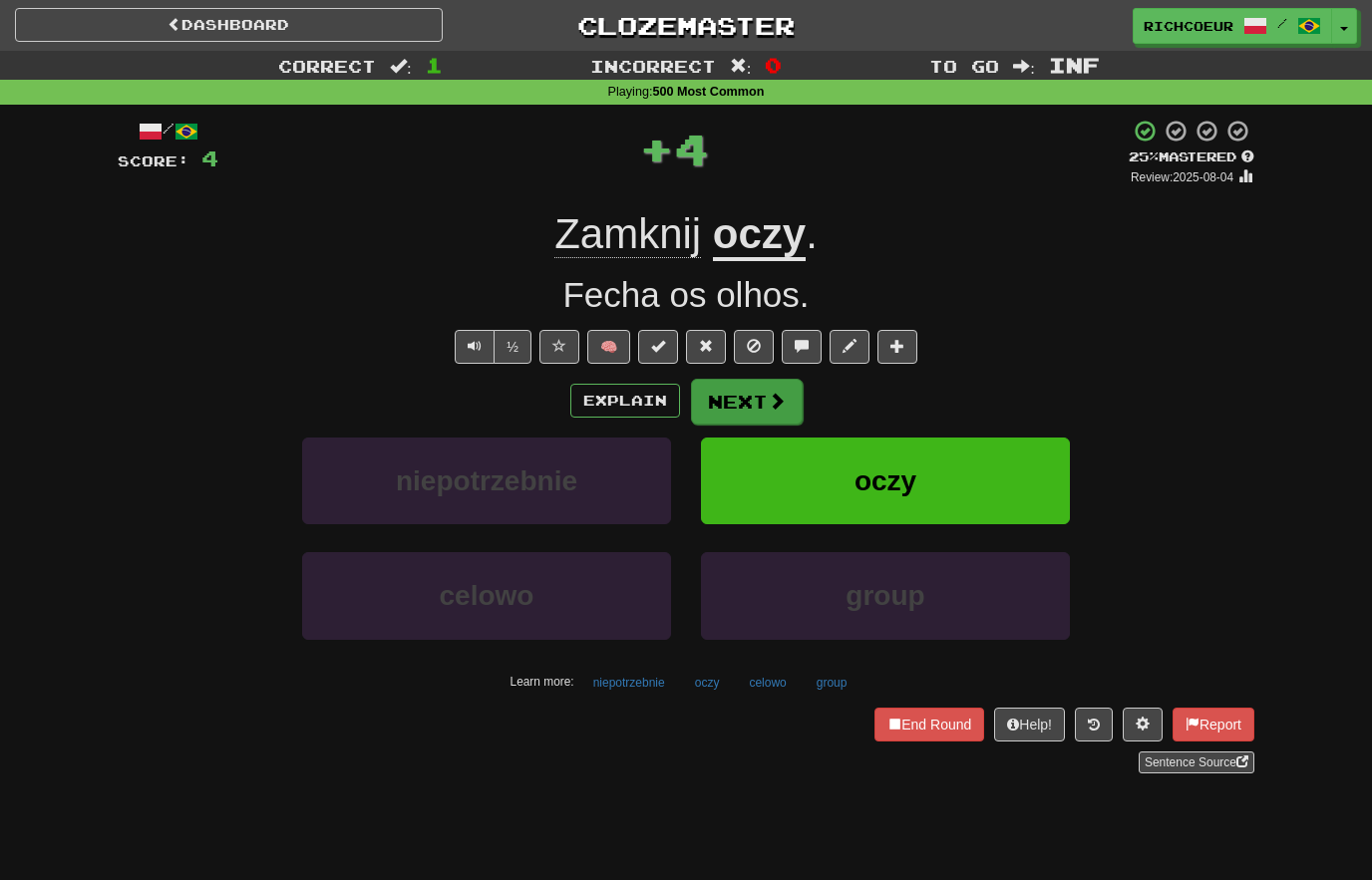 click at bounding box center (777, 401) 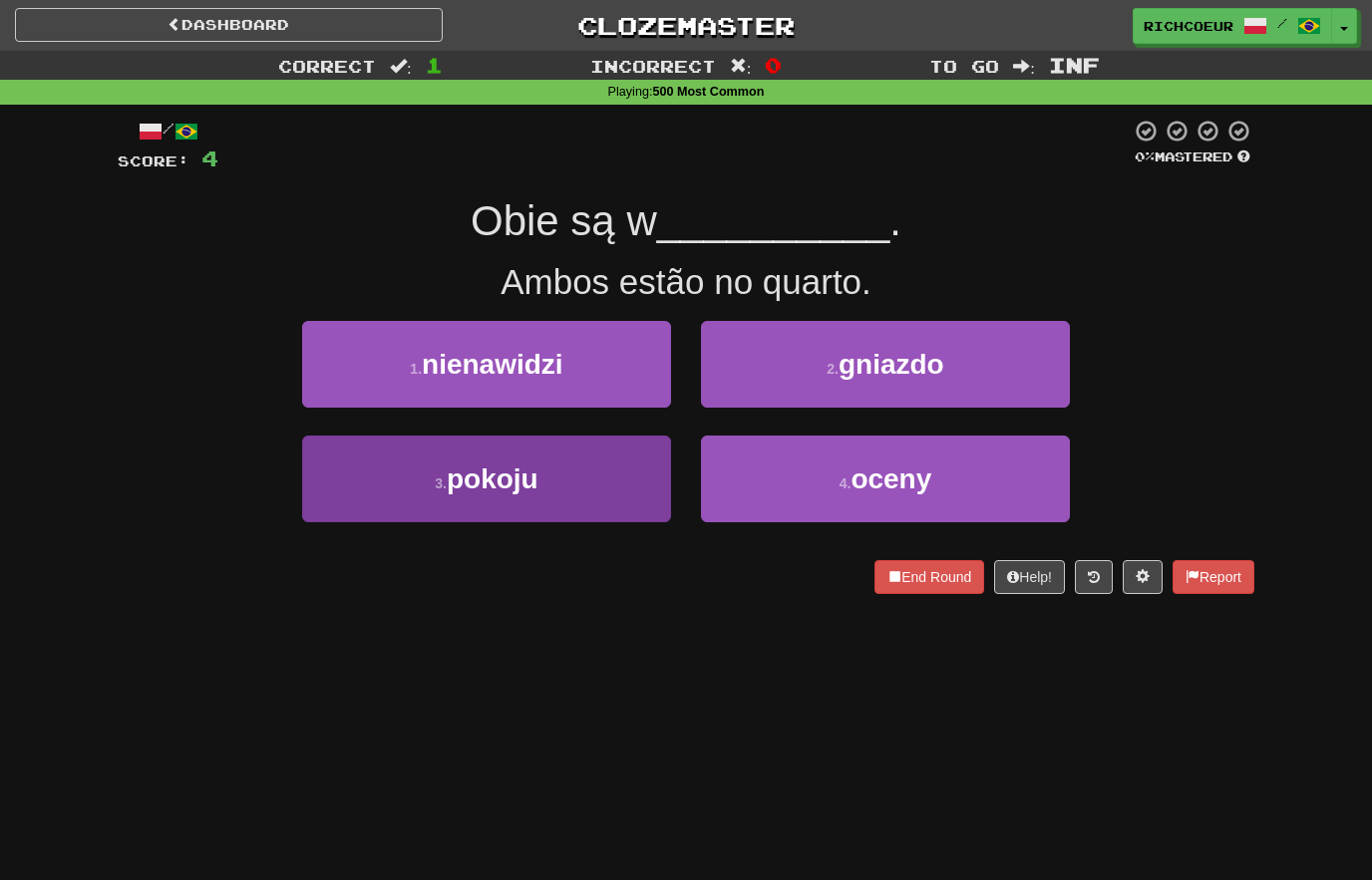 click on "3 .  pokoju" at bounding box center (487, 478) 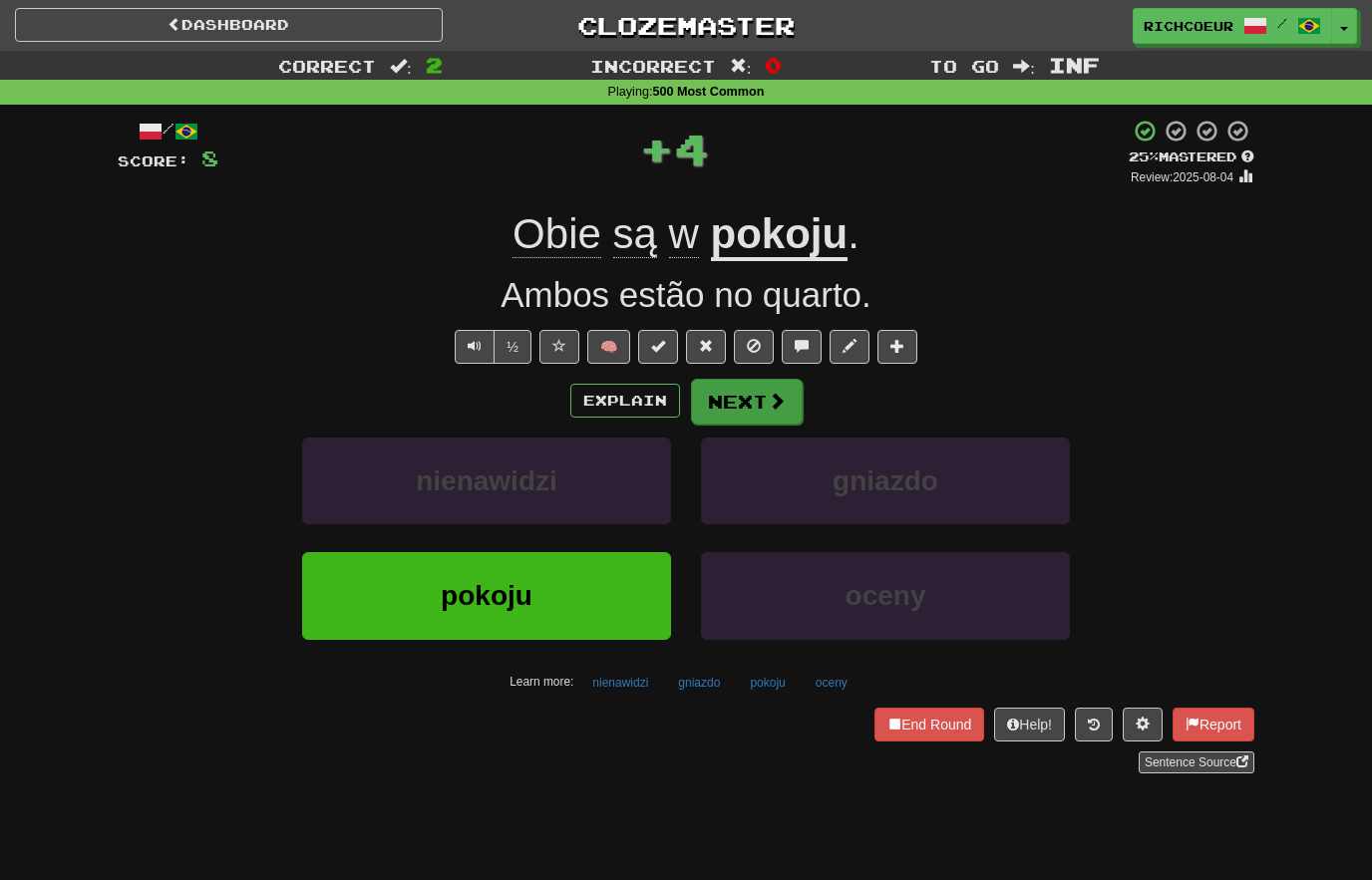 click at bounding box center [777, 401] 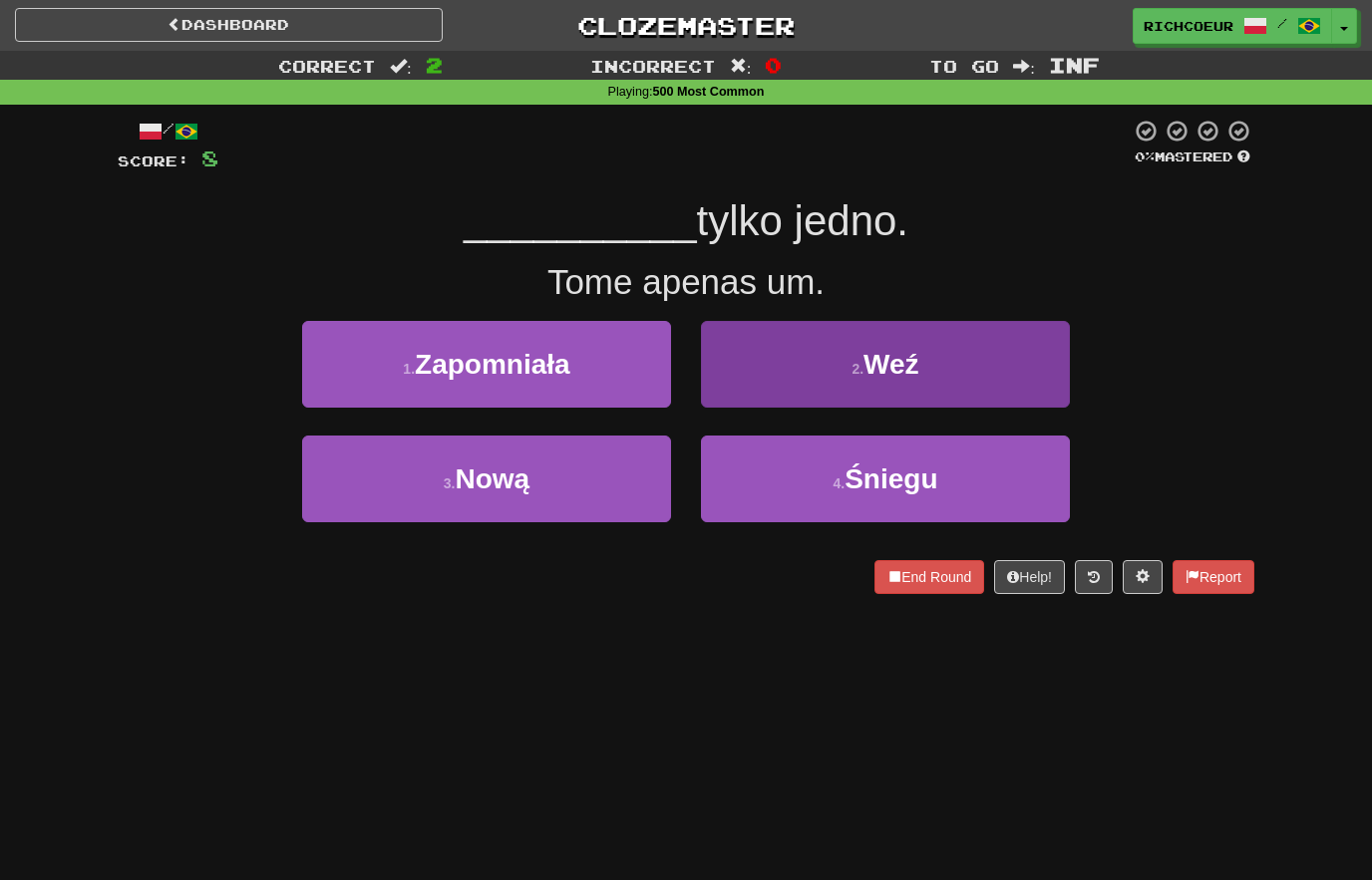 click on "2 .  Weź" at bounding box center (885, 364) 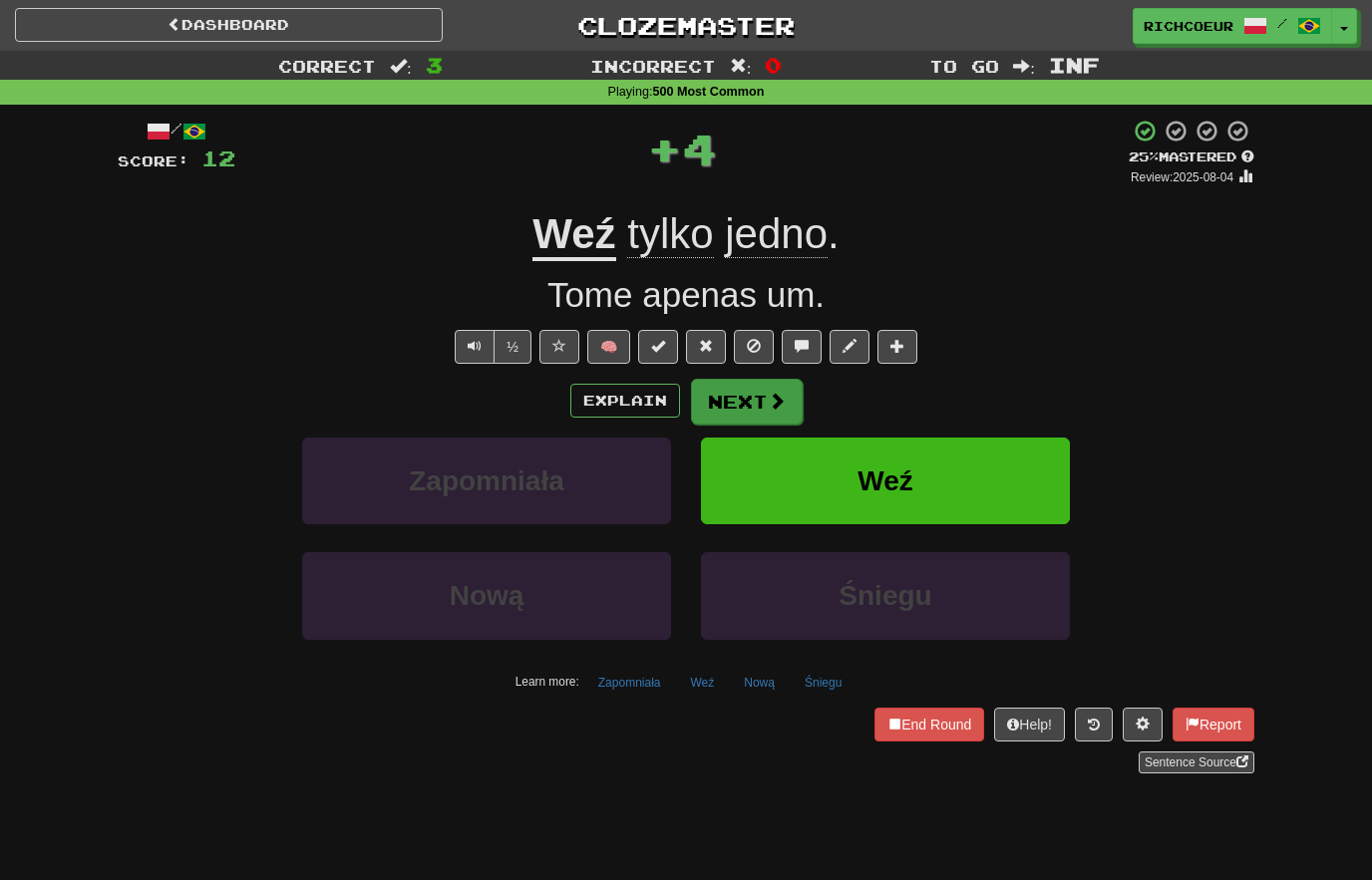 click at bounding box center (777, 401) 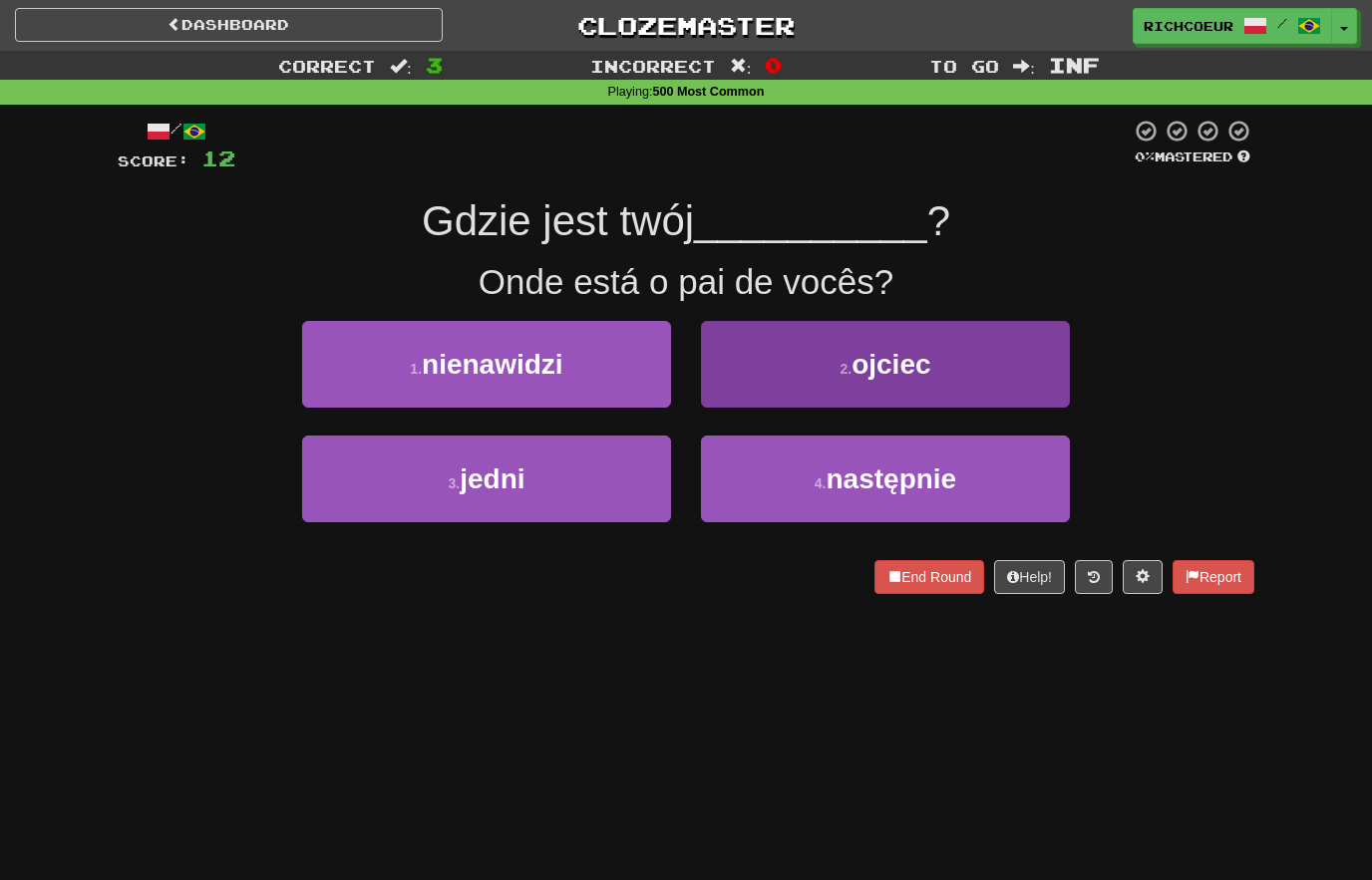 click on "2 .  ojciec" at bounding box center (885, 364) 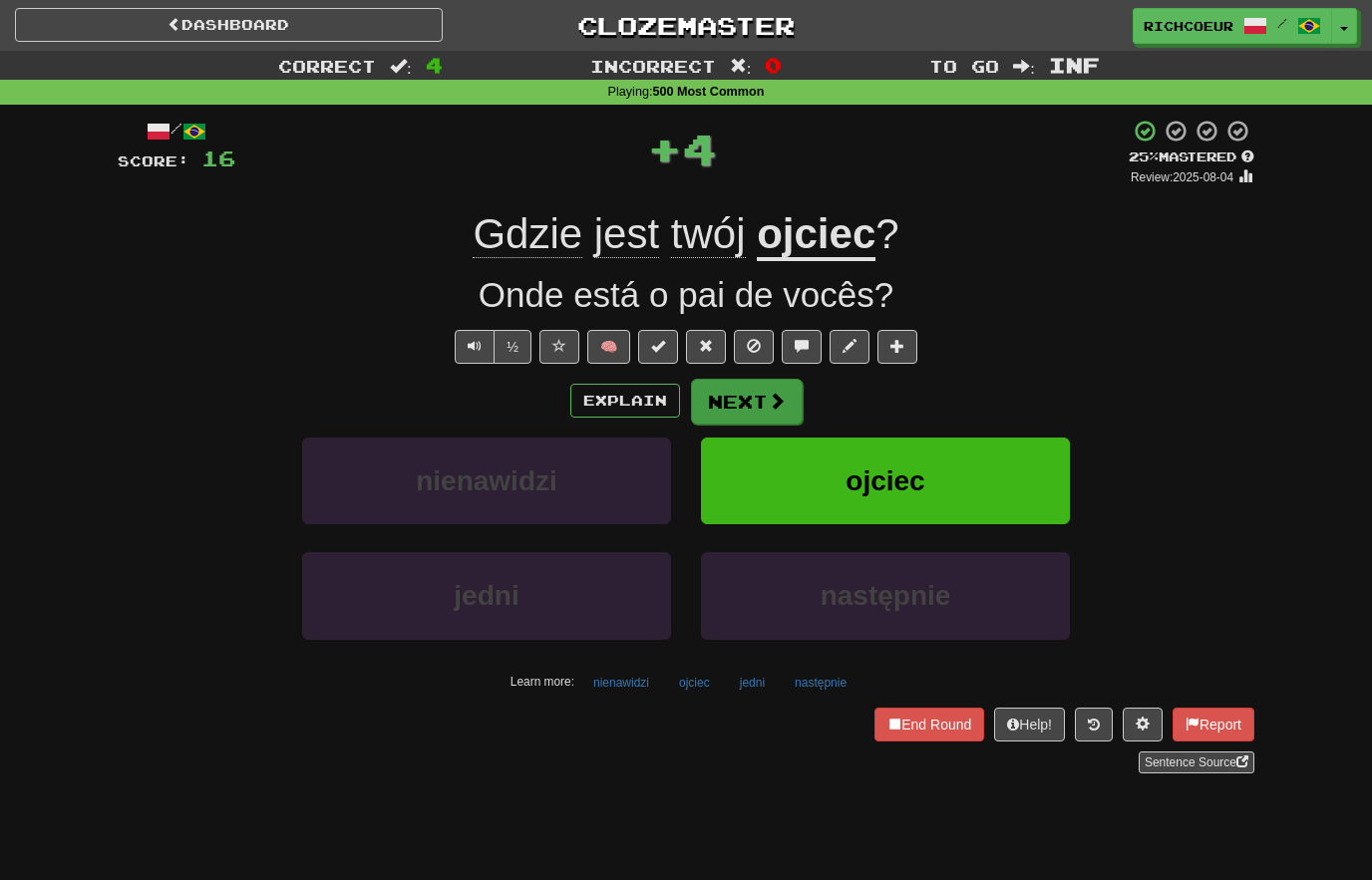 click at bounding box center (777, 401) 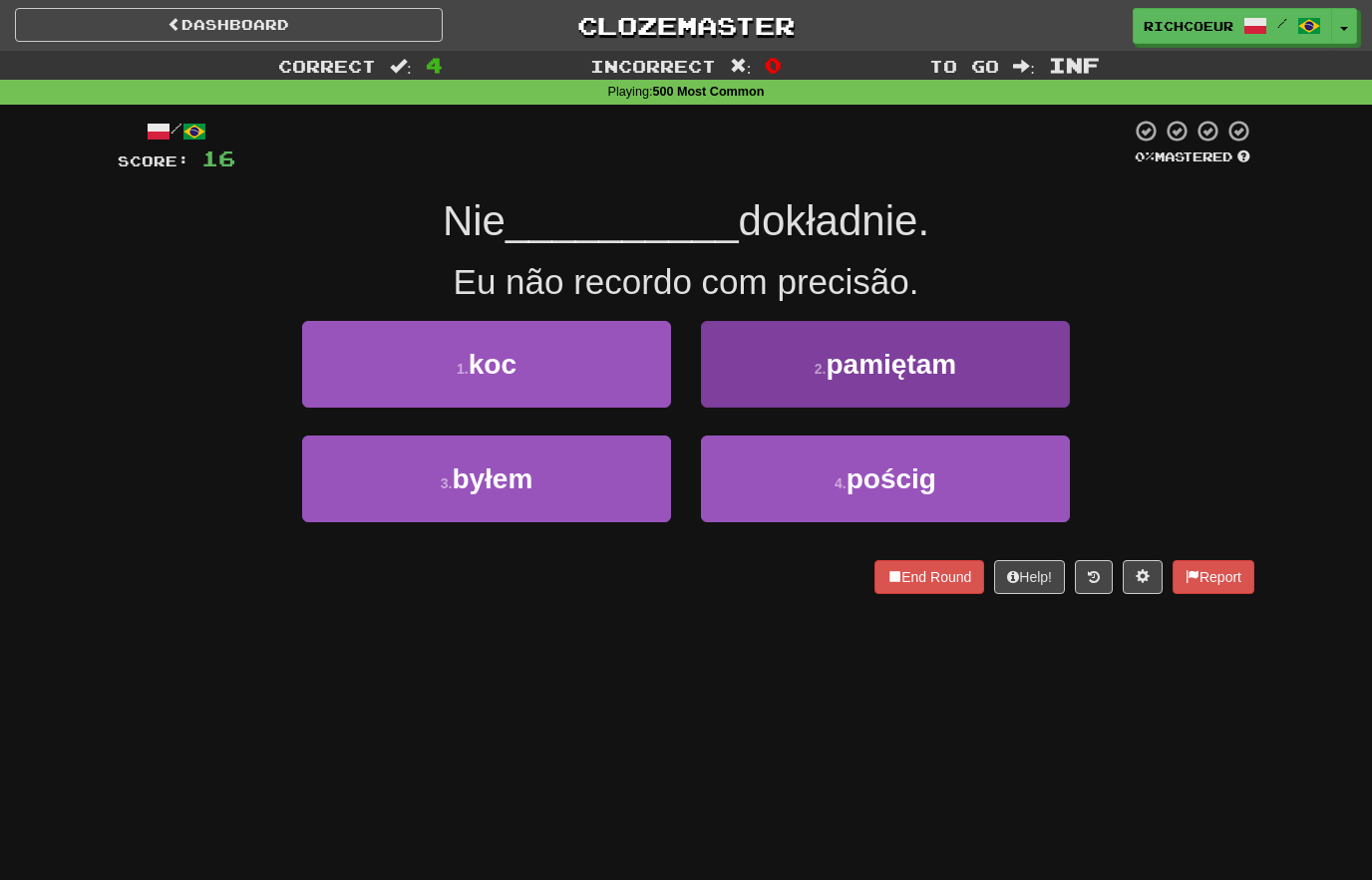 click on "pamiętam" at bounding box center (890, 364) 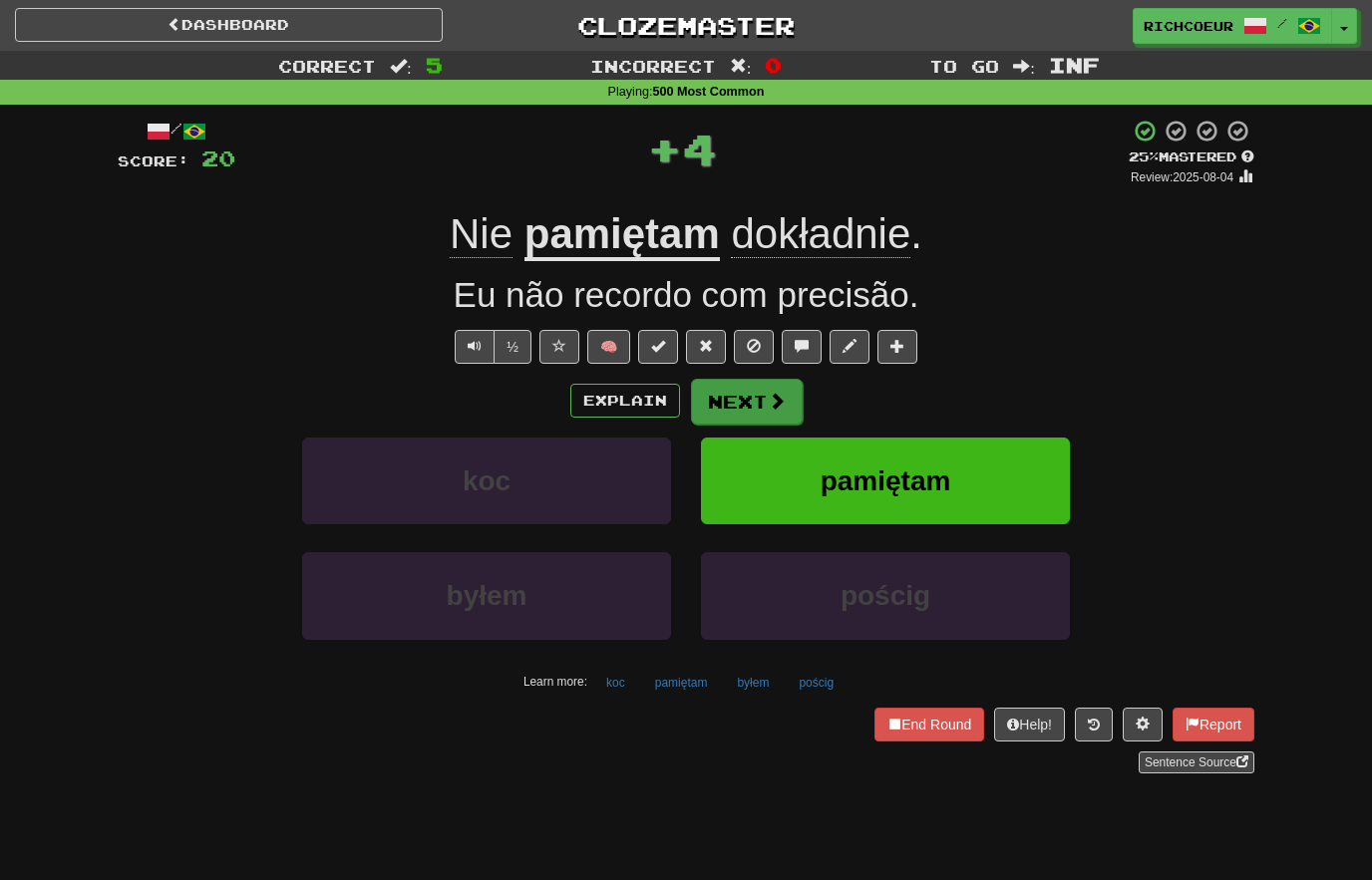 click at bounding box center (777, 401) 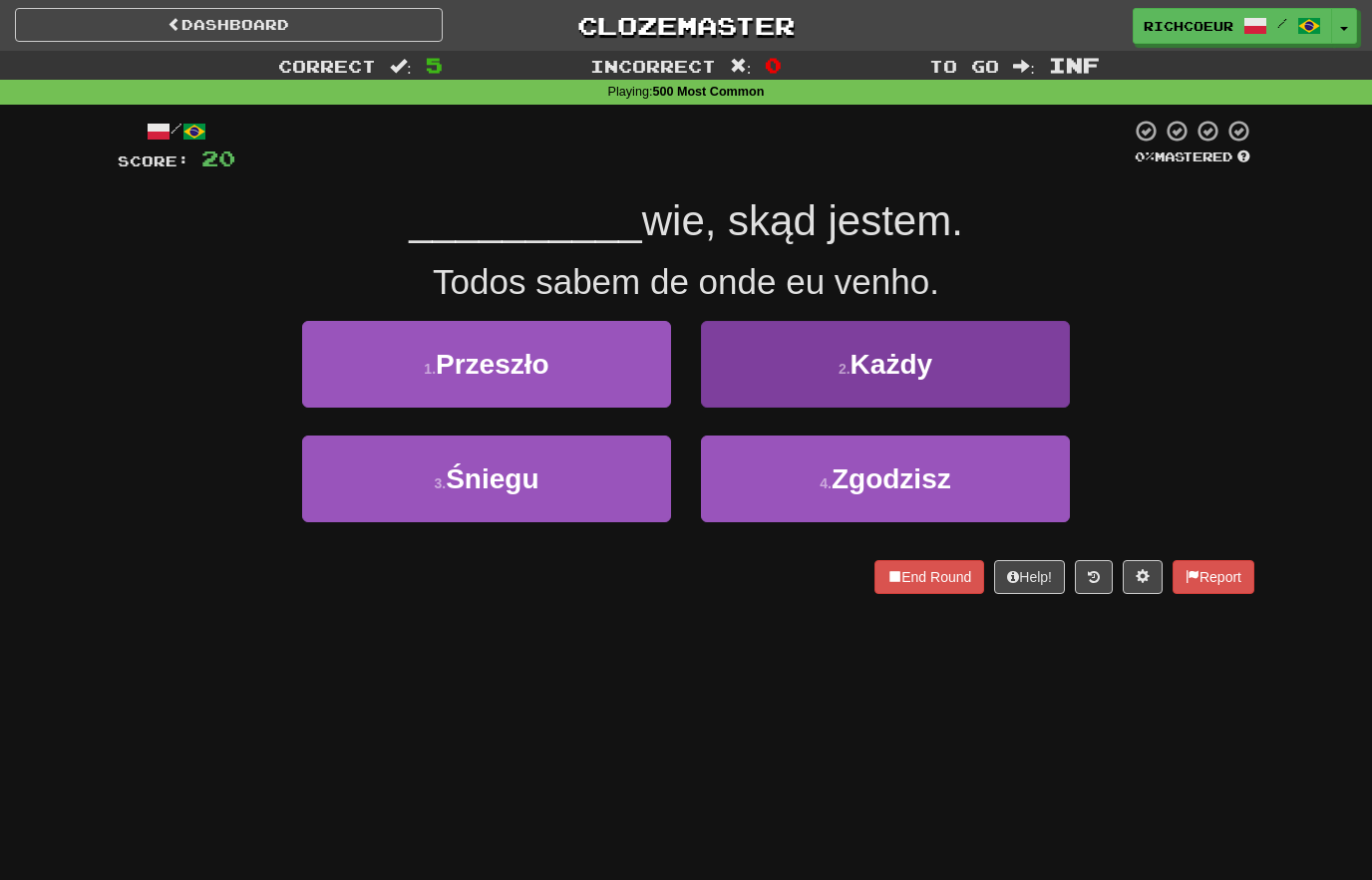 click on "2 .  Każdy" at bounding box center [885, 364] 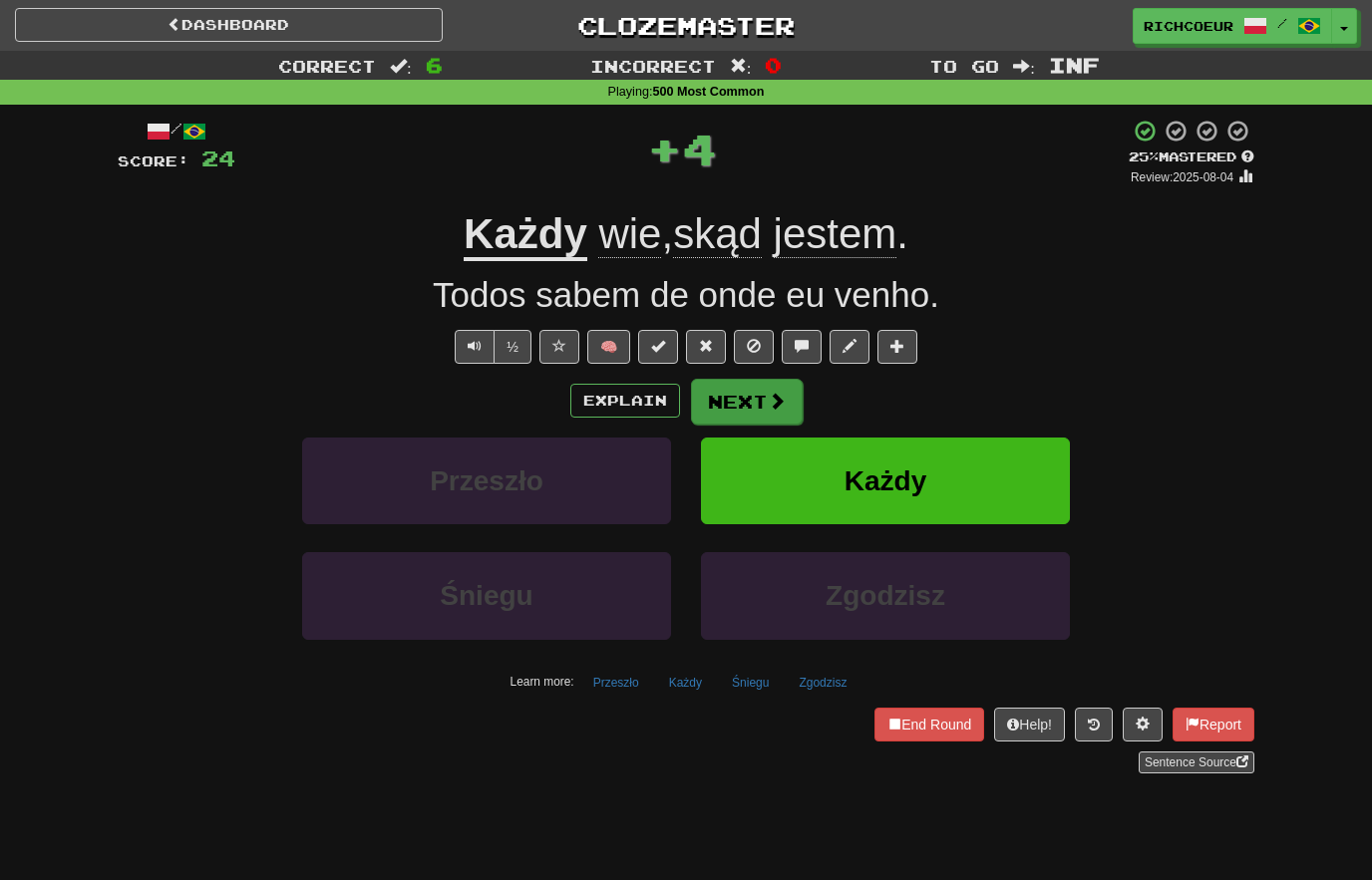 click on "Next" at bounding box center [747, 402] 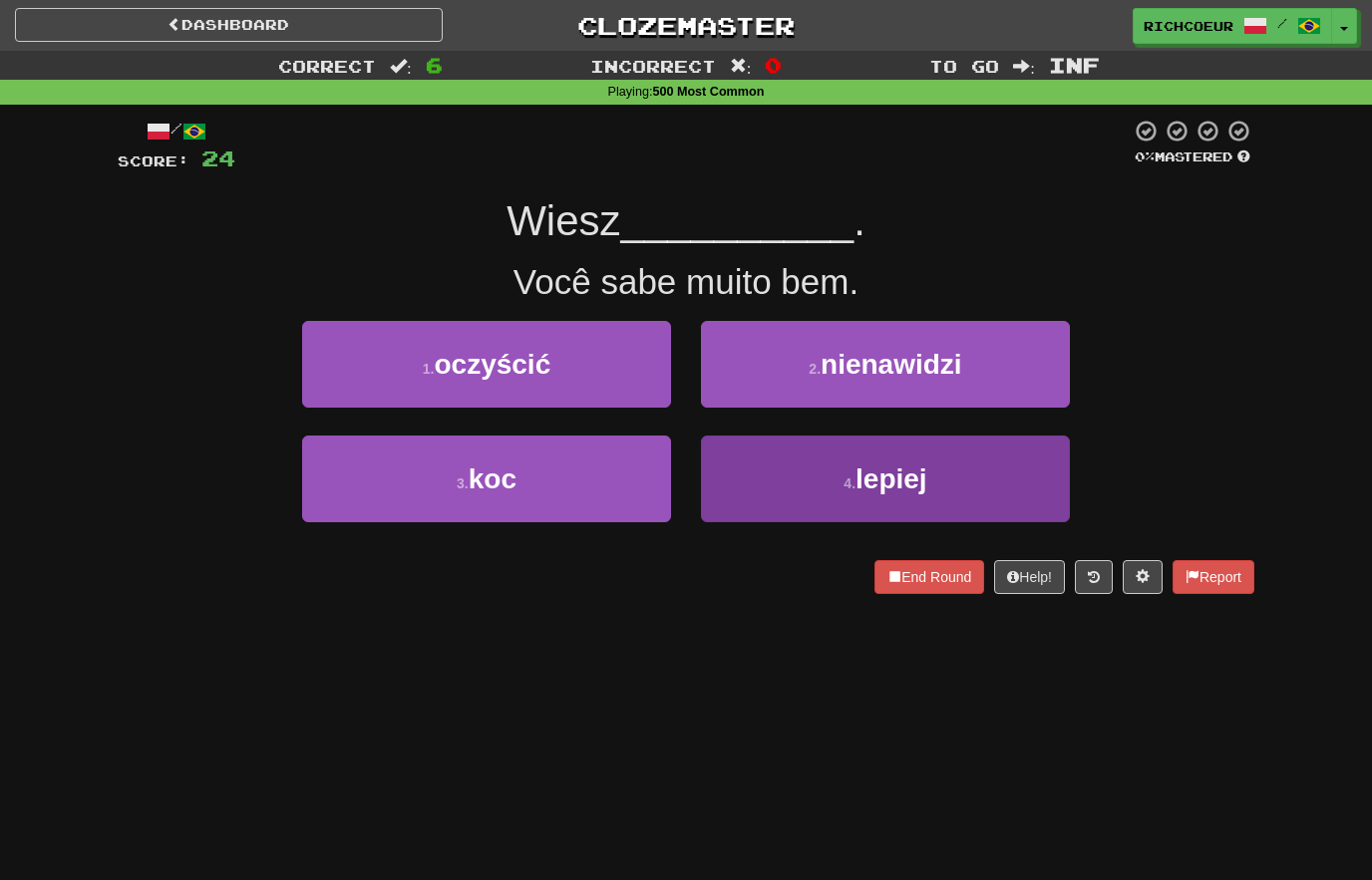 click on "4 .  lepiej" at bounding box center [885, 478] 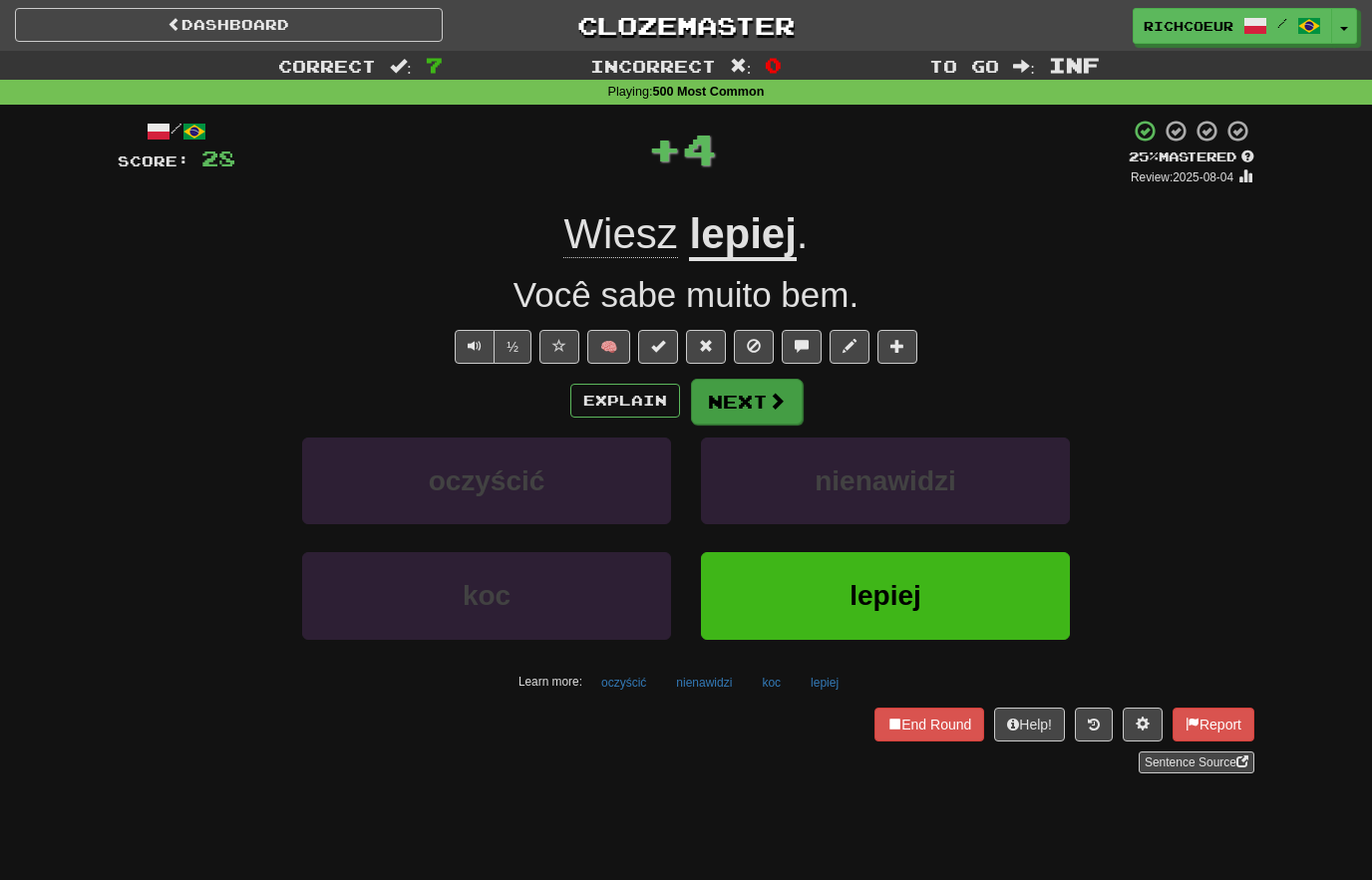 click on "Next" at bounding box center (747, 402) 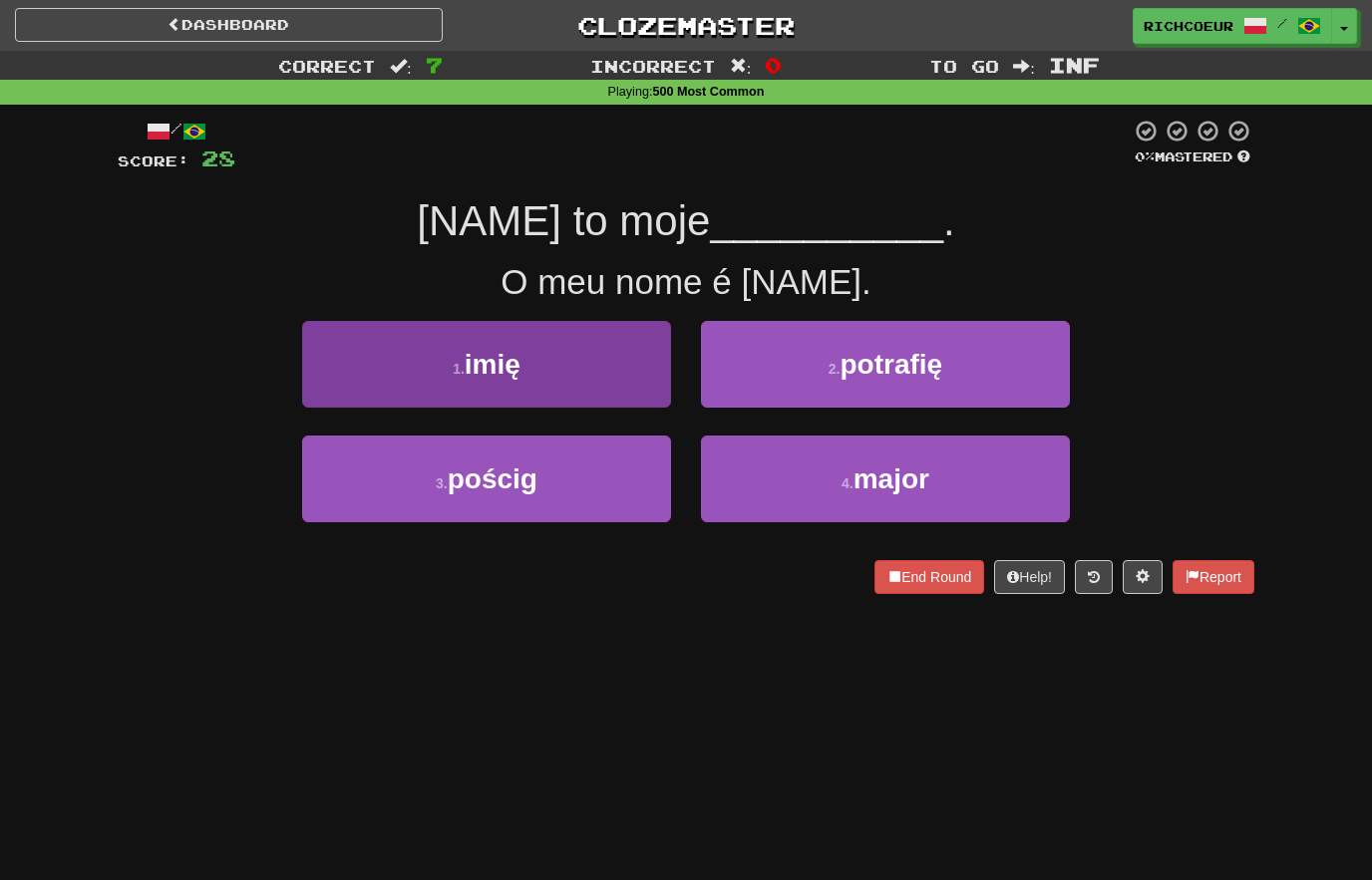 click on "1 .  imię" at bounding box center (487, 364) 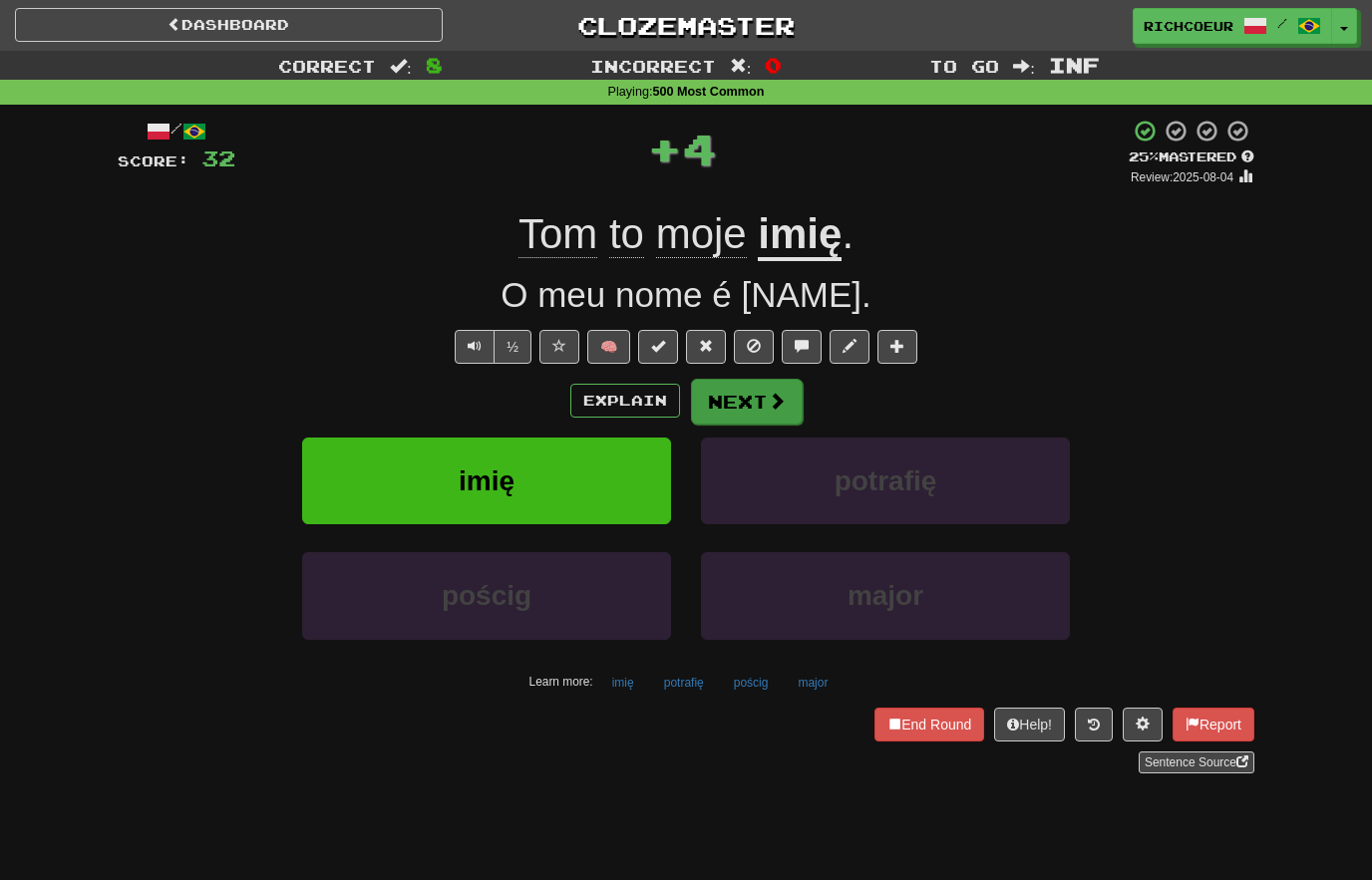 click on "Next" at bounding box center [747, 402] 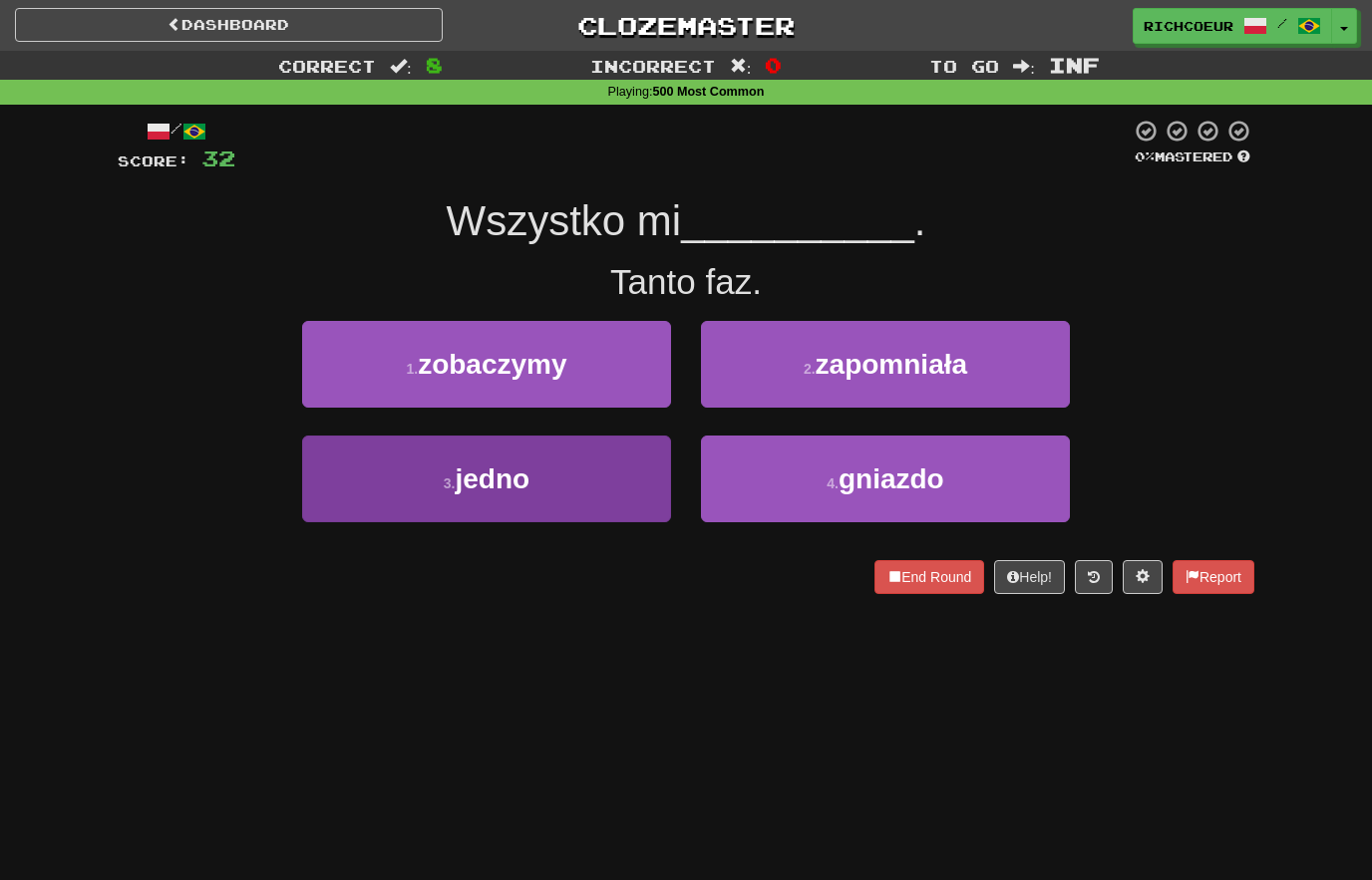 click on "3 .  jedno" at bounding box center [487, 478] 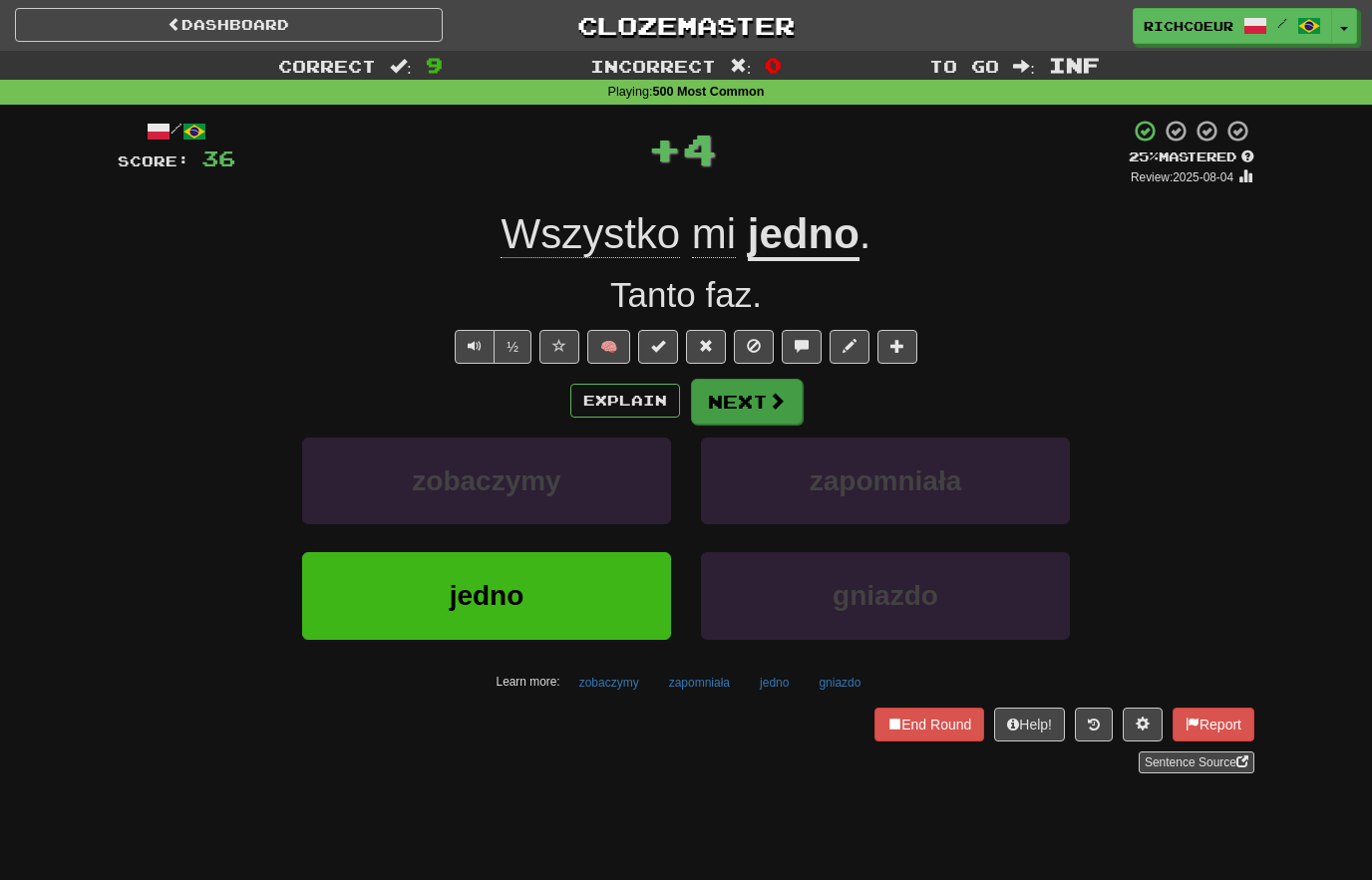 click on "Next" at bounding box center (747, 402) 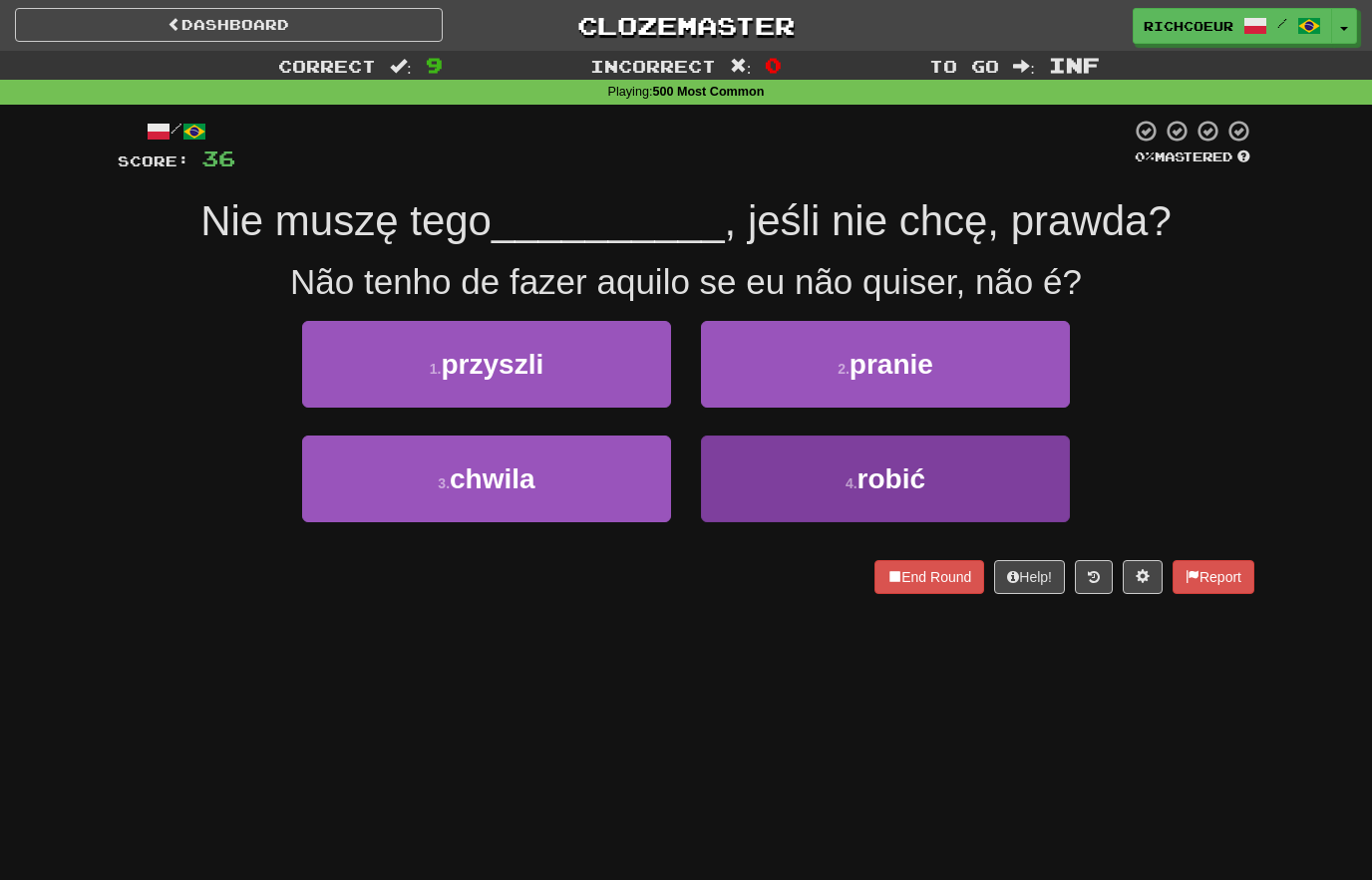 click on "robić" at bounding box center (891, 478) 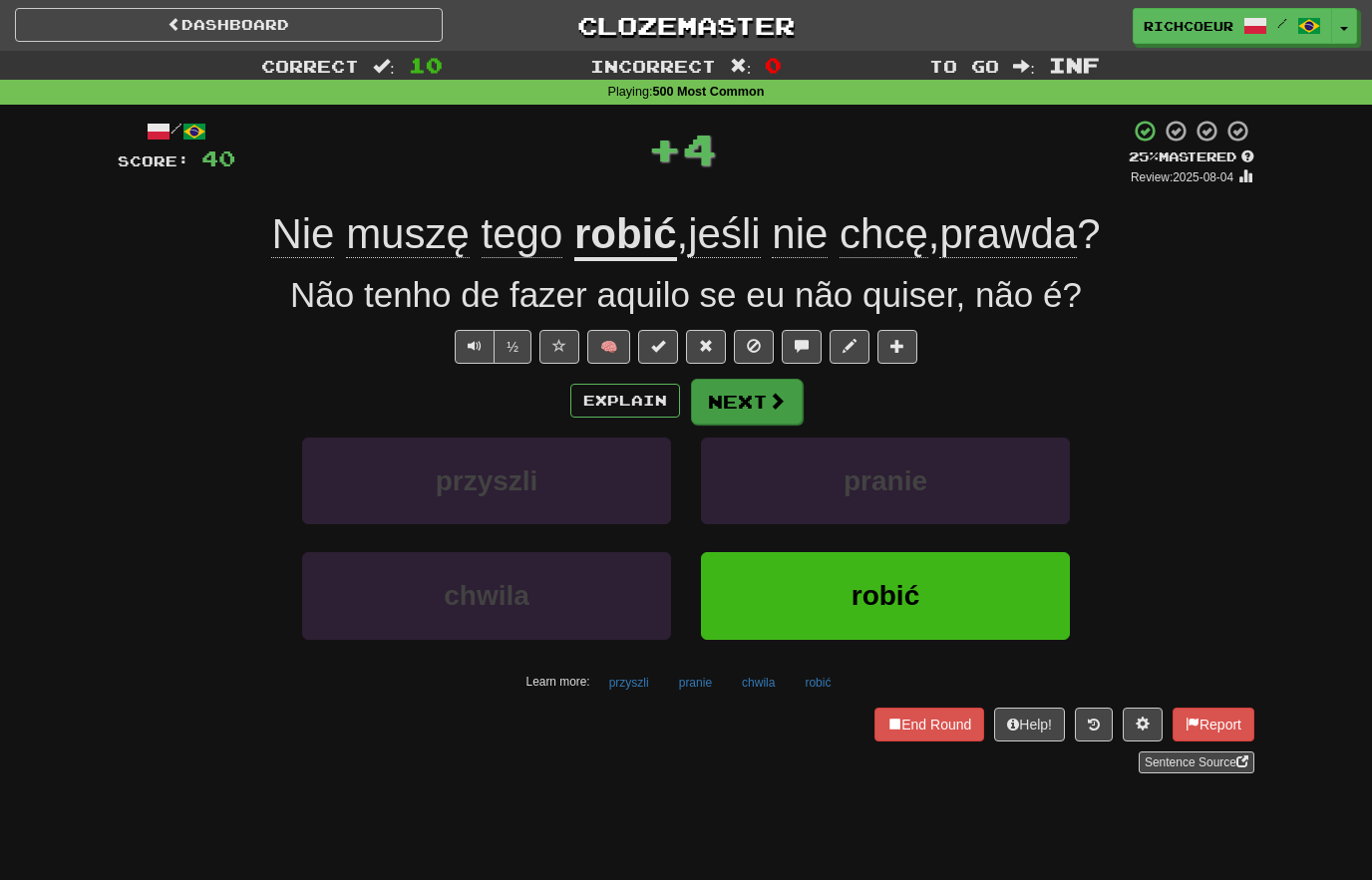 click at bounding box center [777, 401] 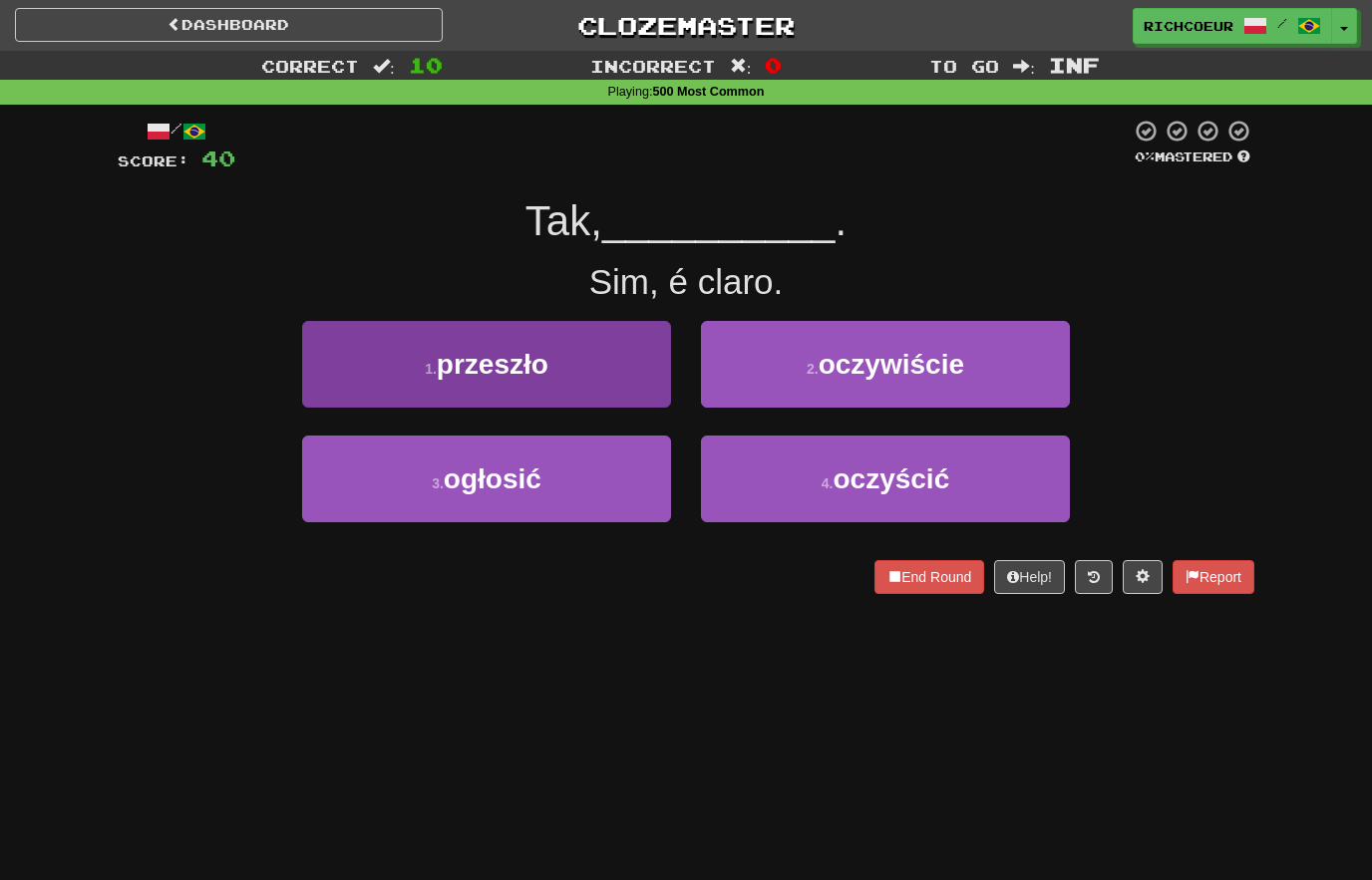 click on "1 .  przeszło" at bounding box center (487, 364) 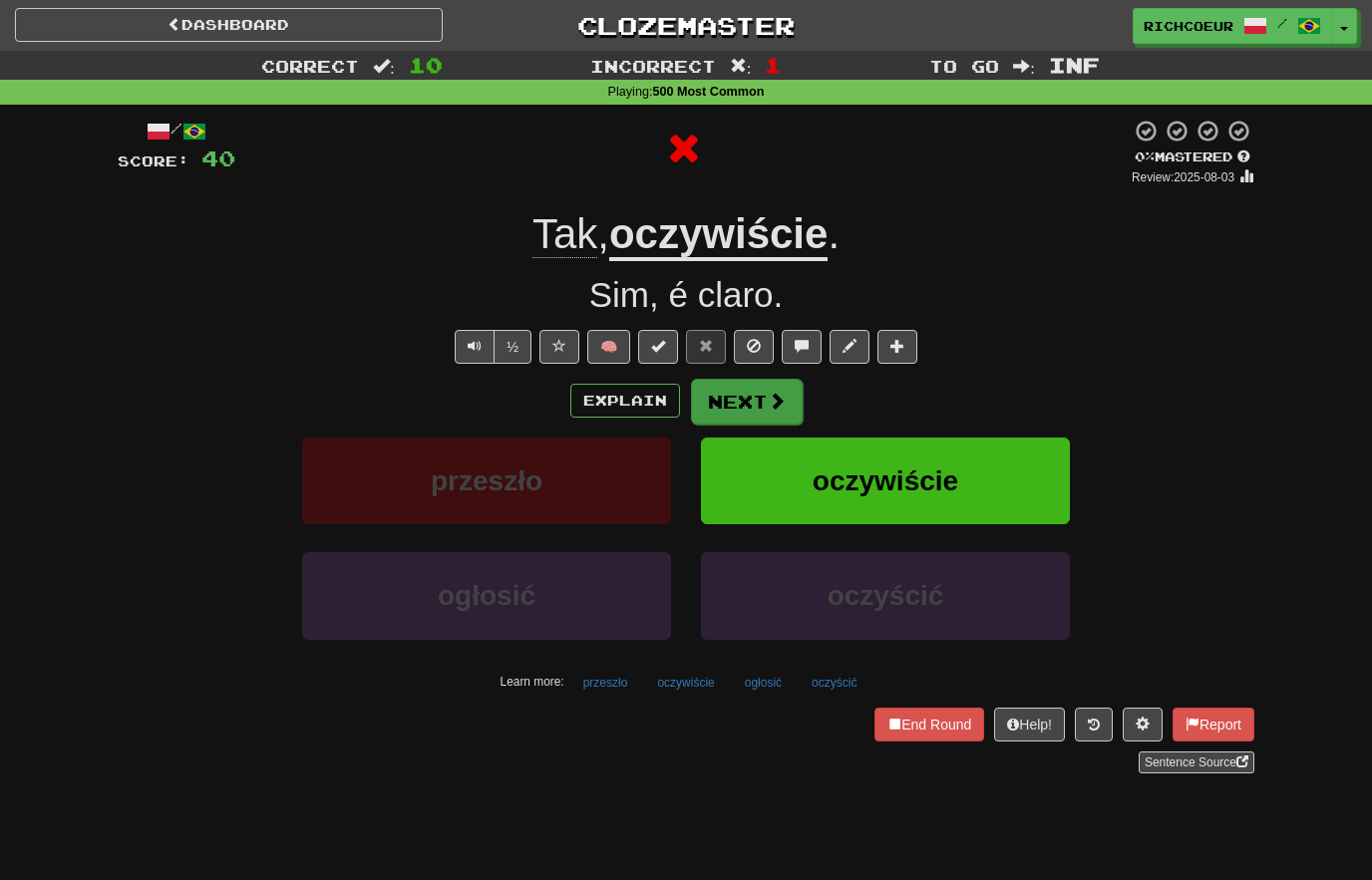 click at bounding box center (777, 401) 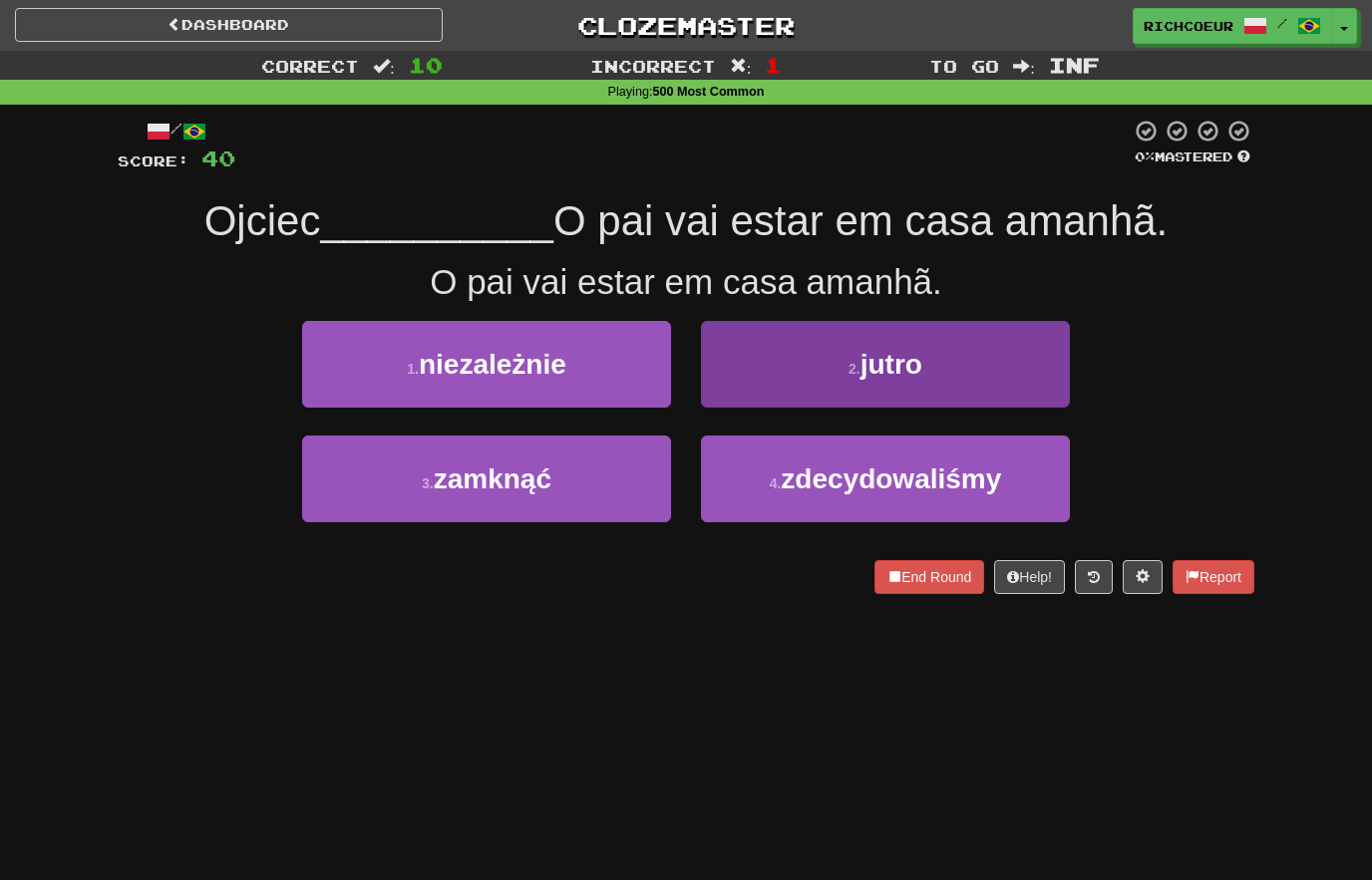 click on "2 .  jutro" at bounding box center [885, 364] 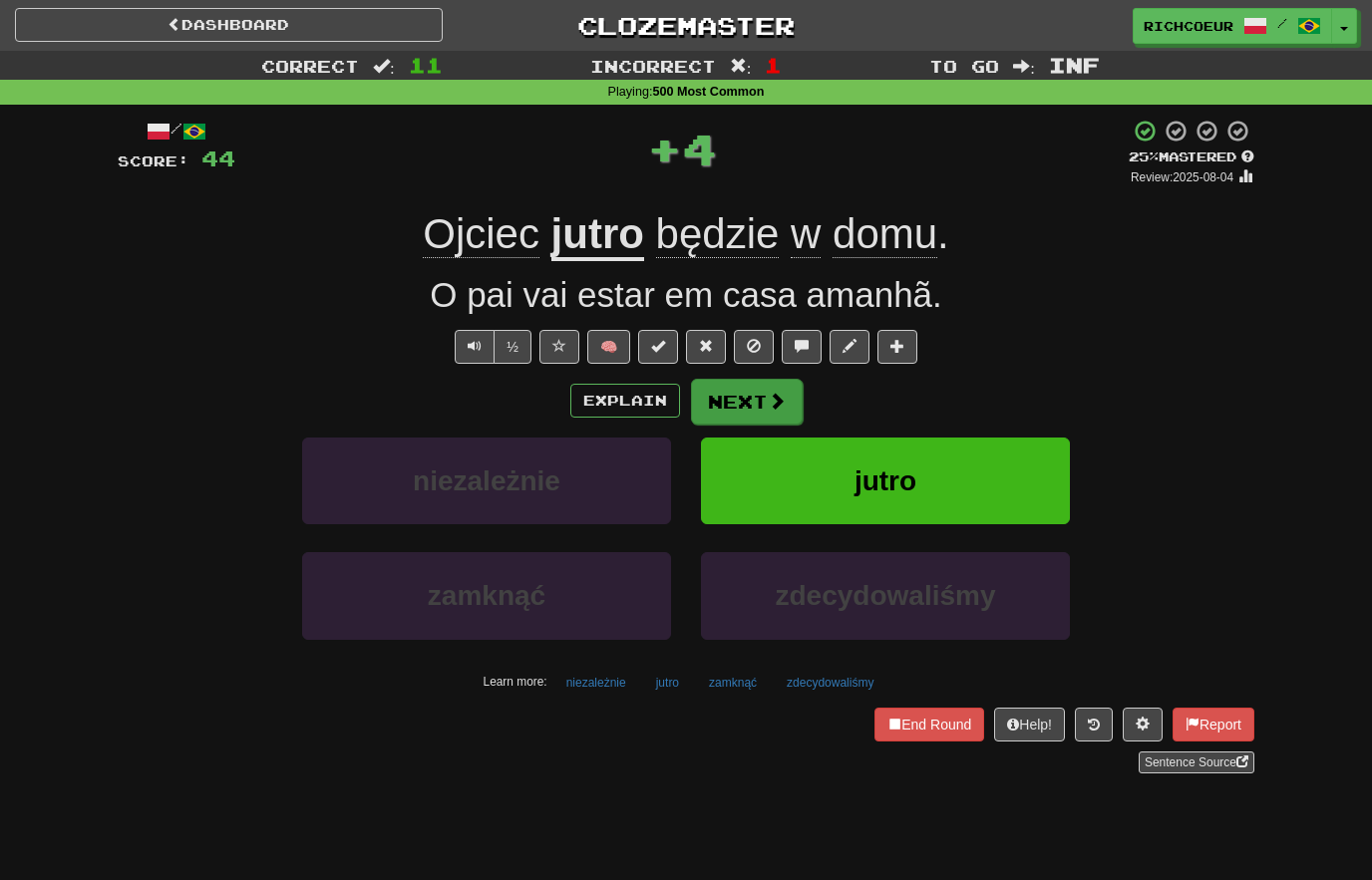click on "Next" at bounding box center [747, 402] 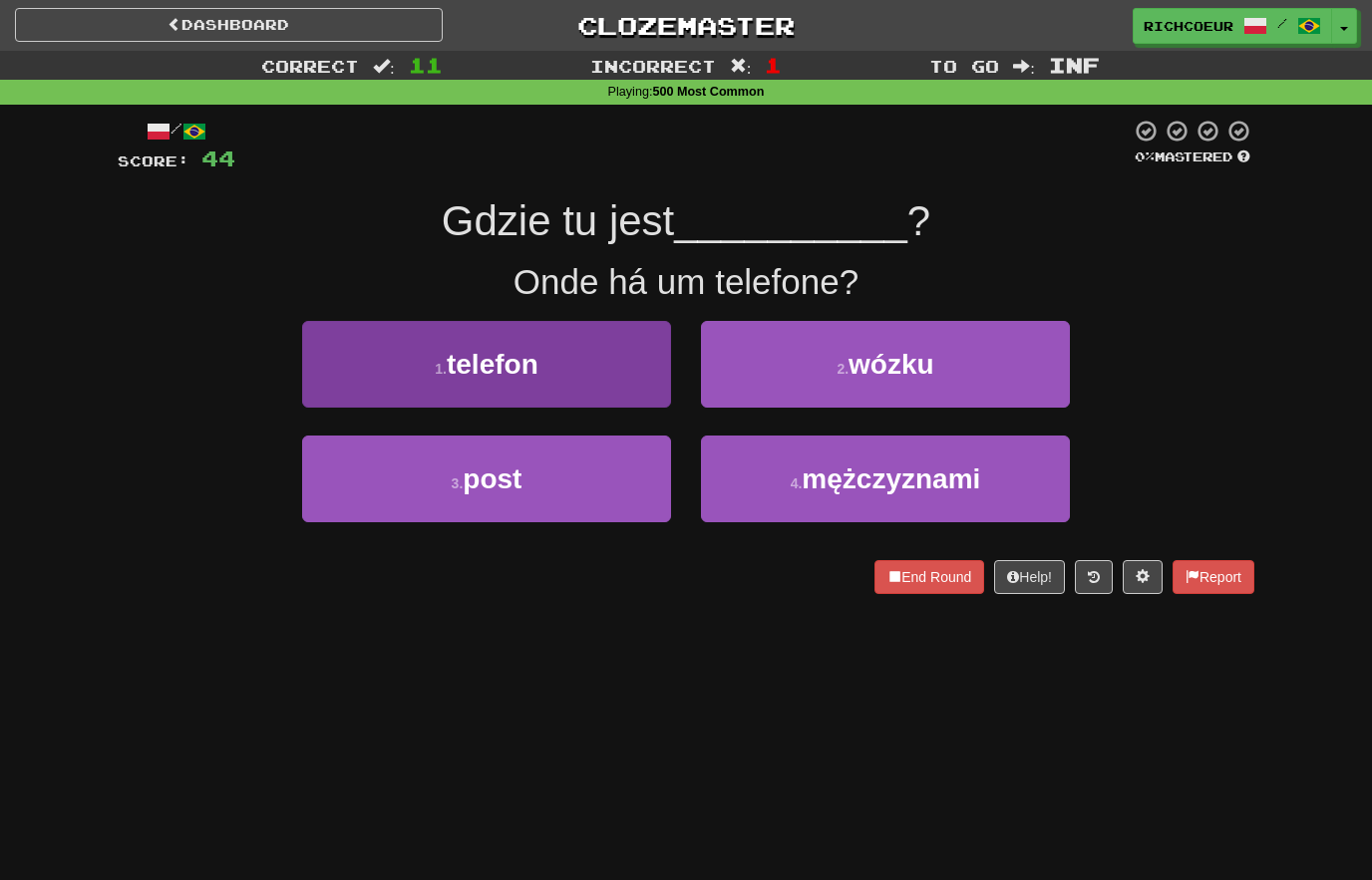 click on "1 .  telefon" at bounding box center [487, 364] 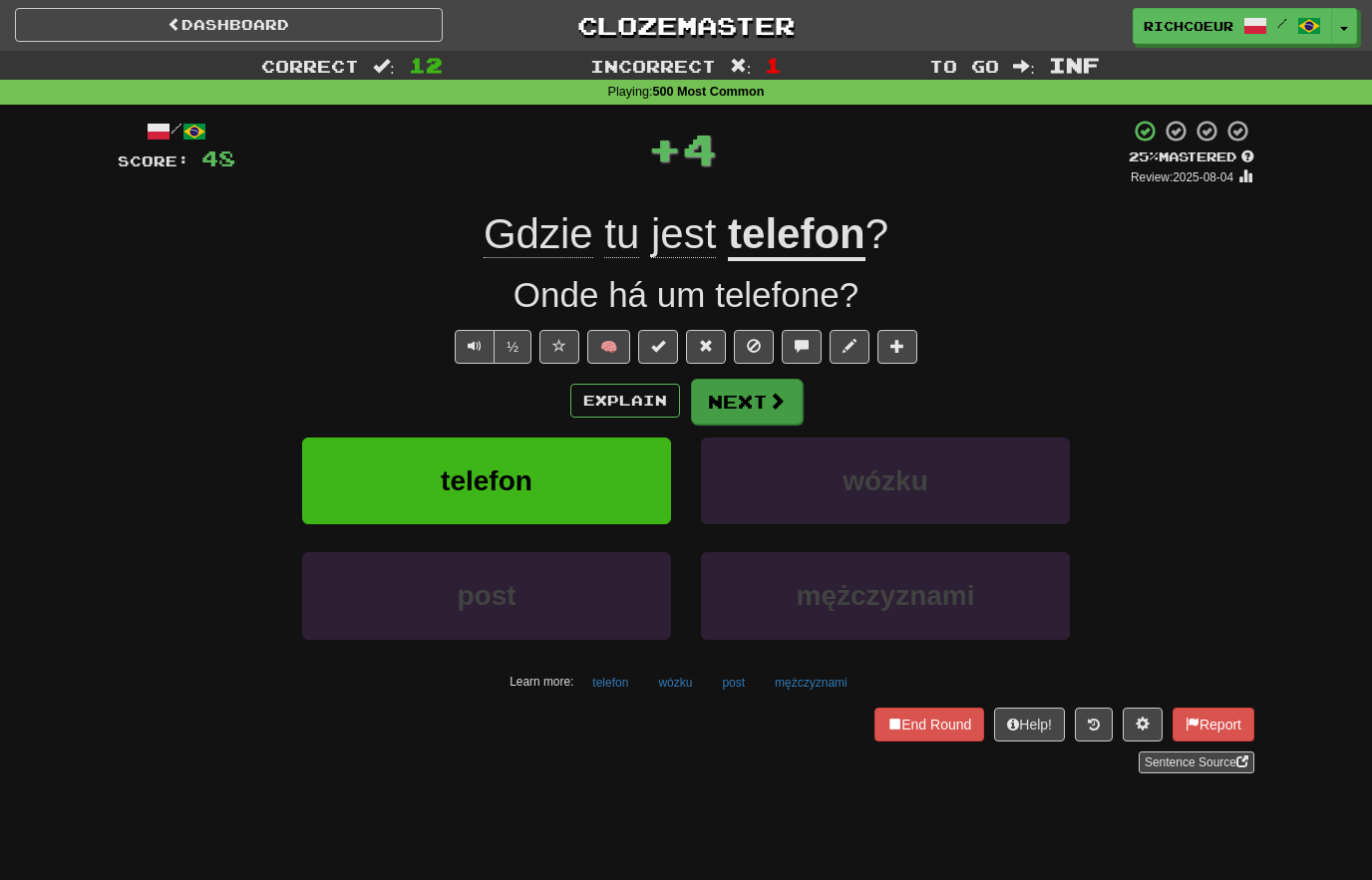 click at bounding box center [777, 401] 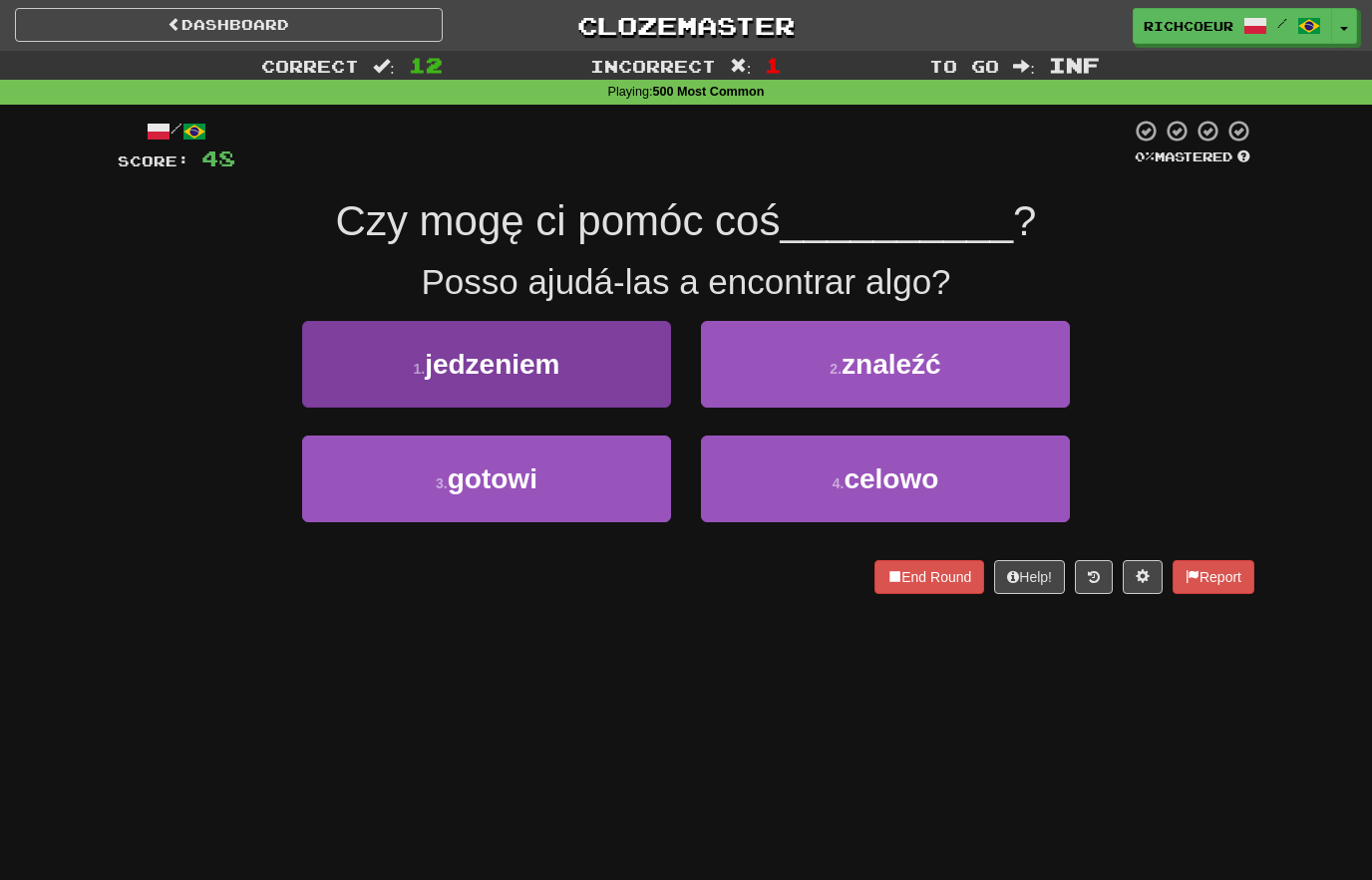 click on "1 .  jedzeniem" at bounding box center [487, 364] 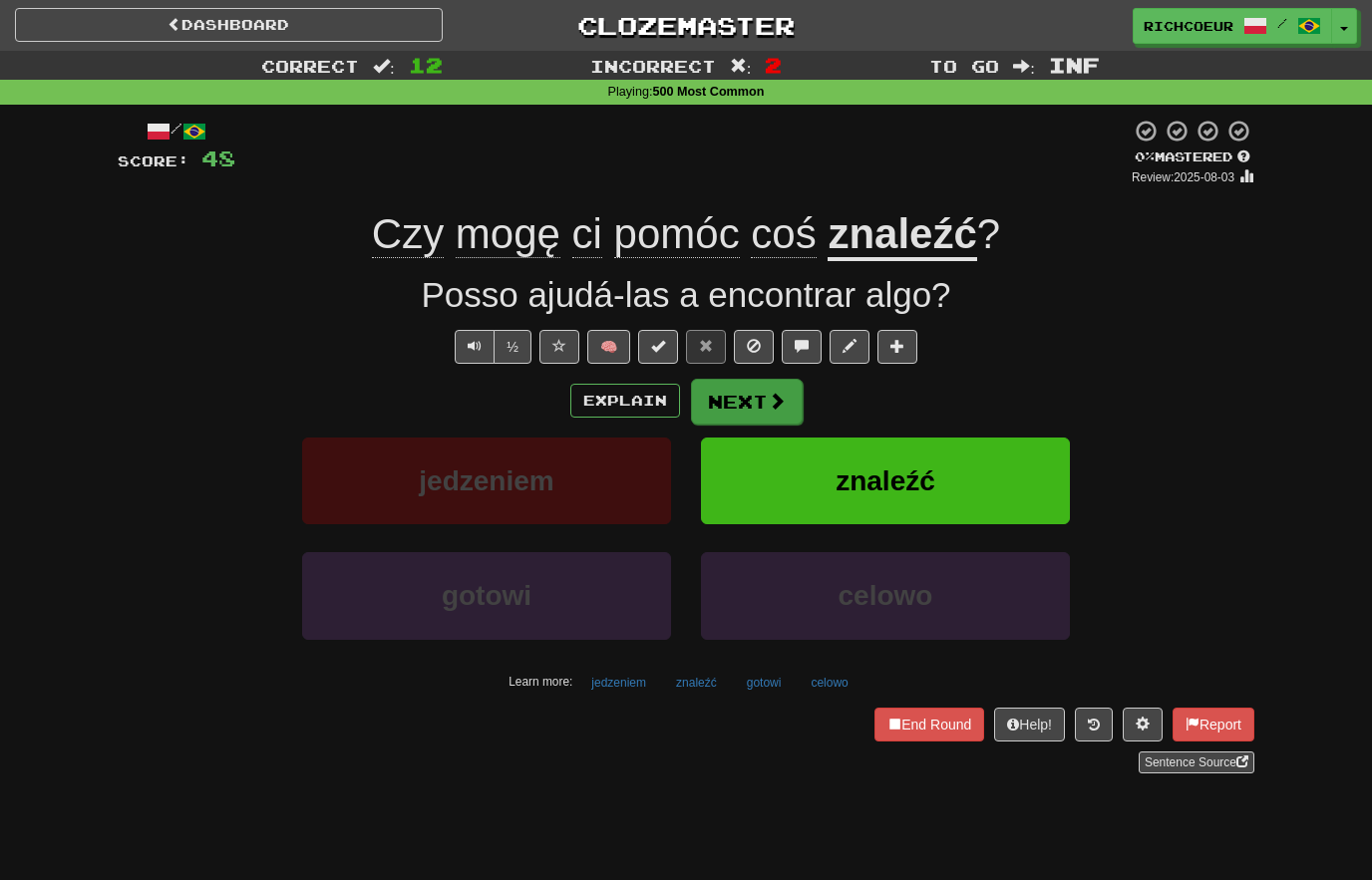 click on "Next" at bounding box center (747, 402) 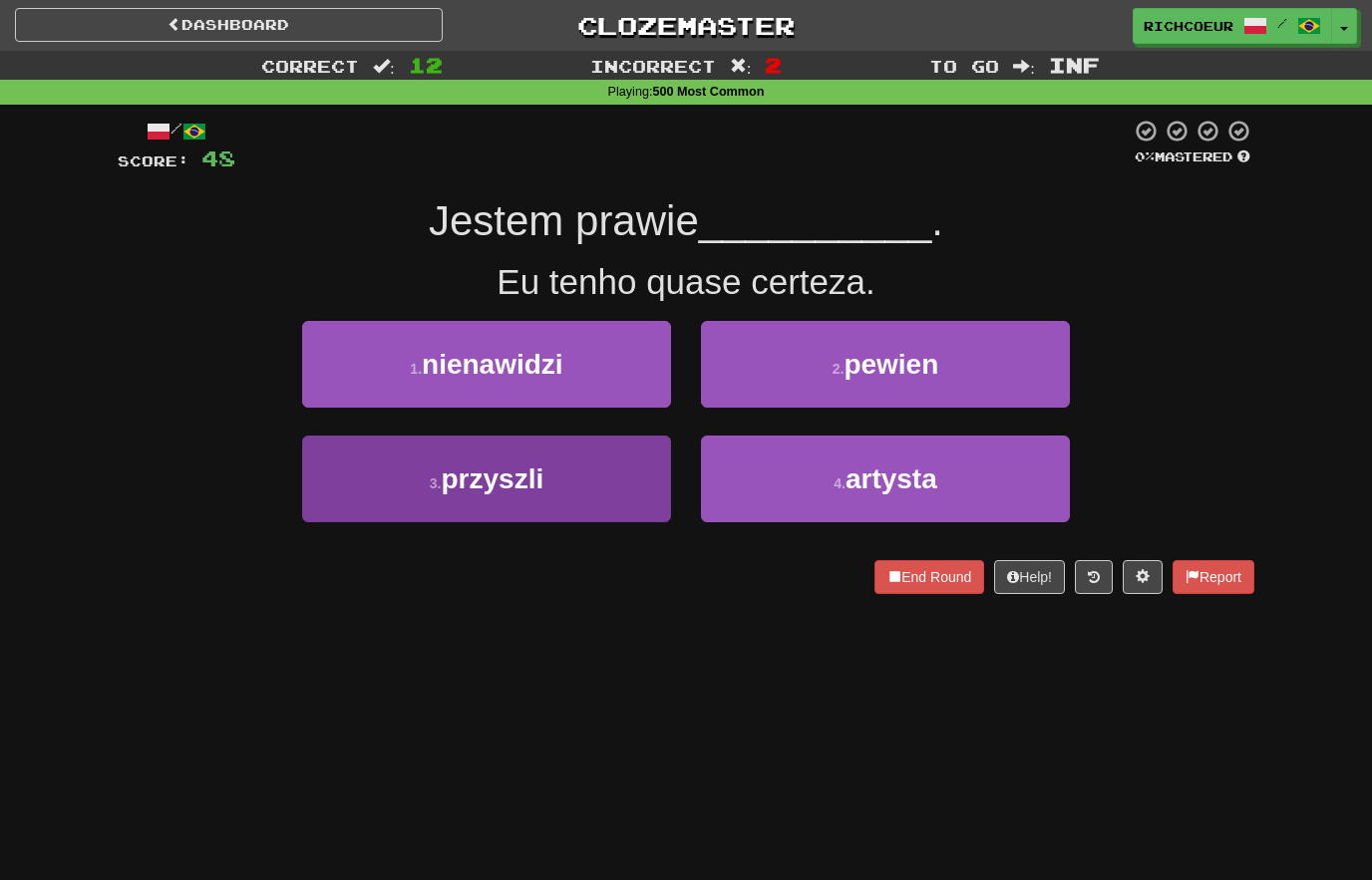 click on "3 .  przyszli" at bounding box center [487, 478] 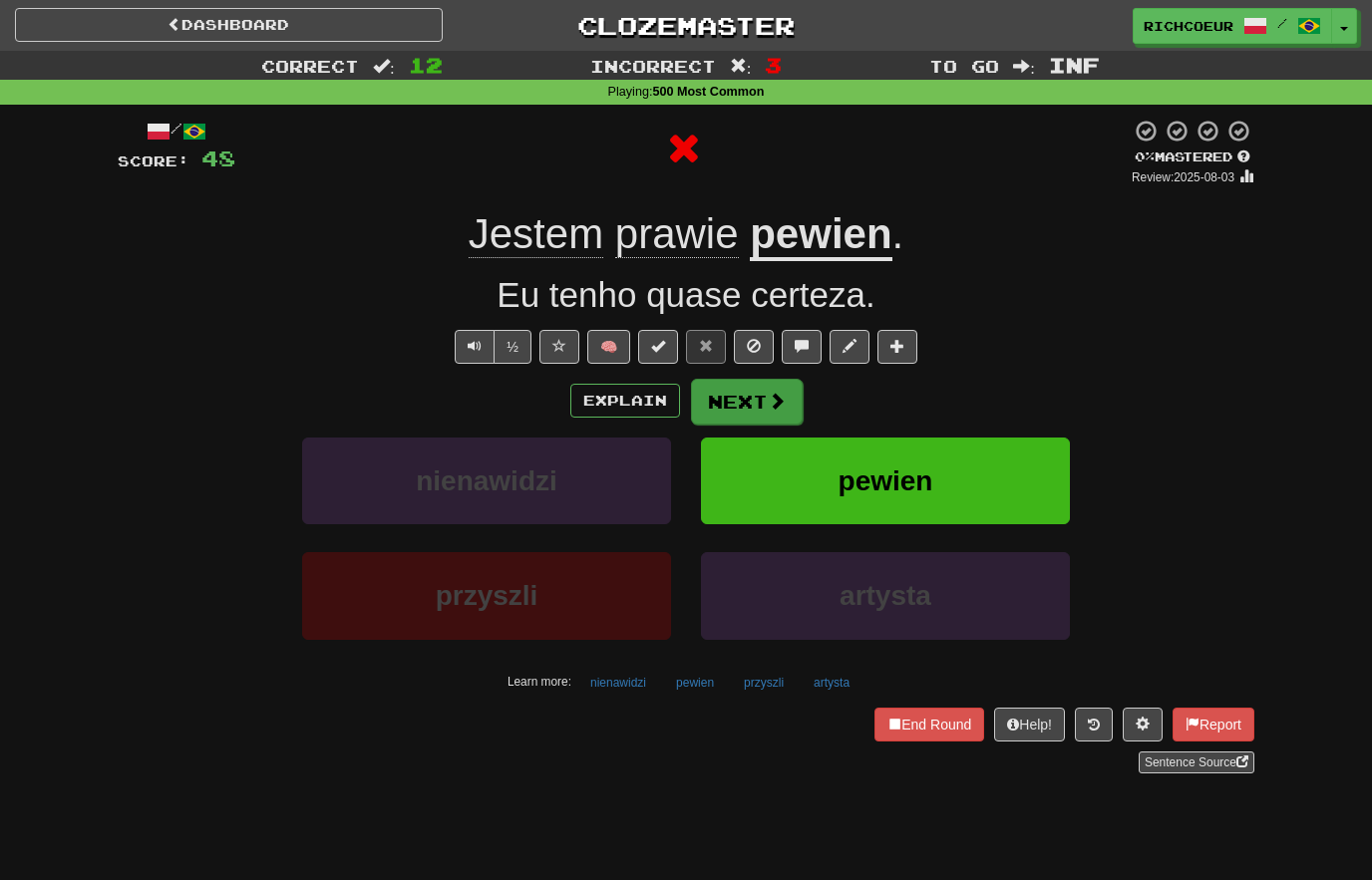 click at bounding box center [777, 401] 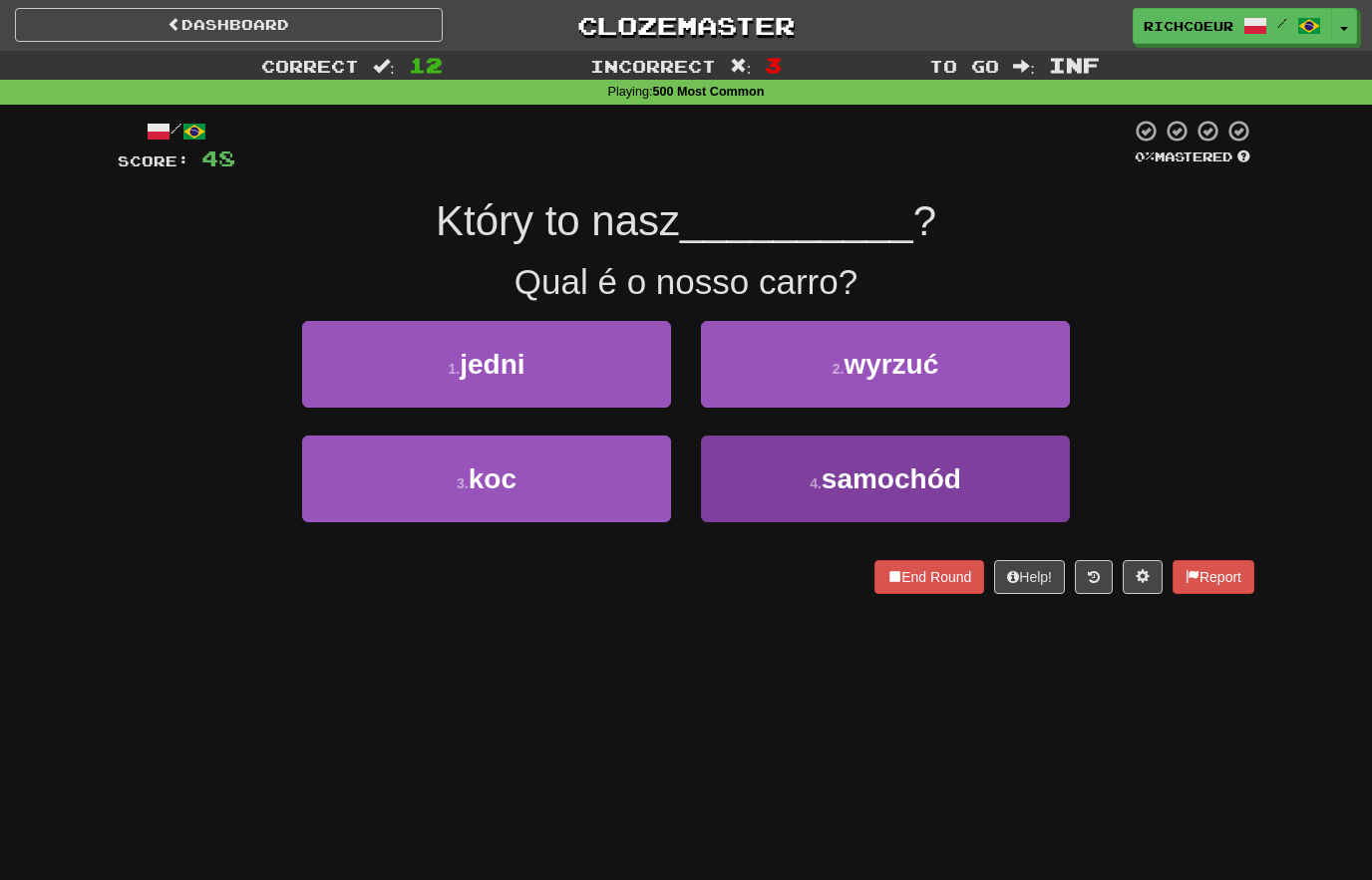 click on "samochód" at bounding box center [891, 478] 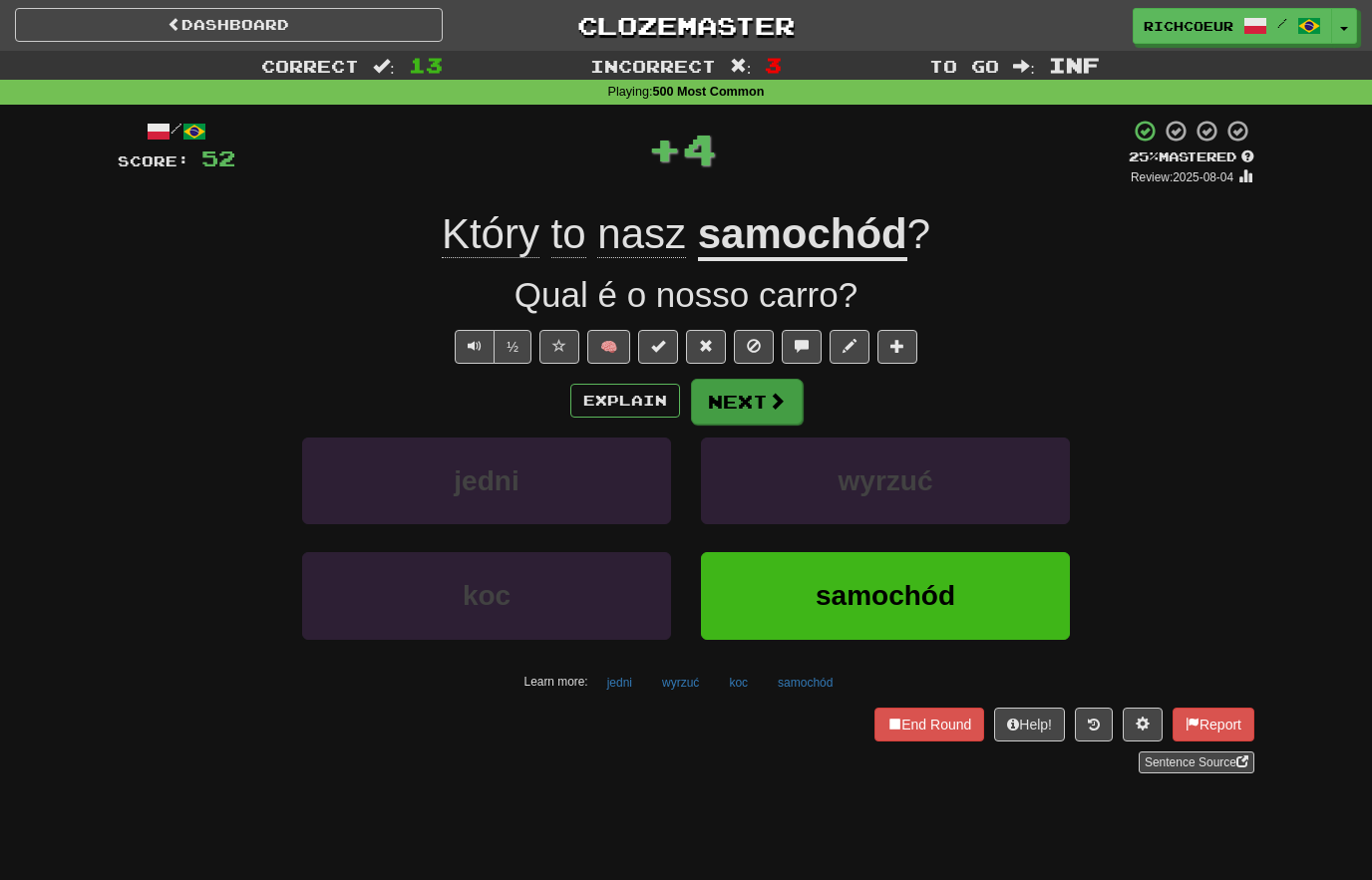 click at bounding box center [777, 401] 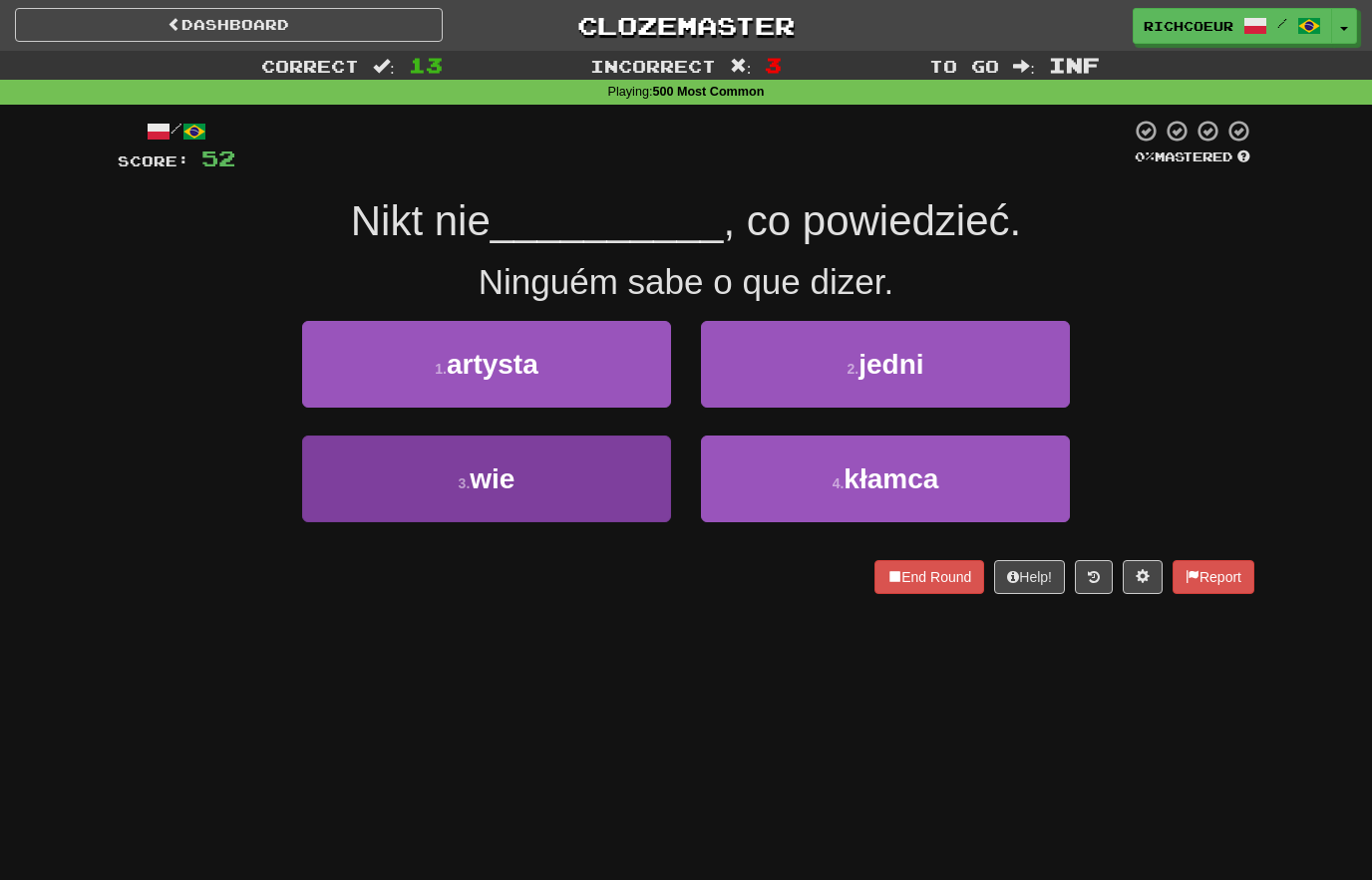 click on "3 .  wie" at bounding box center (487, 478) 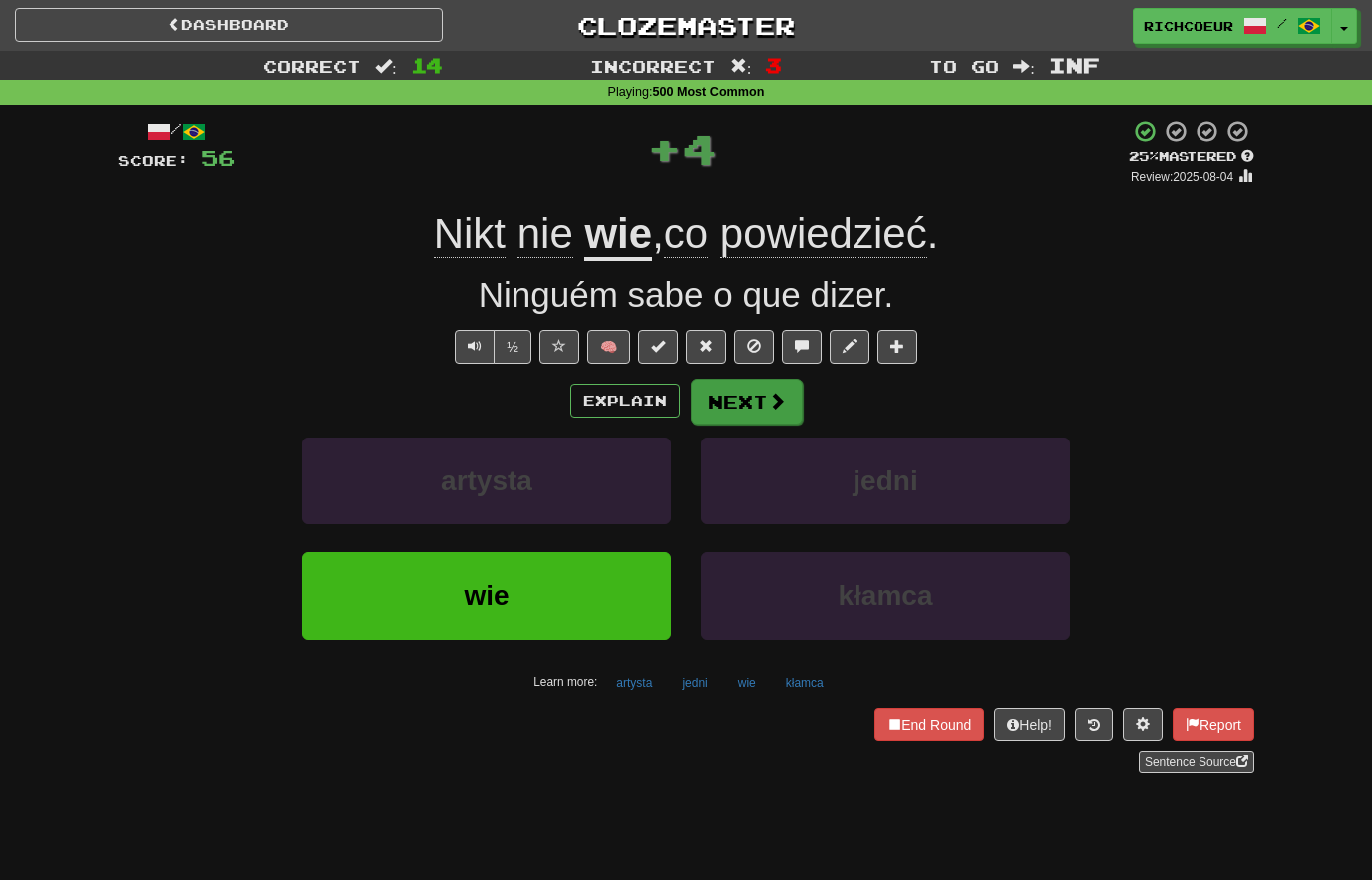 click at bounding box center [777, 401] 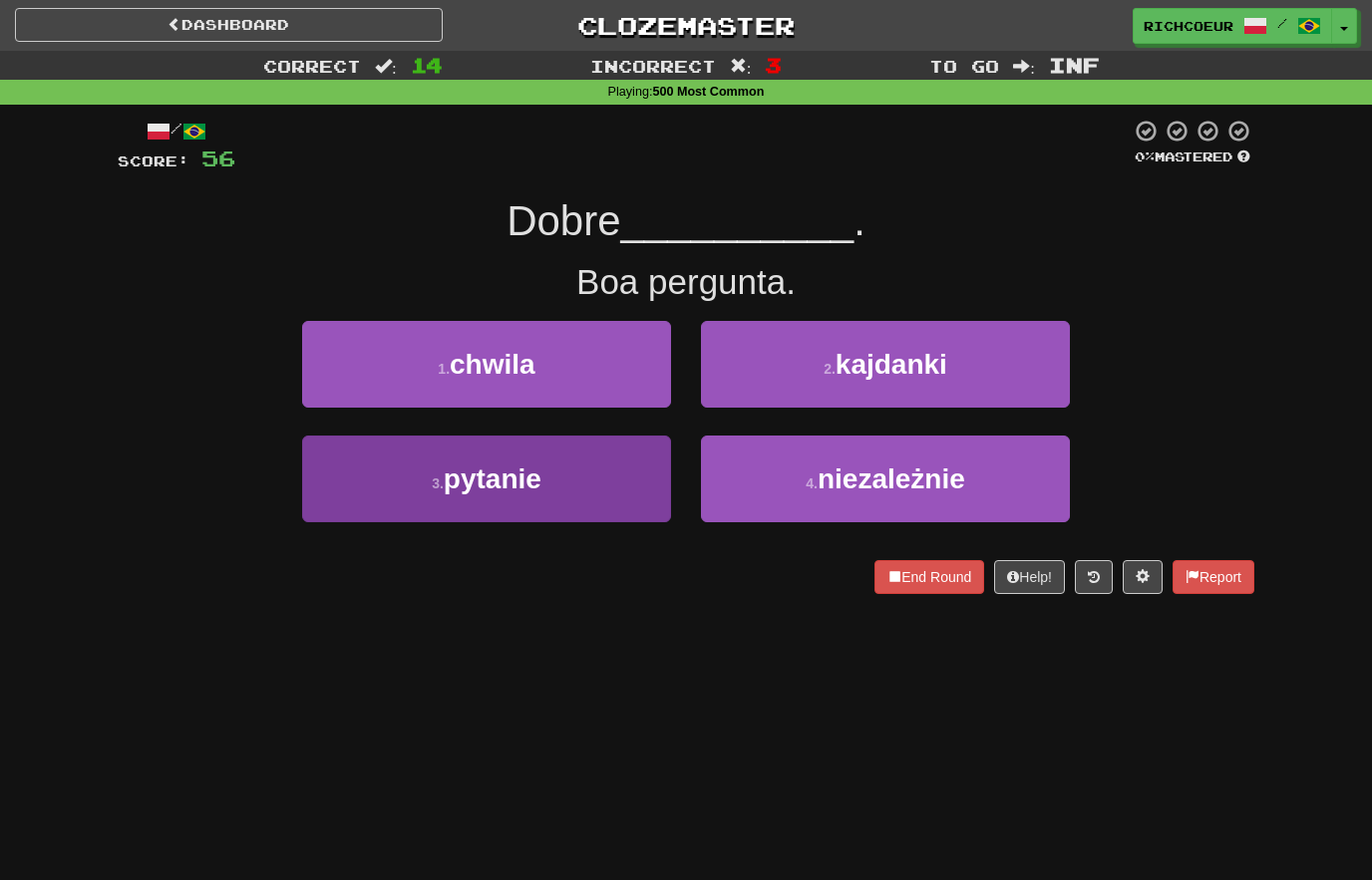 click on "3 .  pytanie" at bounding box center [487, 478] 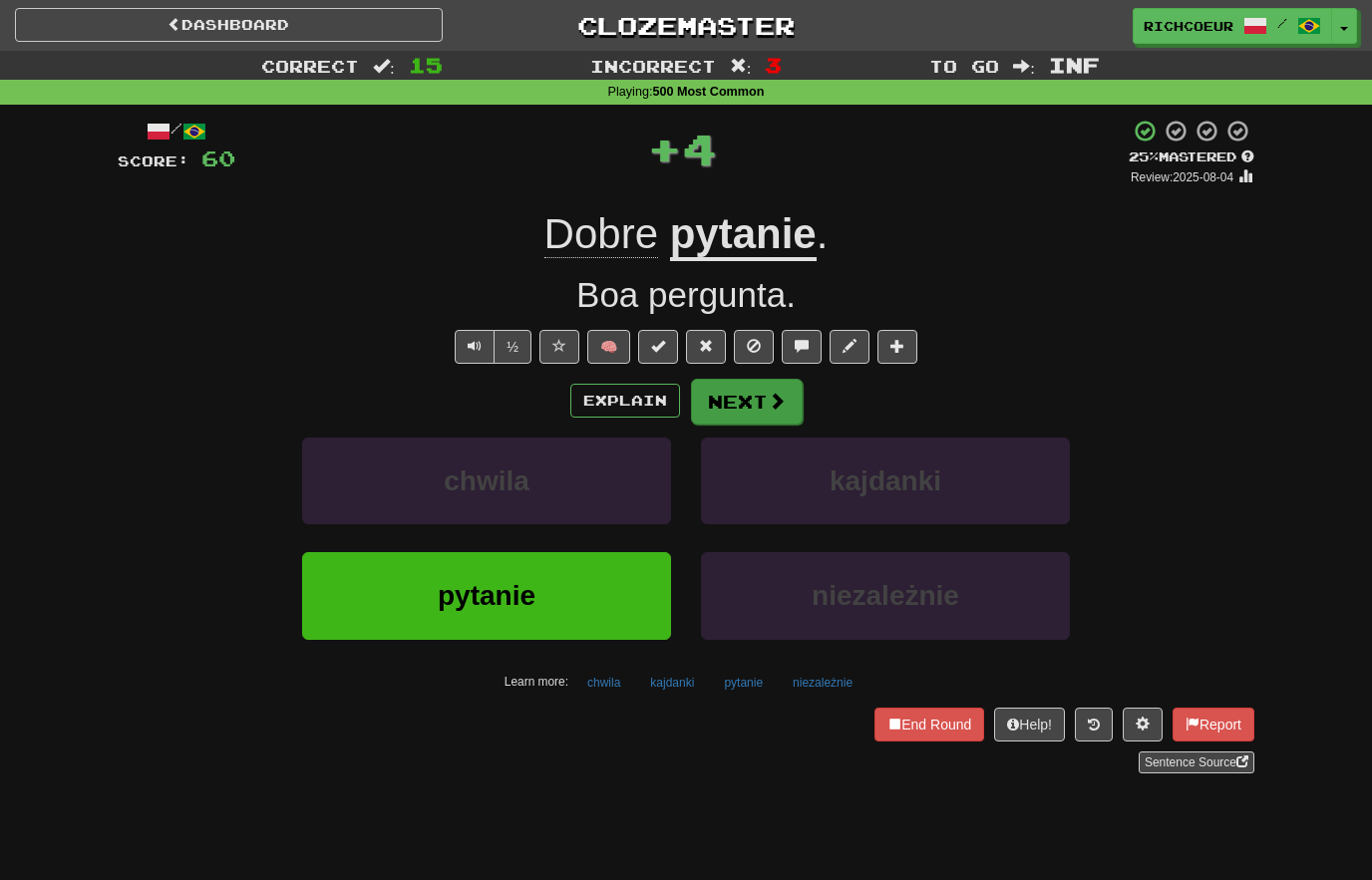 click at bounding box center [777, 401] 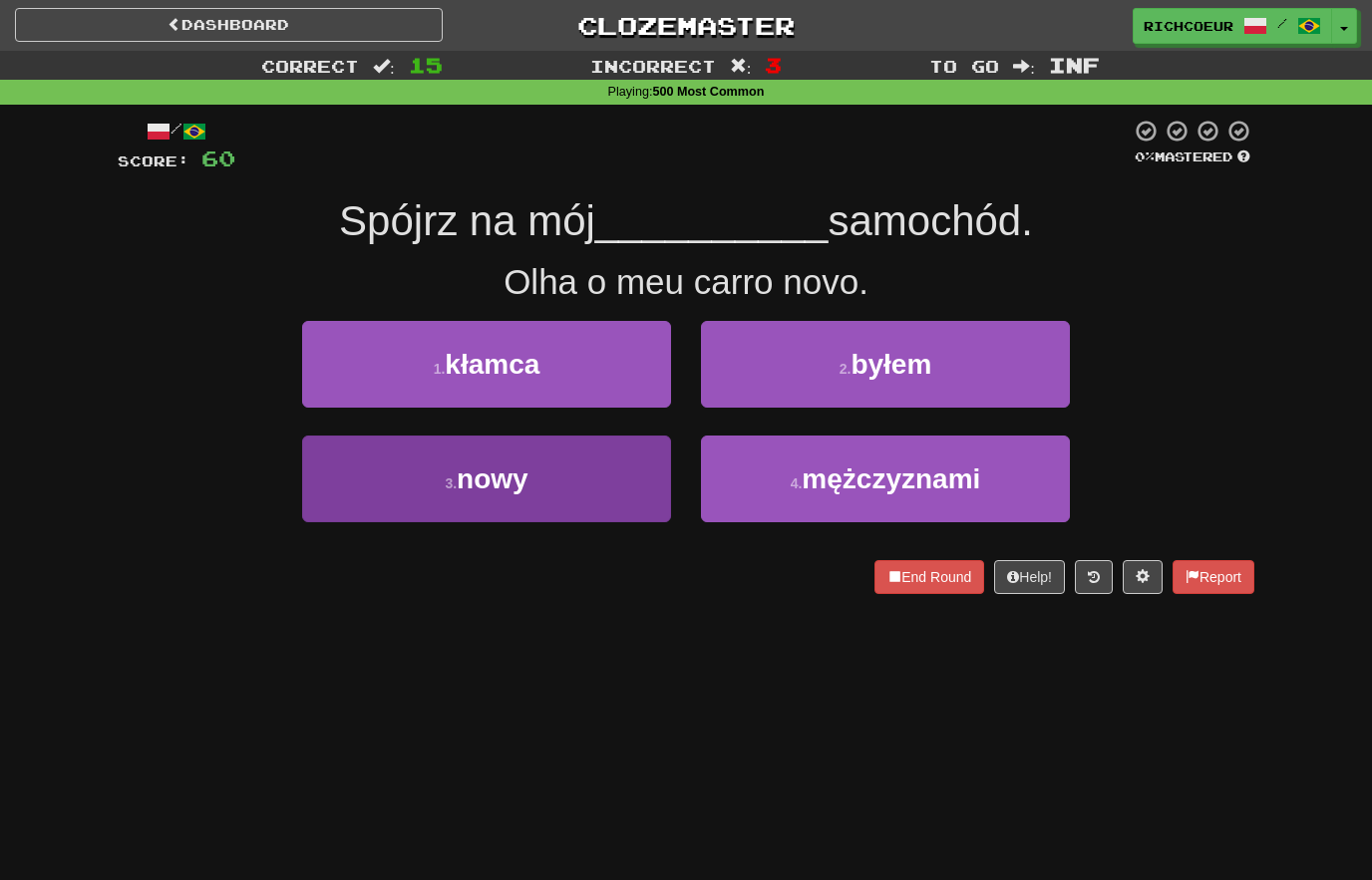 click on "3 .  nowy" at bounding box center [487, 478] 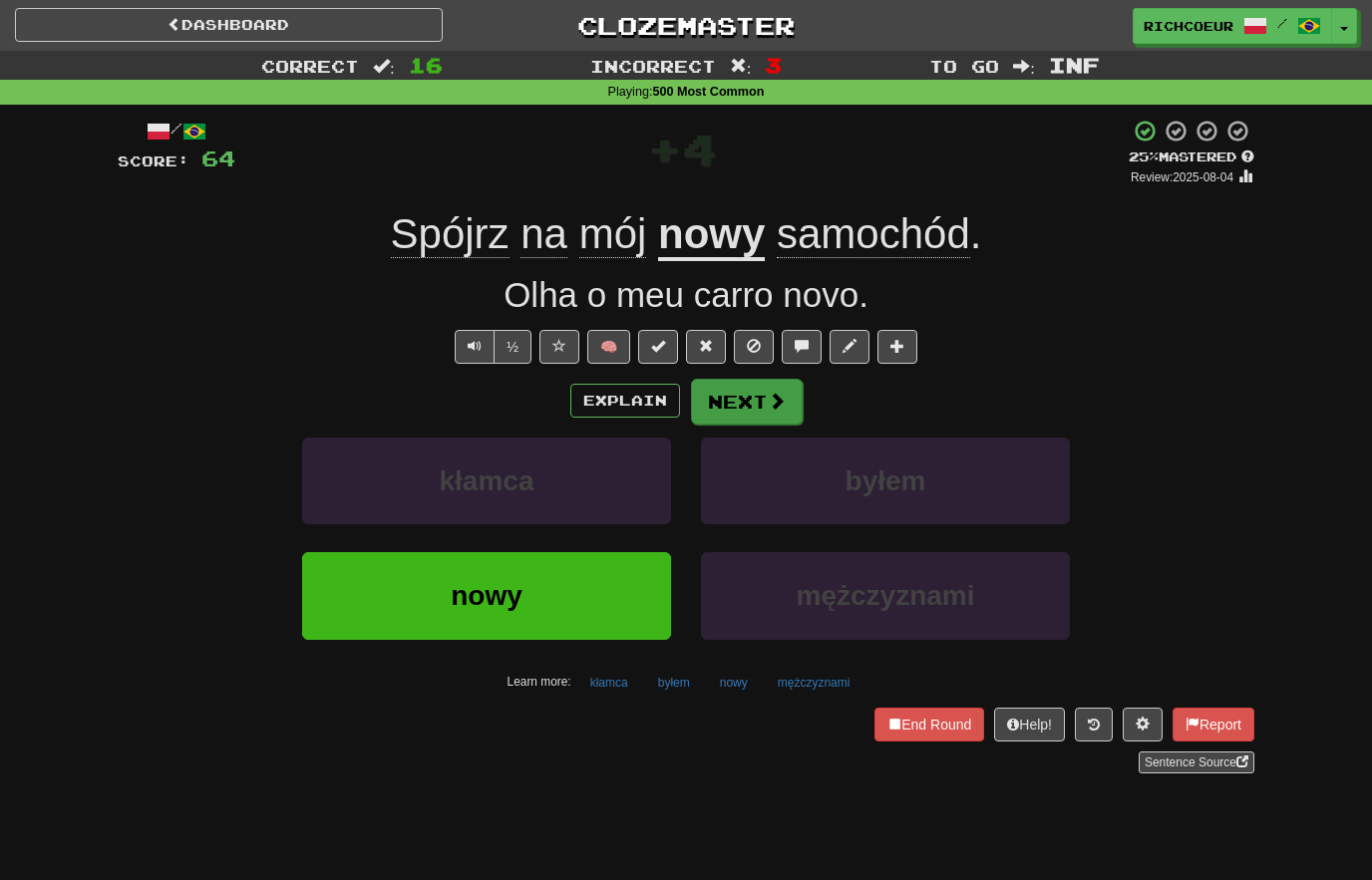 click at bounding box center [777, 401] 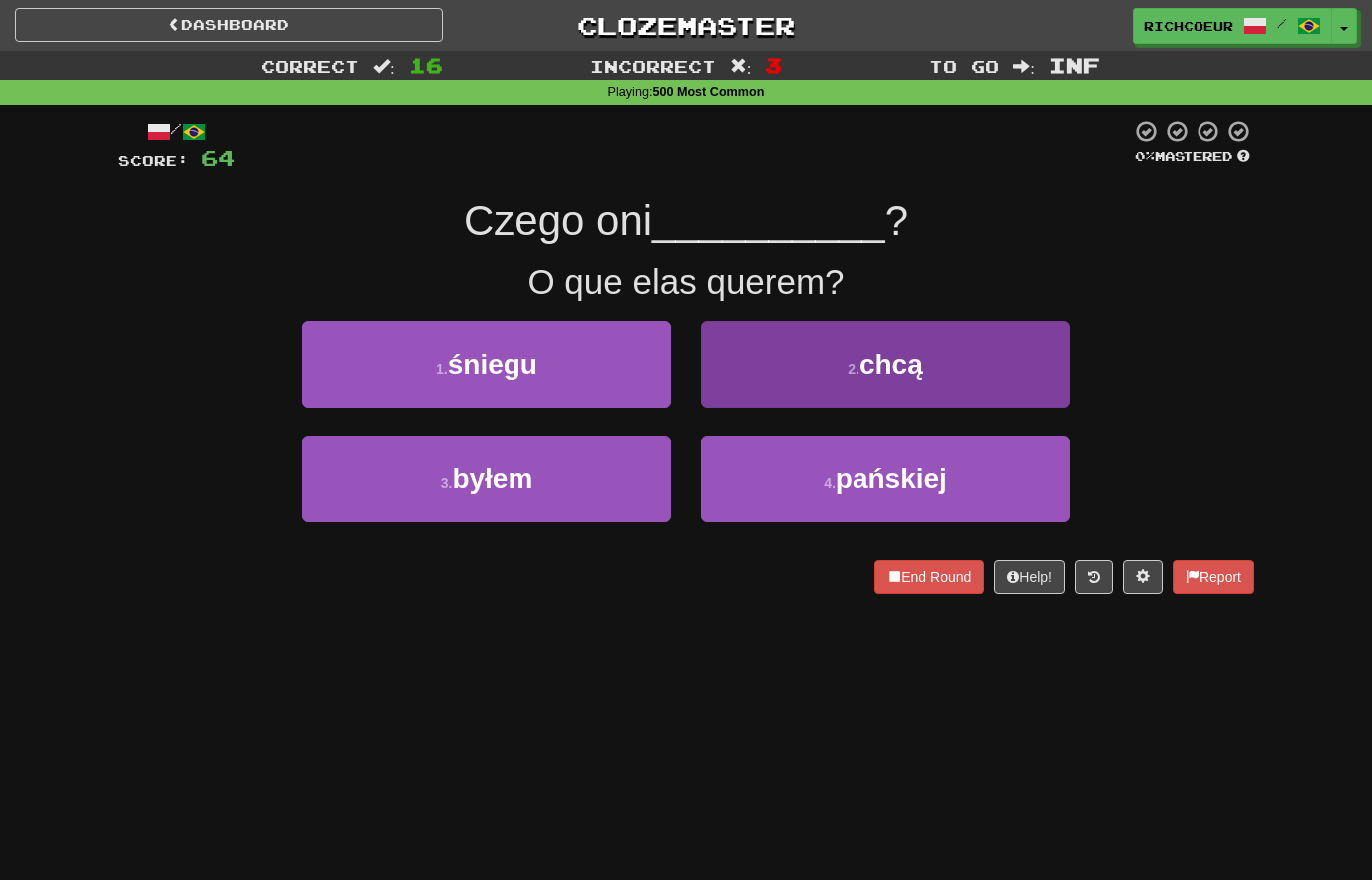click on "chcą" at bounding box center (891, 364) 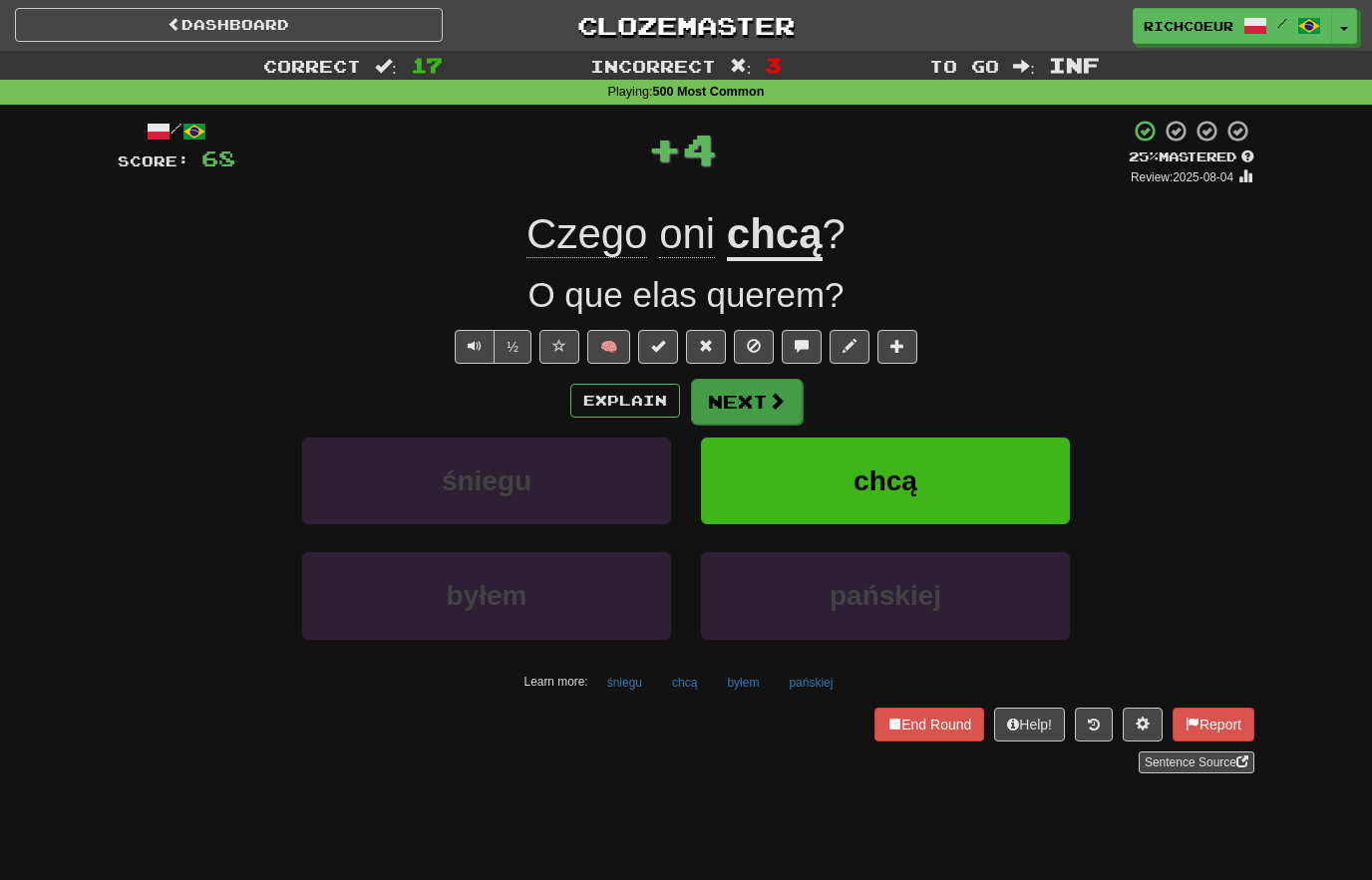 click at bounding box center (777, 401) 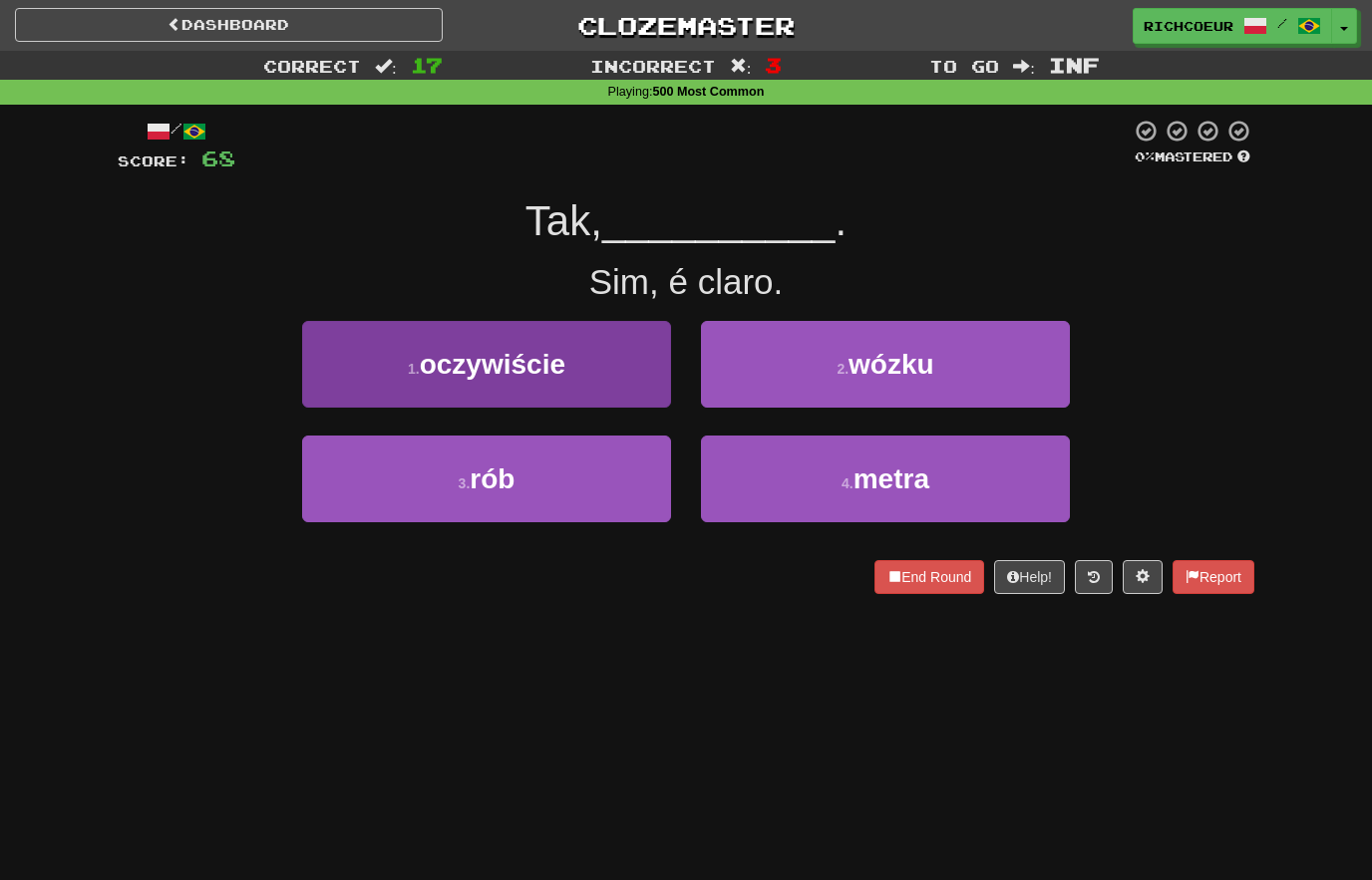 click on "1 .  oczywiście" at bounding box center (487, 364) 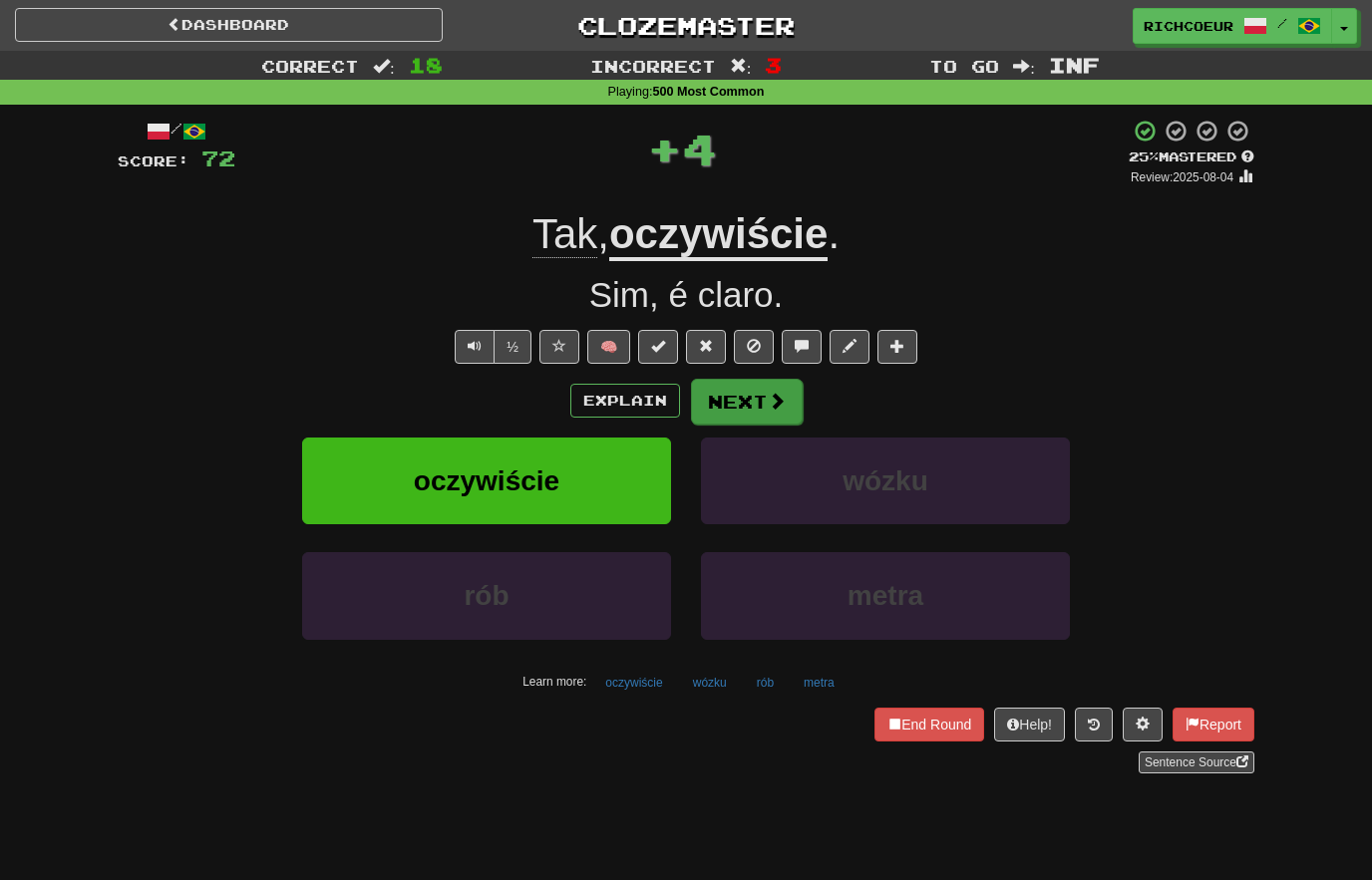 click at bounding box center (777, 401) 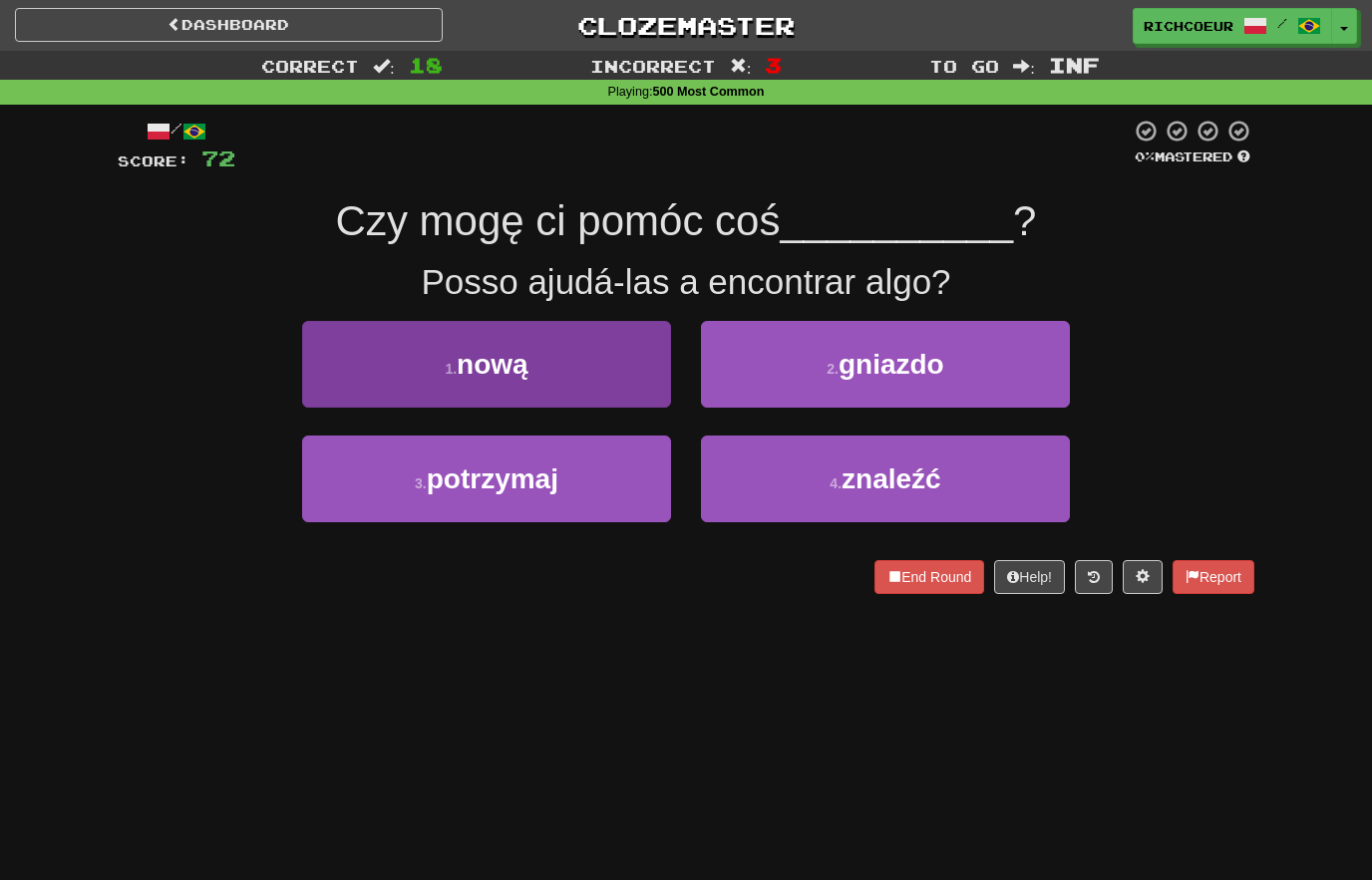click on "1 .  nową" at bounding box center [487, 364] 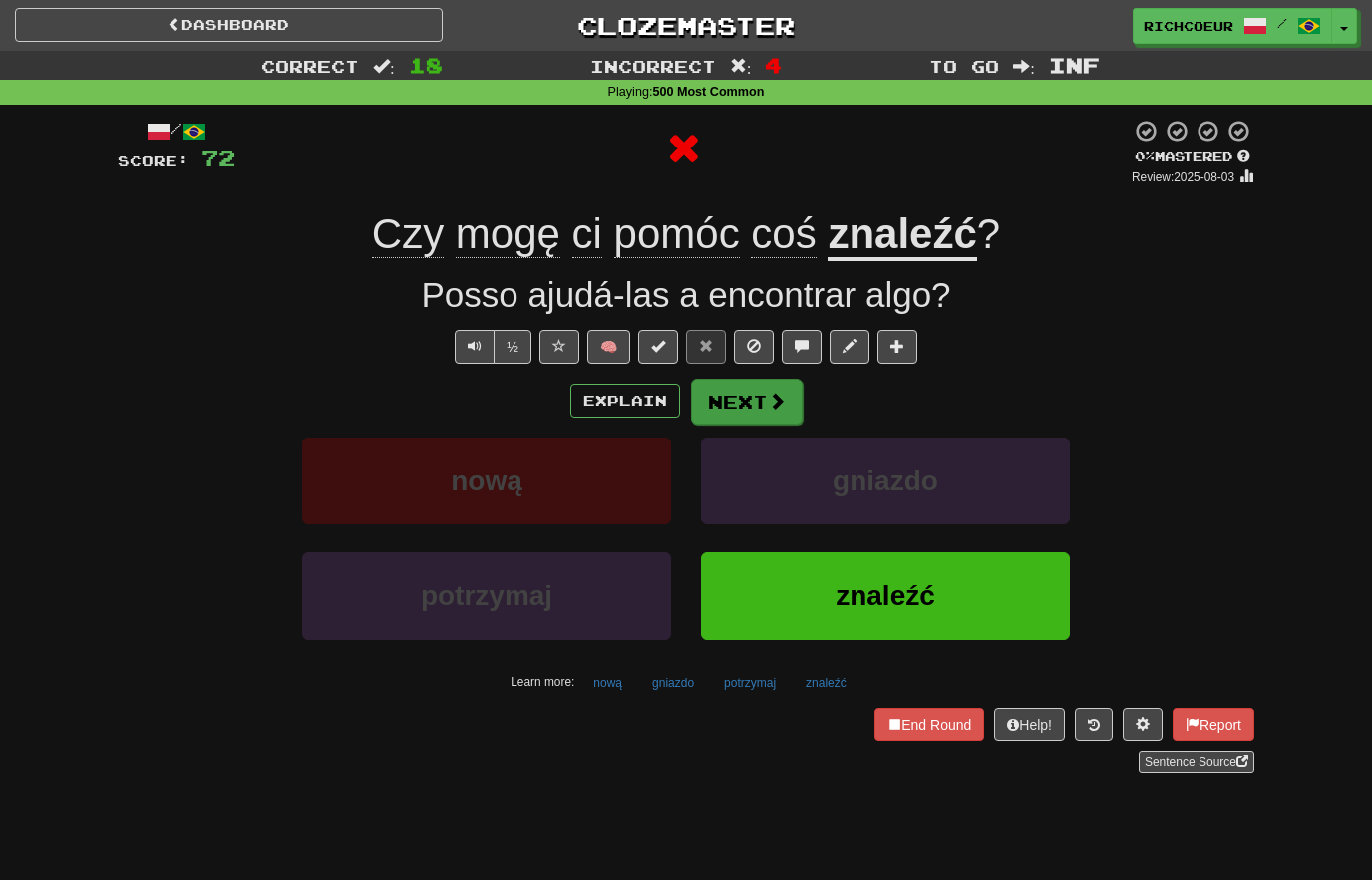 click at bounding box center [777, 401] 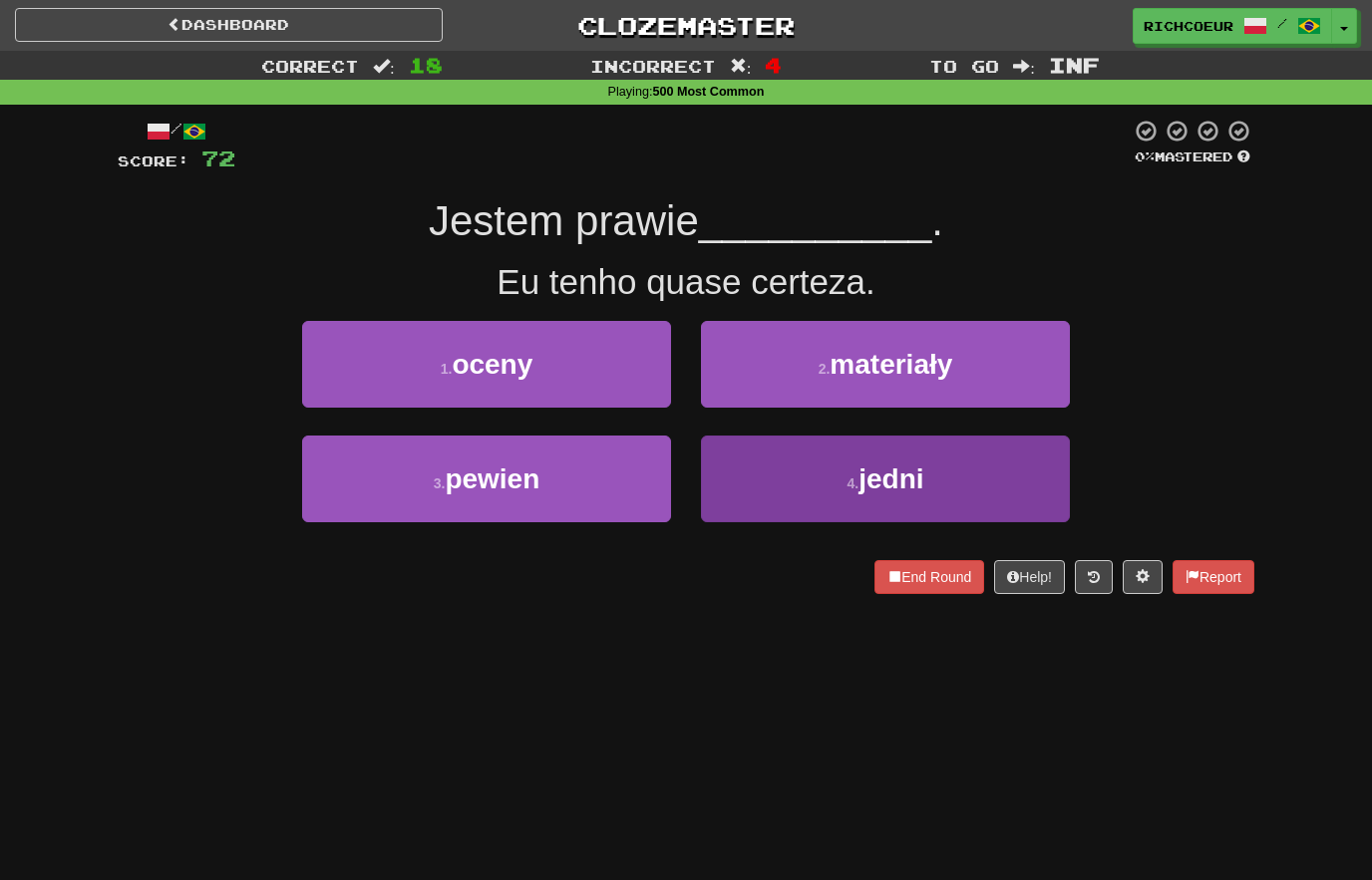 click on "4 .  jedni" at bounding box center [885, 478] 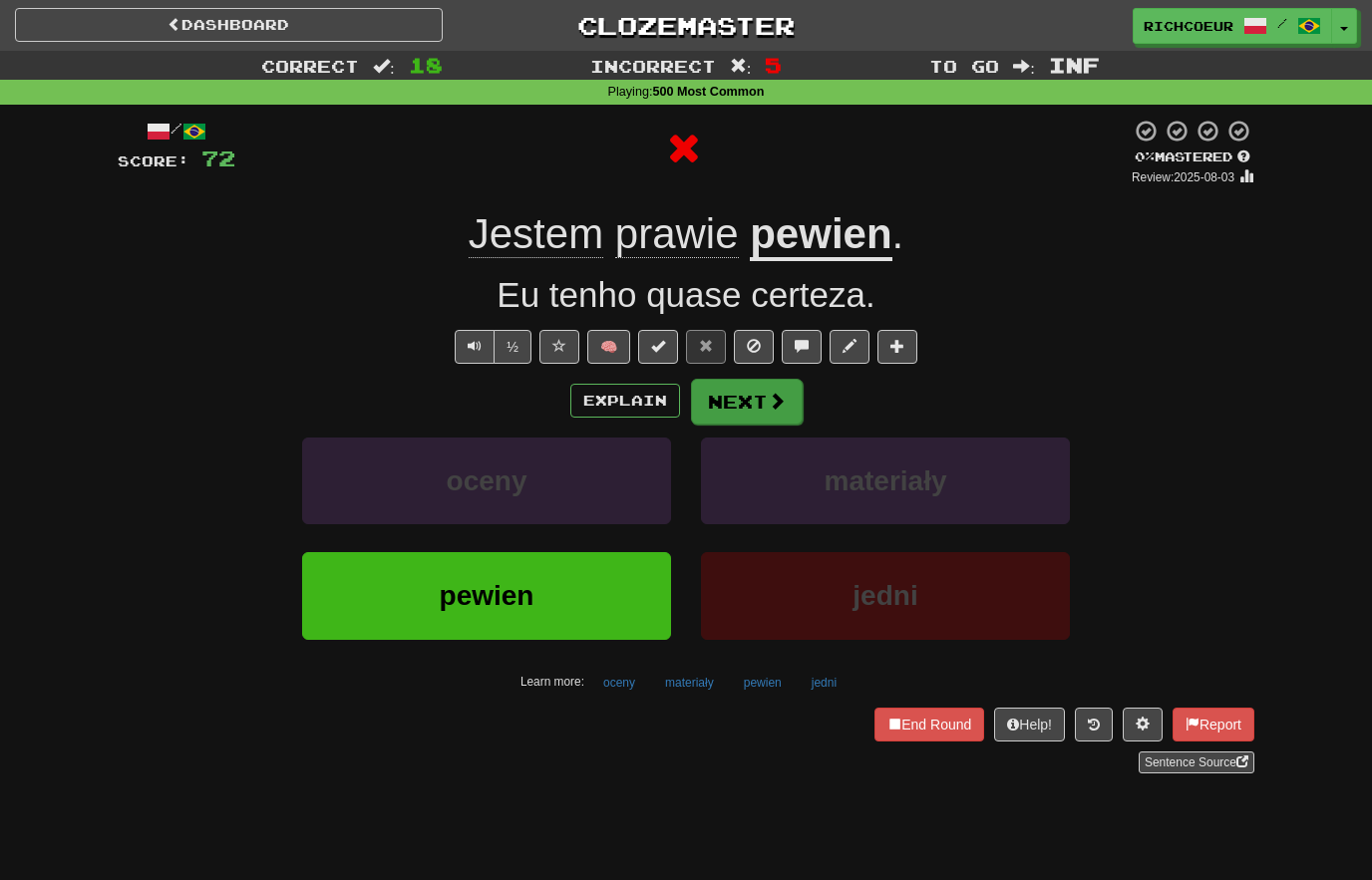 click on "Next" at bounding box center [747, 402] 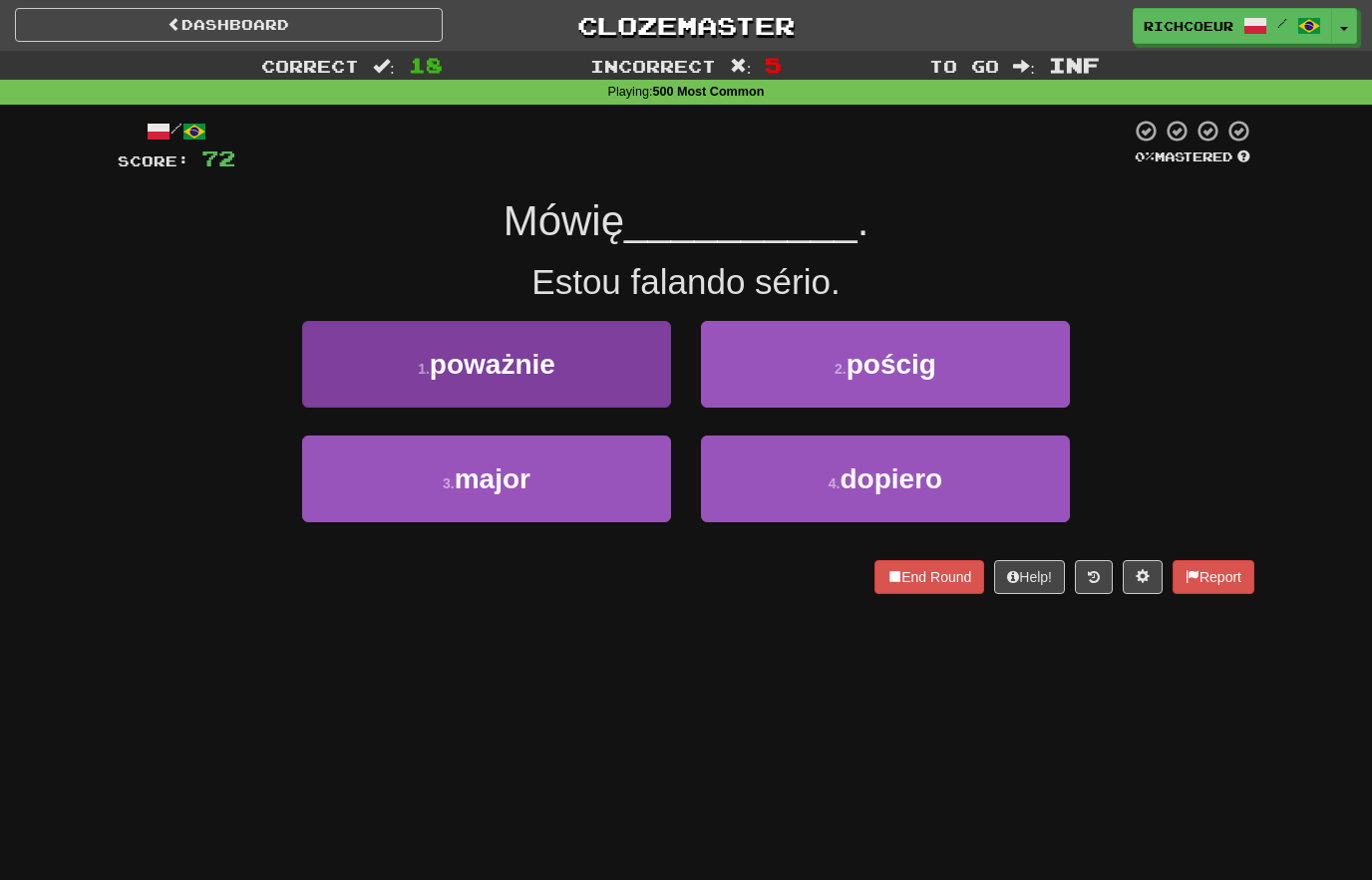 click on "1 .  poważnie" at bounding box center [487, 364] 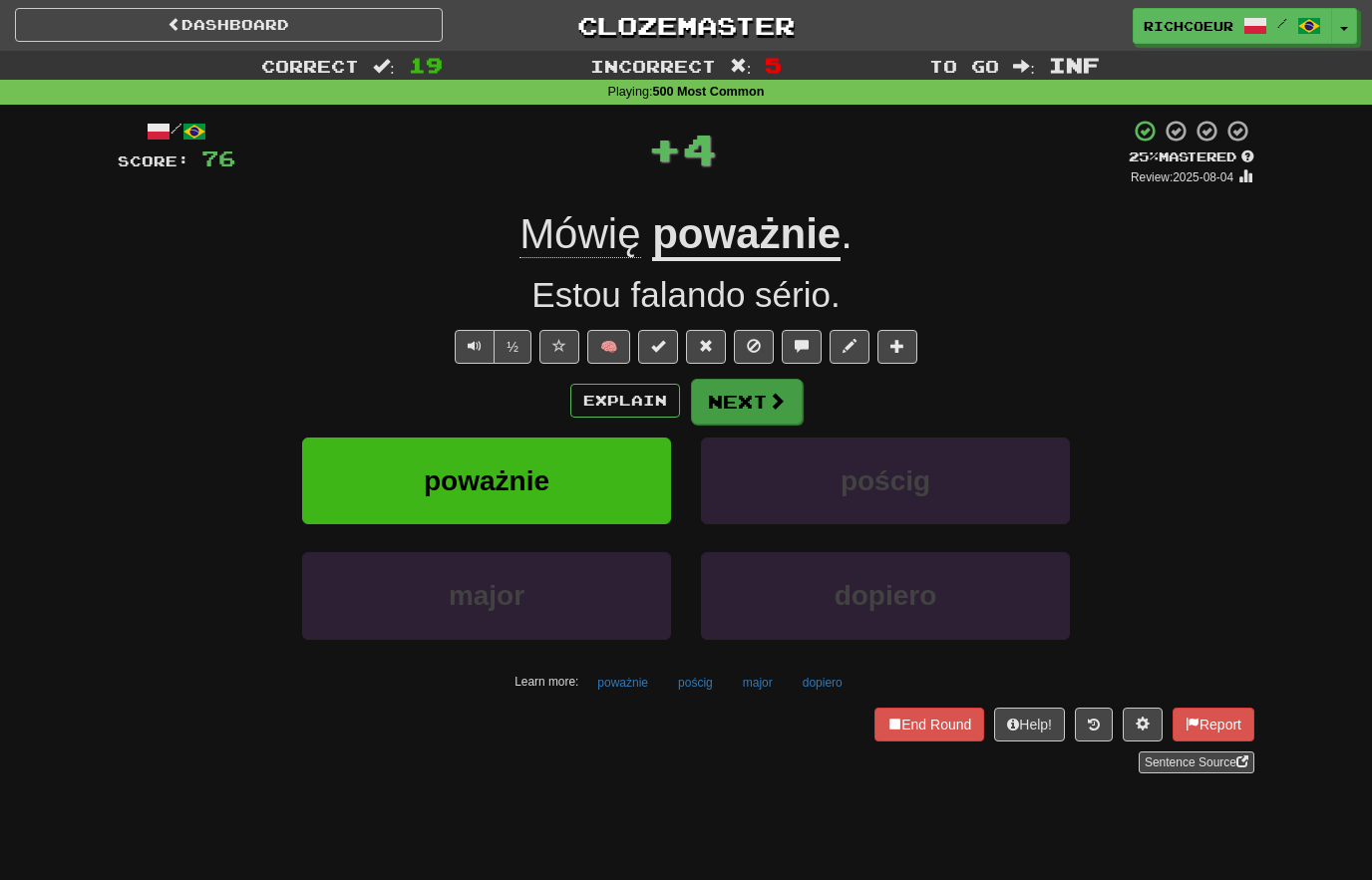 click at bounding box center (777, 401) 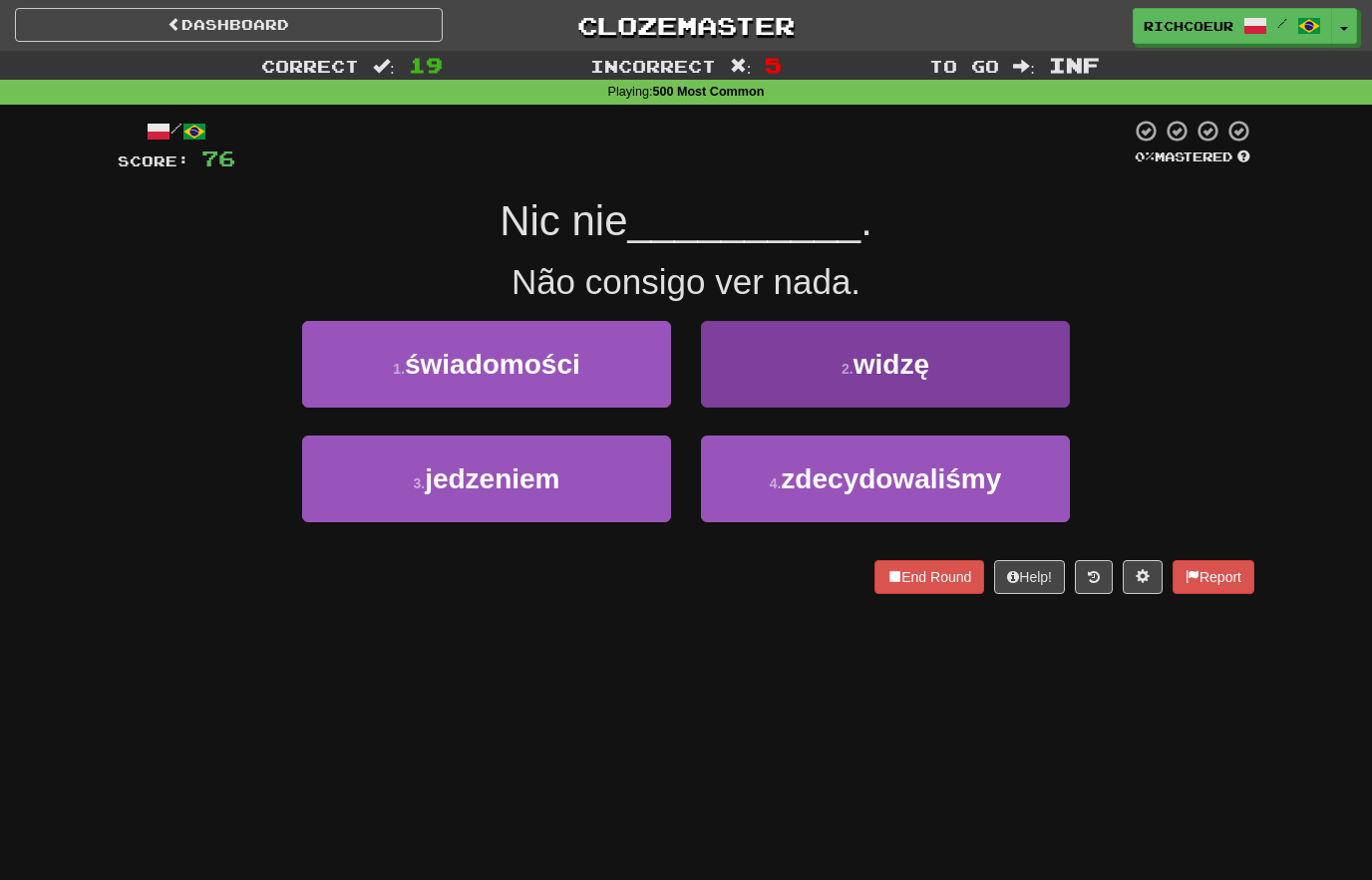click on "2 .  widzę" at bounding box center (885, 364) 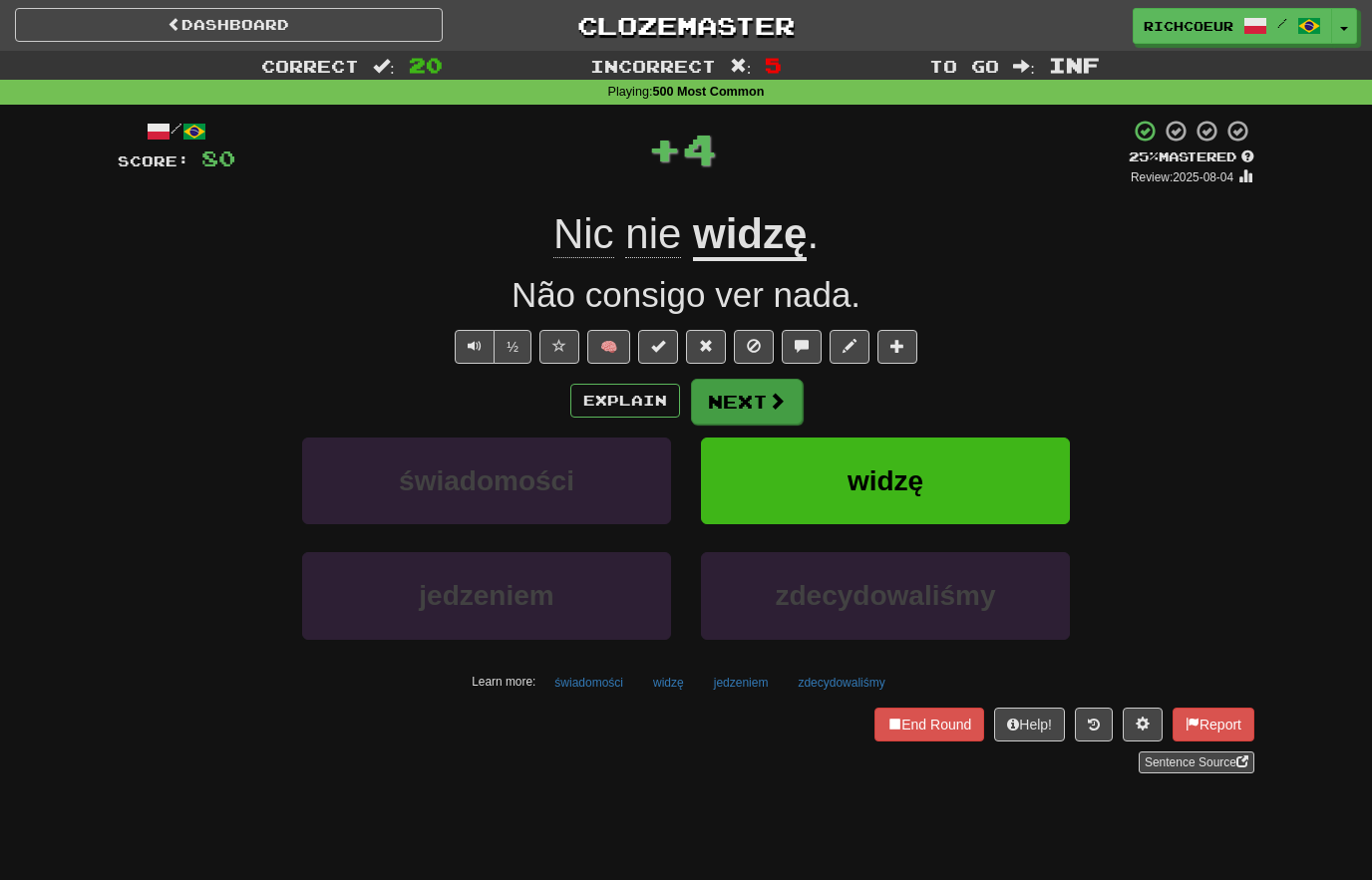 click at bounding box center [777, 401] 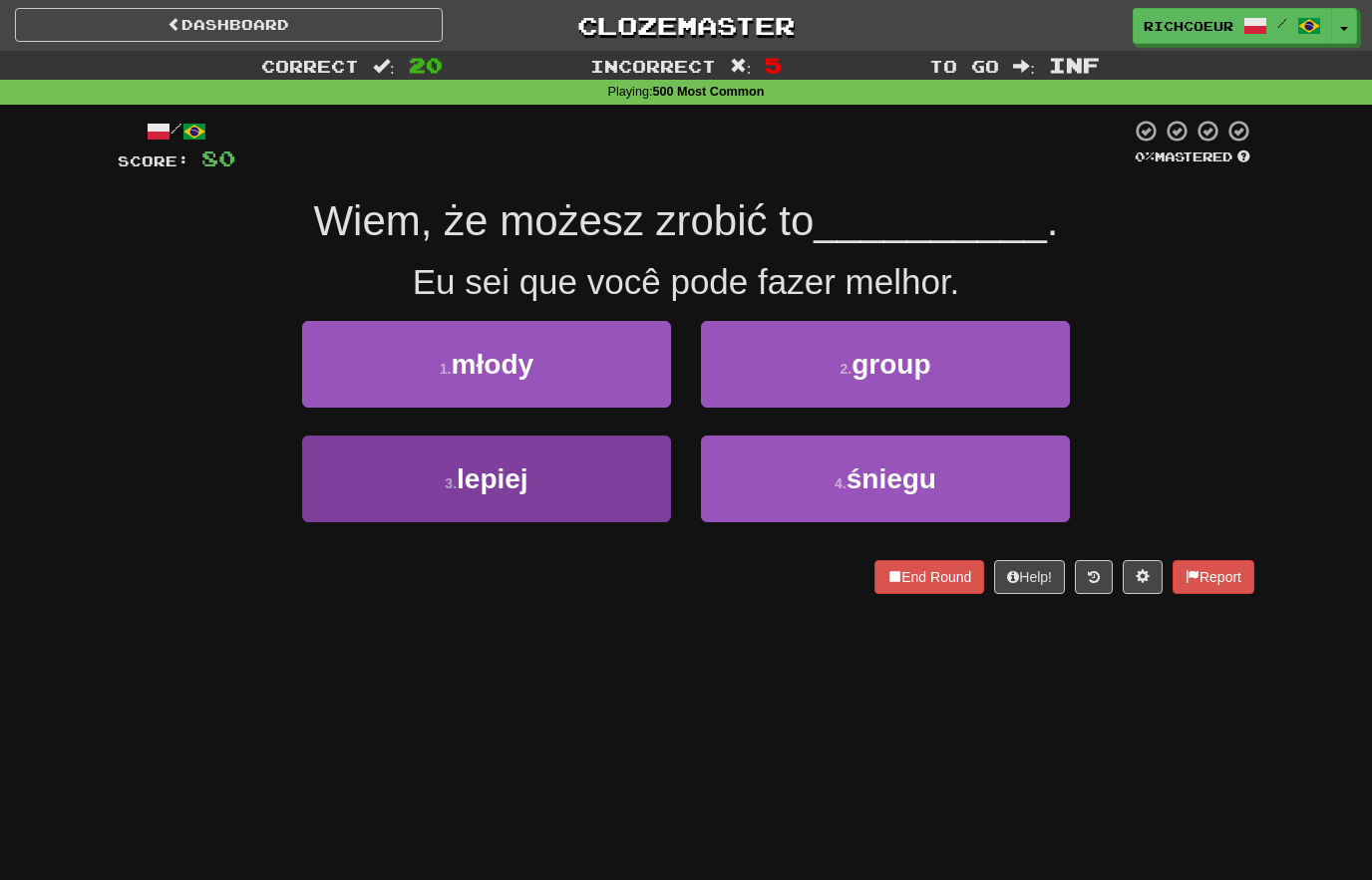 click on "3 .  lepiej" at bounding box center [487, 478] 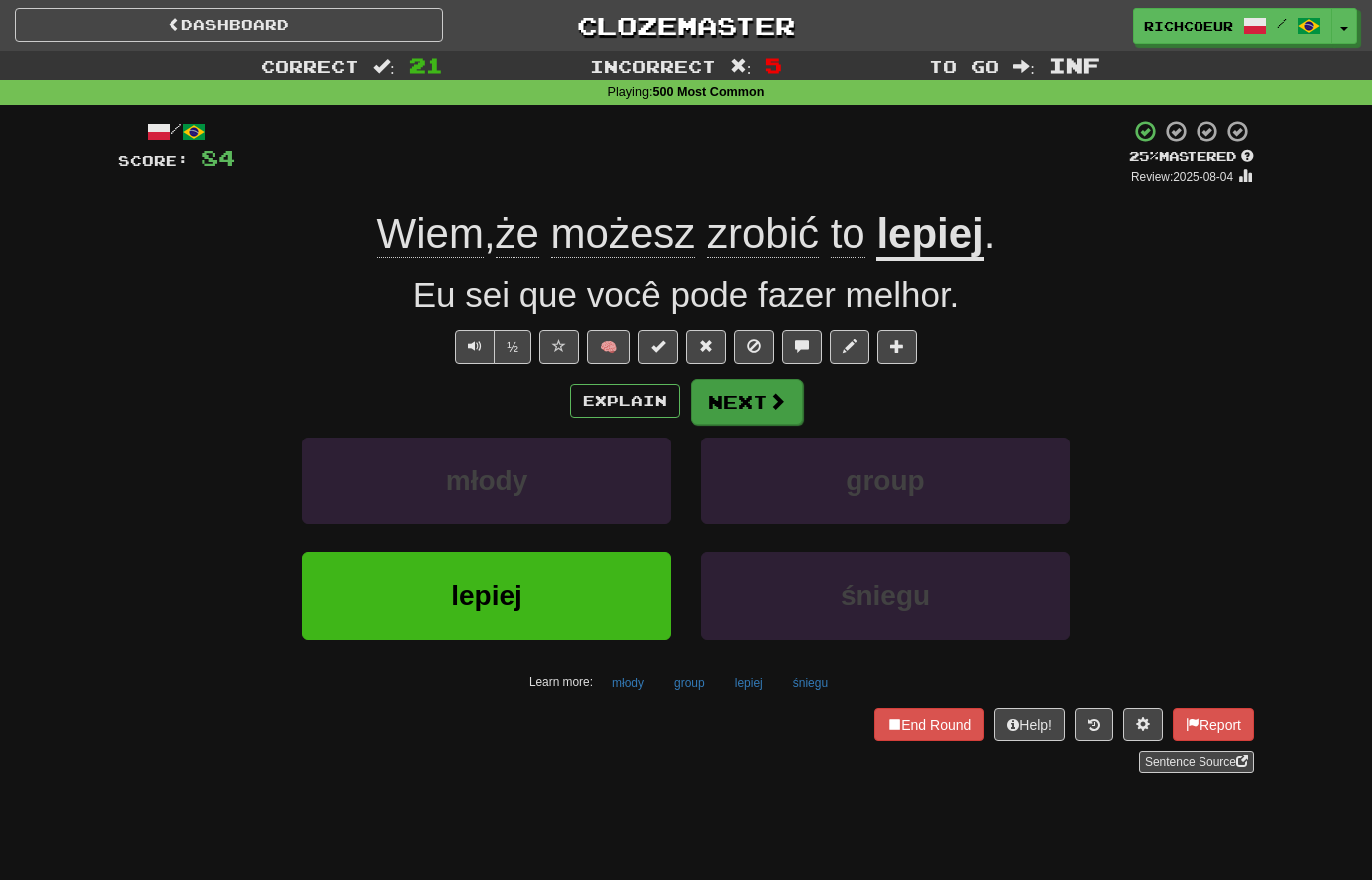 click at bounding box center [777, 401] 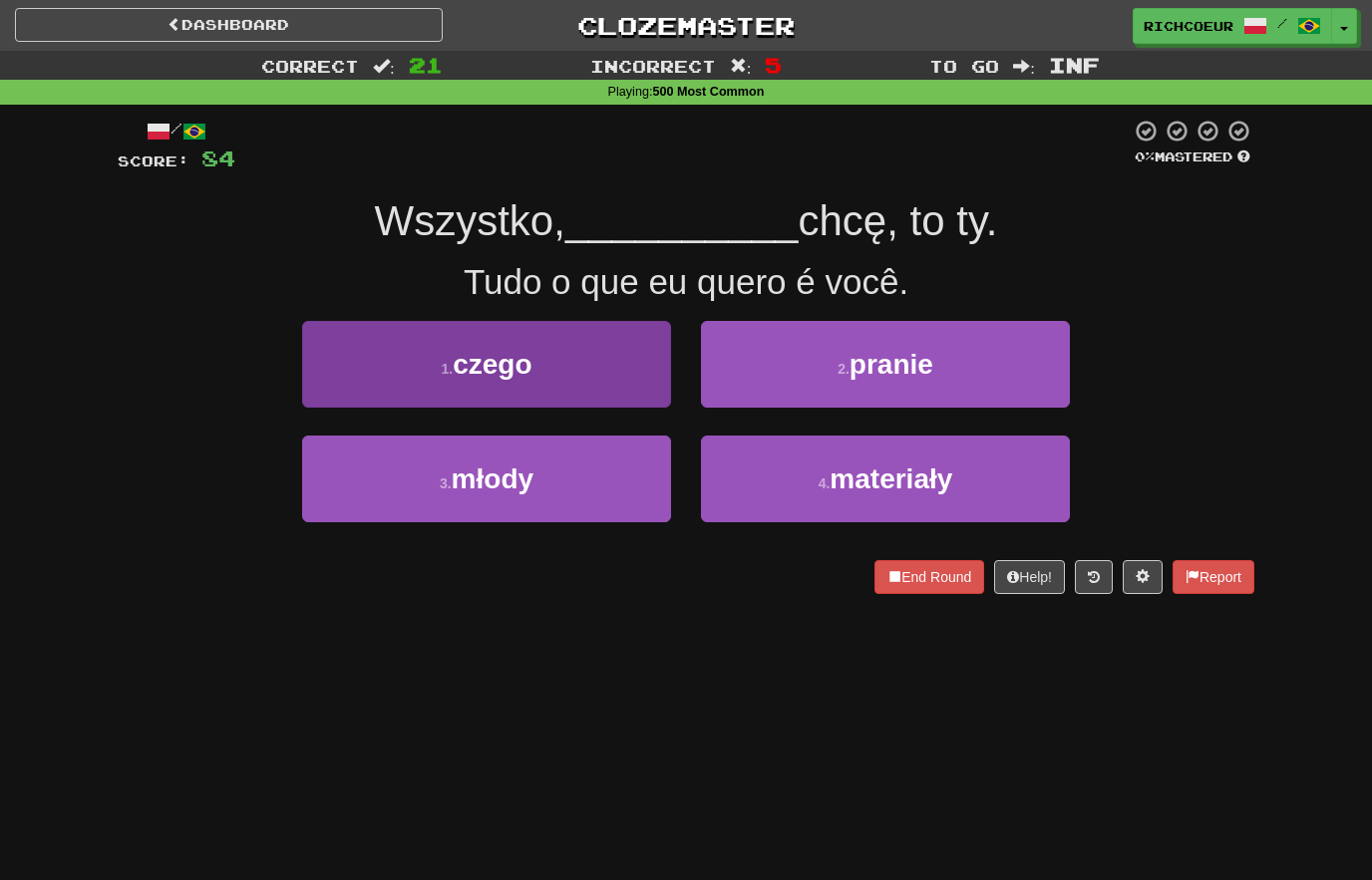 click on "1 .  czego" at bounding box center [487, 364] 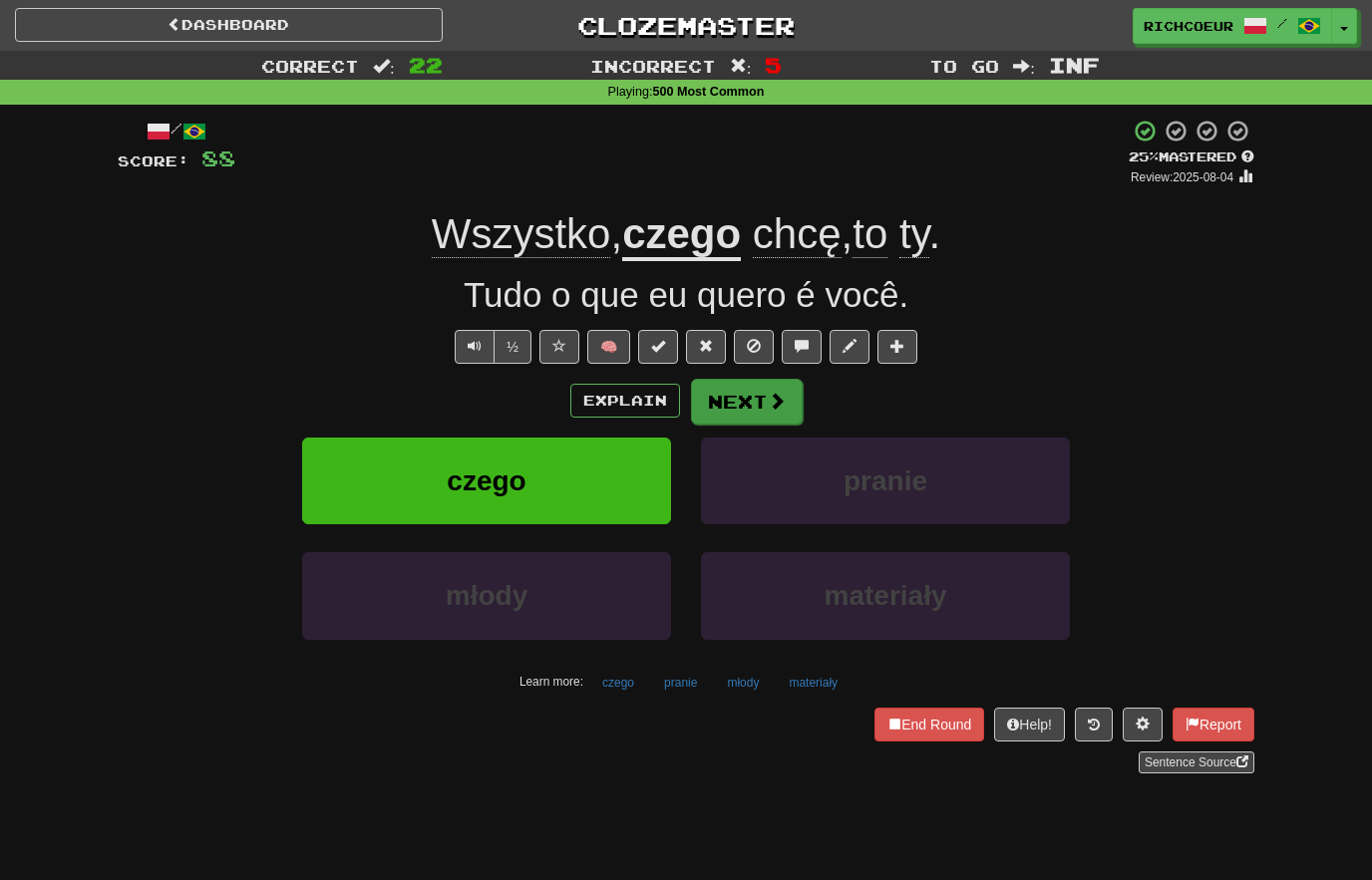 click at bounding box center [777, 401] 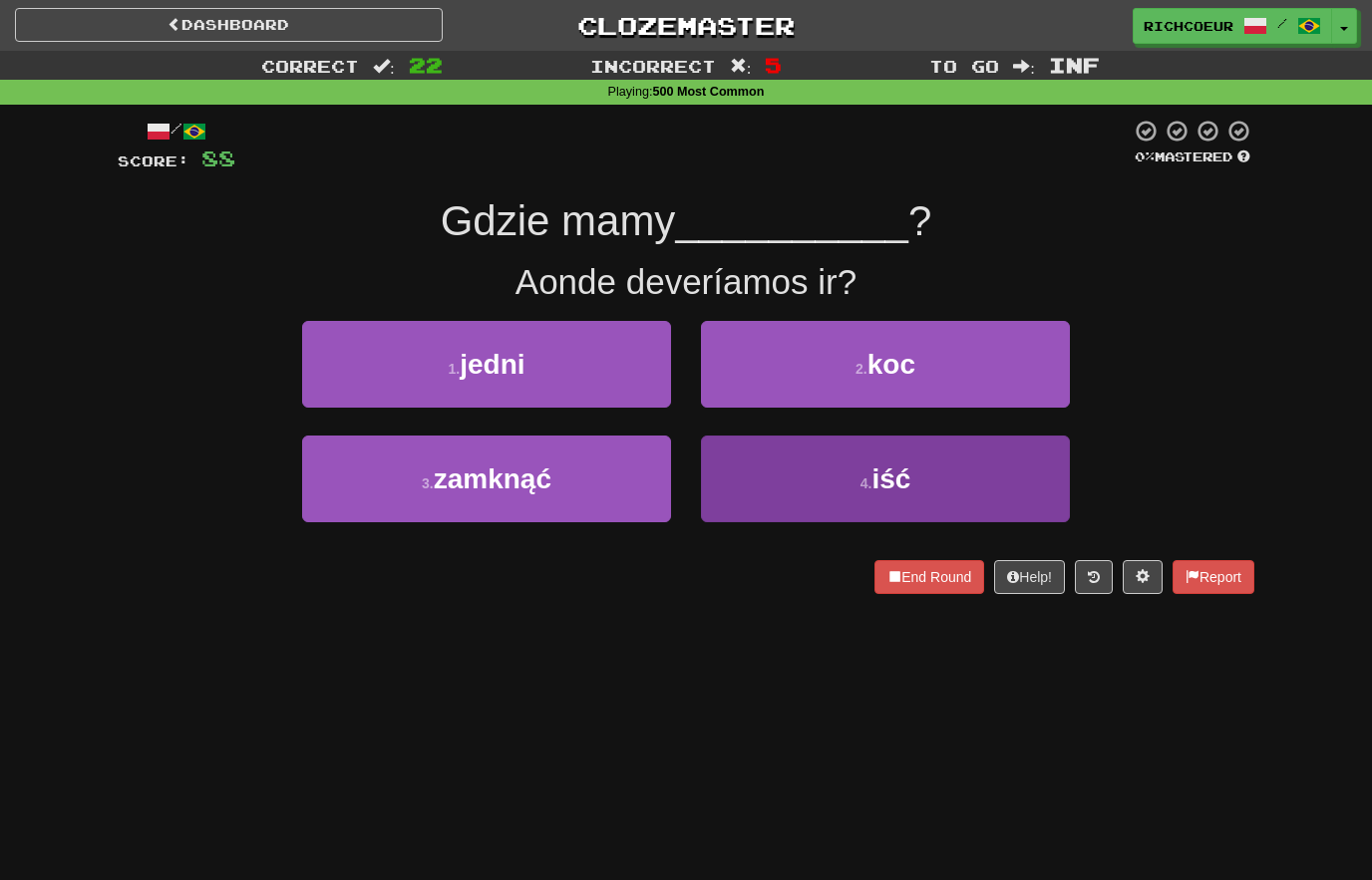 click on "4 .  iść" at bounding box center (885, 478) 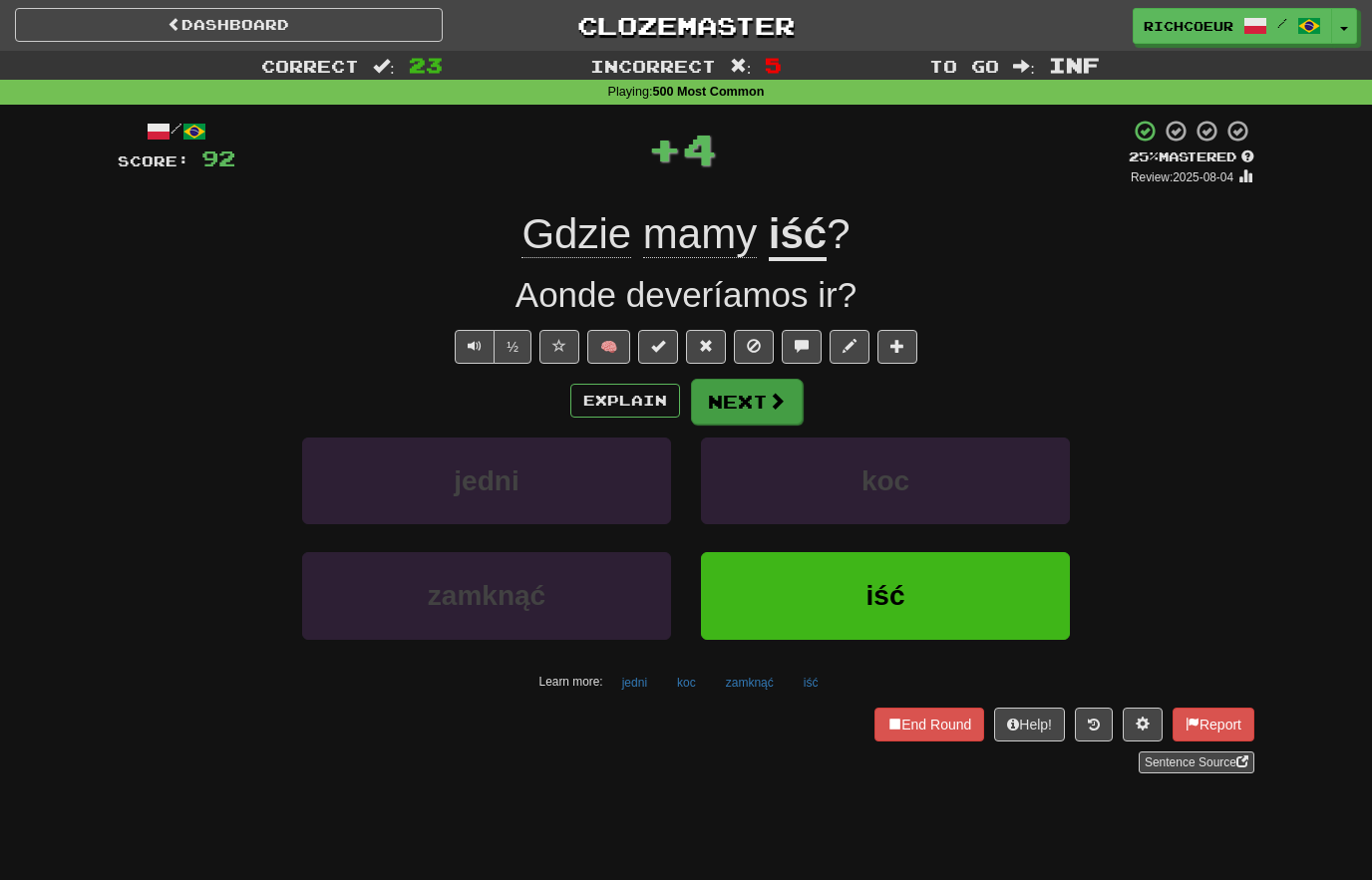 click at bounding box center [777, 401] 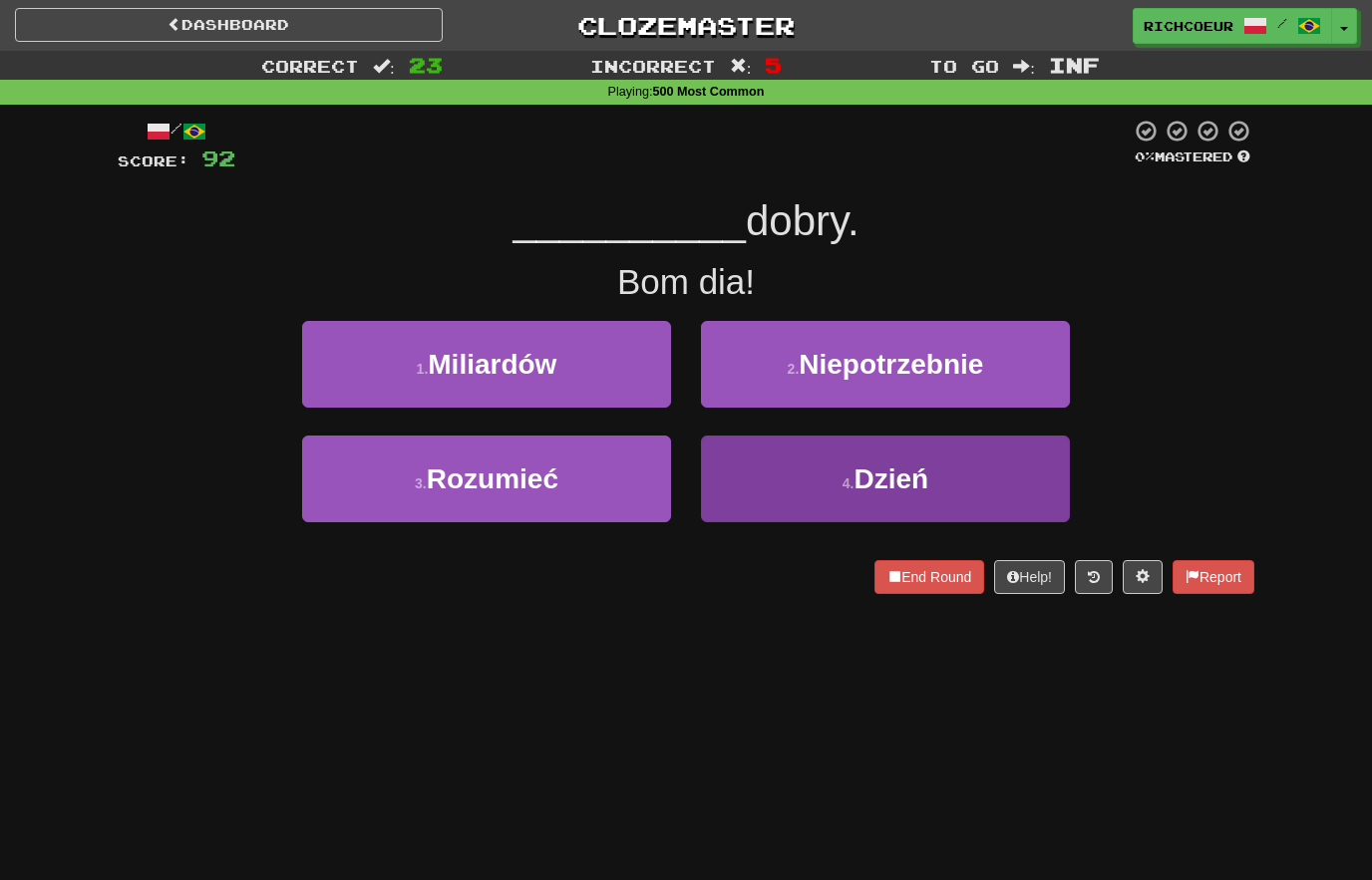 click on "4 .  Dzień" at bounding box center (885, 478) 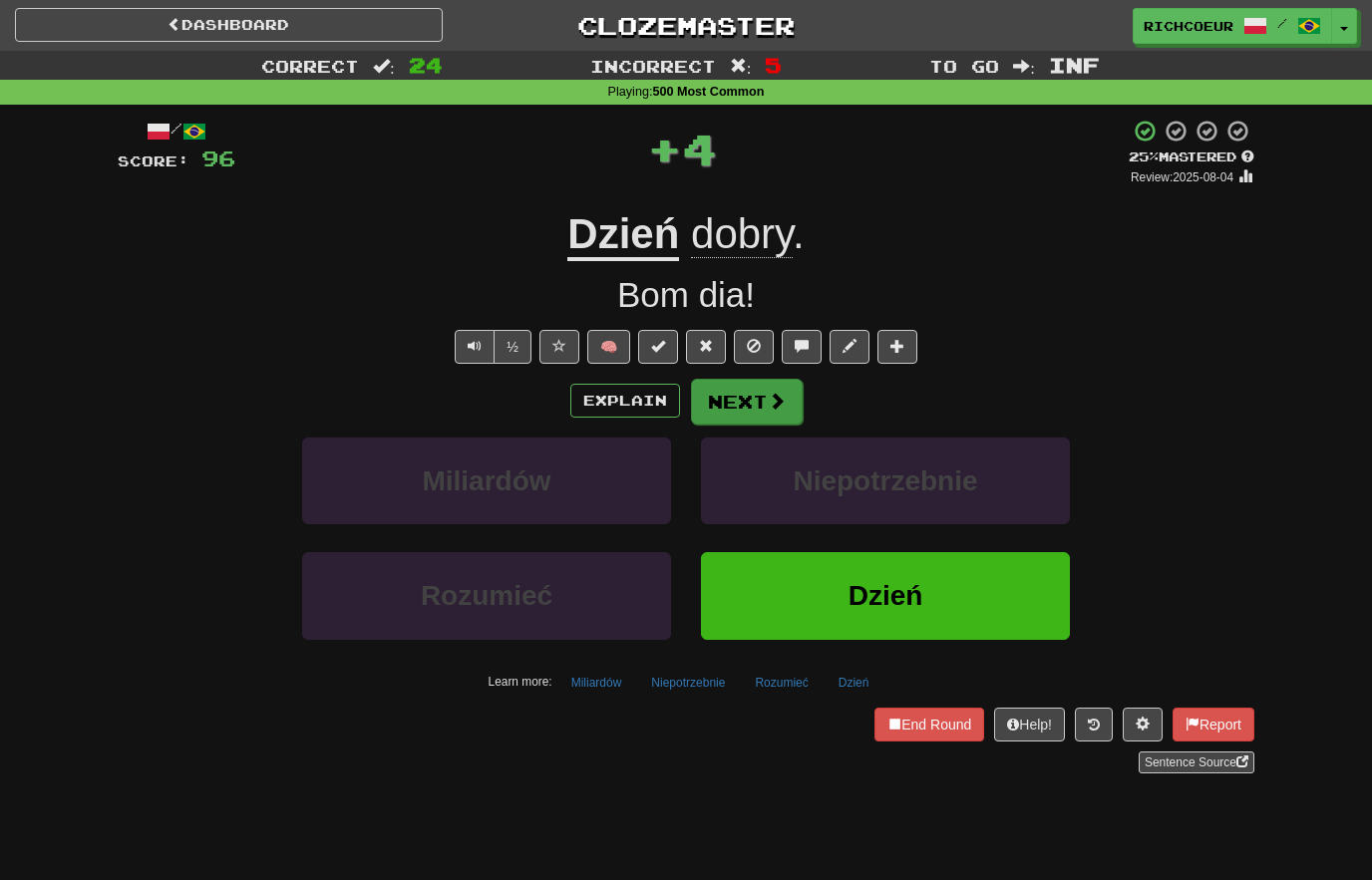 click on "Next" at bounding box center (747, 402) 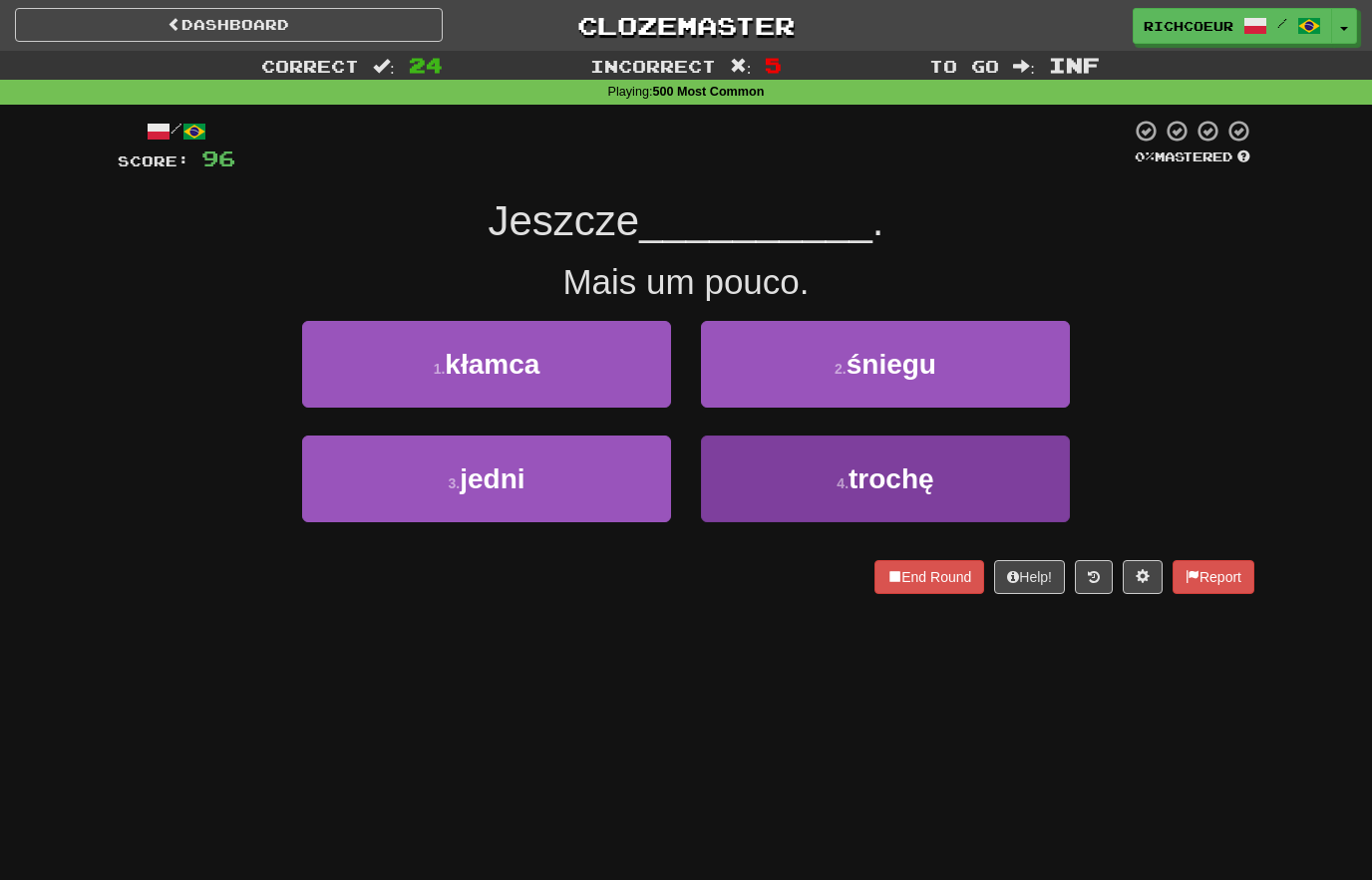 click on "4 .  trochę" at bounding box center (885, 478) 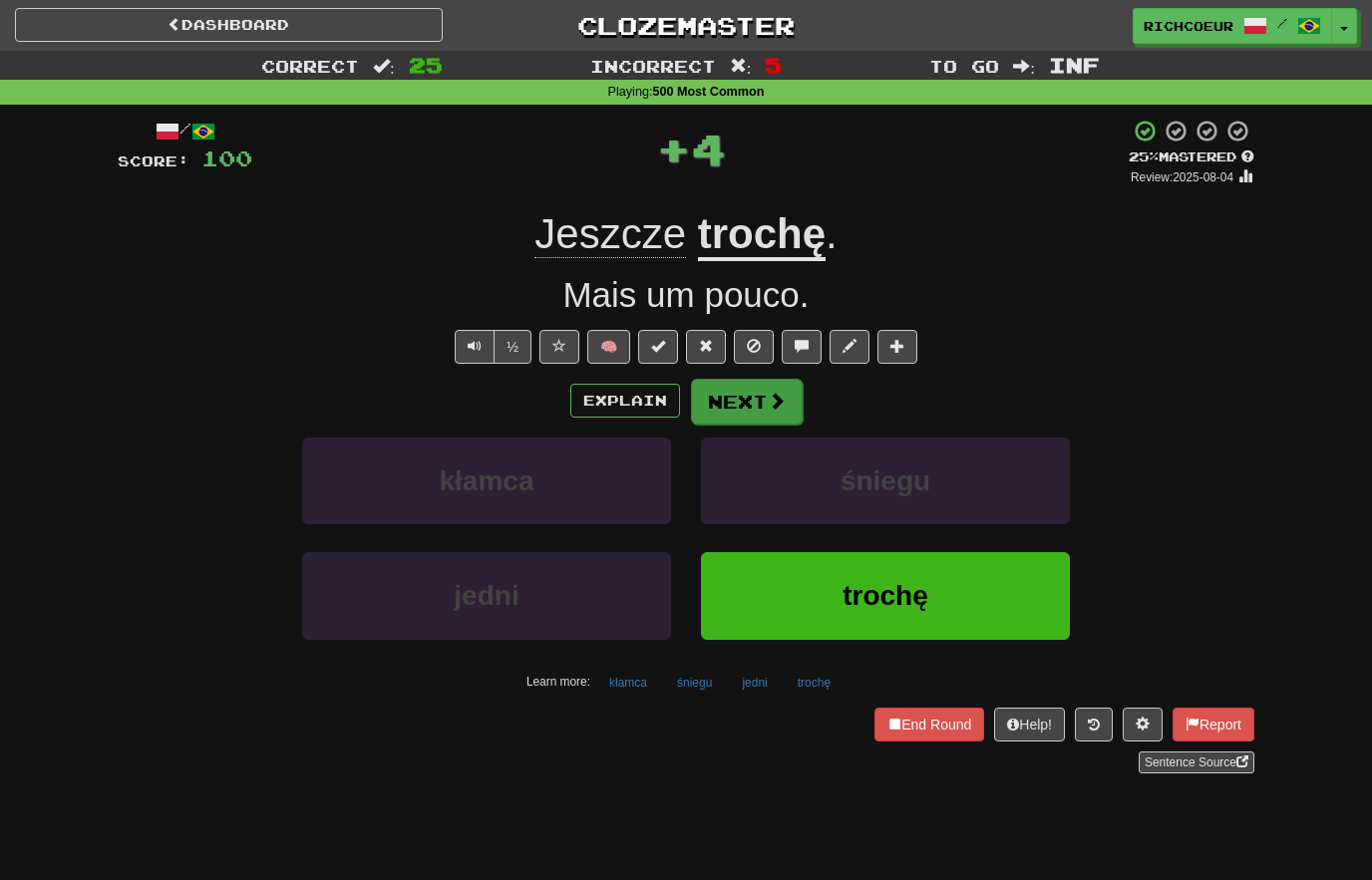 click at bounding box center (777, 401) 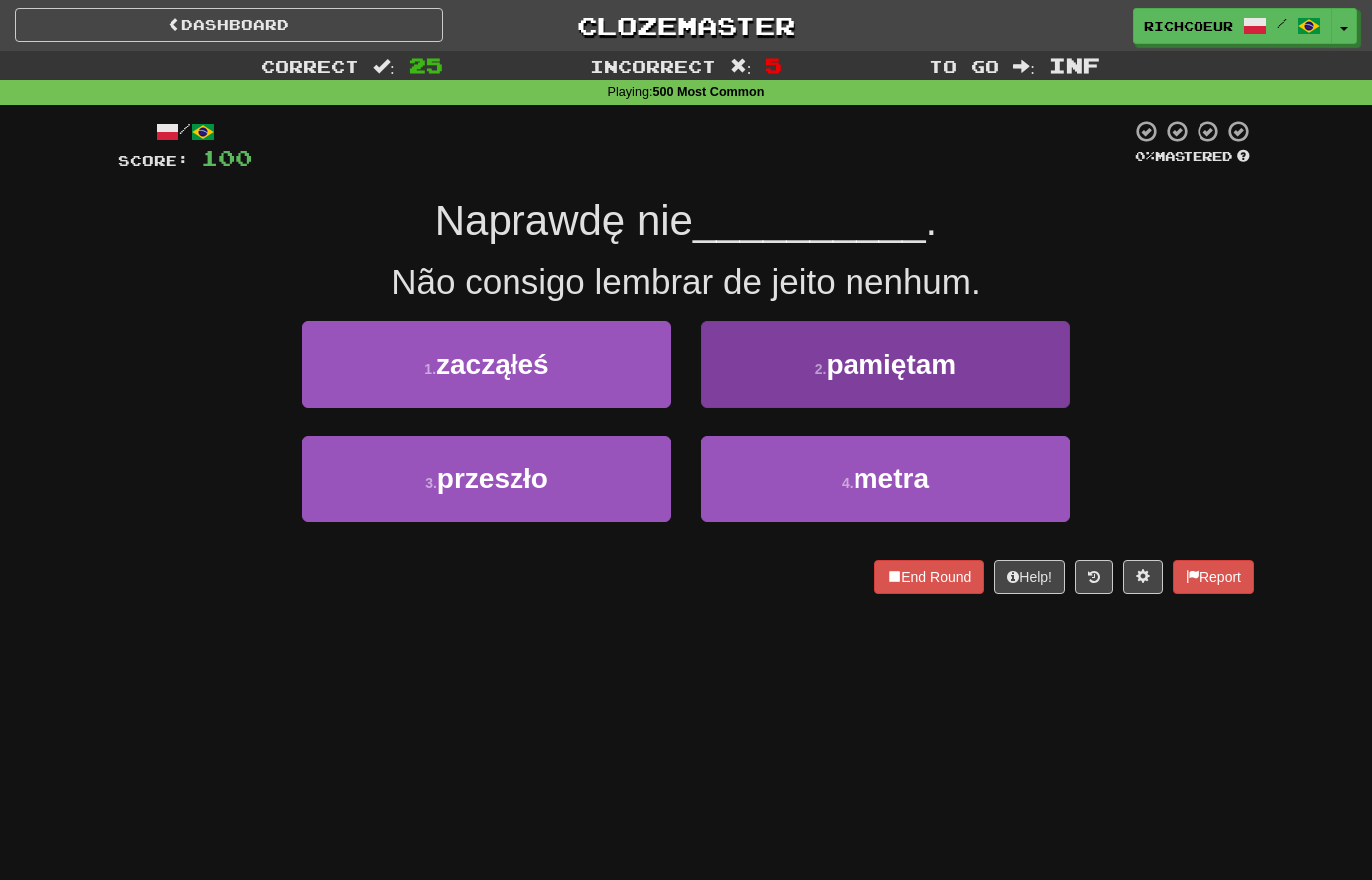 click on "pamiętam" at bounding box center [890, 364] 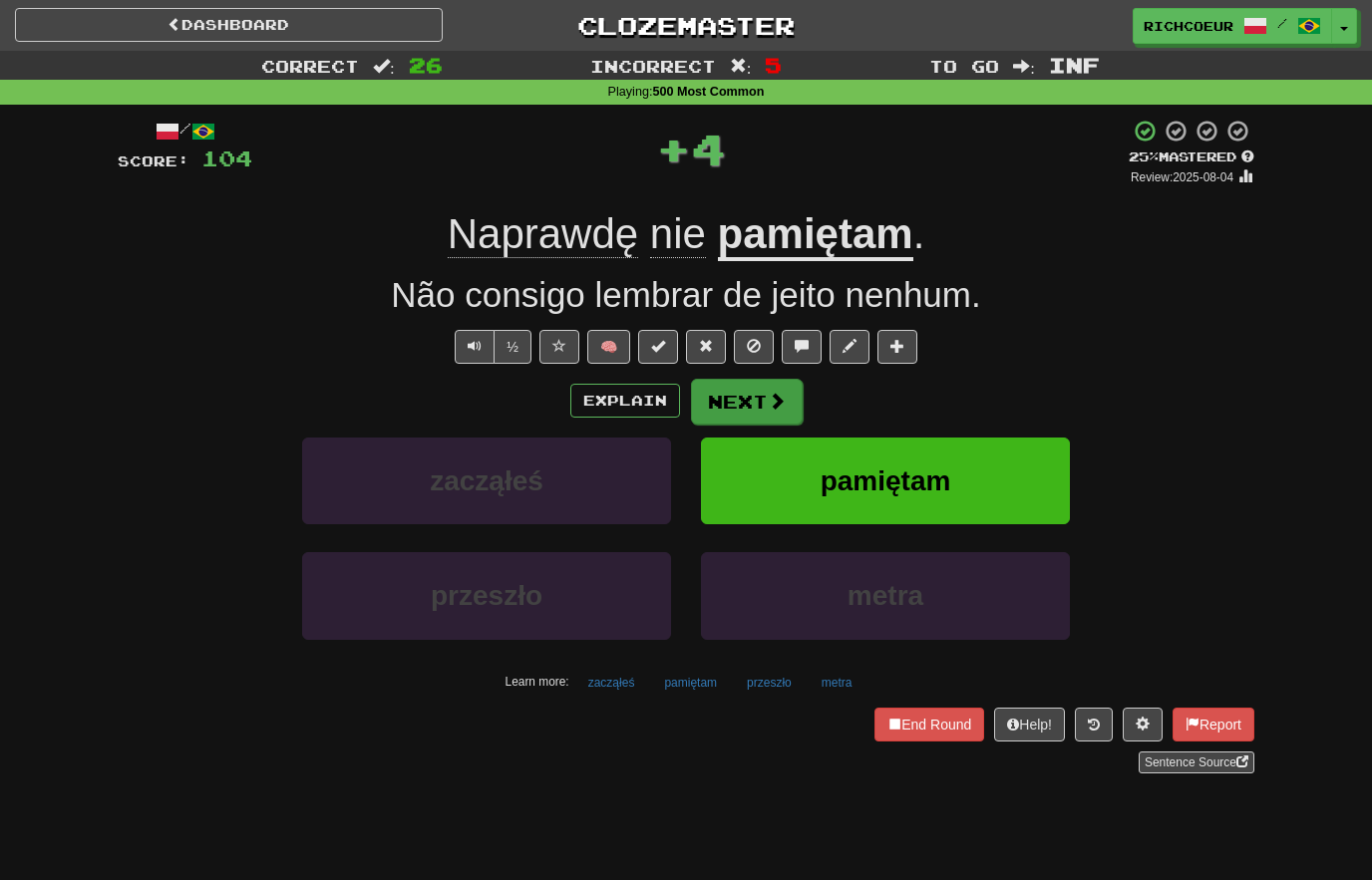 click at bounding box center (777, 401) 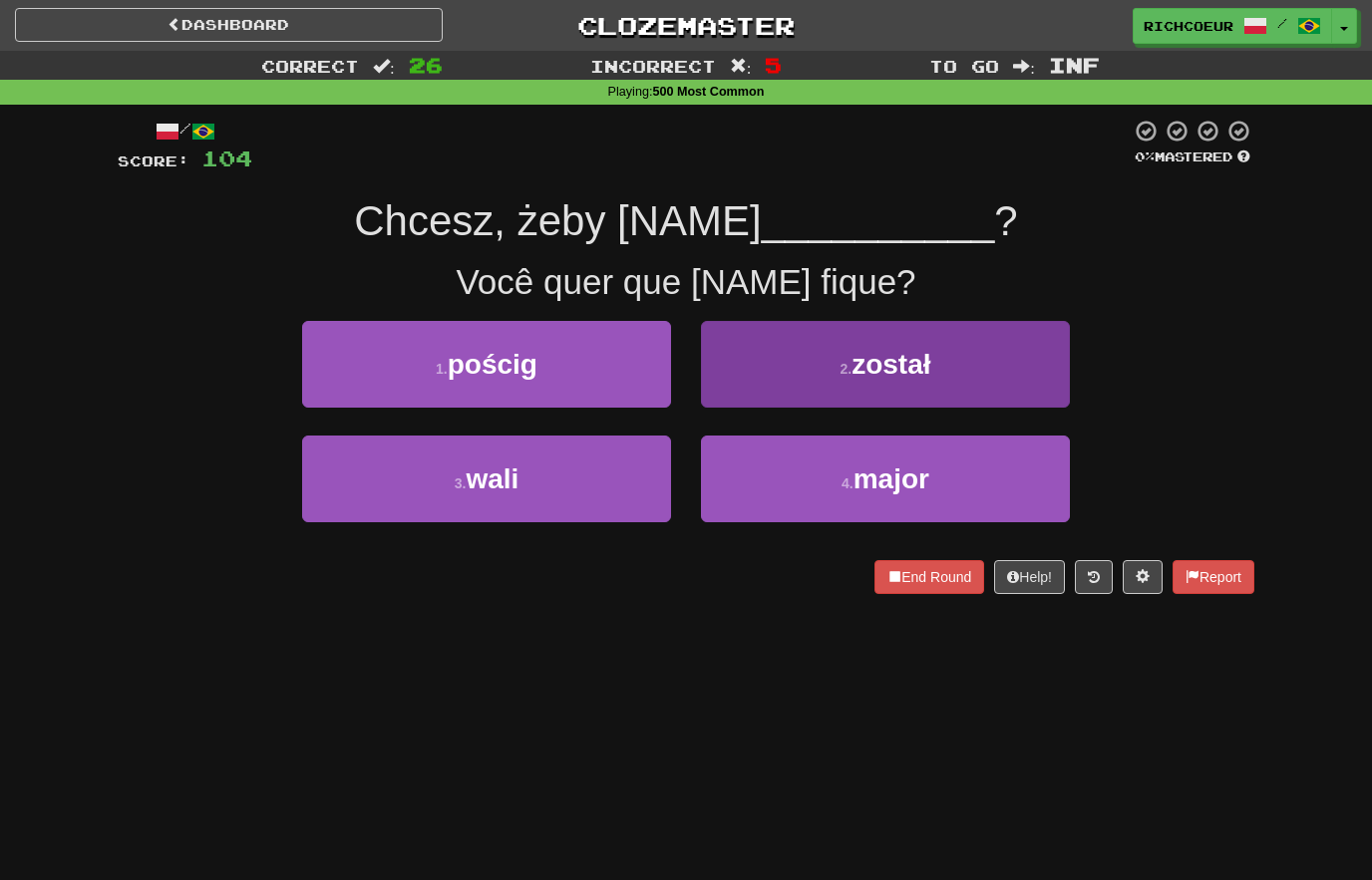 click on "został" at bounding box center [890, 364] 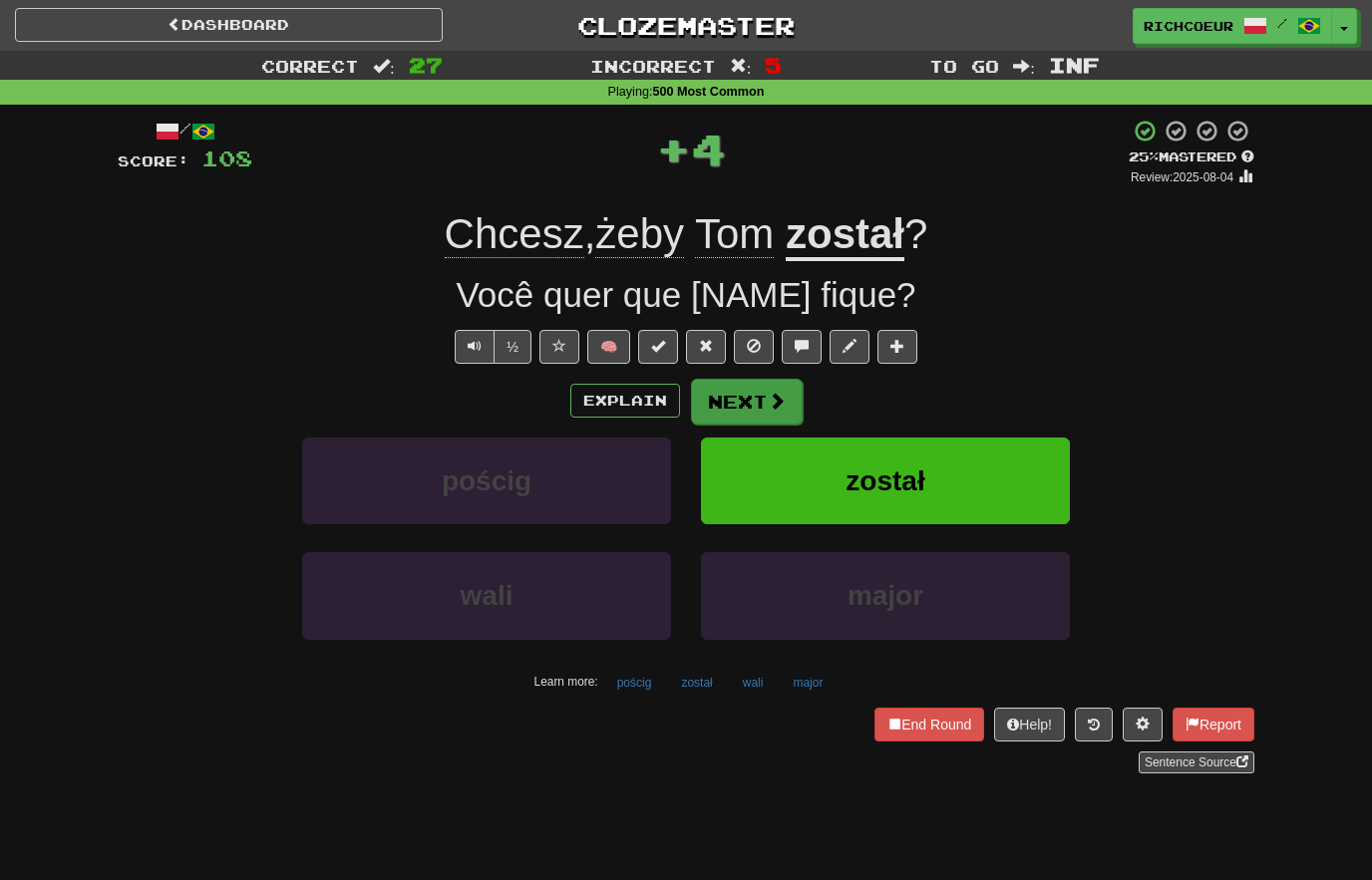 click at bounding box center [777, 401] 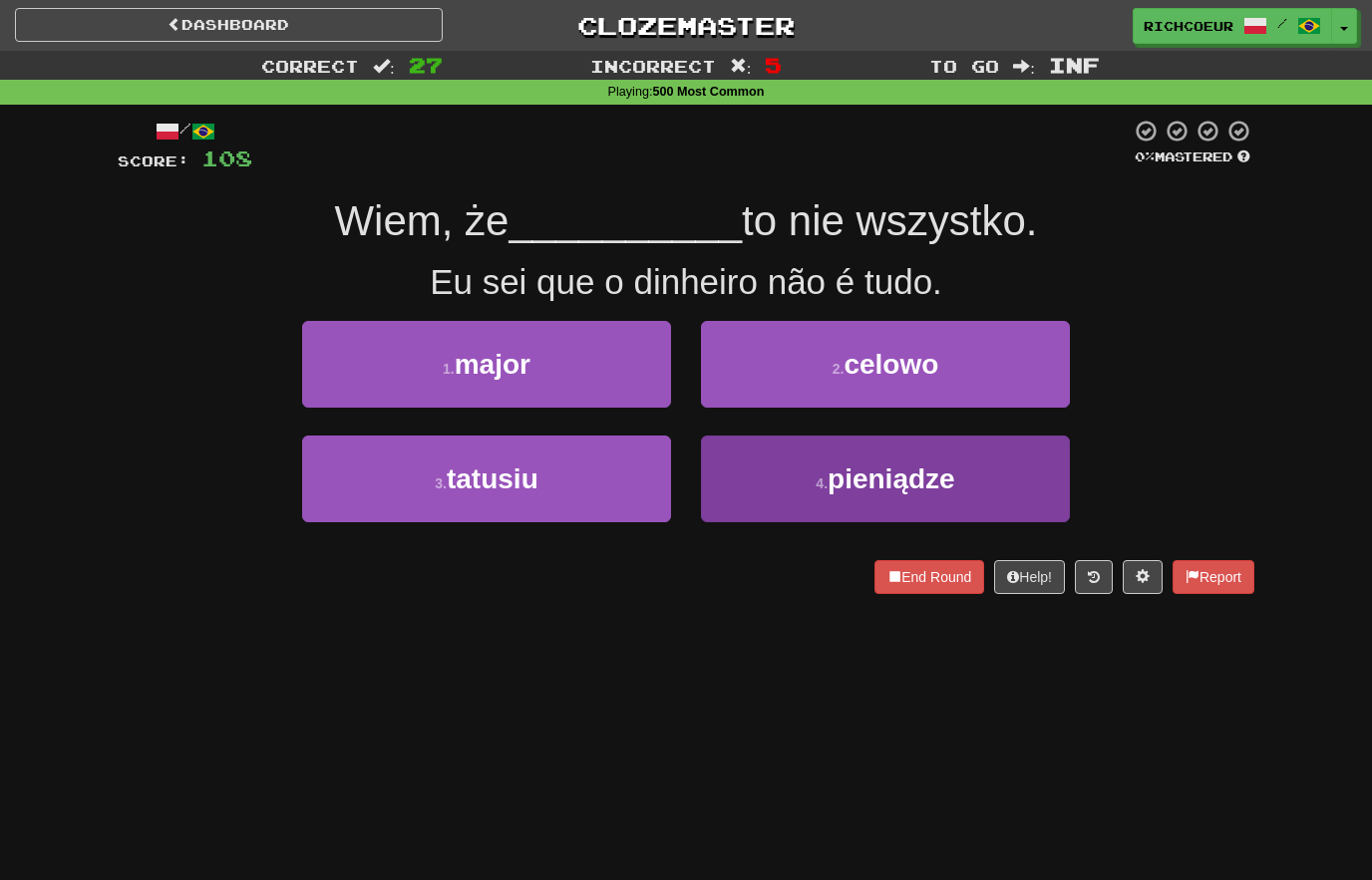 click on "pieniądze" at bounding box center [891, 478] 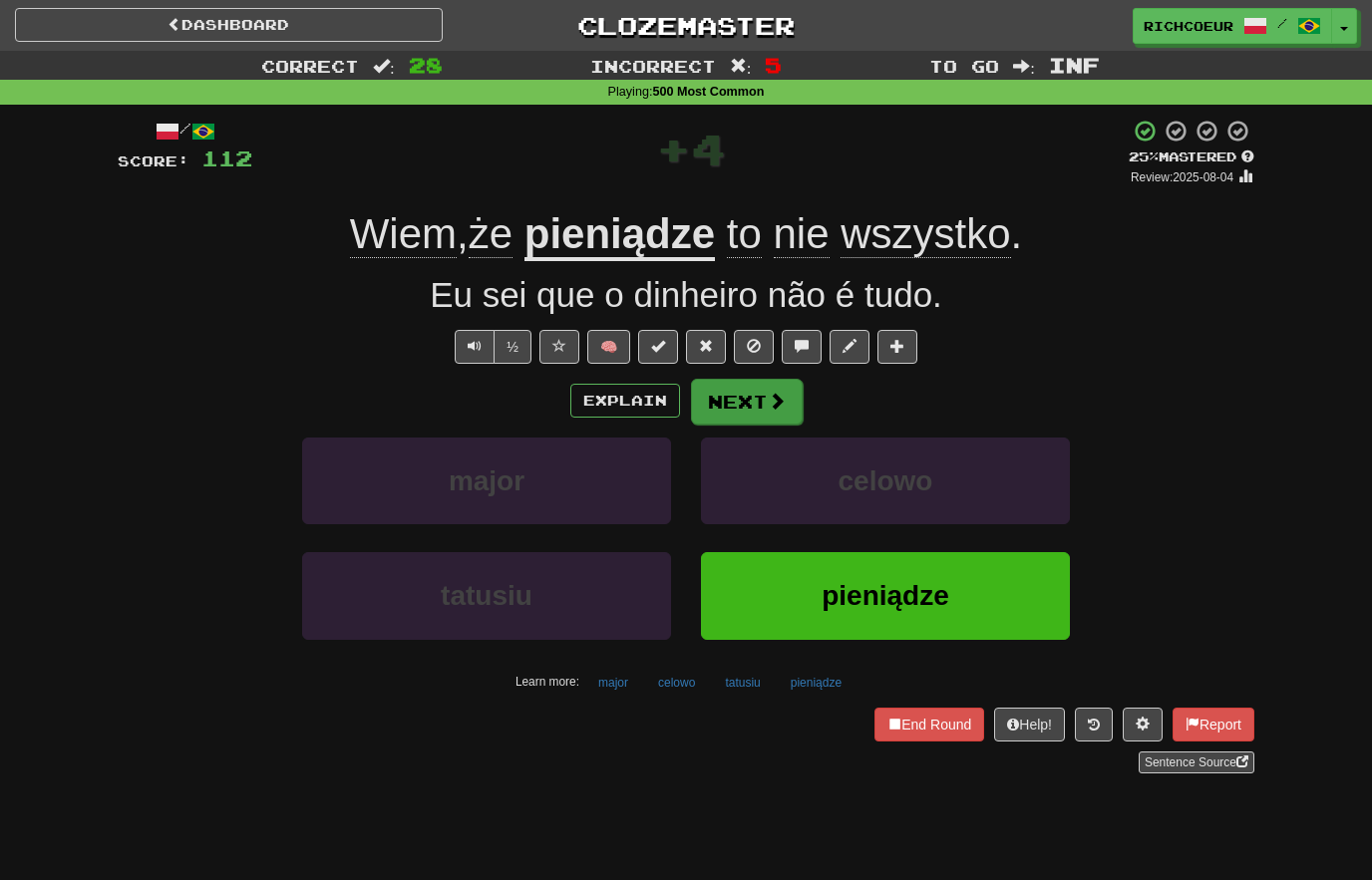 click at bounding box center (777, 401) 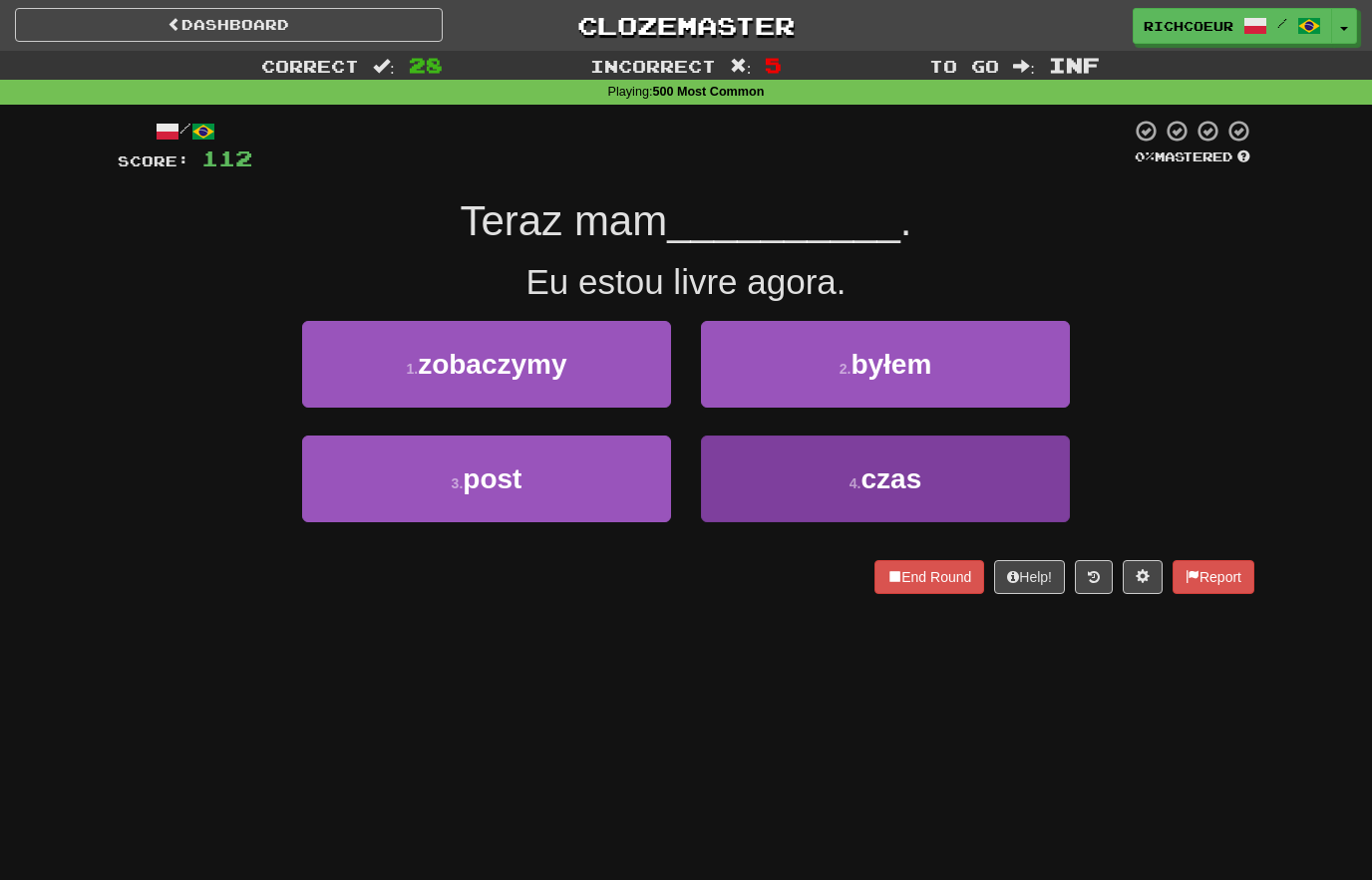 click on "4 .  czas" at bounding box center [885, 478] 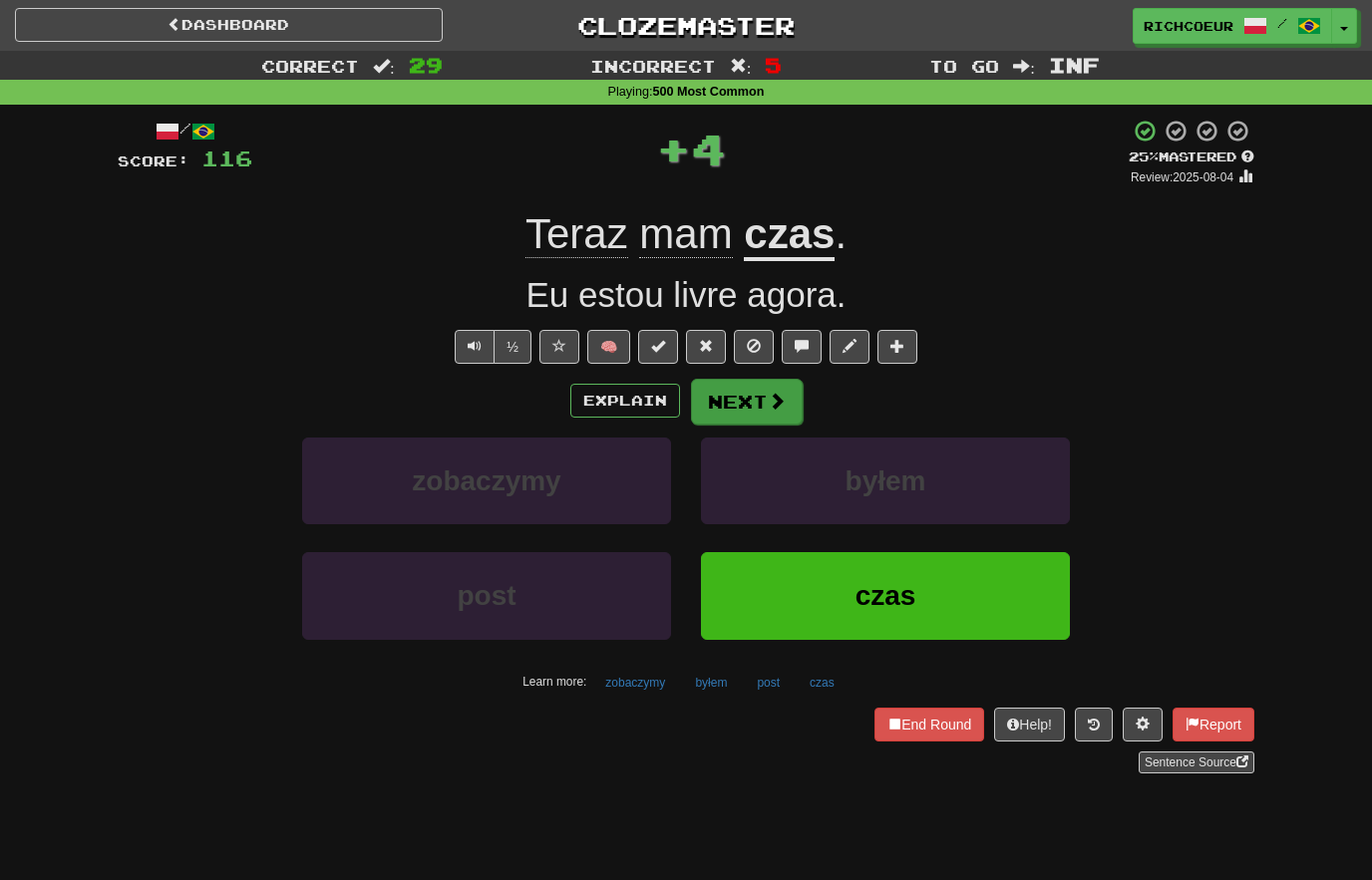 click at bounding box center (777, 401) 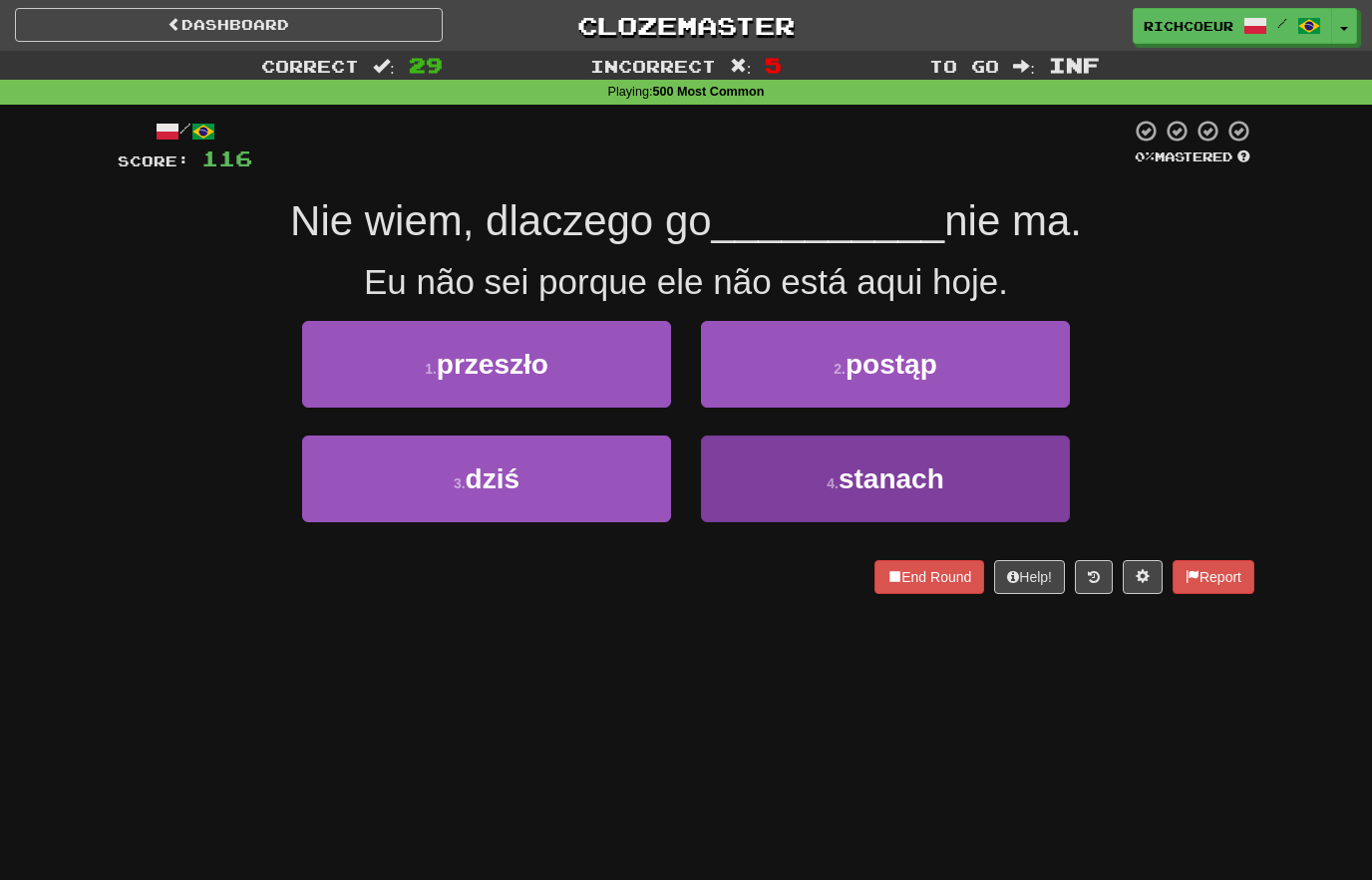 click on "stanach" at bounding box center (891, 478) 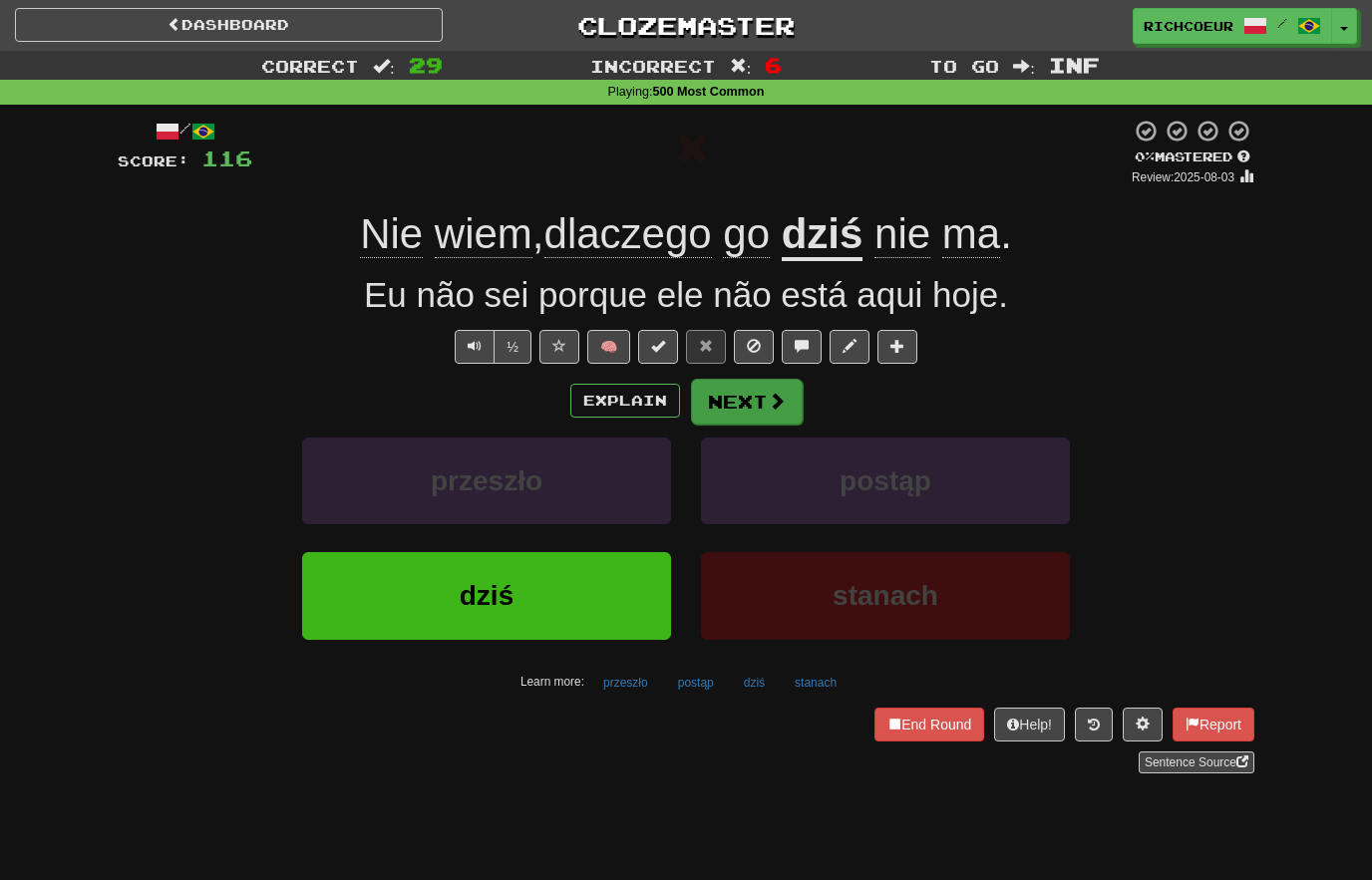 click at bounding box center (777, 401) 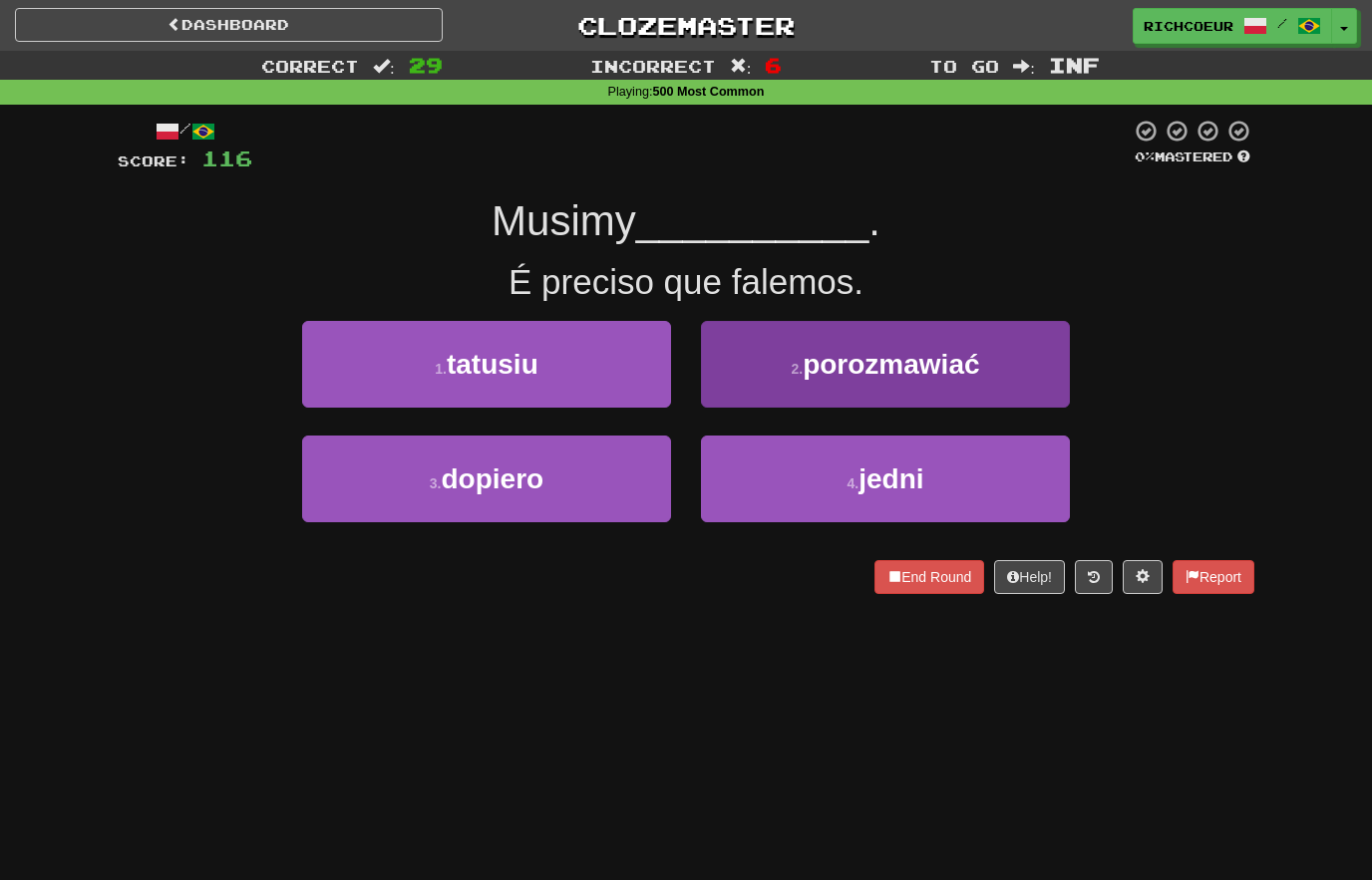 click on "porozmawiać" at bounding box center [890, 364] 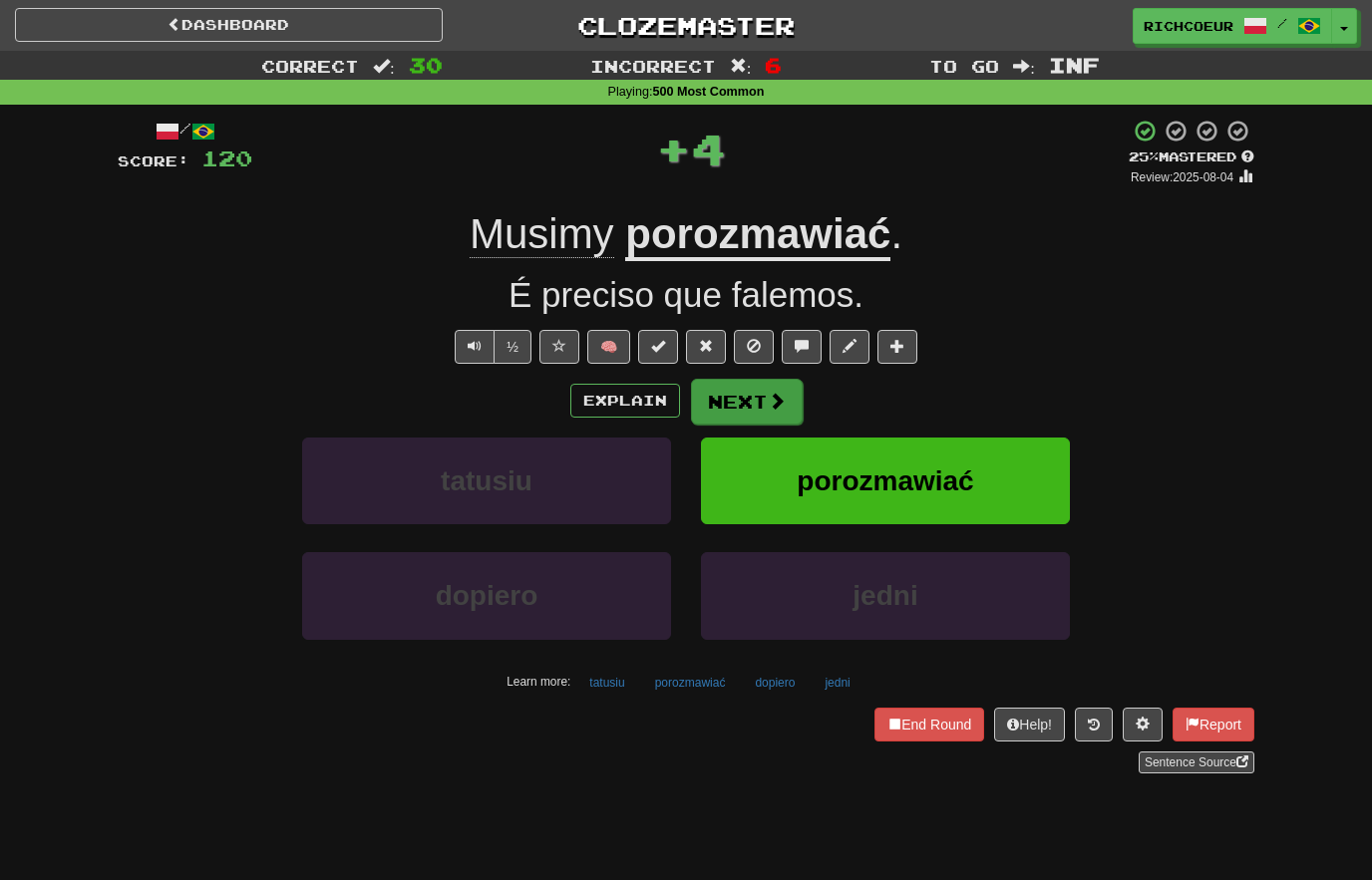 click at bounding box center [777, 401] 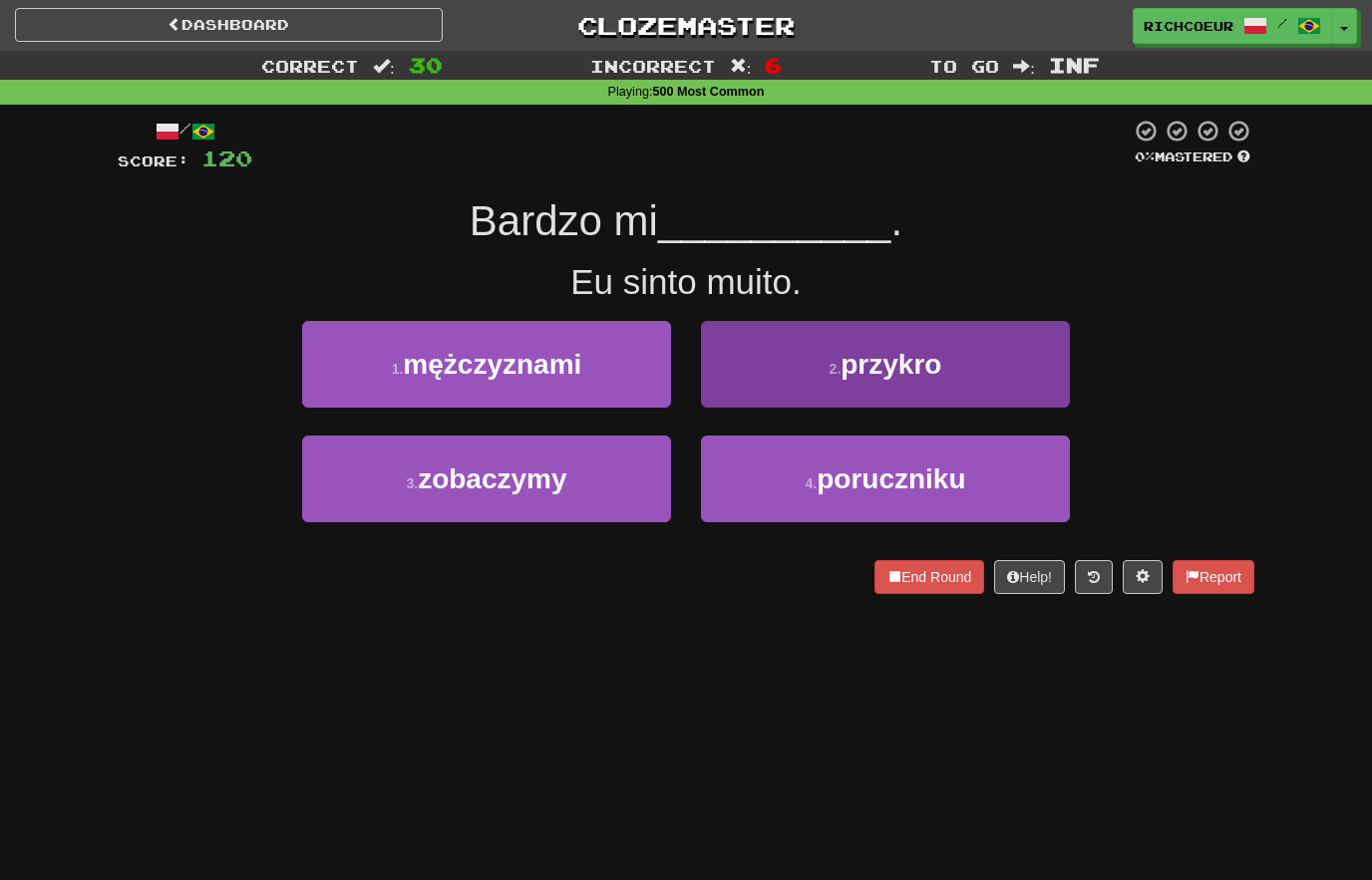 click on "2 .  przykro" at bounding box center [885, 364] 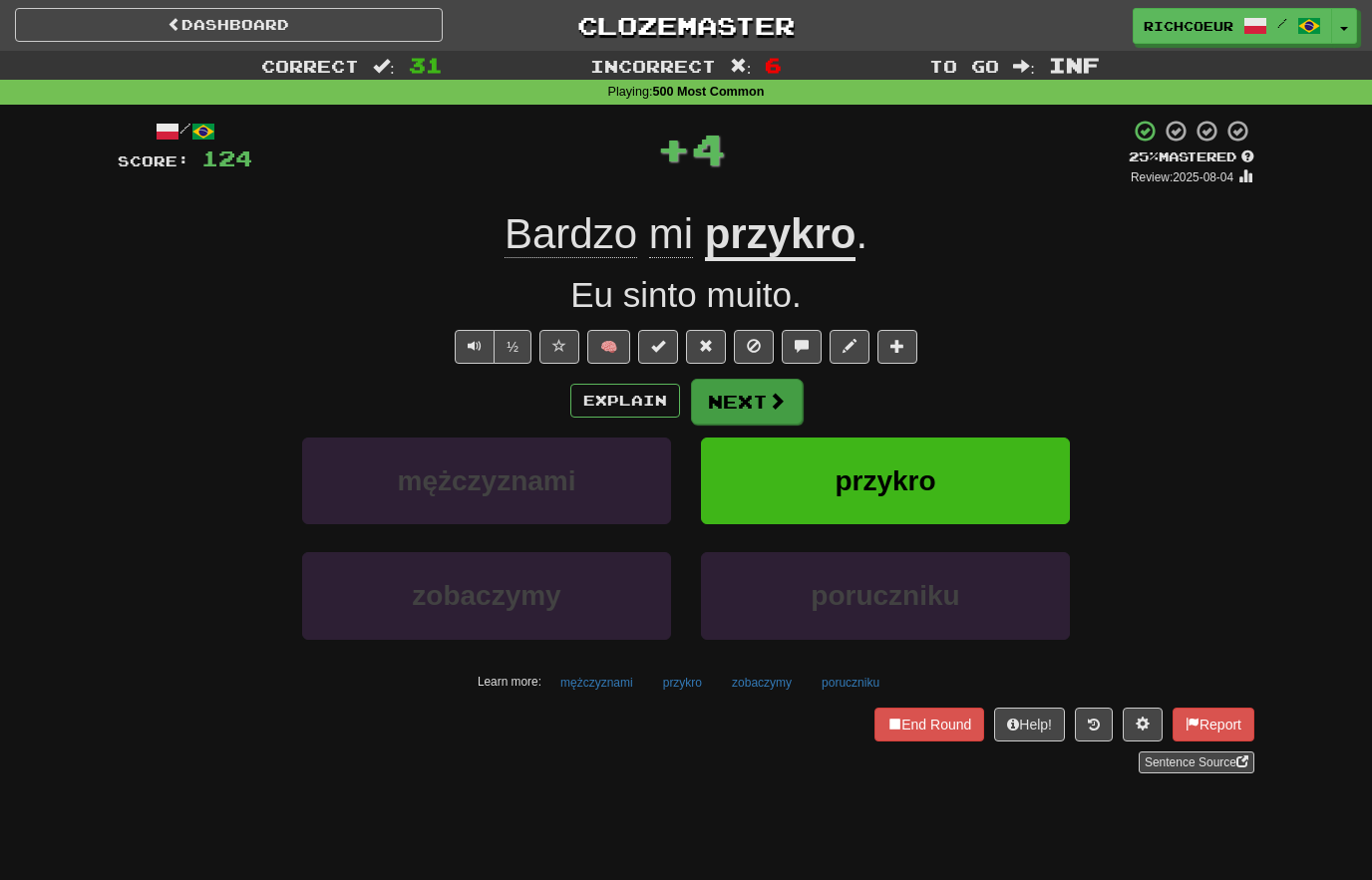 click at bounding box center (777, 401) 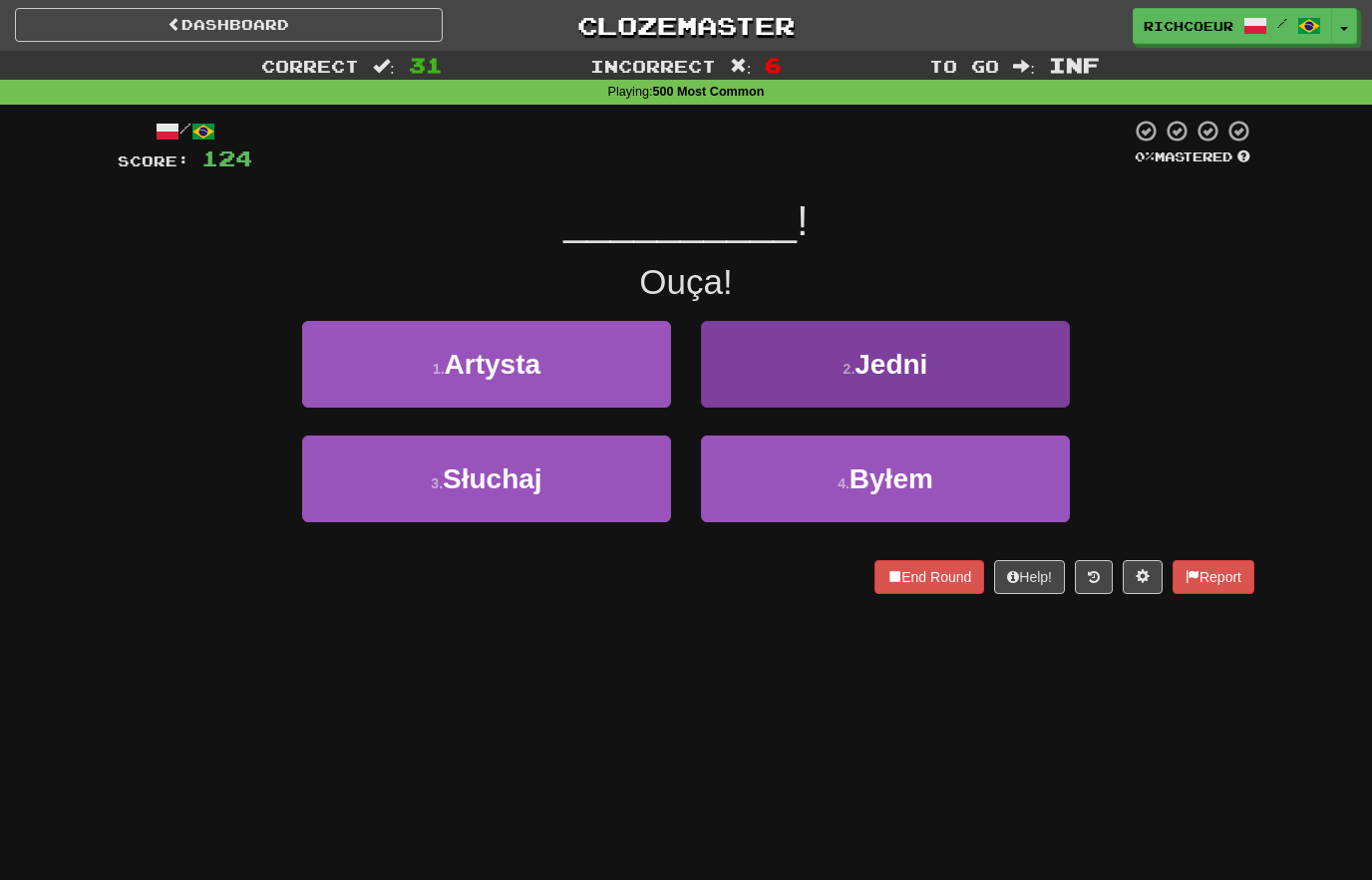click on "Jedni" at bounding box center [890, 364] 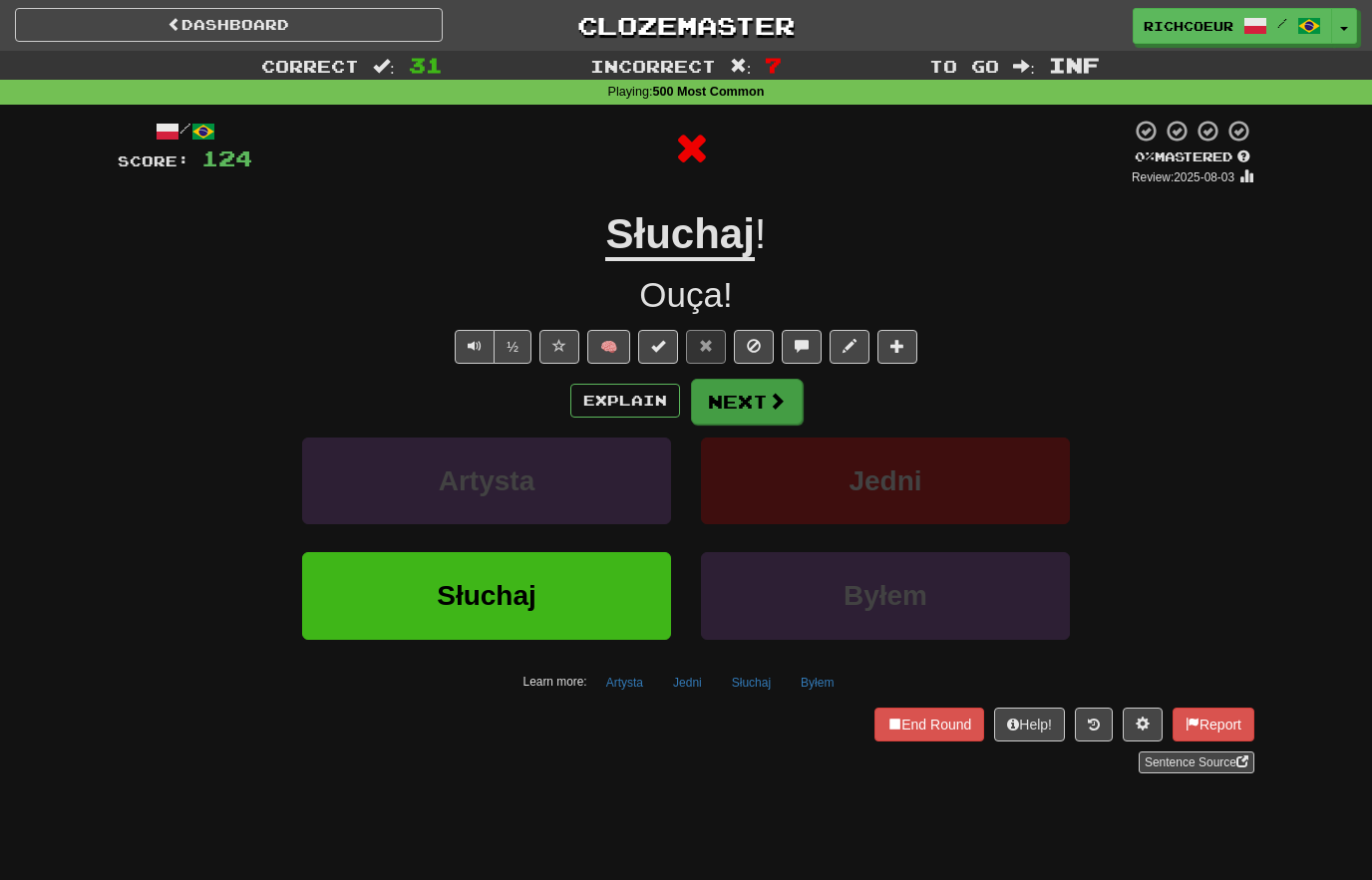 click on "Next" at bounding box center (747, 402) 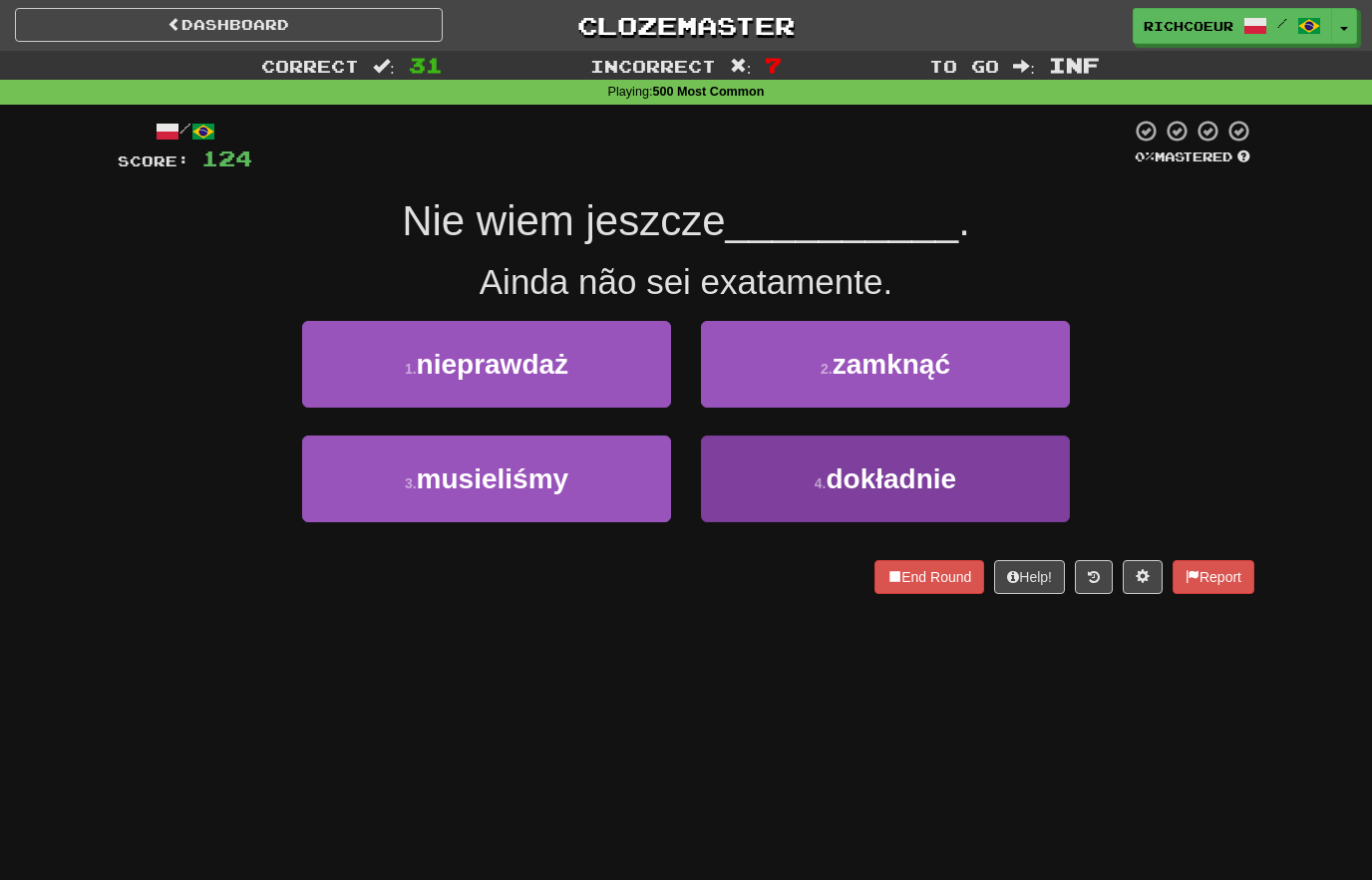 click on "dokładnie" at bounding box center [890, 478] 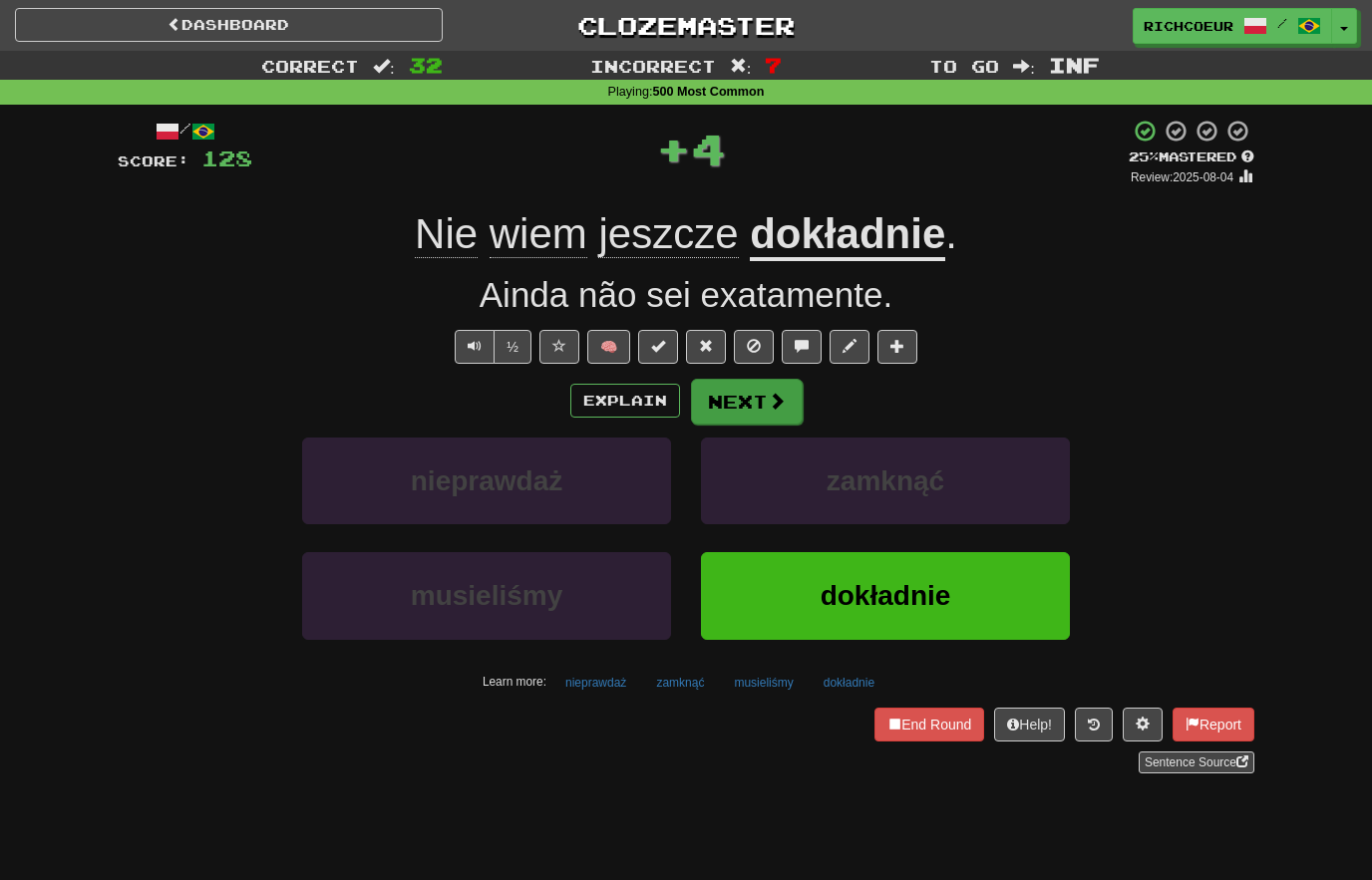 click on "Next" at bounding box center (747, 402) 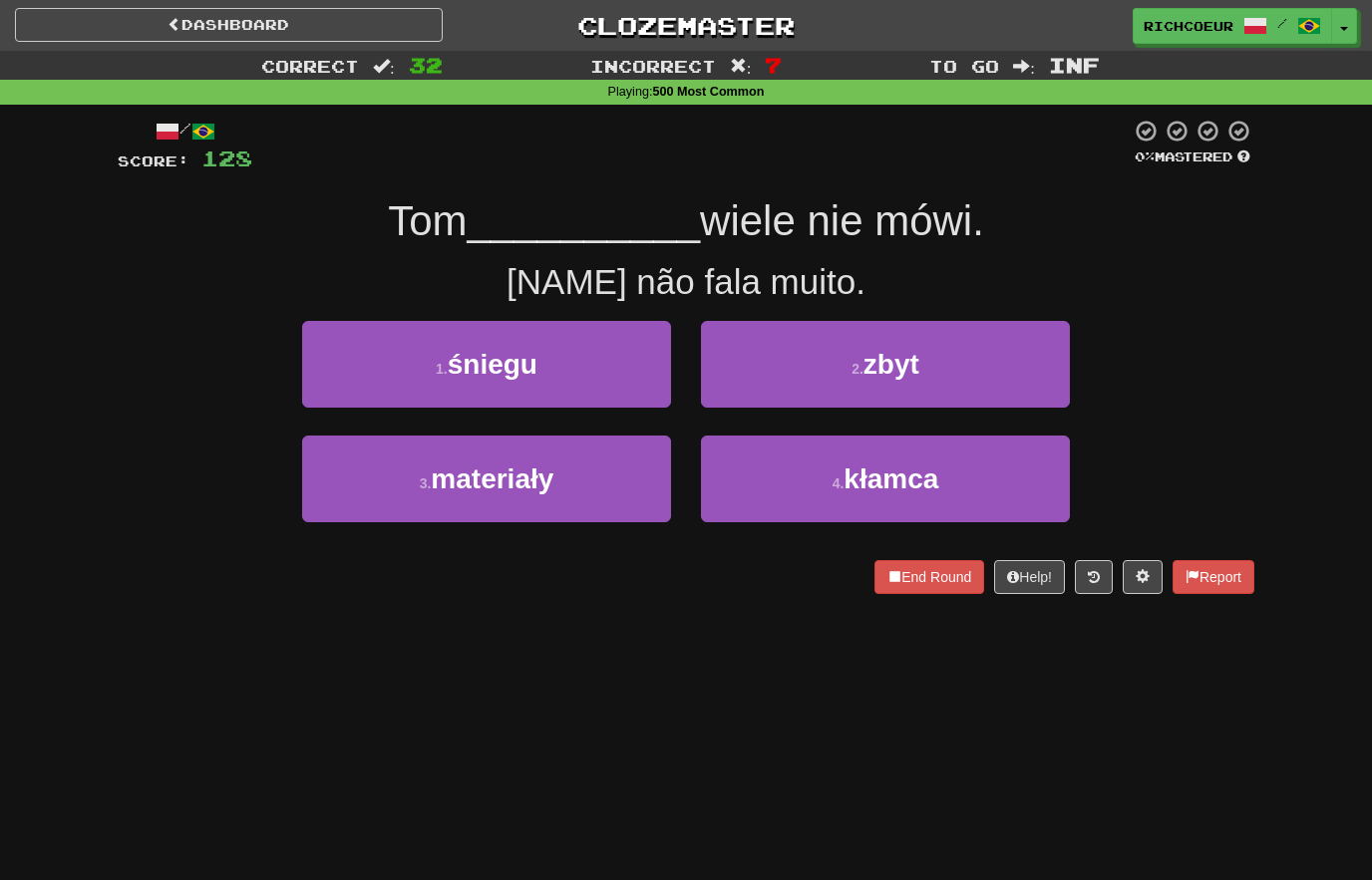 click on "2 .  zbyt" at bounding box center (885, 364) 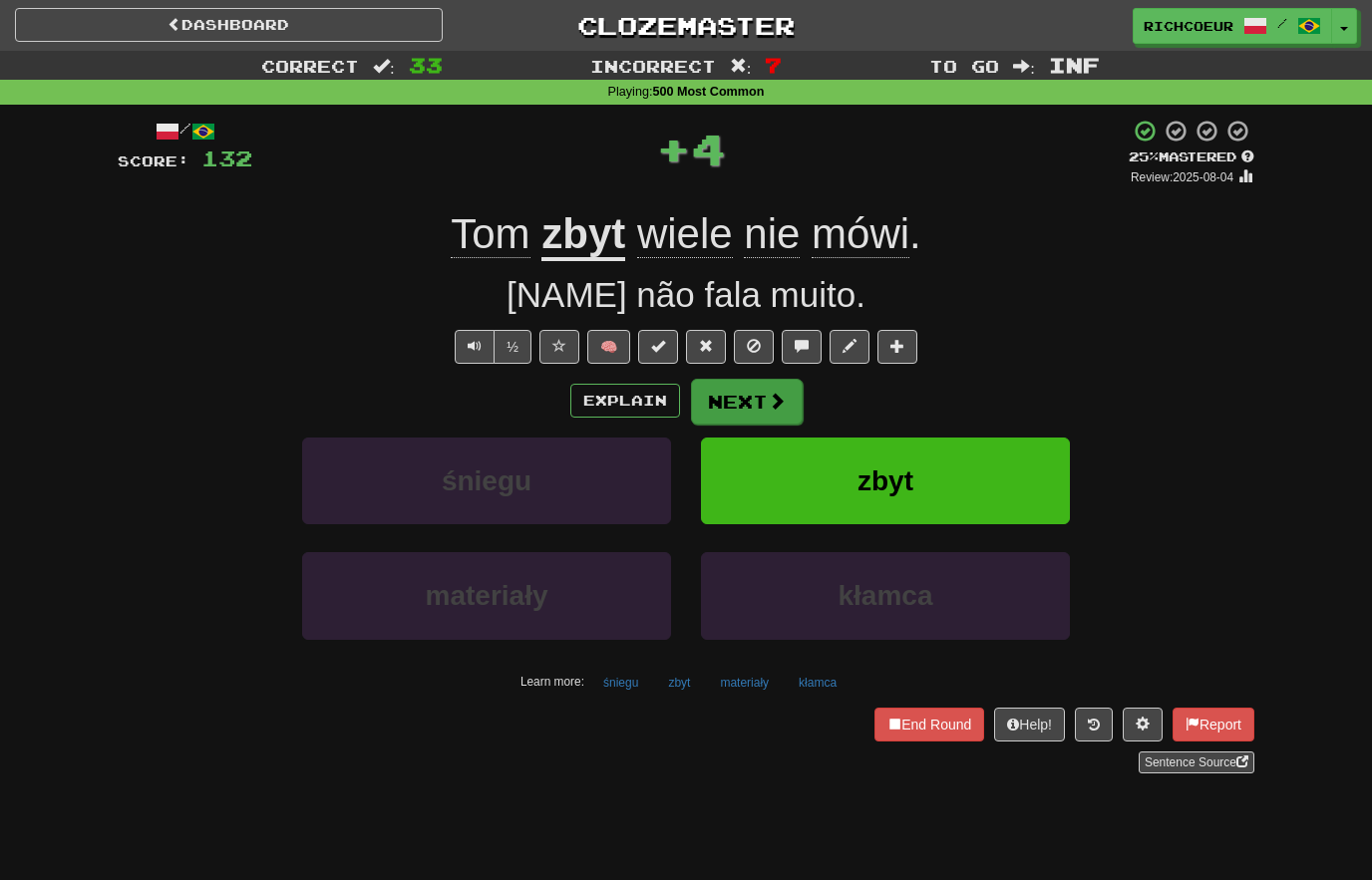click on "Next" at bounding box center (747, 402) 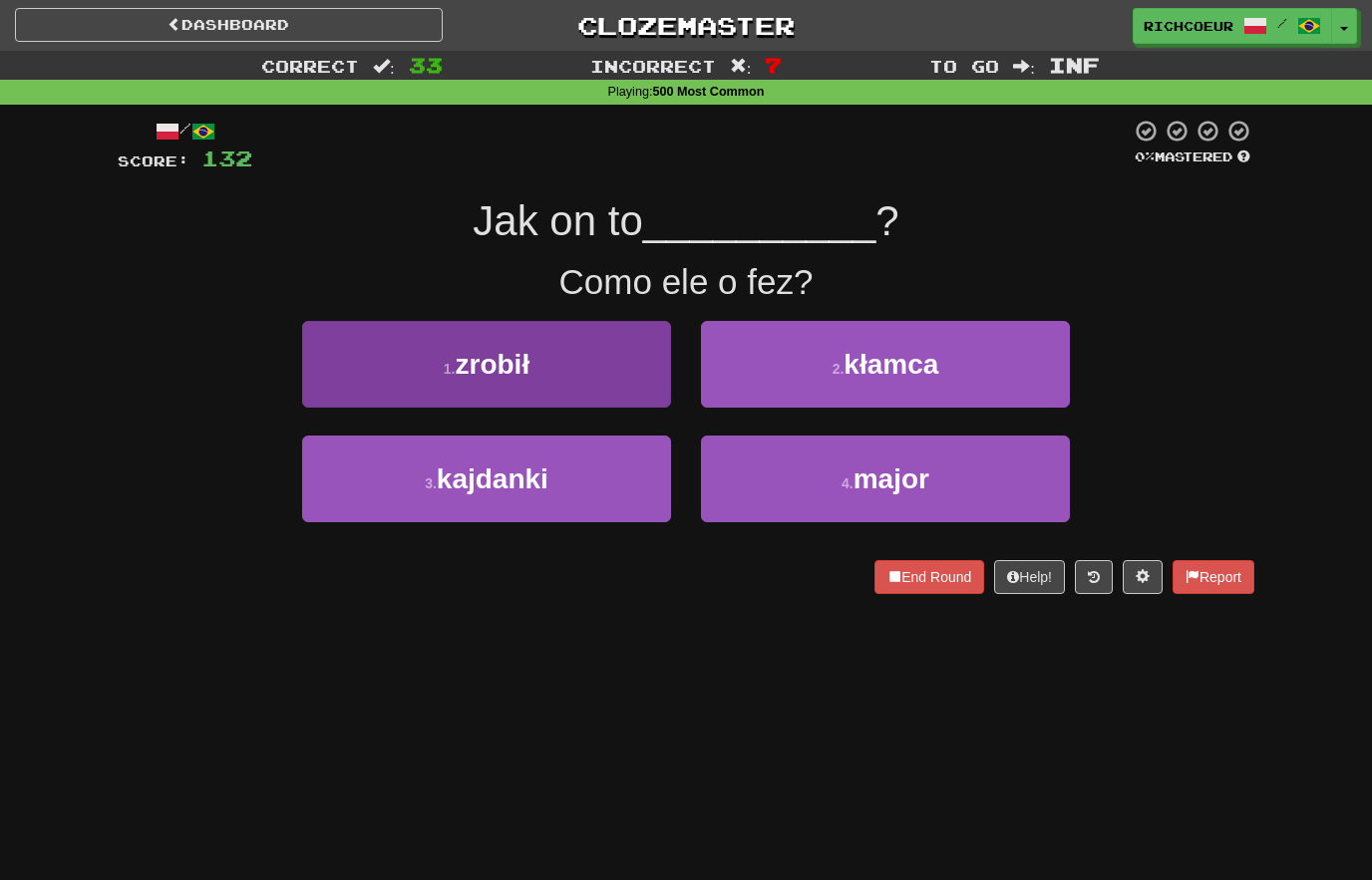 click on "1 .  zrobił" at bounding box center (487, 364) 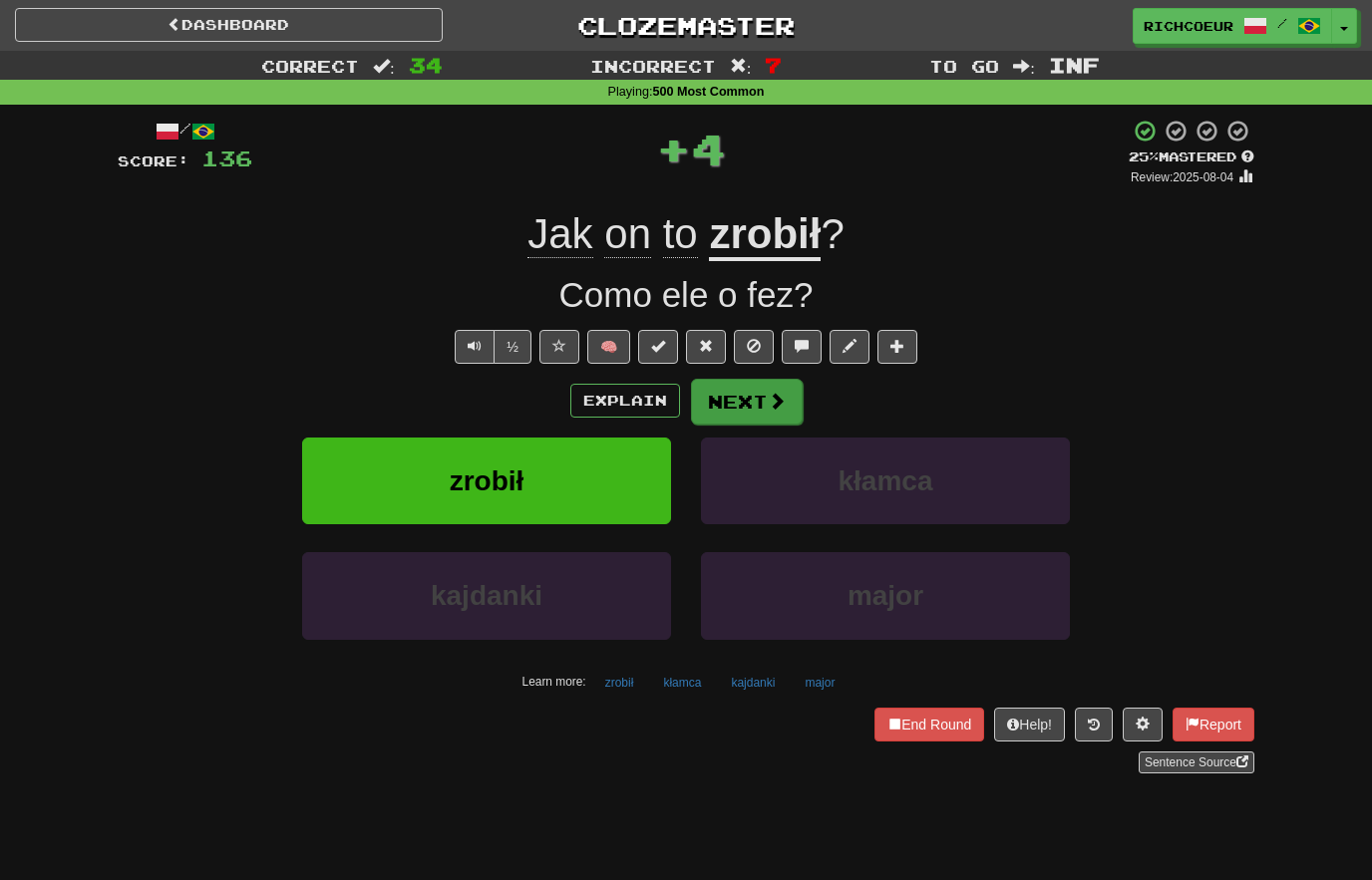 click at bounding box center (777, 401) 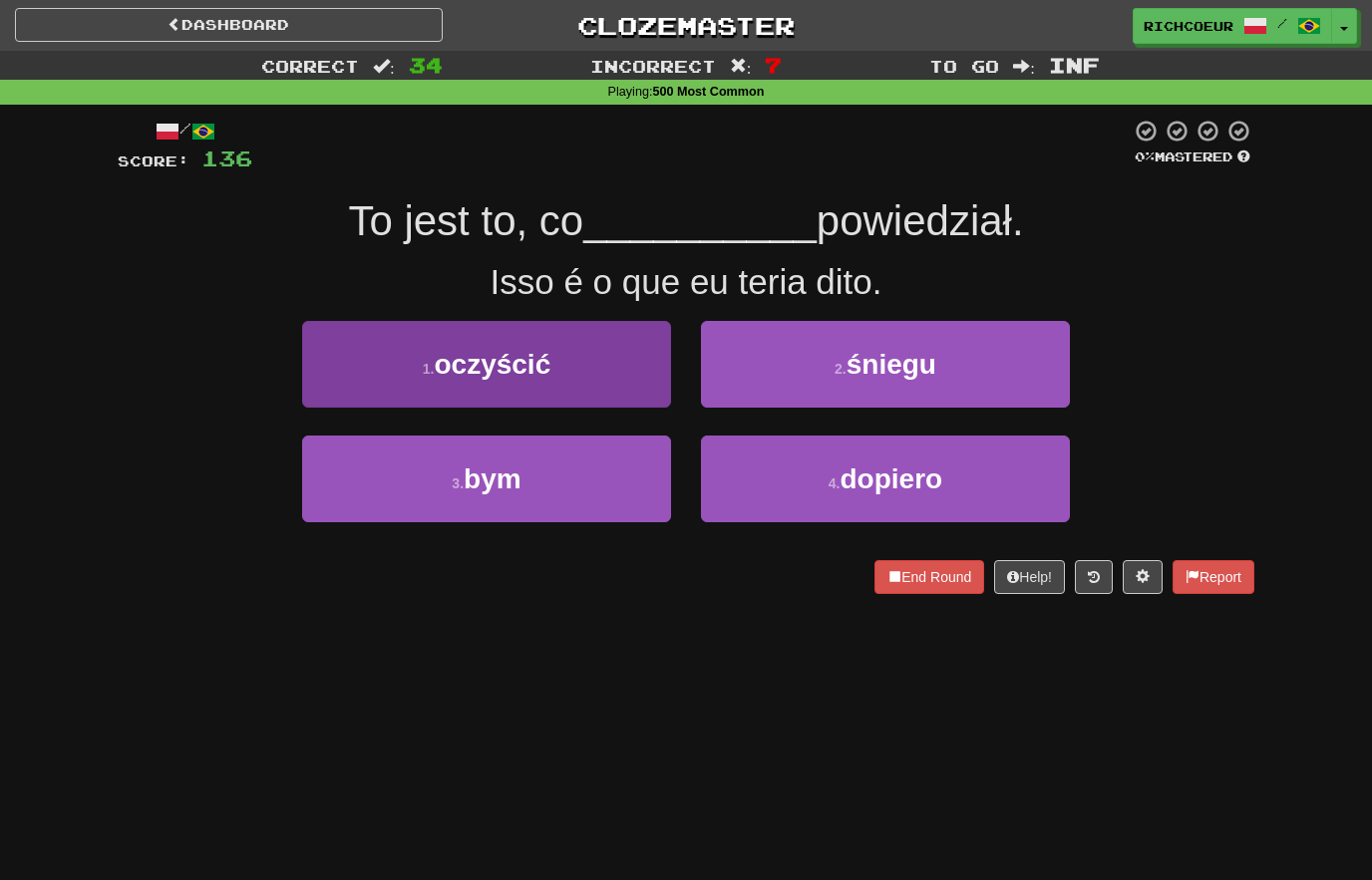 click on "1 .  oczyścić" at bounding box center (487, 364) 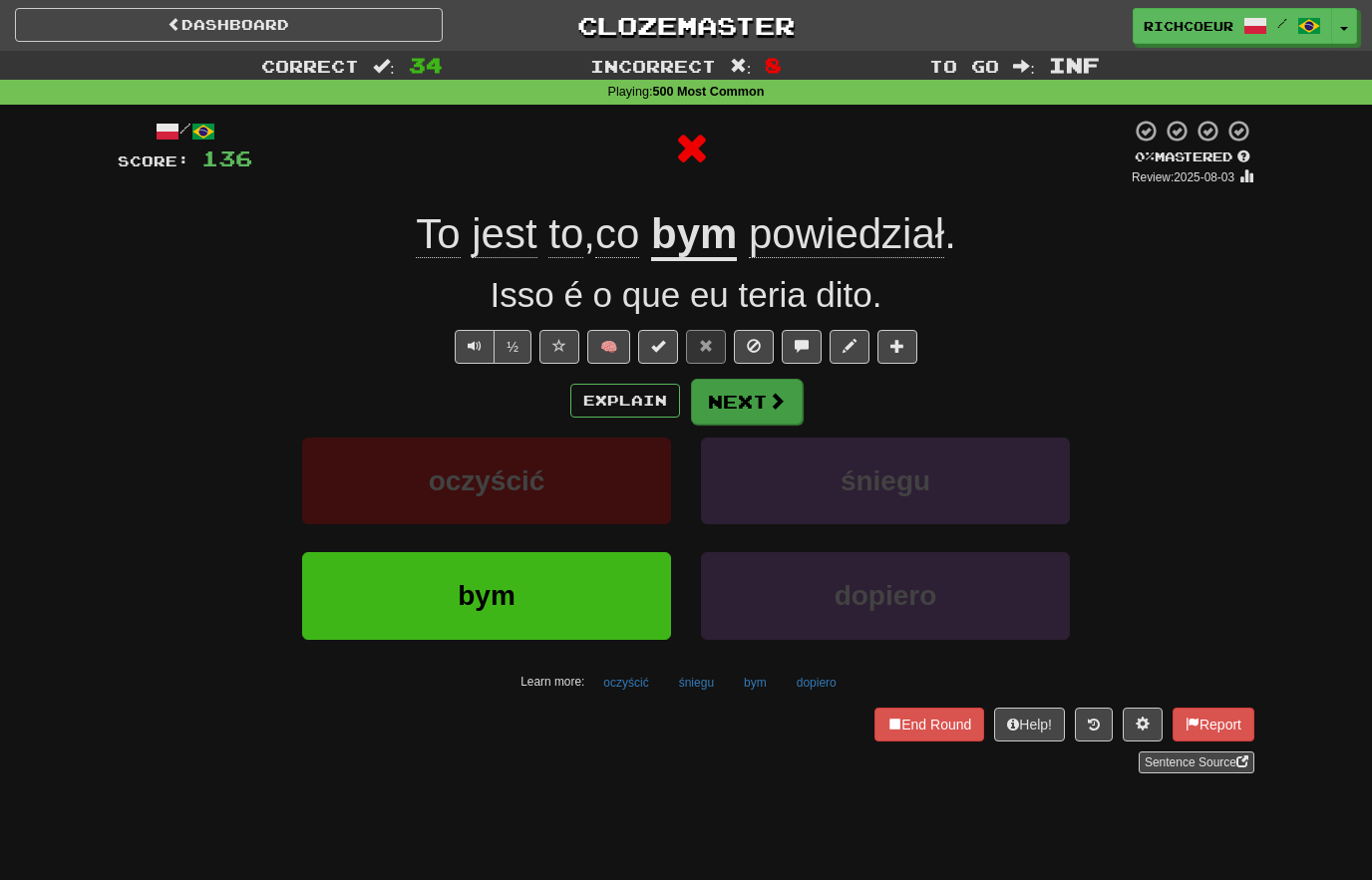 click on "Next" at bounding box center (747, 402) 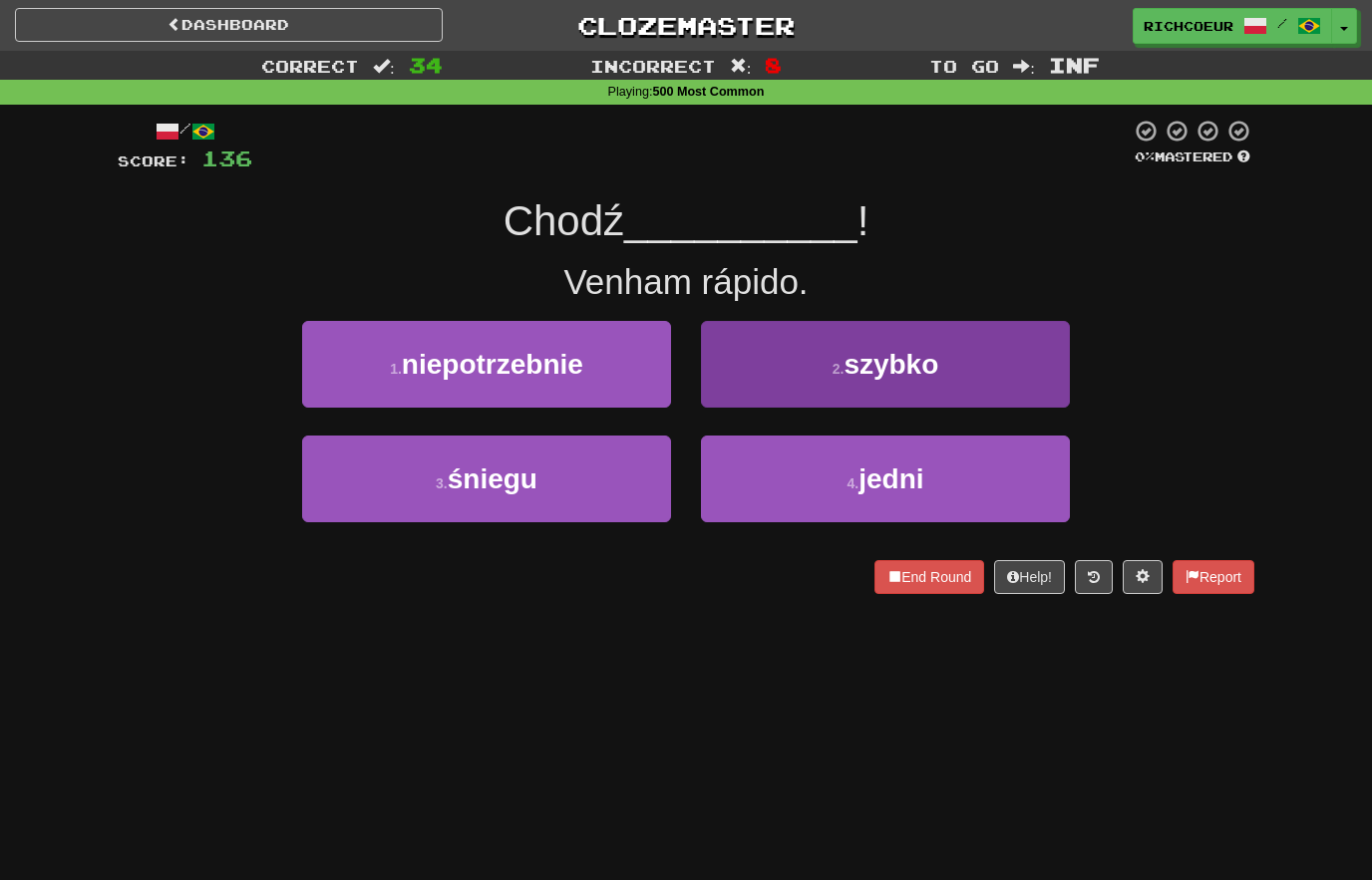 click on "szybko" at bounding box center (890, 364) 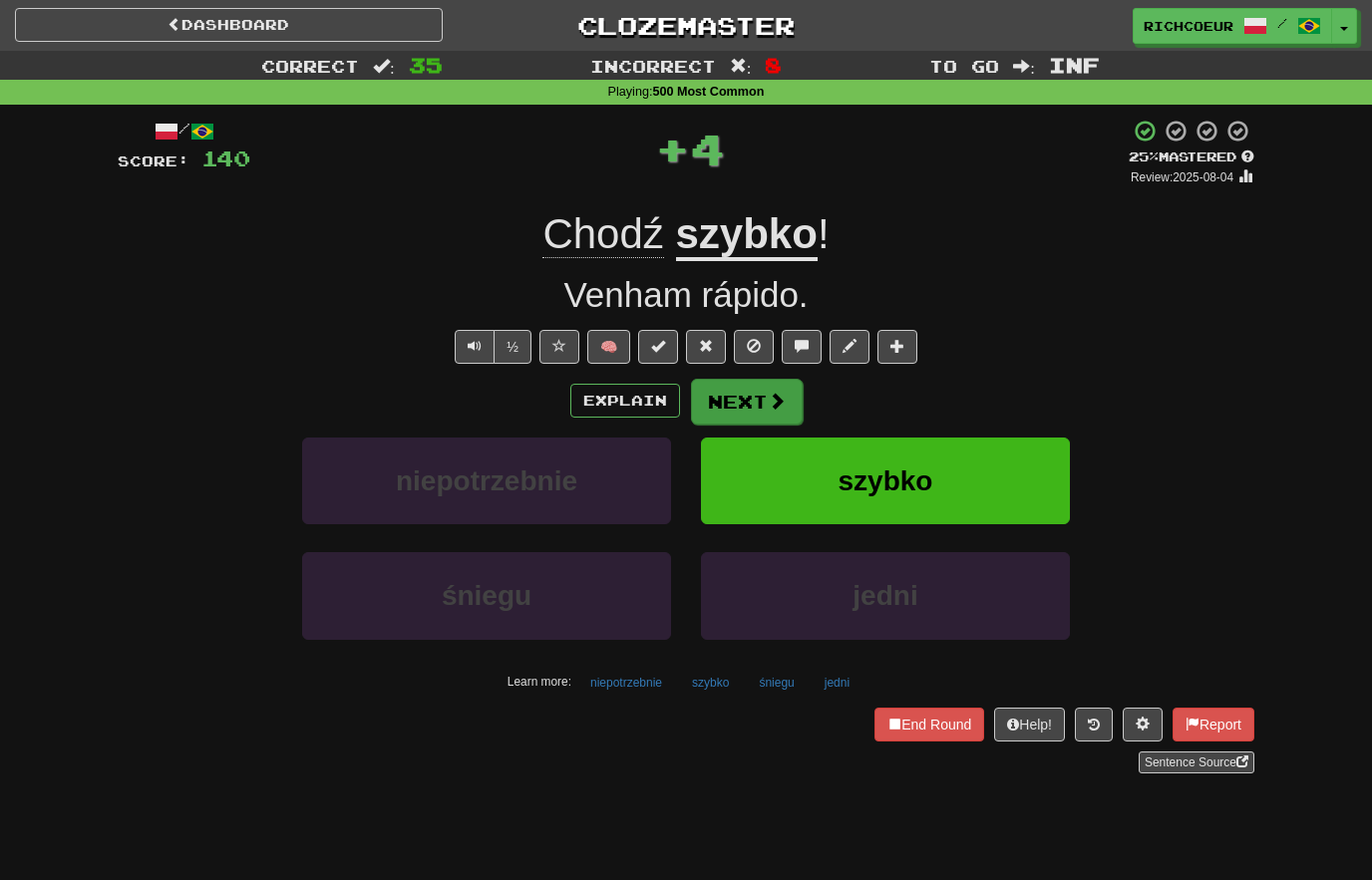 click at bounding box center [777, 401] 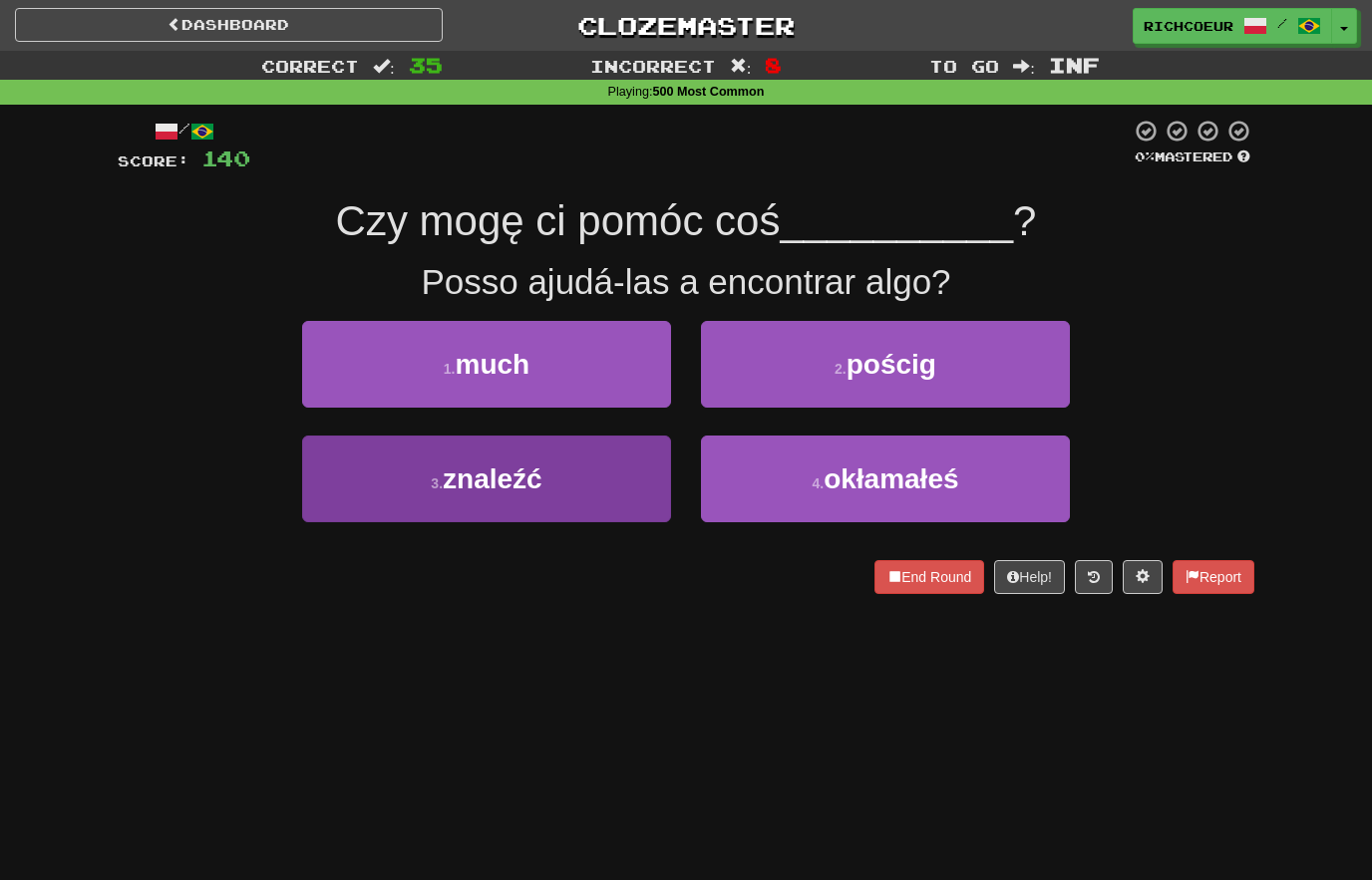 click on "3 .  znaleźć" at bounding box center [487, 478] 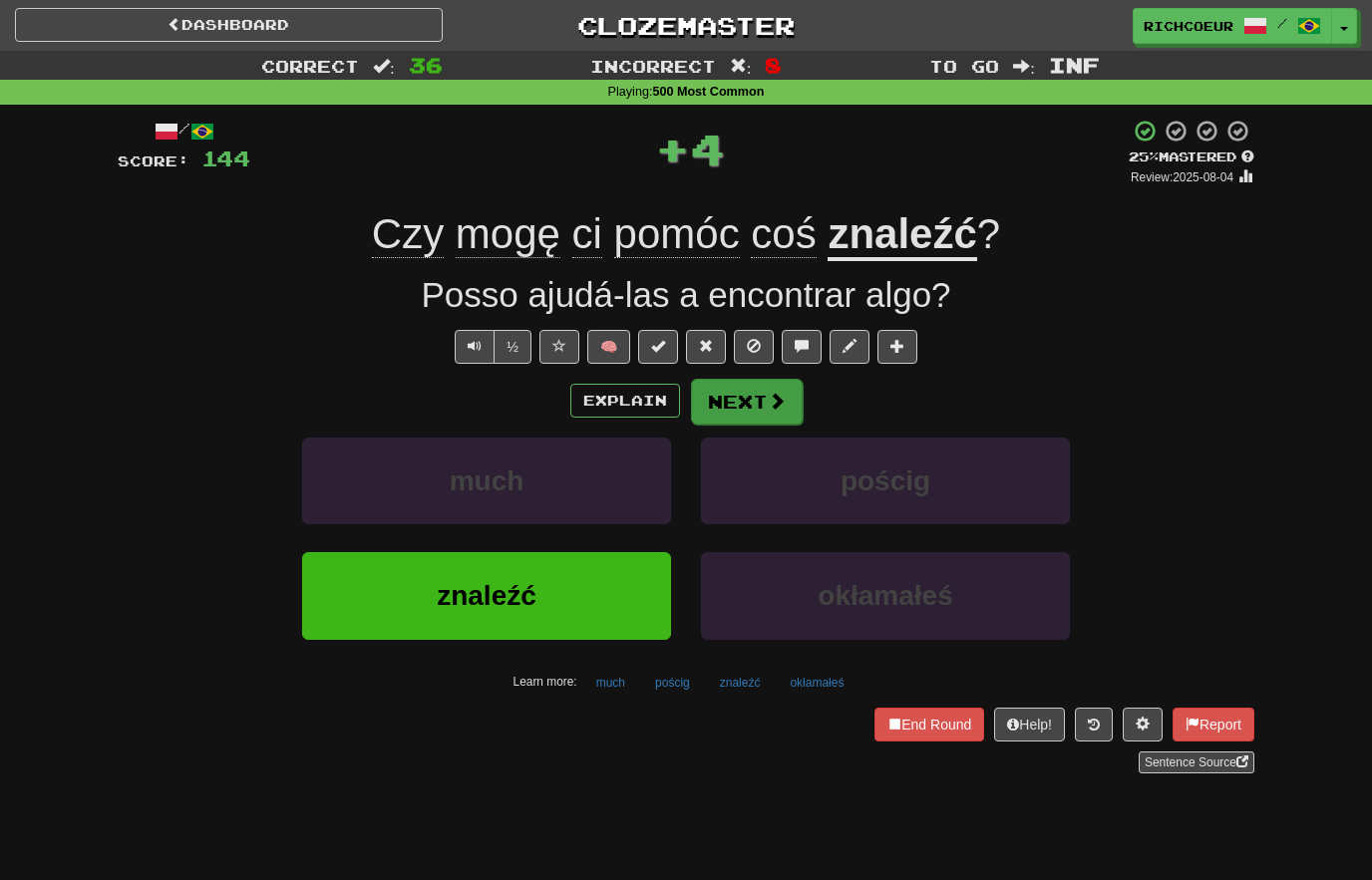 click at bounding box center [777, 401] 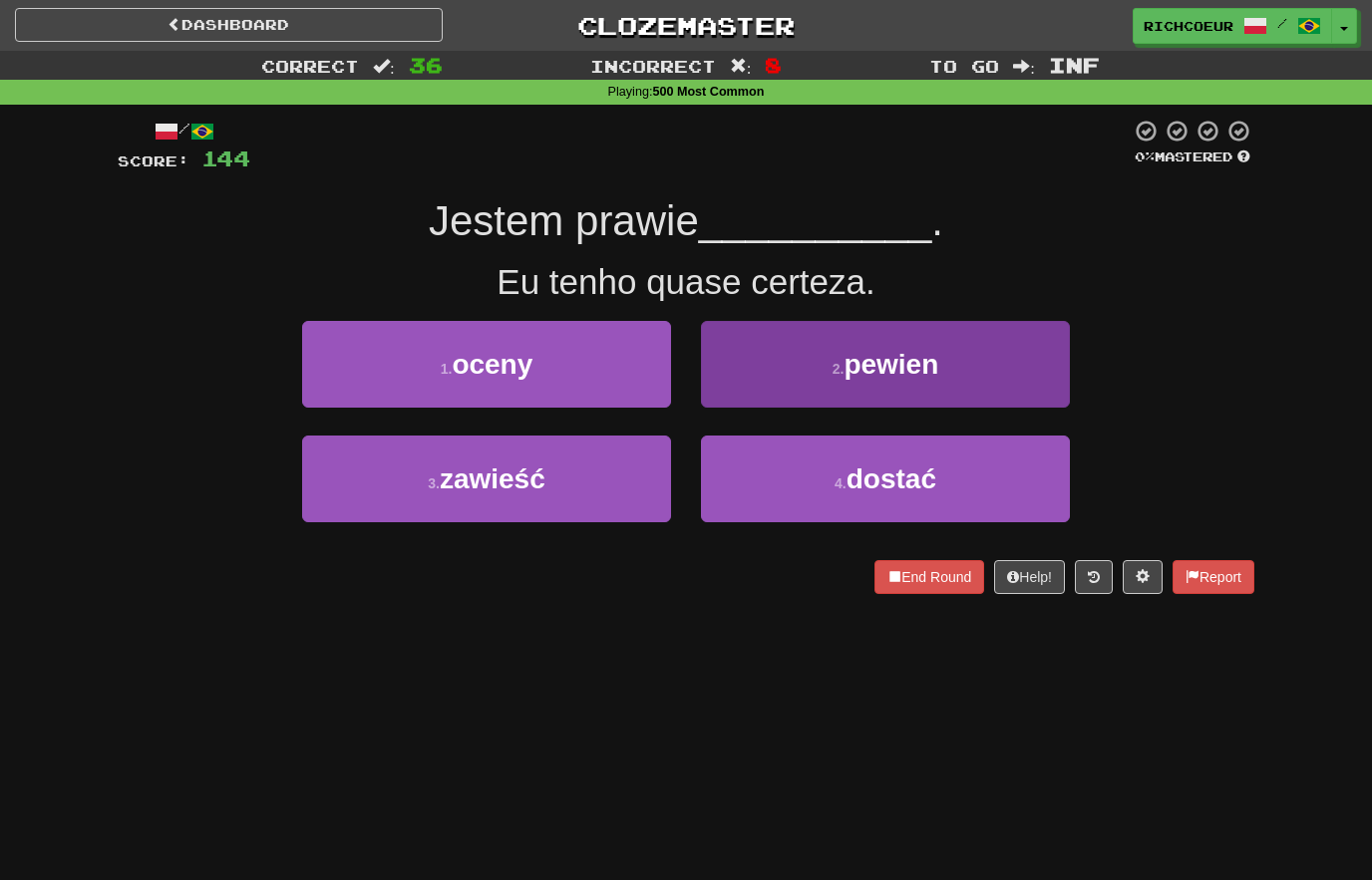 click on "pewien" at bounding box center [890, 364] 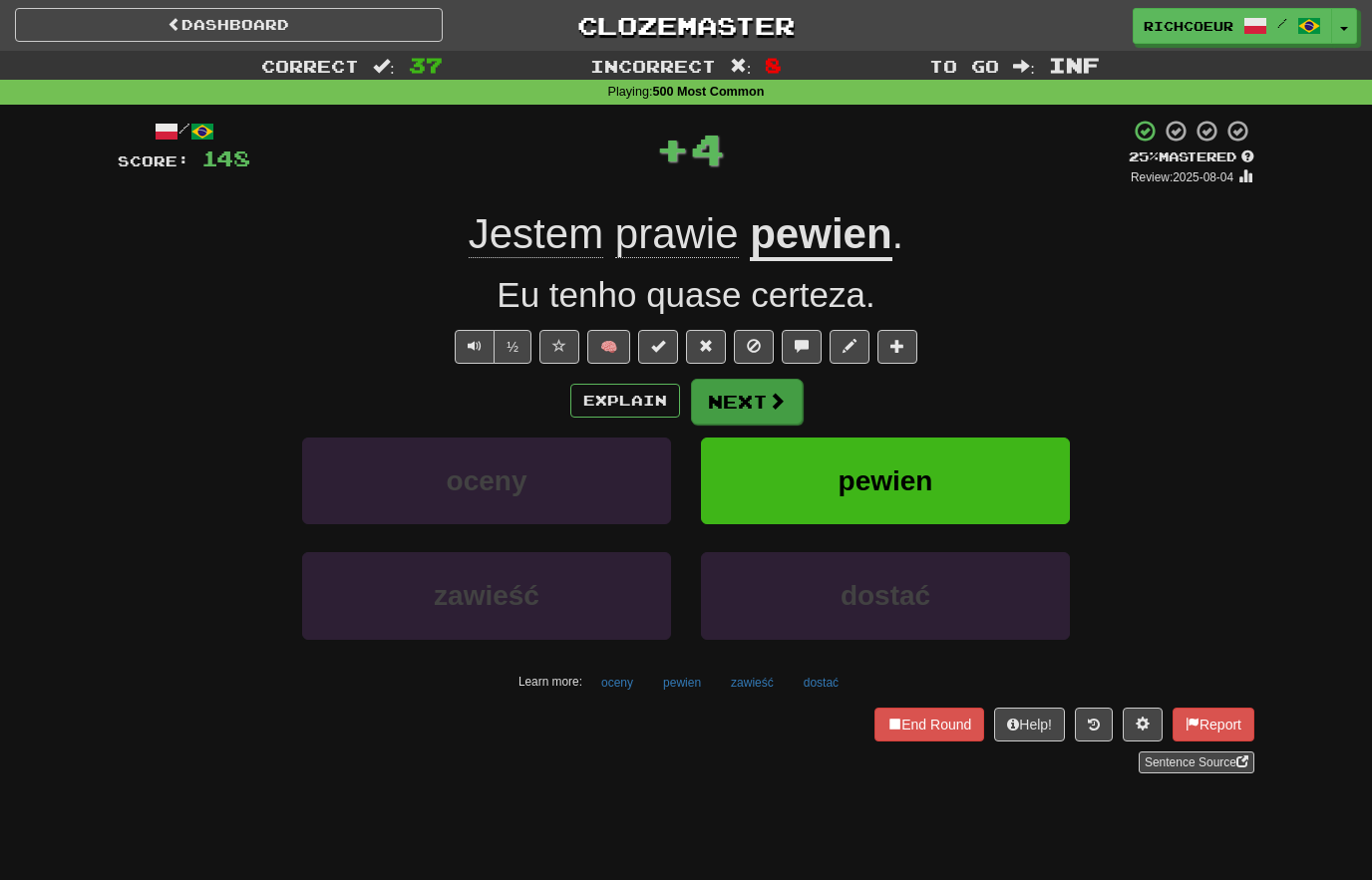 click at bounding box center [777, 401] 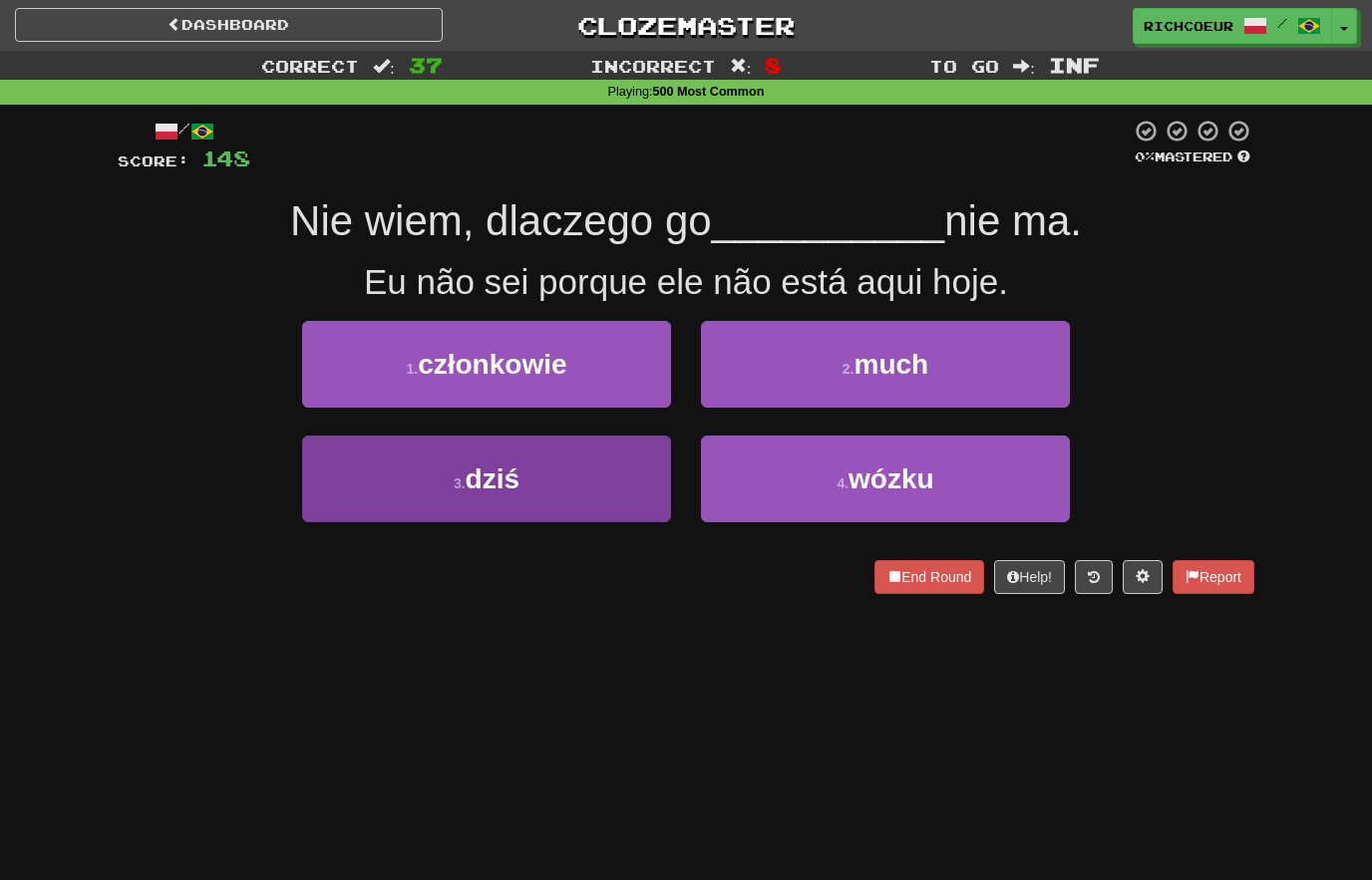 click on "3 .  dziś" at bounding box center (487, 478) 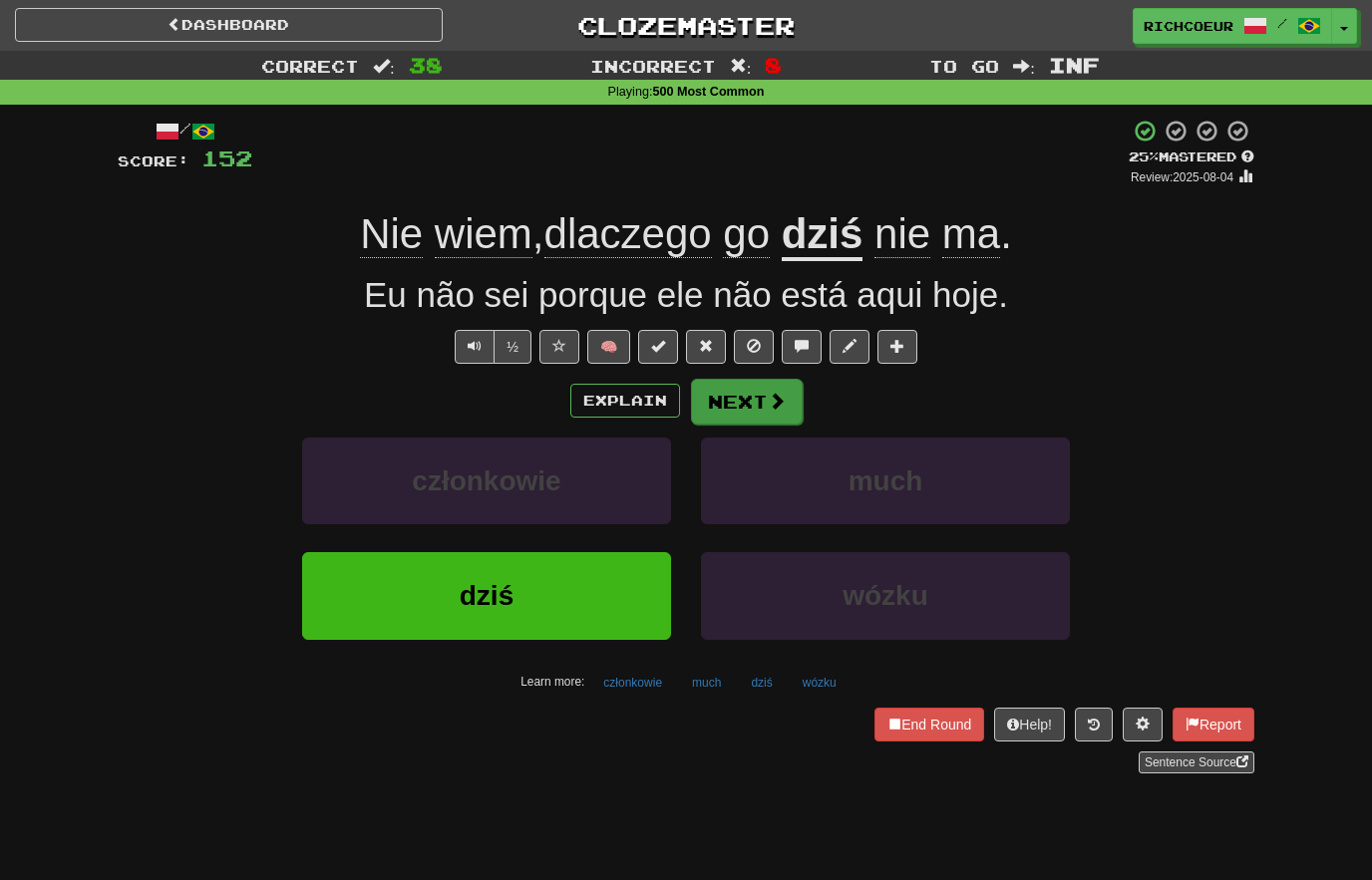 click at bounding box center [777, 401] 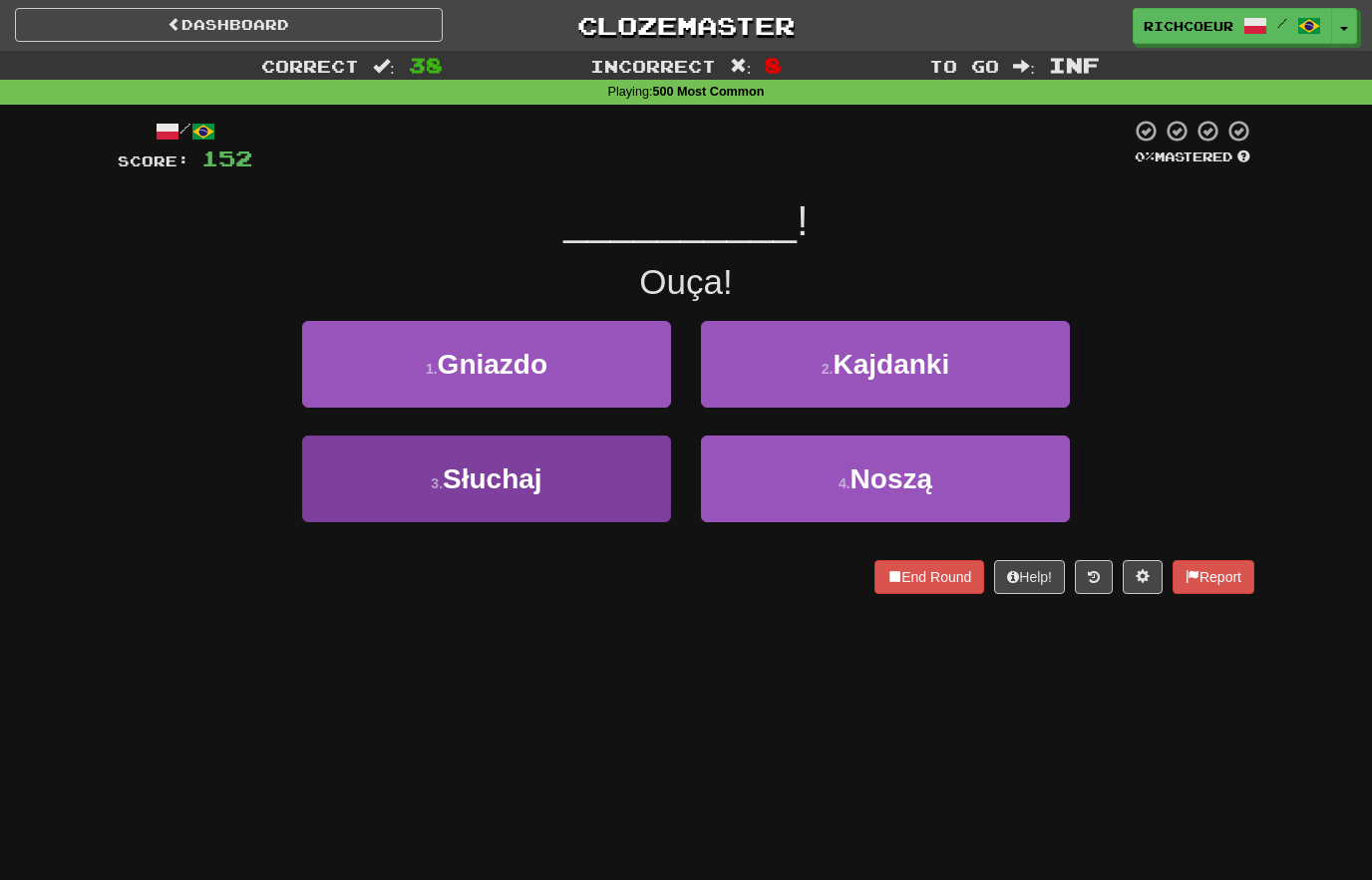 click on "3 .  Słuchaj" at bounding box center (487, 478) 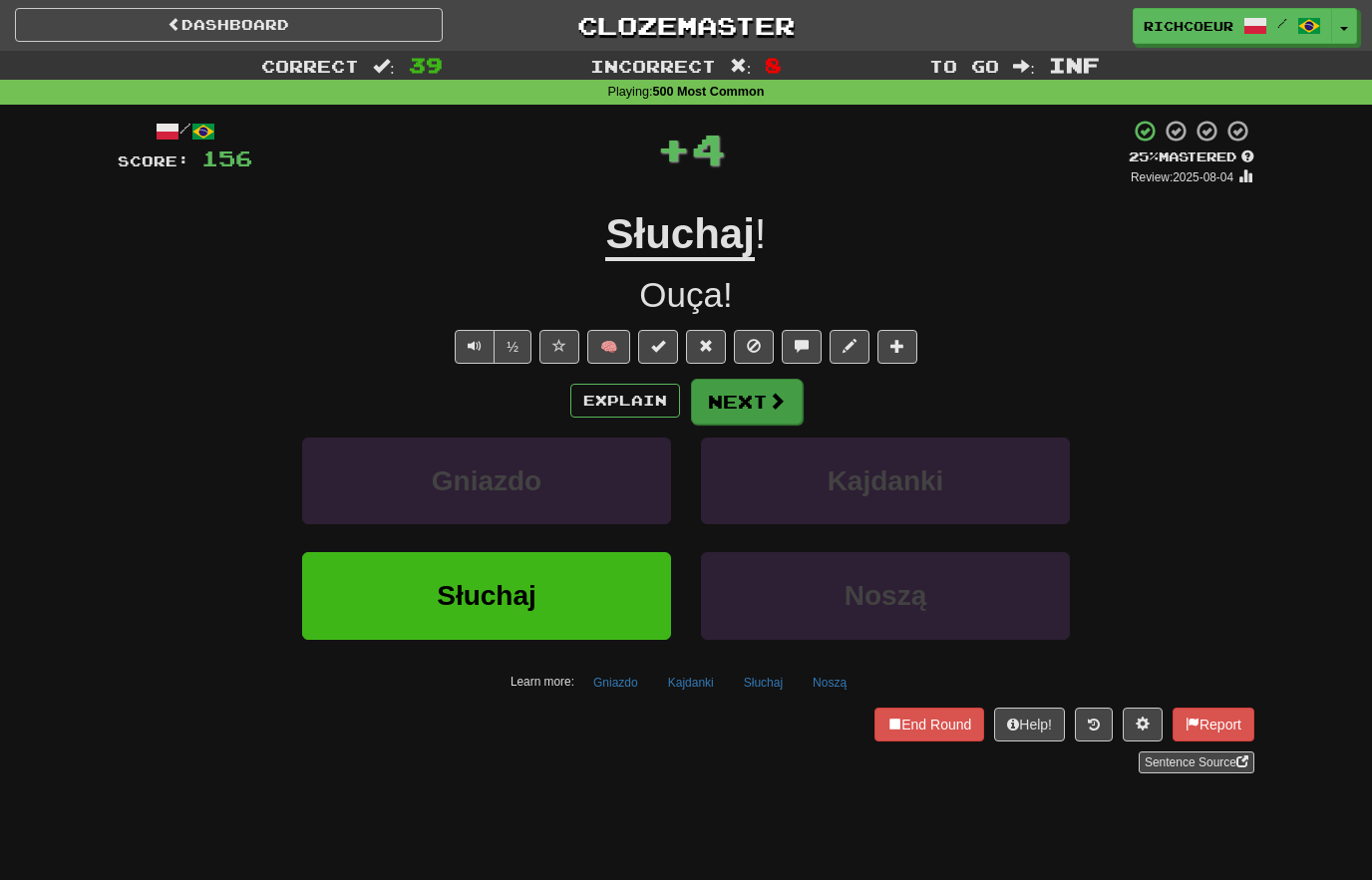click at bounding box center [777, 401] 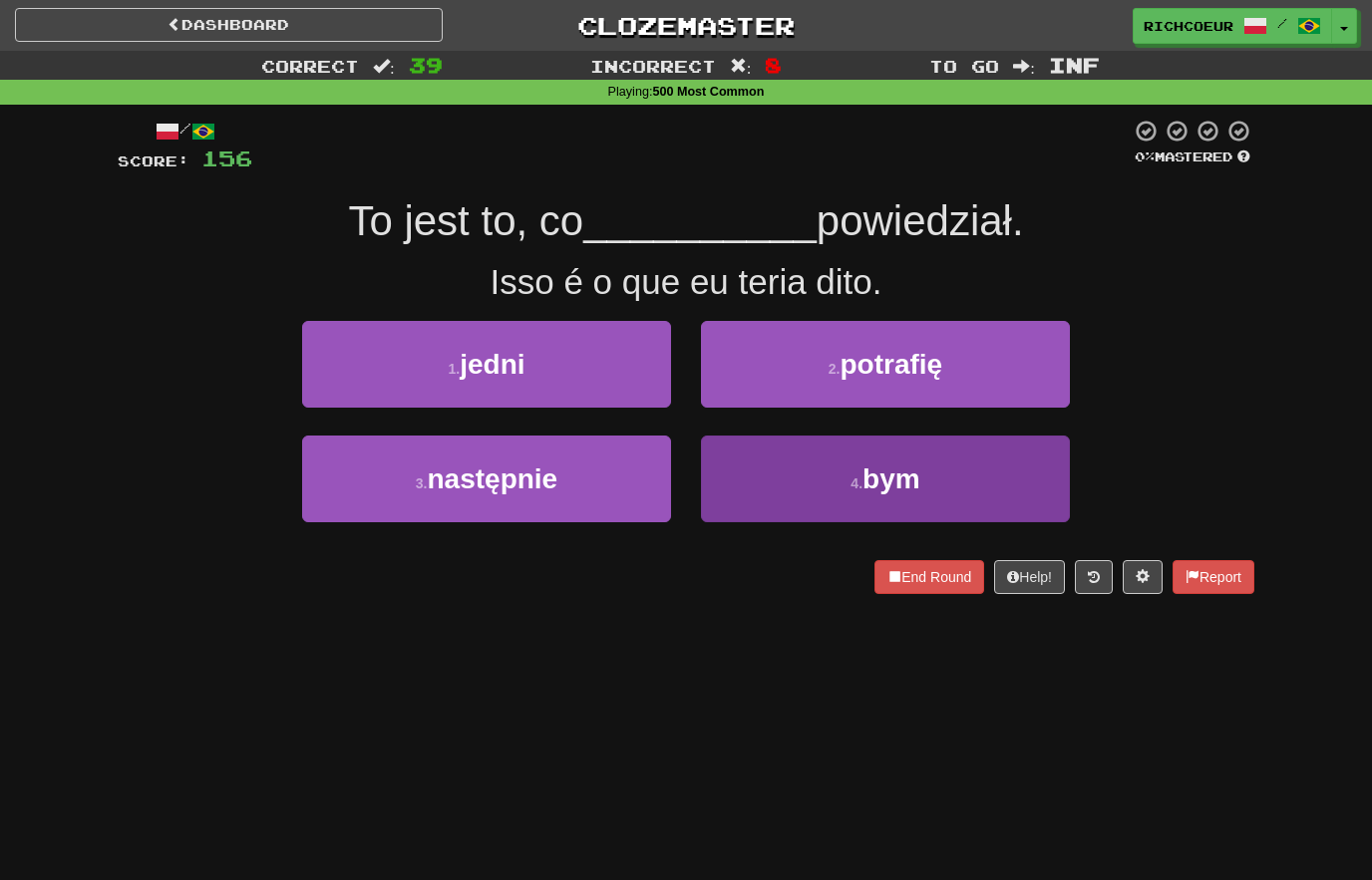 click on "4 .  bym" at bounding box center [885, 478] 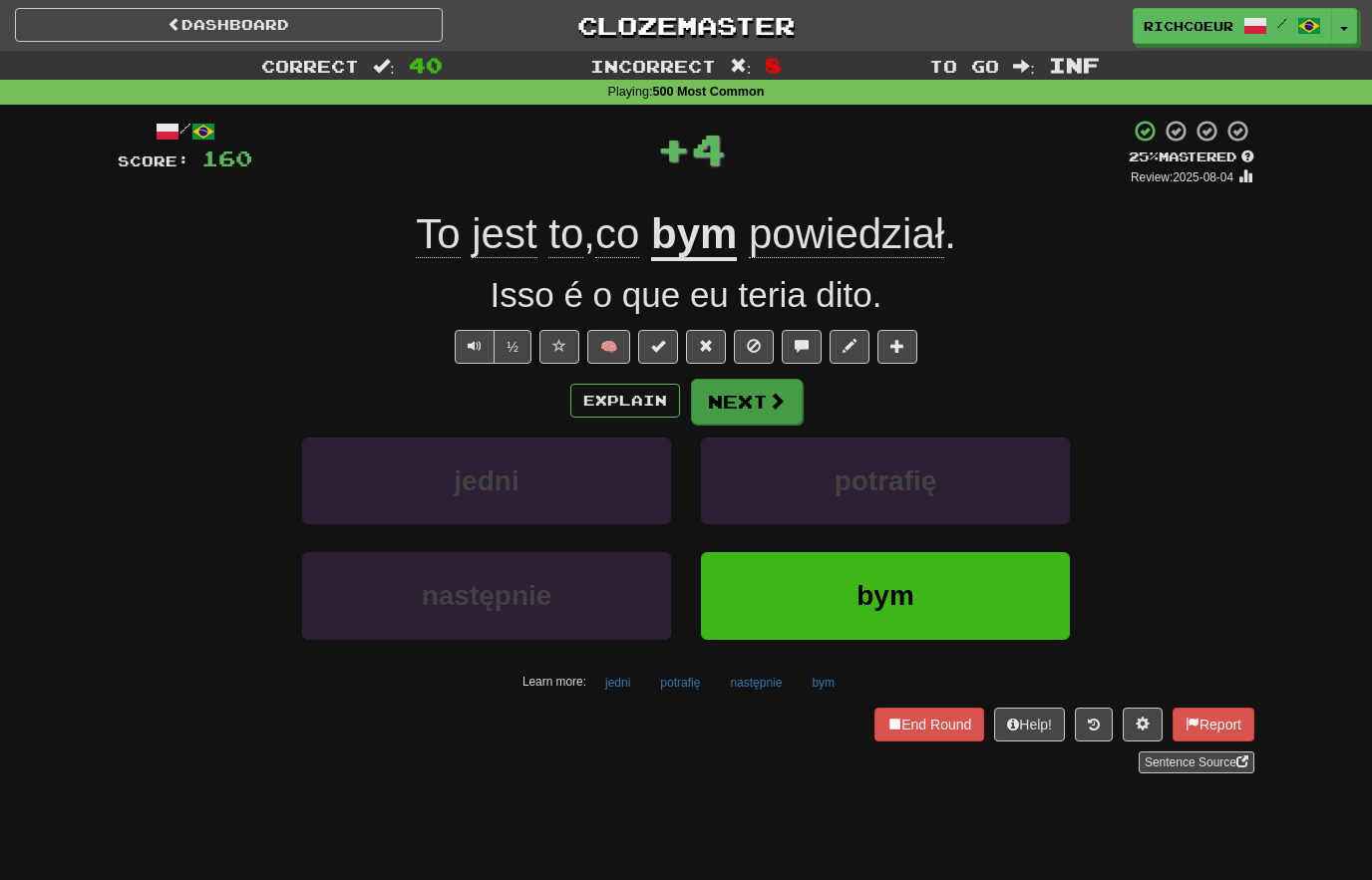 click at bounding box center [777, 401] 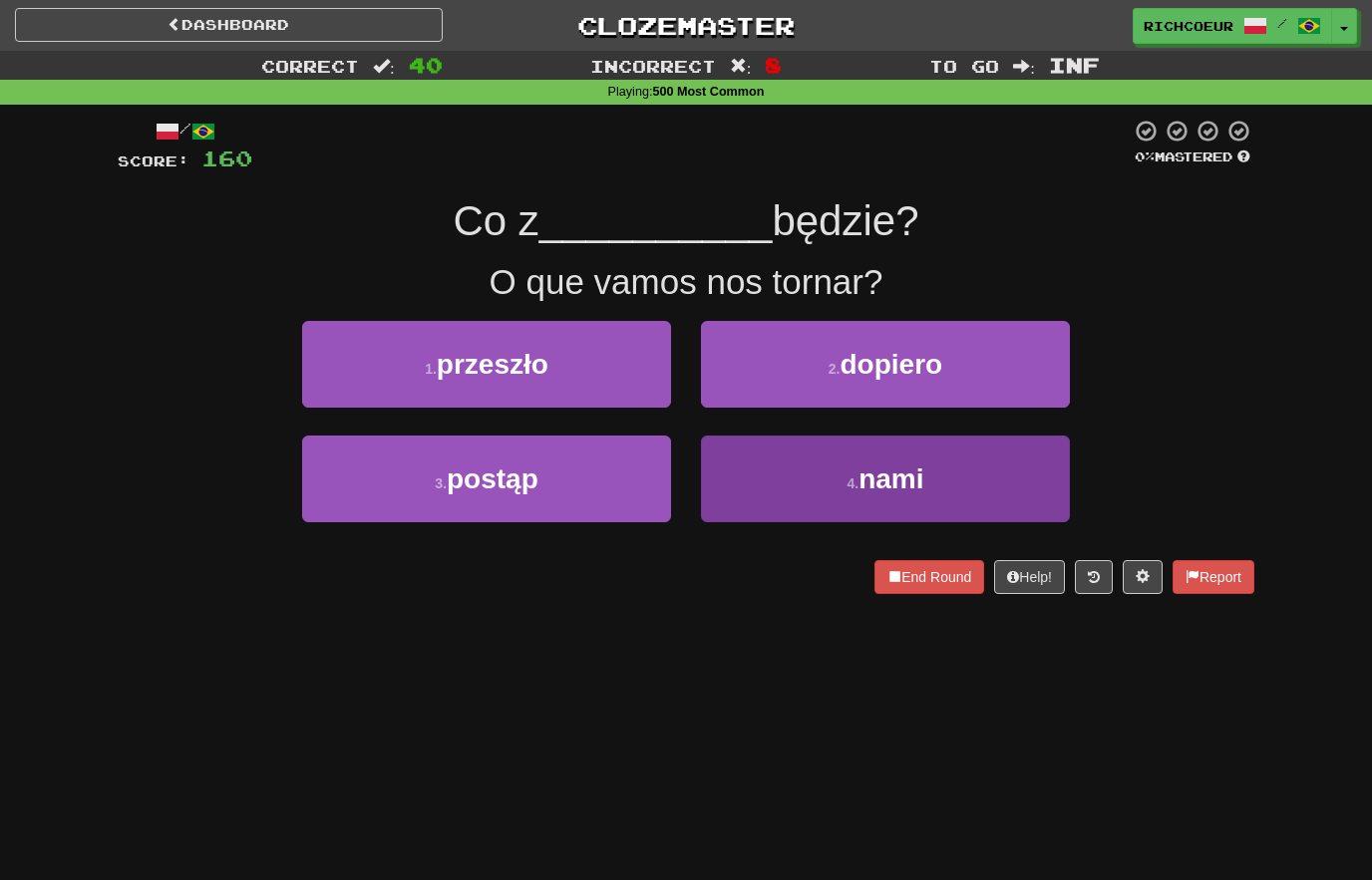 click on "4 .  nami" at bounding box center (885, 478) 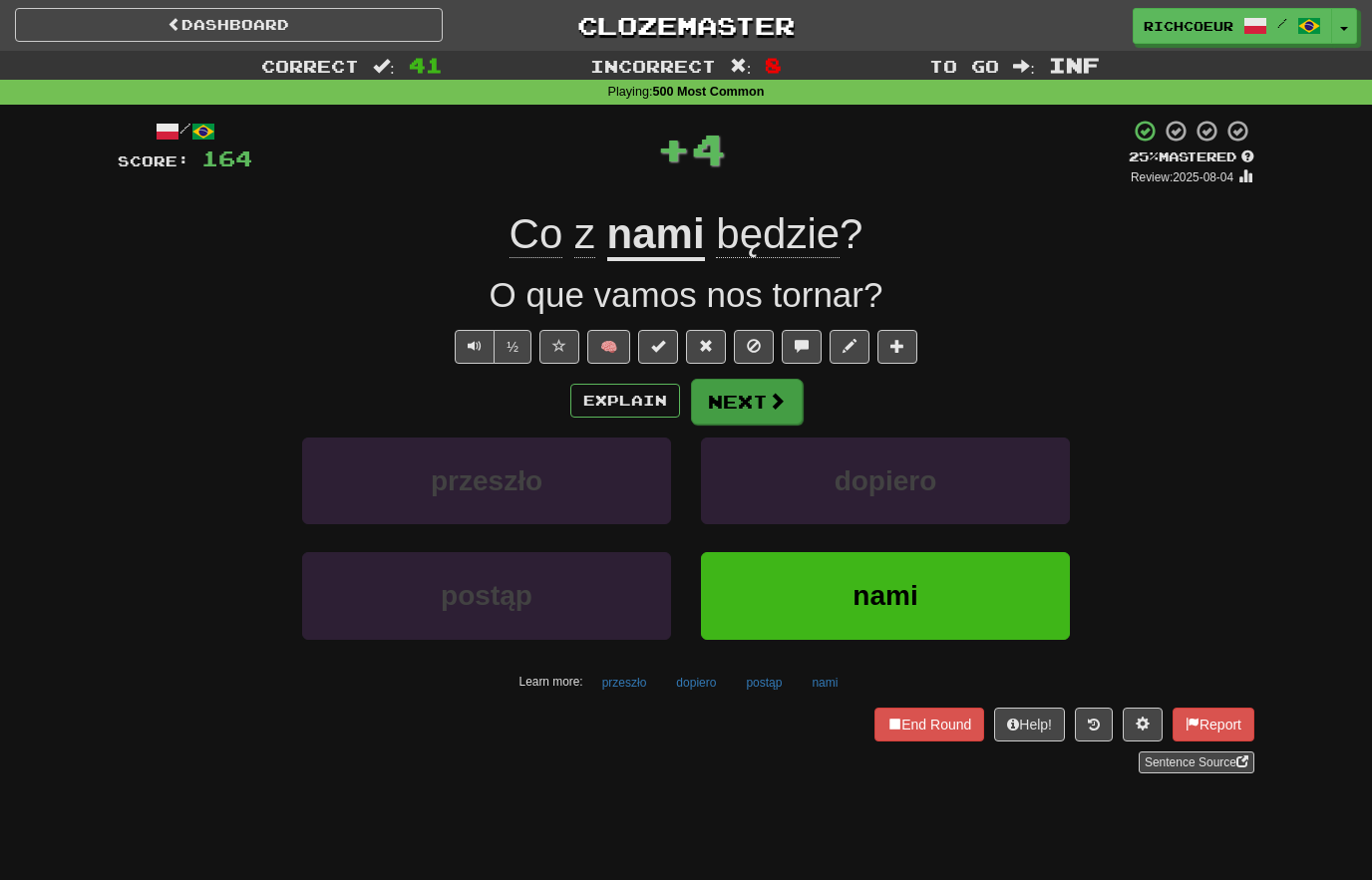 click at bounding box center (777, 401) 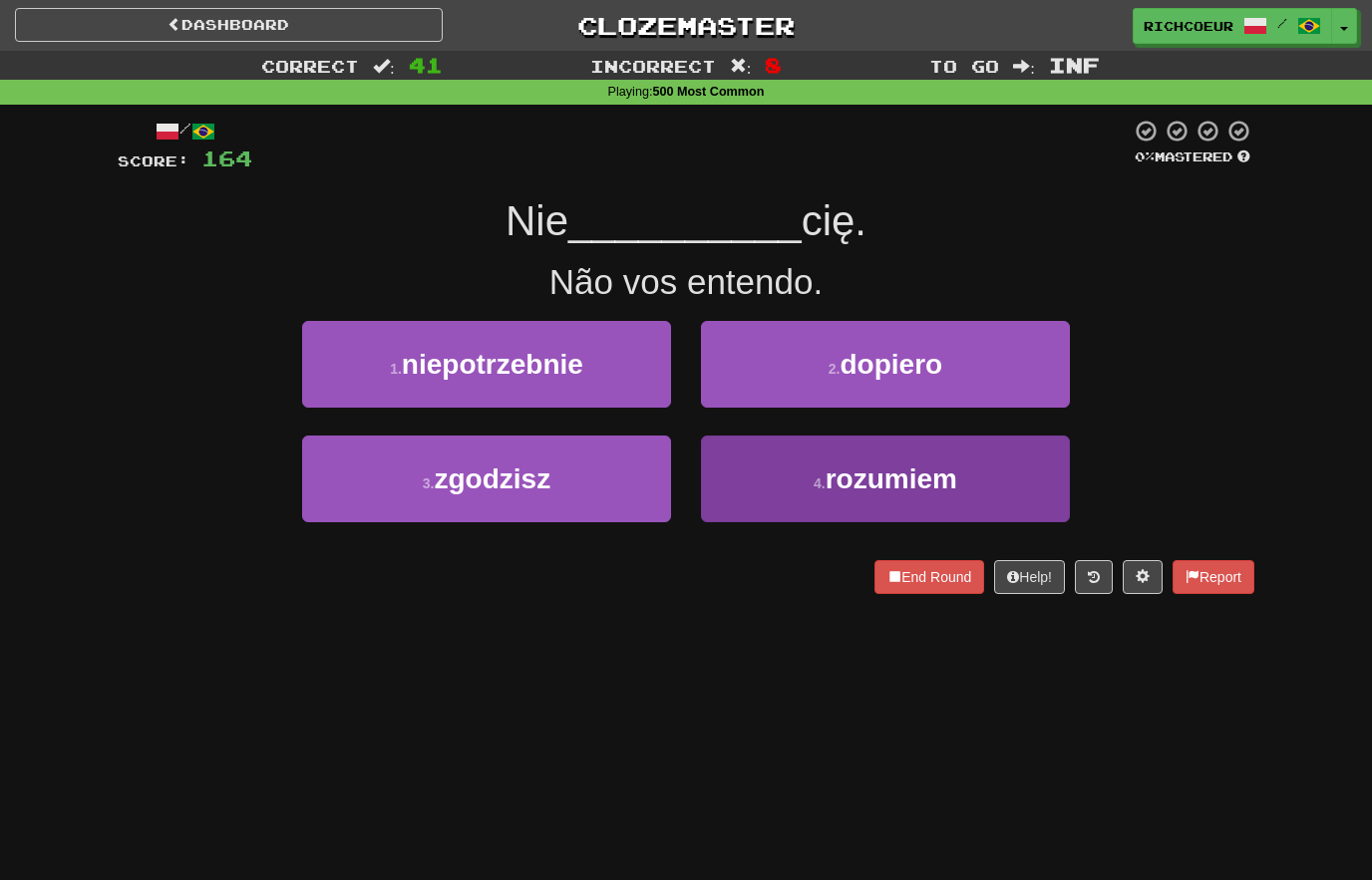 click on "rozumiem" at bounding box center [891, 478] 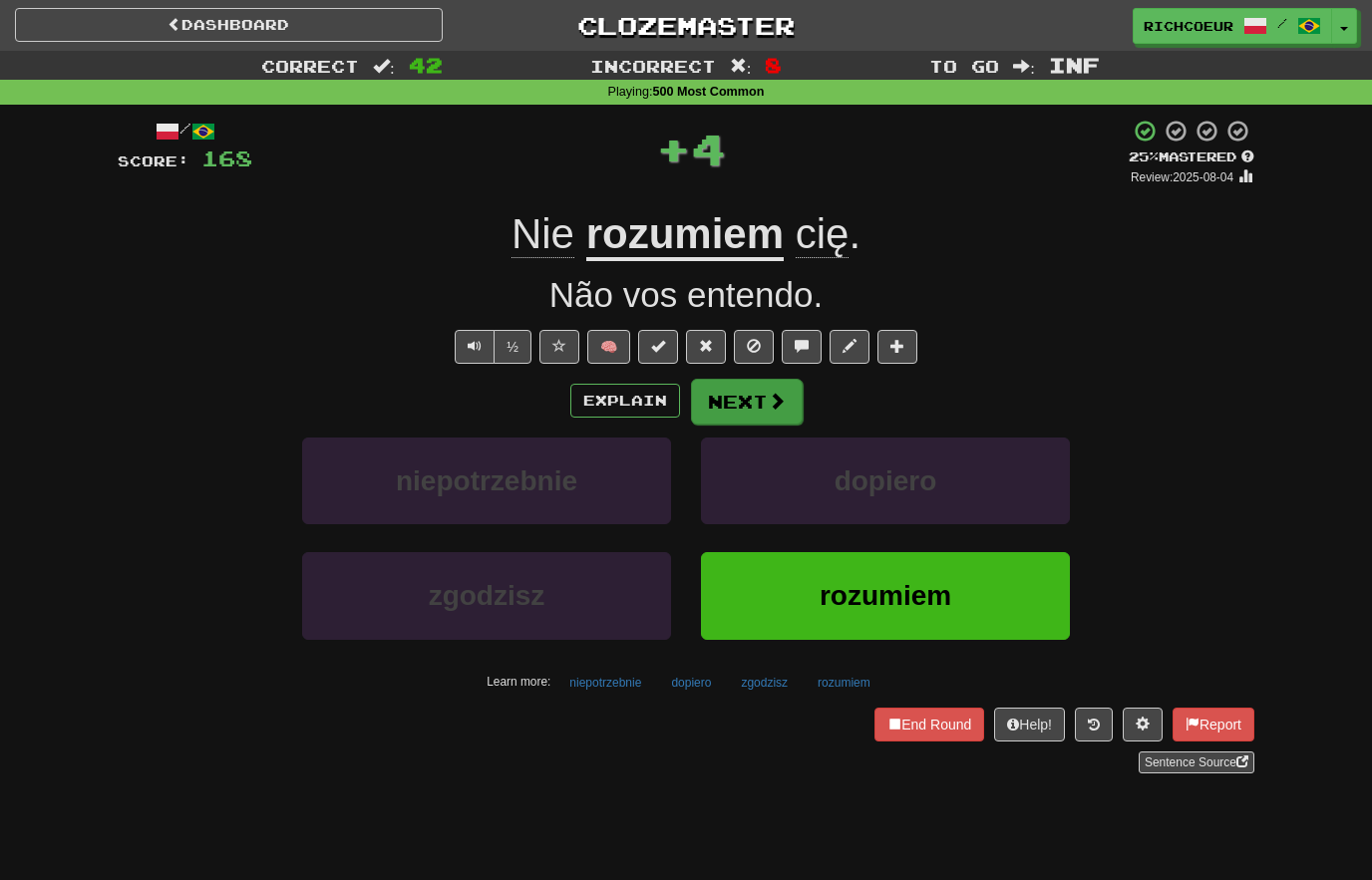 click at bounding box center (777, 401) 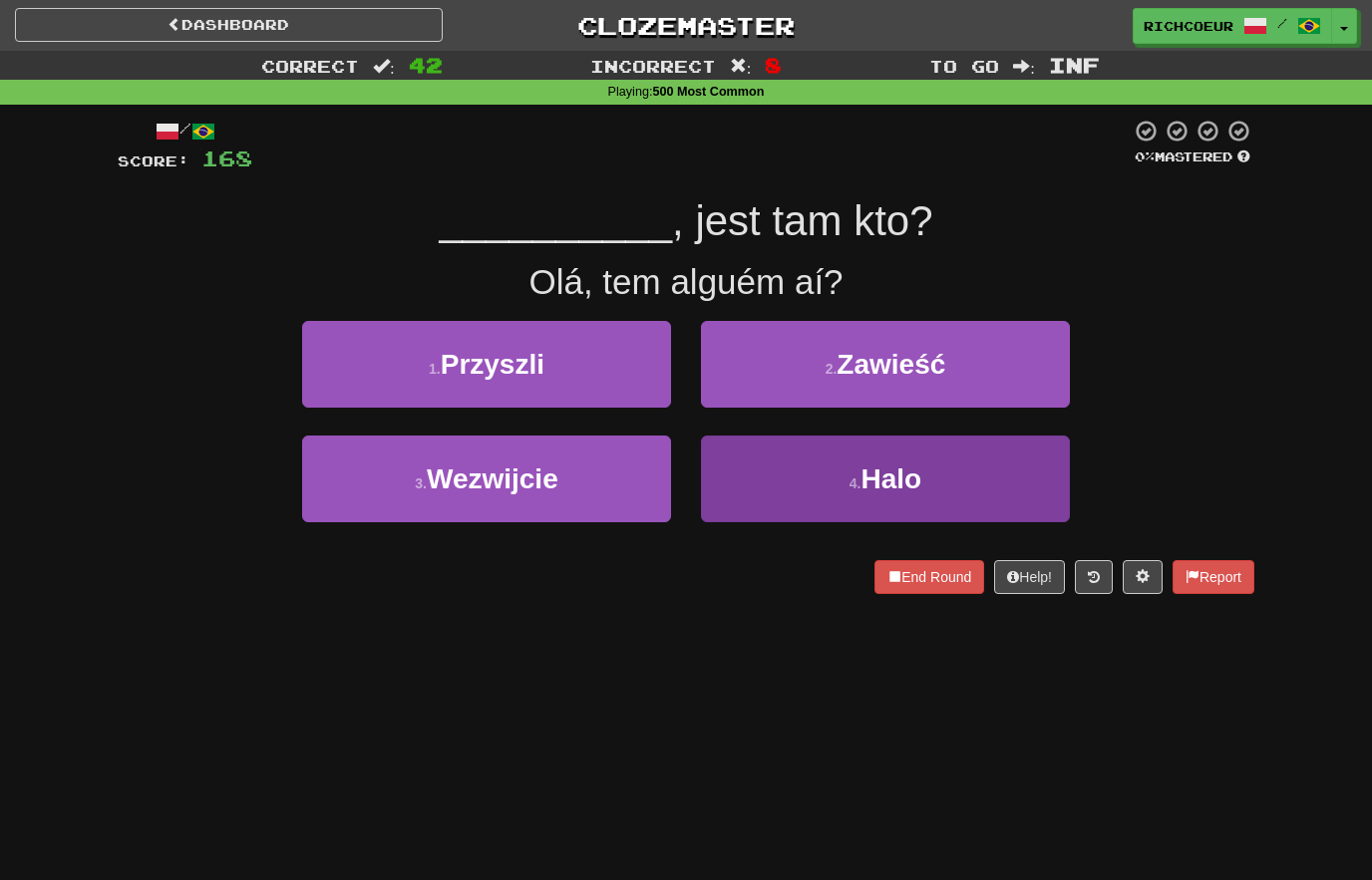 click on "4 ." at bounding box center (856, 483) 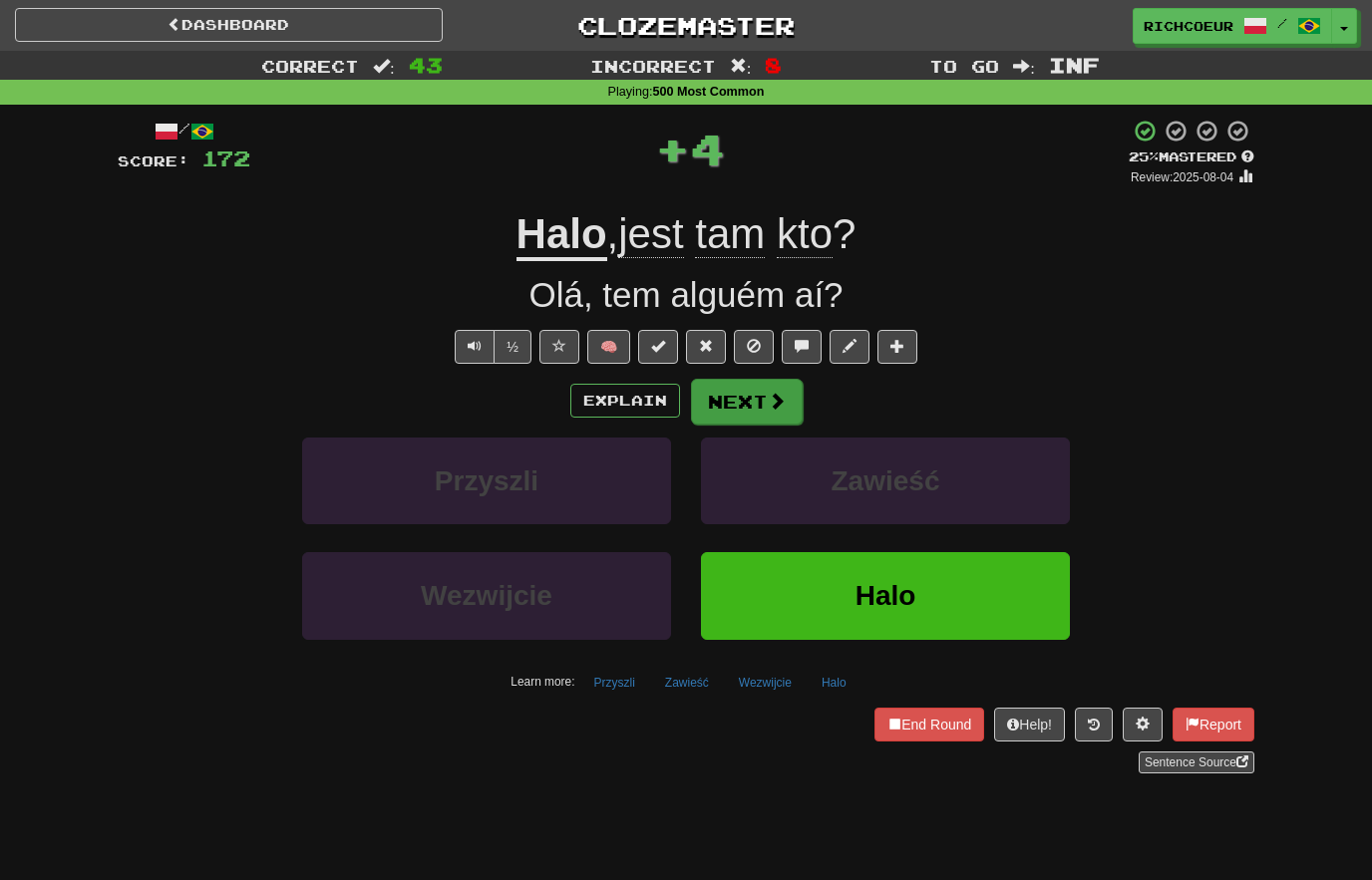 click on "Next" at bounding box center [747, 402] 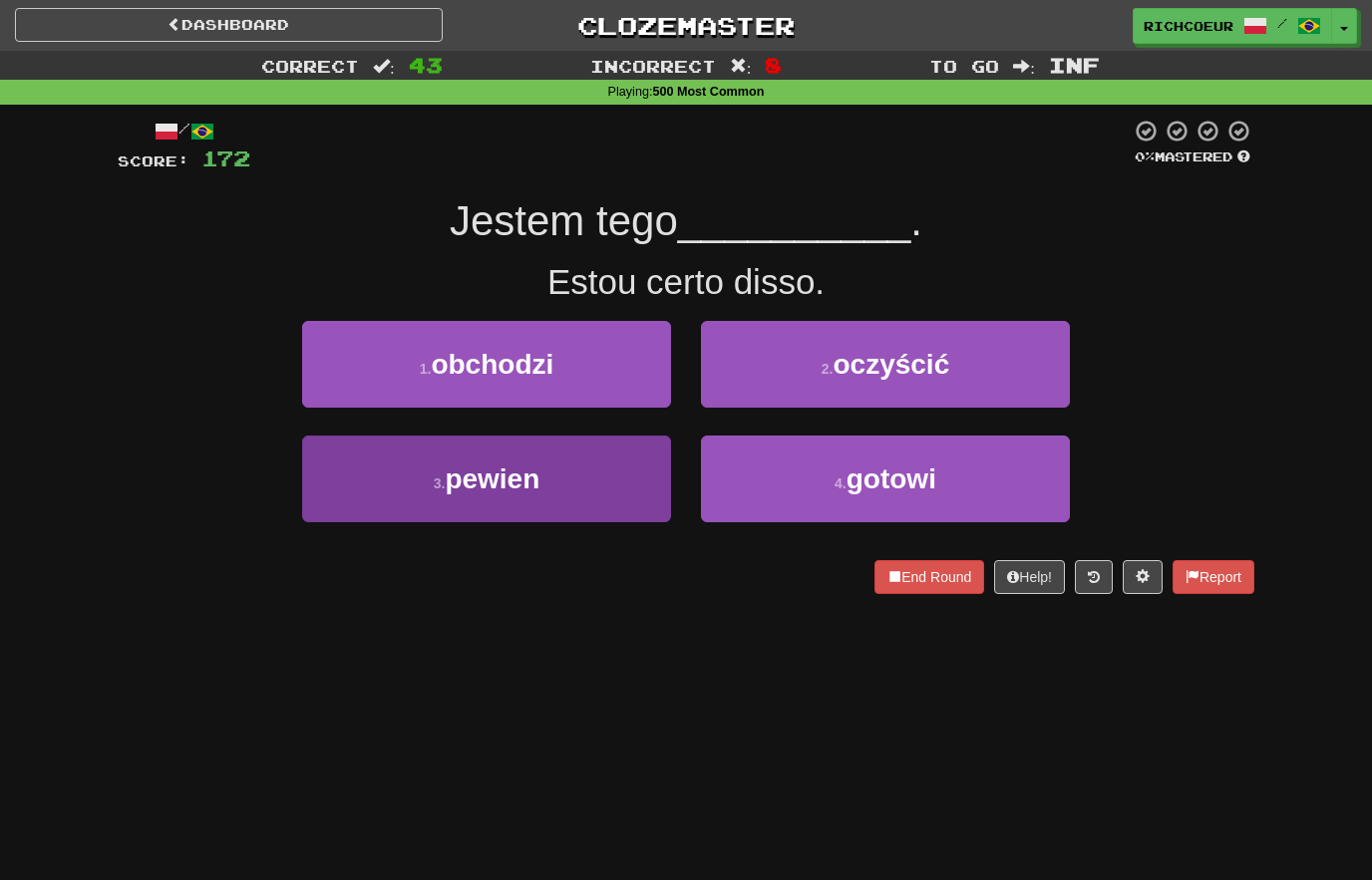 click on "3 .  pewien" at bounding box center [487, 478] 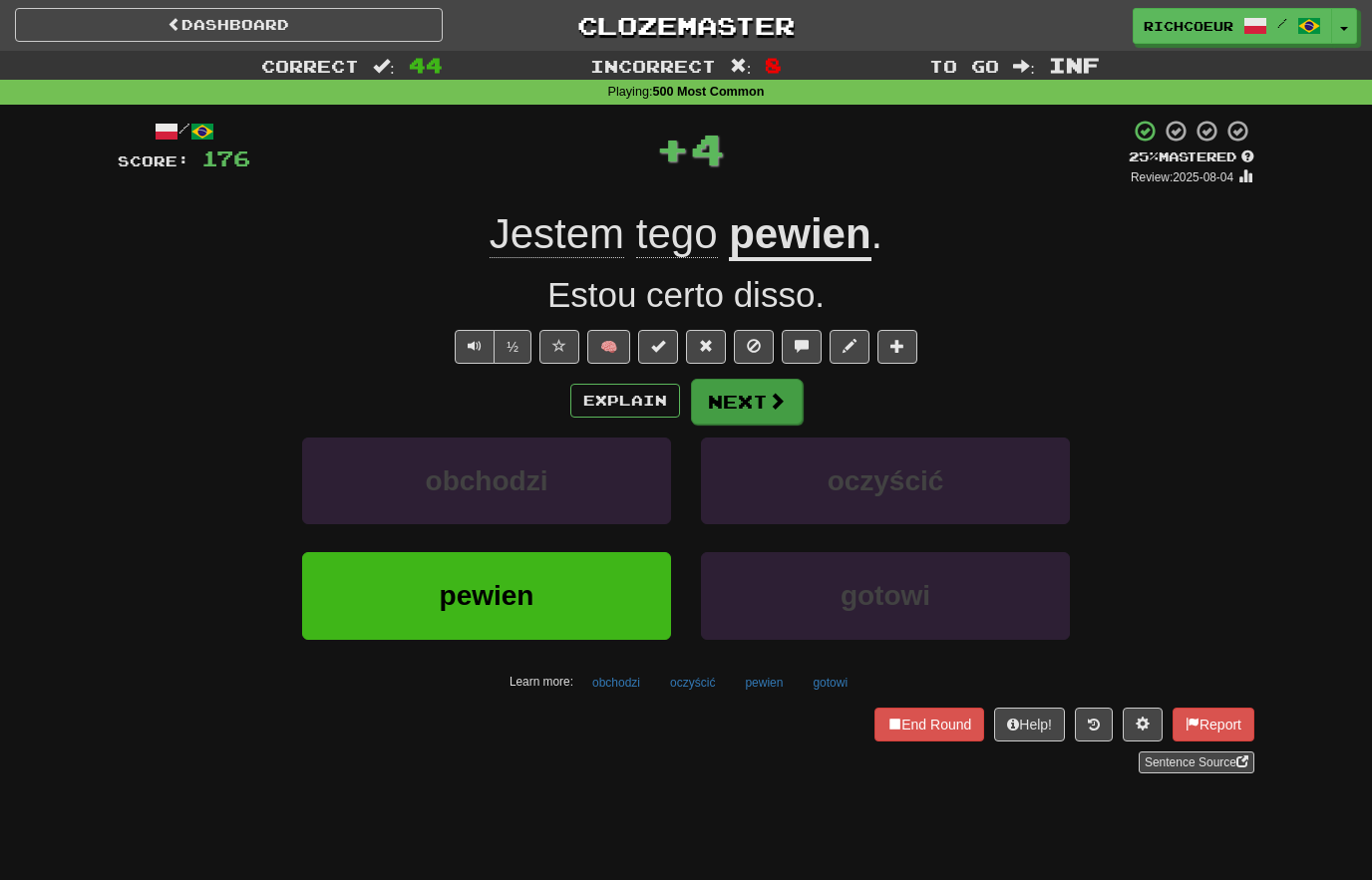 click at bounding box center [777, 401] 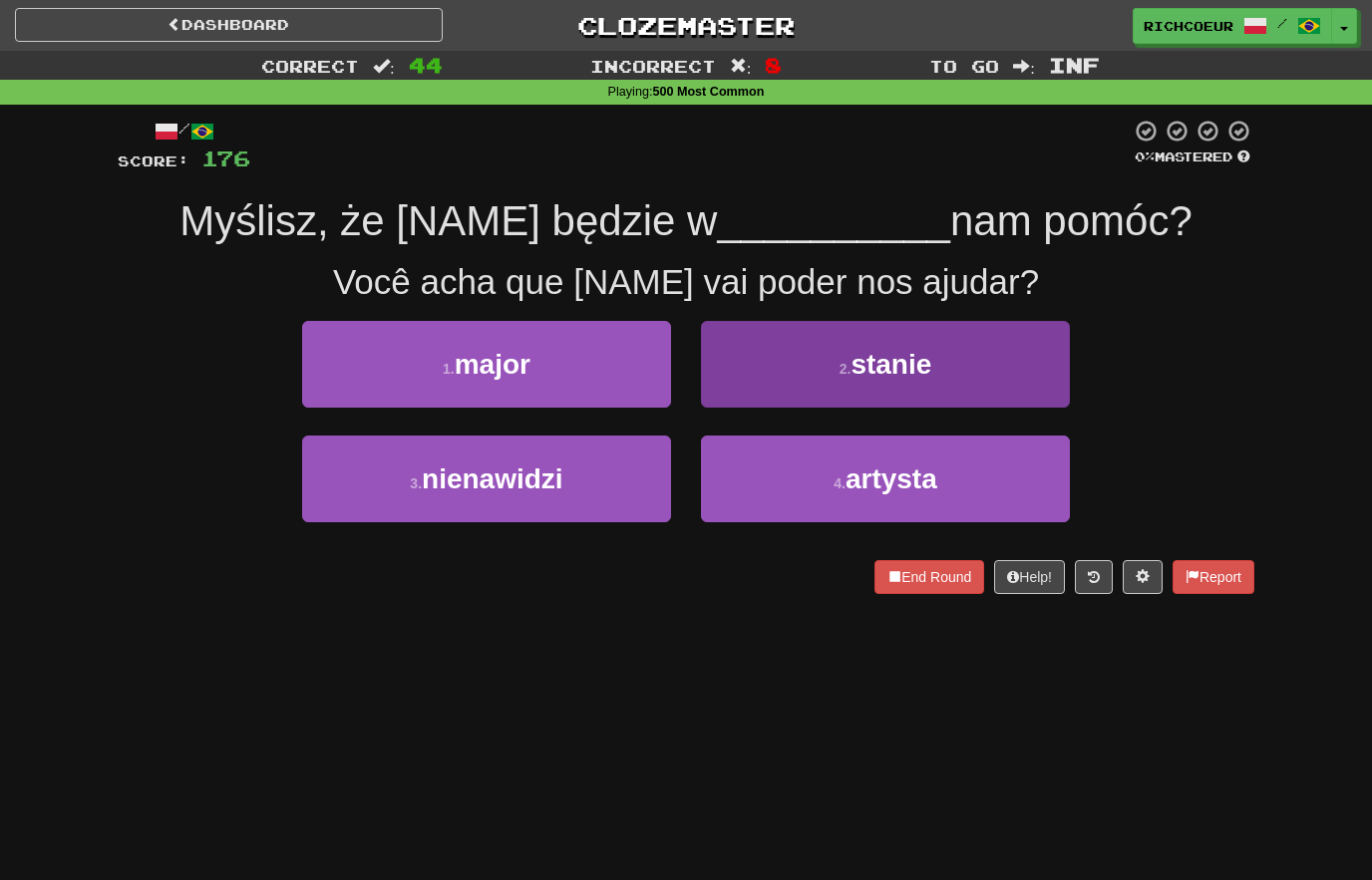 click on "2 .  stanie" at bounding box center [885, 364] 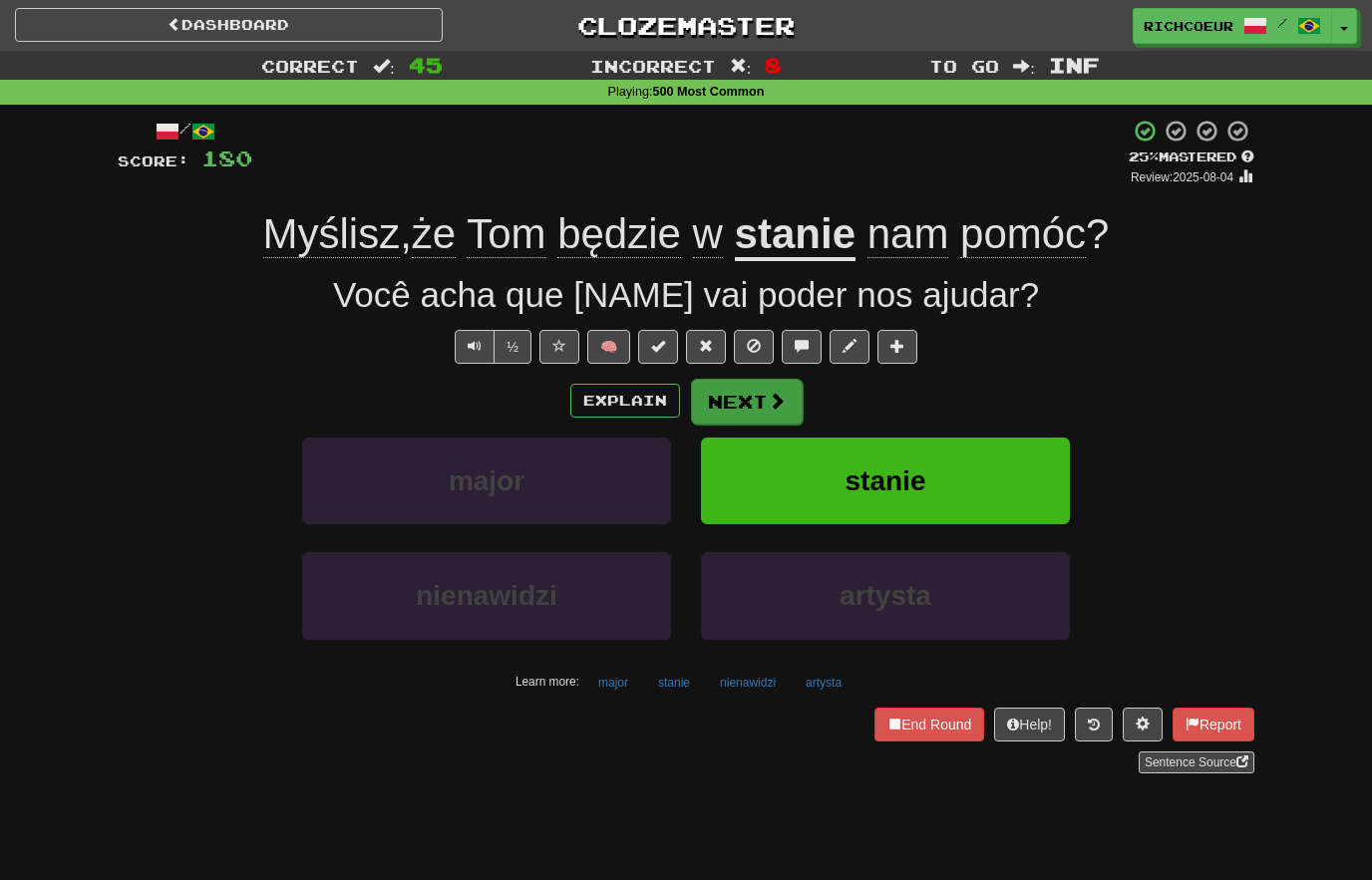 click at bounding box center (777, 401) 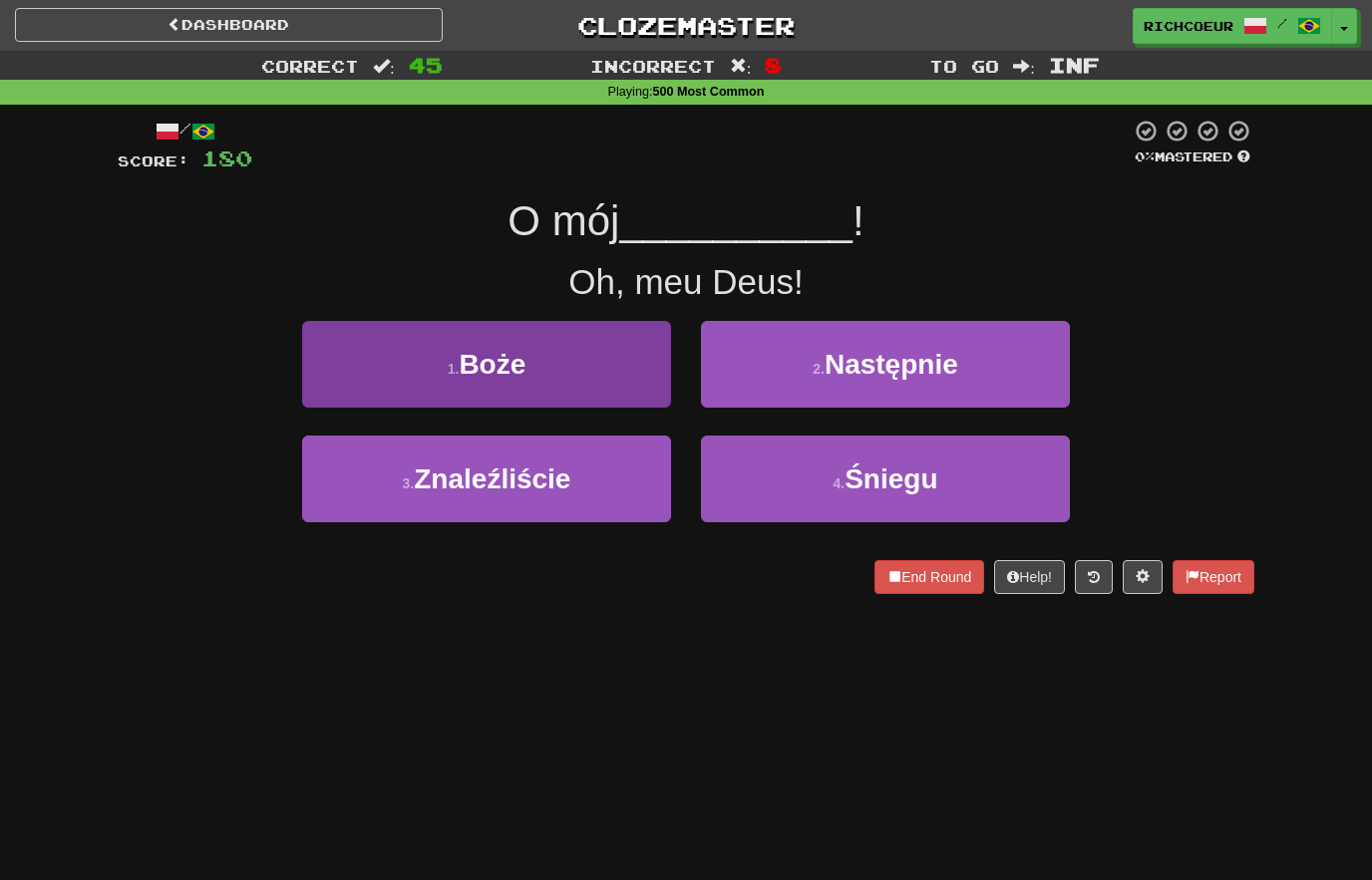 click on "1 .  Boże" at bounding box center (487, 364) 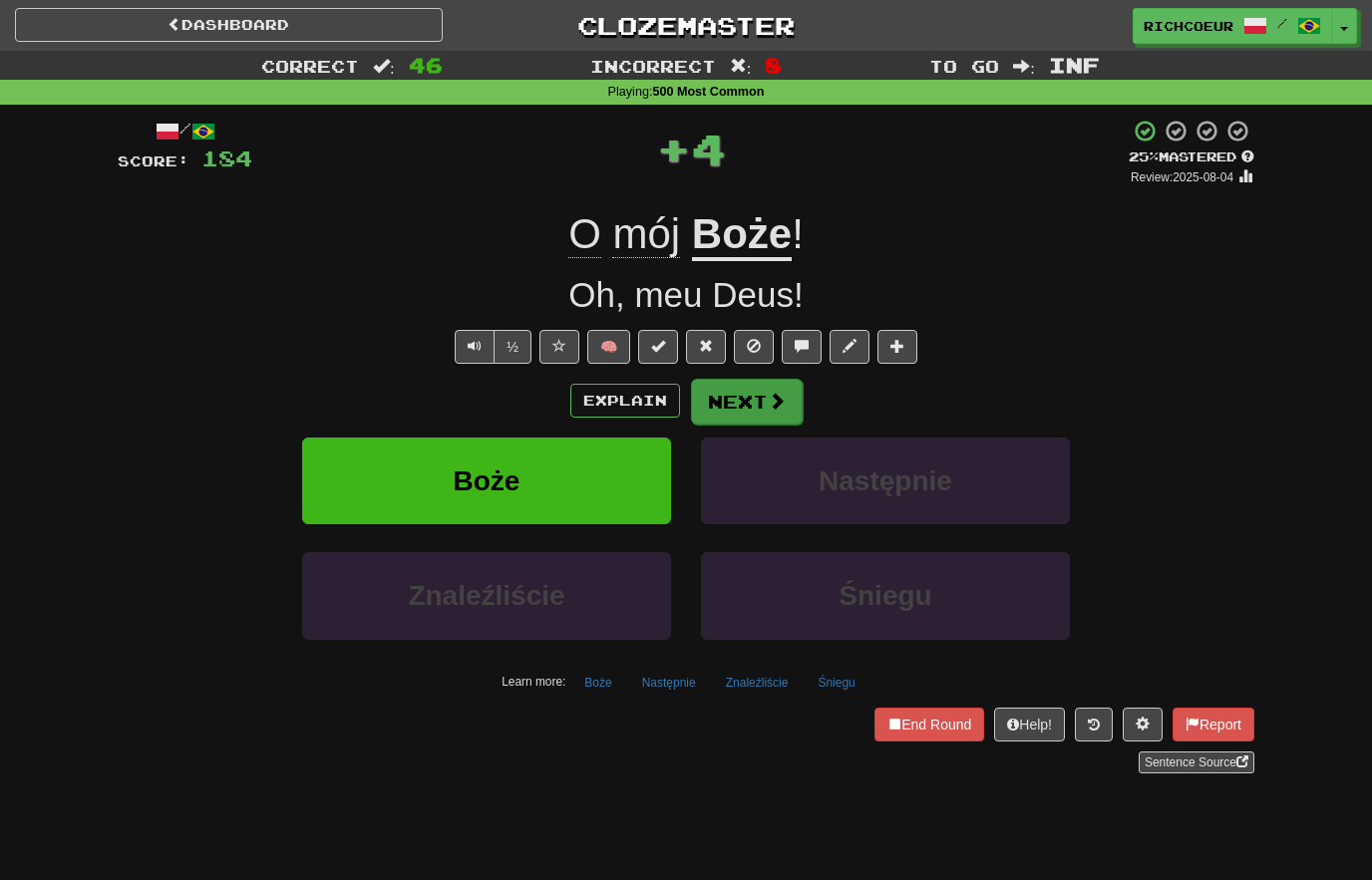 click on "Next" at bounding box center [747, 402] 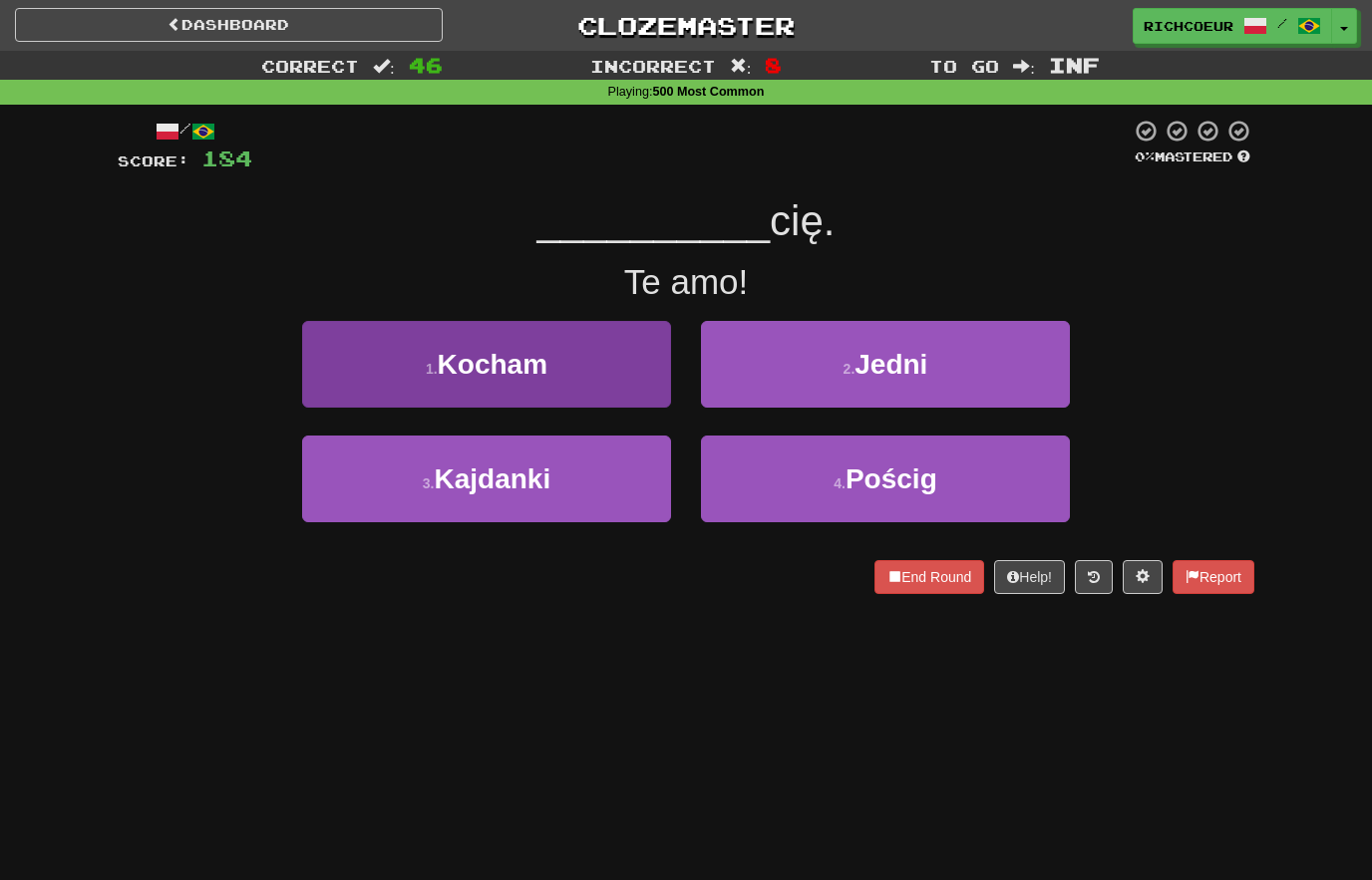 click on "1 .  Kocham" at bounding box center [487, 364] 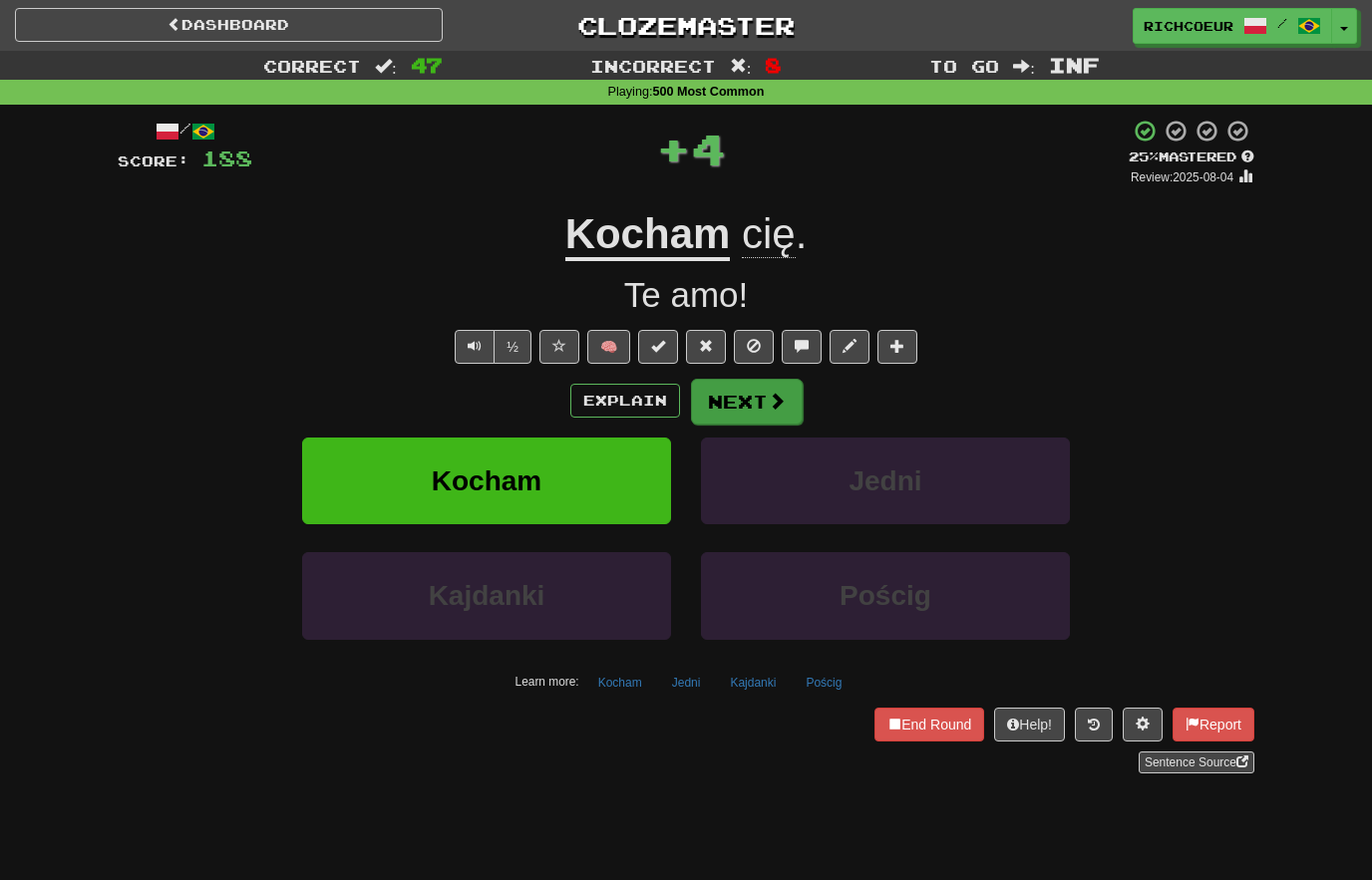 click at bounding box center [777, 401] 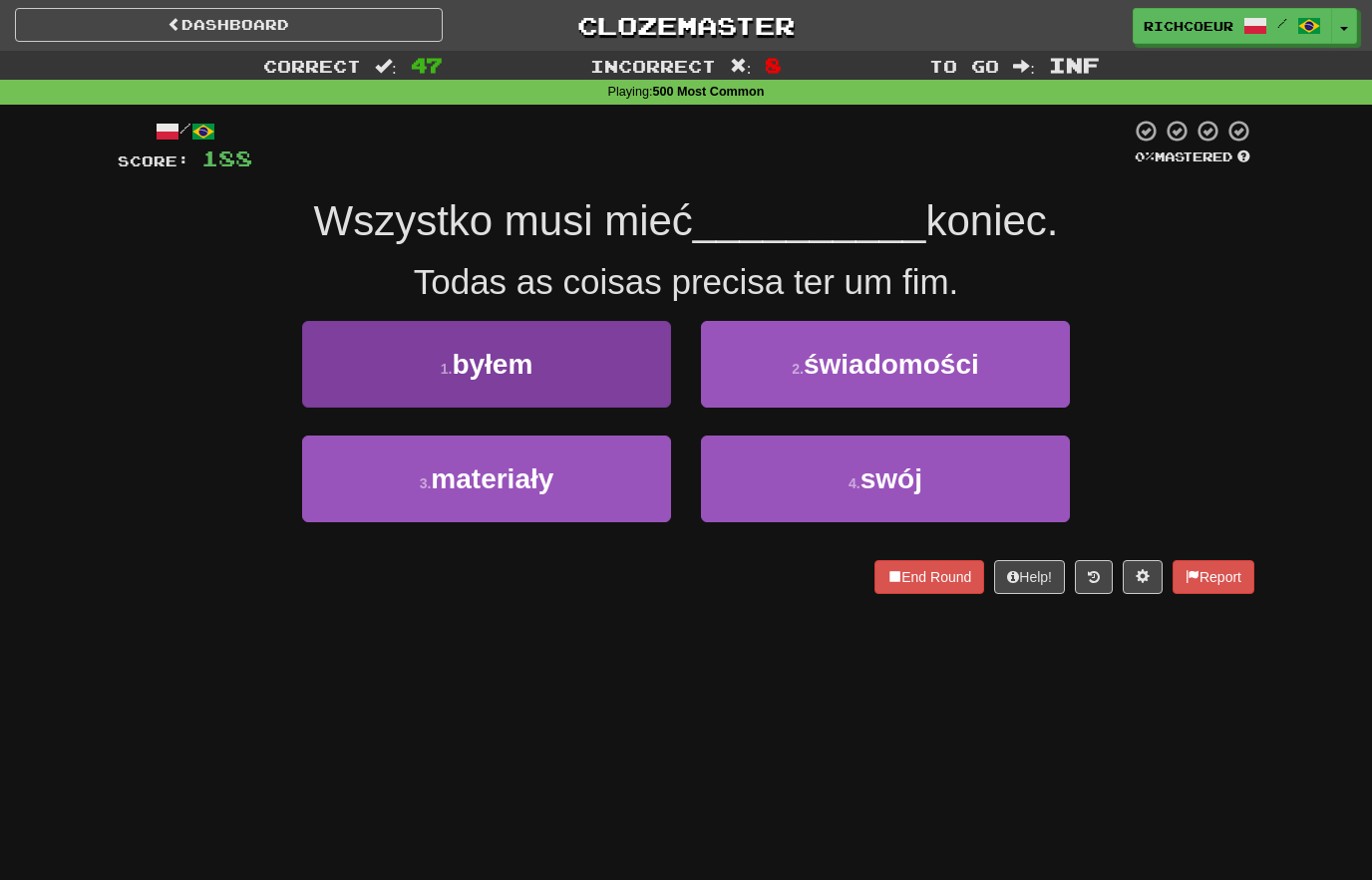 click on "1 .  byłem" at bounding box center (487, 364) 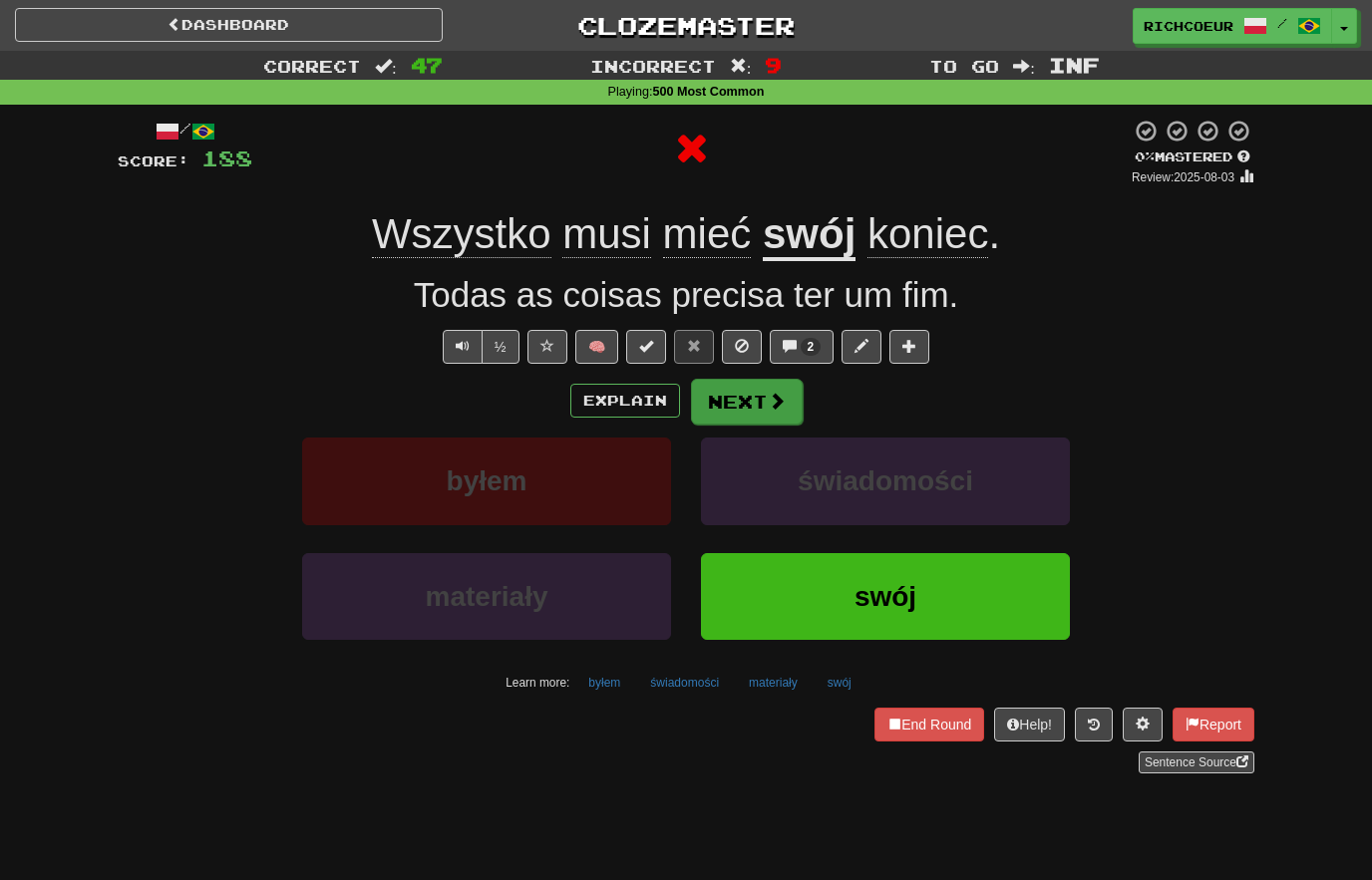 click at bounding box center (777, 401) 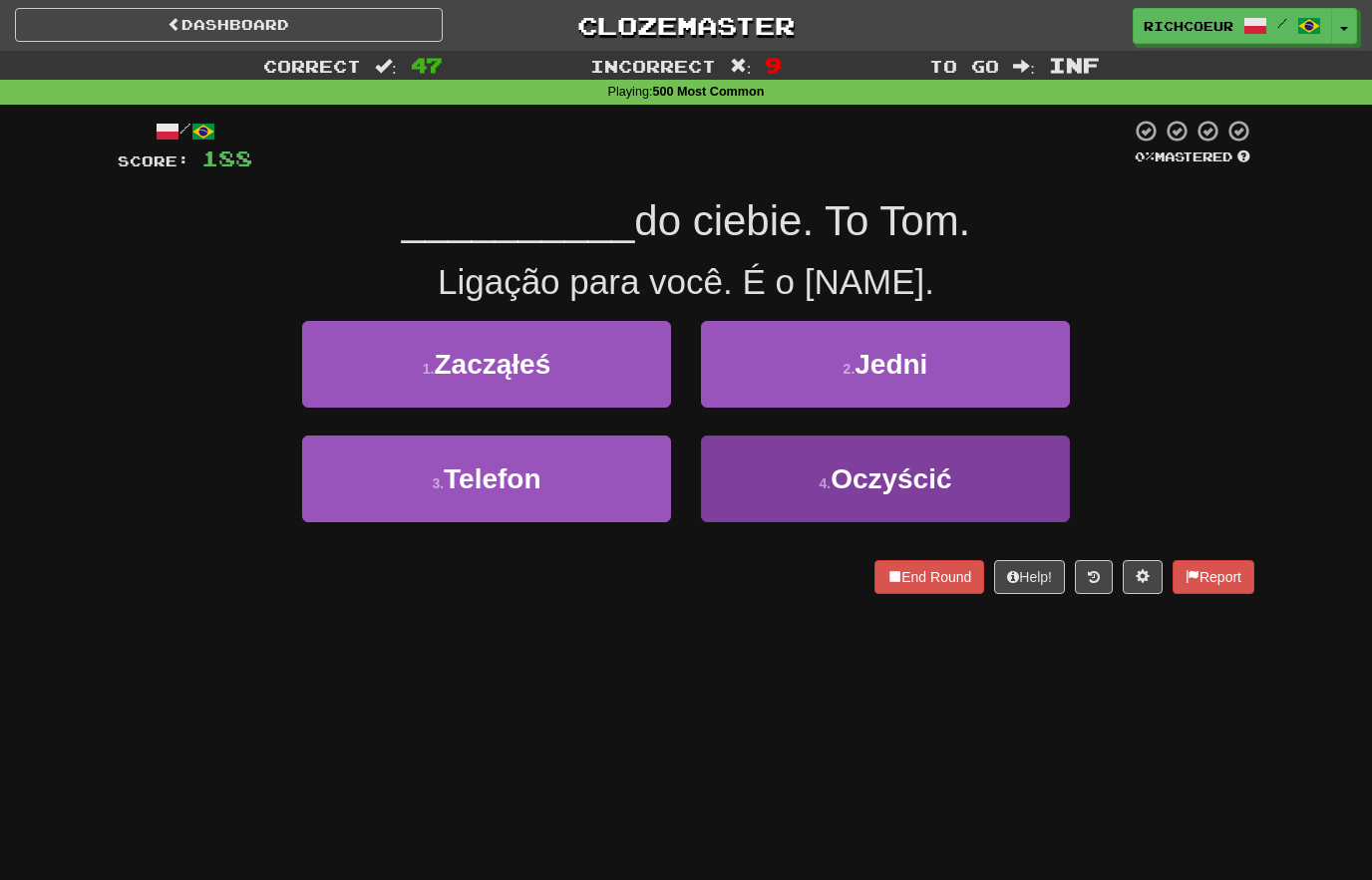click on "Oczyścić" at bounding box center [890, 478] 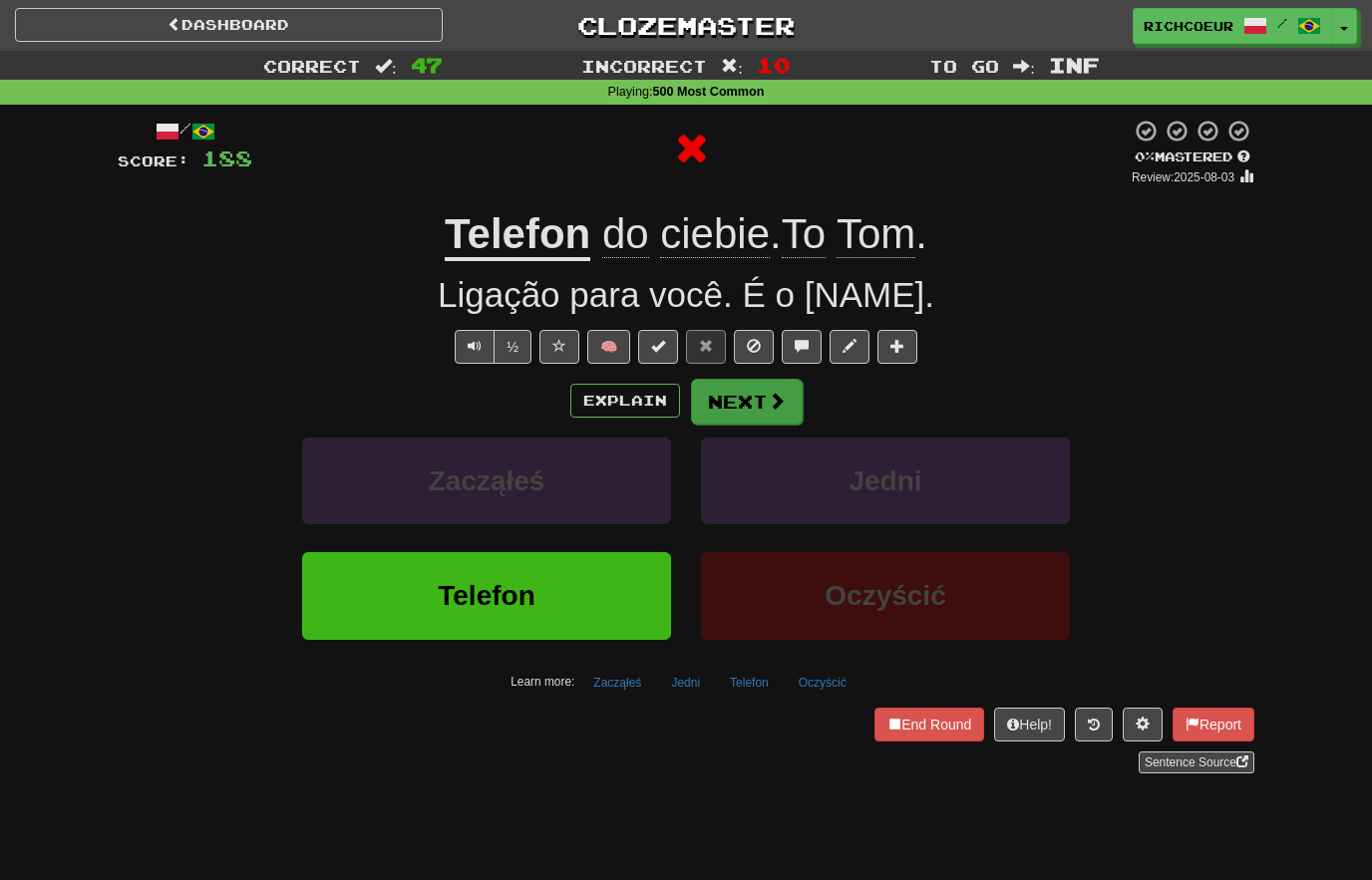 click at bounding box center (777, 401) 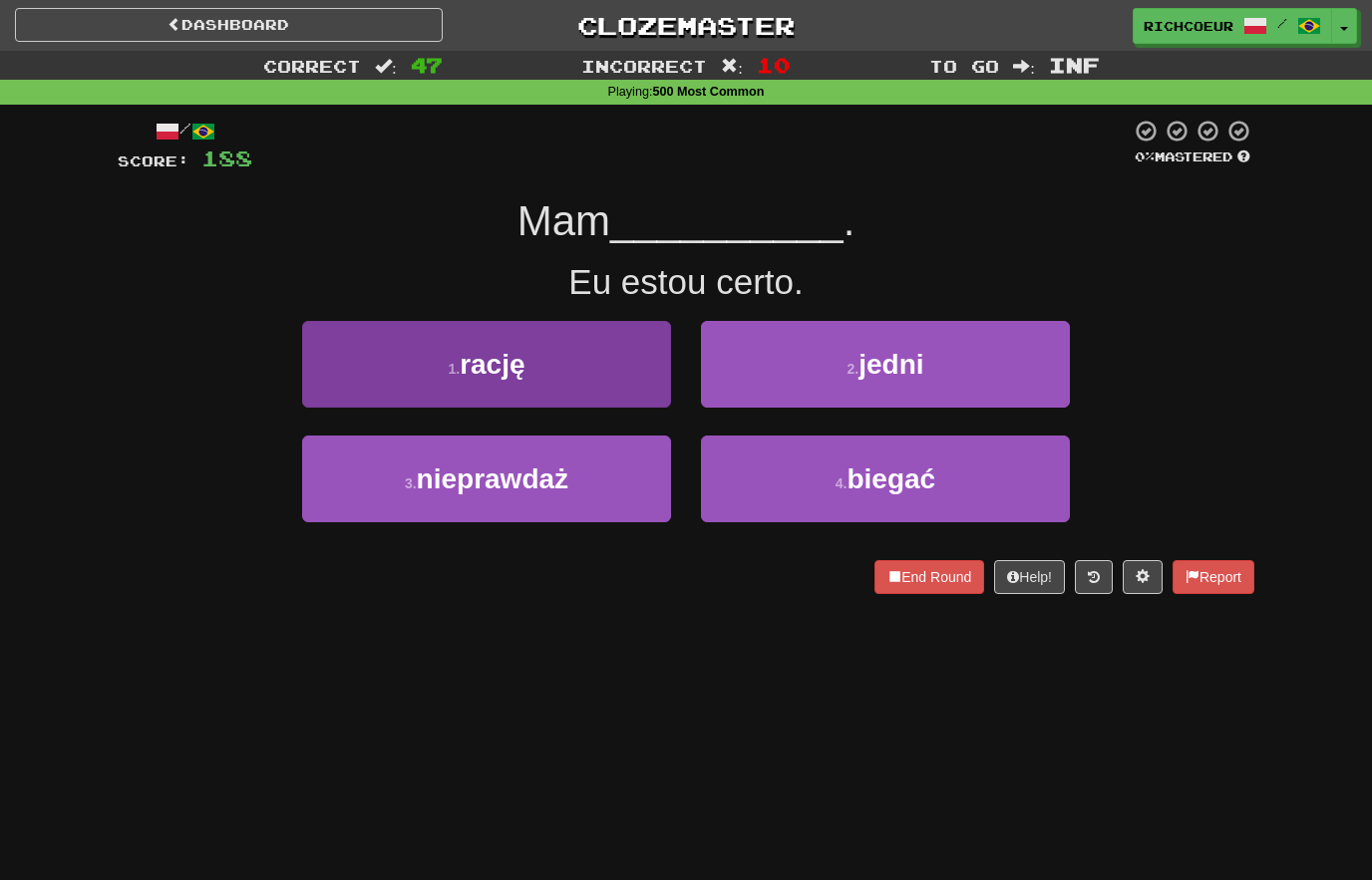 click on "1 .  rację" at bounding box center (487, 364) 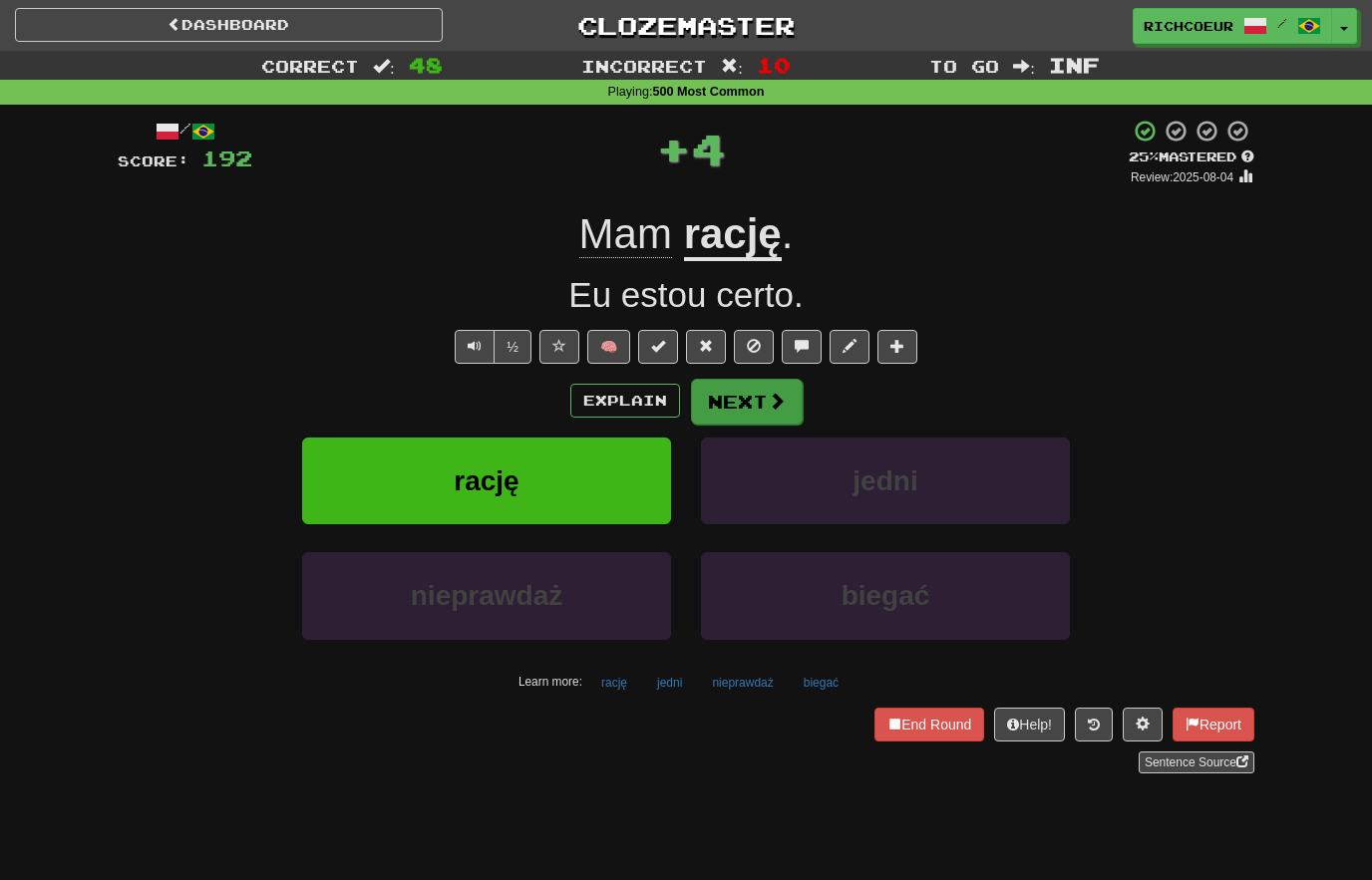 click at bounding box center (777, 401) 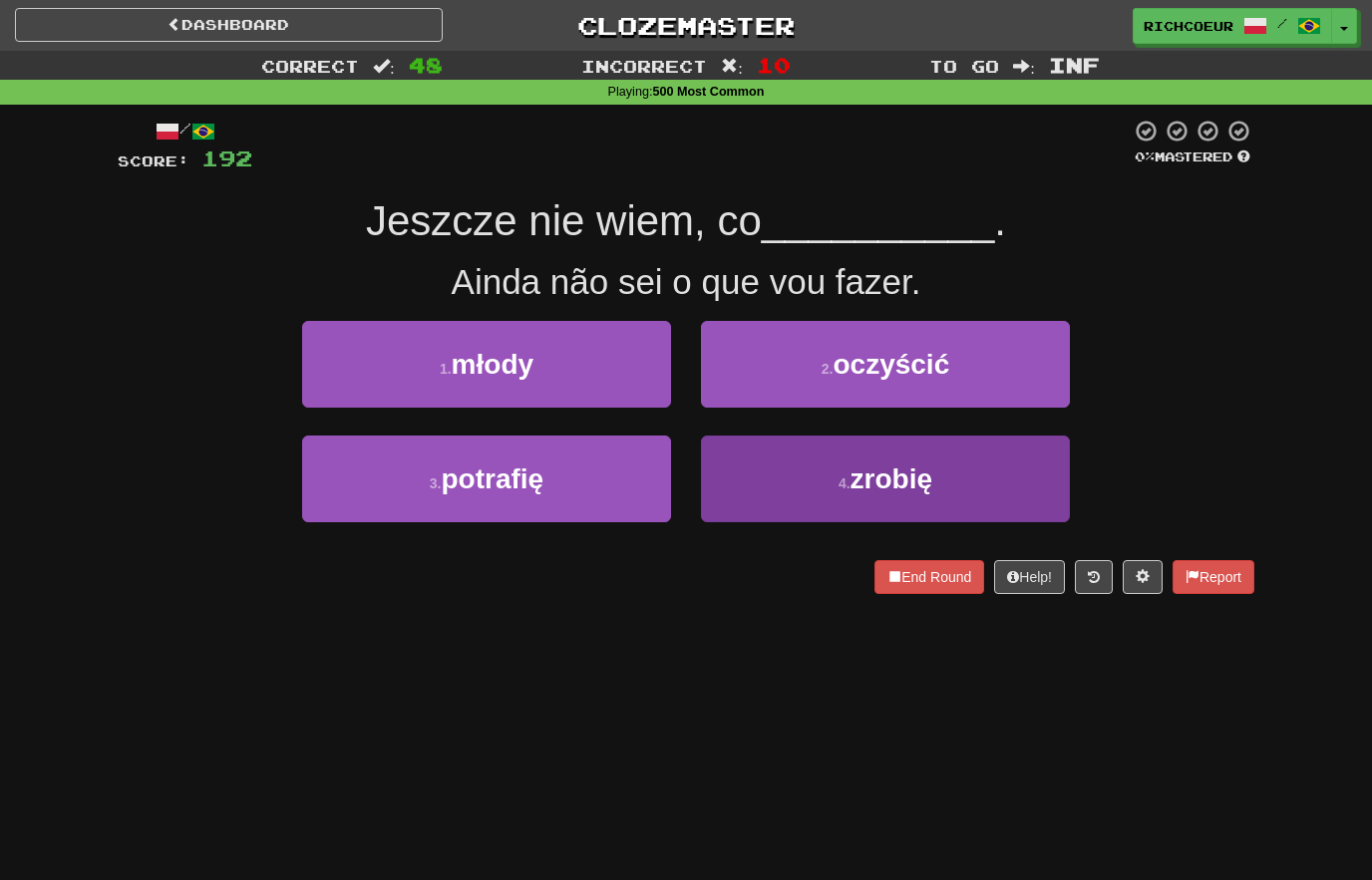 click on "4 ." at bounding box center [845, 483] 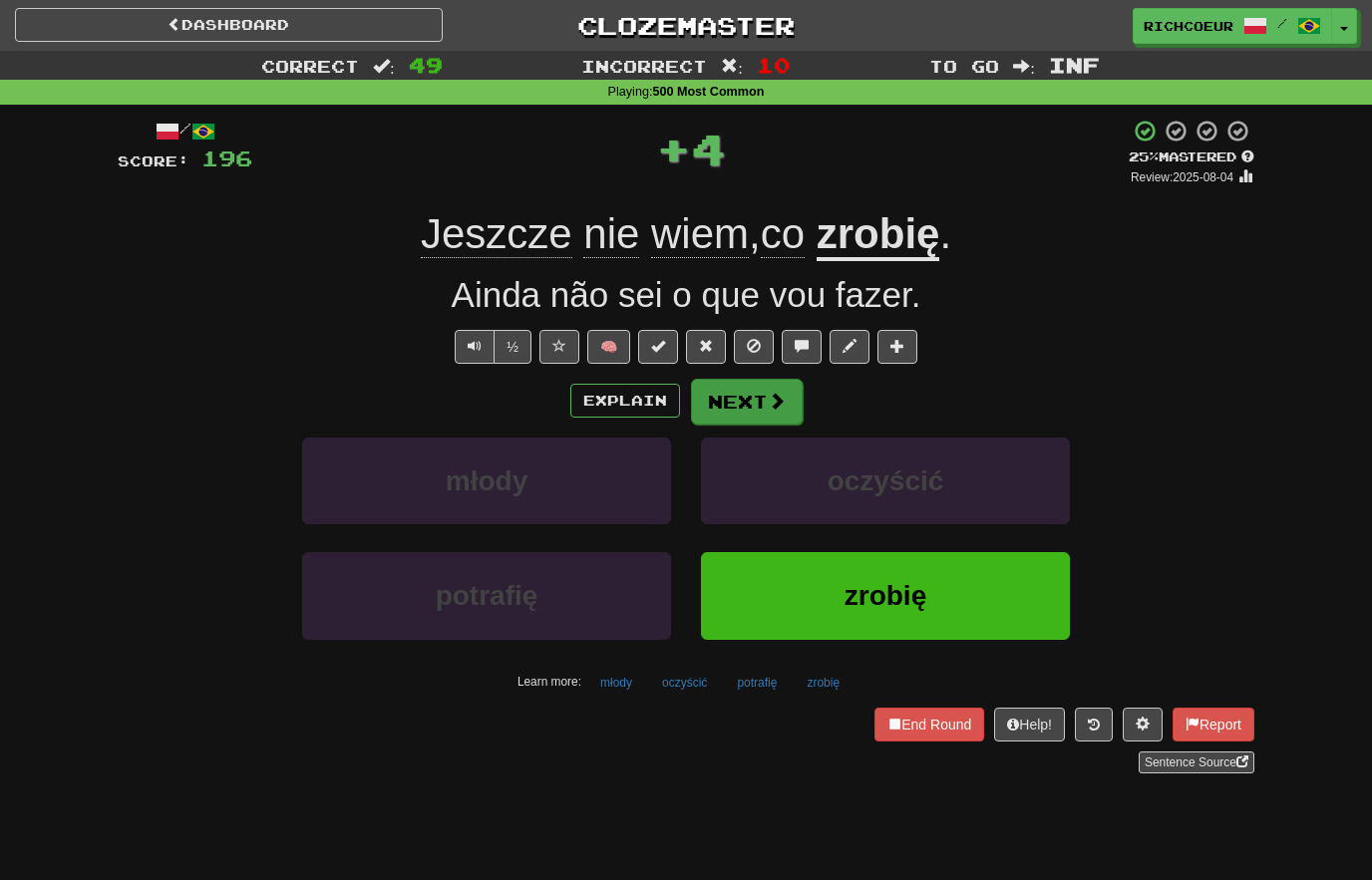 click at bounding box center [777, 401] 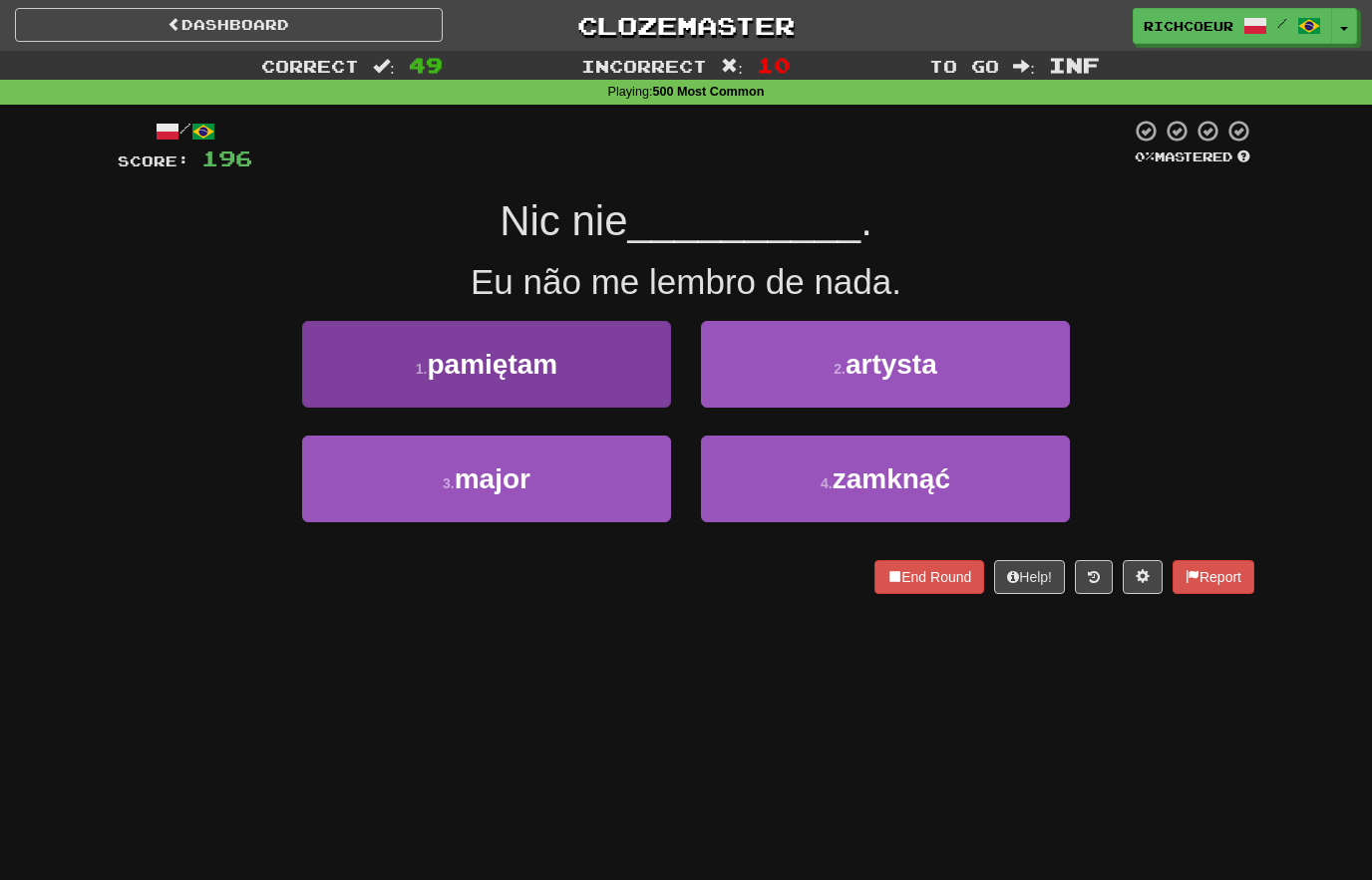 click on "1 .  pamiętam" at bounding box center [487, 364] 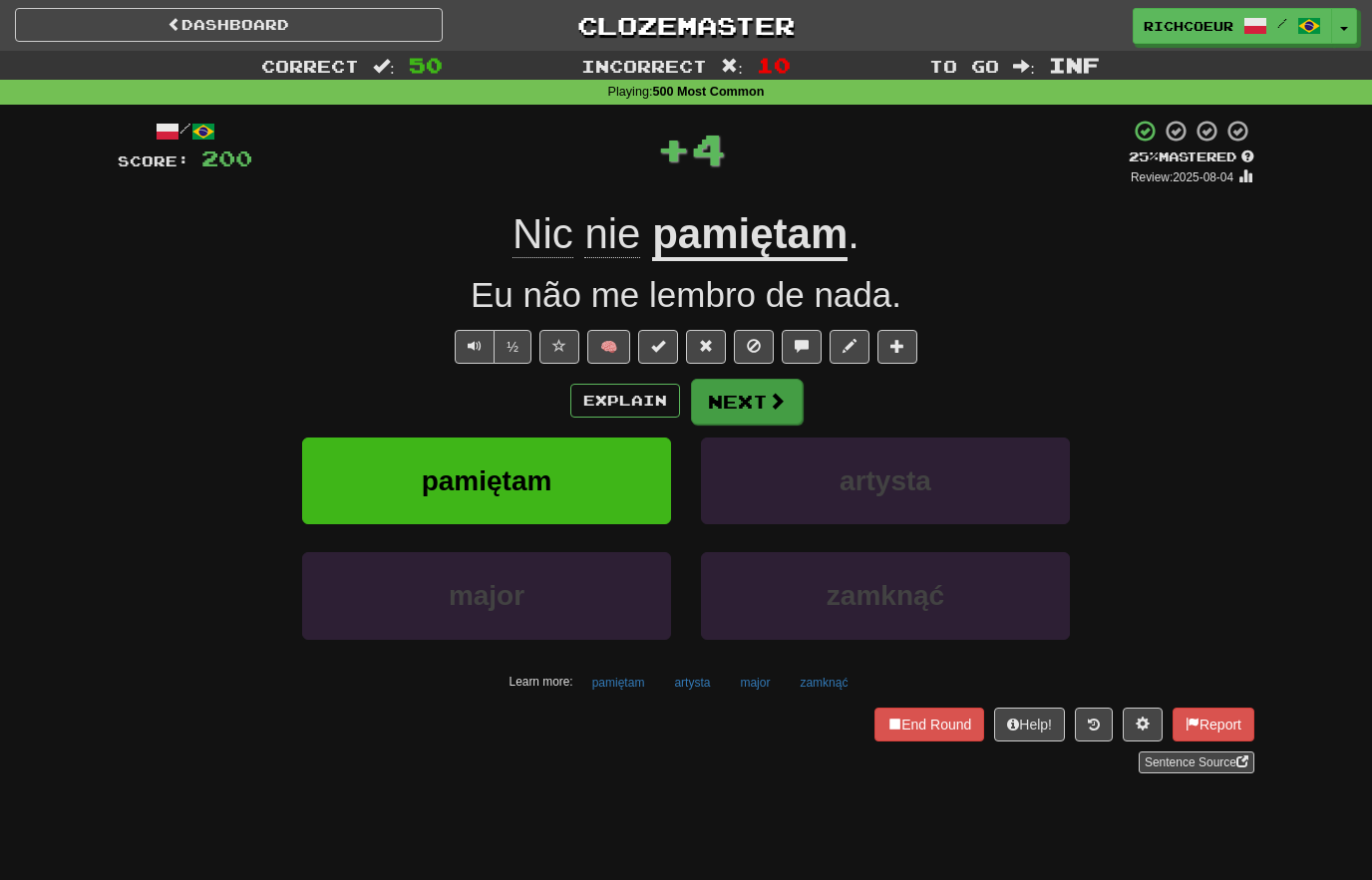 click on "Next" at bounding box center (747, 402) 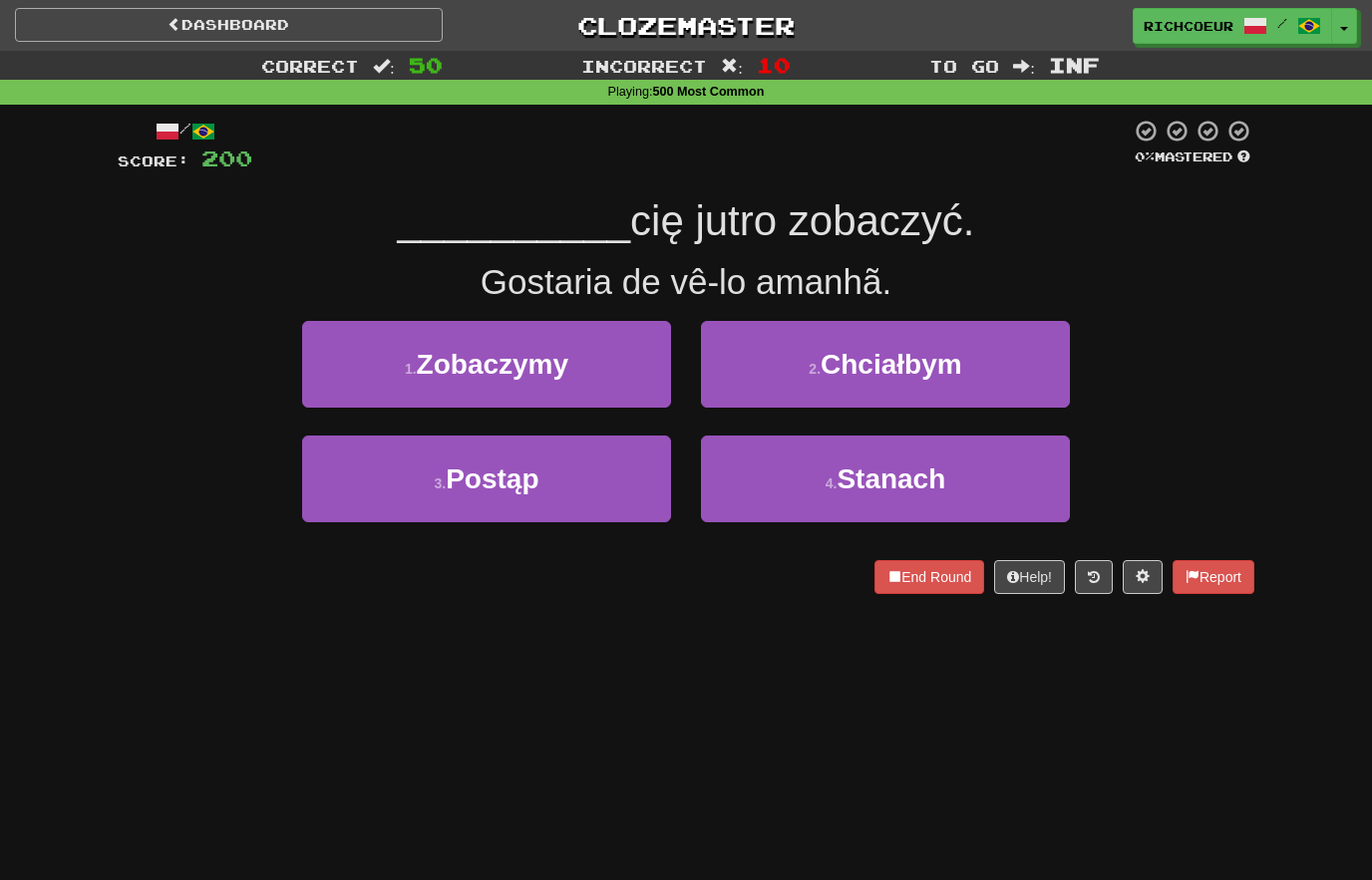 click on "Dashboard" at bounding box center [228, 25] 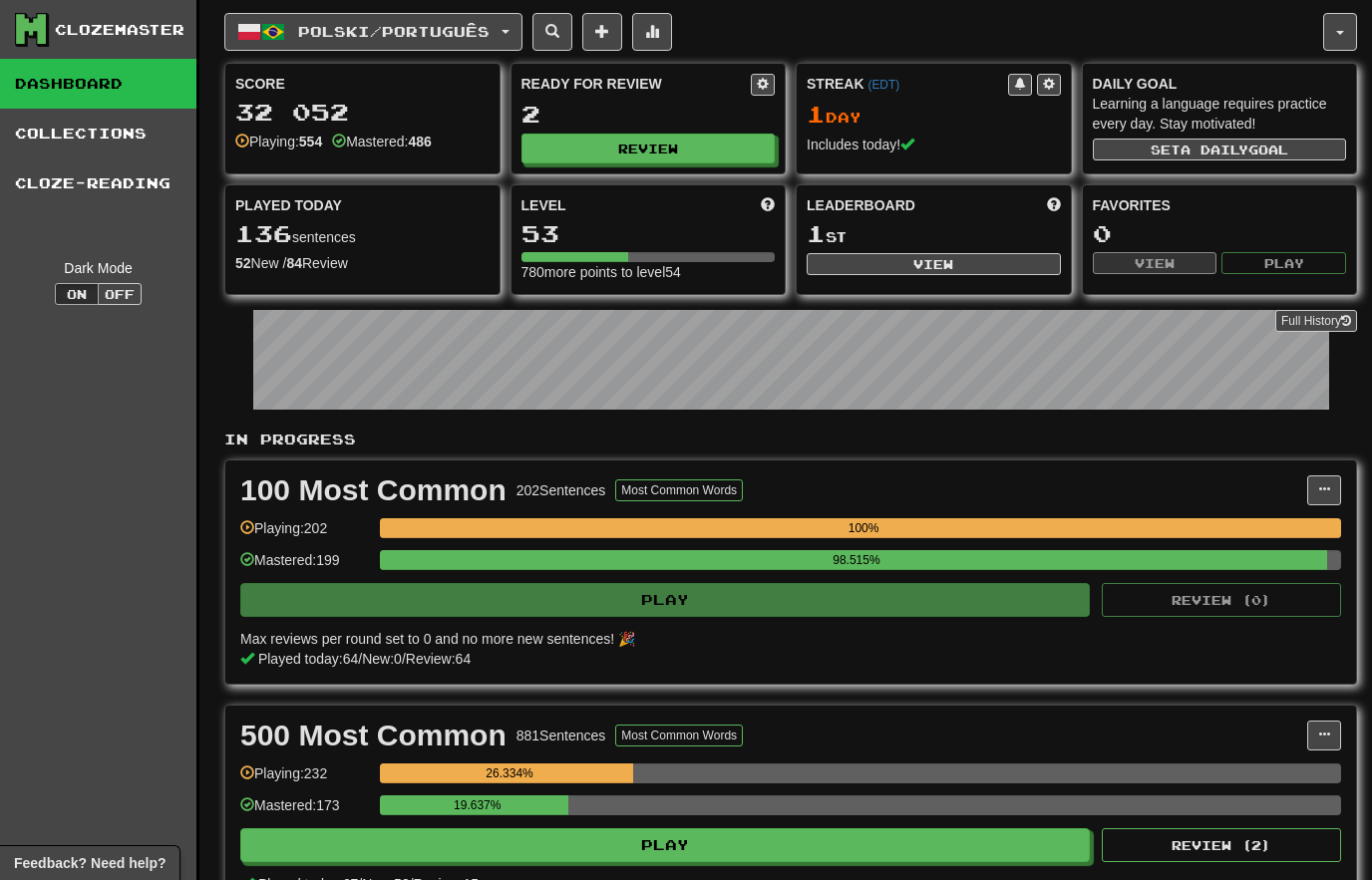 scroll, scrollTop: 0, scrollLeft: 0, axis: both 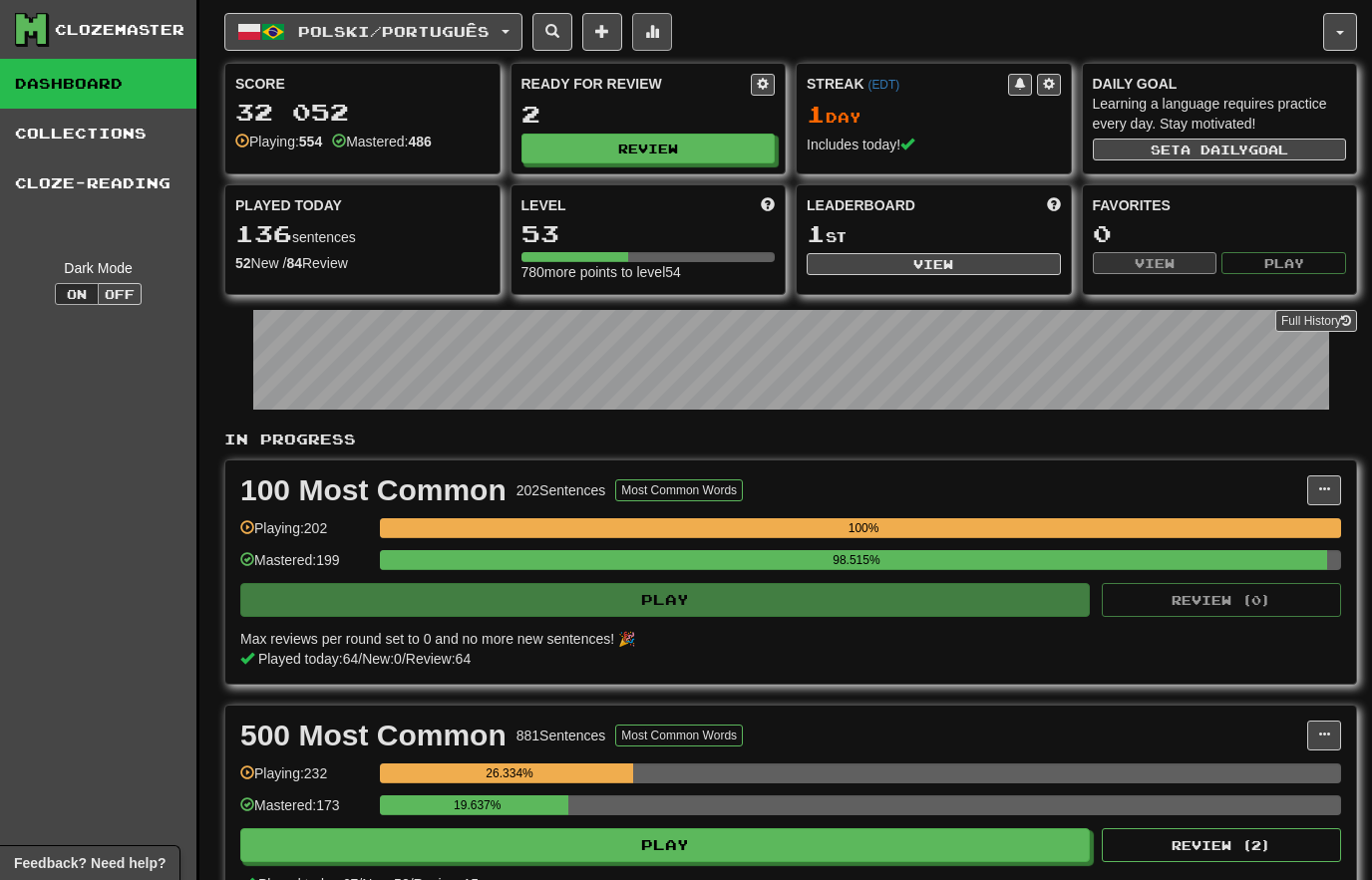 click at bounding box center (652, 32) 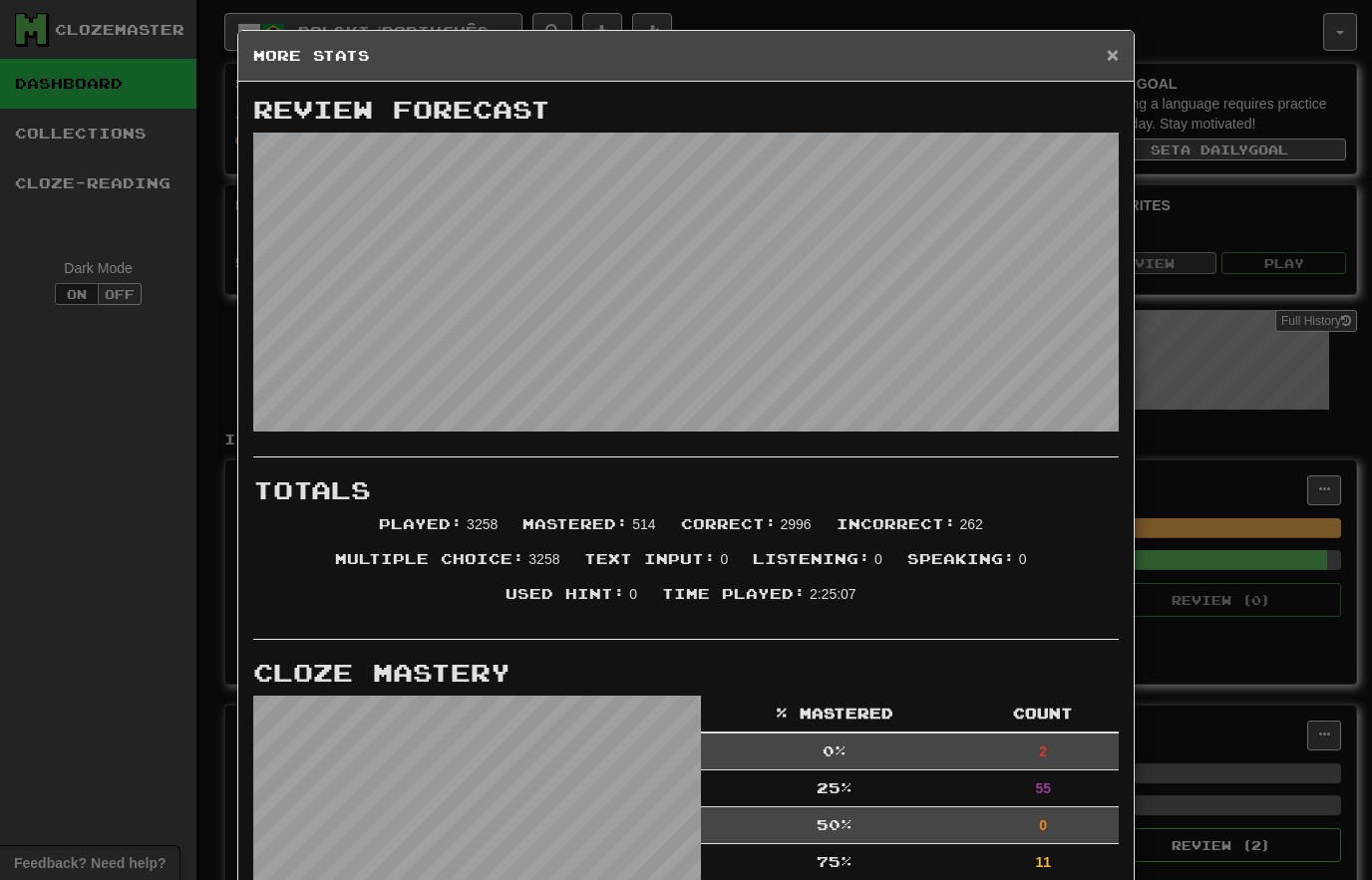 click on "×" at bounding box center [1113, 54] 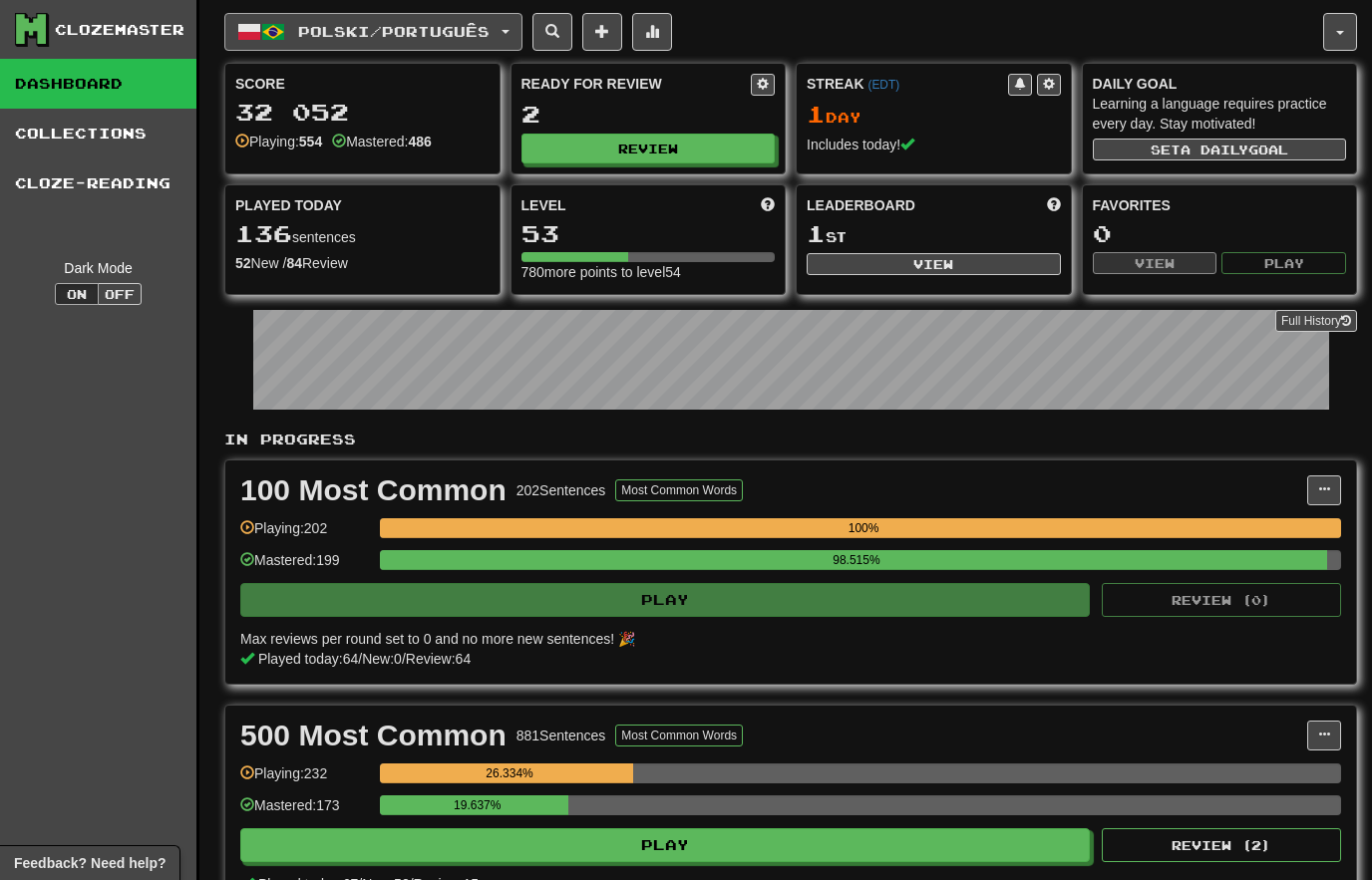click on "Polski  /  Português" at bounding box center [373, 32] 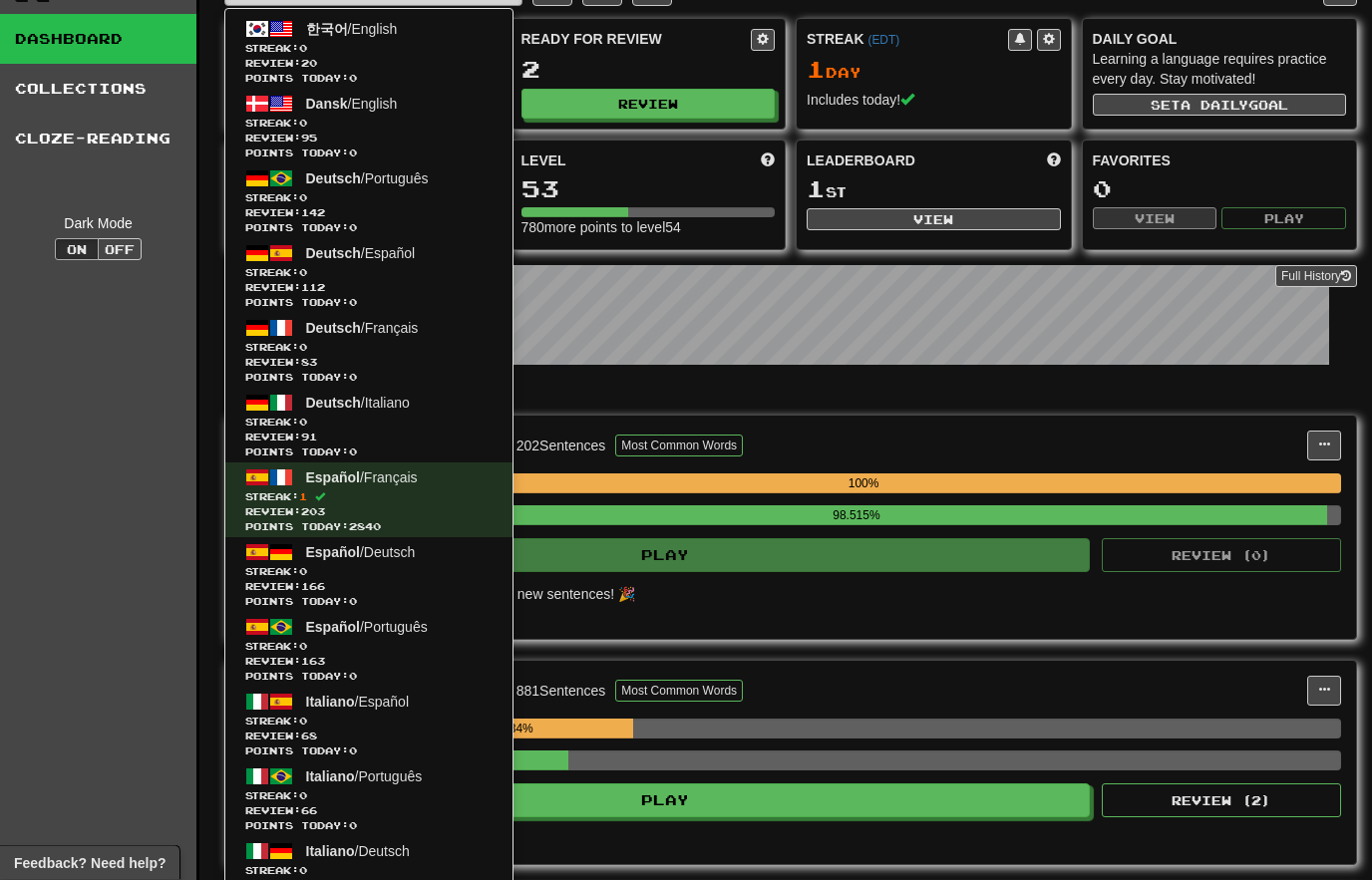 scroll, scrollTop: 0, scrollLeft: 0, axis: both 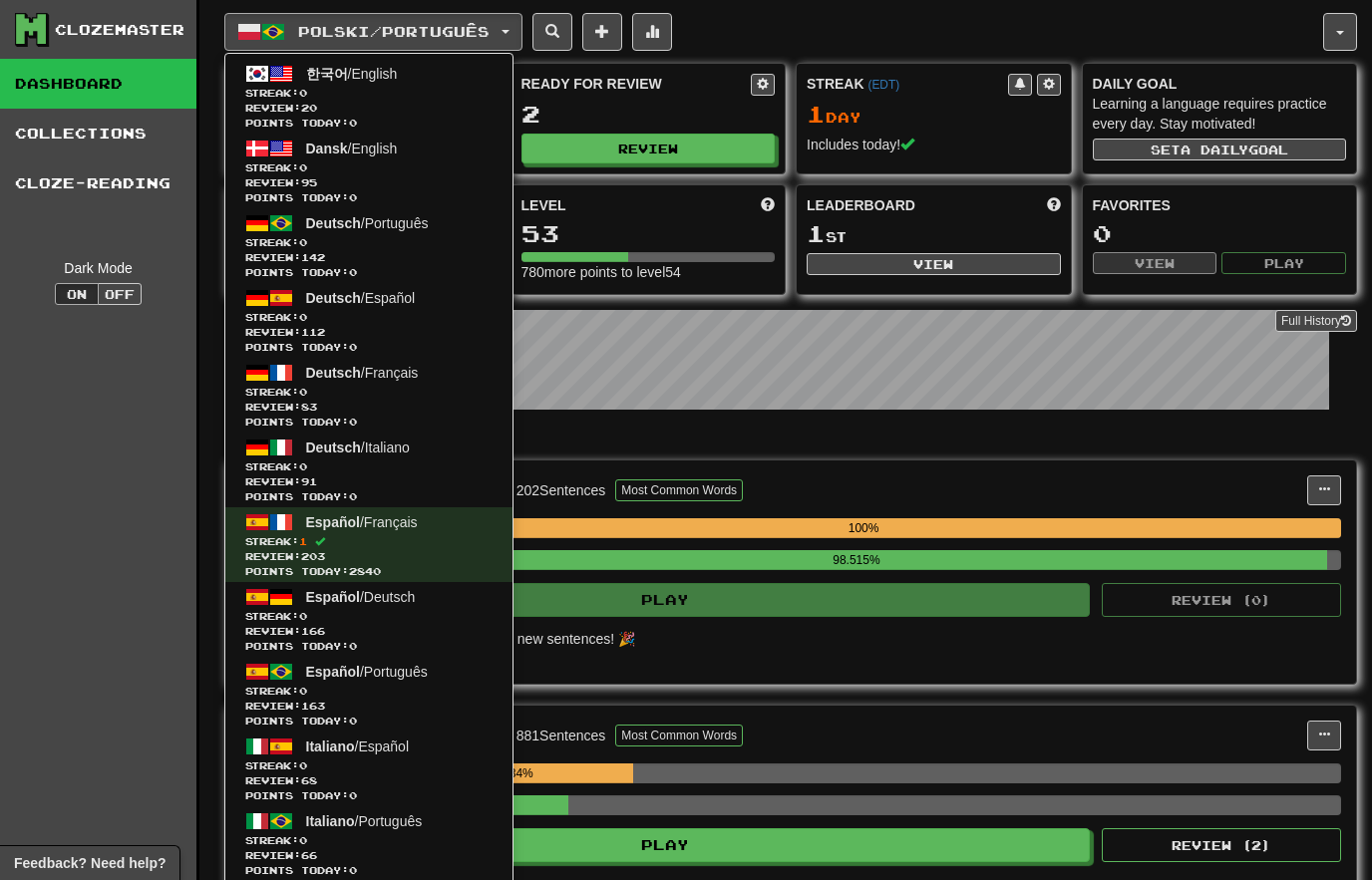 click at bounding box center [686, 440] 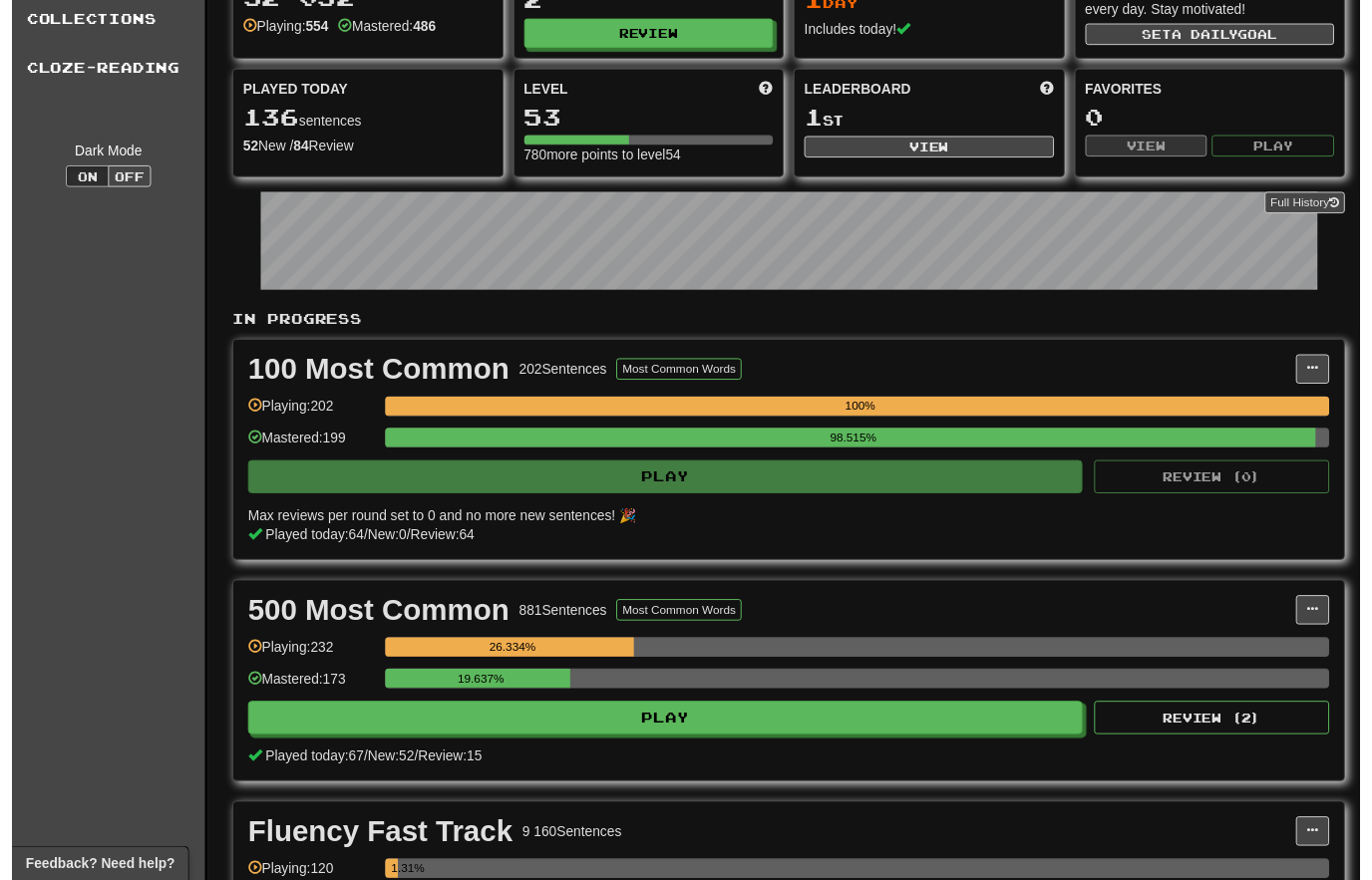 scroll, scrollTop: 0, scrollLeft: 0, axis: both 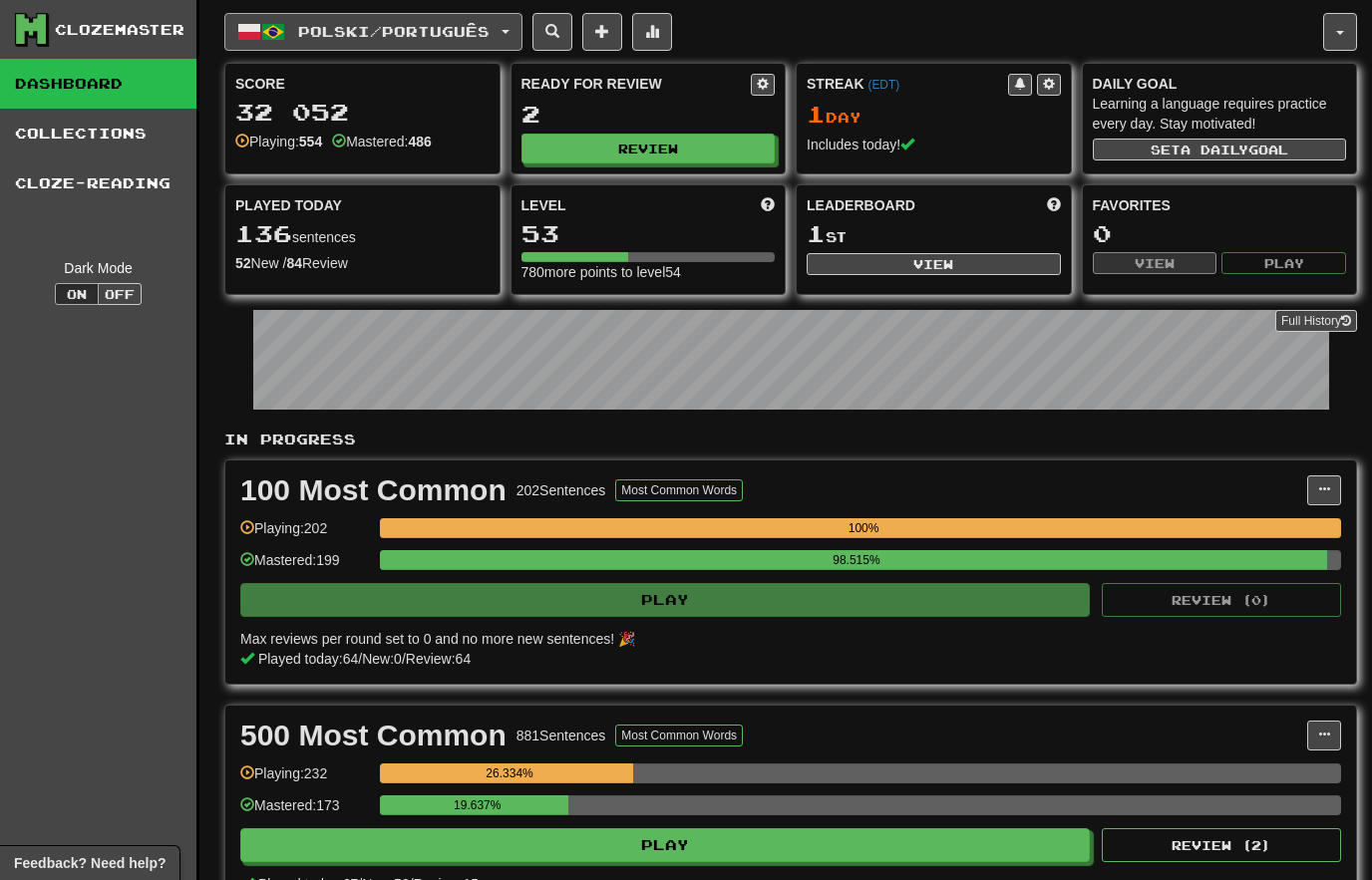 click on "Polski  /  Português" at bounding box center [373, 32] 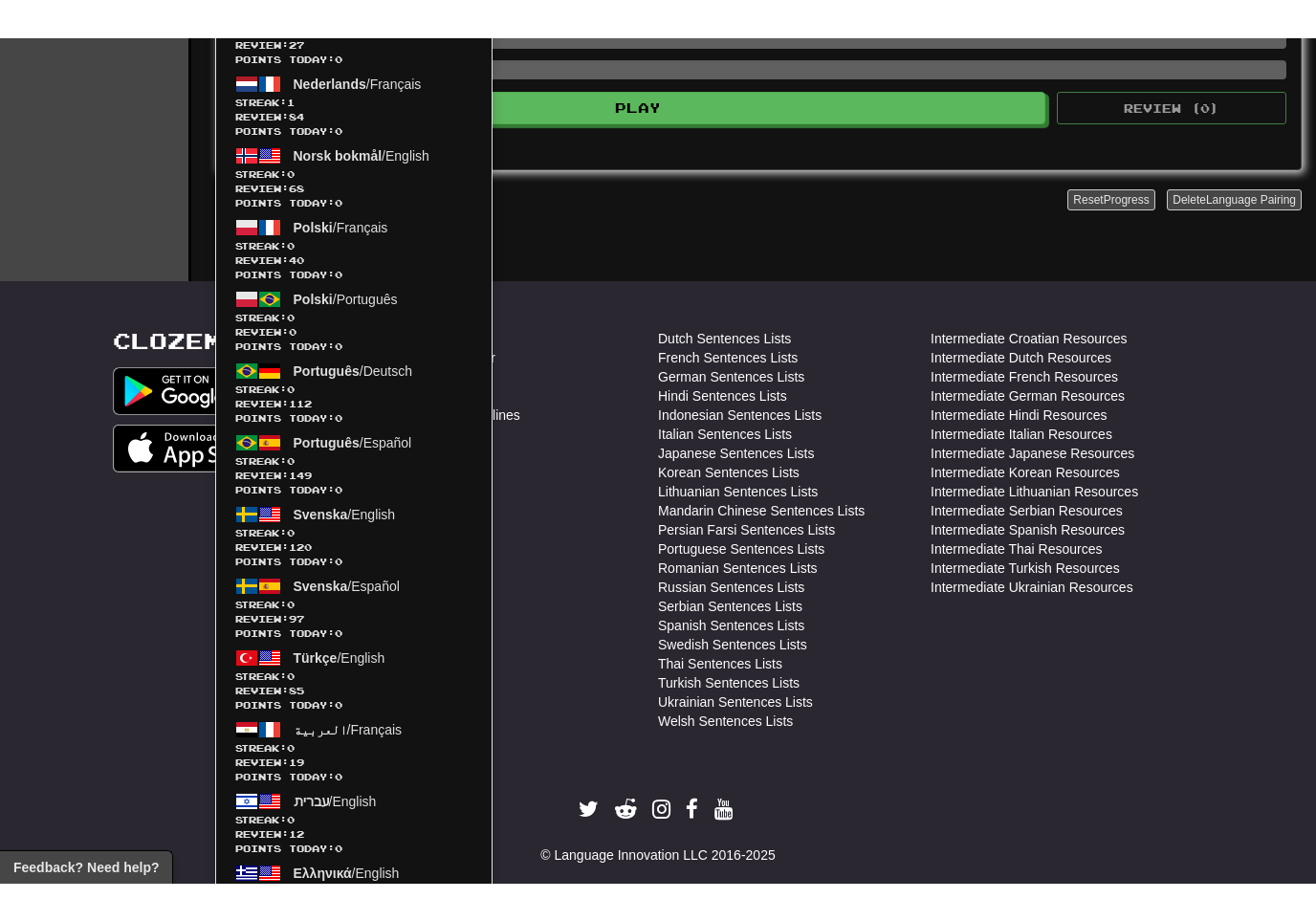 scroll, scrollTop: 881, scrollLeft: 0, axis: vertical 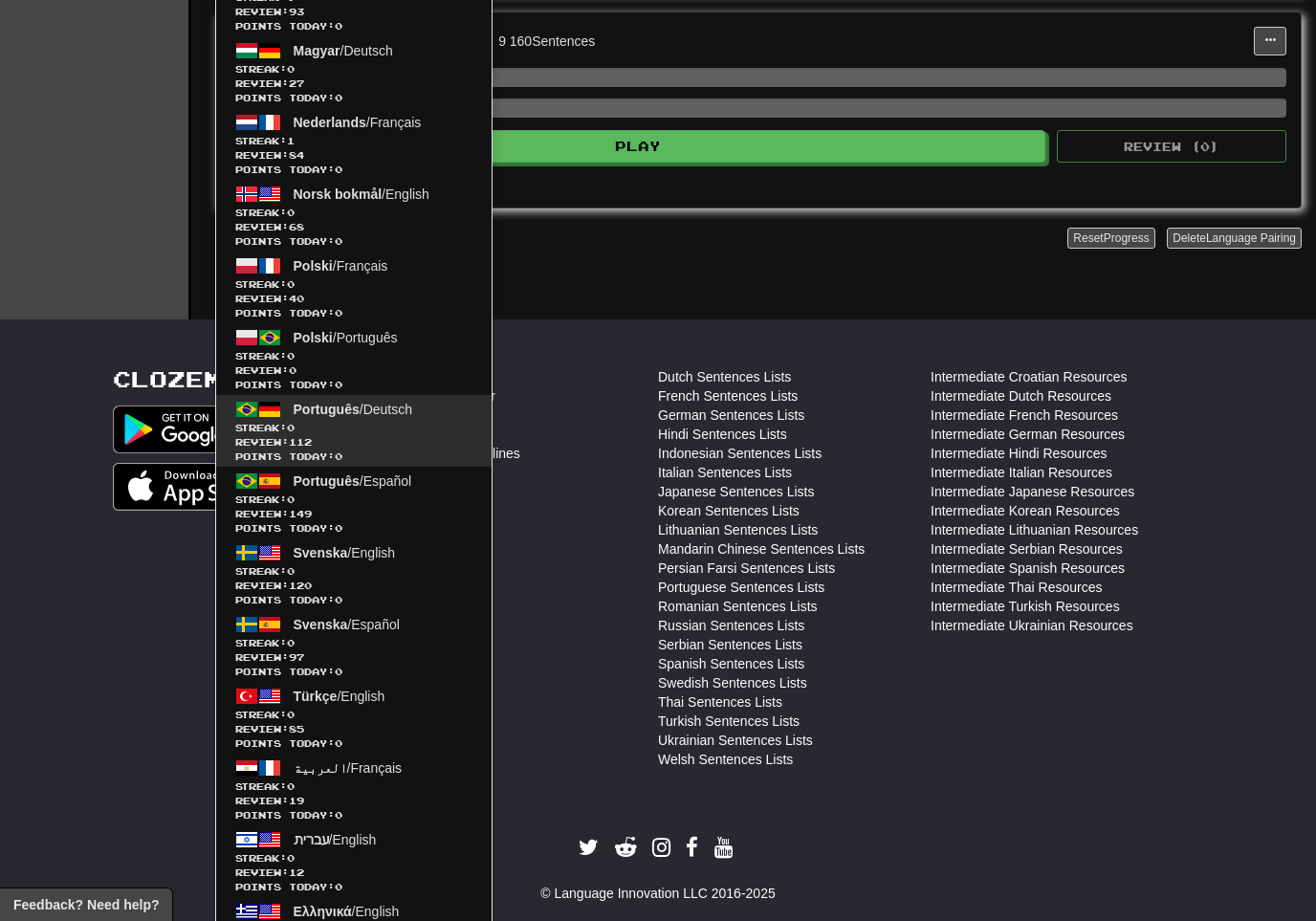 click on "Review:  112" at bounding box center [354, 442] 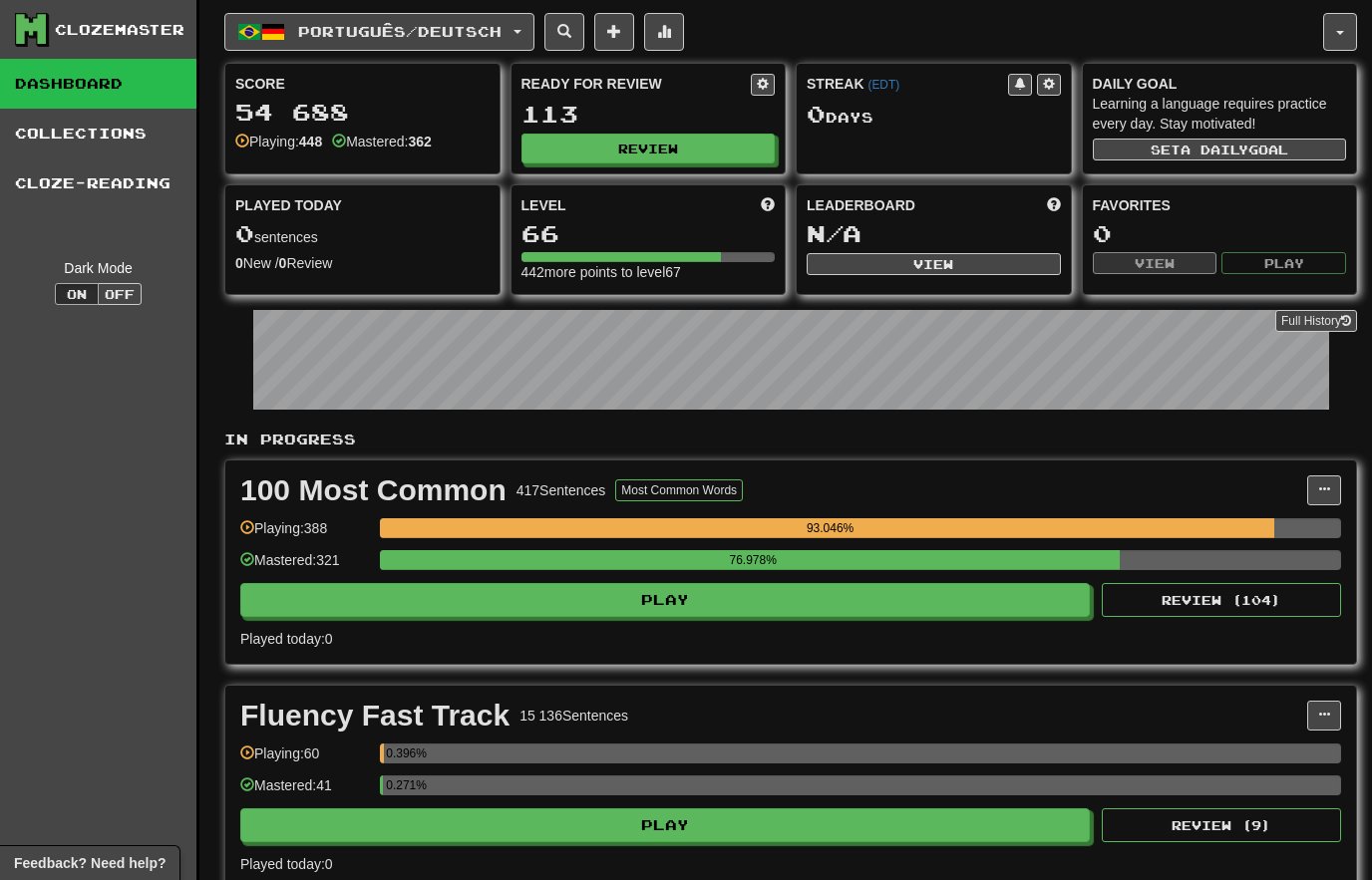 scroll, scrollTop: 0, scrollLeft: 0, axis: both 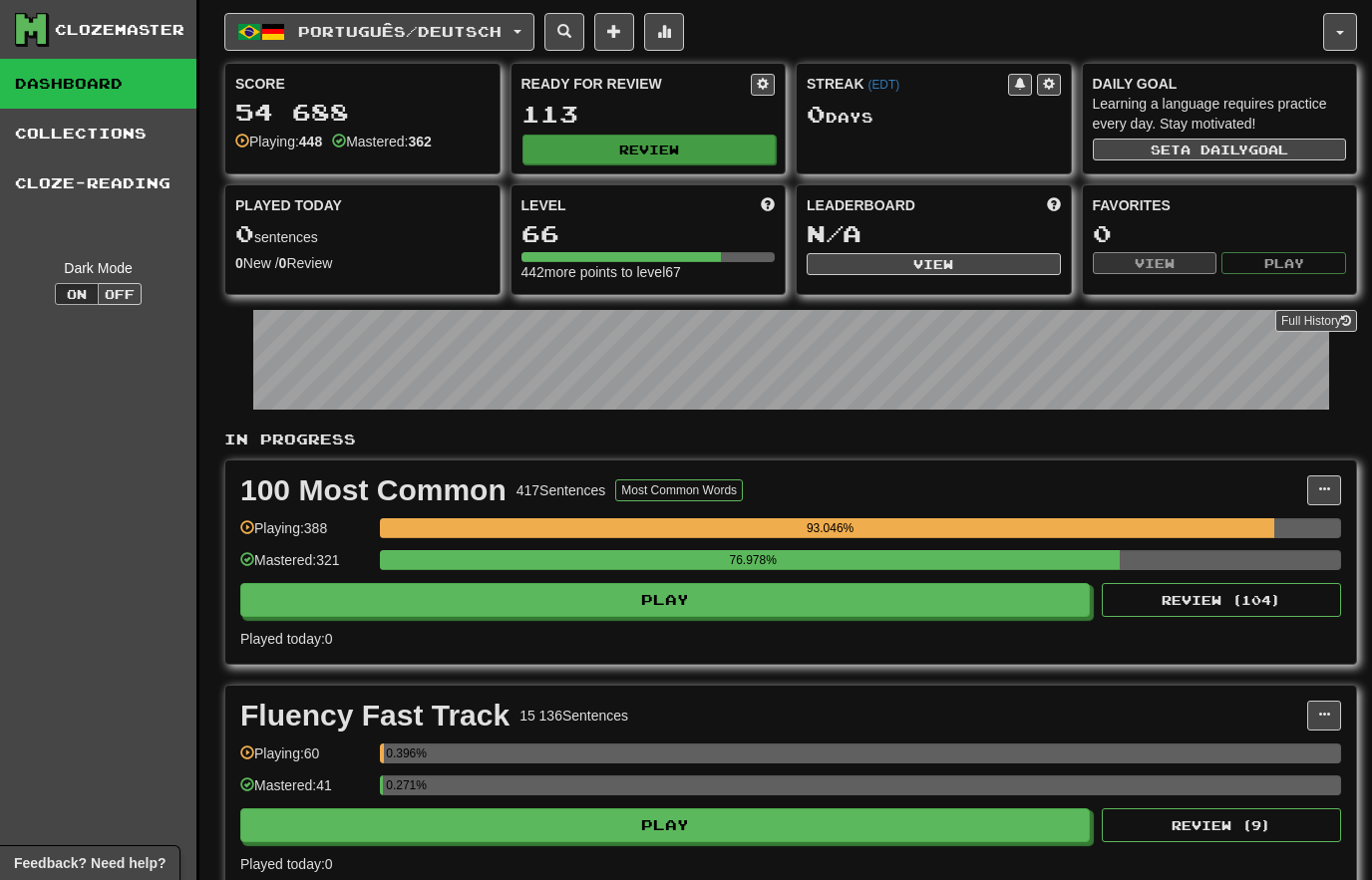 click on "Review" at bounding box center (649, 149) 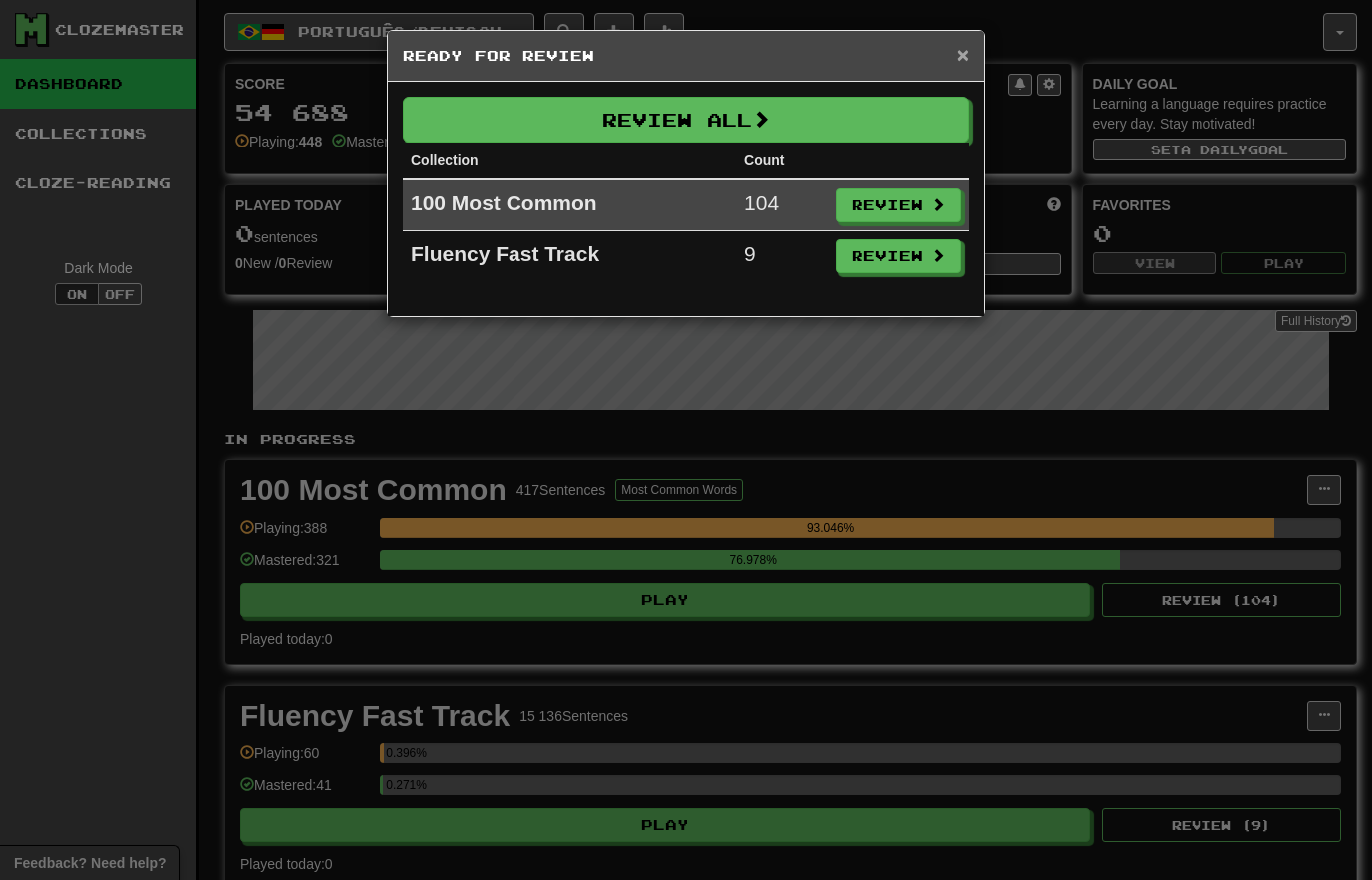 click on "×" at bounding box center [963, 54] 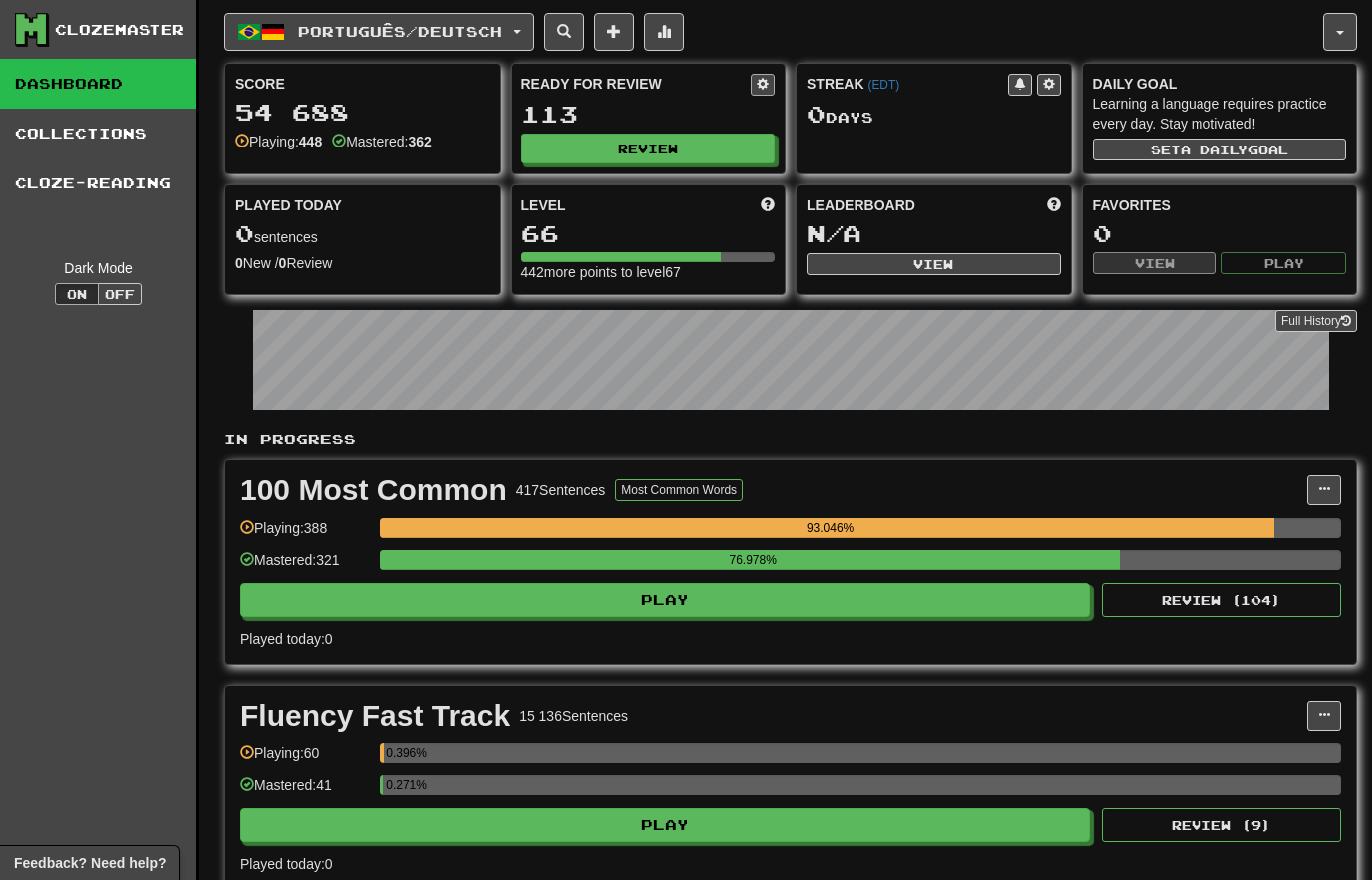 click at bounding box center [763, 85] 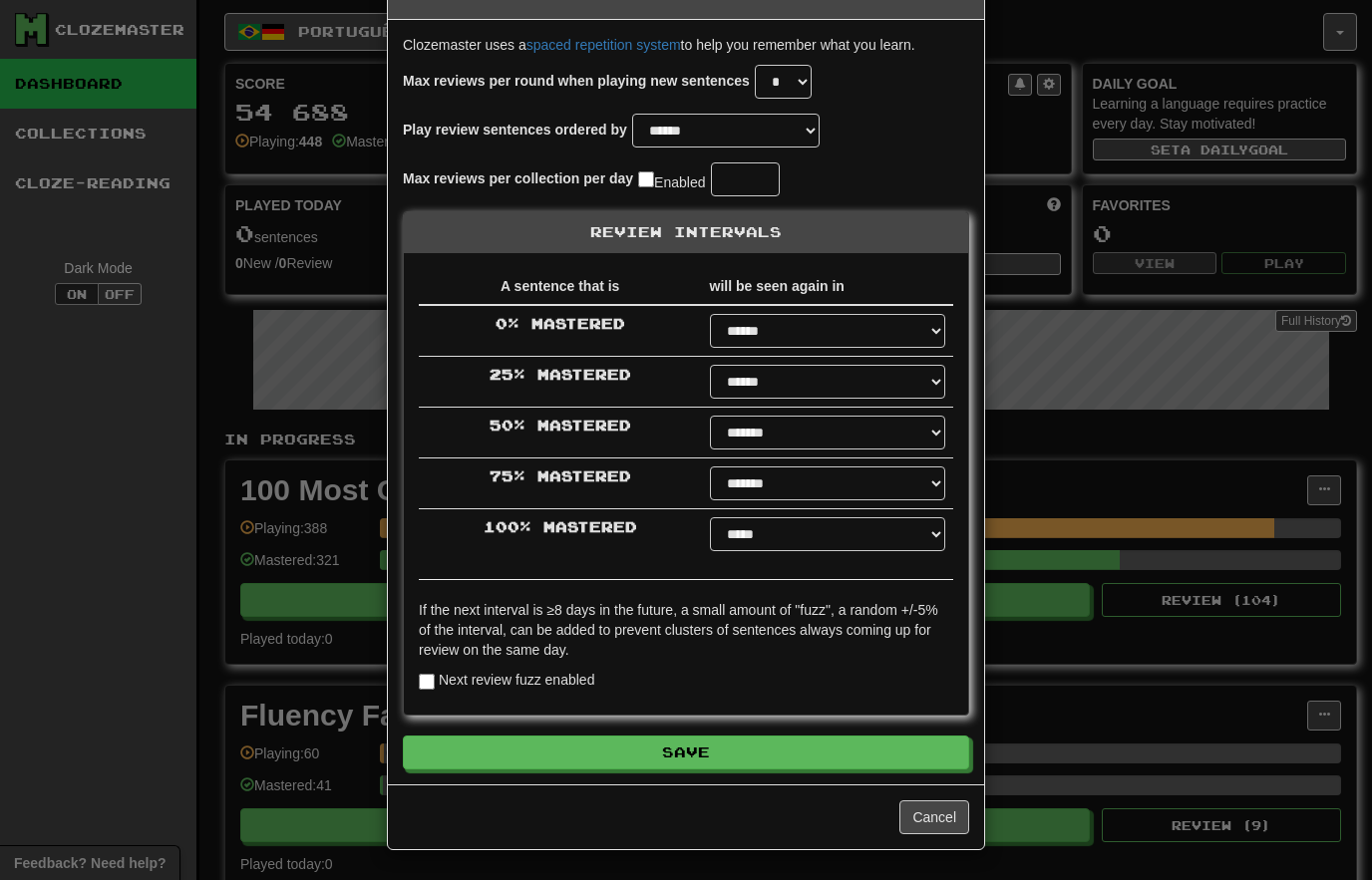 scroll, scrollTop: 62, scrollLeft: 0, axis: vertical 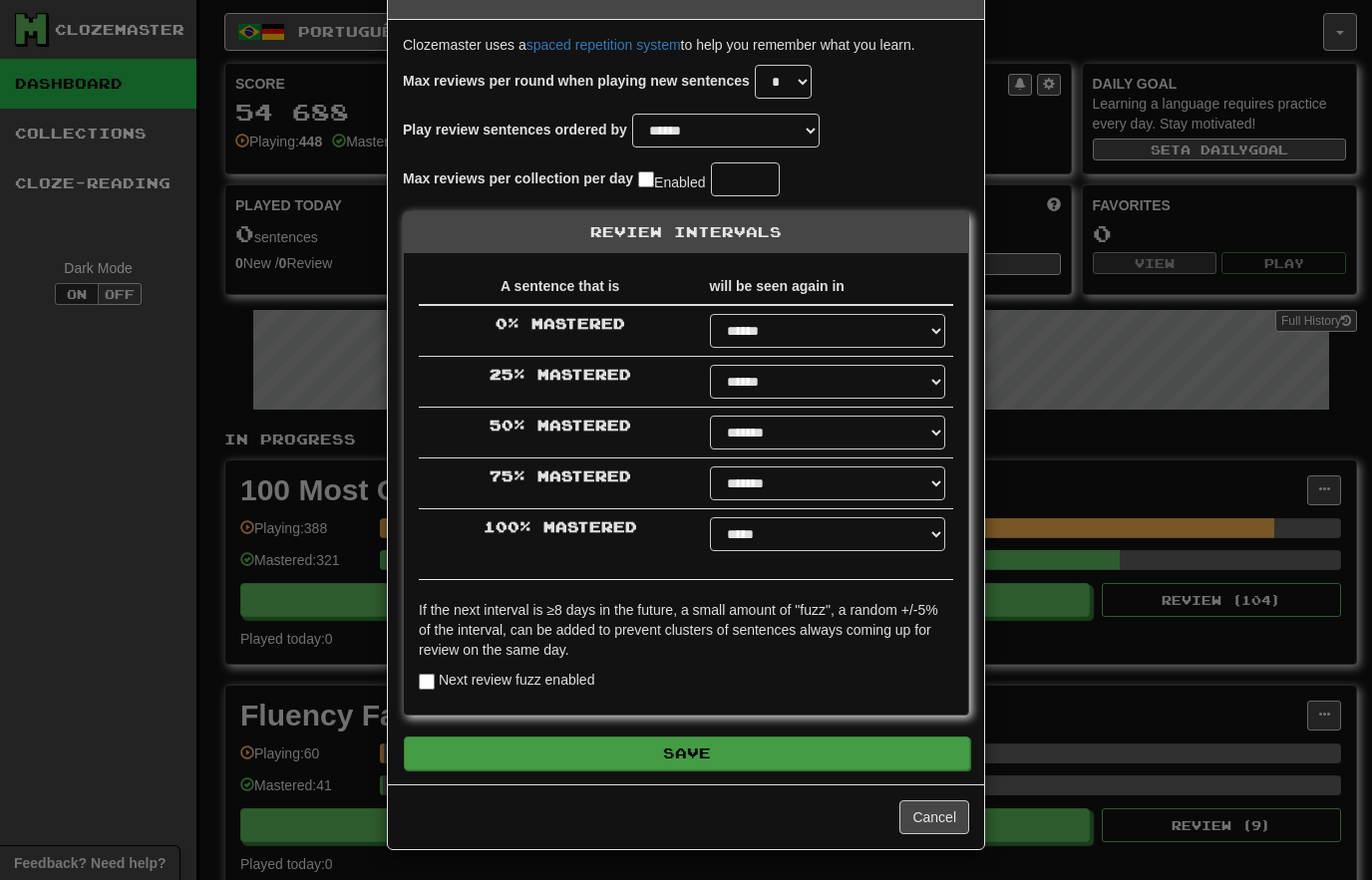 click on "Save" at bounding box center (687, 753) 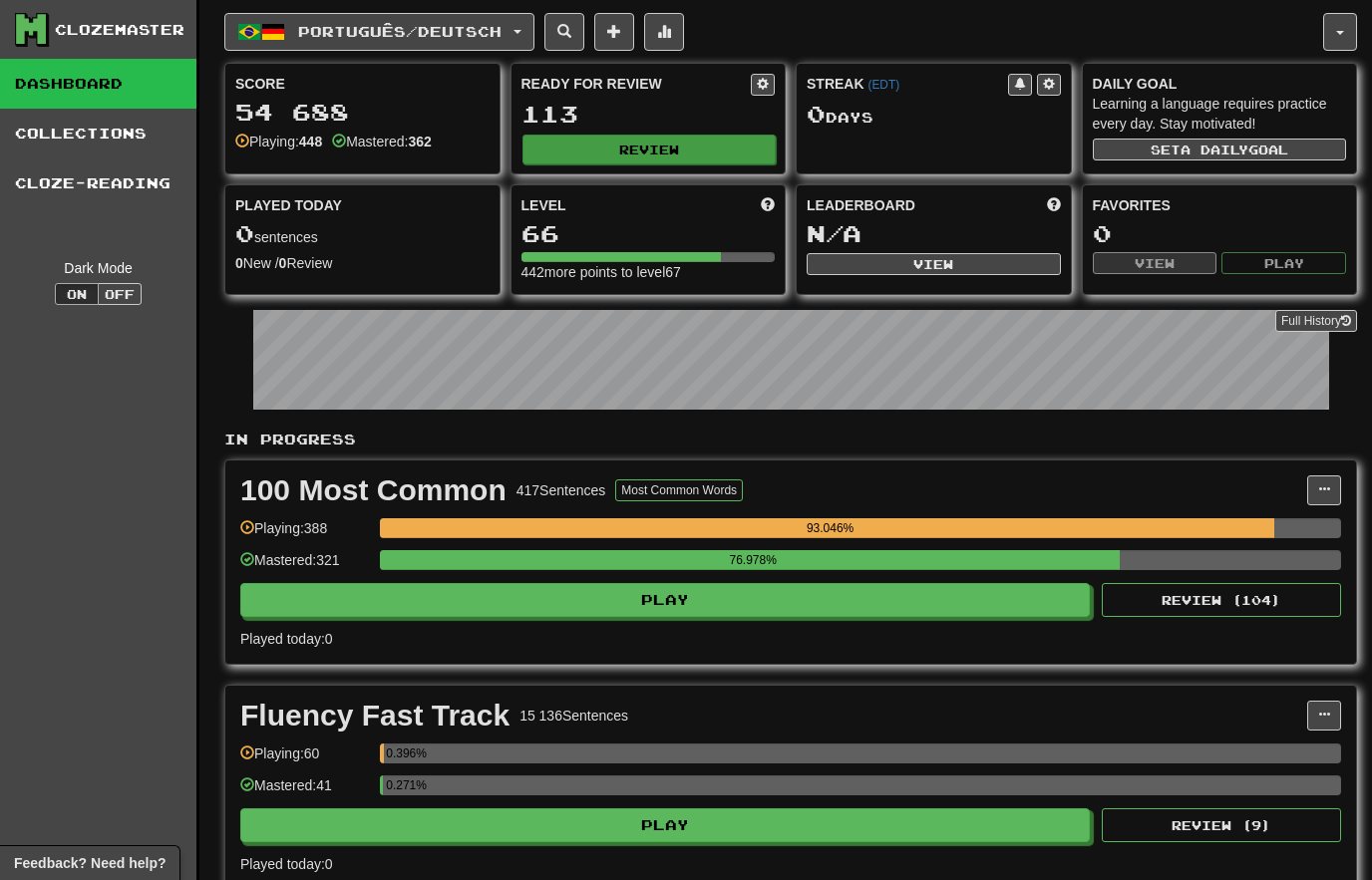 click on "Review" at bounding box center [649, 149] 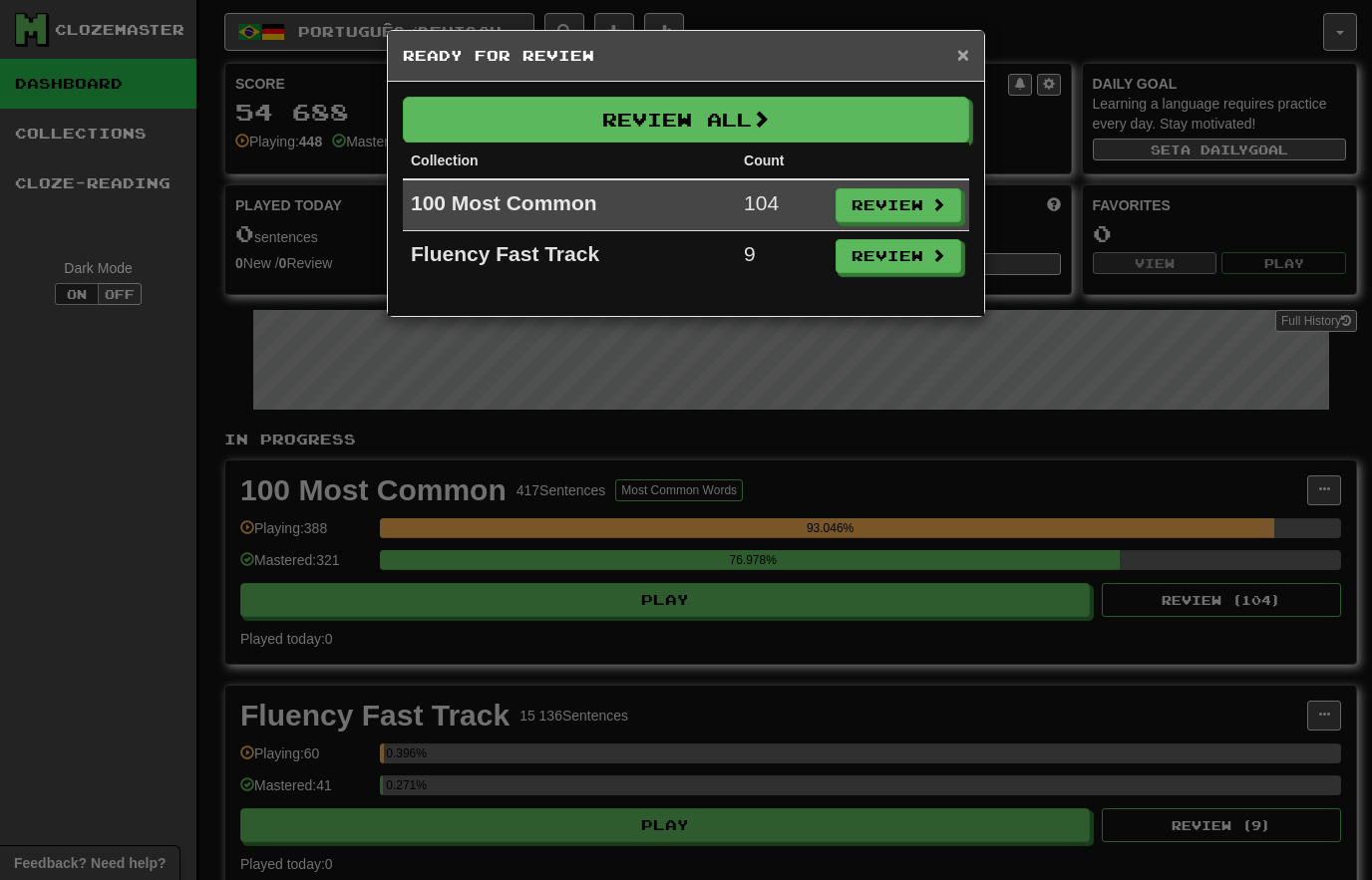 click on "×" at bounding box center (963, 54) 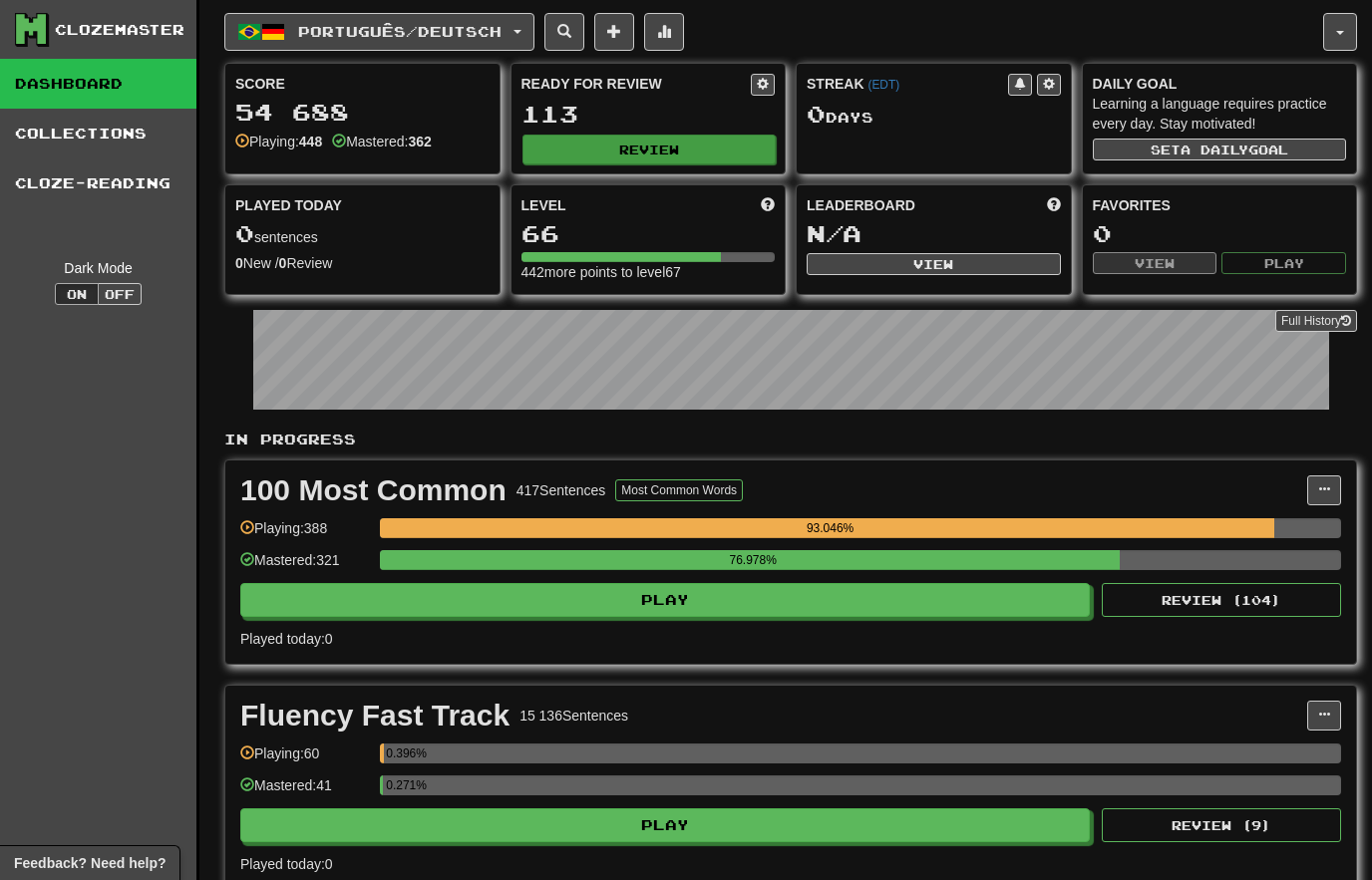 click on "Review" at bounding box center [649, 149] 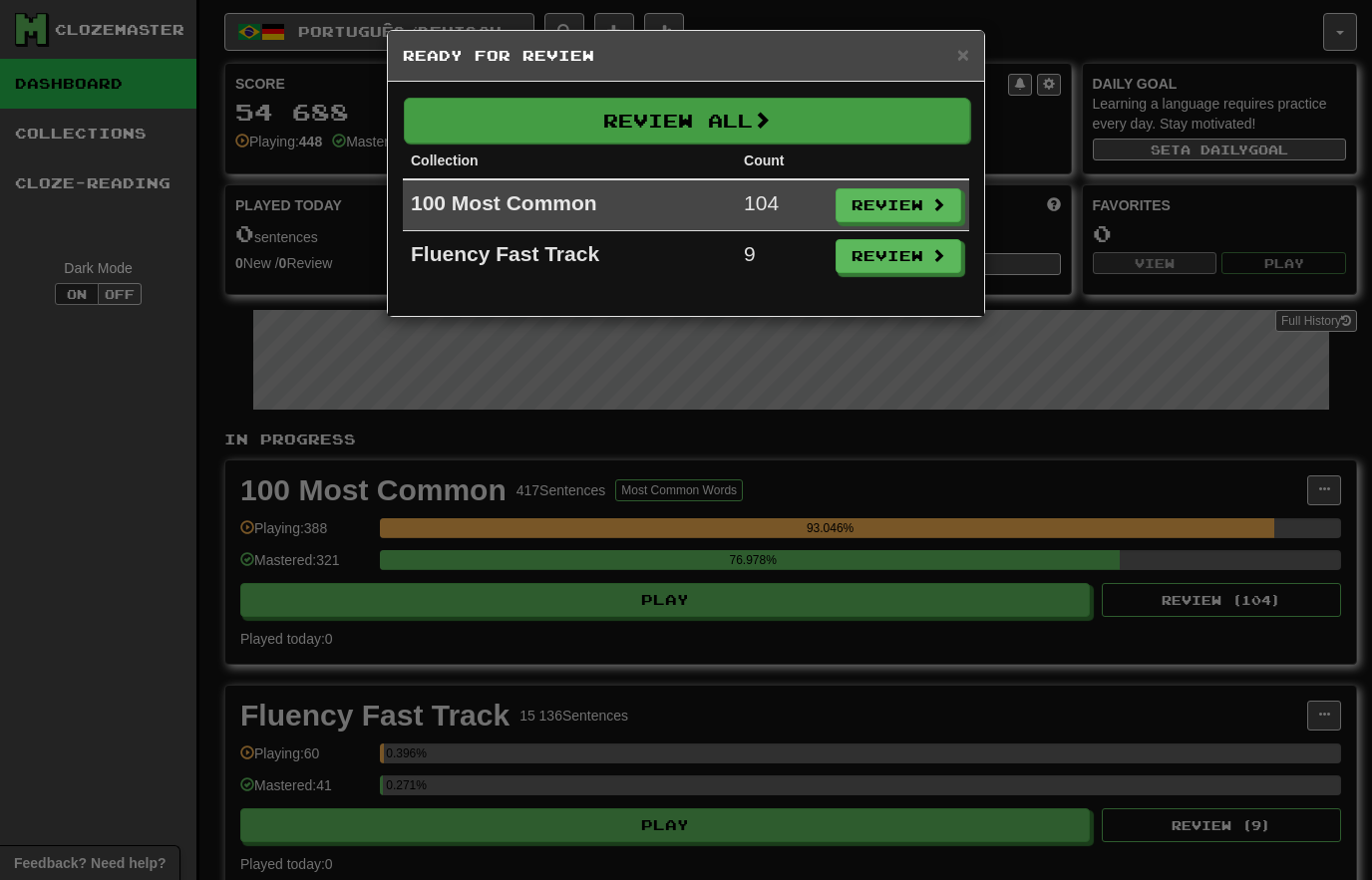 click on "Review All" at bounding box center (687, 121) 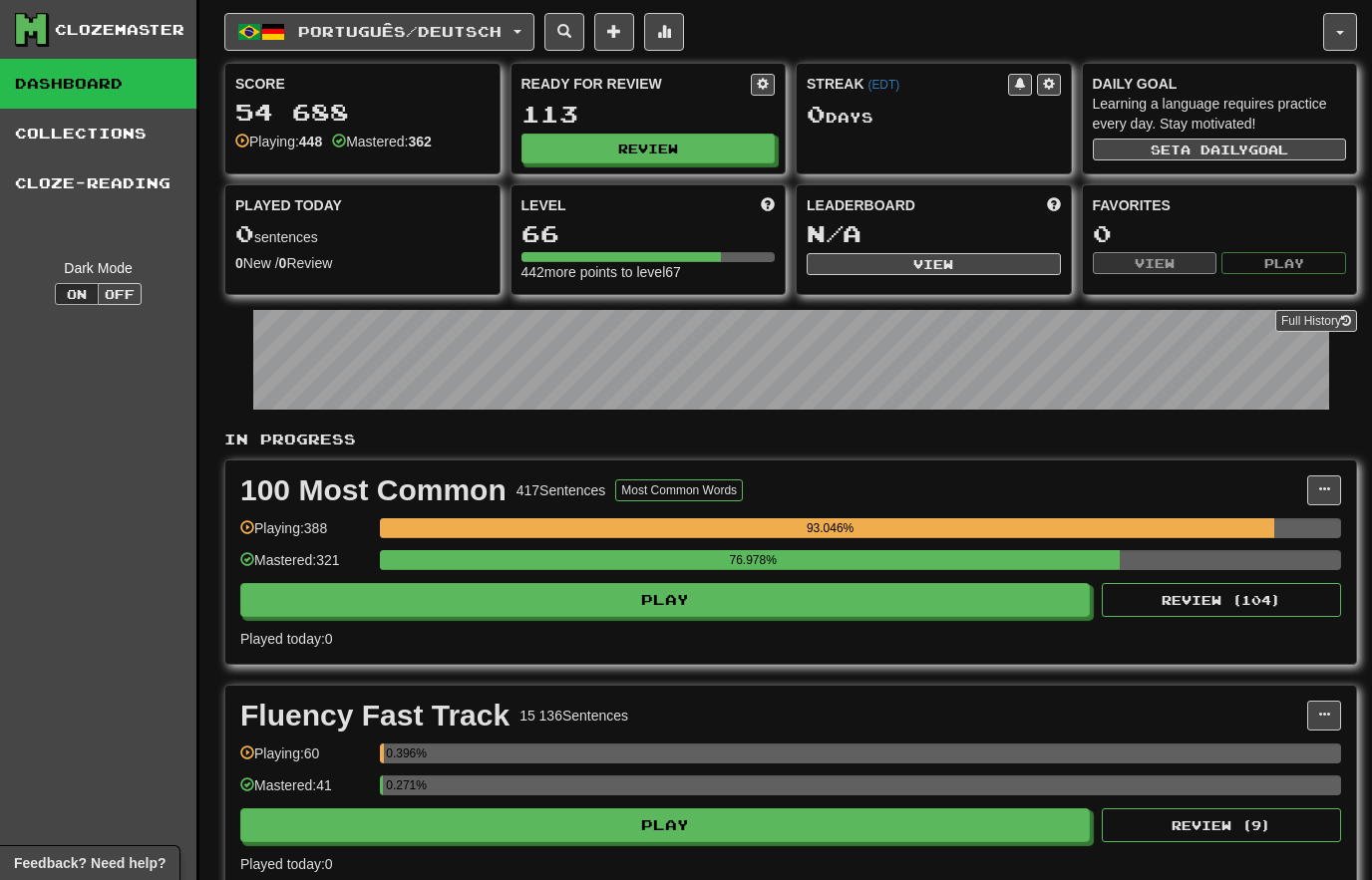 select on "********" 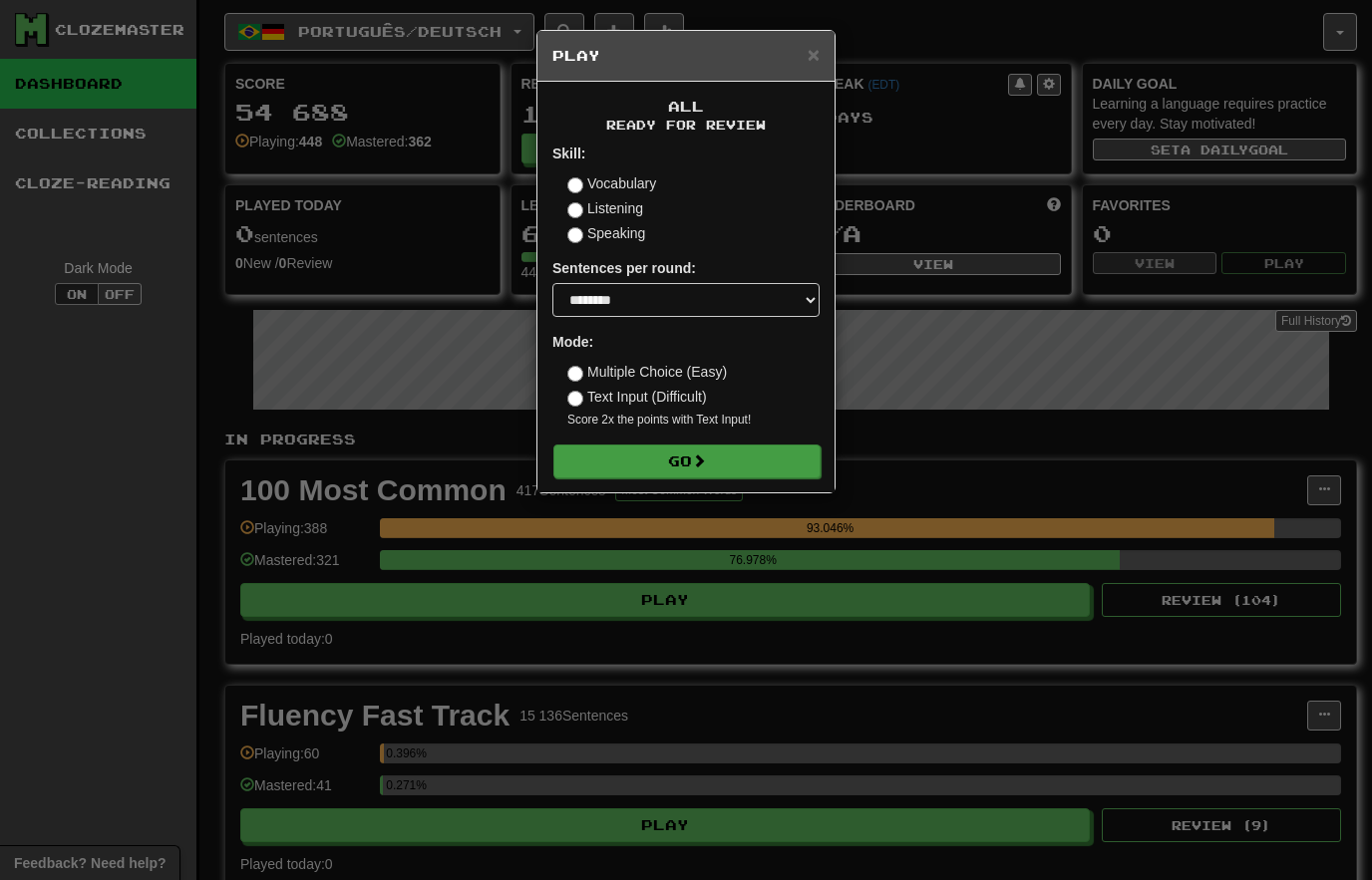 click on "Go" at bounding box center (687, 461) 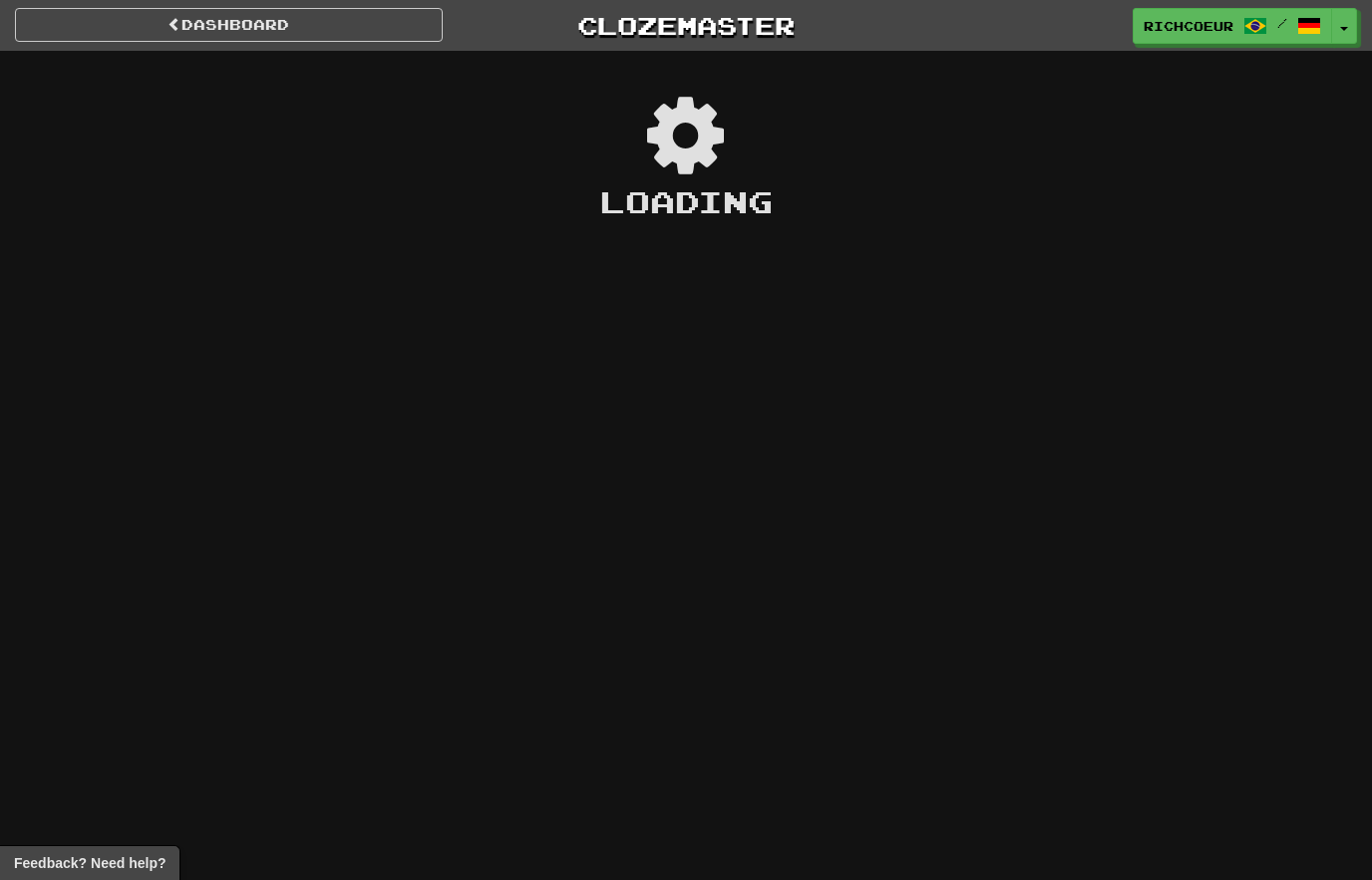 scroll, scrollTop: 0, scrollLeft: 0, axis: both 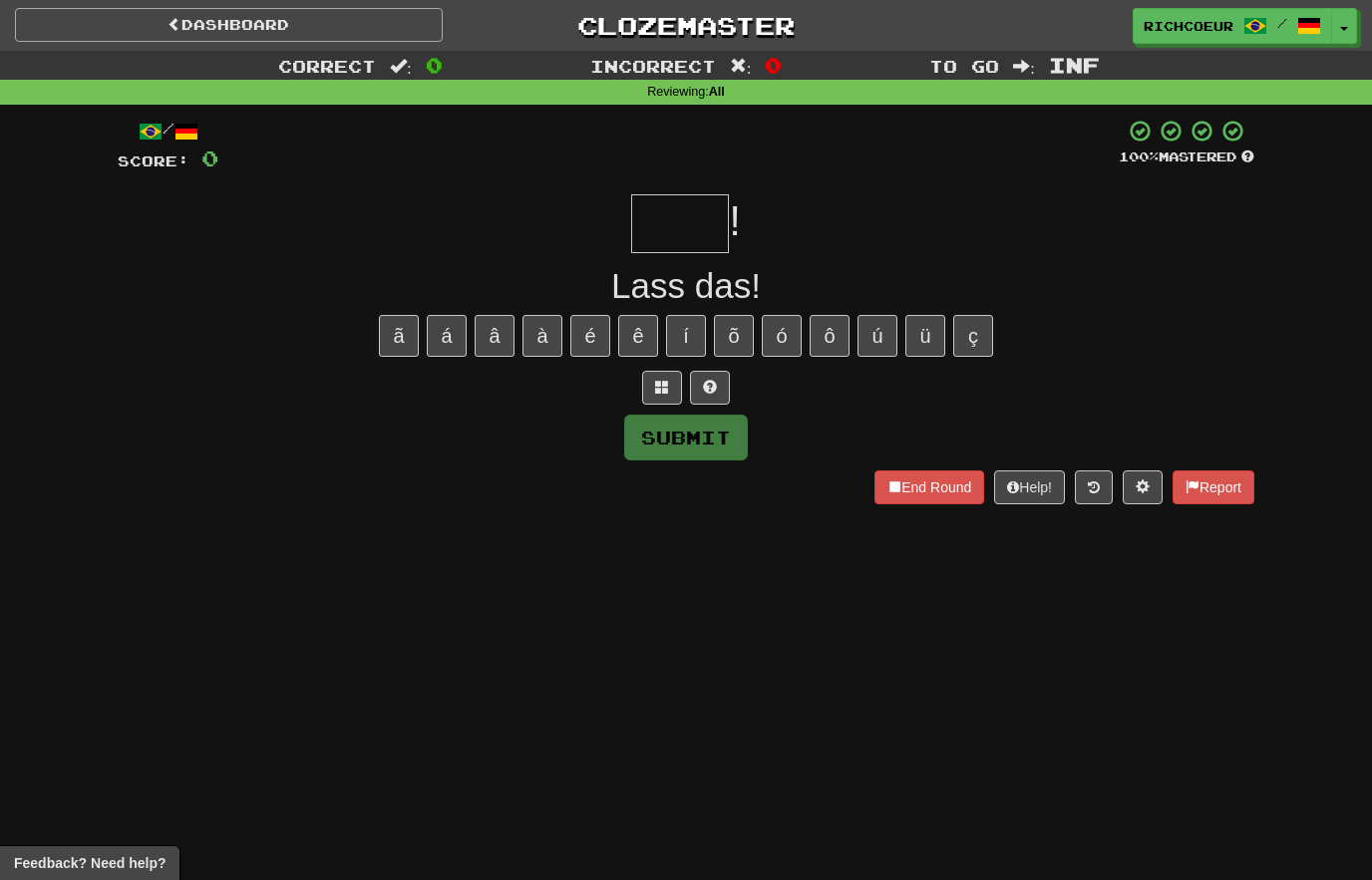 click on "Dashboard" at bounding box center (228, 25) 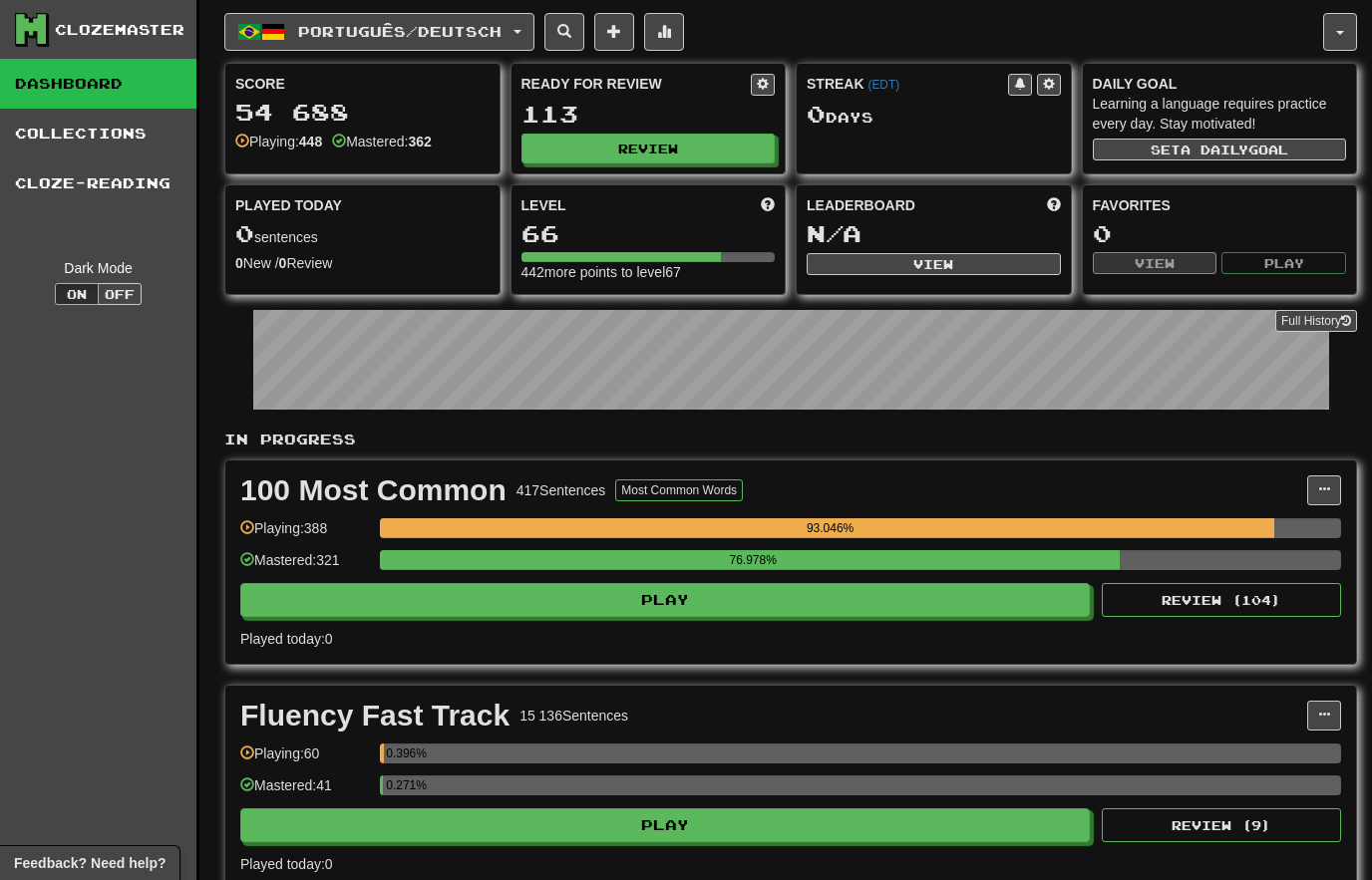 scroll, scrollTop: 0, scrollLeft: 0, axis: both 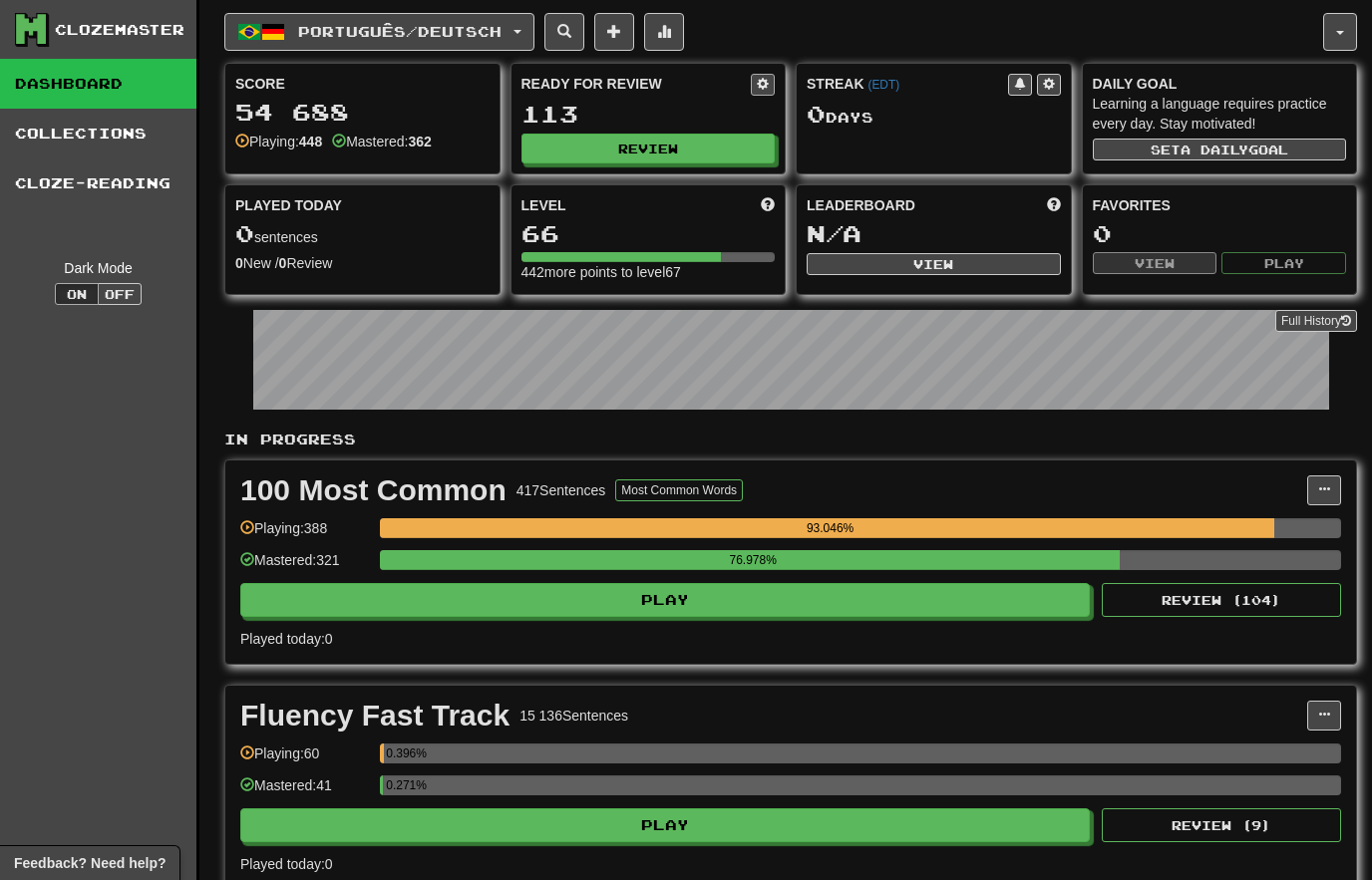 click at bounding box center (763, 84) 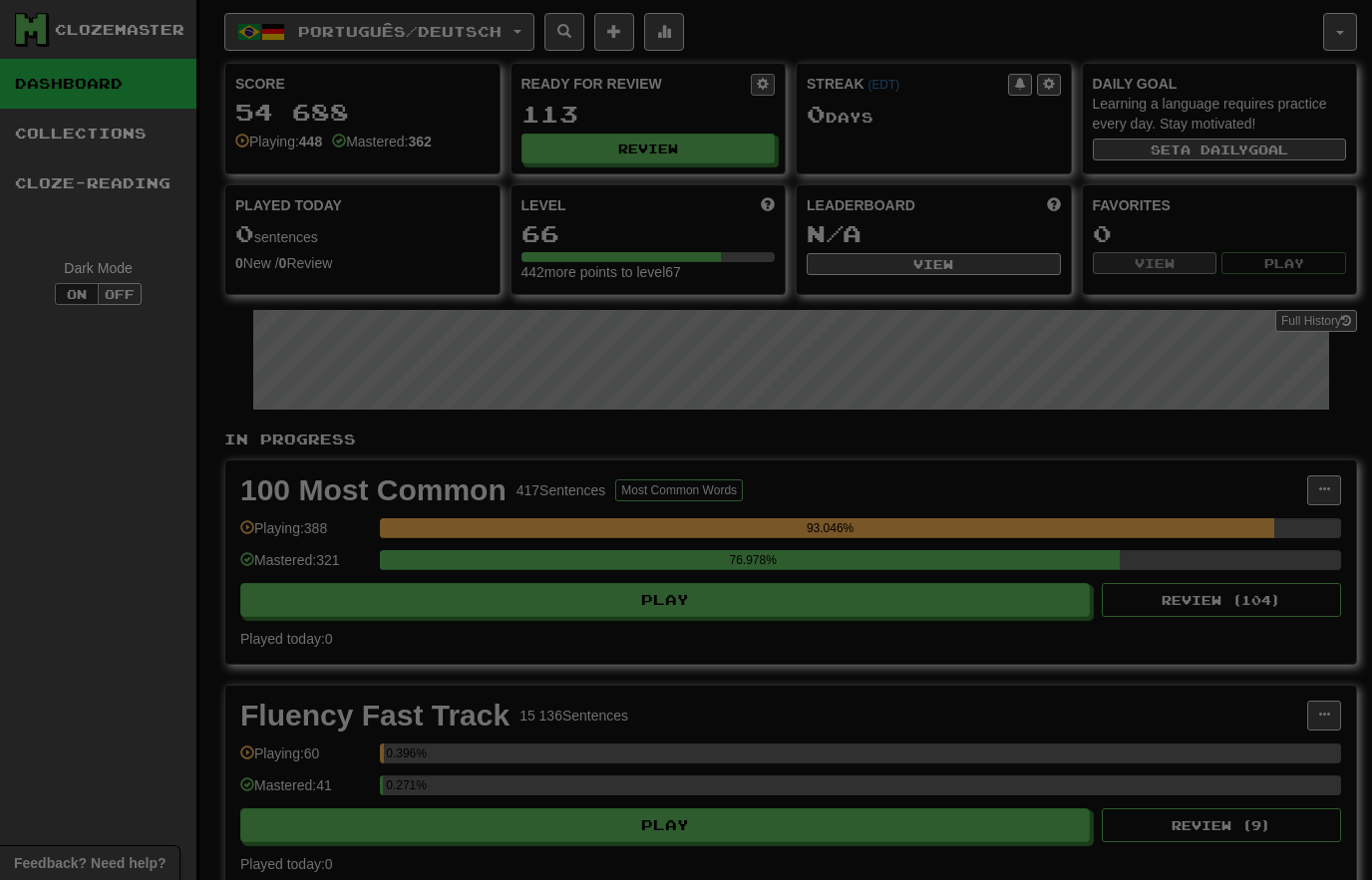 select on "*" 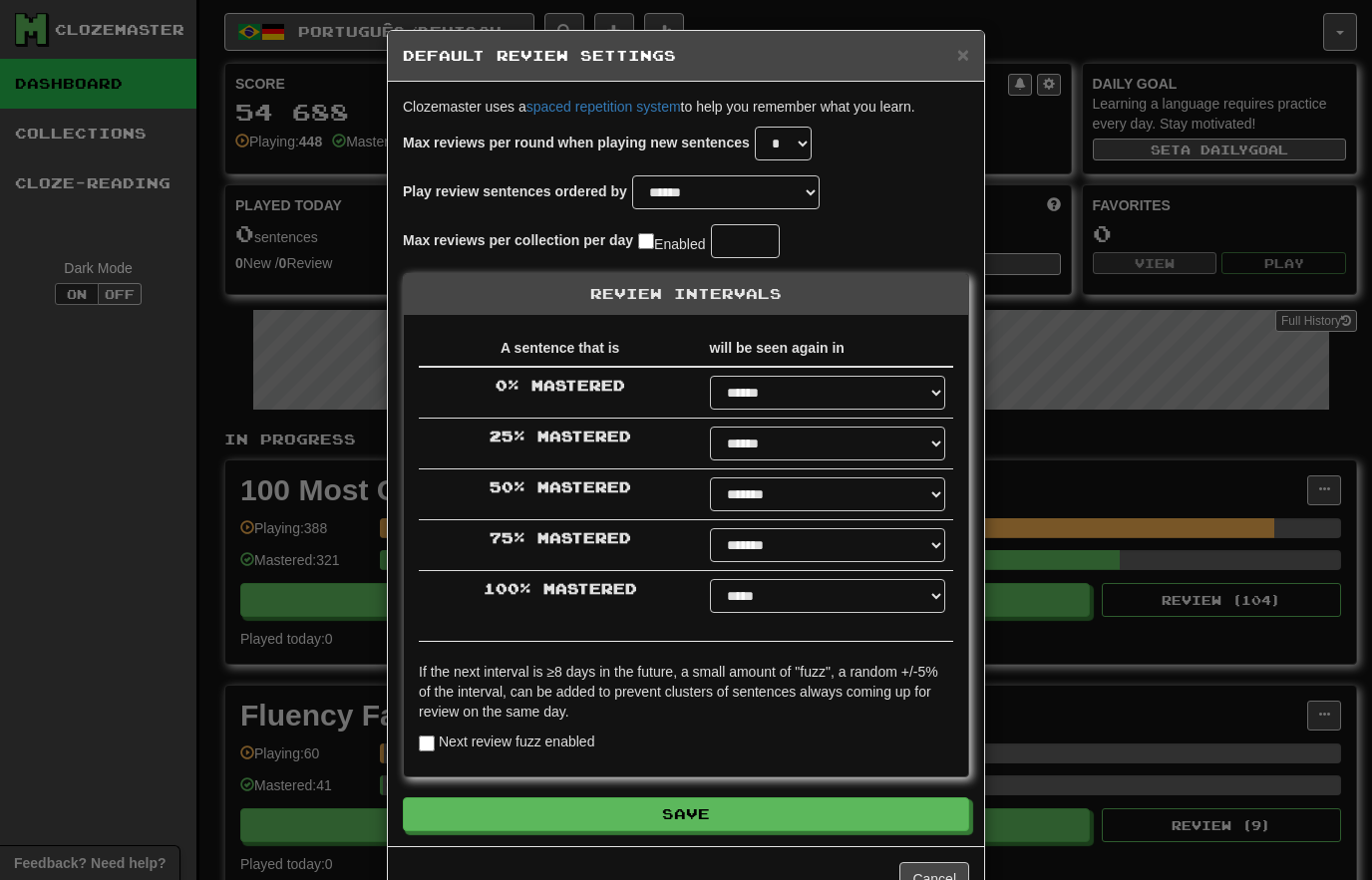 click on "× Default Review Settings" at bounding box center [686, 56] 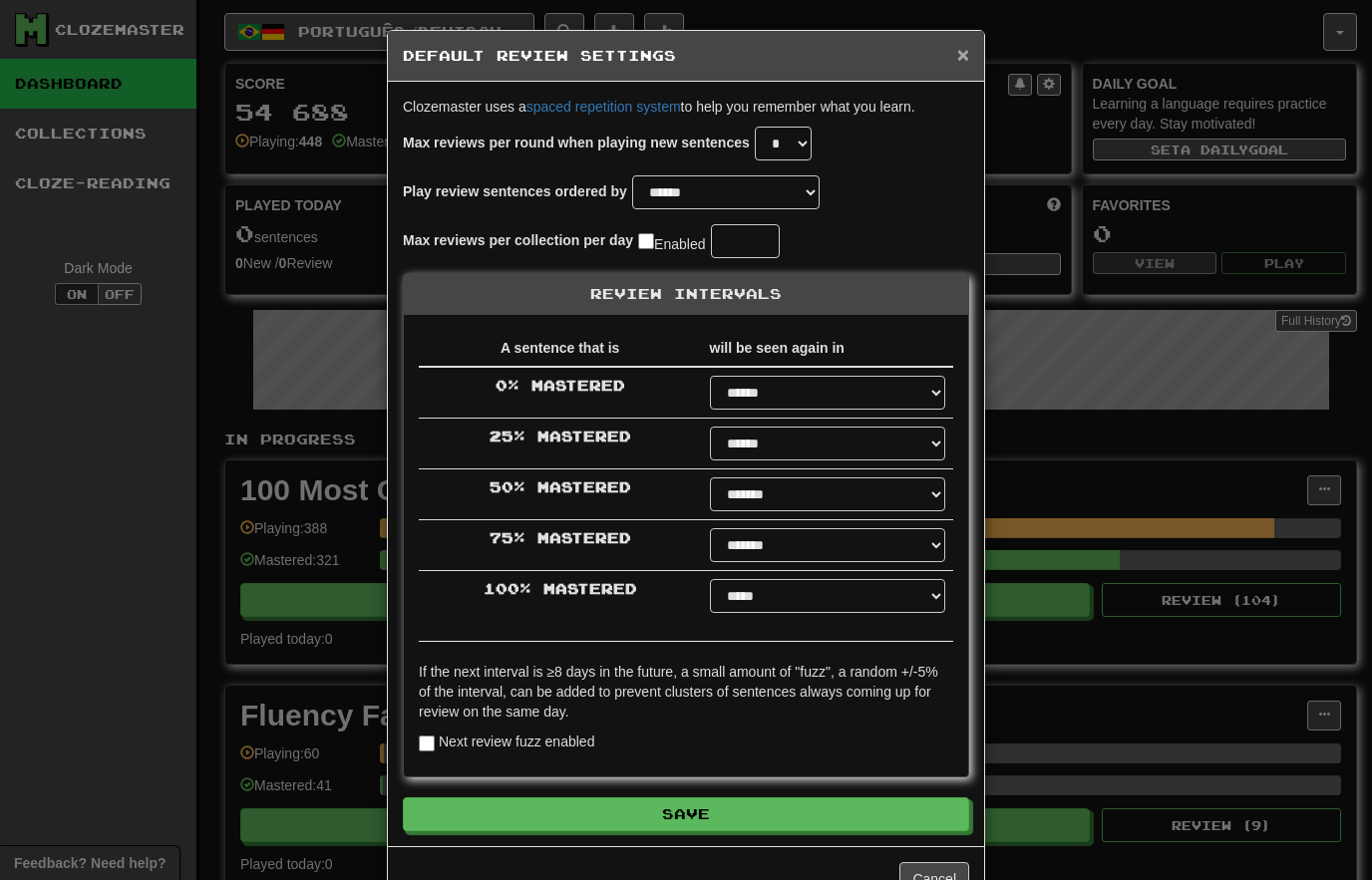 click on "×" at bounding box center [963, 54] 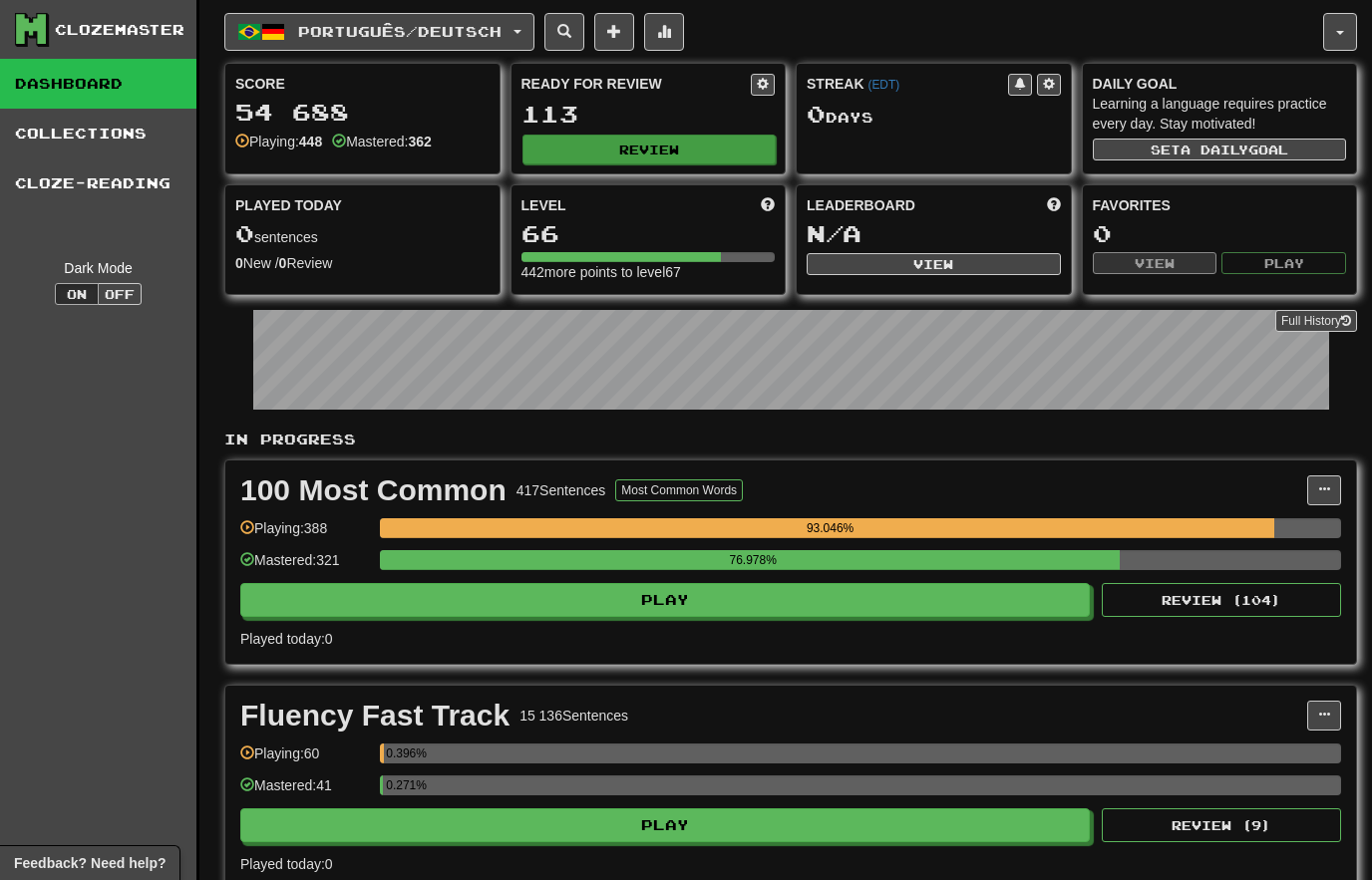 click on "Review" at bounding box center (649, 149) 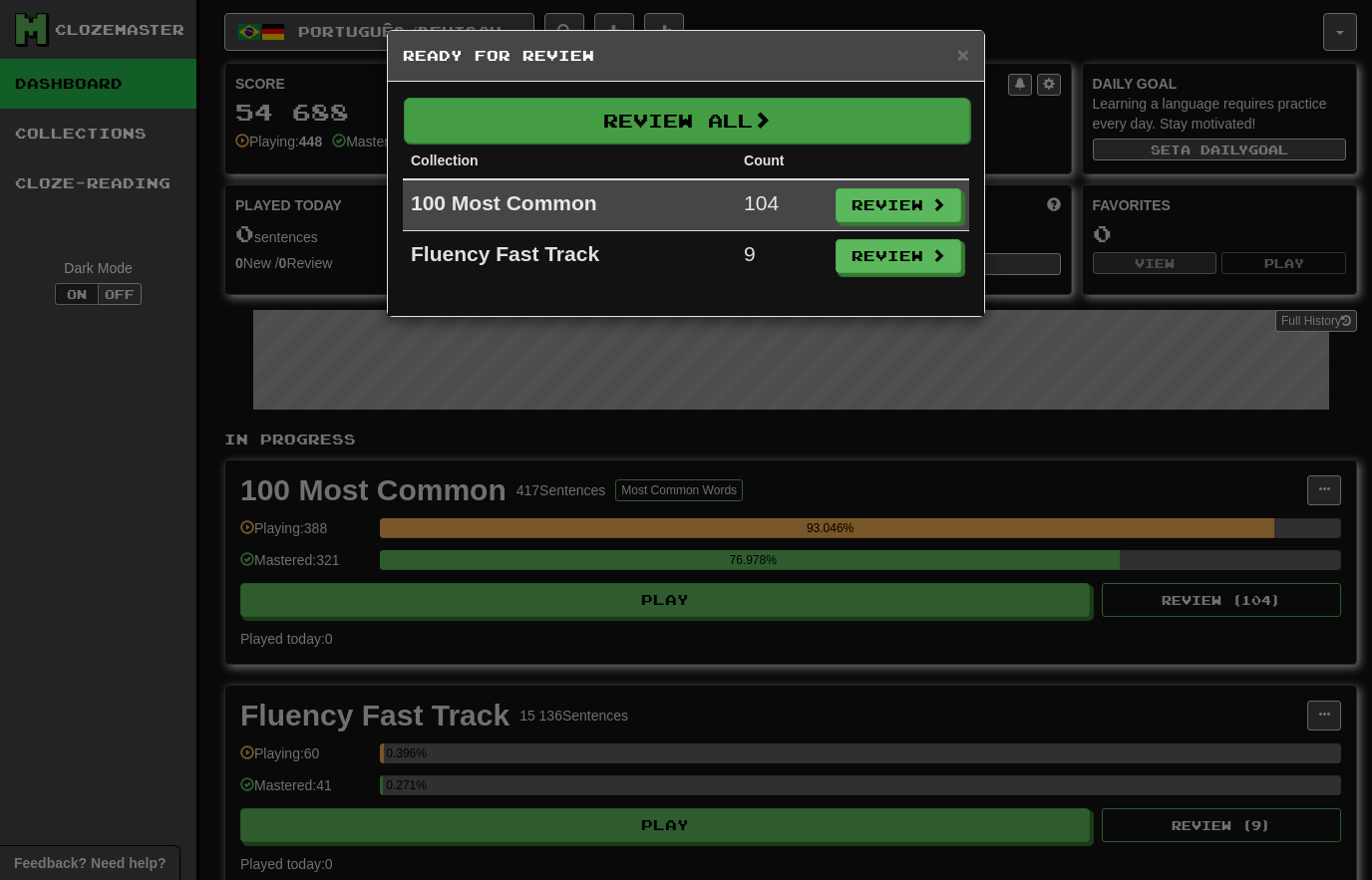 click on "Review All" at bounding box center [687, 121] 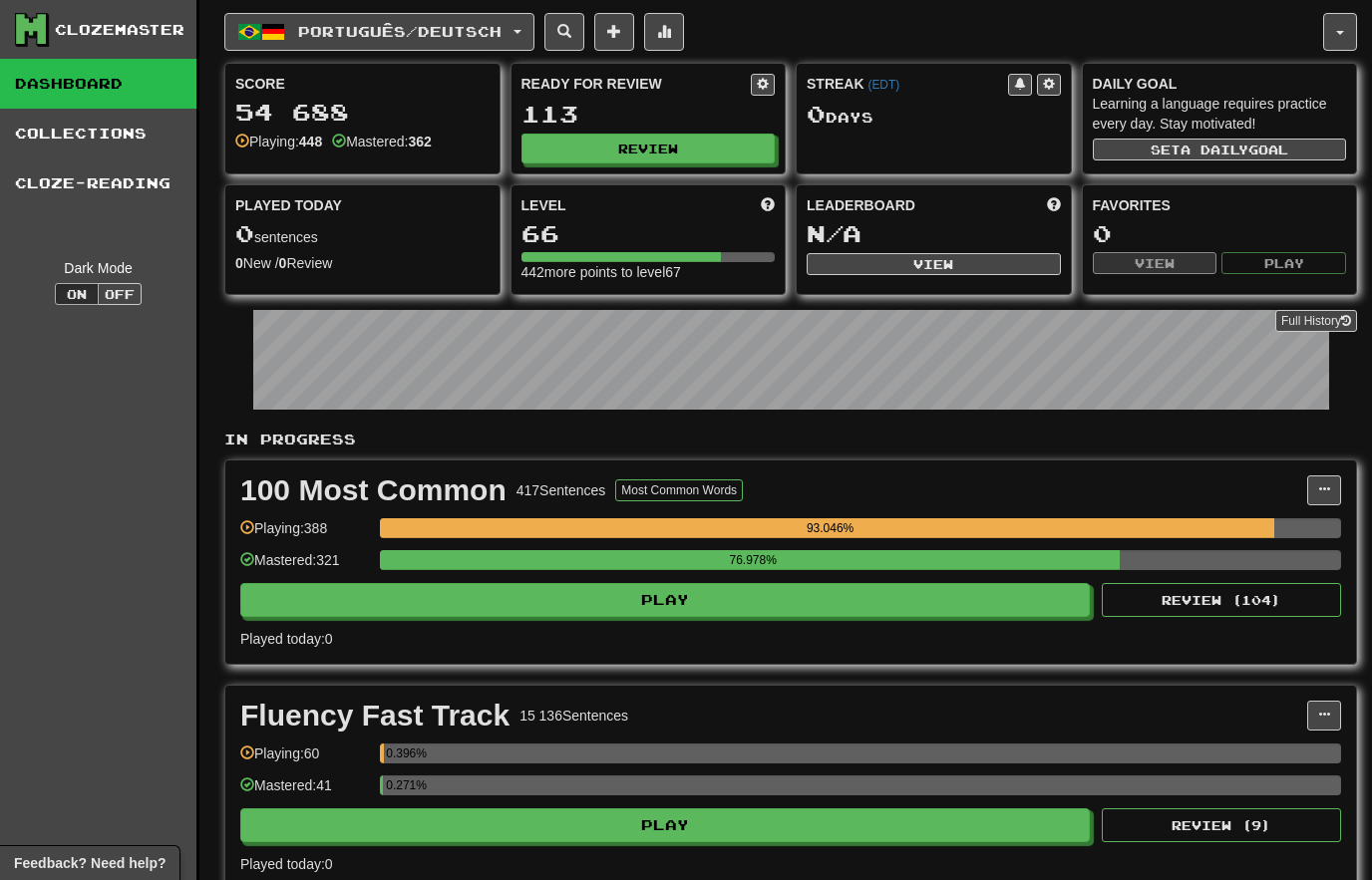 select on "********" 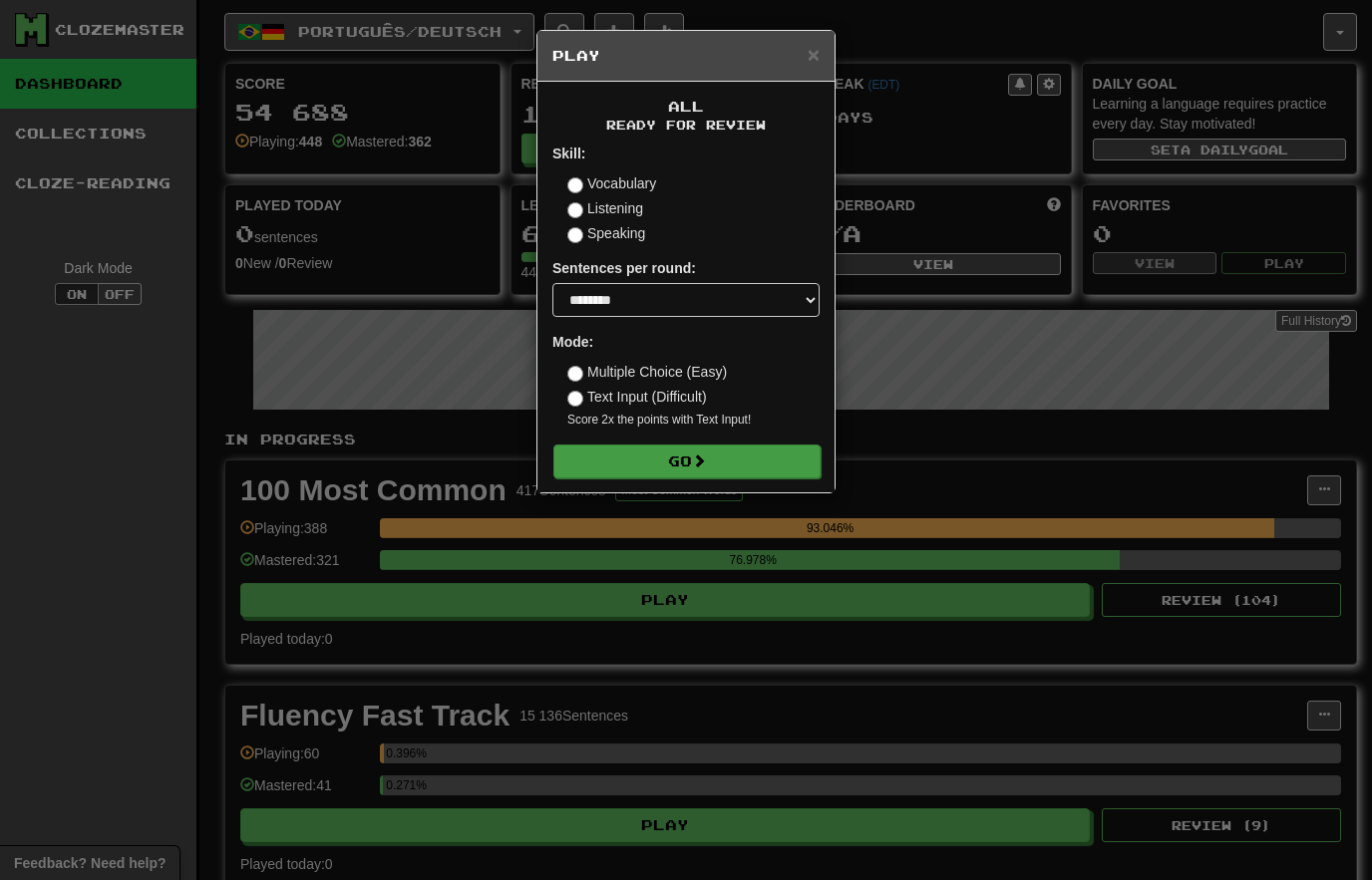 click on "Go" at bounding box center [687, 461] 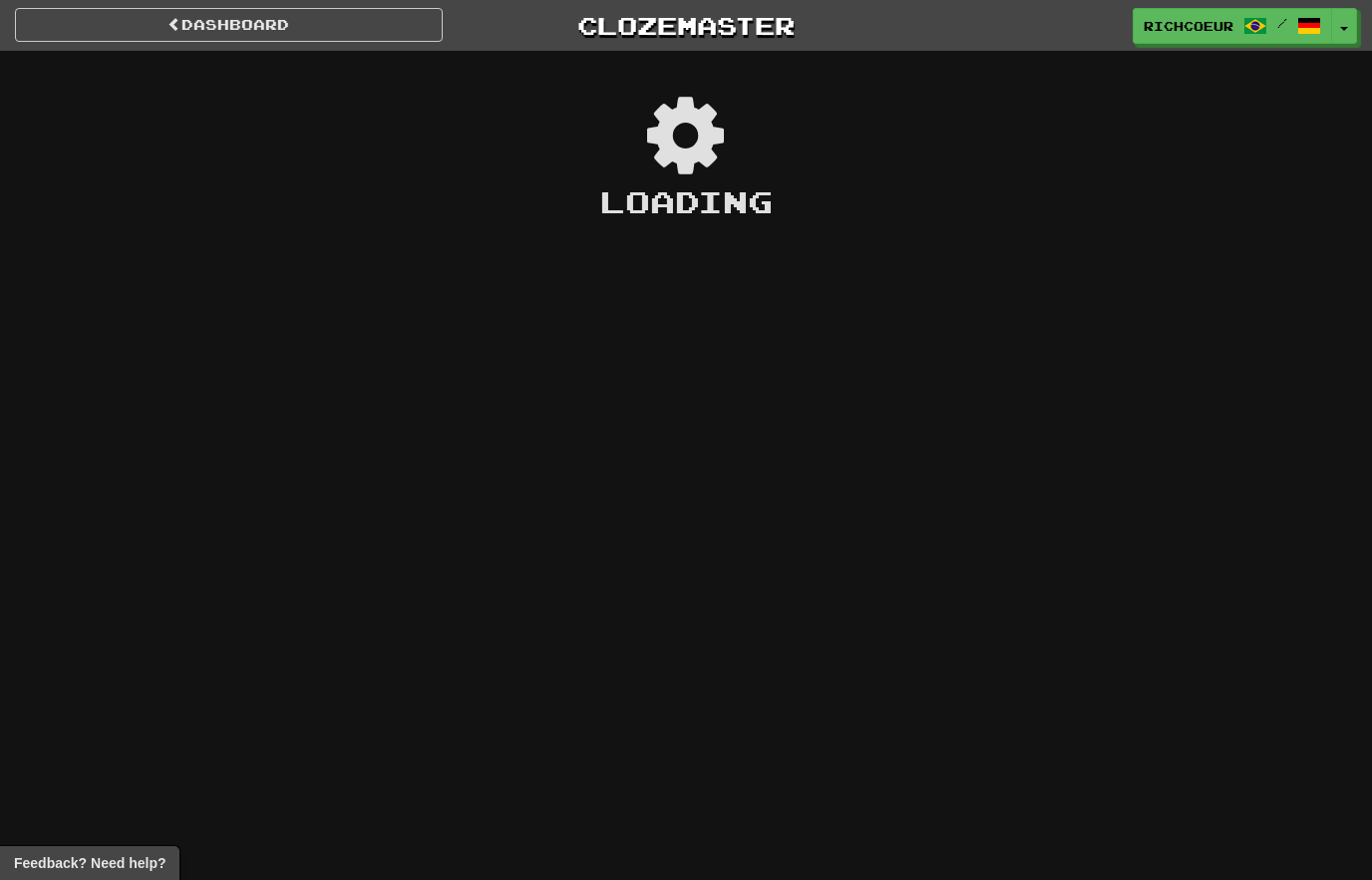 scroll, scrollTop: 0, scrollLeft: 0, axis: both 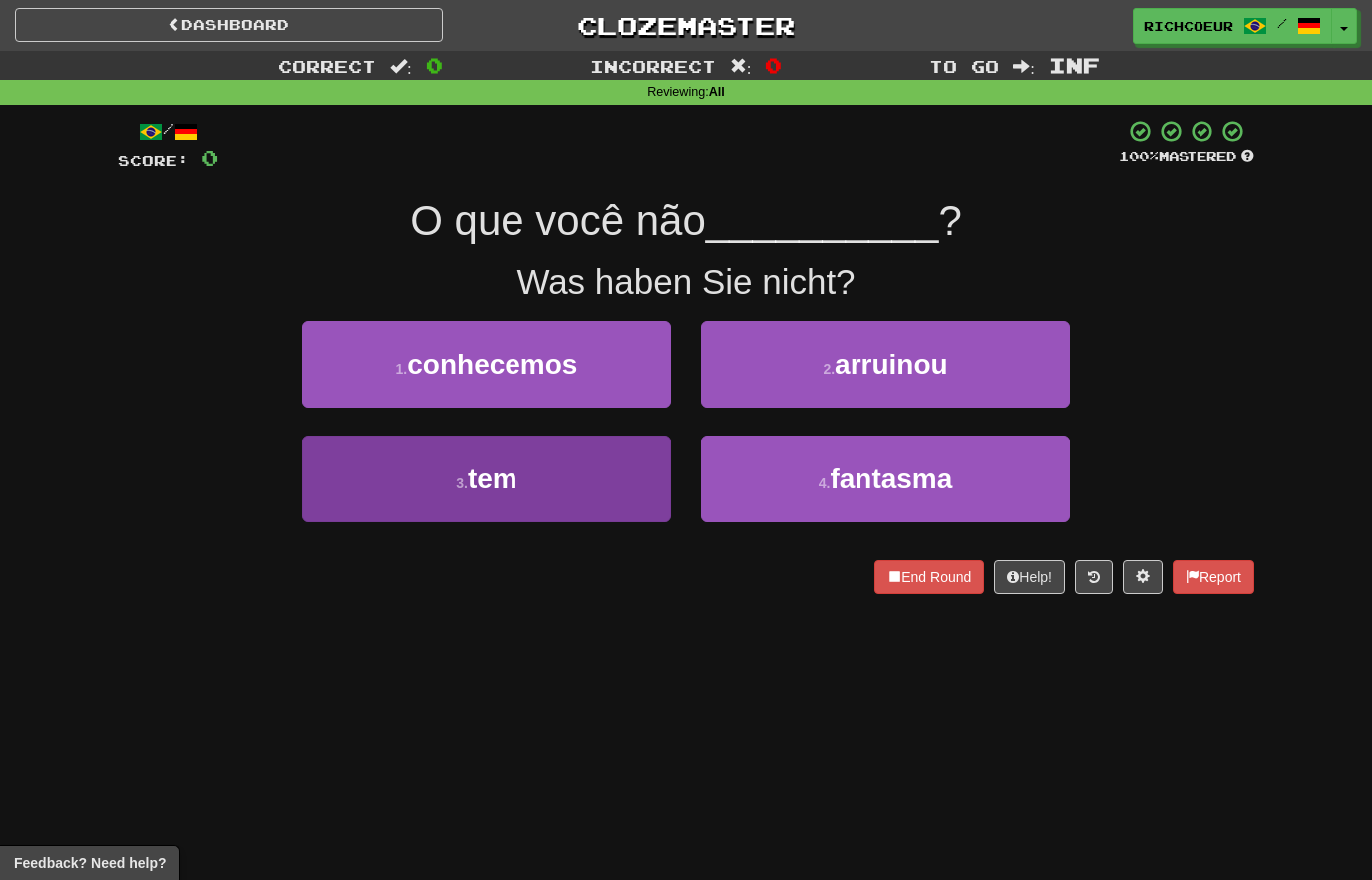 click on "3 .  tem" at bounding box center (487, 478) 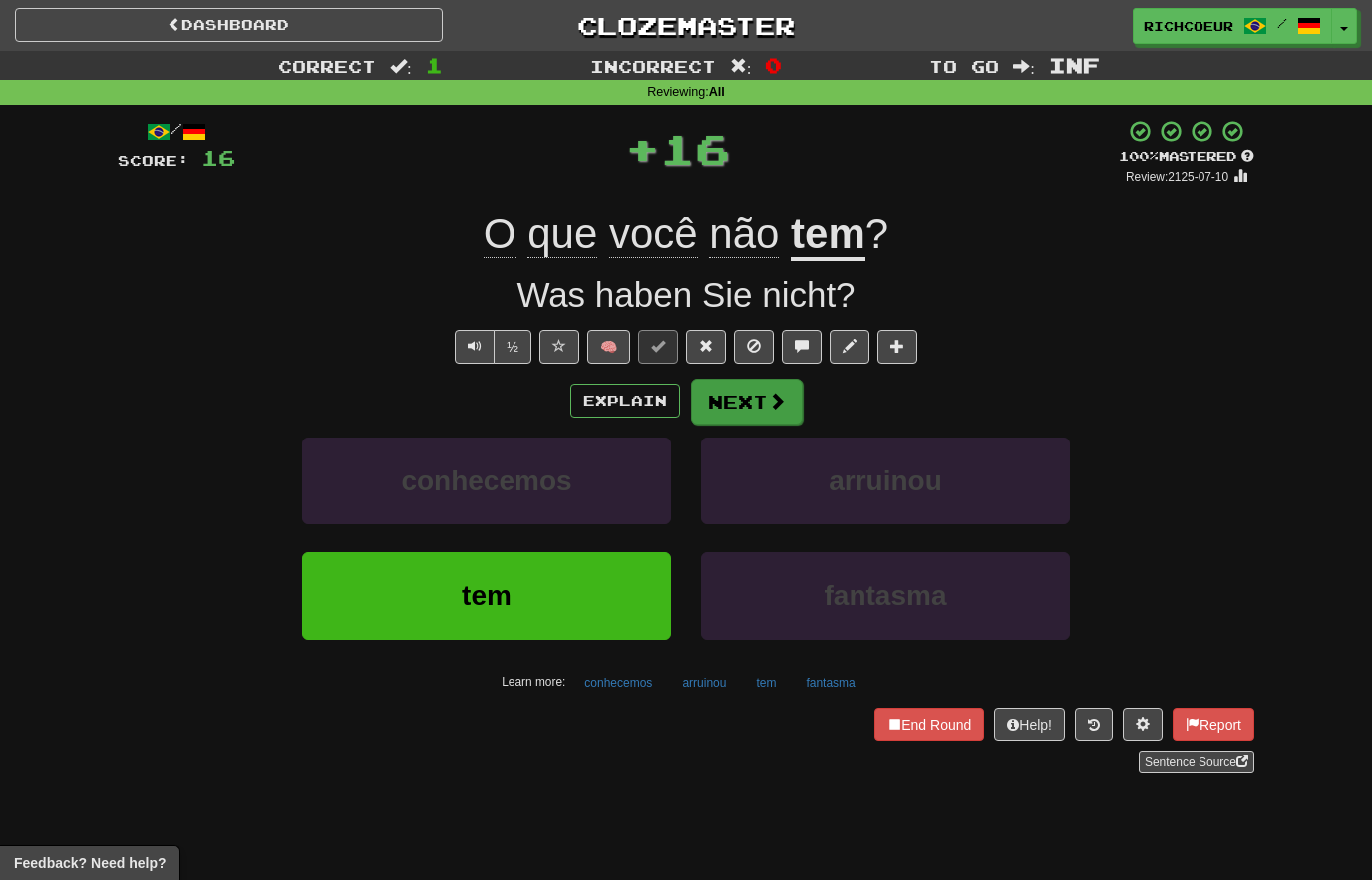 click on "Next" at bounding box center (747, 402) 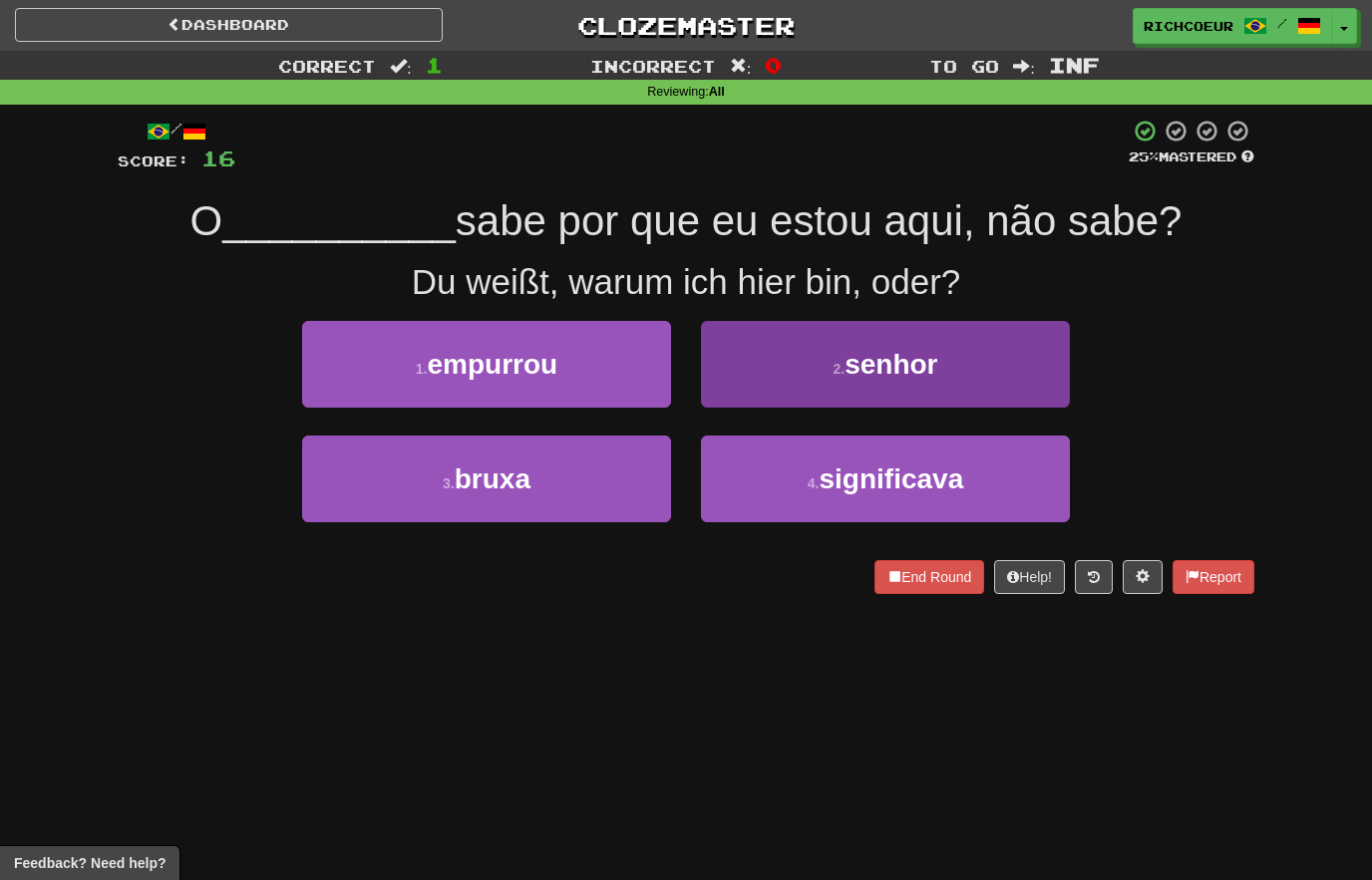 click on "2 .  senhor" at bounding box center (885, 364) 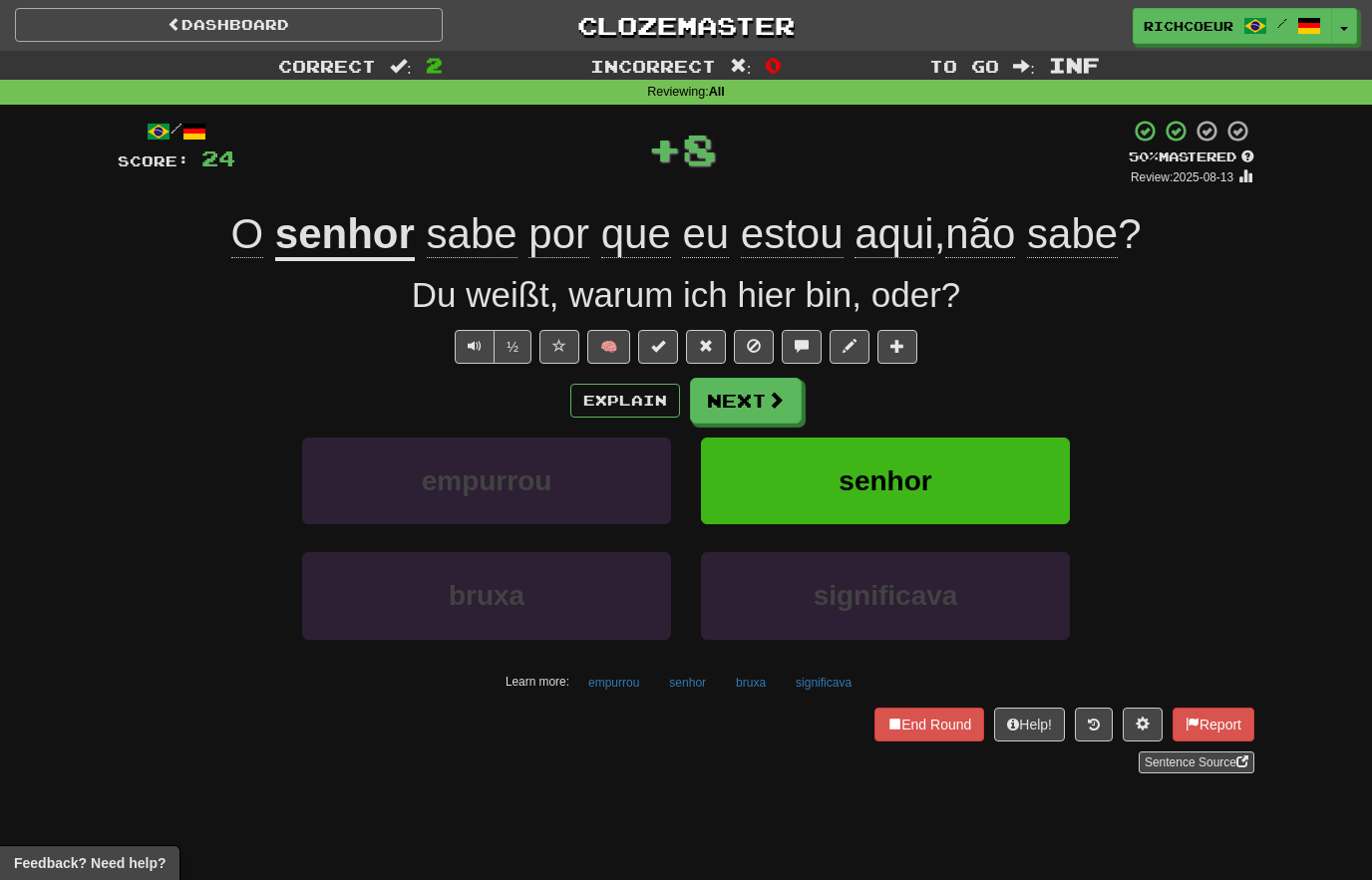 click on "Dashboard" at bounding box center (228, 25) 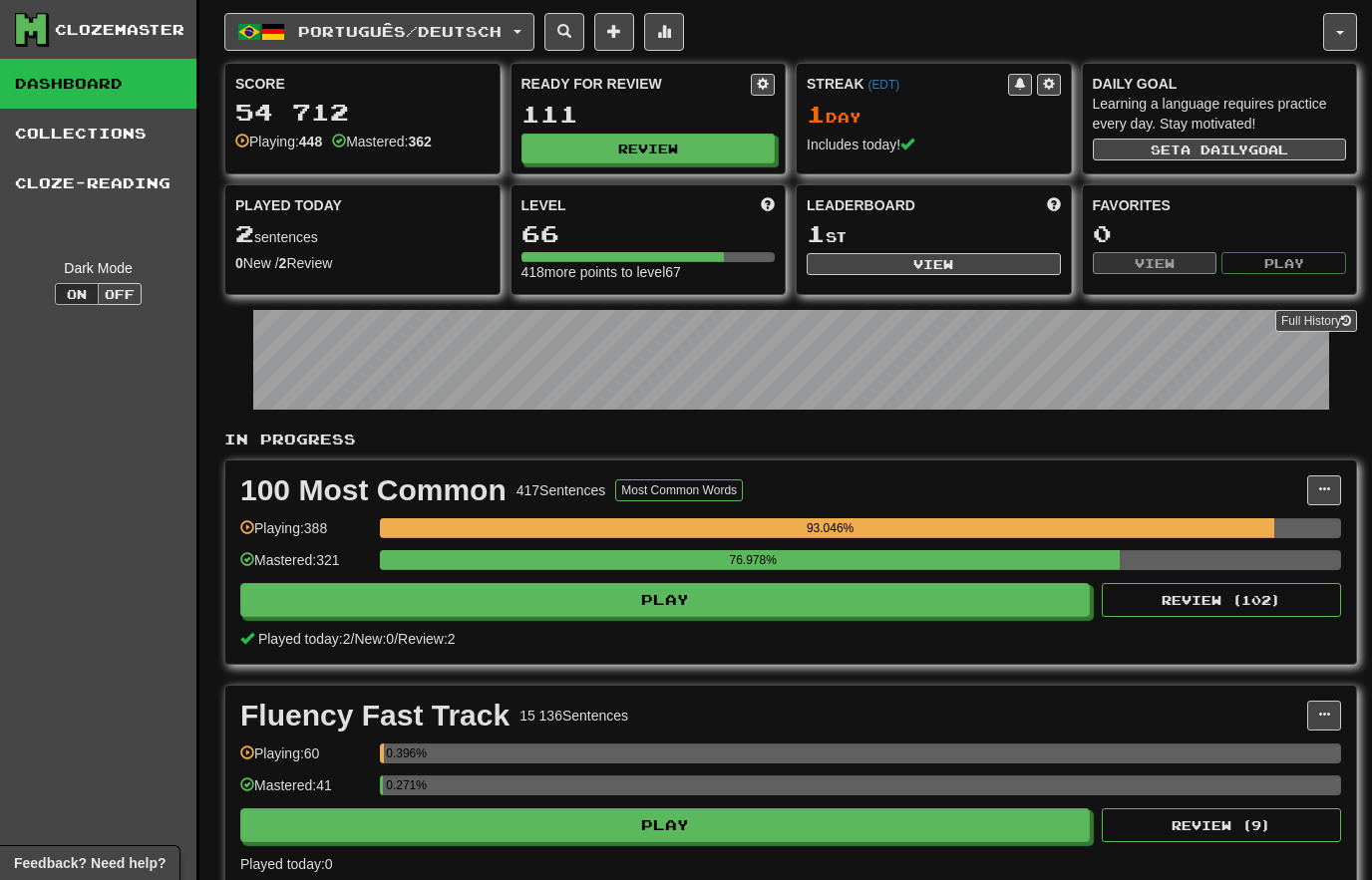 scroll, scrollTop: 0, scrollLeft: 0, axis: both 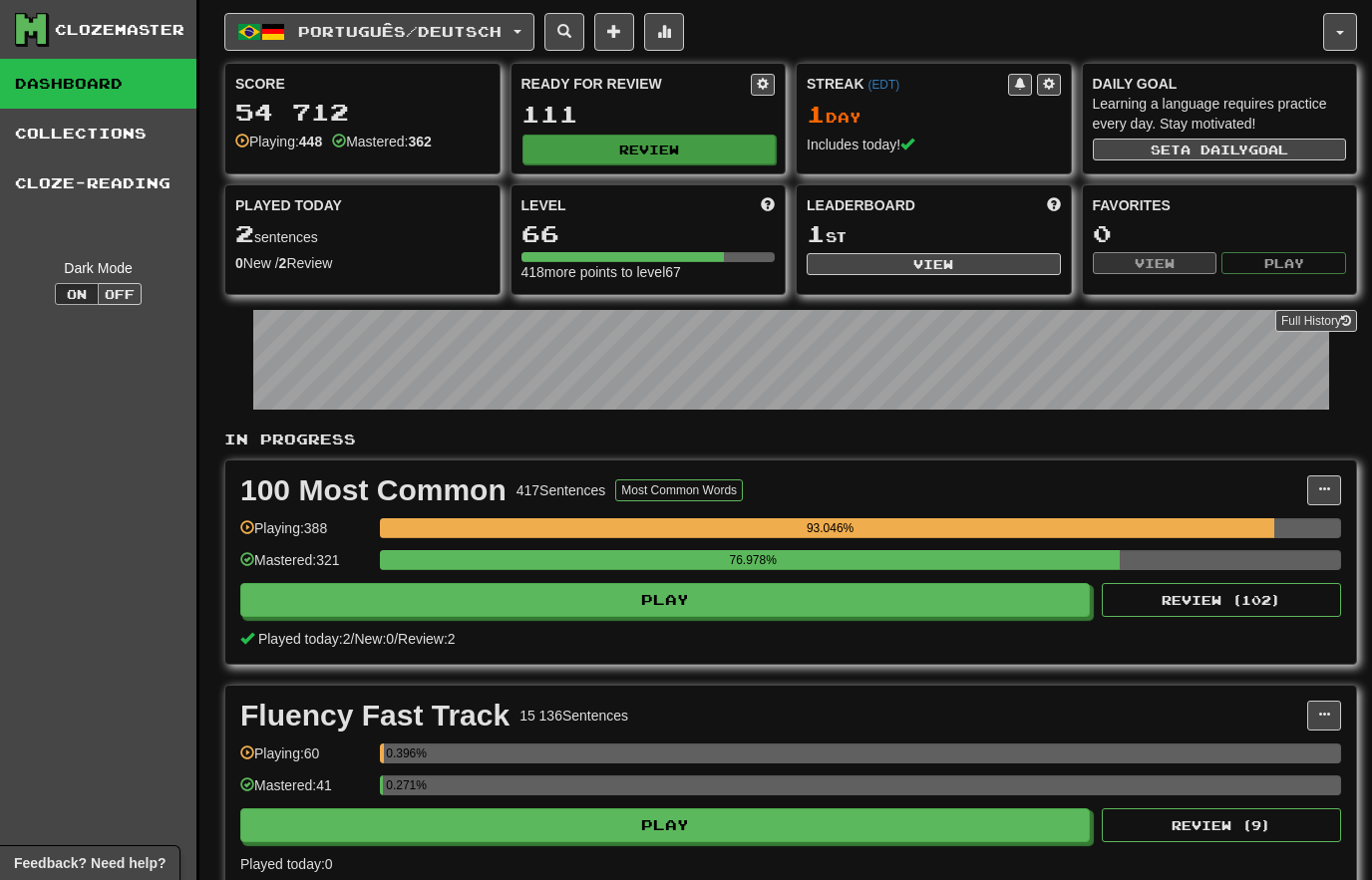 click on "Review" at bounding box center [649, 149] 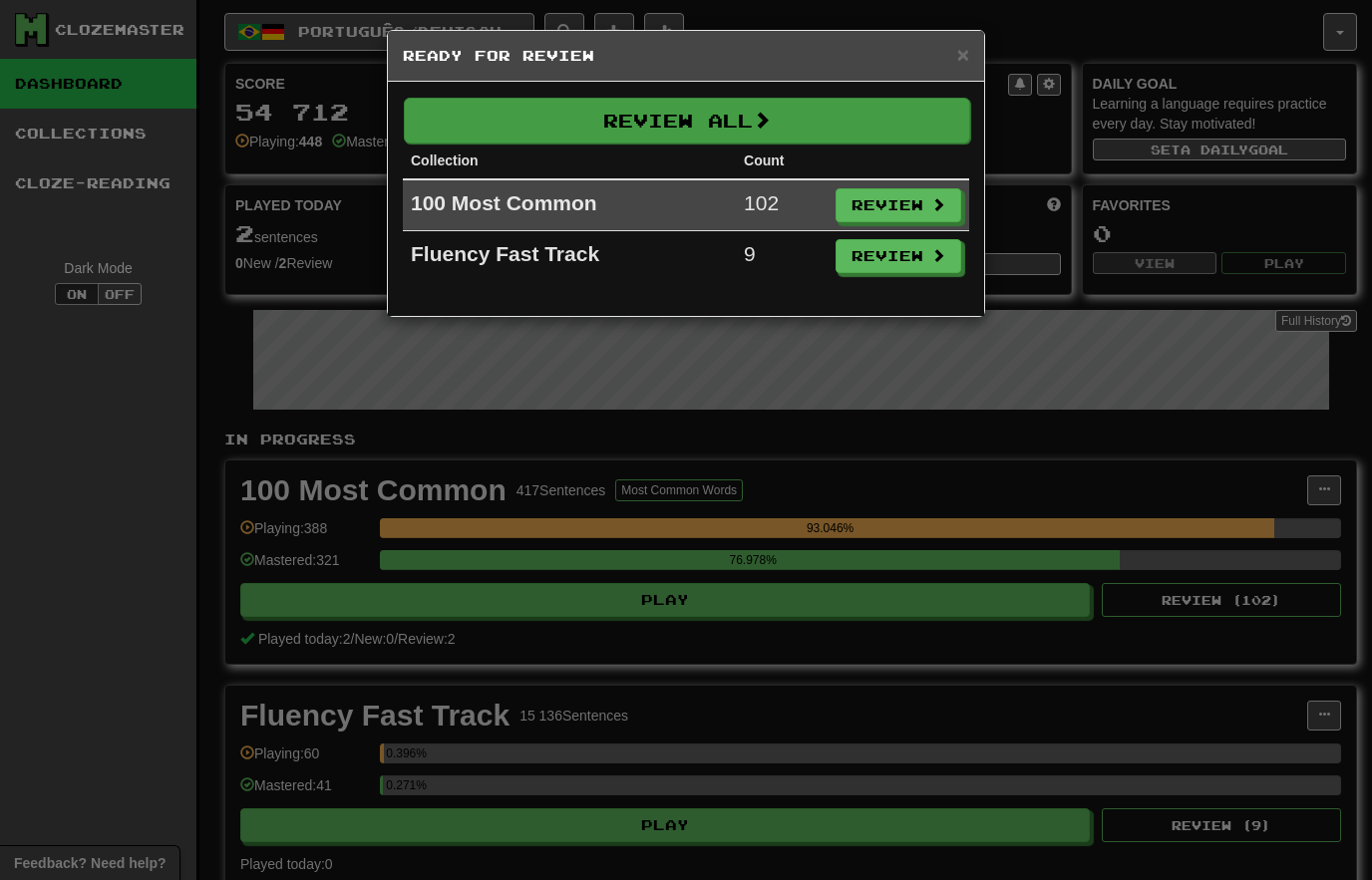 click on "Review All" at bounding box center [687, 121] 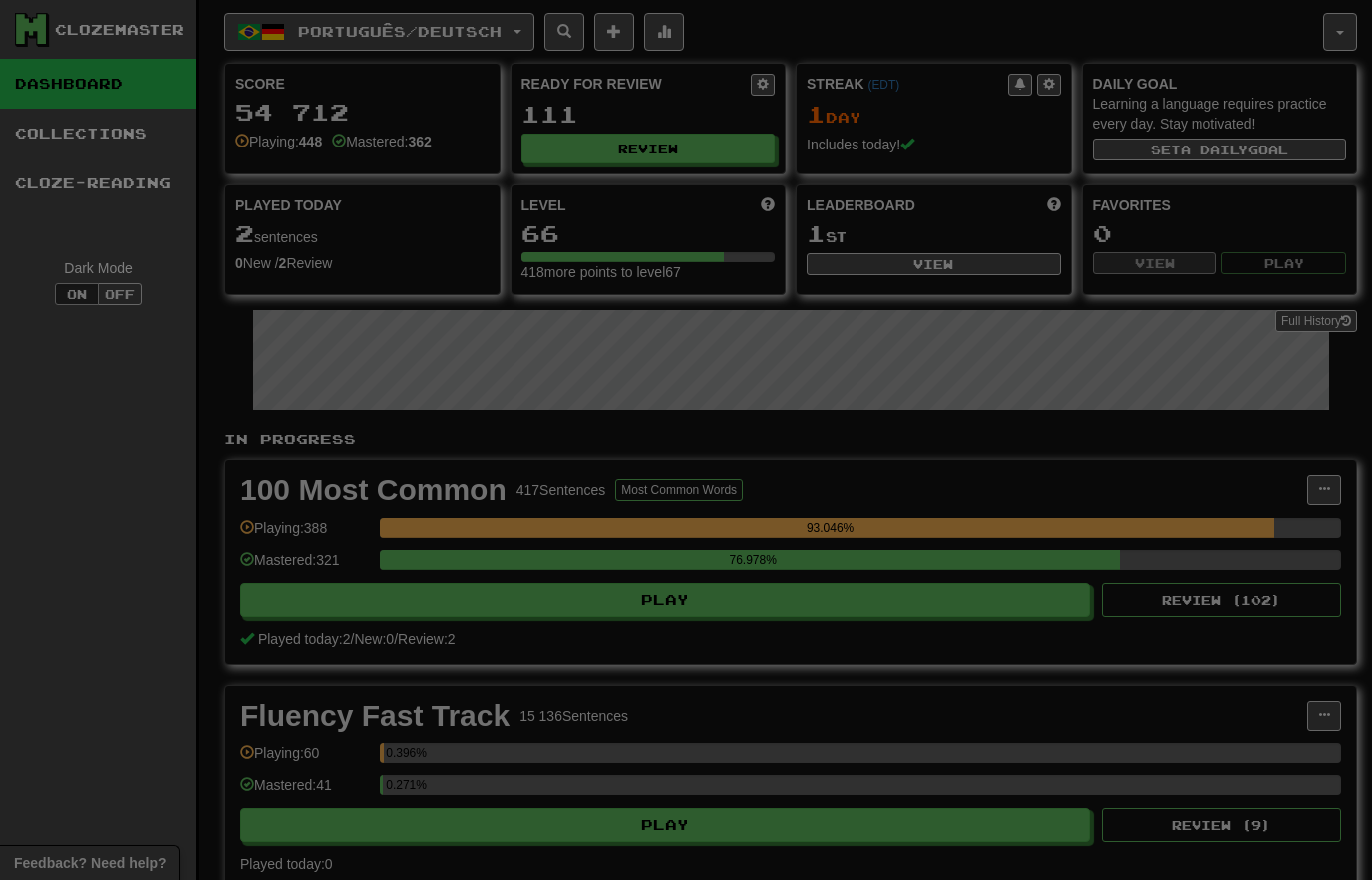 select on "********" 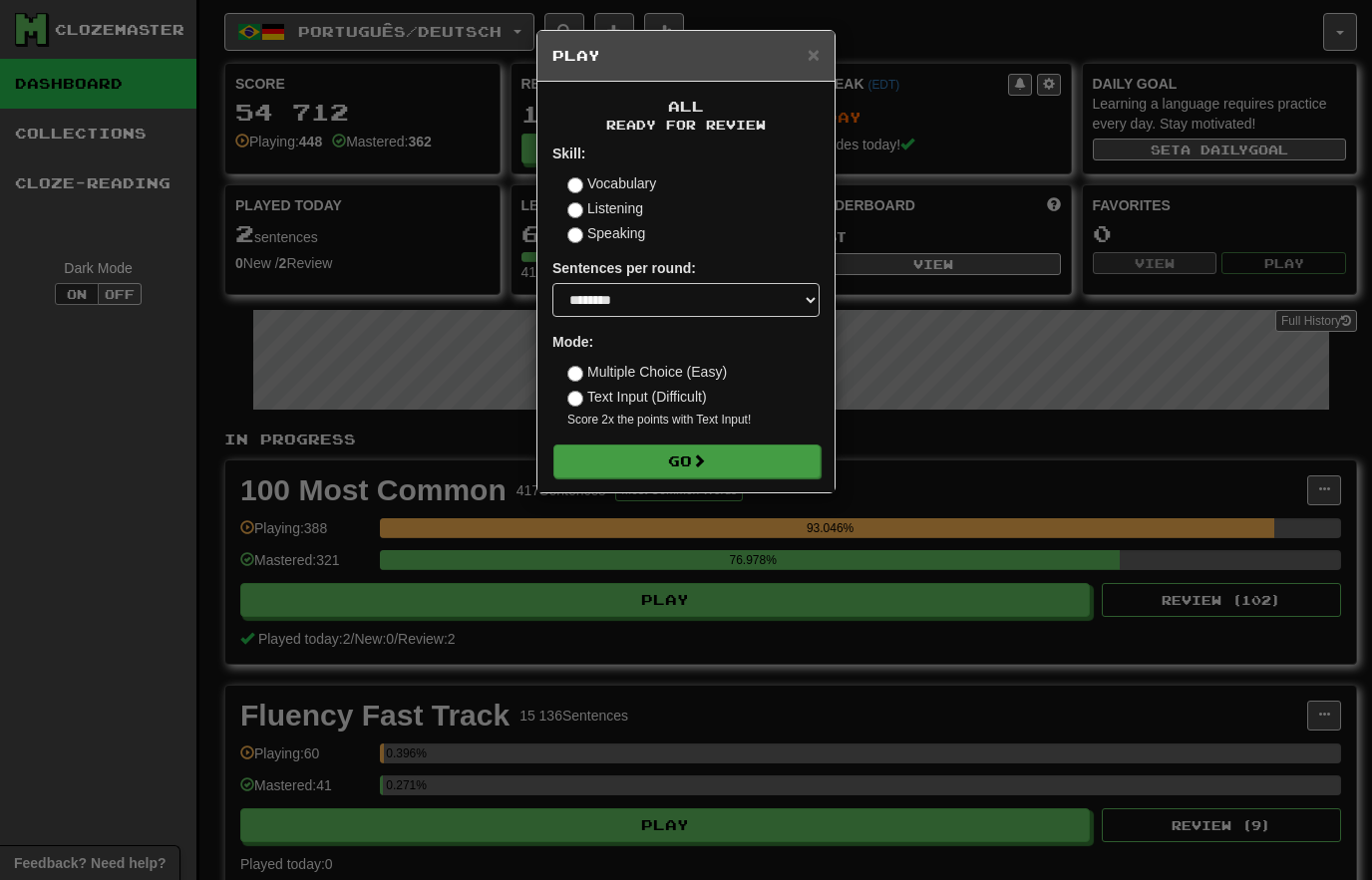 click on "Go" at bounding box center (687, 461) 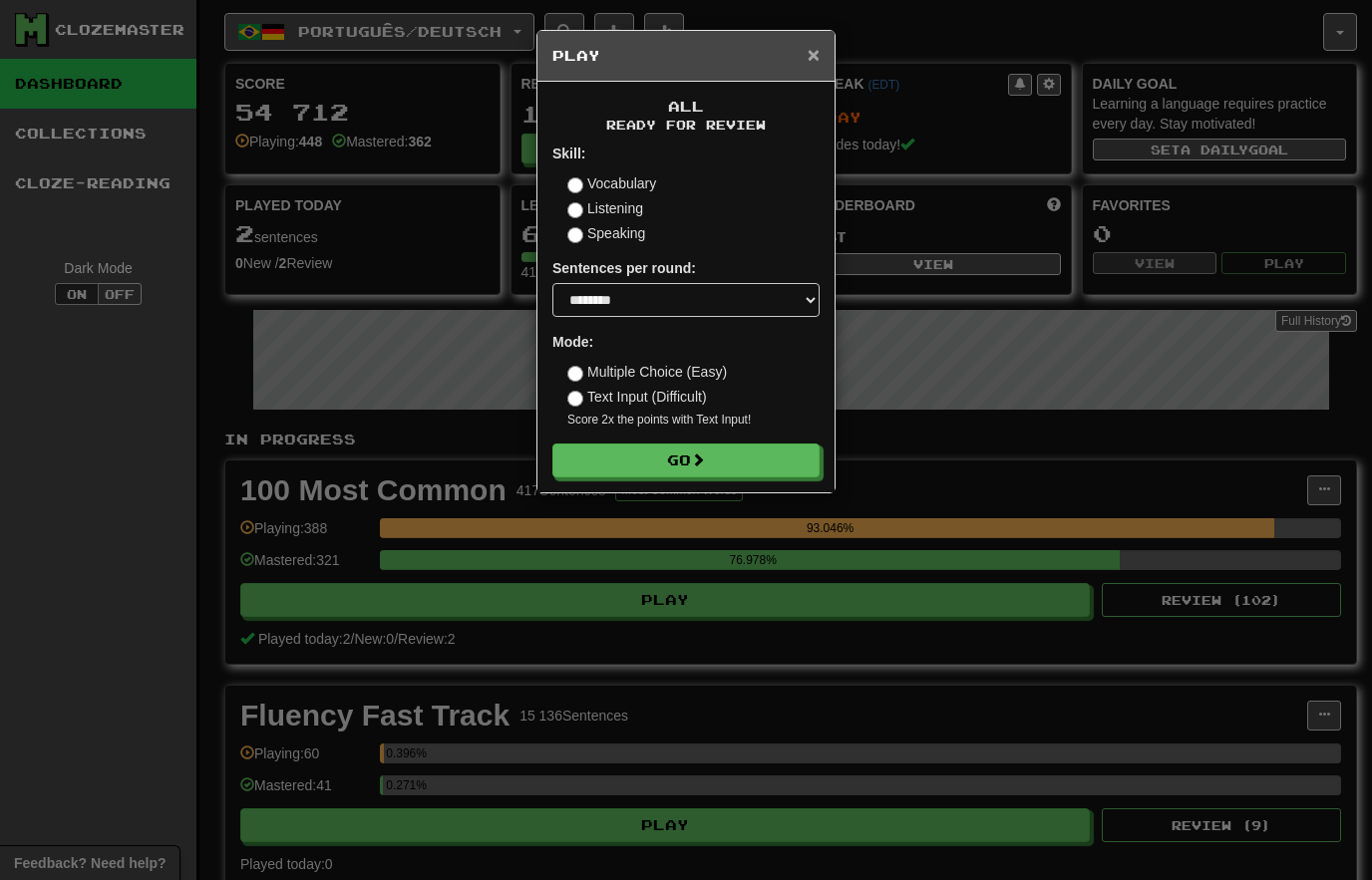 click on "×" at bounding box center [814, 54] 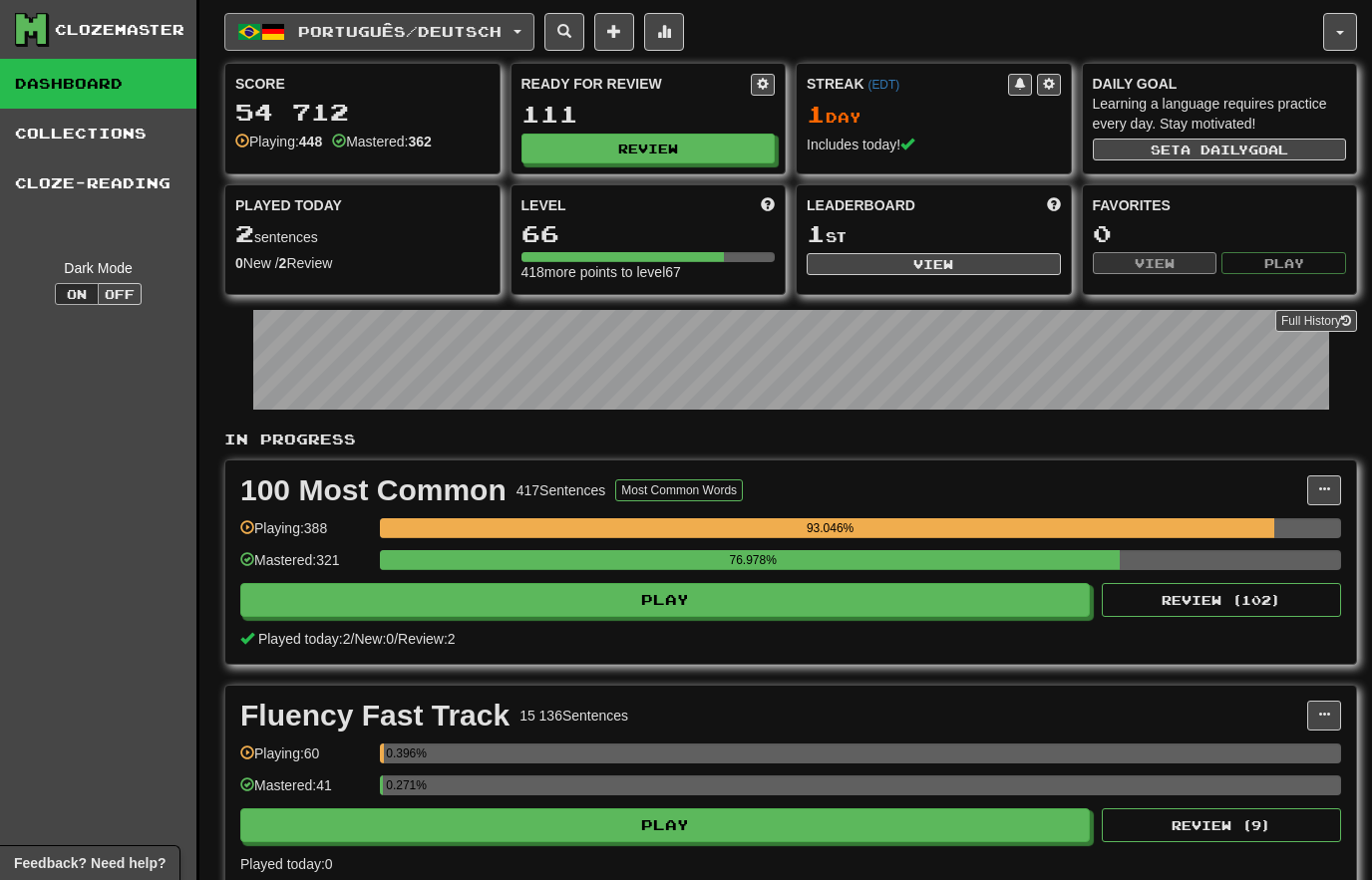 click on "Português  /  Deutsch" at bounding box center [379, 32] 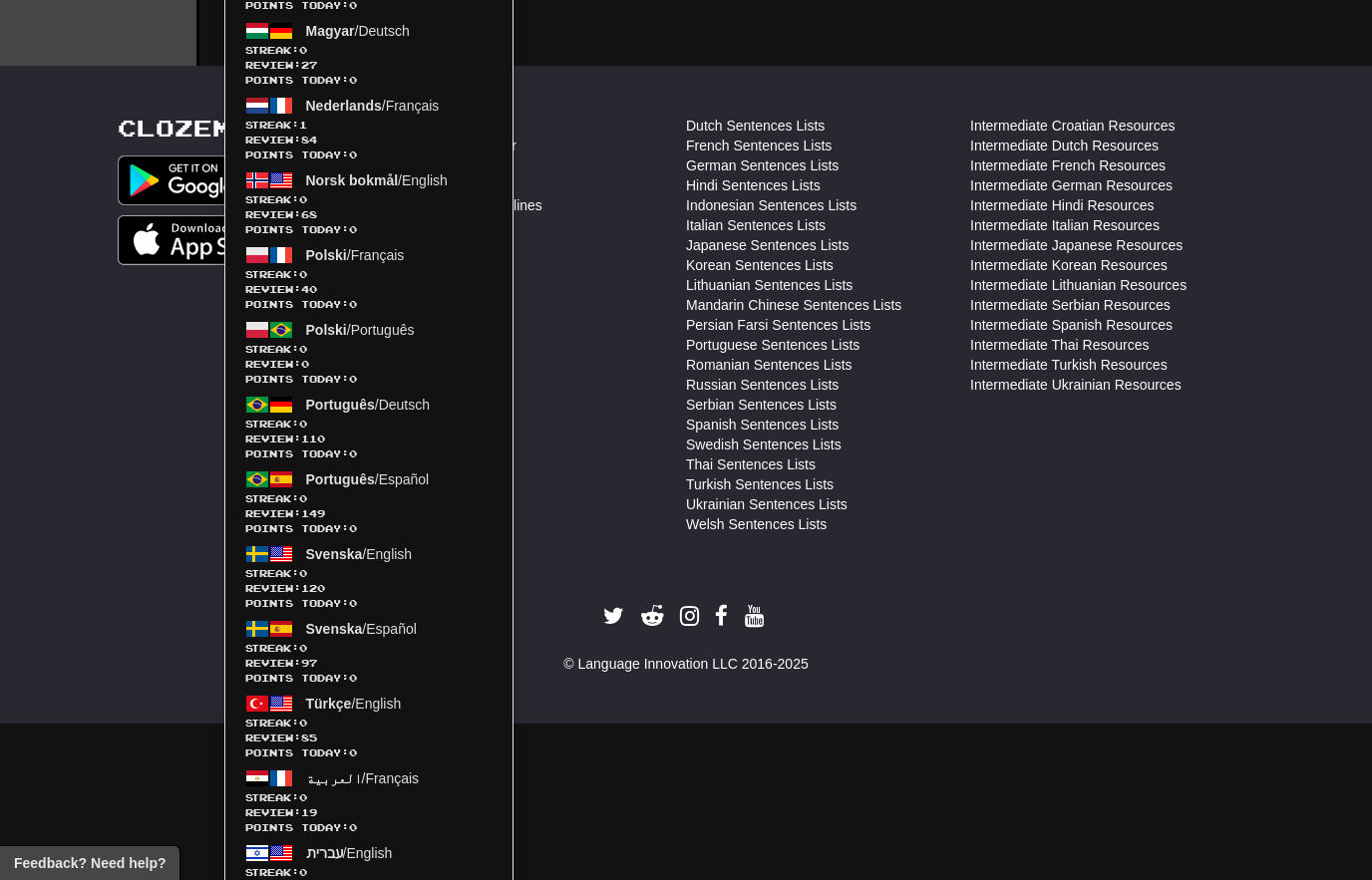 scroll, scrollTop: 937, scrollLeft: 0, axis: vertical 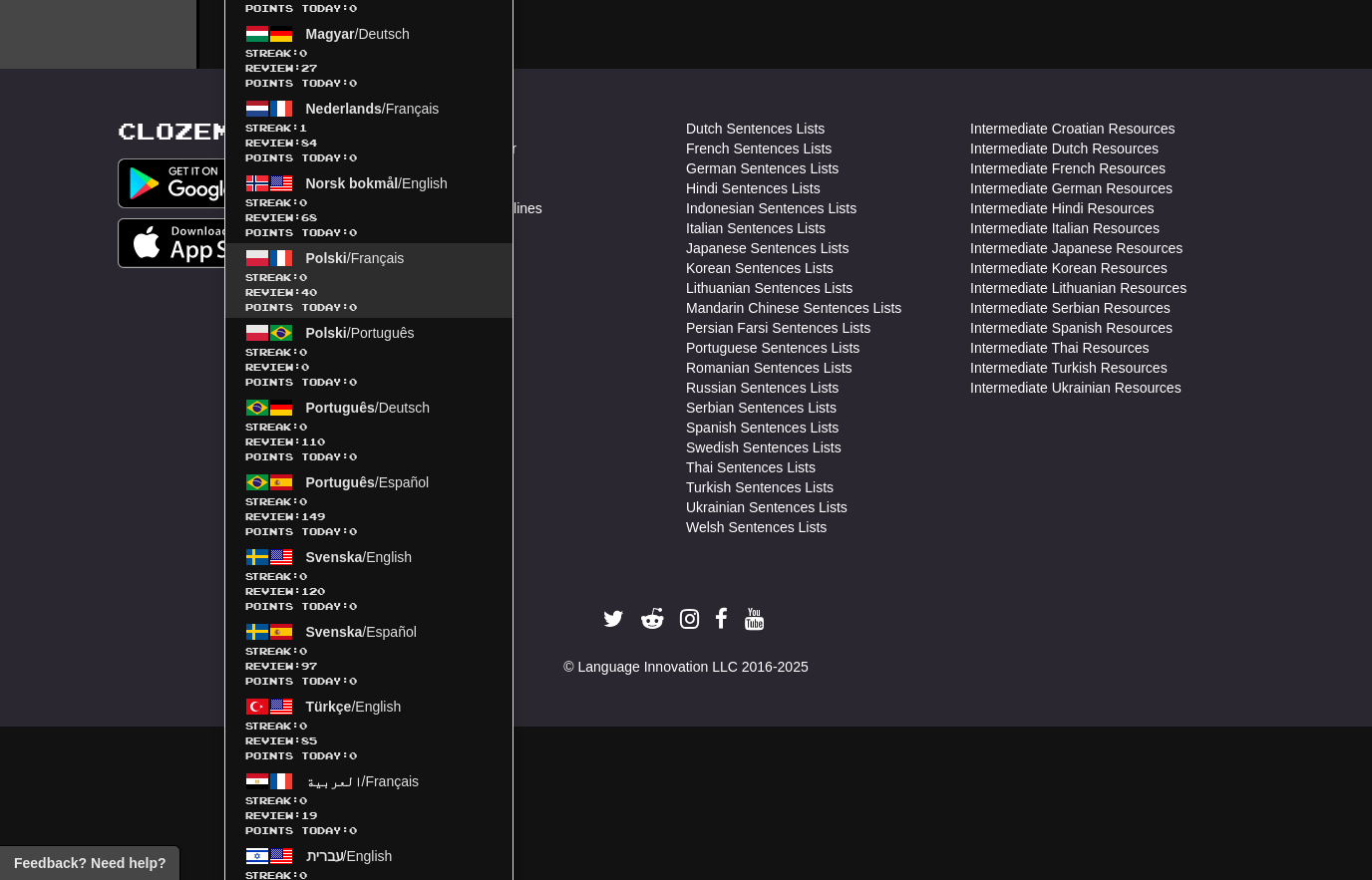 click on "Review:  40" at bounding box center [369, 292] 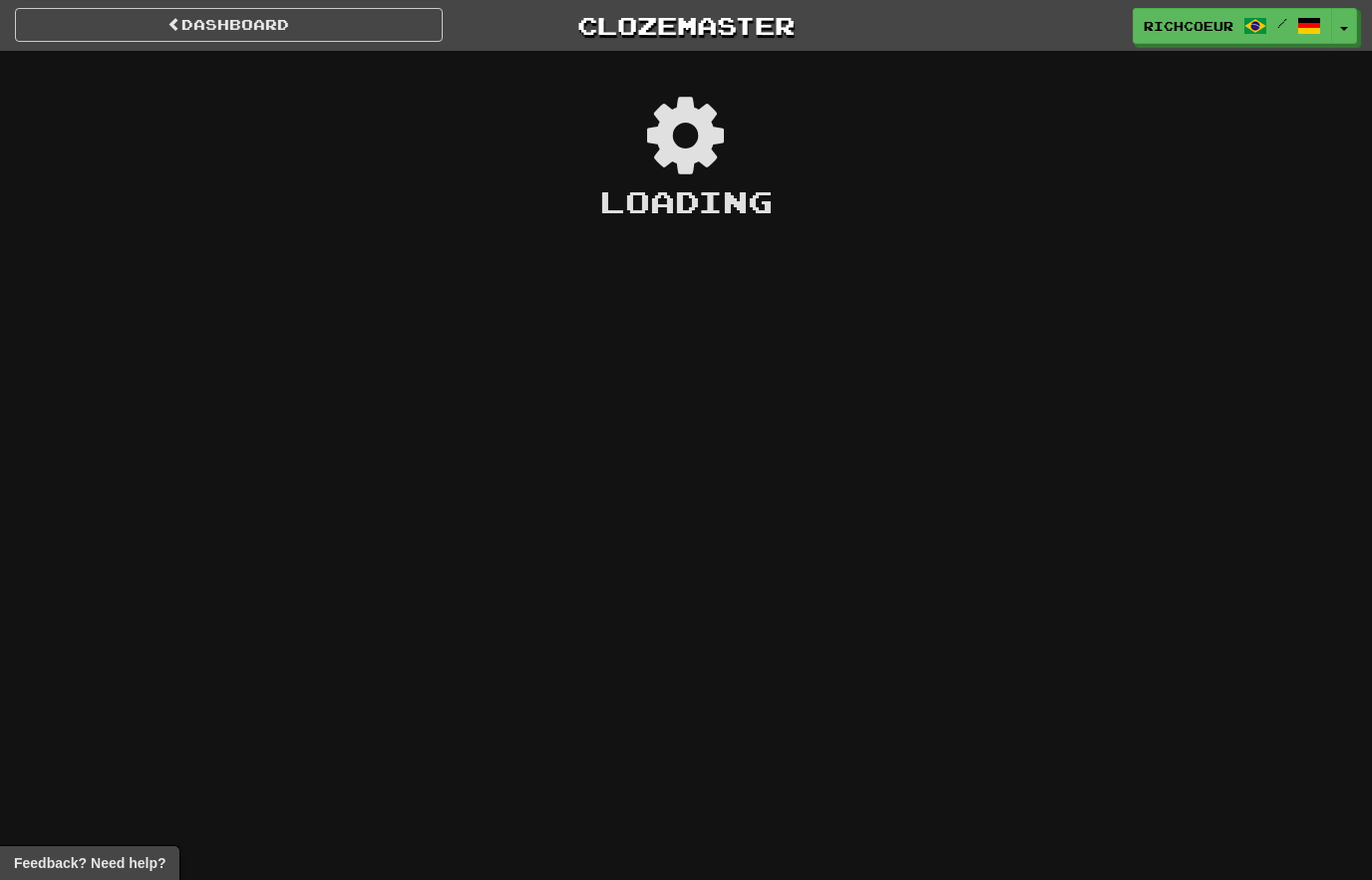 scroll, scrollTop: 0, scrollLeft: 0, axis: both 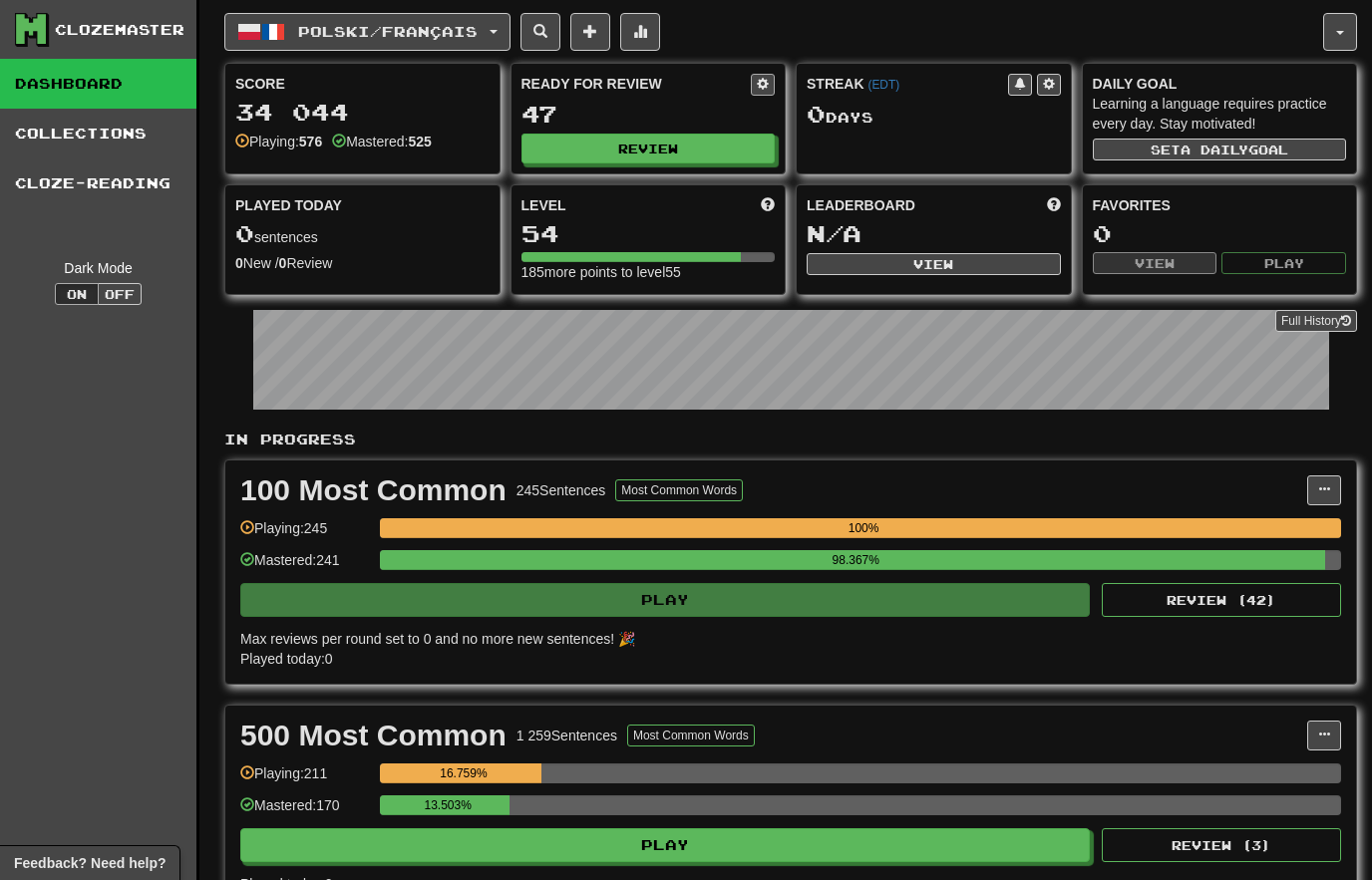 click at bounding box center (763, 85) 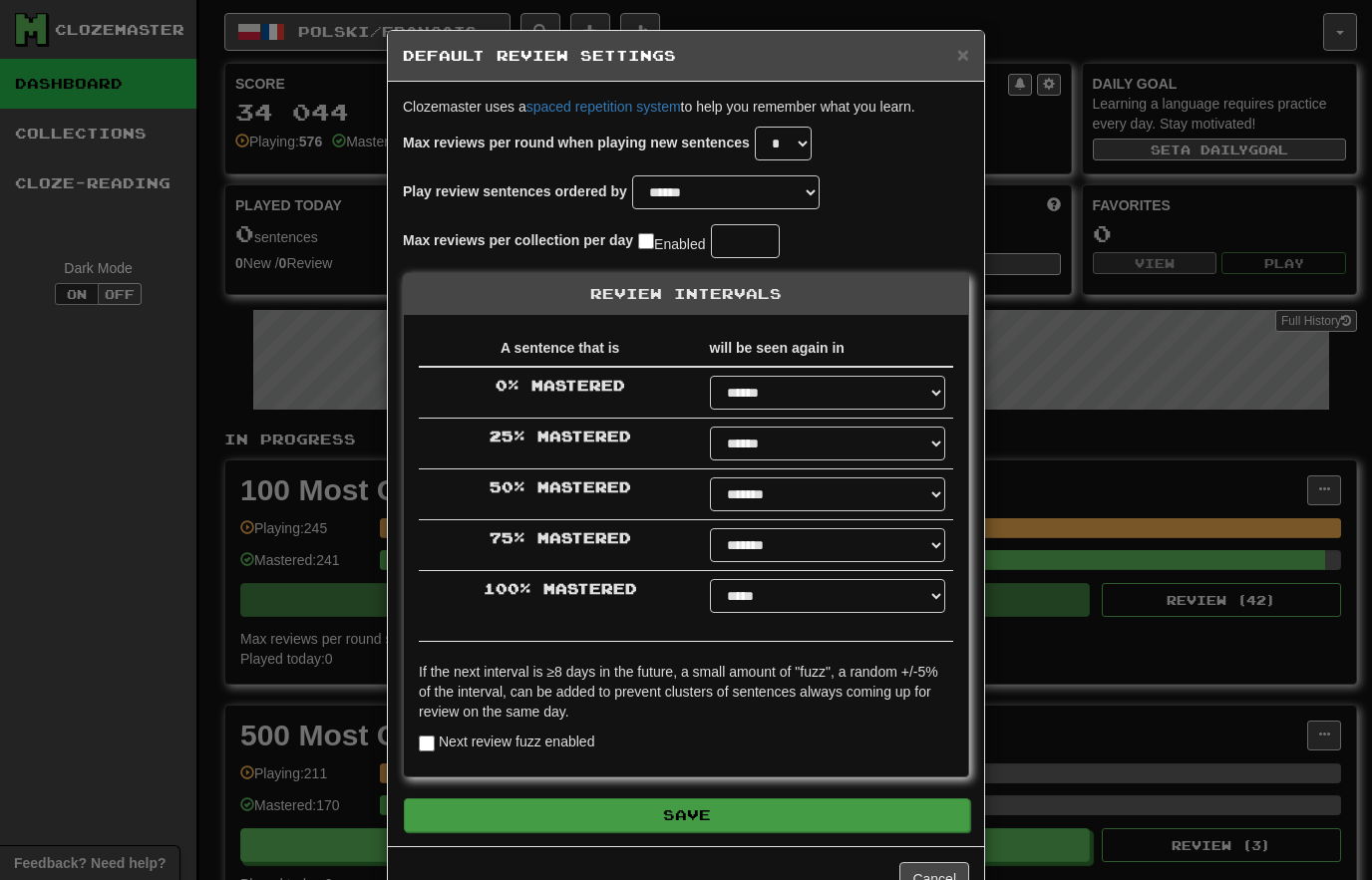click on "Save" at bounding box center (687, 815) 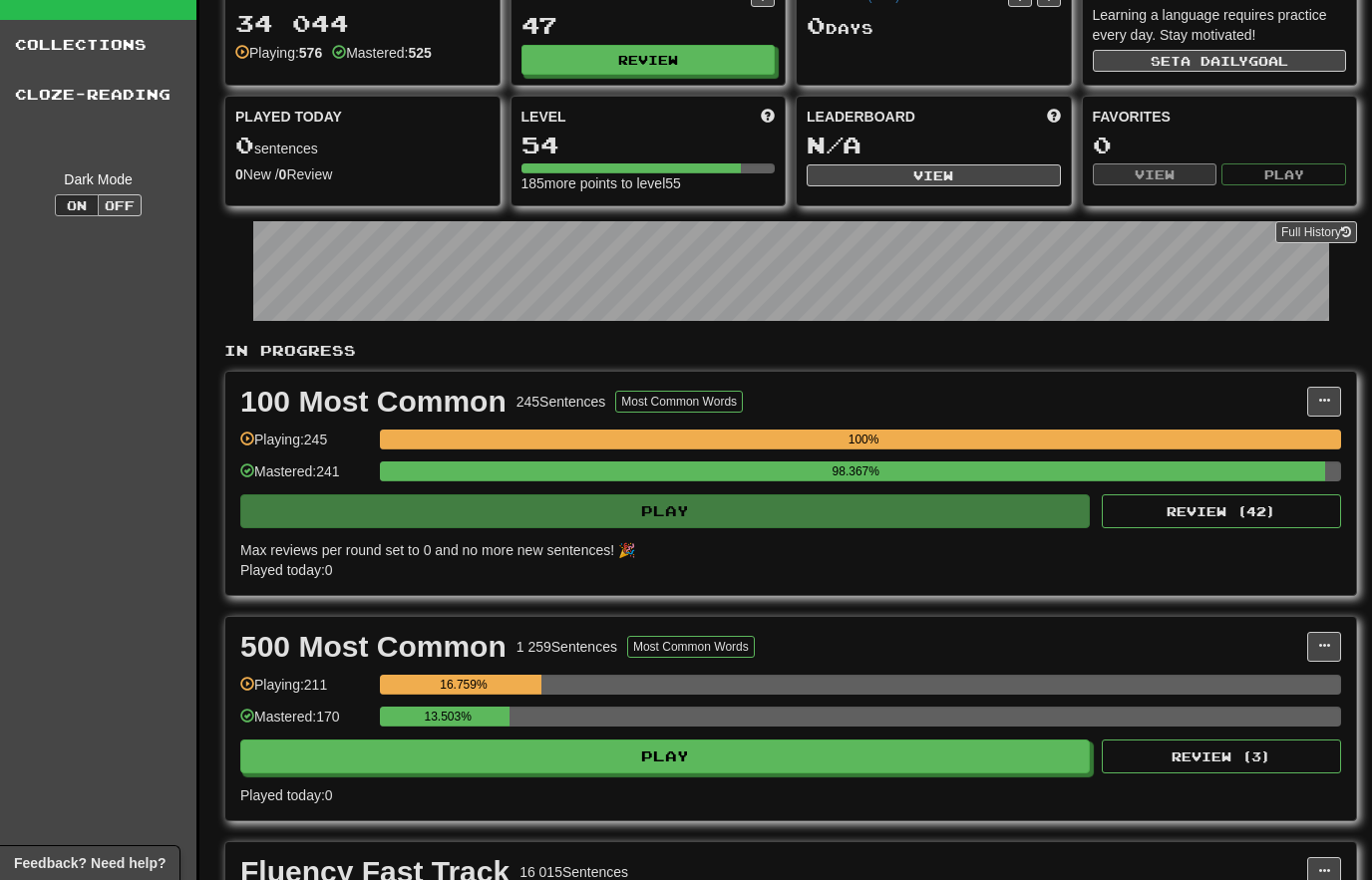 scroll, scrollTop: 0, scrollLeft: 0, axis: both 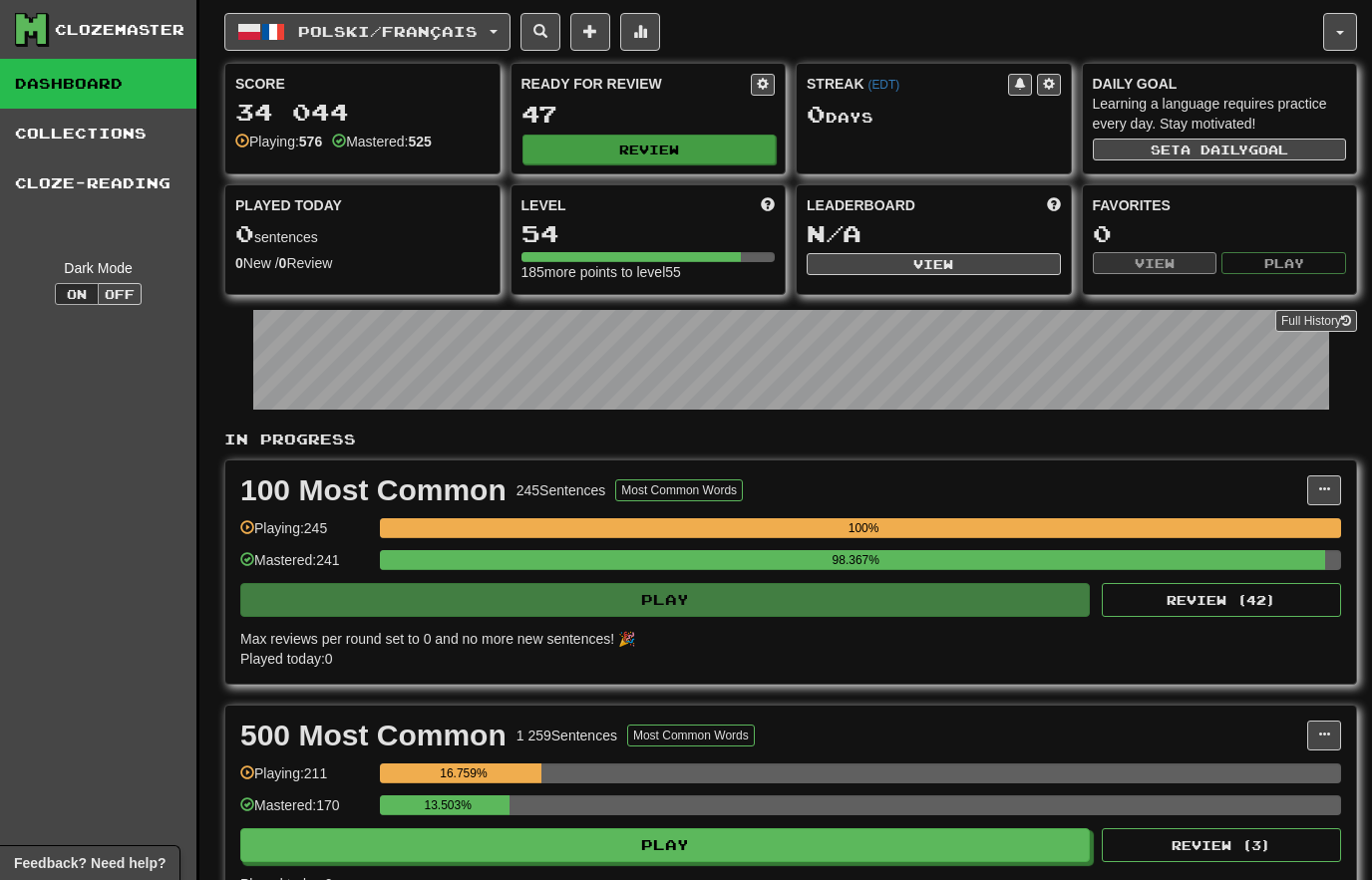 click on "Review" at bounding box center [649, 149] 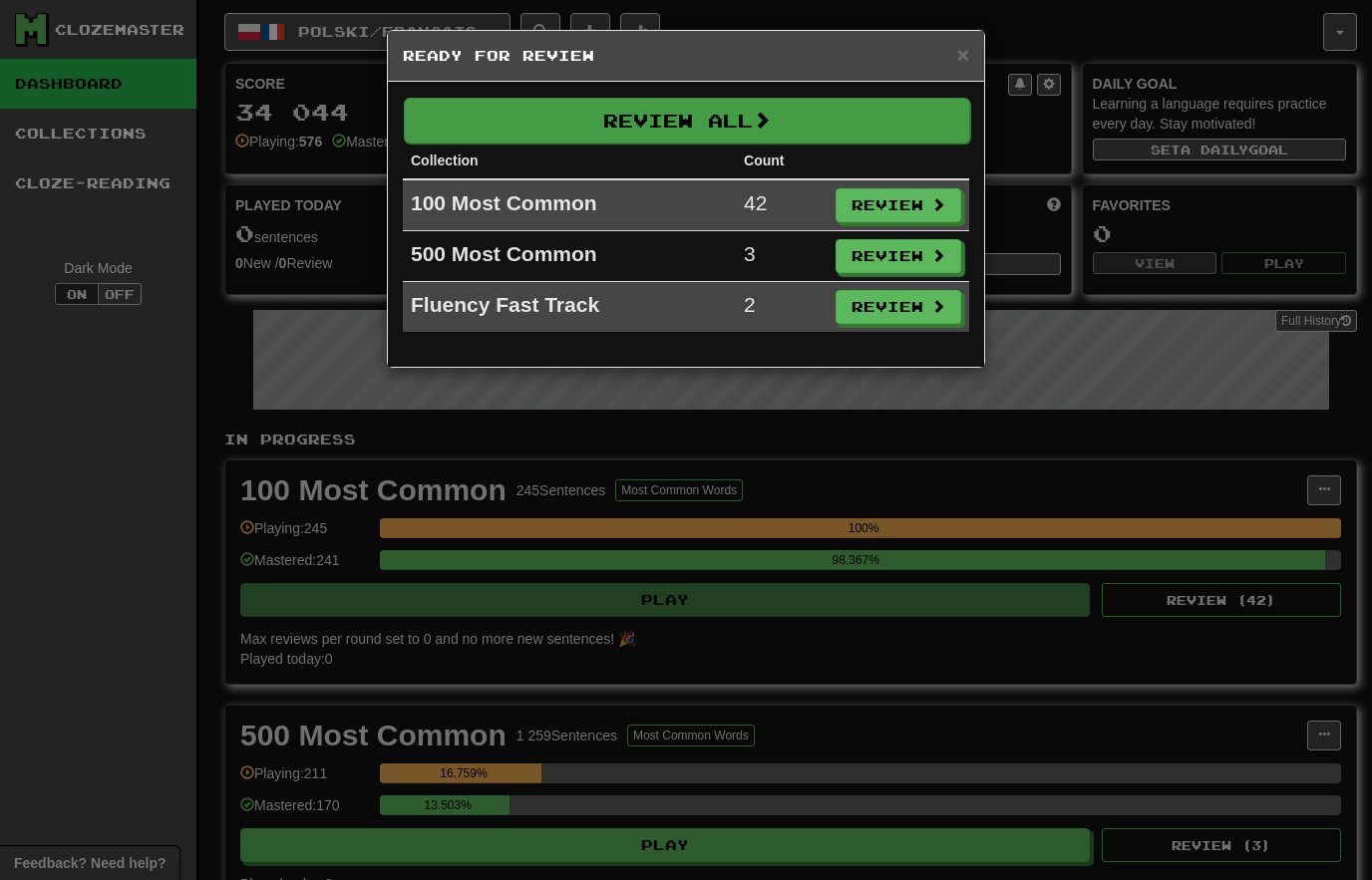click on "Review All" at bounding box center (687, 121) 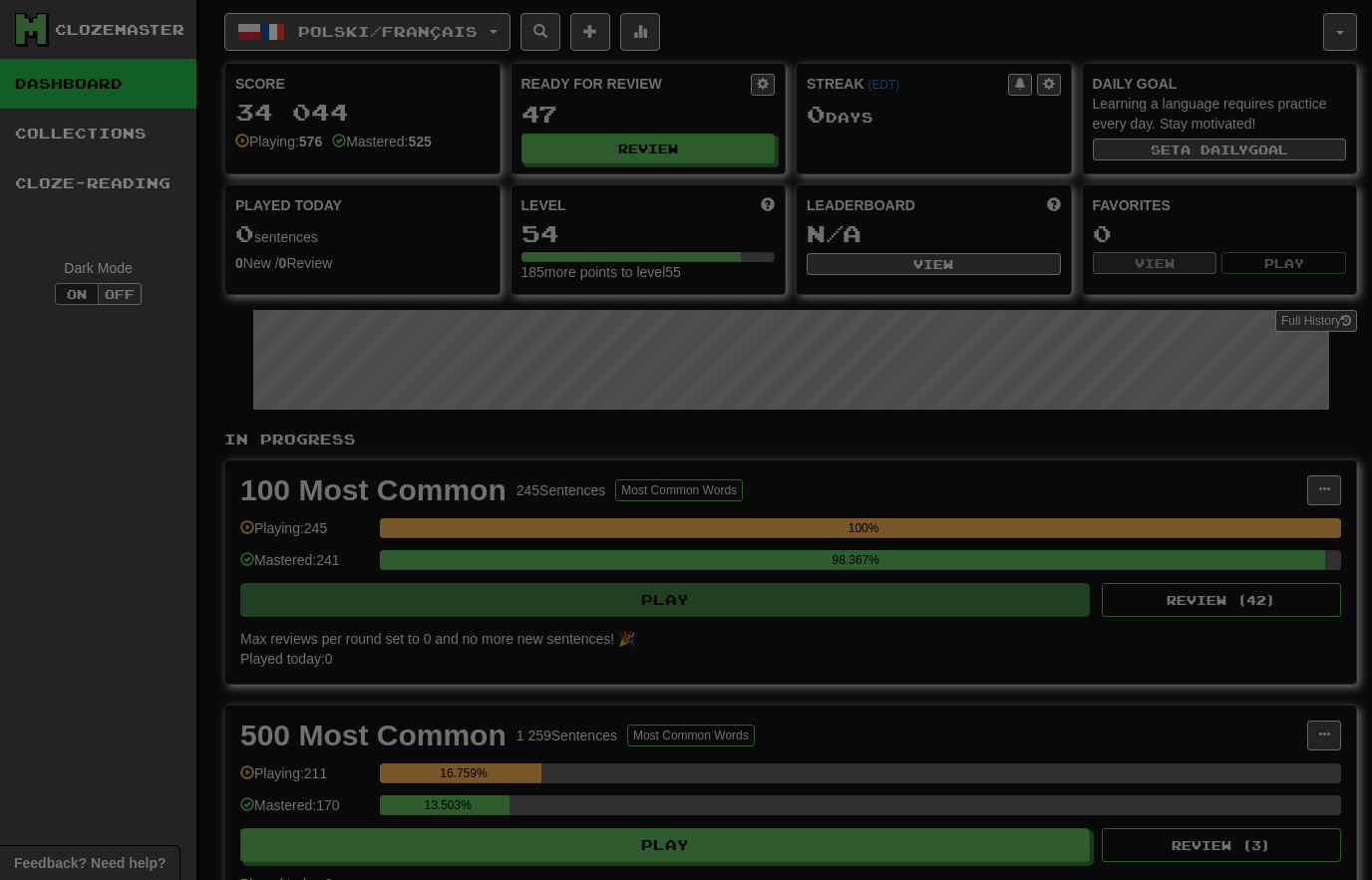 select on "********" 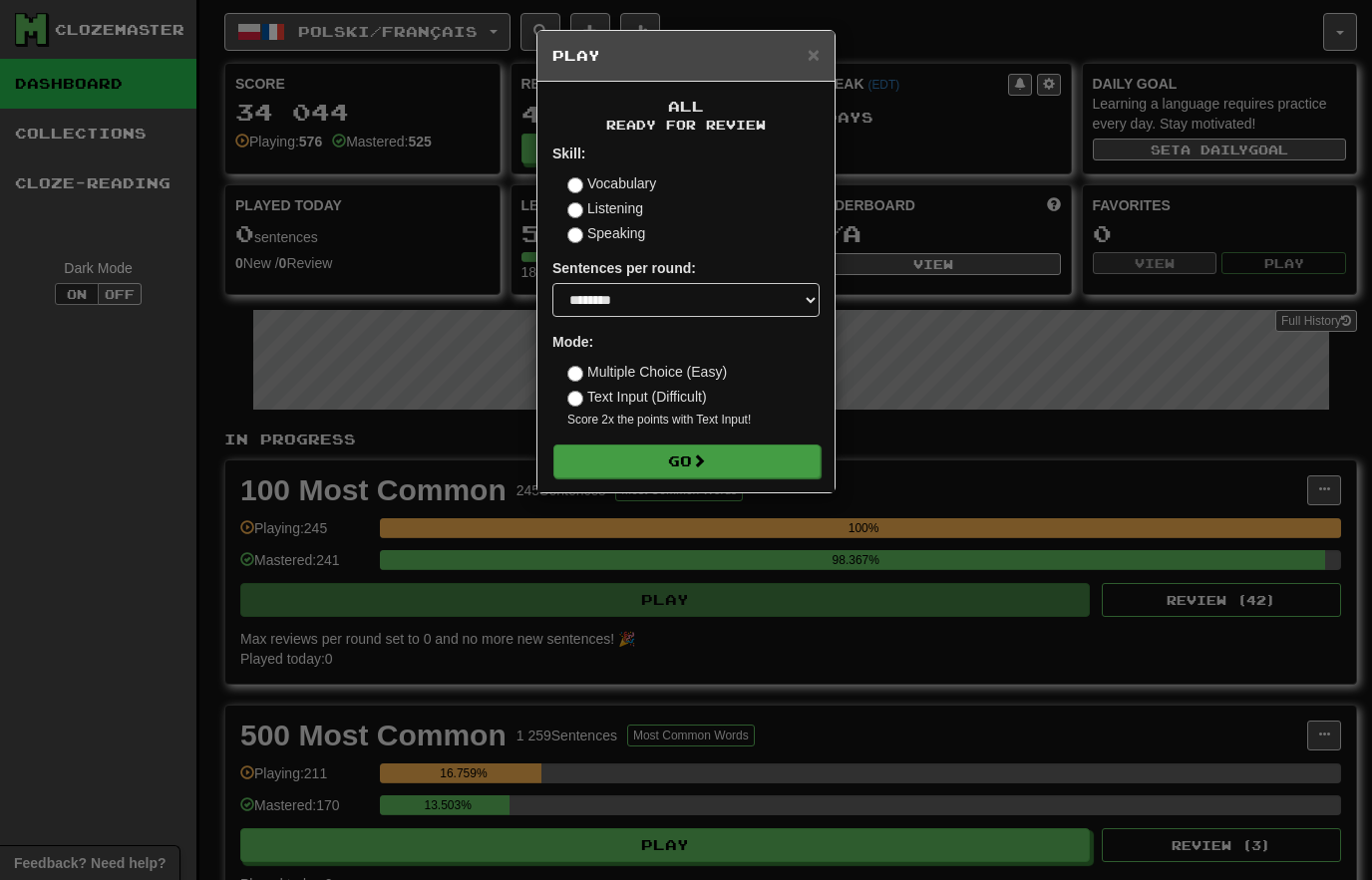click on "Go" at bounding box center (687, 461) 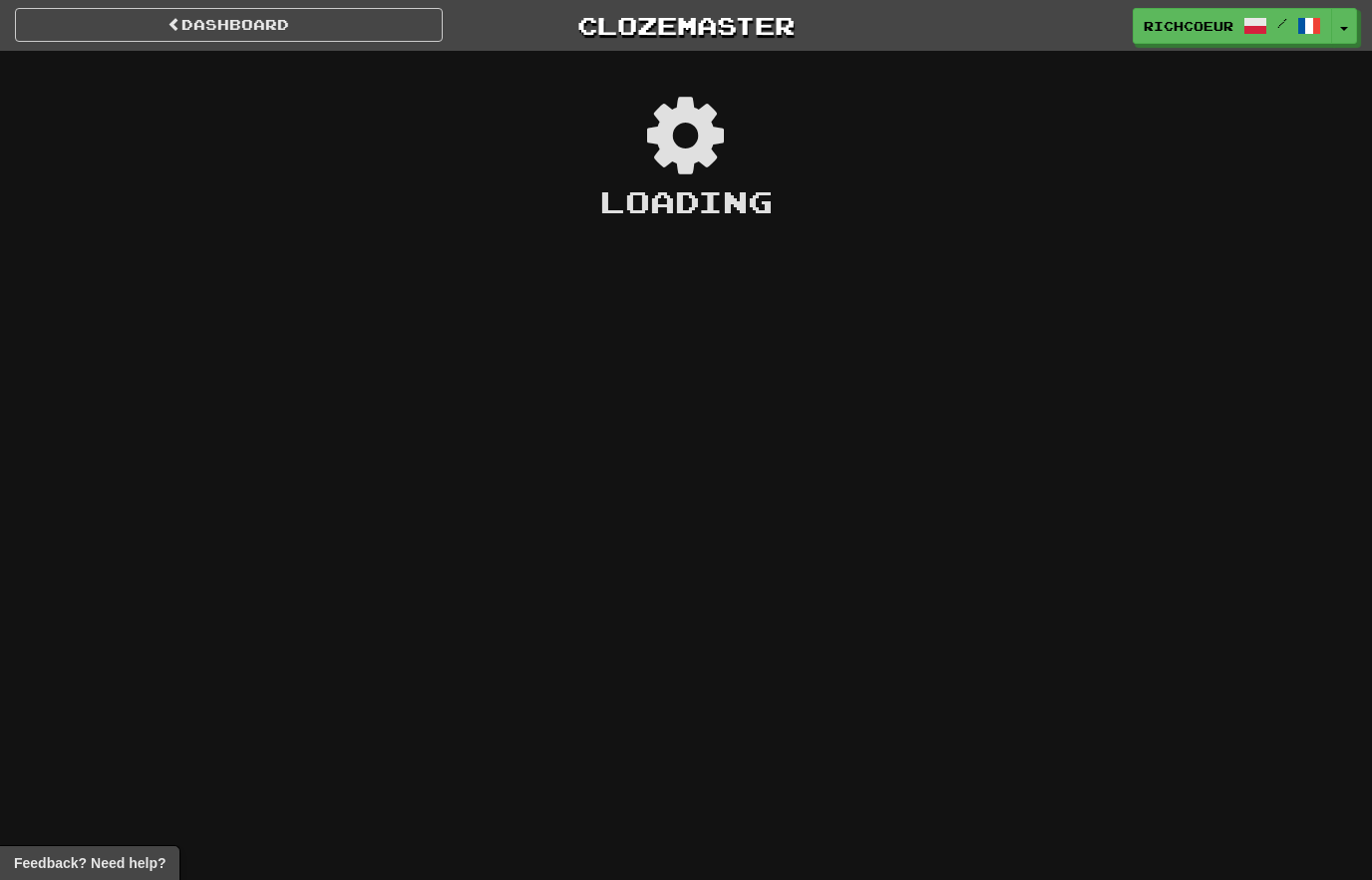 scroll, scrollTop: 0, scrollLeft: 0, axis: both 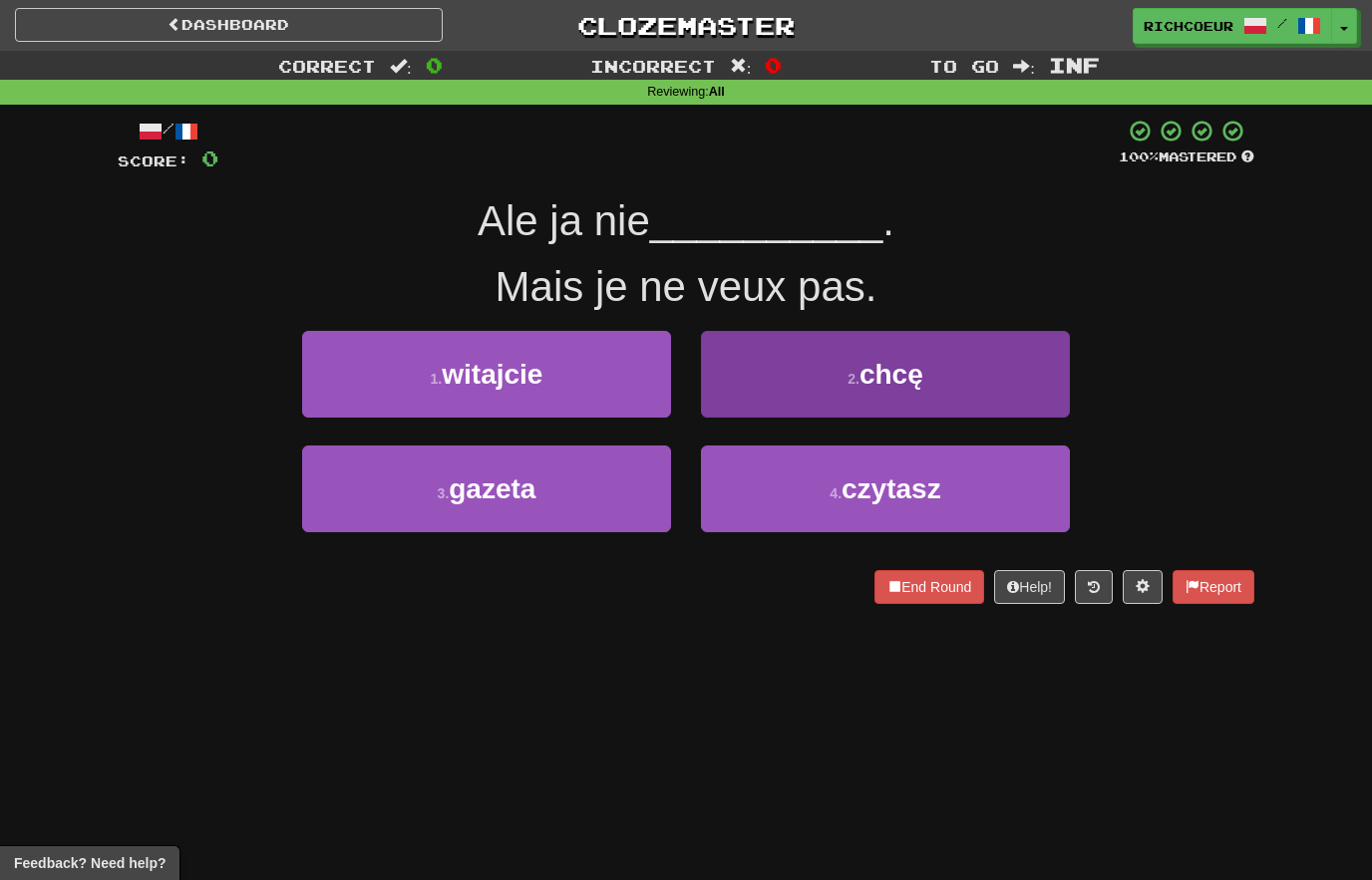 click on "chcę" at bounding box center (891, 374) 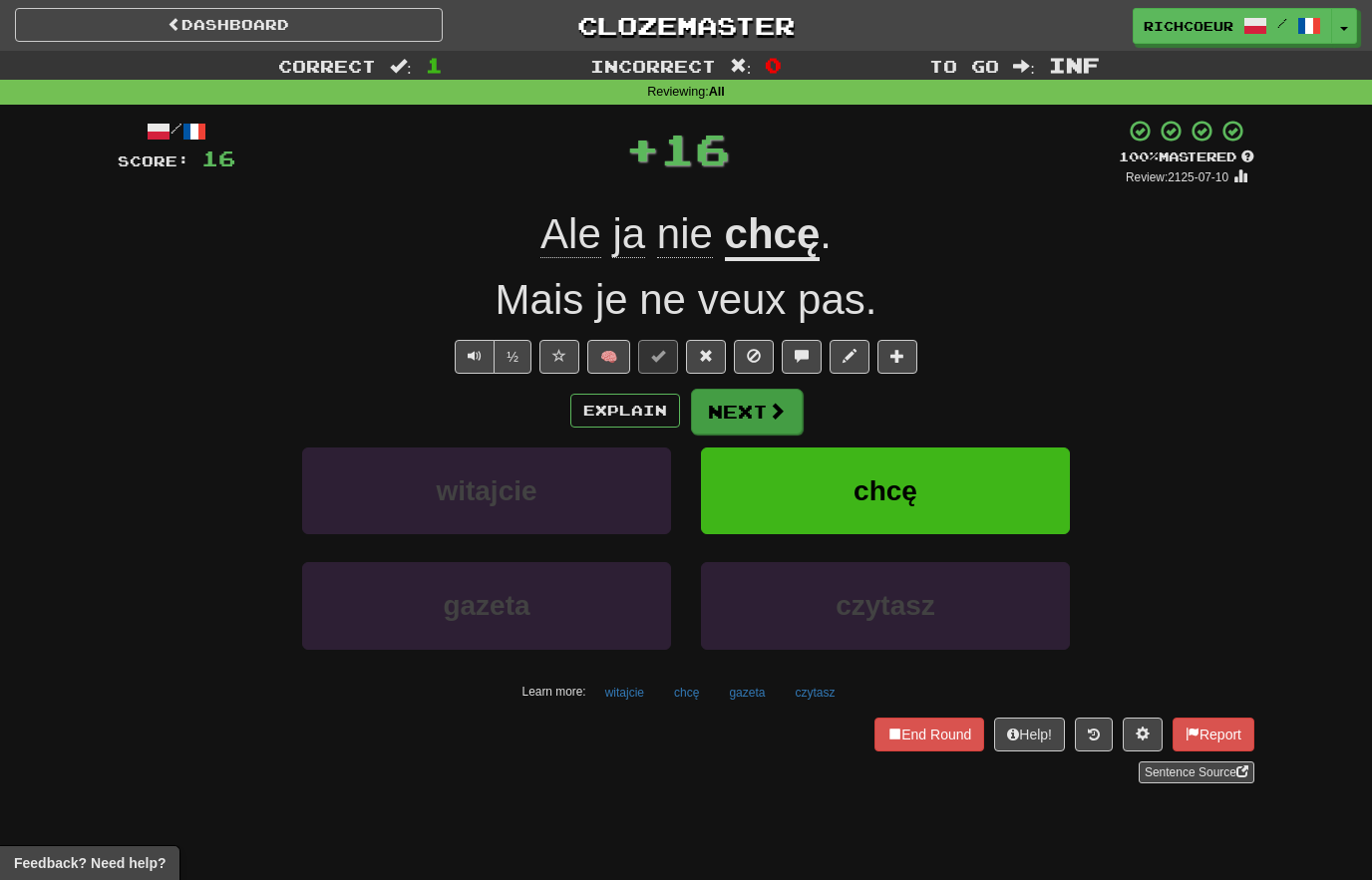 click at bounding box center (777, 411) 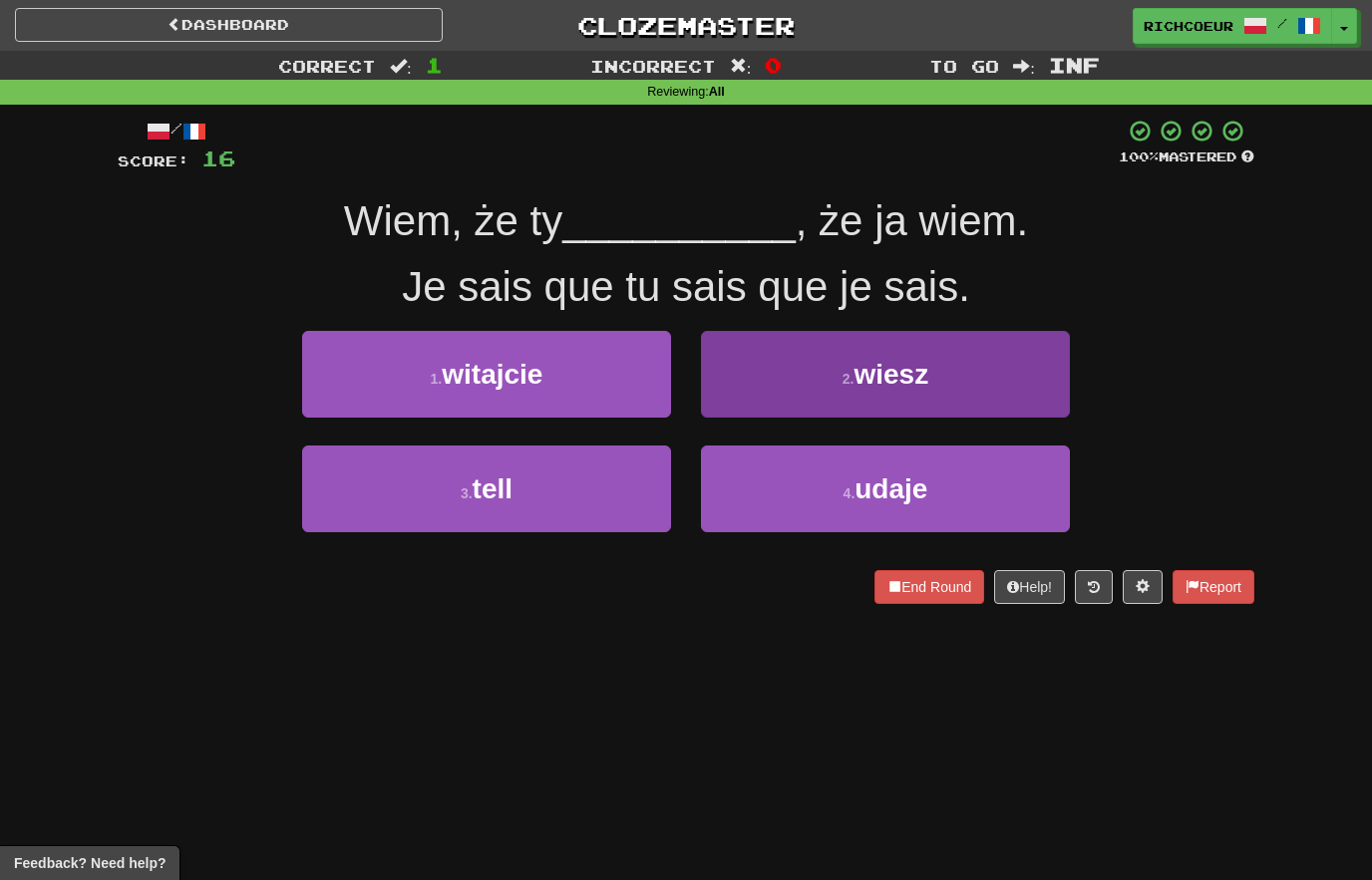 click on "2 .  wiesz" at bounding box center (885, 374) 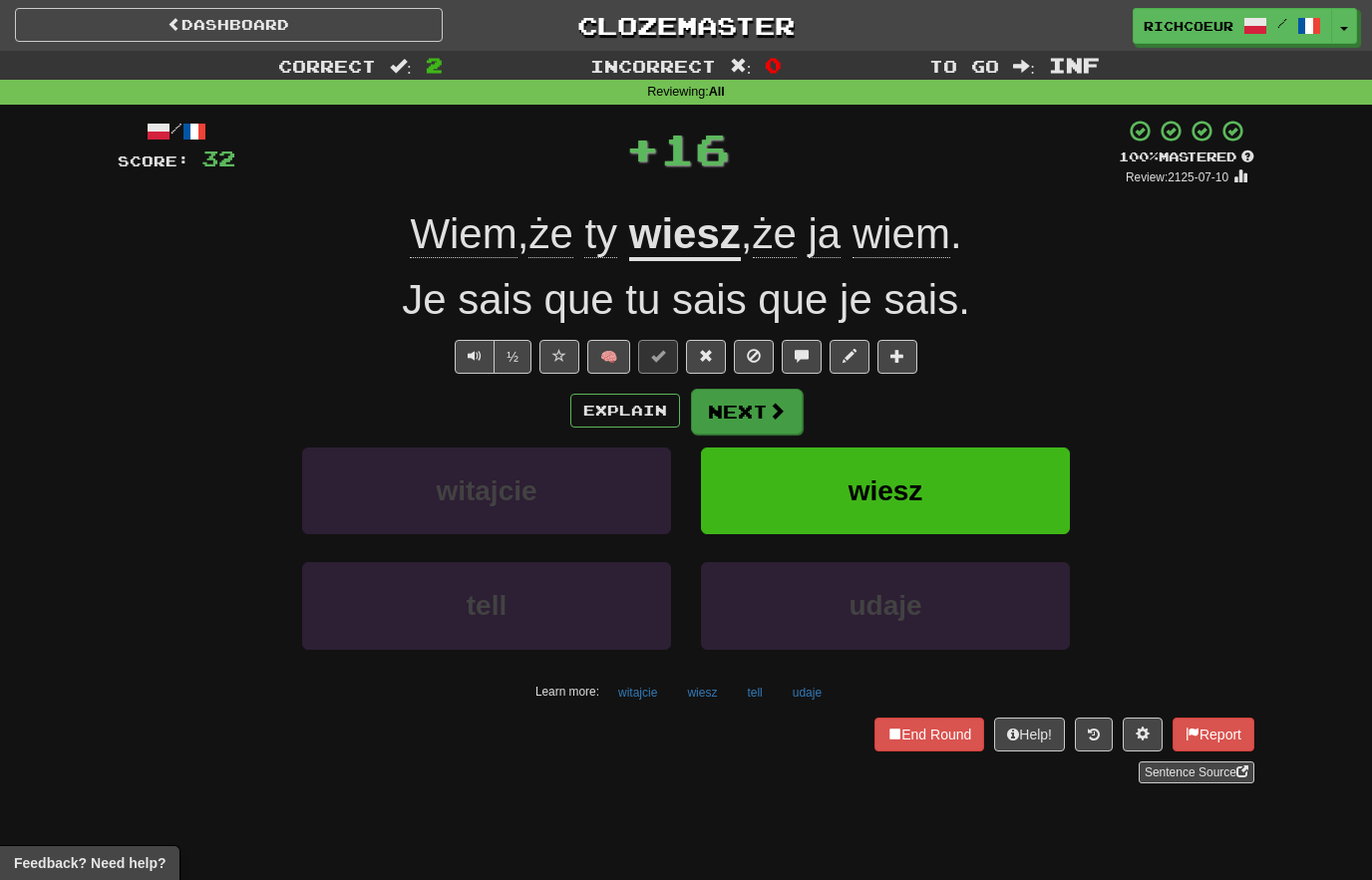 click at bounding box center [777, 411] 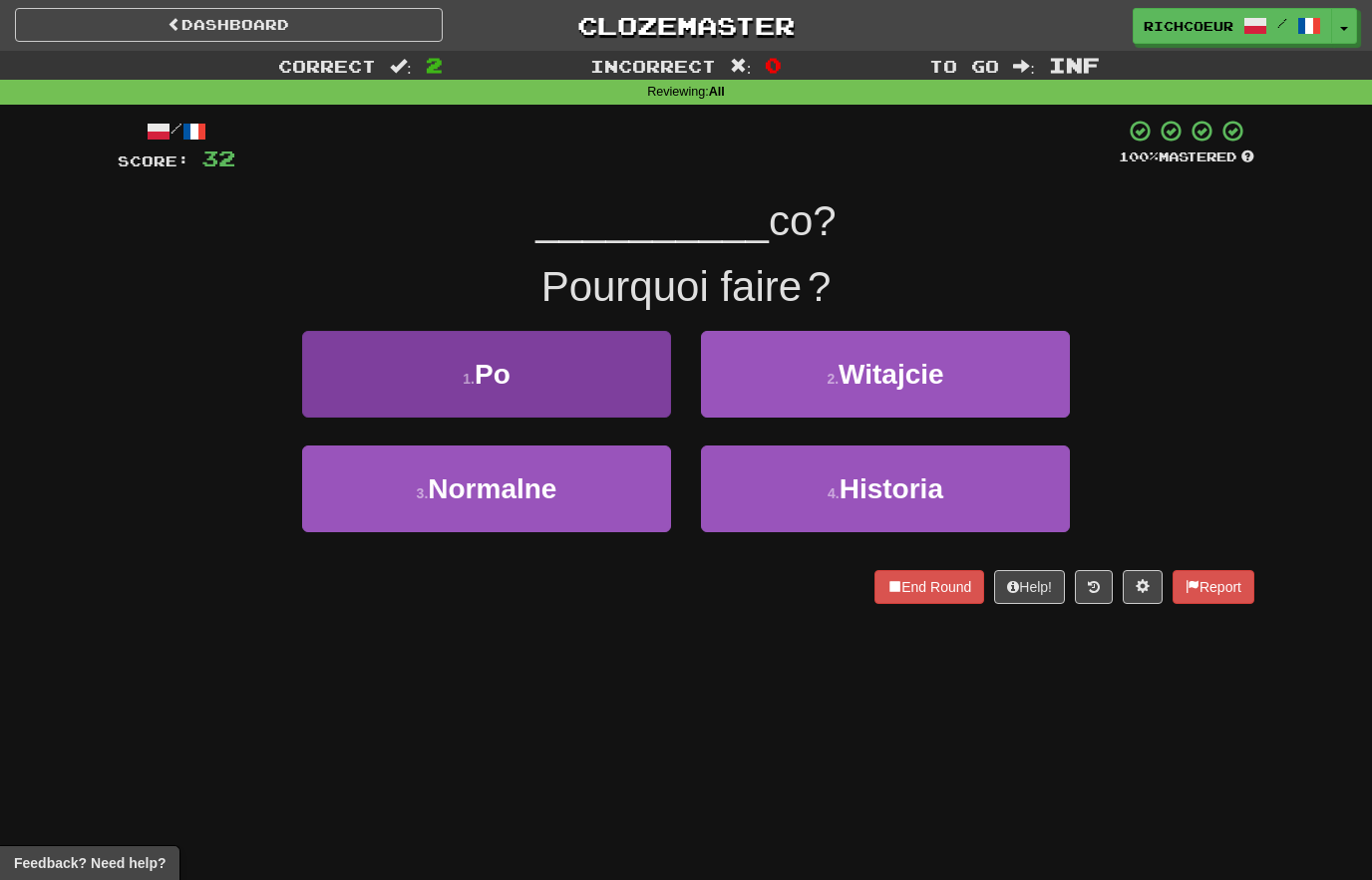 click on "1 .  Po" at bounding box center (487, 374) 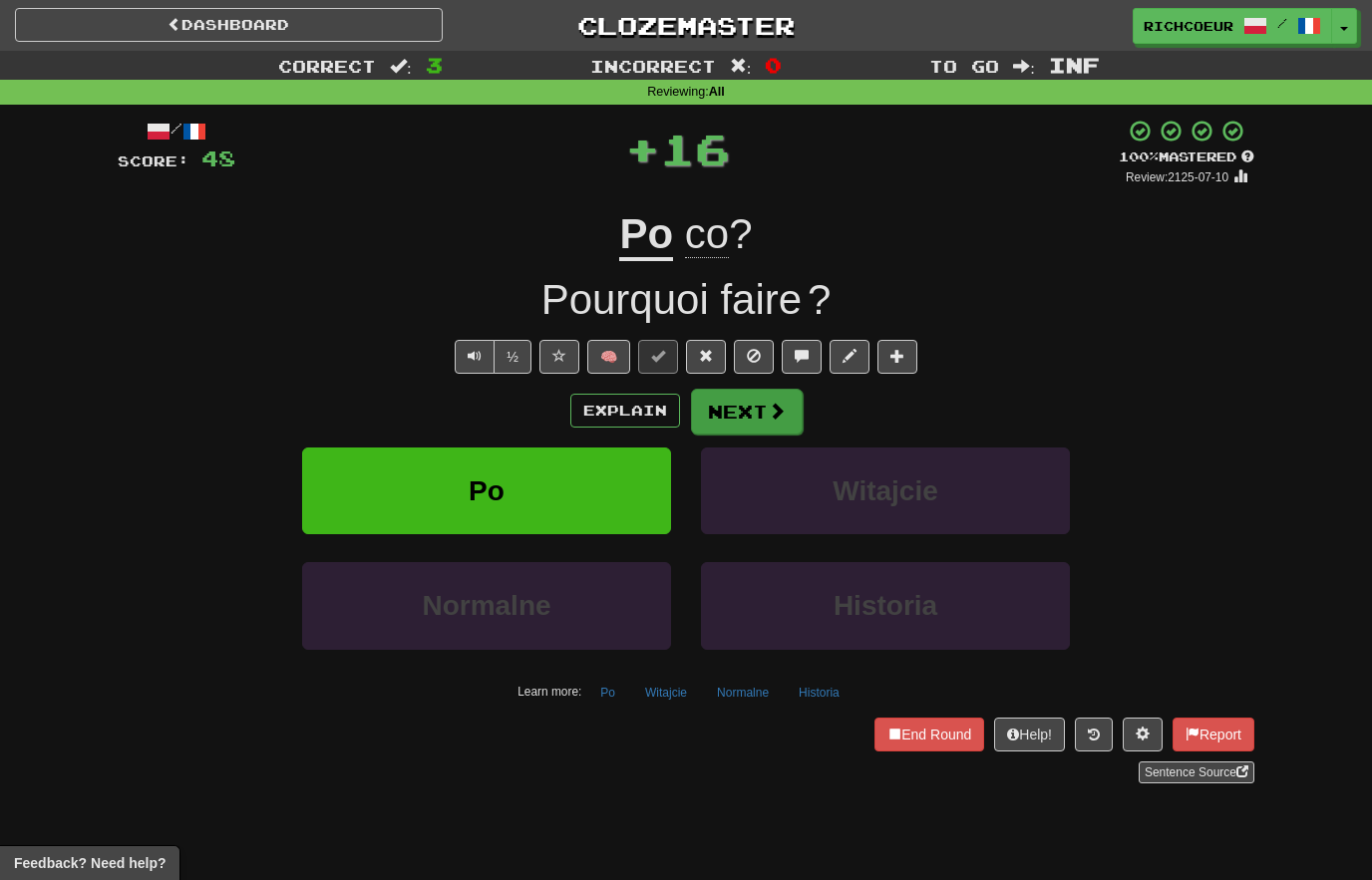 click at bounding box center (777, 411) 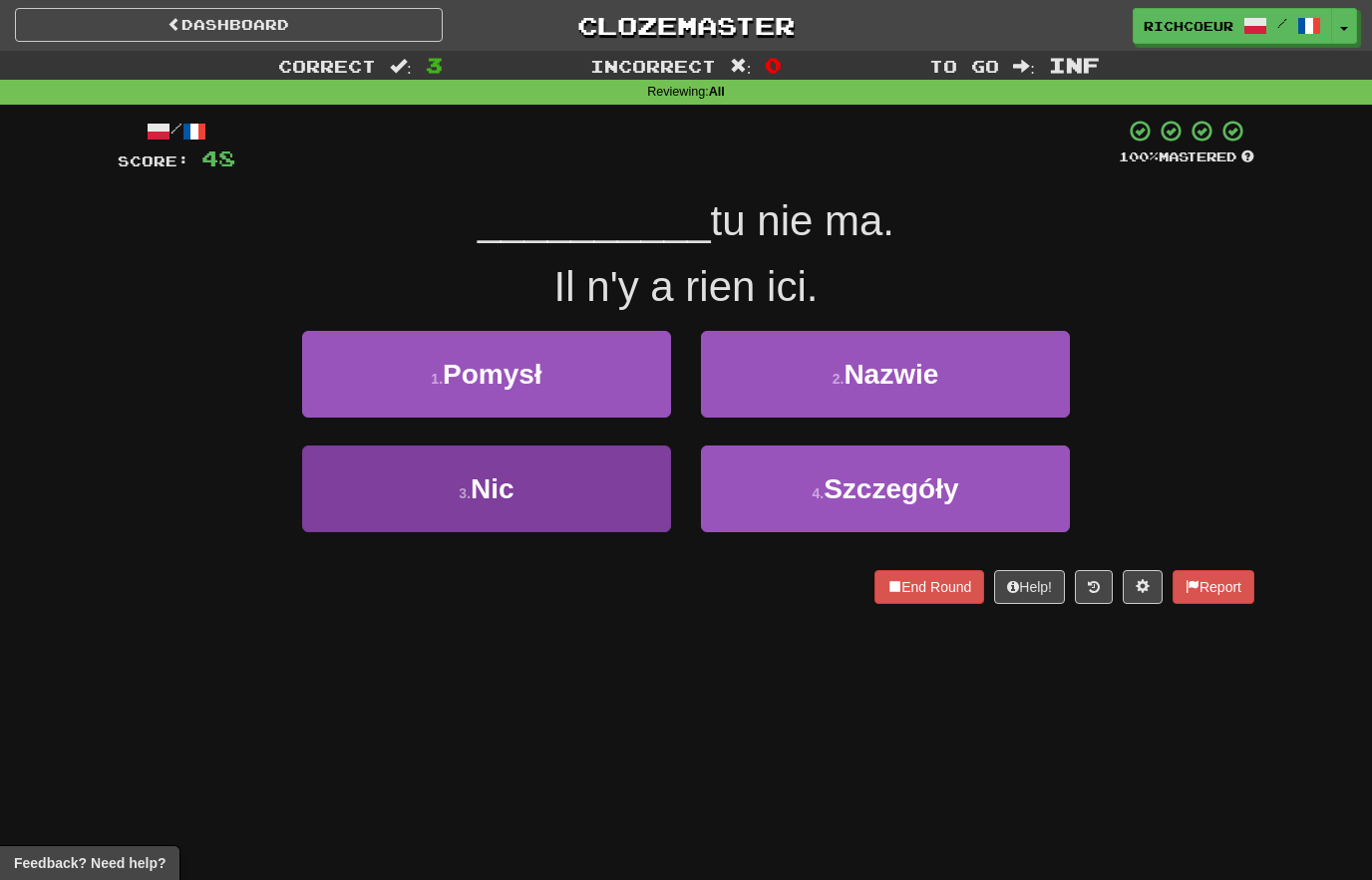 click on "3 .  Nic" at bounding box center (487, 488) 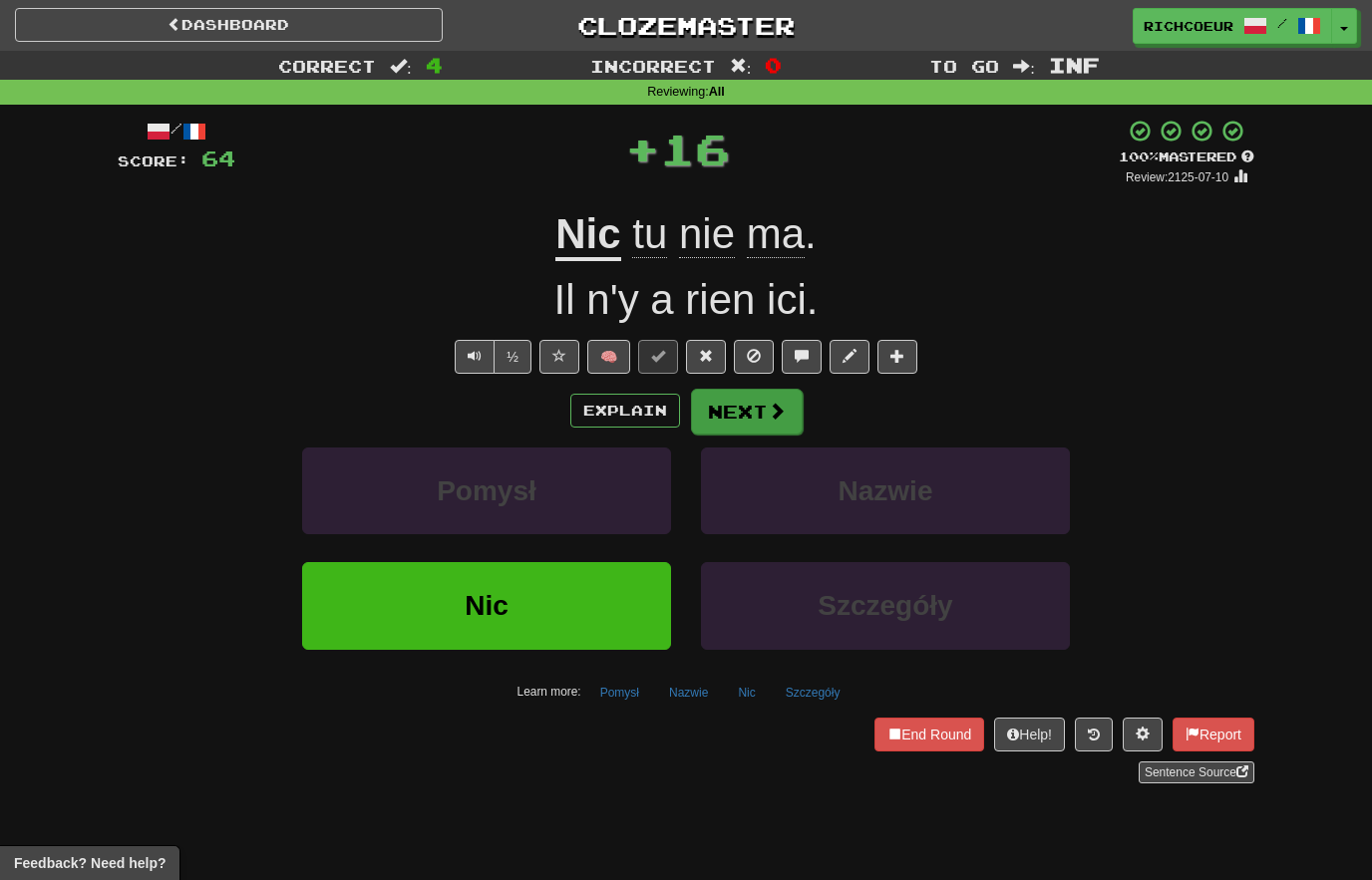 click at bounding box center (777, 411) 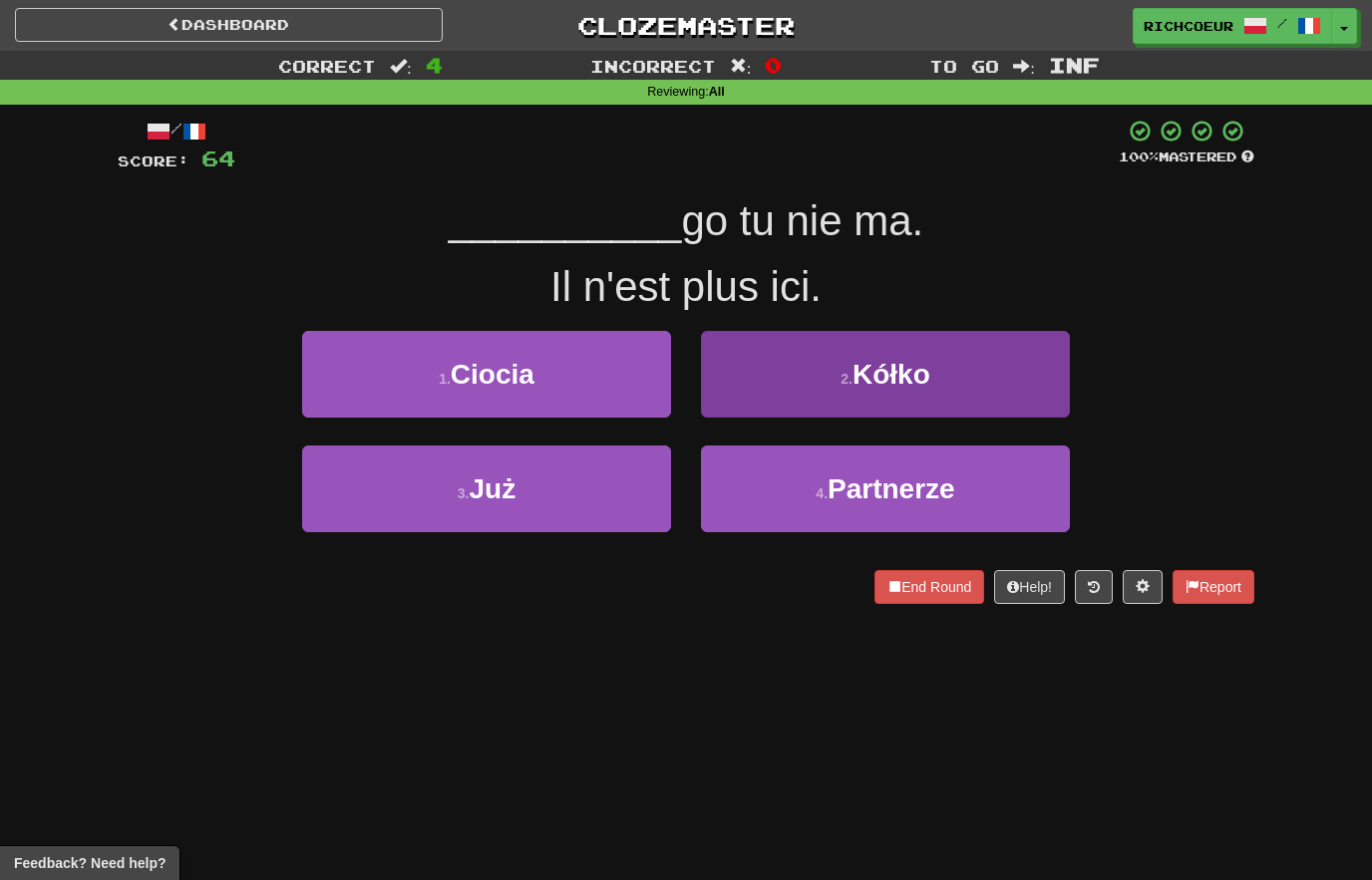 click on "2 .  Kółko" at bounding box center [885, 374] 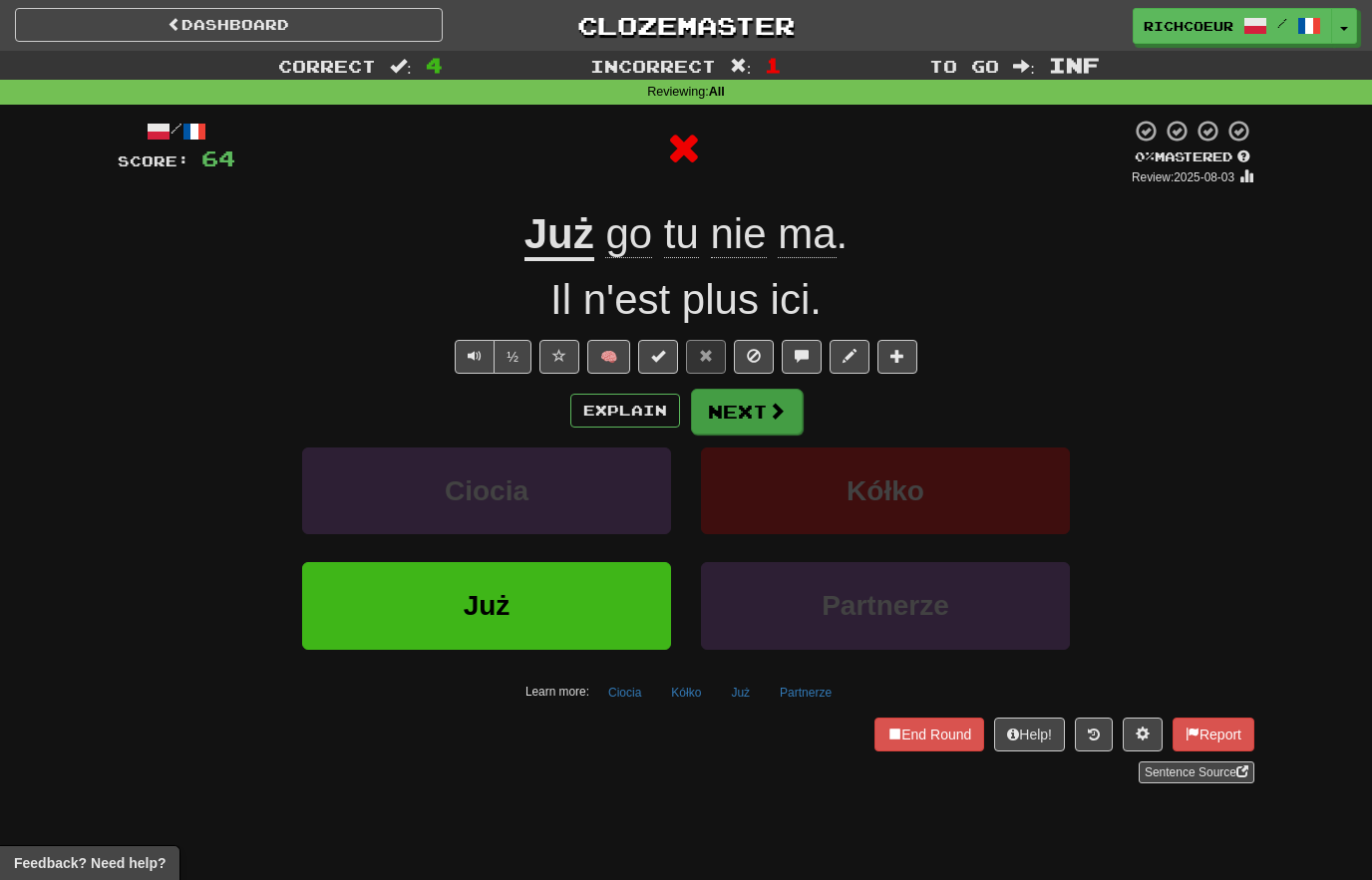 click at bounding box center [777, 411] 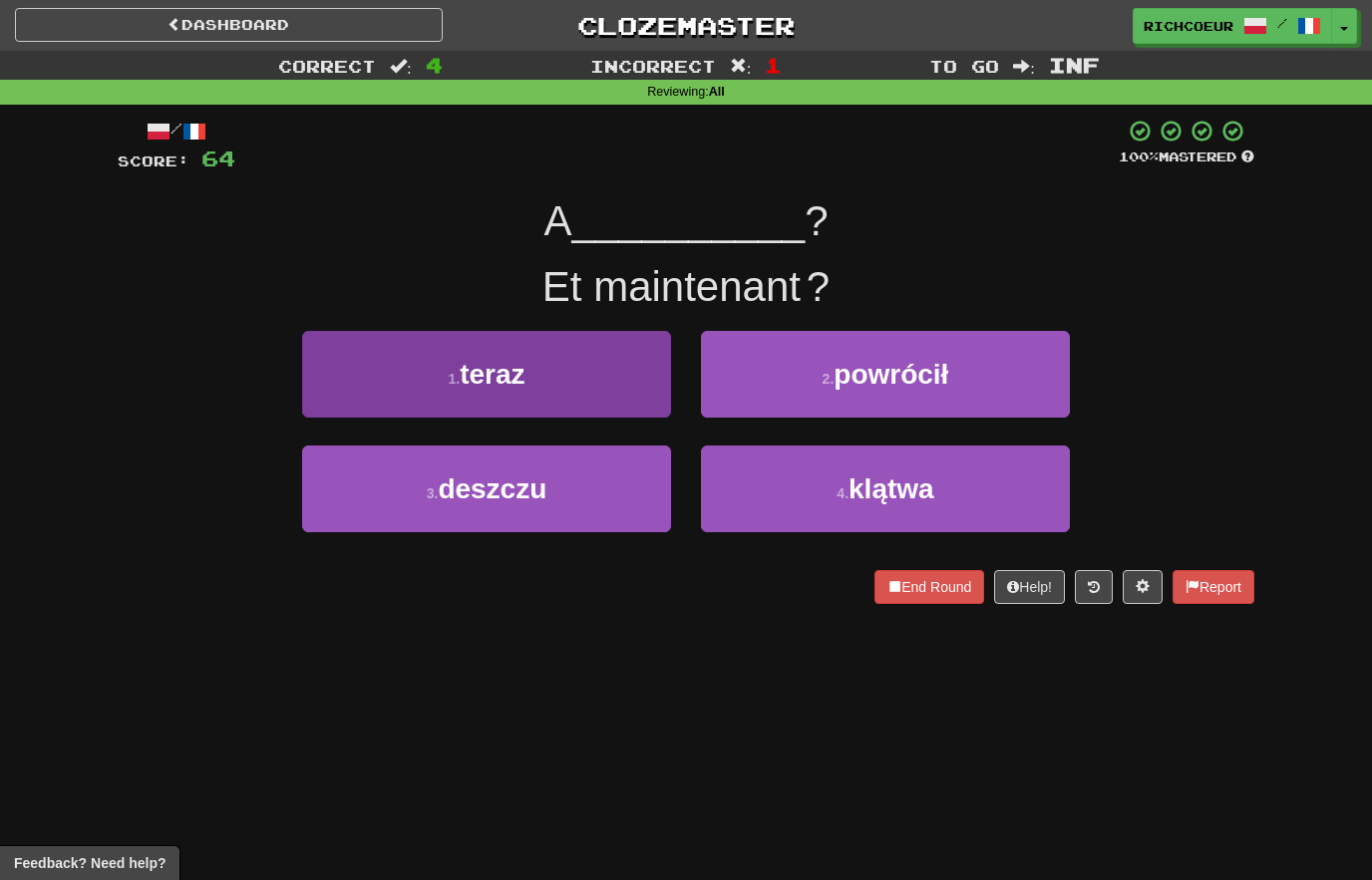 click on "1 .  teraz" at bounding box center (487, 374) 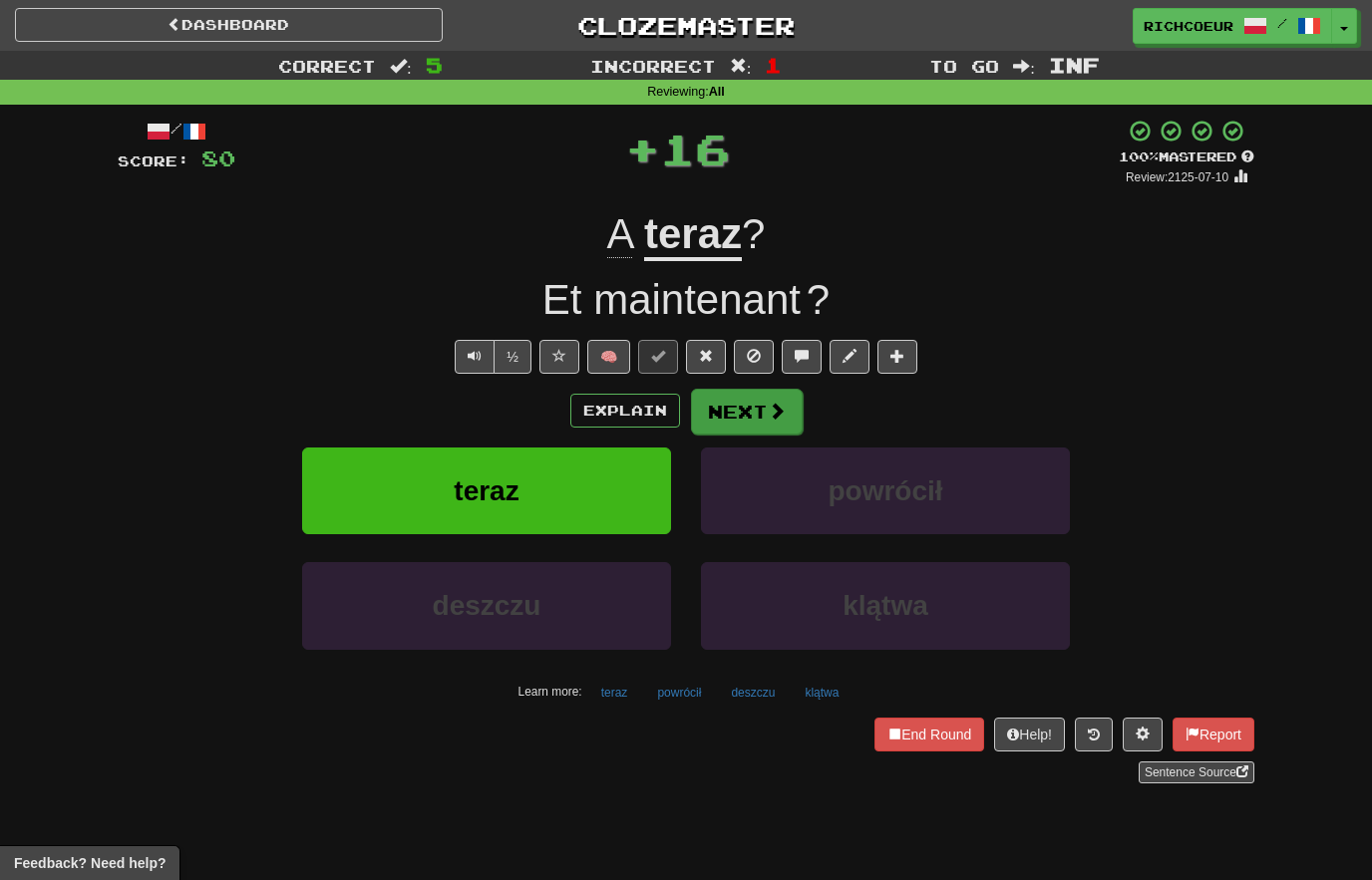 click on "Next" at bounding box center (747, 412) 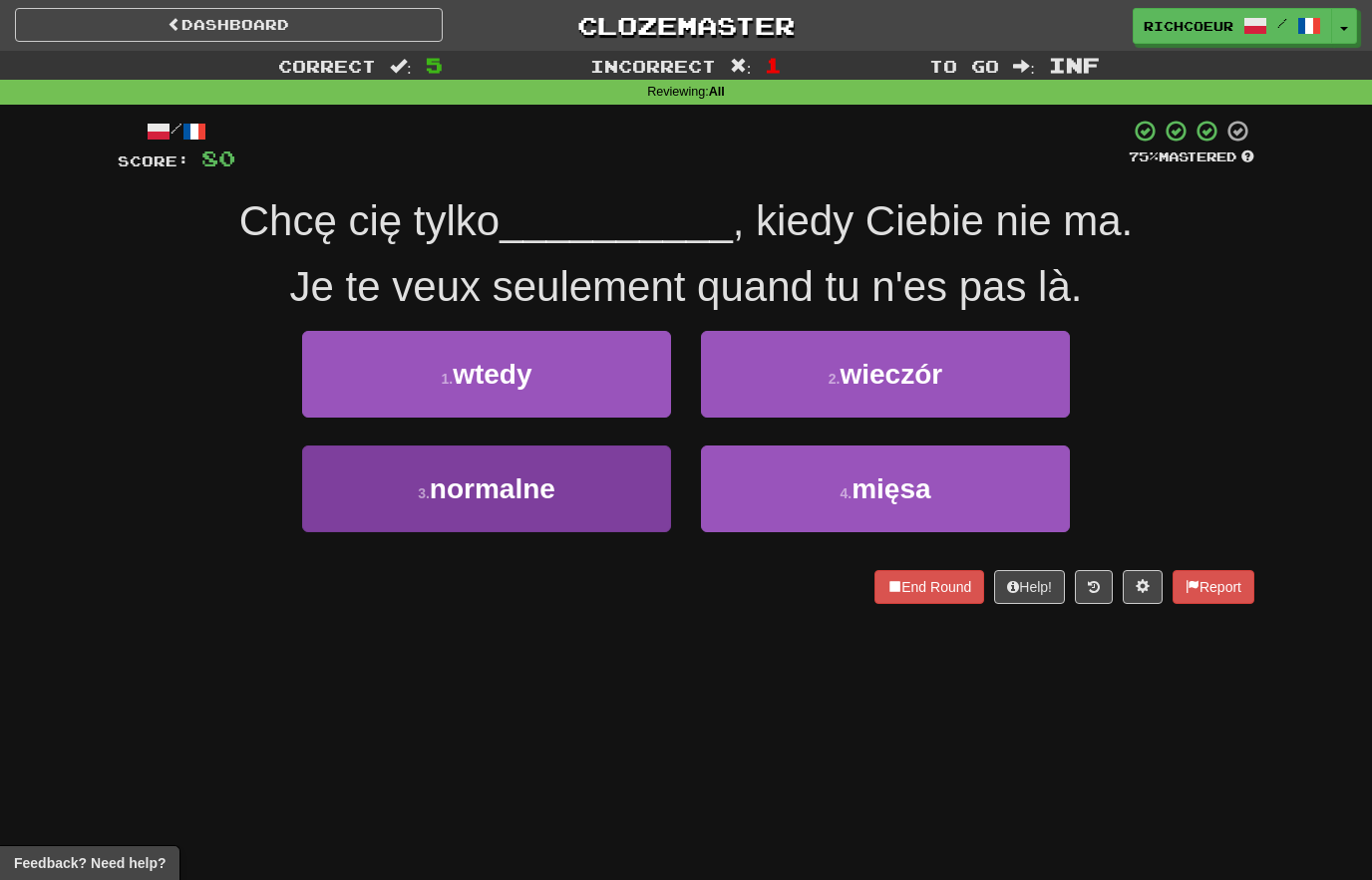 click on "3 .  normalne" at bounding box center [487, 488] 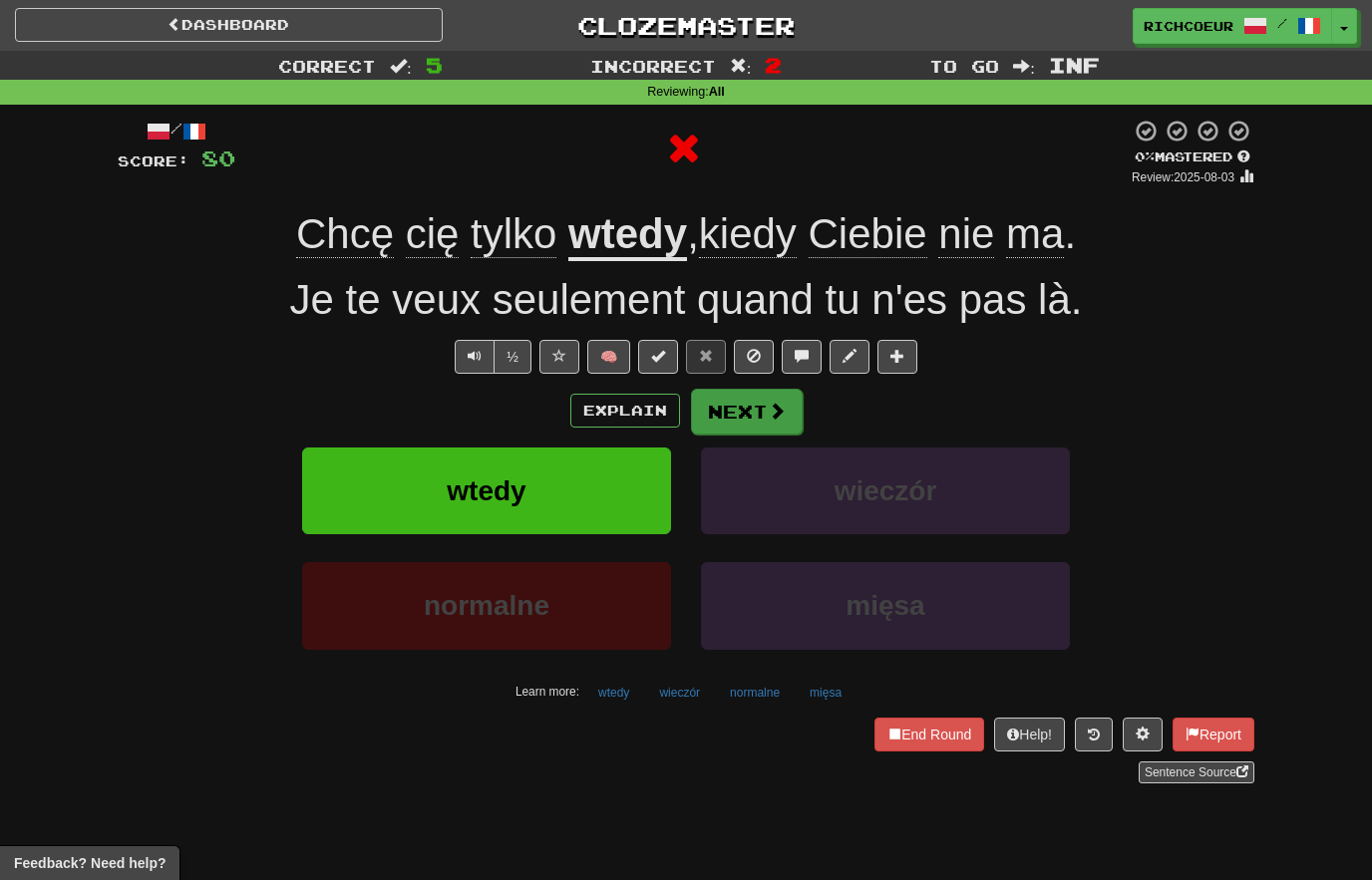 click at bounding box center [777, 411] 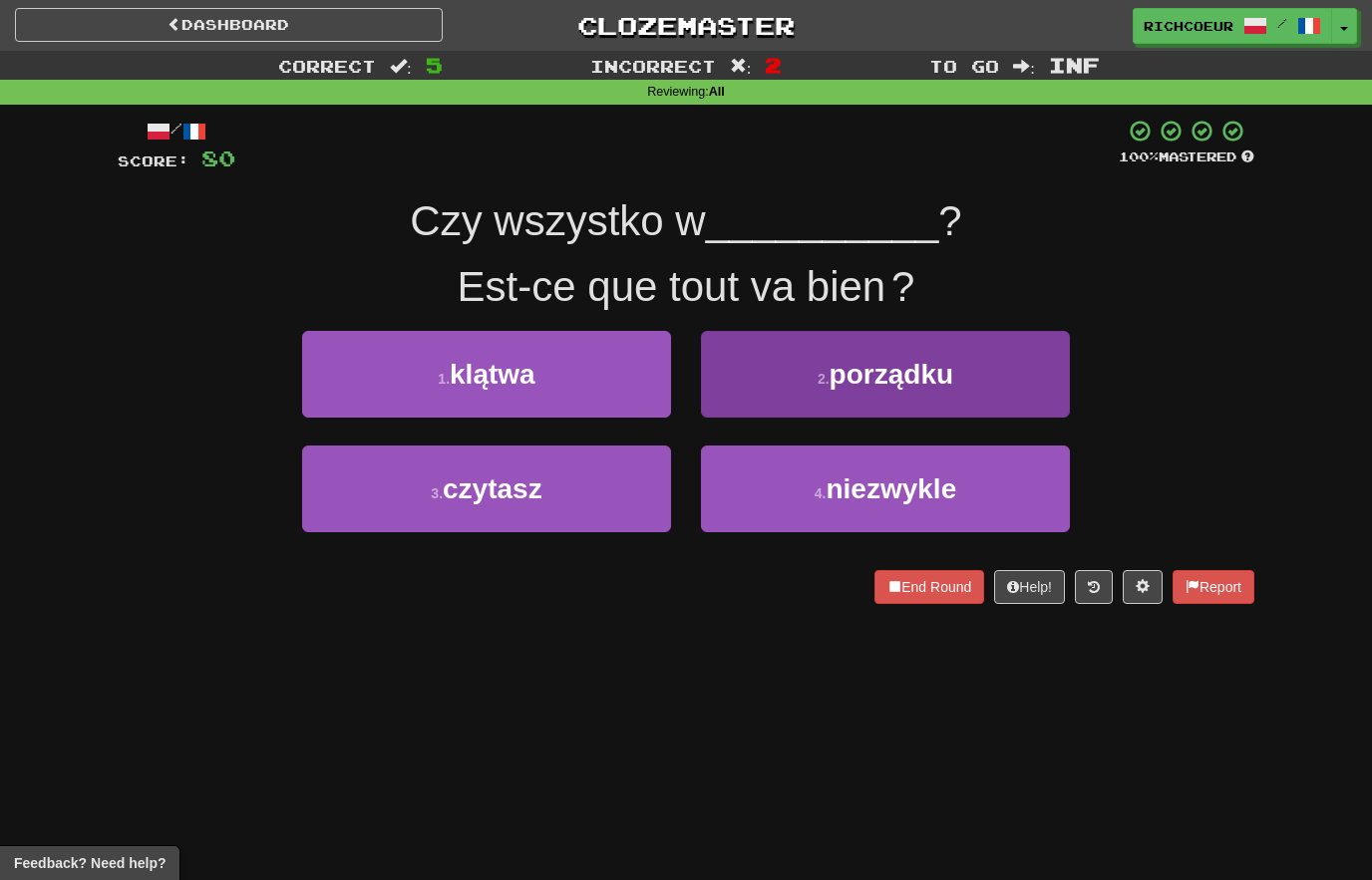 click on "2 .  porządku" at bounding box center [885, 374] 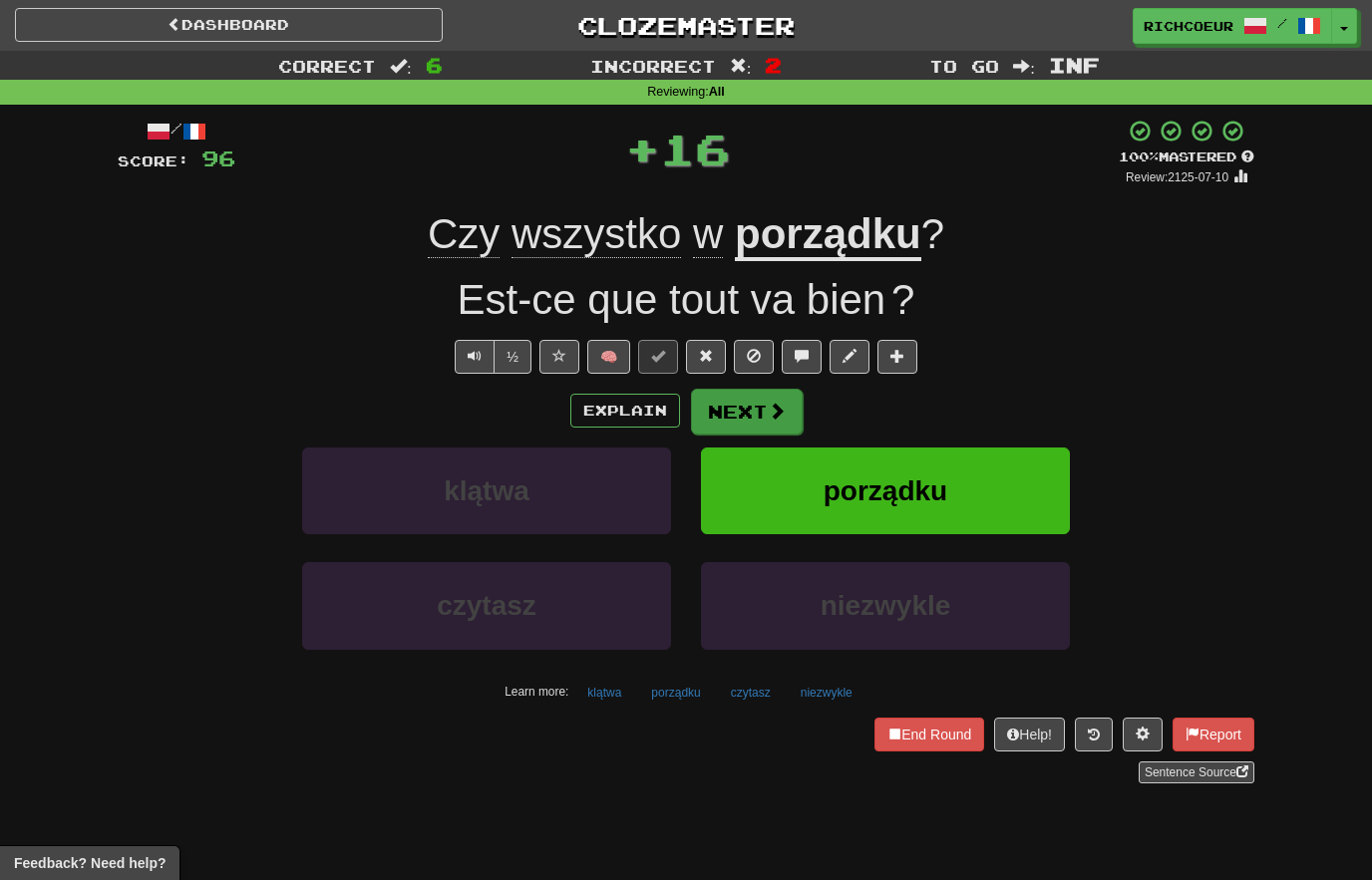 click at bounding box center [777, 411] 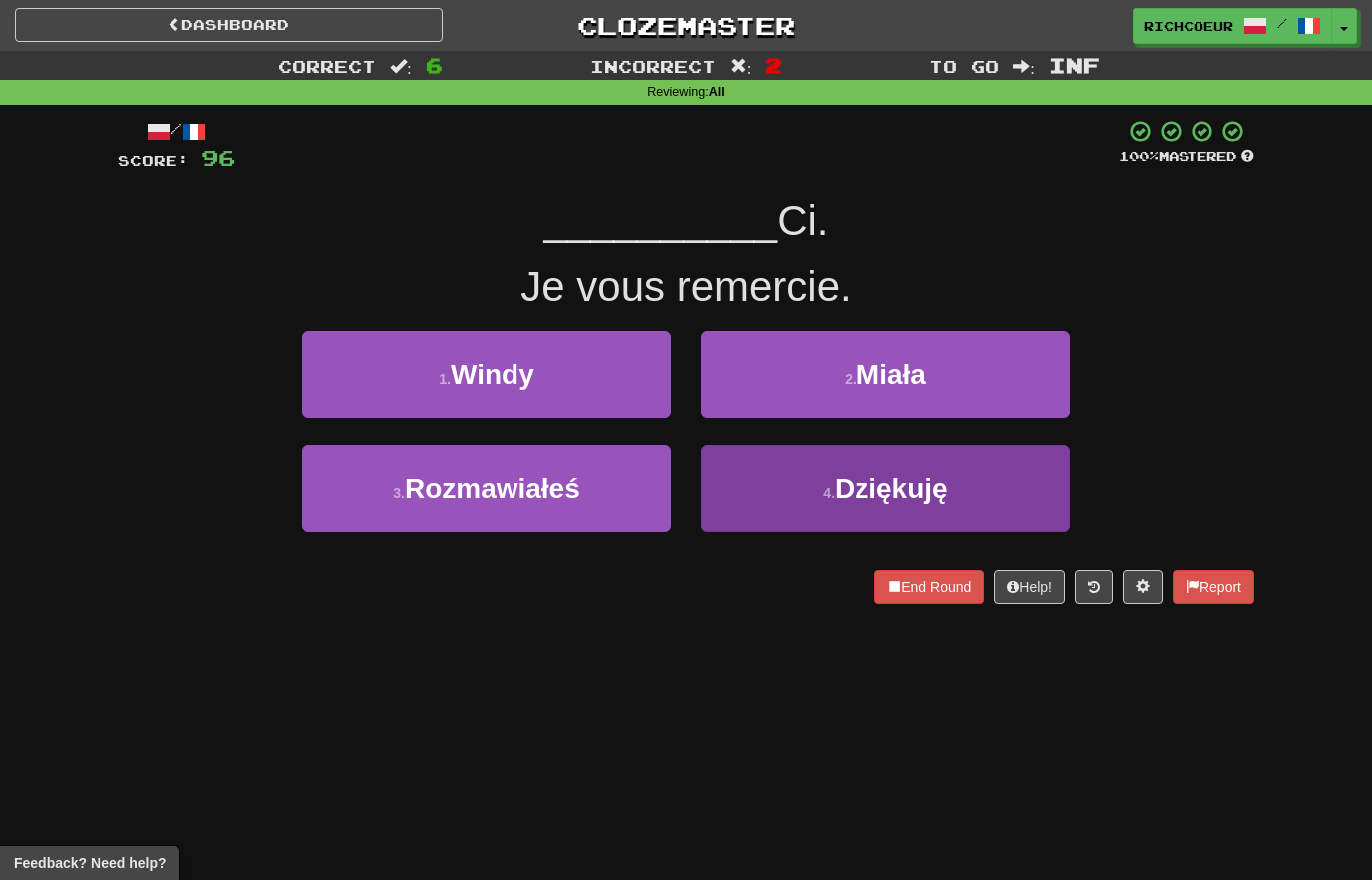 click on "Dziękuję" at bounding box center (891, 488) 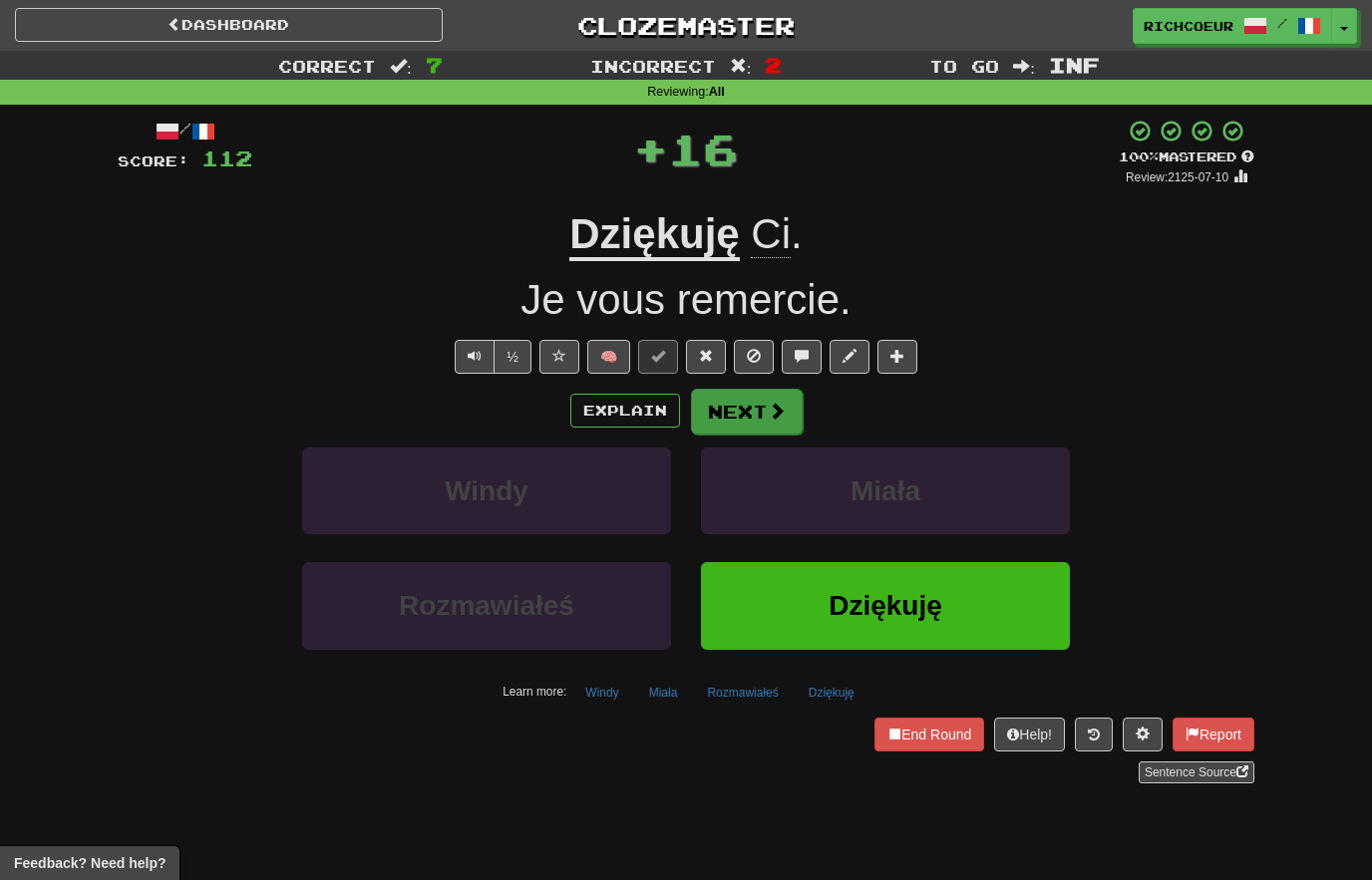click at bounding box center [777, 411] 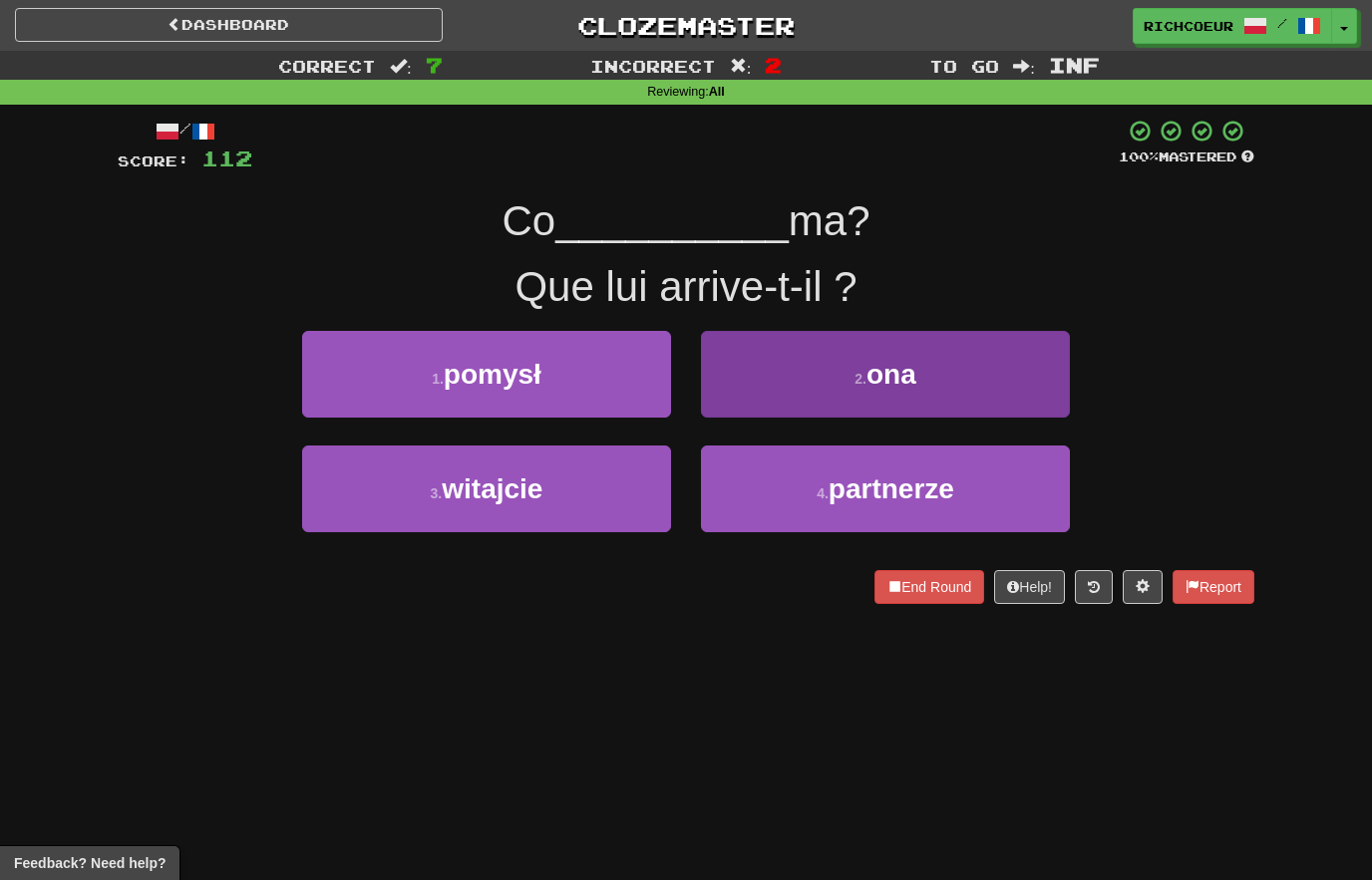 click on "2 .  ona" at bounding box center (885, 374) 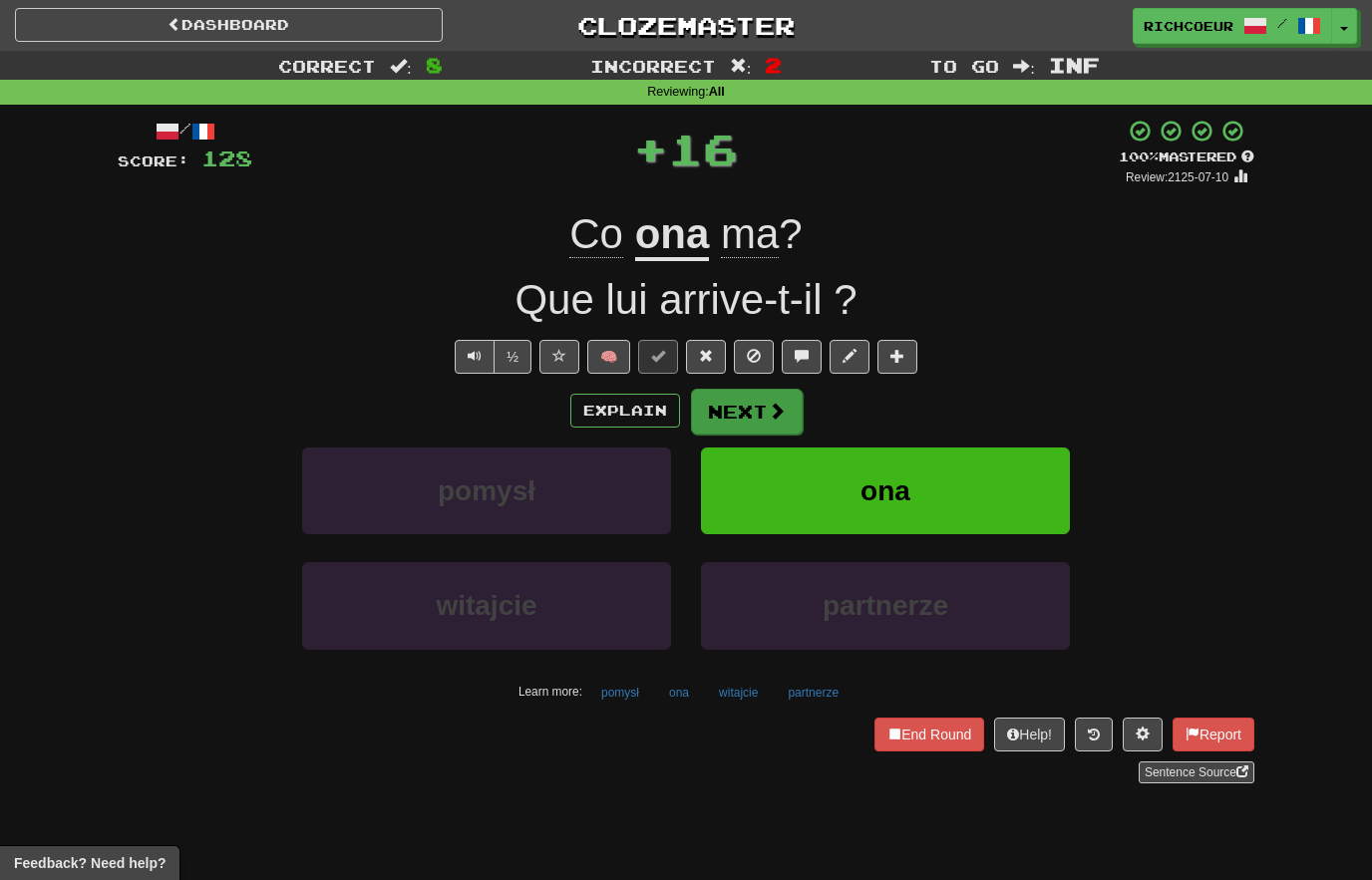 click at bounding box center [777, 411] 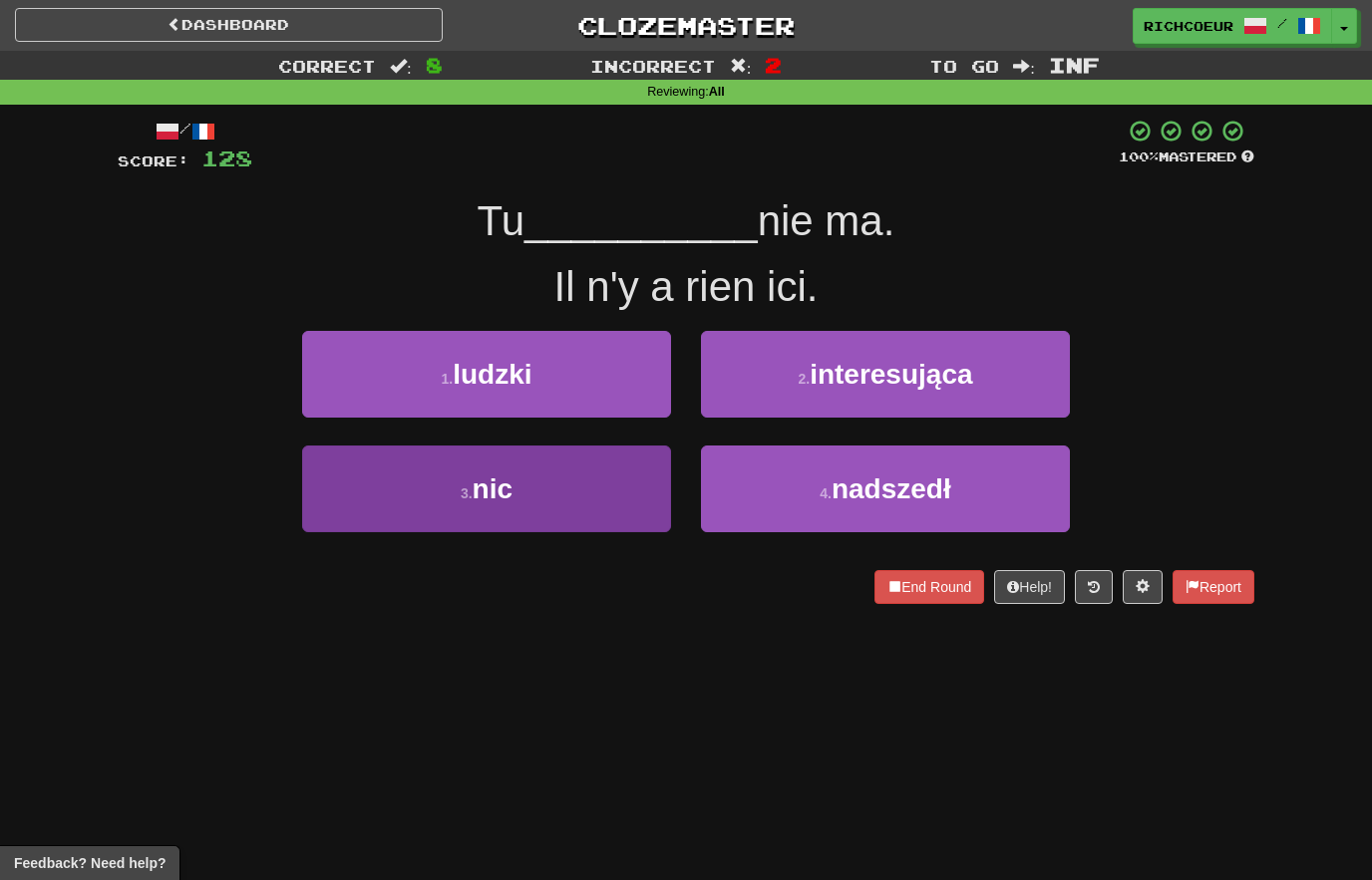 click on "3 .  nic" at bounding box center (487, 488) 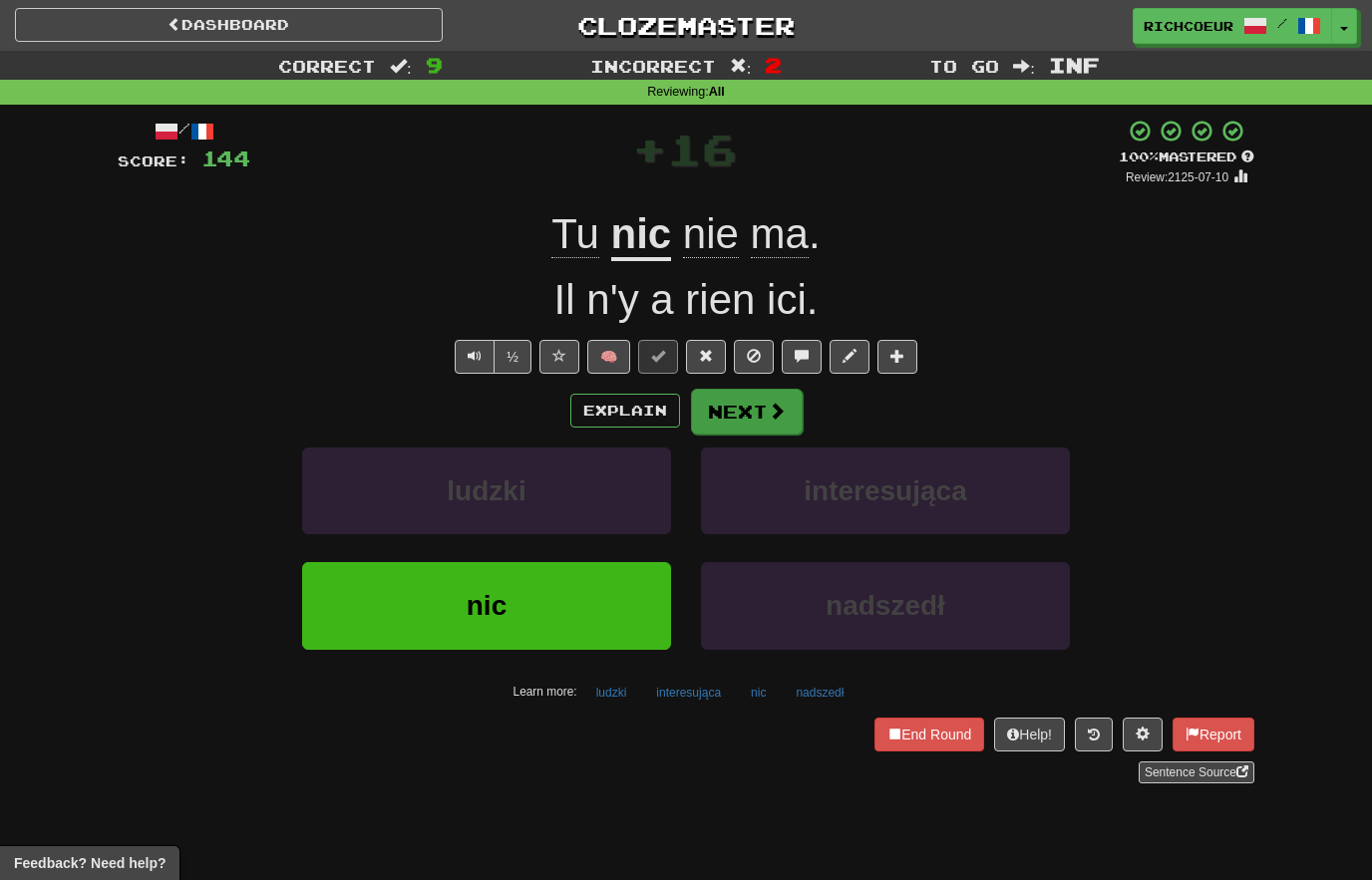 click at bounding box center (777, 411) 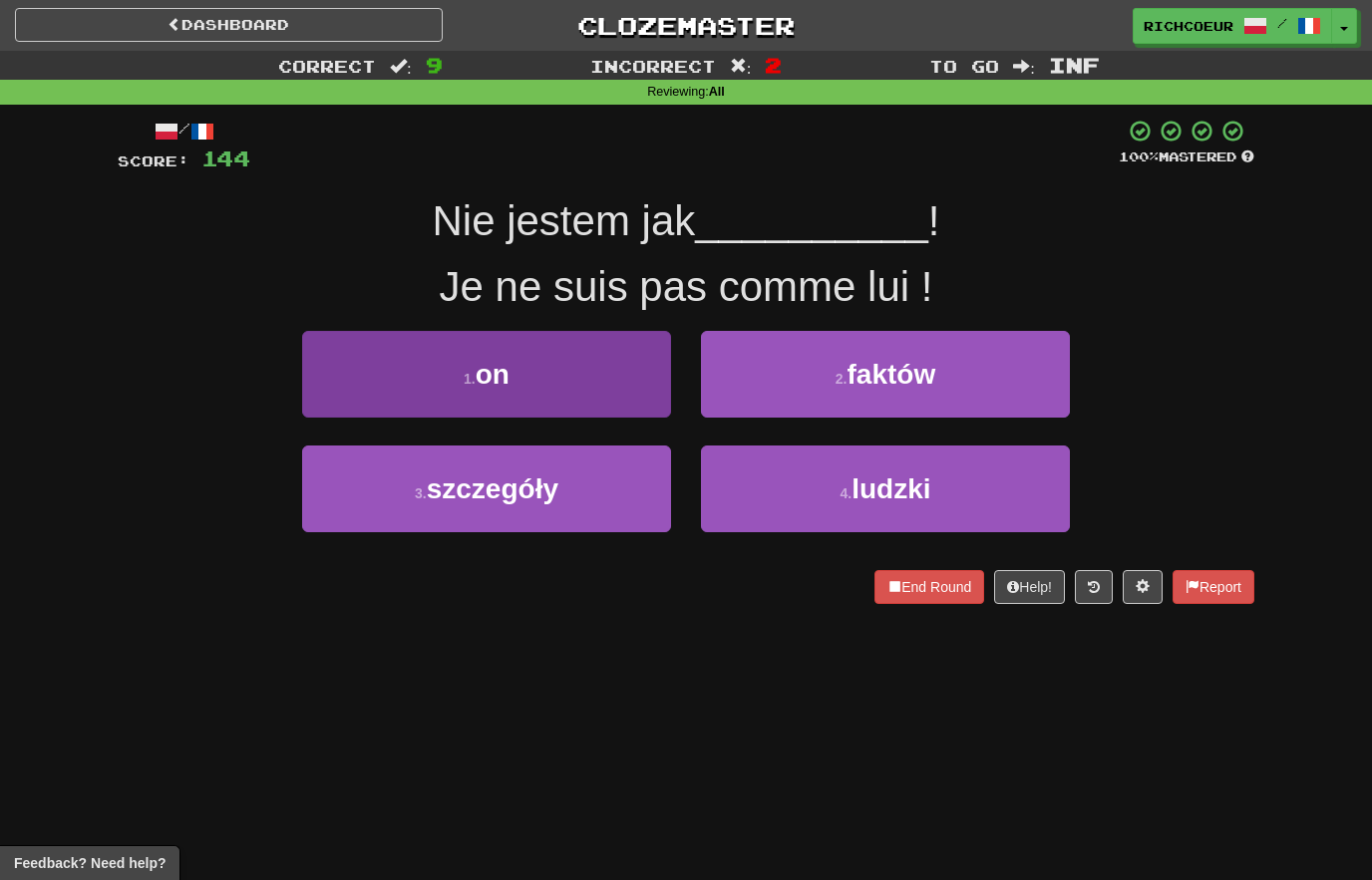 click on "1 .  on" at bounding box center (487, 374) 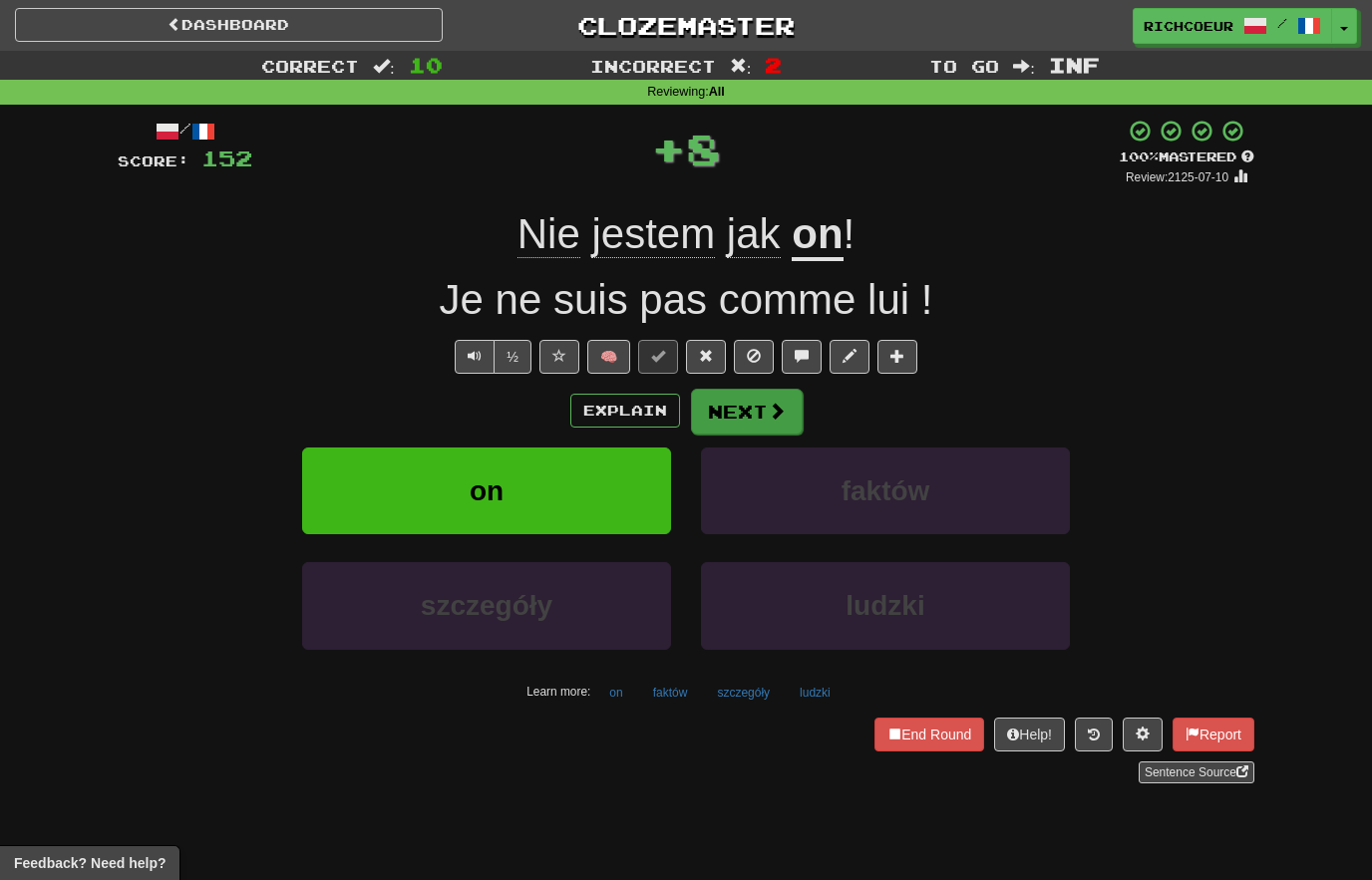 click at bounding box center [777, 411] 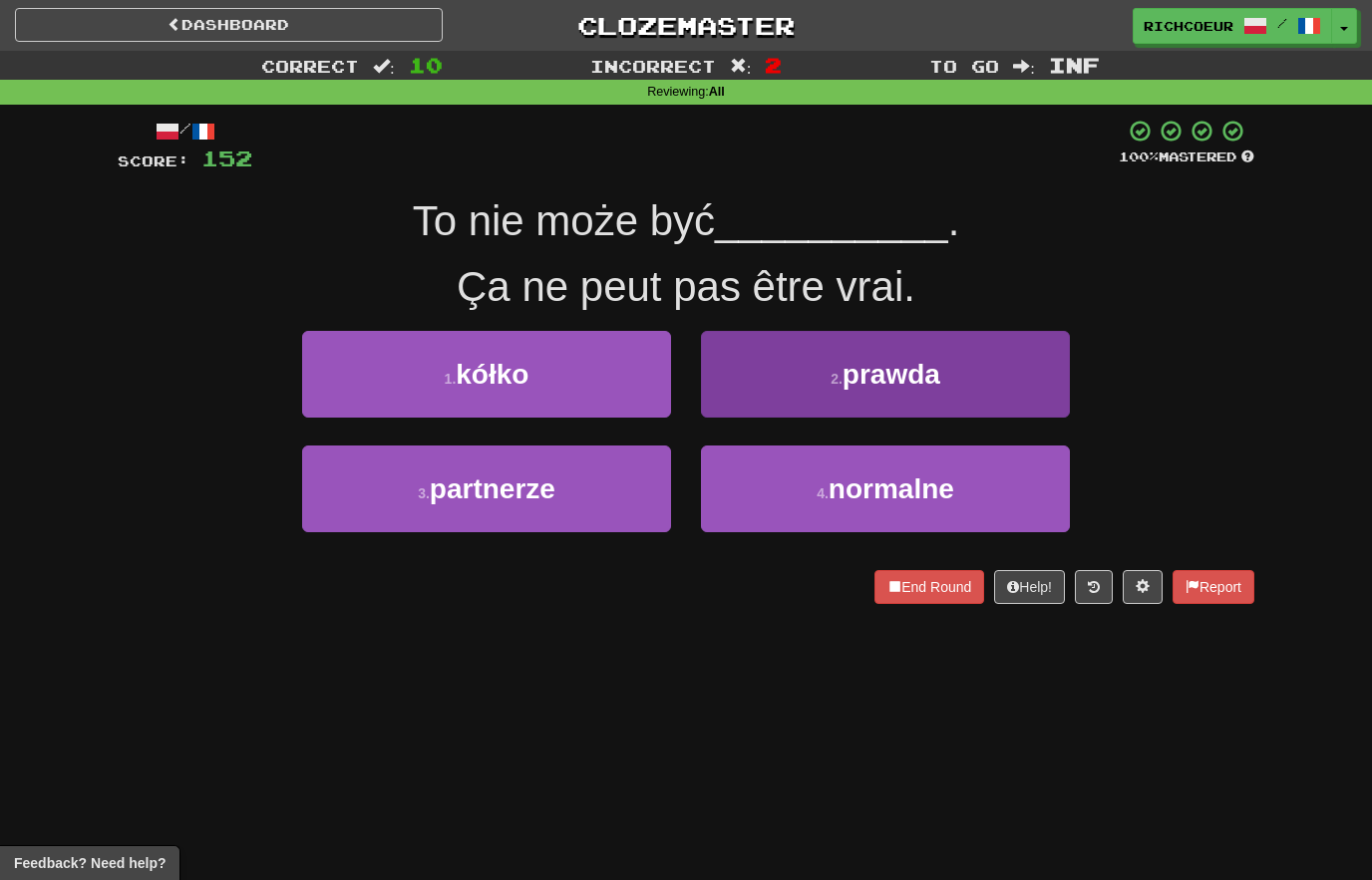 click on "2 .  prawda" at bounding box center (885, 374) 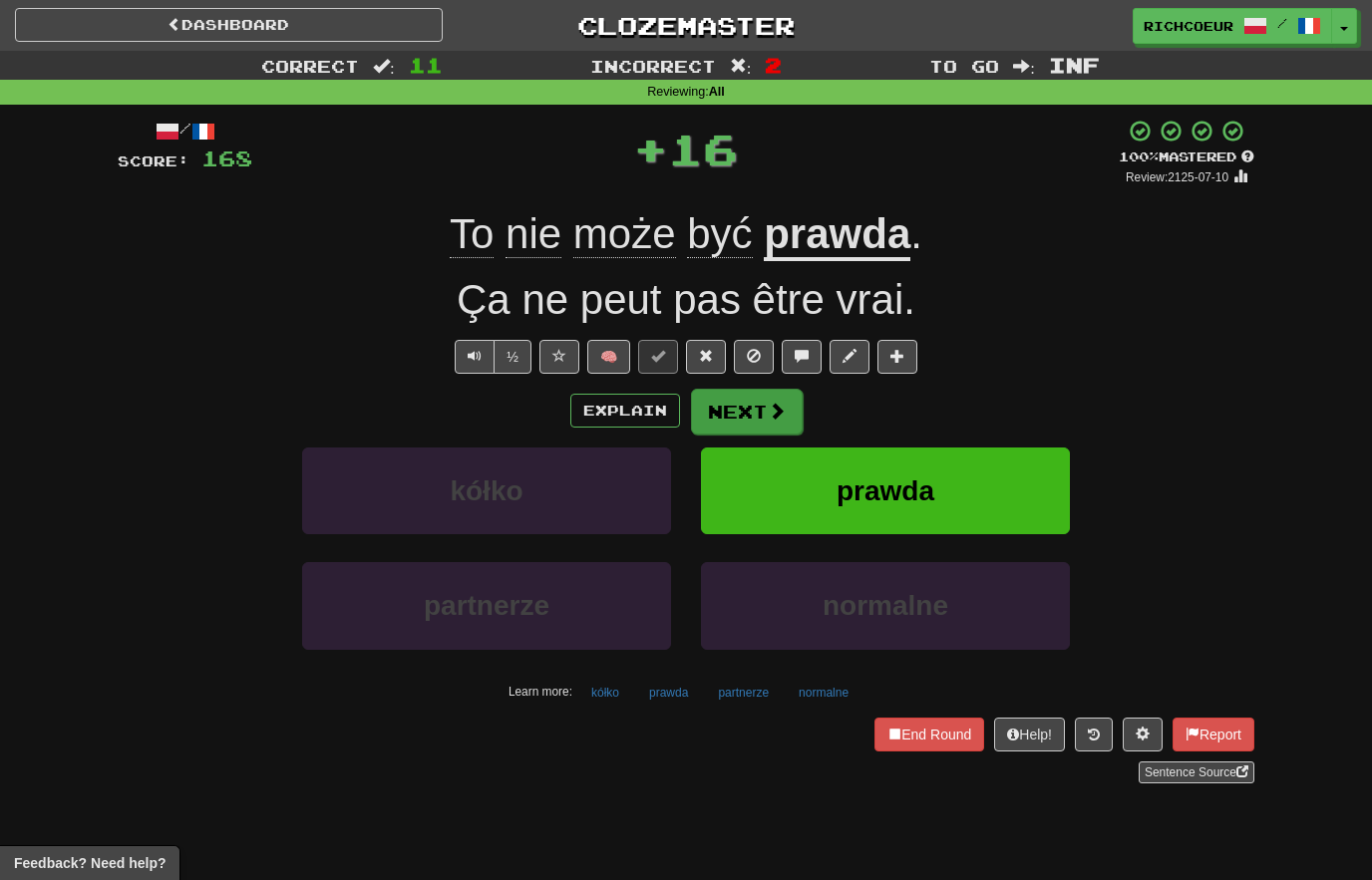 click at bounding box center (777, 411) 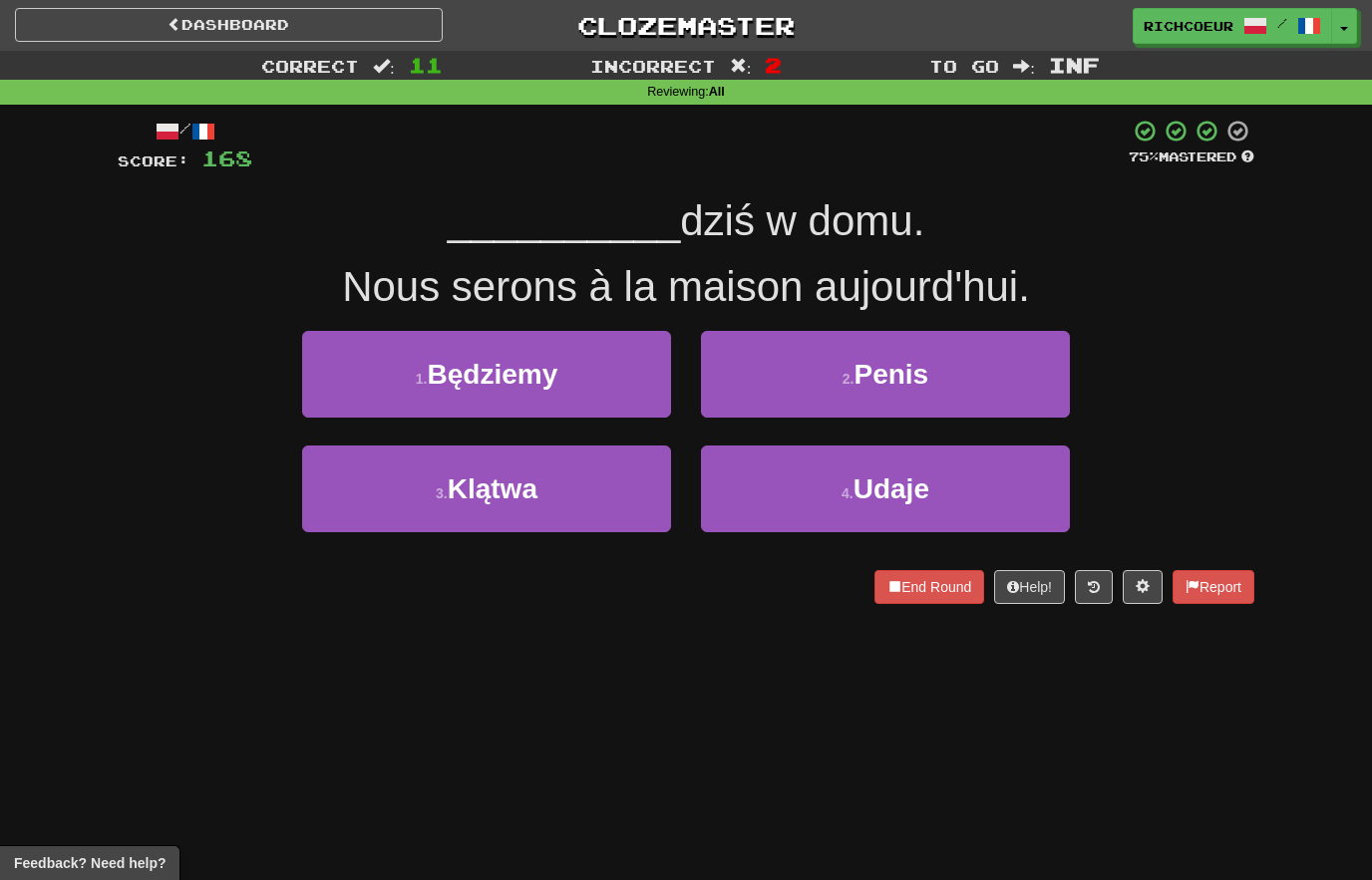 click on "1 .  Będziemy" at bounding box center (487, 374) 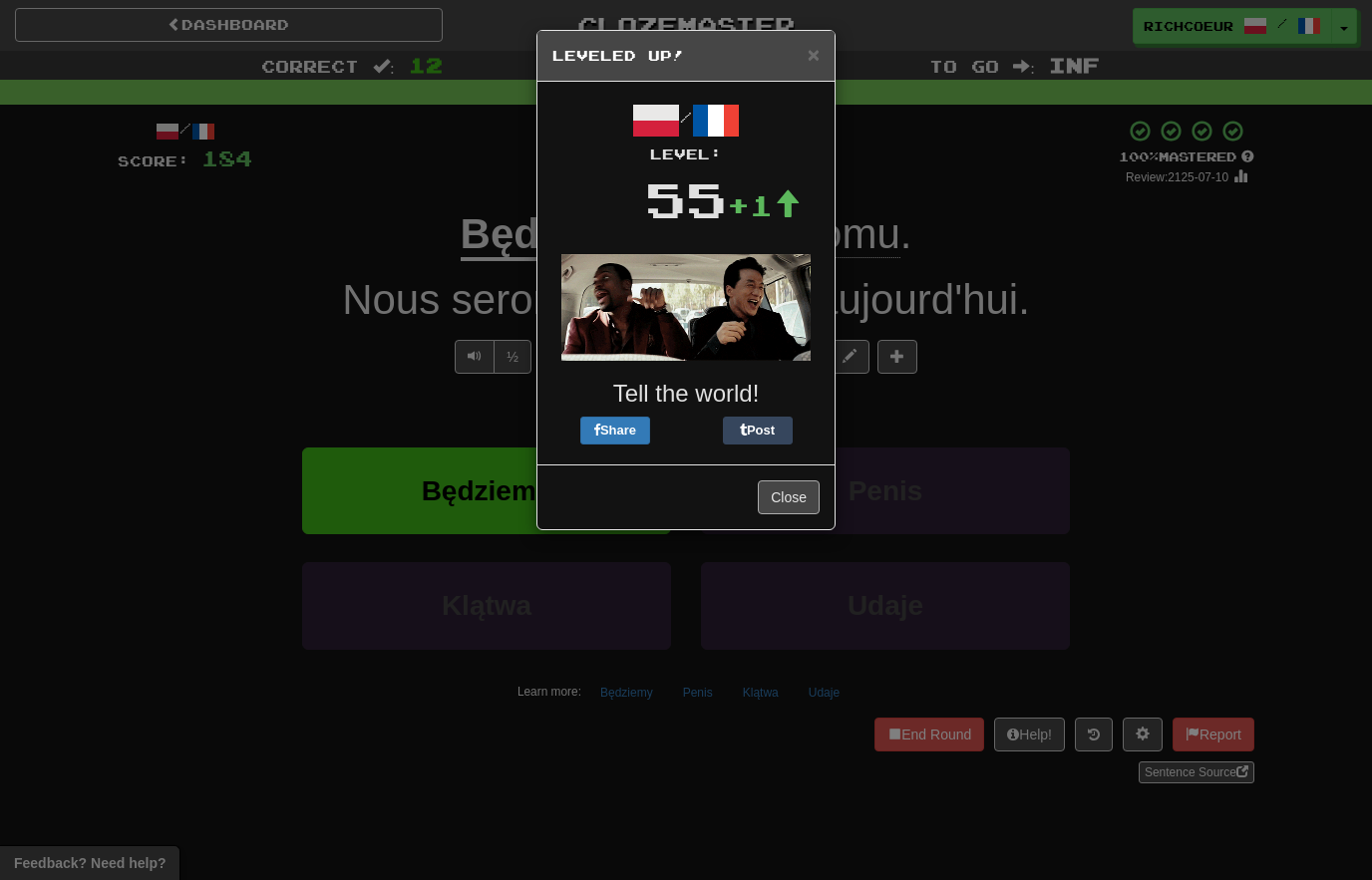 click on "Close" at bounding box center [789, 497] 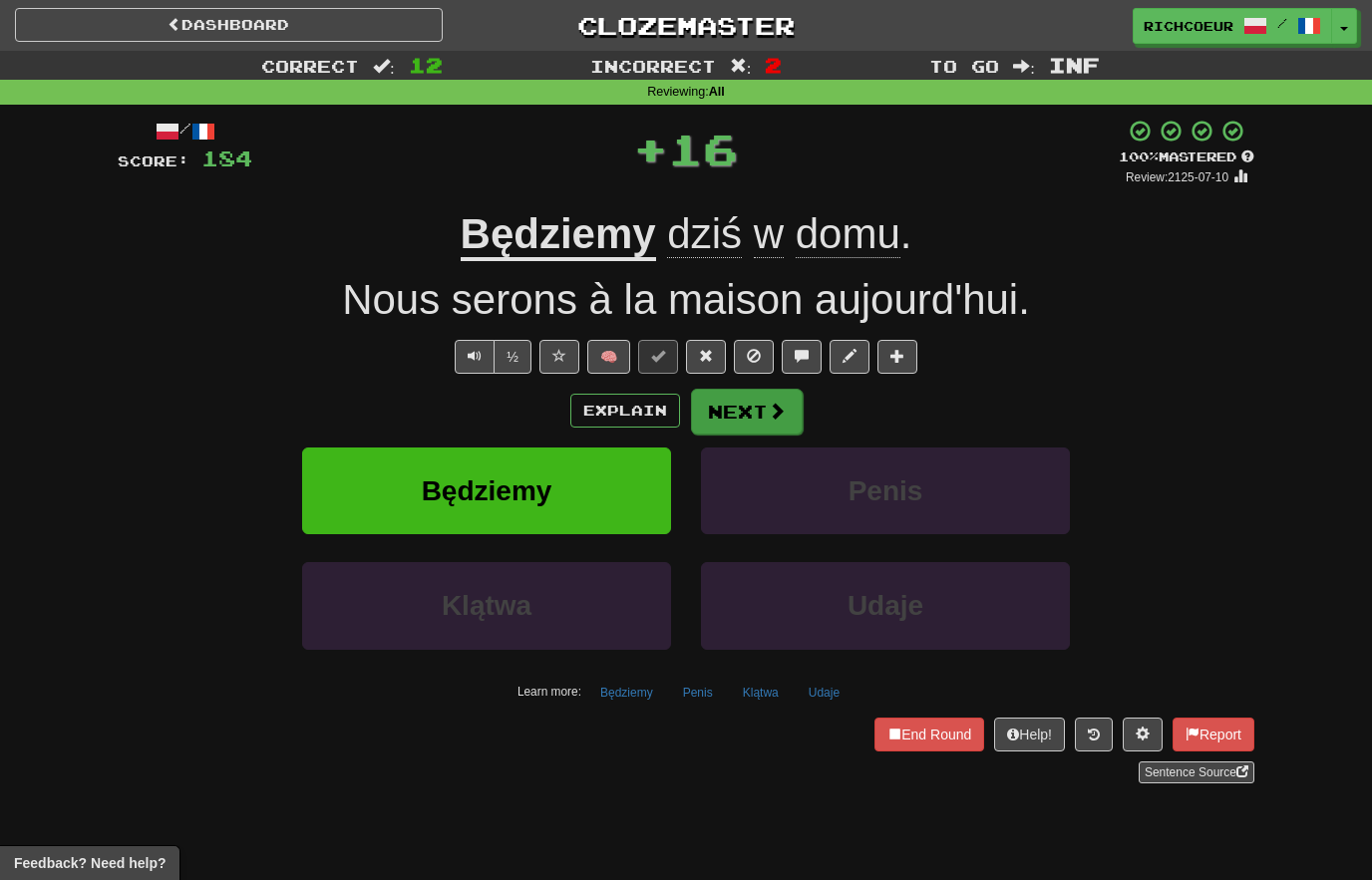 click at bounding box center [777, 411] 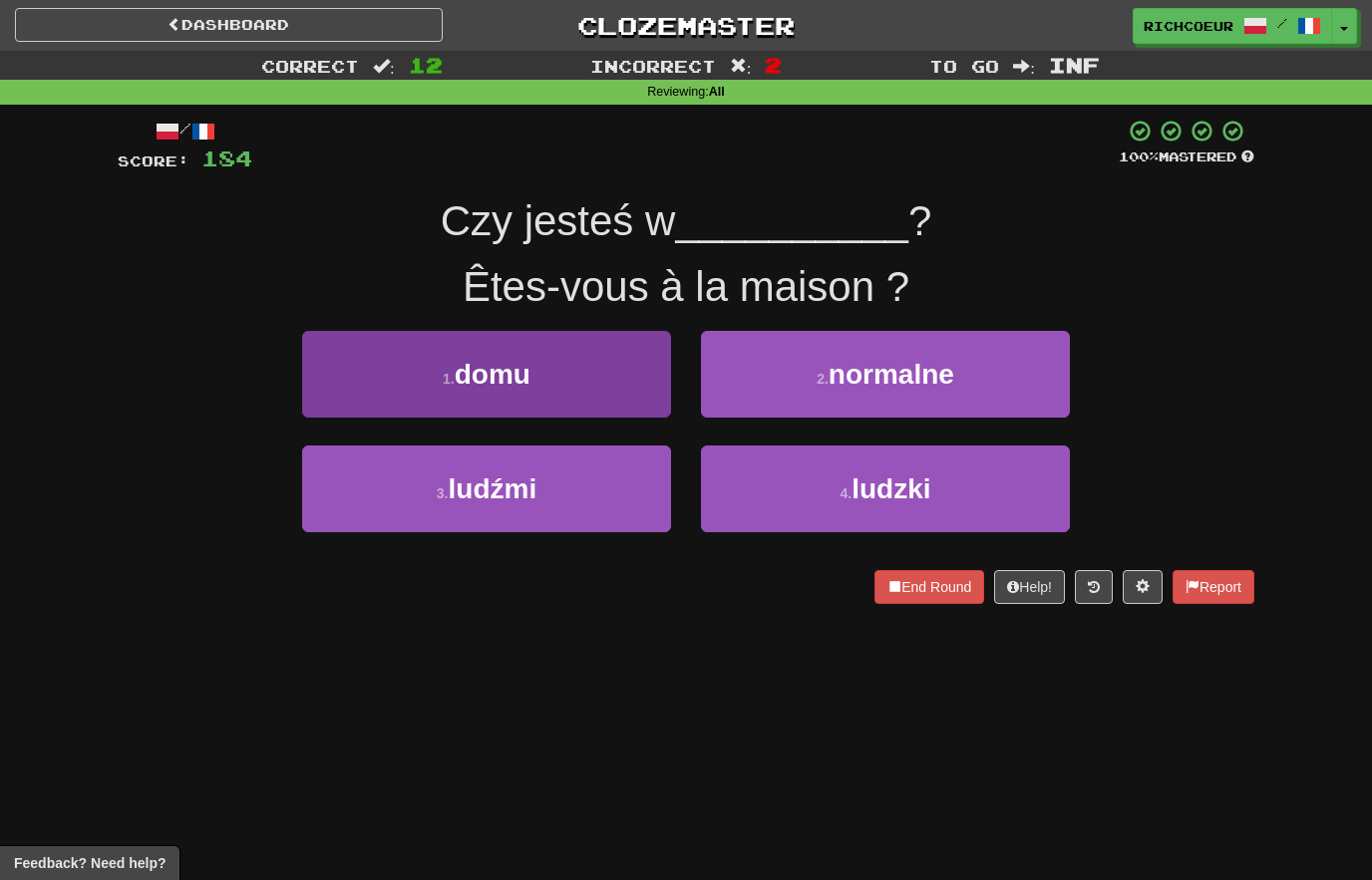 click on "1 .  domu" at bounding box center (487, 374) 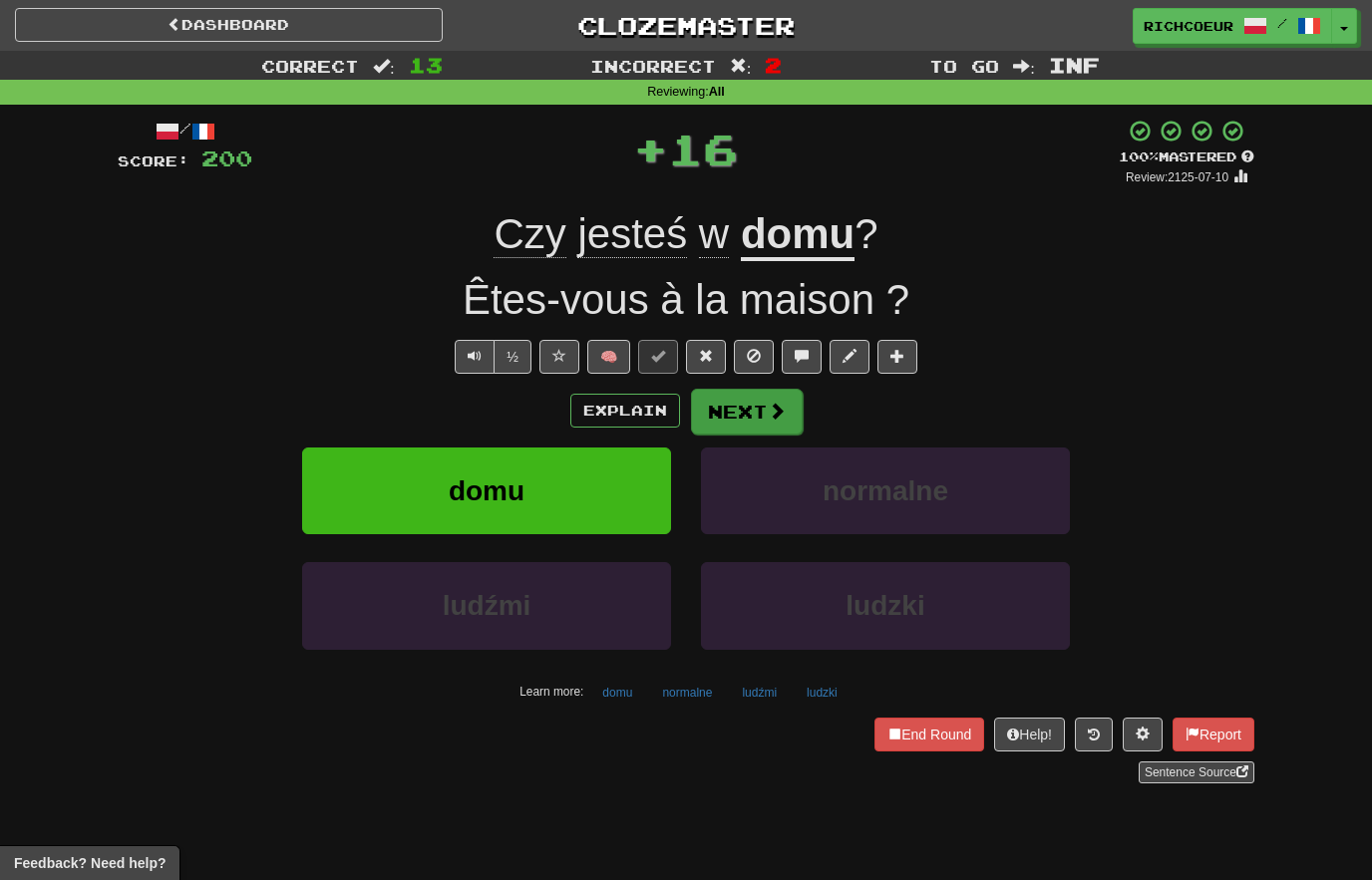 click at bounding box center (777, 411) 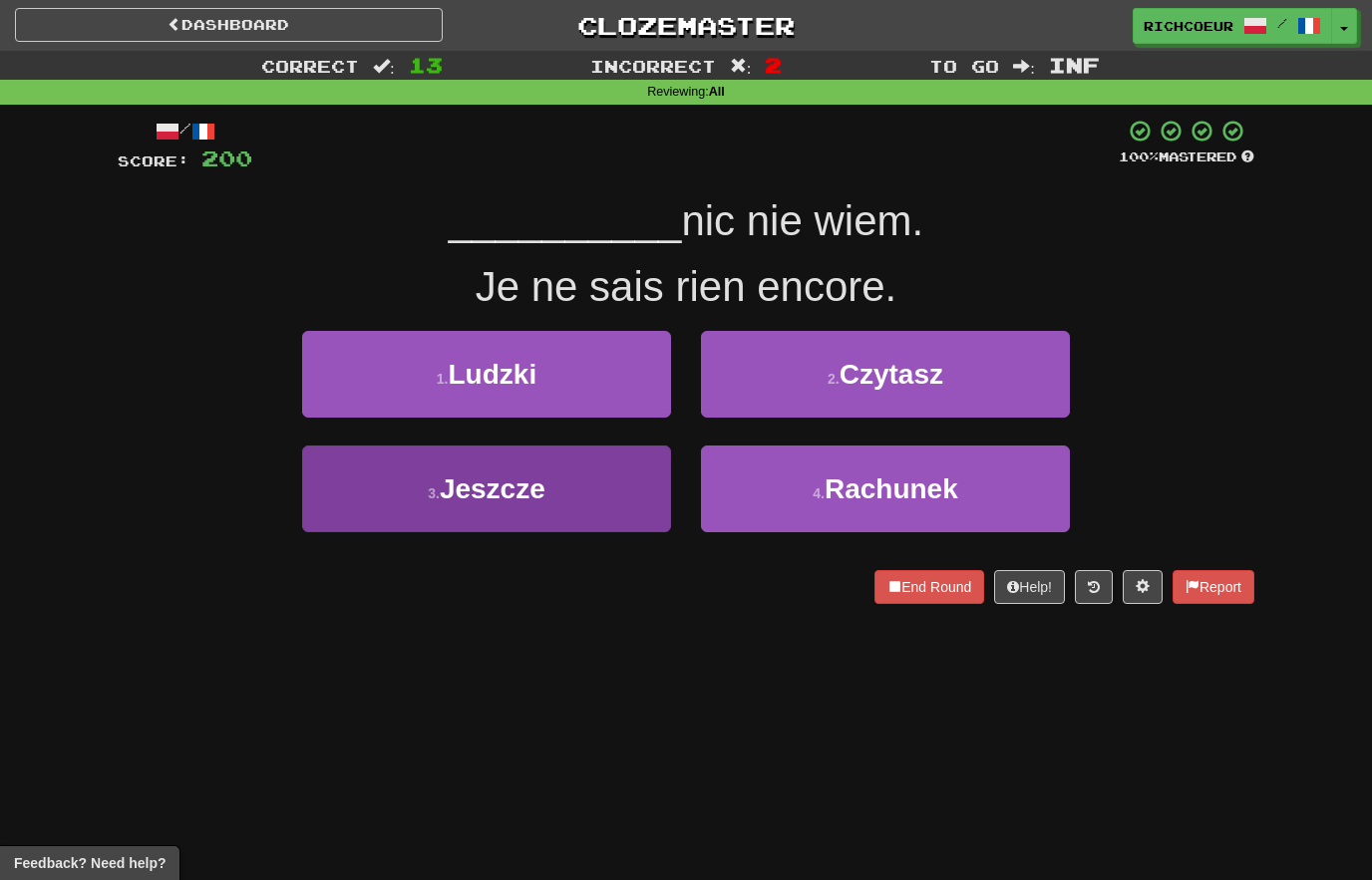 click on "3 .  Jeszcze" at bounding box center [487, 488] 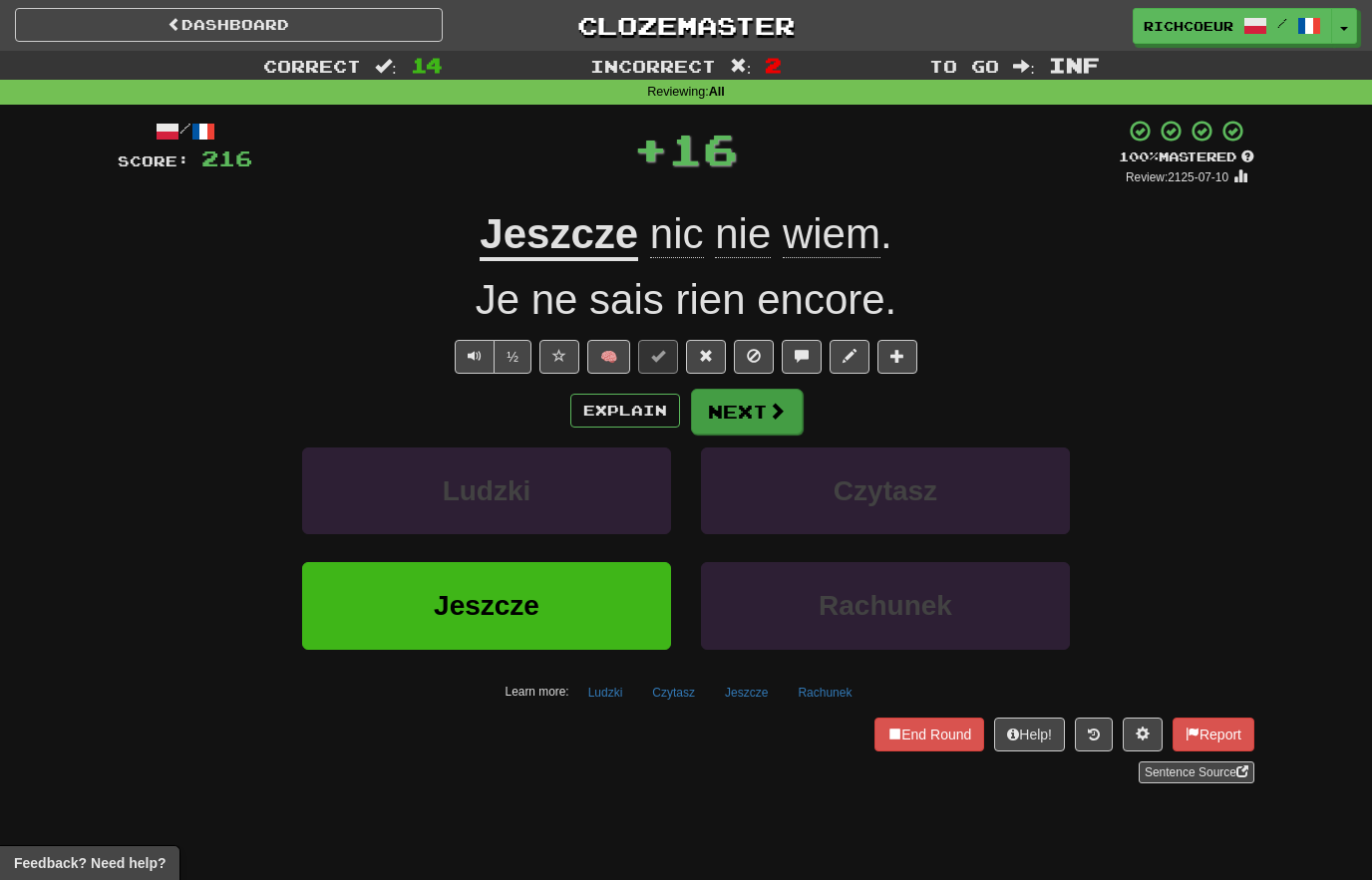 click at bounding box center [777, 411] 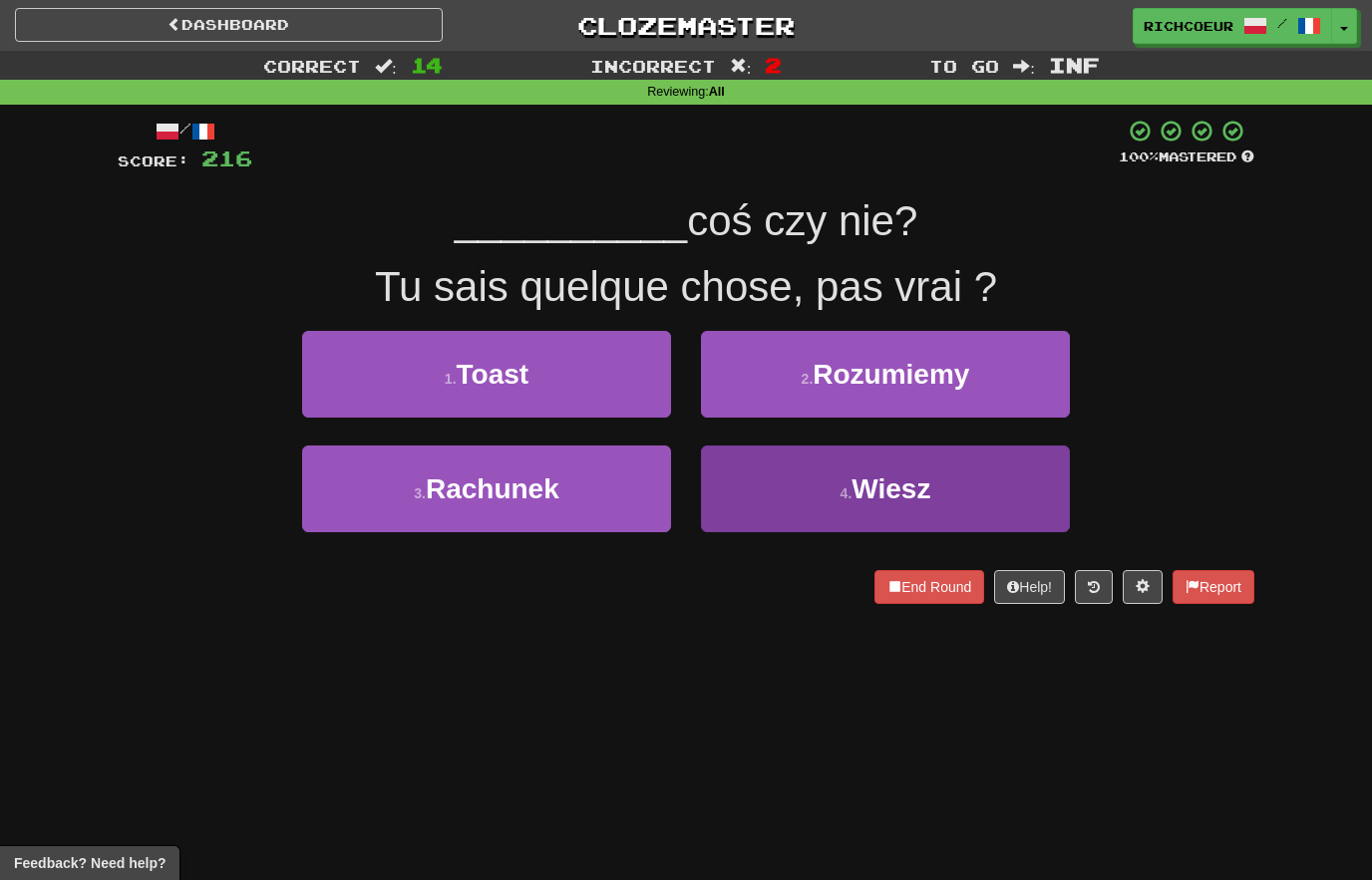 click on "4 .  Wiesz" at bounding box center (885, 488) 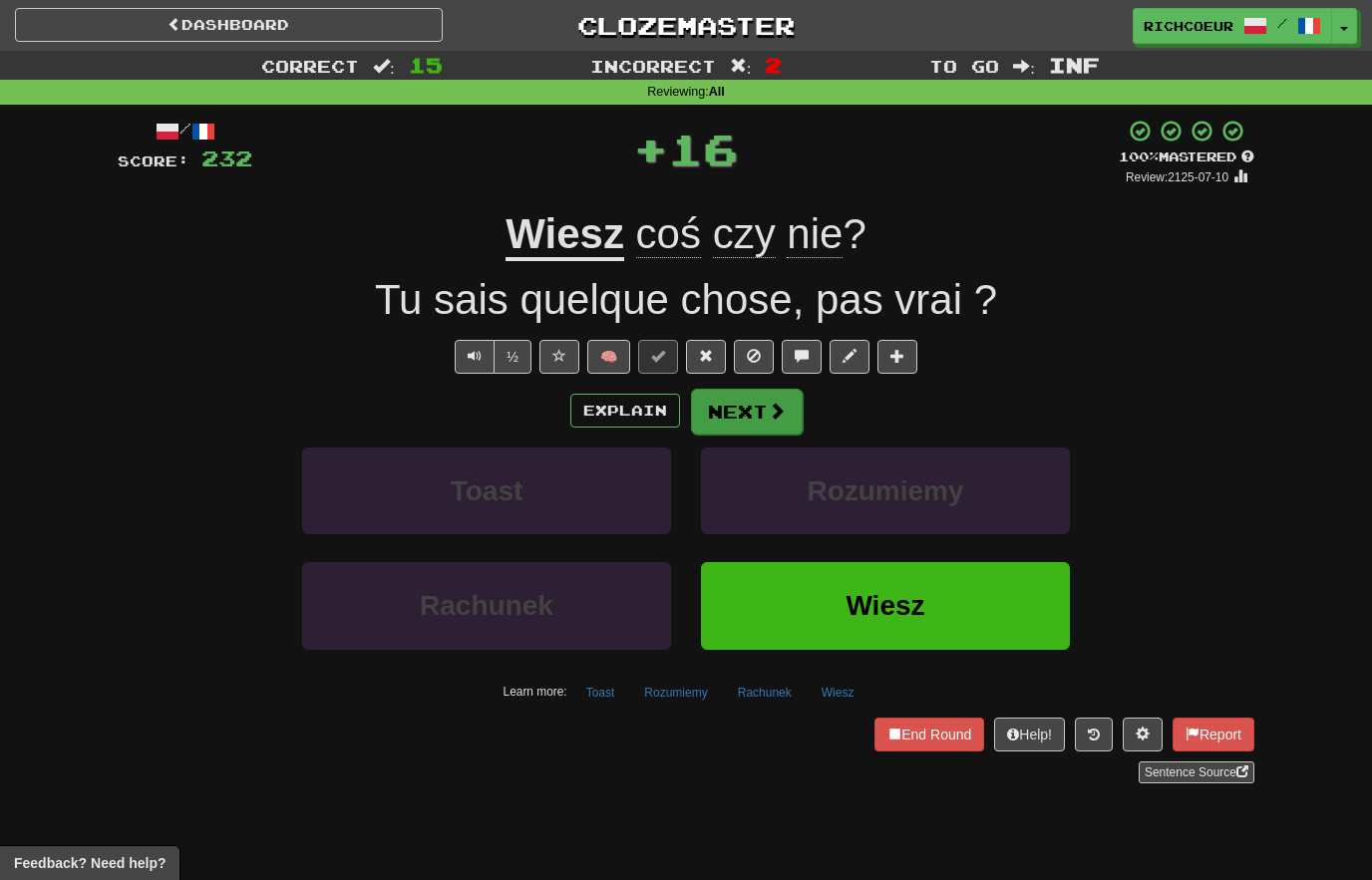 click at bounding box center (777, 411) 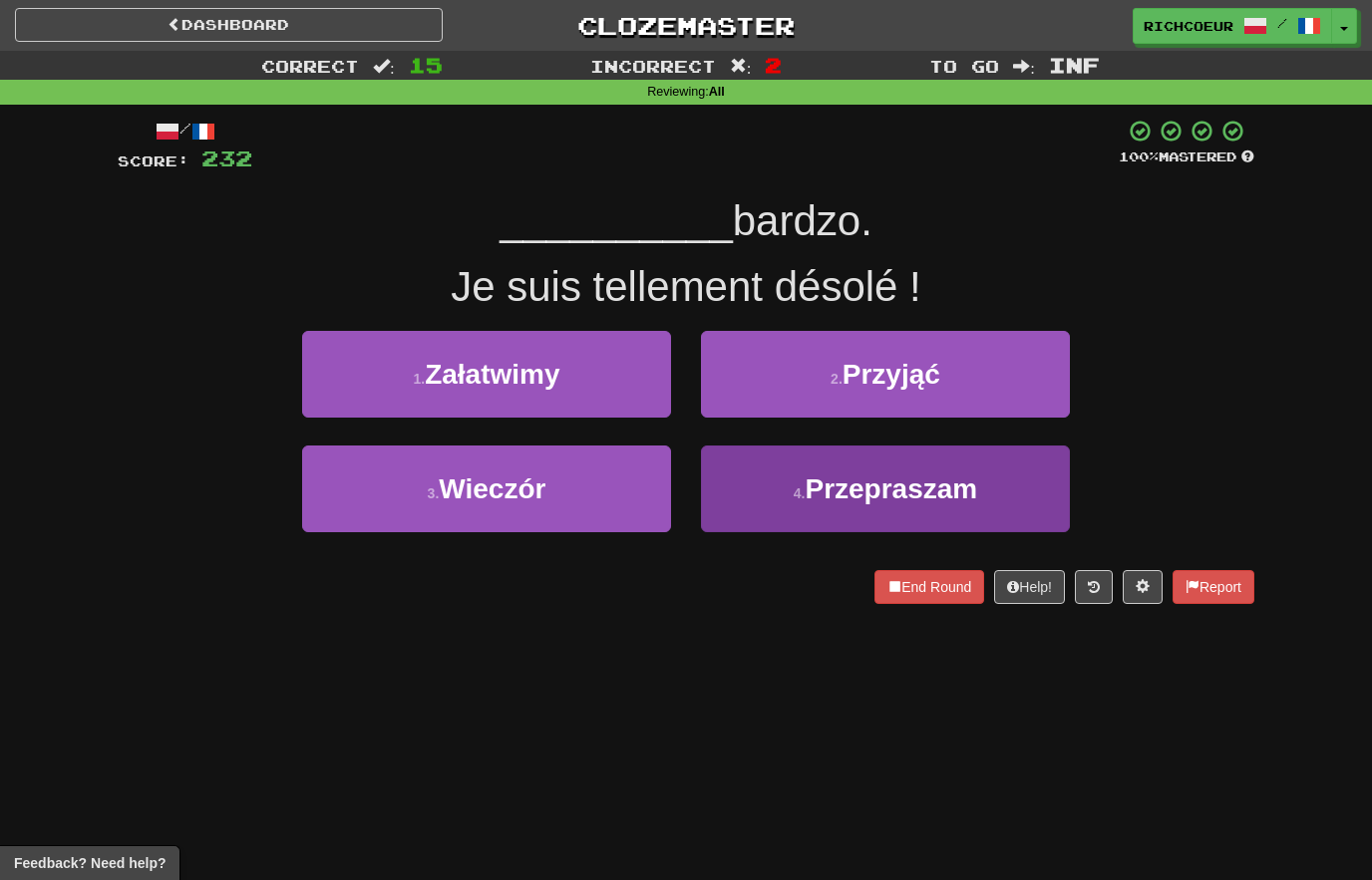 click on "4 .  Przepraszam" at bounding box center (885, 488) 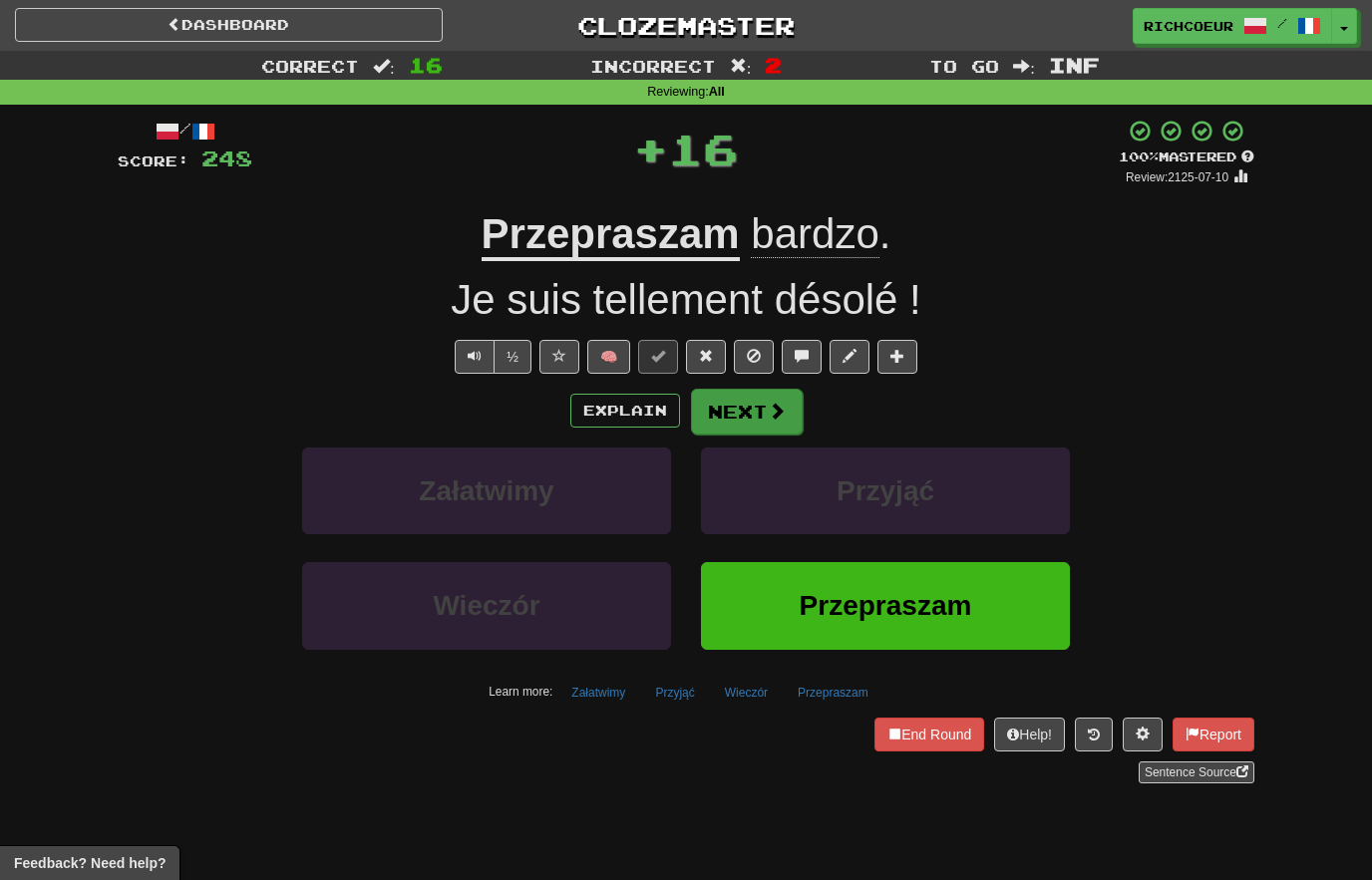 click at bounding box center [777, 411] 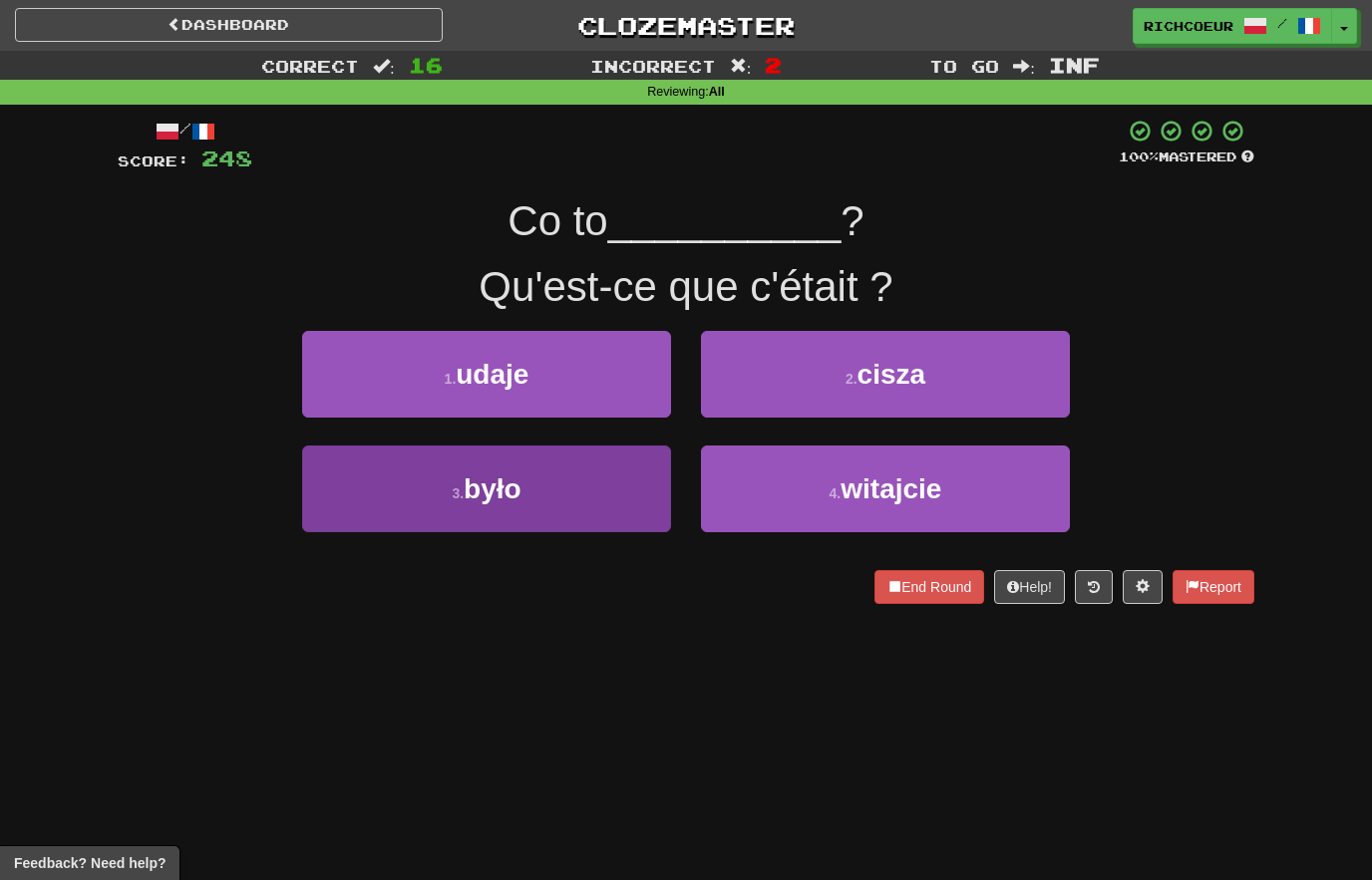 click on "3 .  było" at bounding box center (487, 488) 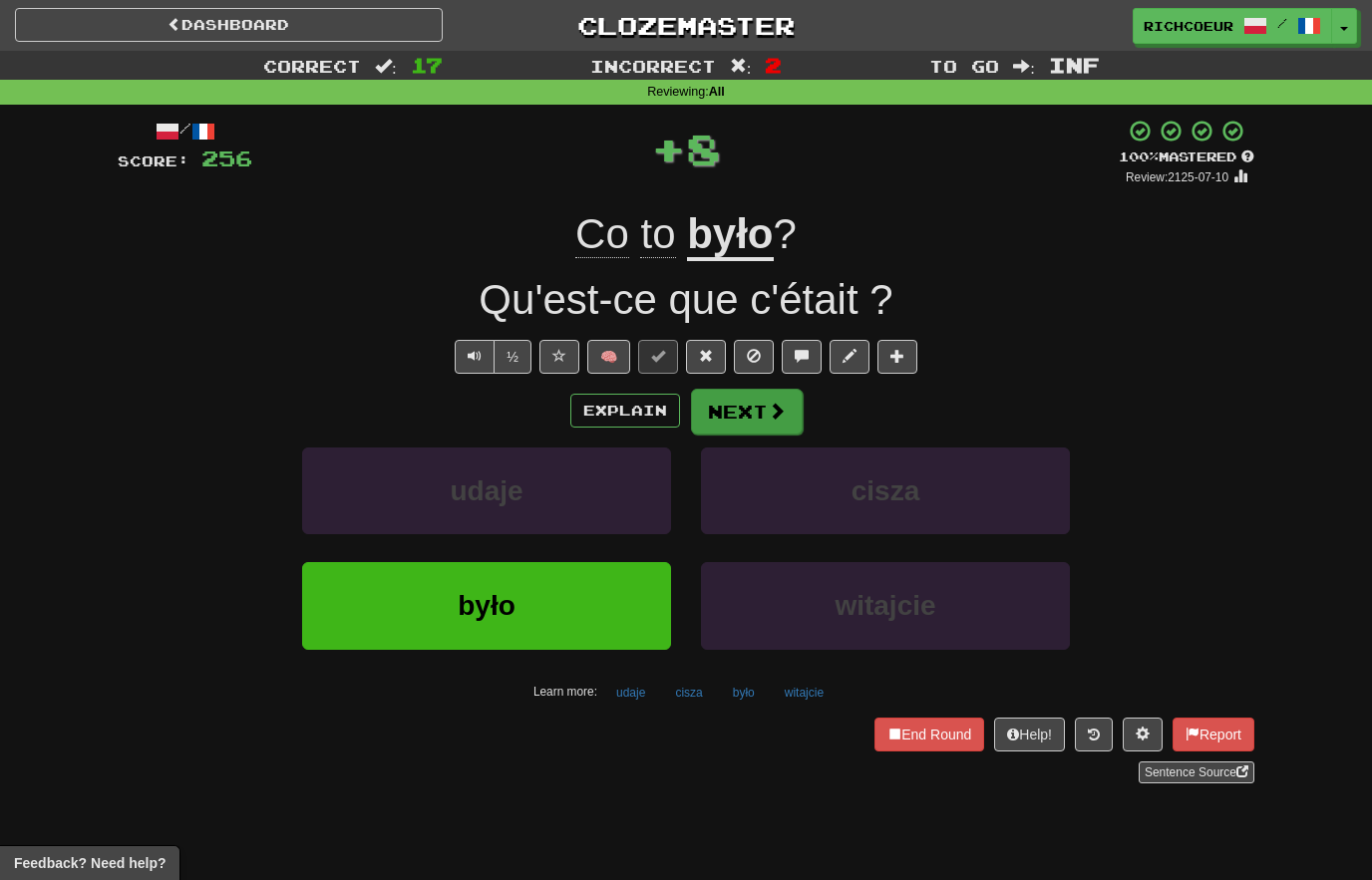 click at bounding box center (777, 411) 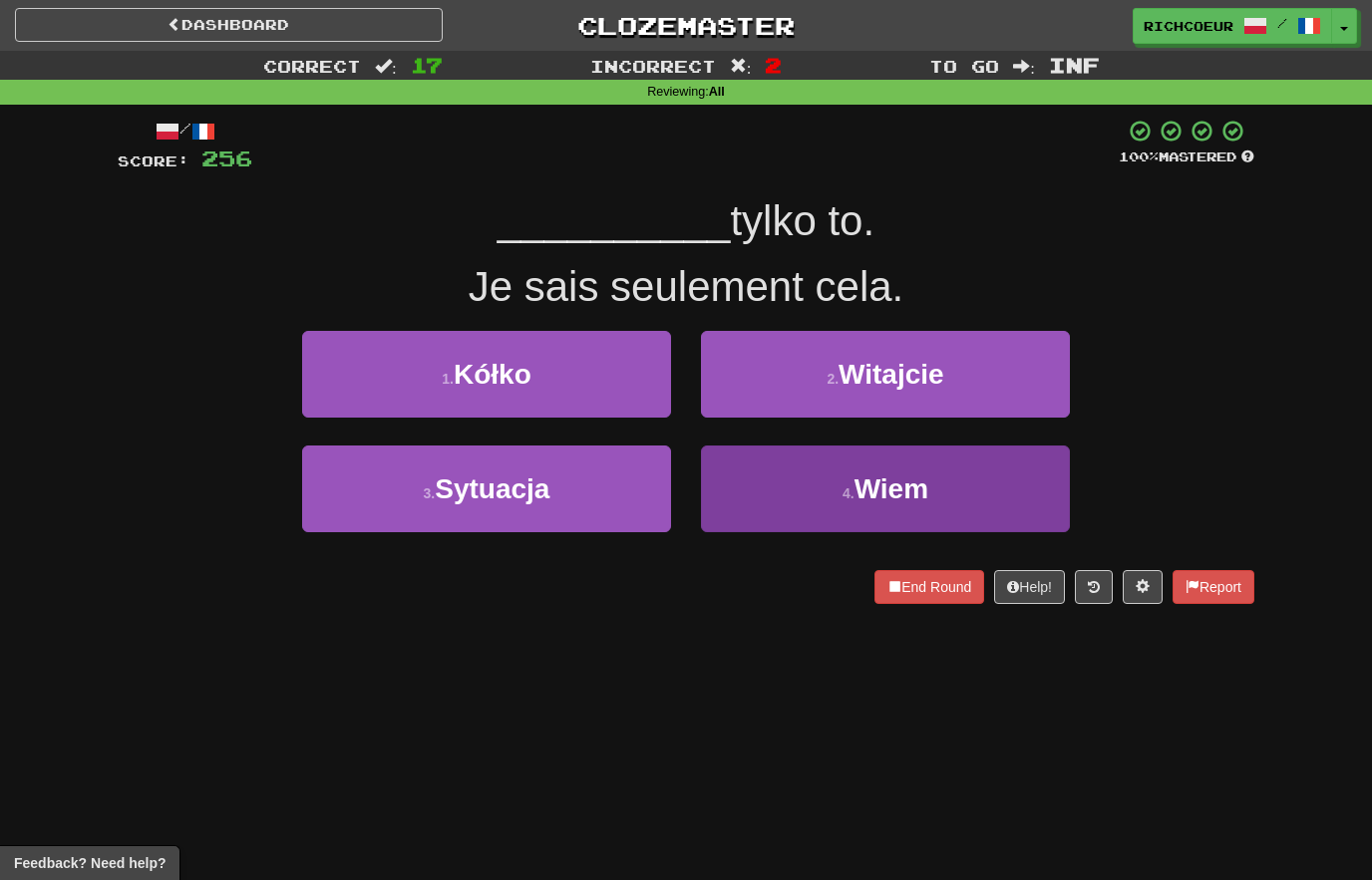 click on "Wiem" at bounding box center (891, 488) 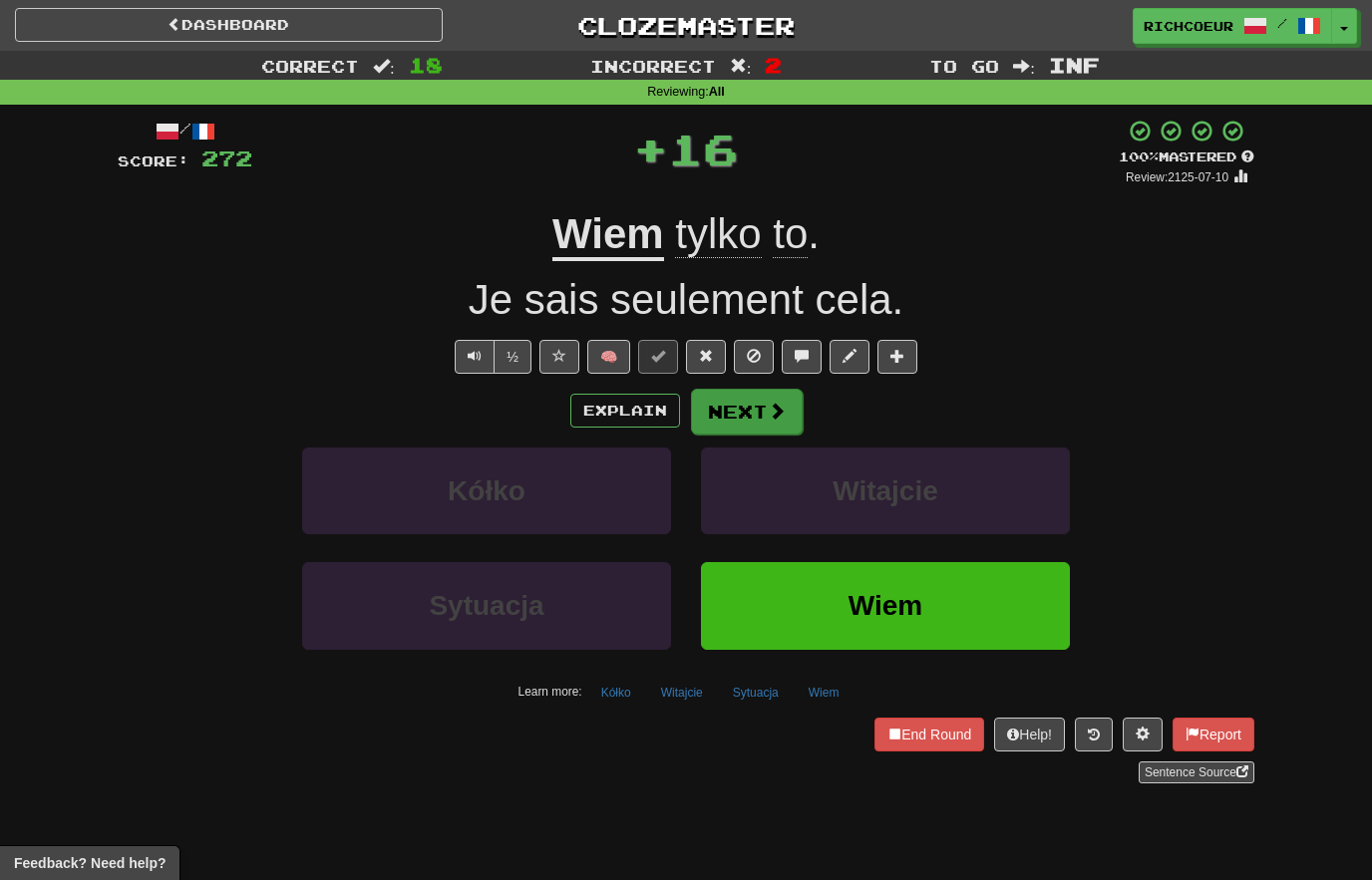 click at bounding box center (777, 411) 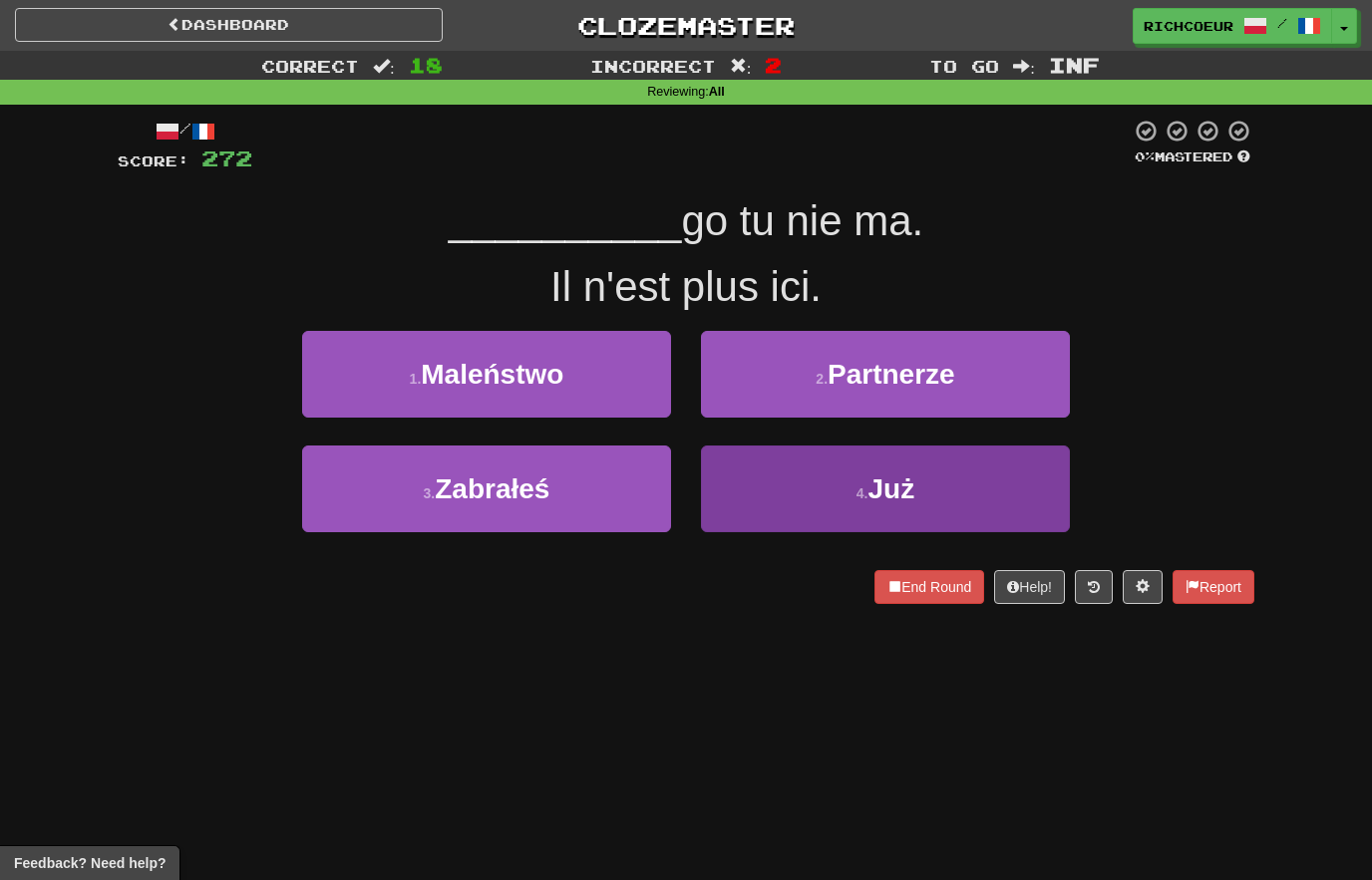 click on "4 ." at bounding box center (862, 493) 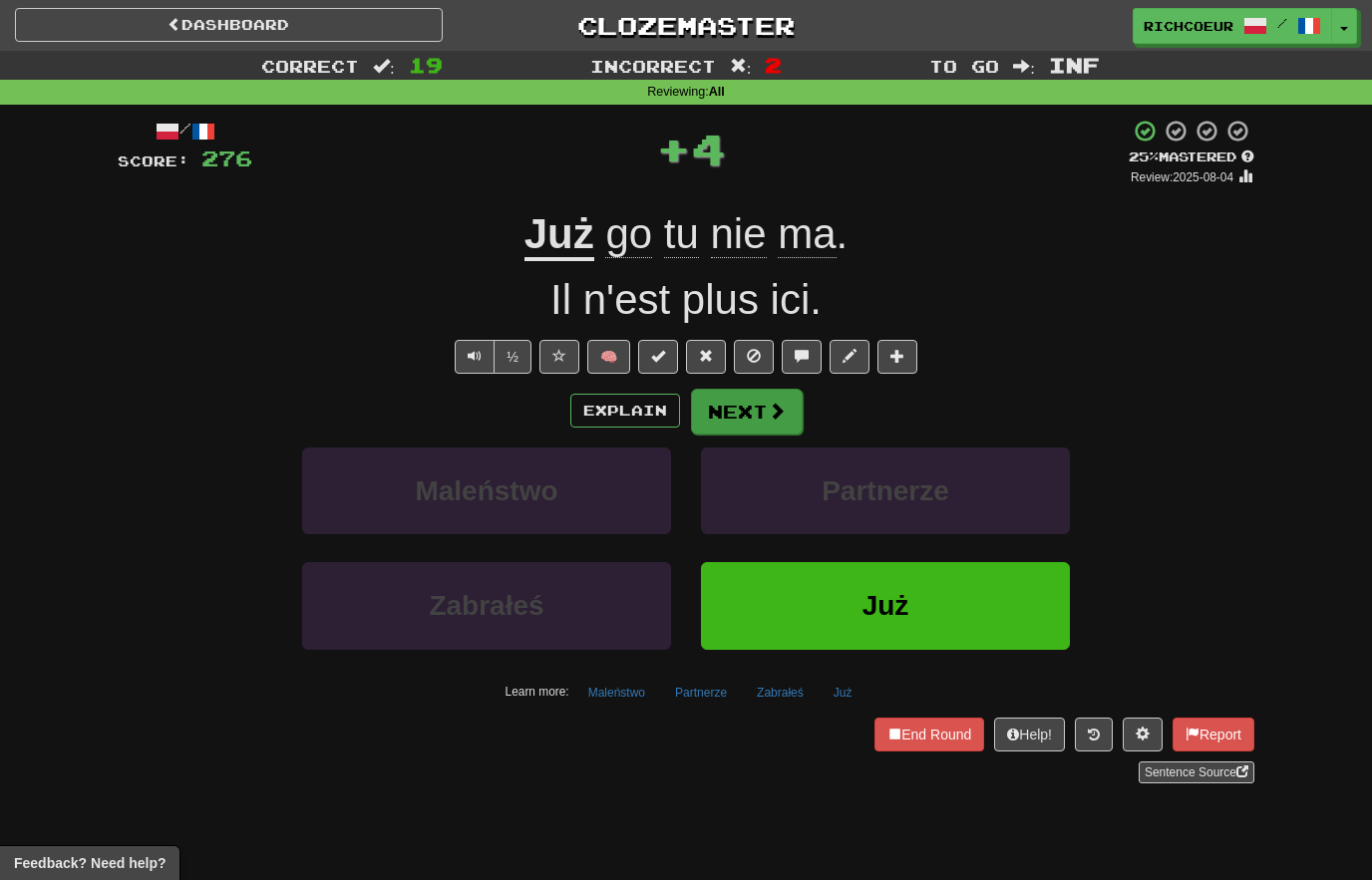 click at bounding box center (777, 411) 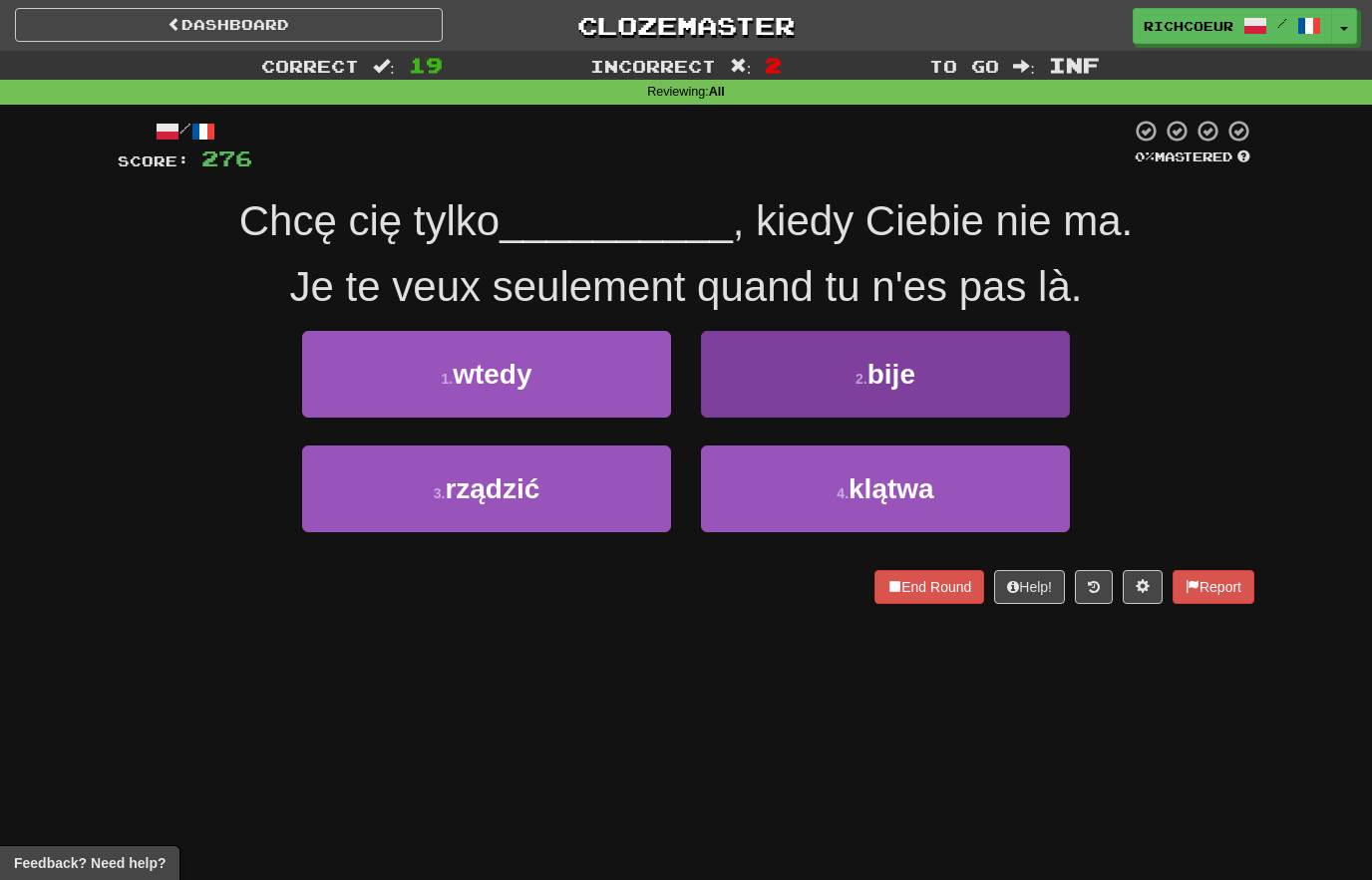 click on "bije" at bounding box center (891, 374) 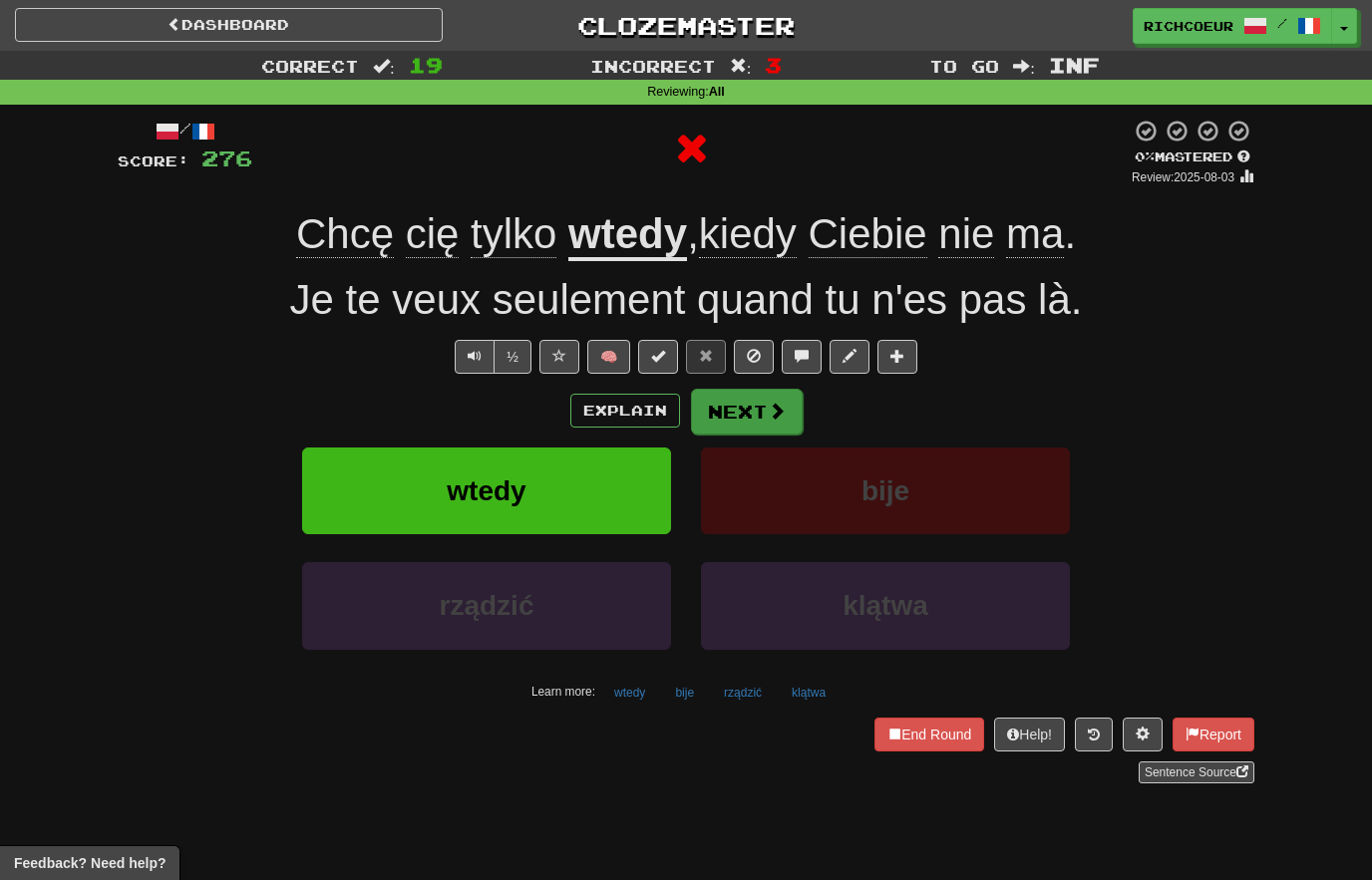 click at bounding box center (777, 411) 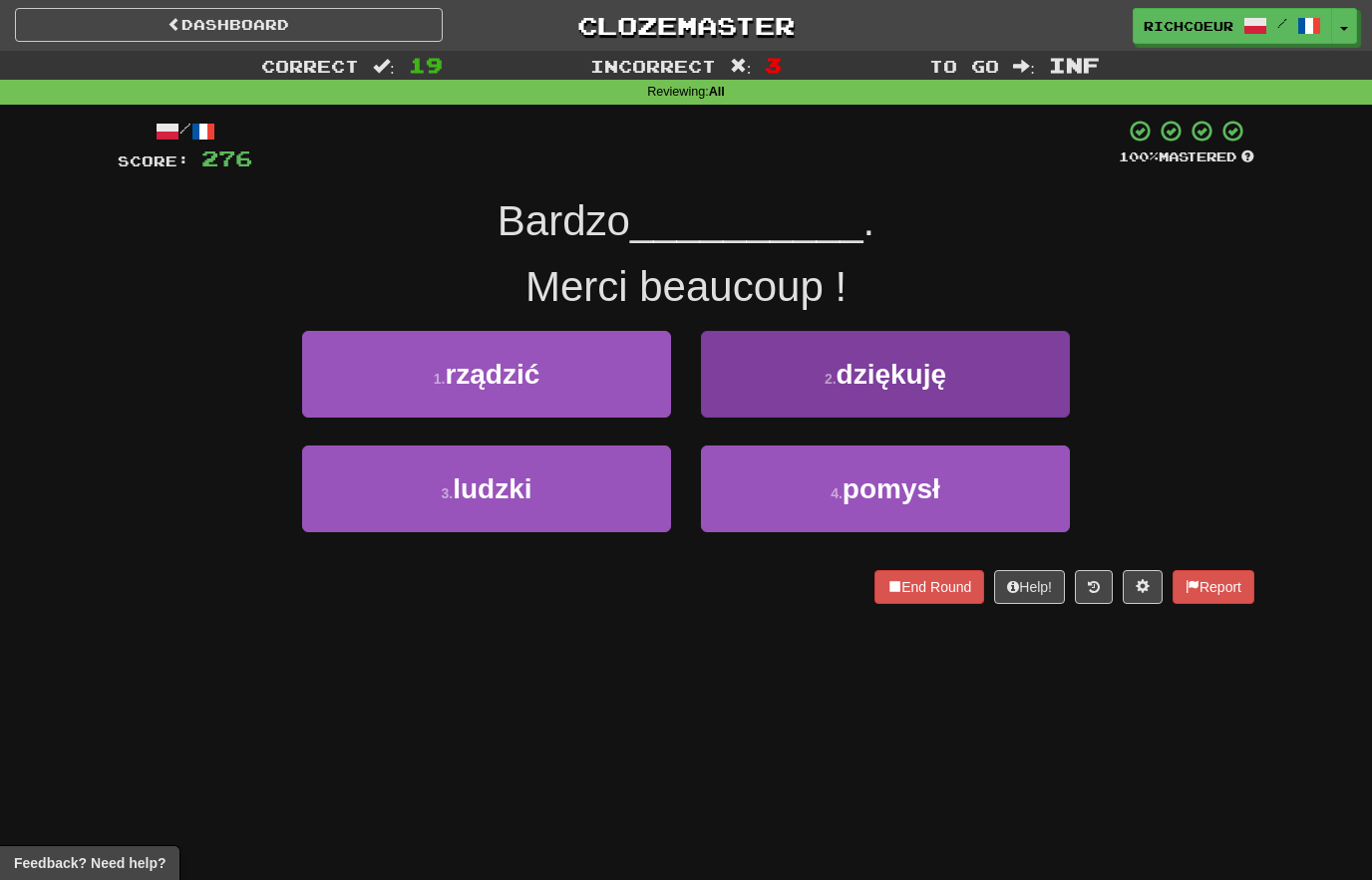 click on "2 .  dziękuję" at bounding box center (885, 374) 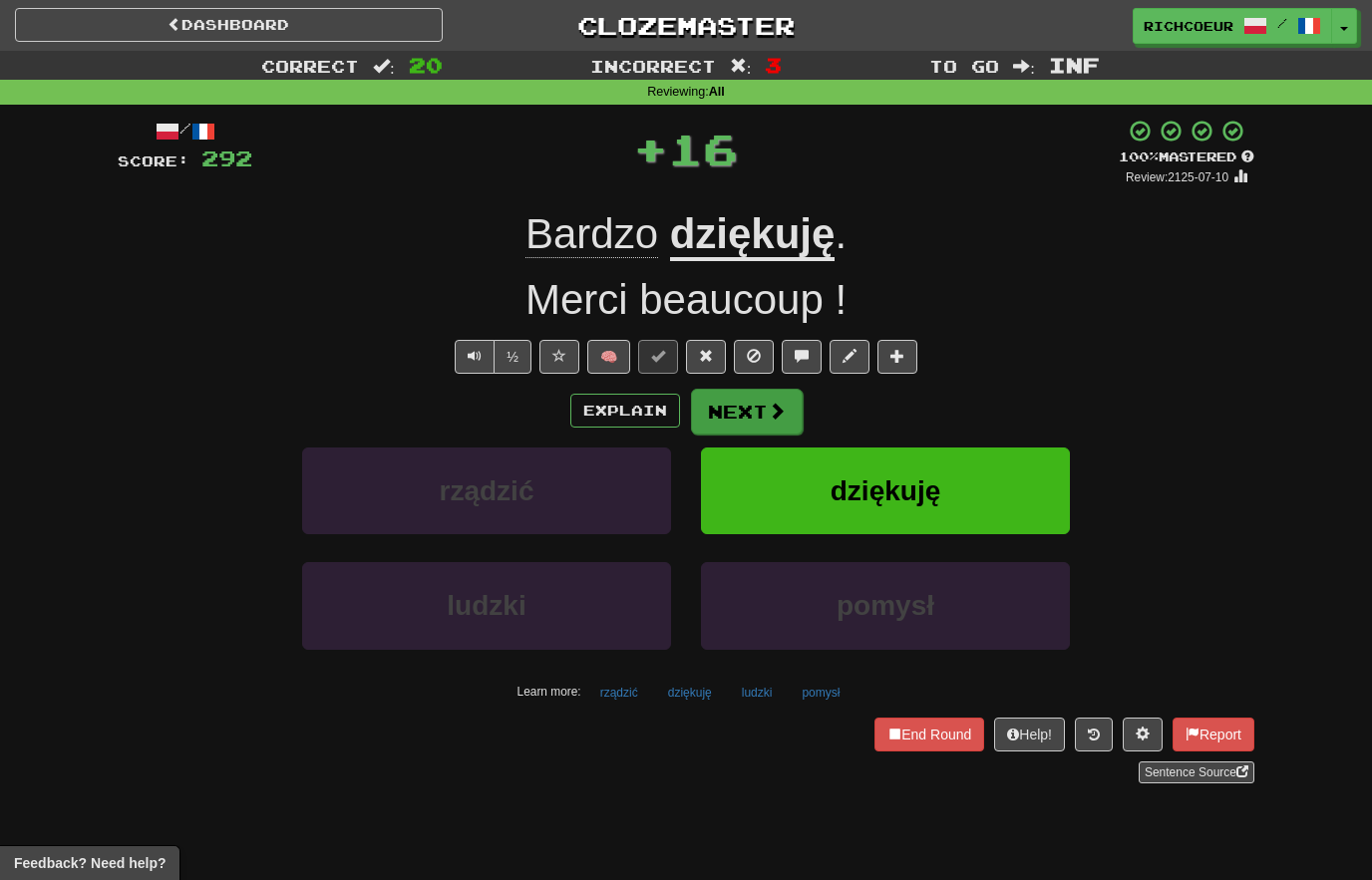 click at bounding box center [777, 411] 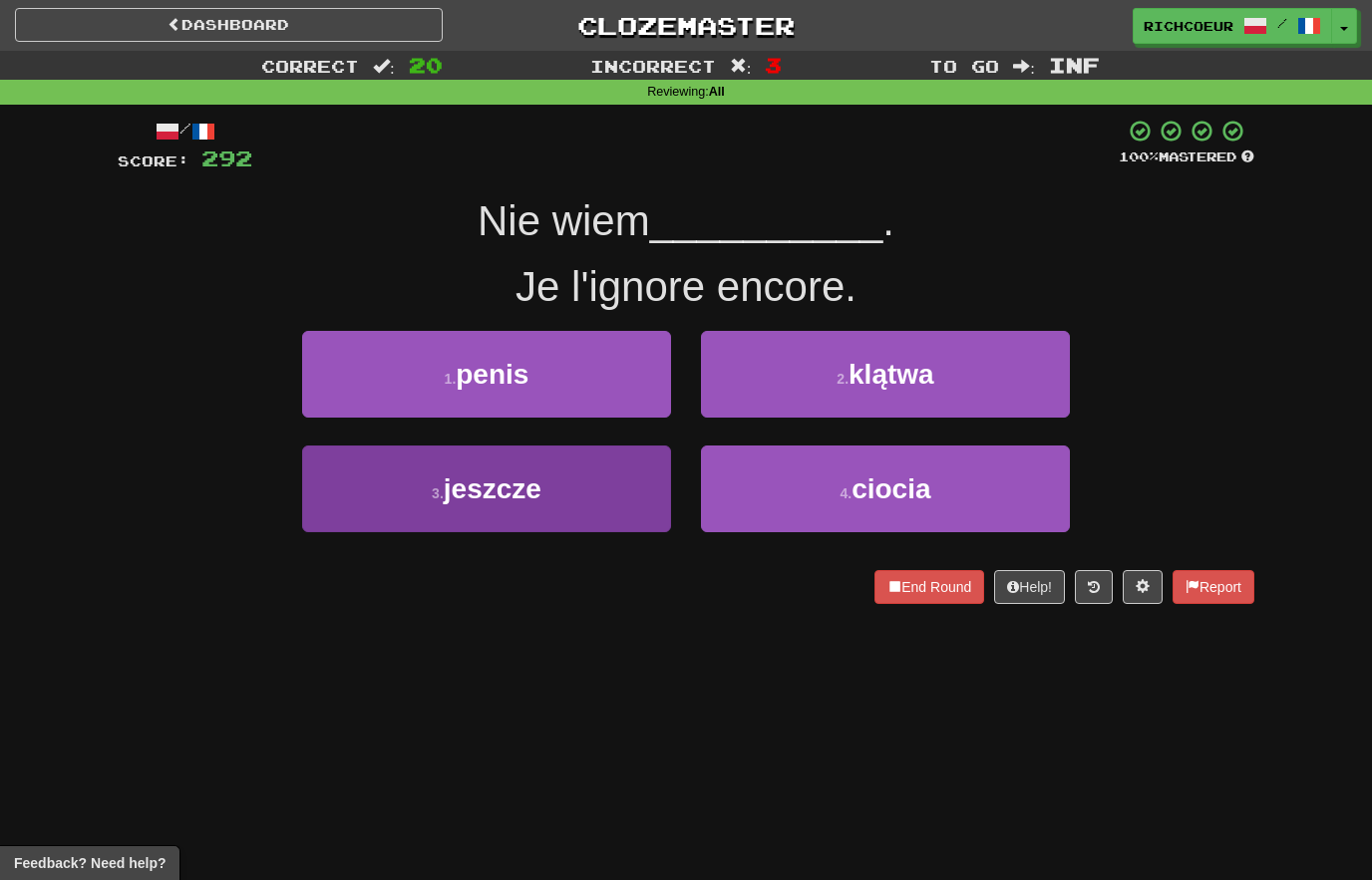 click on "3 .  jeszcze" at bounding box center (487, 488) 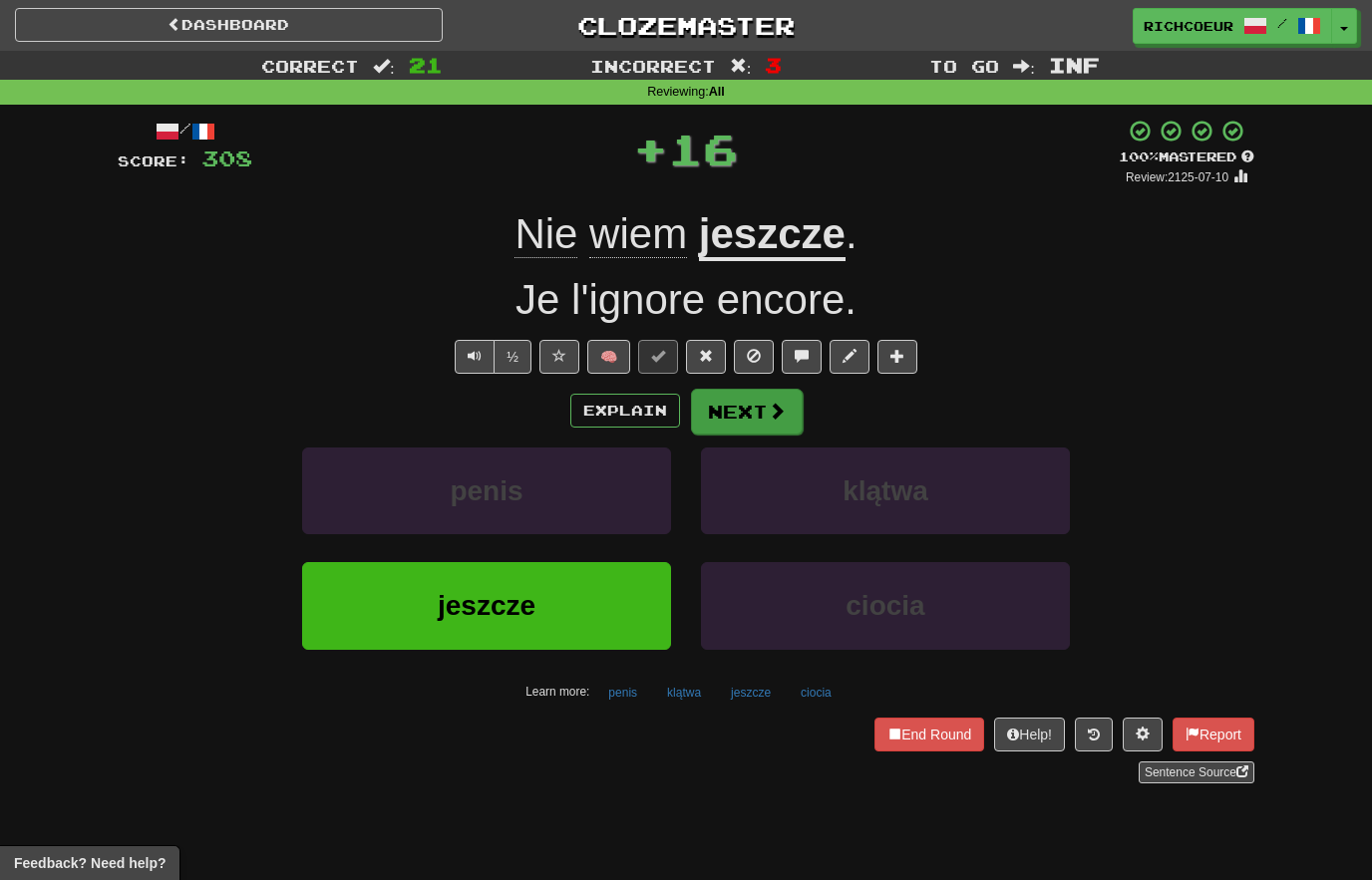 click at bounding box center (777, 411) 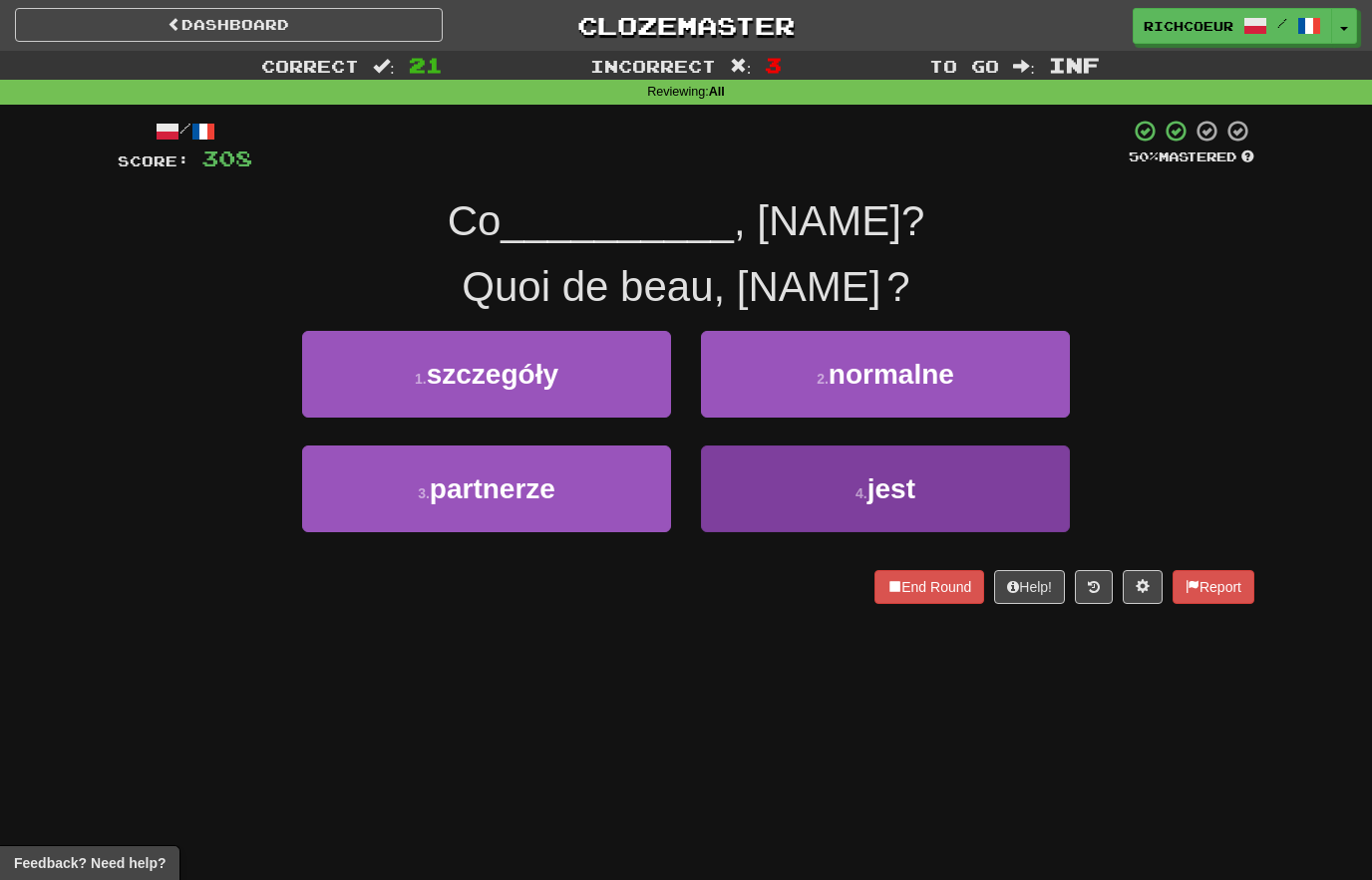 click on "jest" at bounding box center (891, 488) 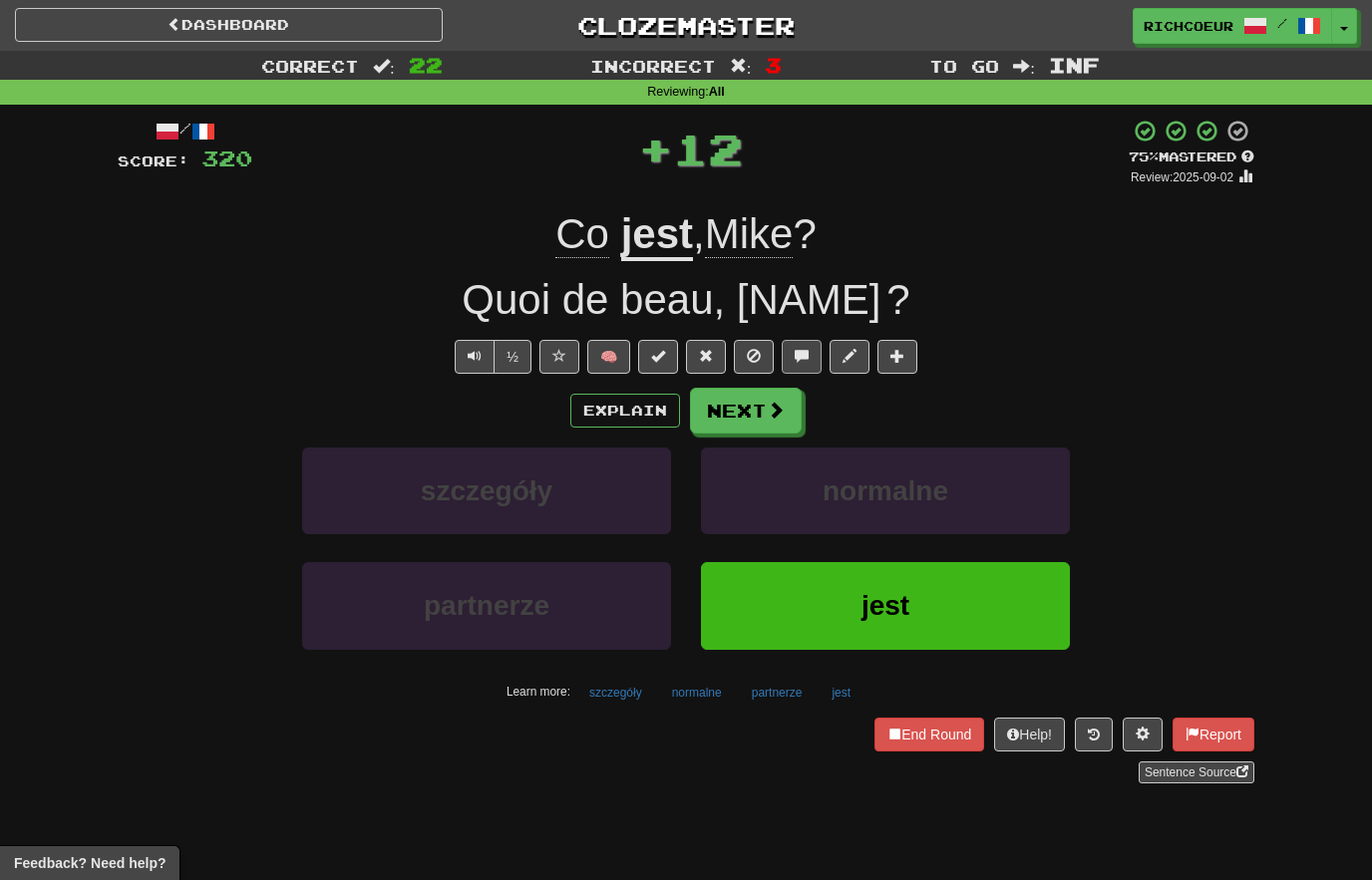 click at bounding box center (802, 357) 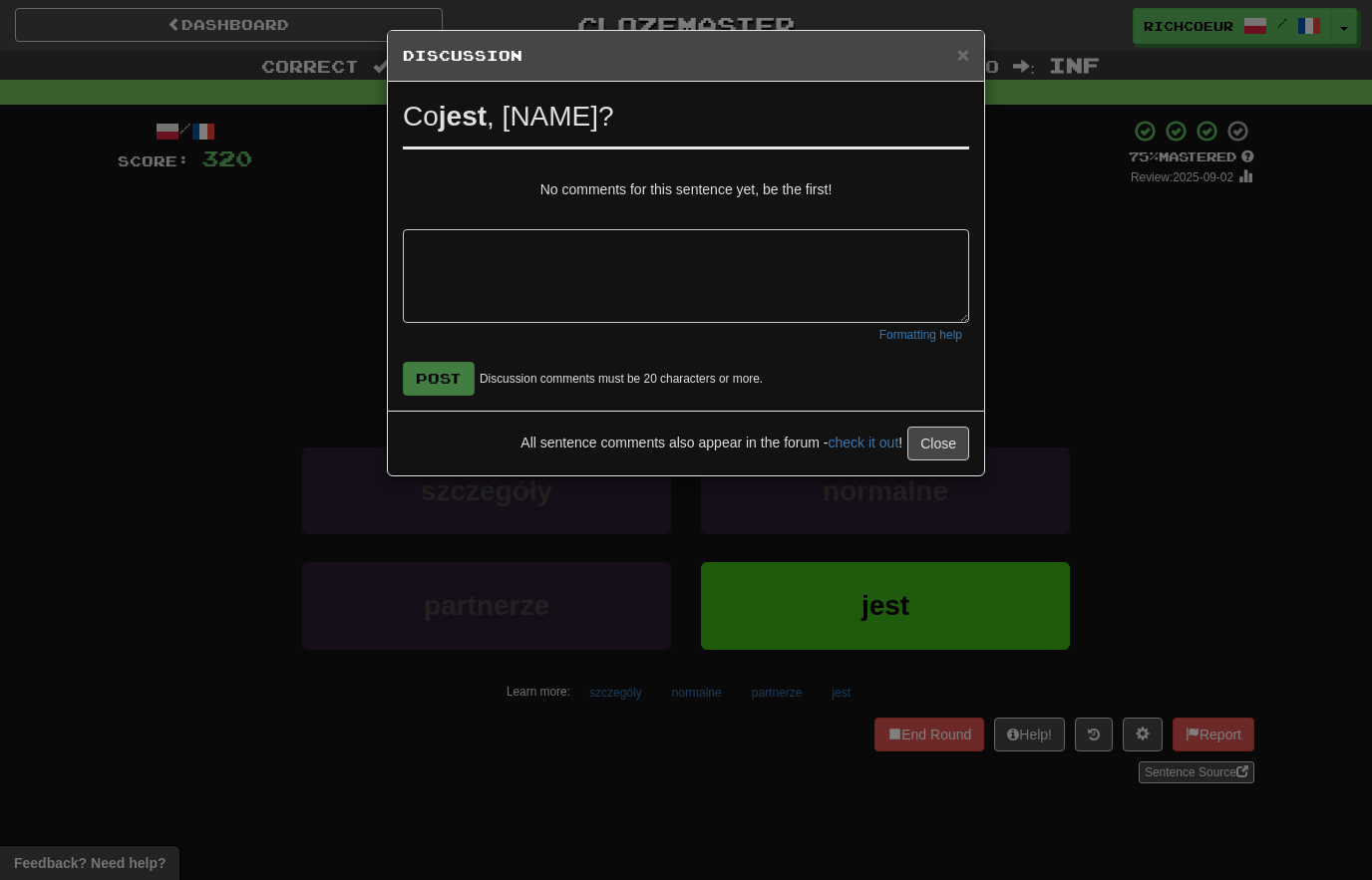 click on "× Discussion View in the forum" at bounding box center (686, 56) 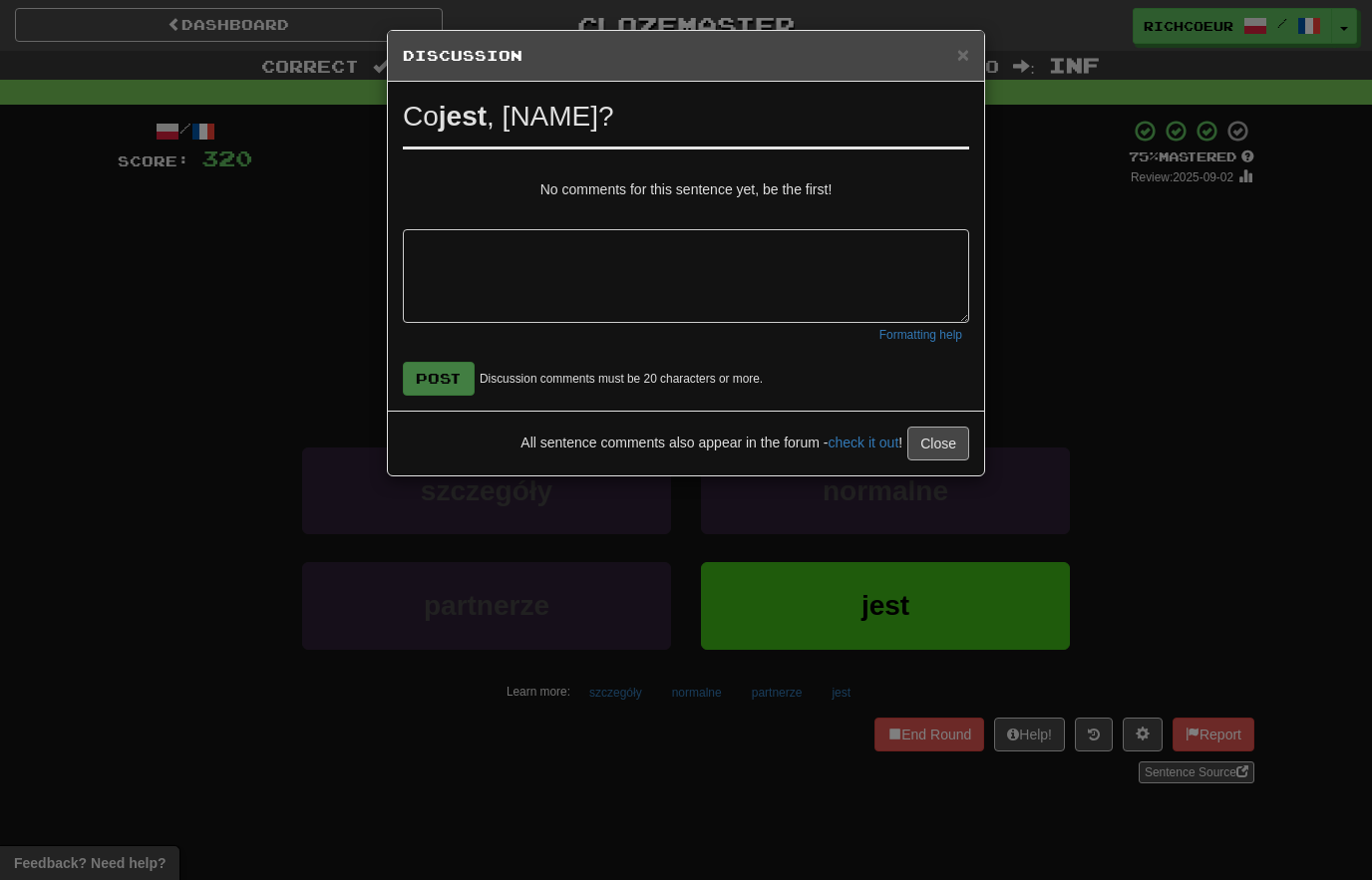 click on "Close" at bounding box center [938, 443] 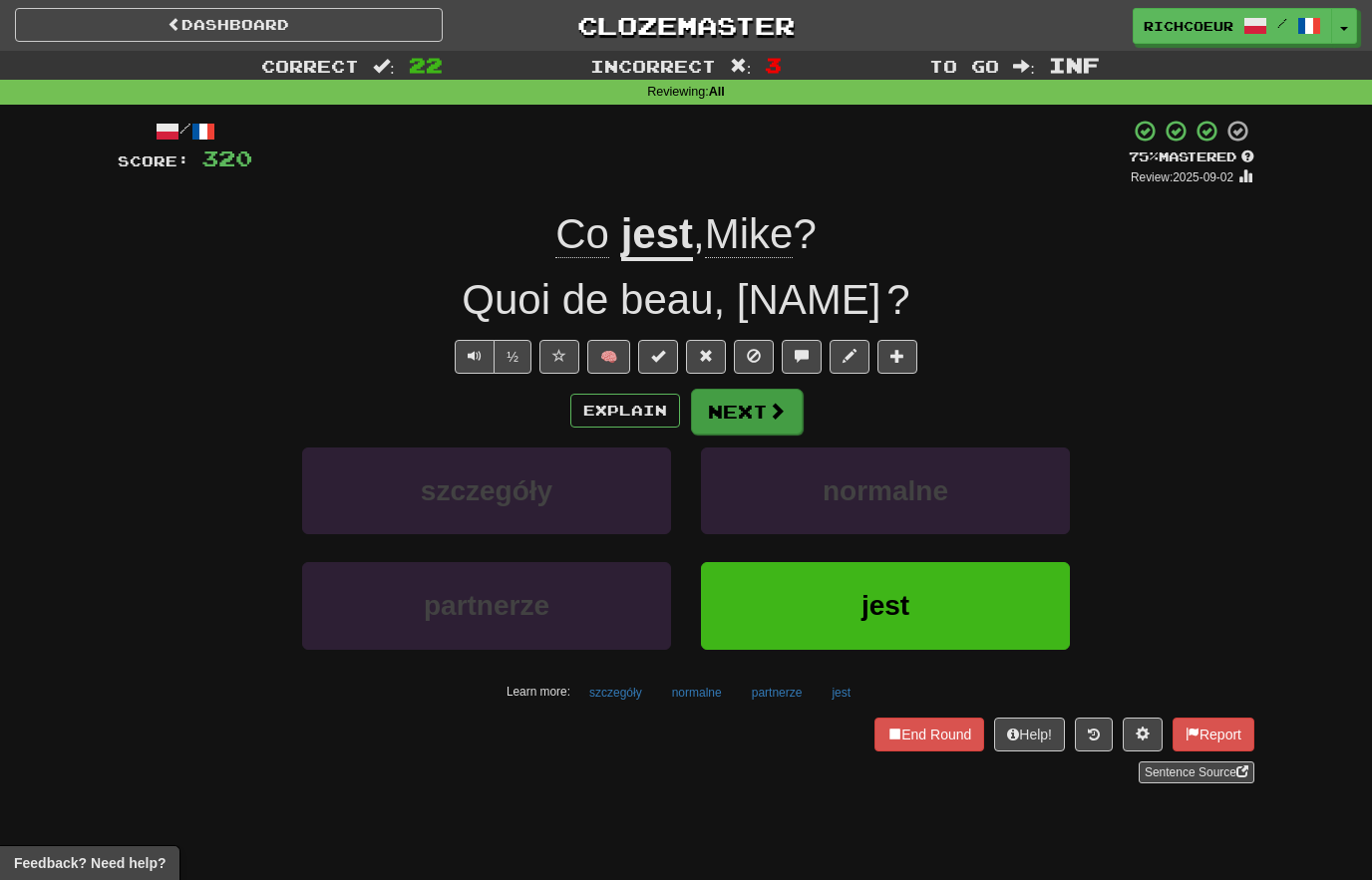 click at bounding box center (777, 411) 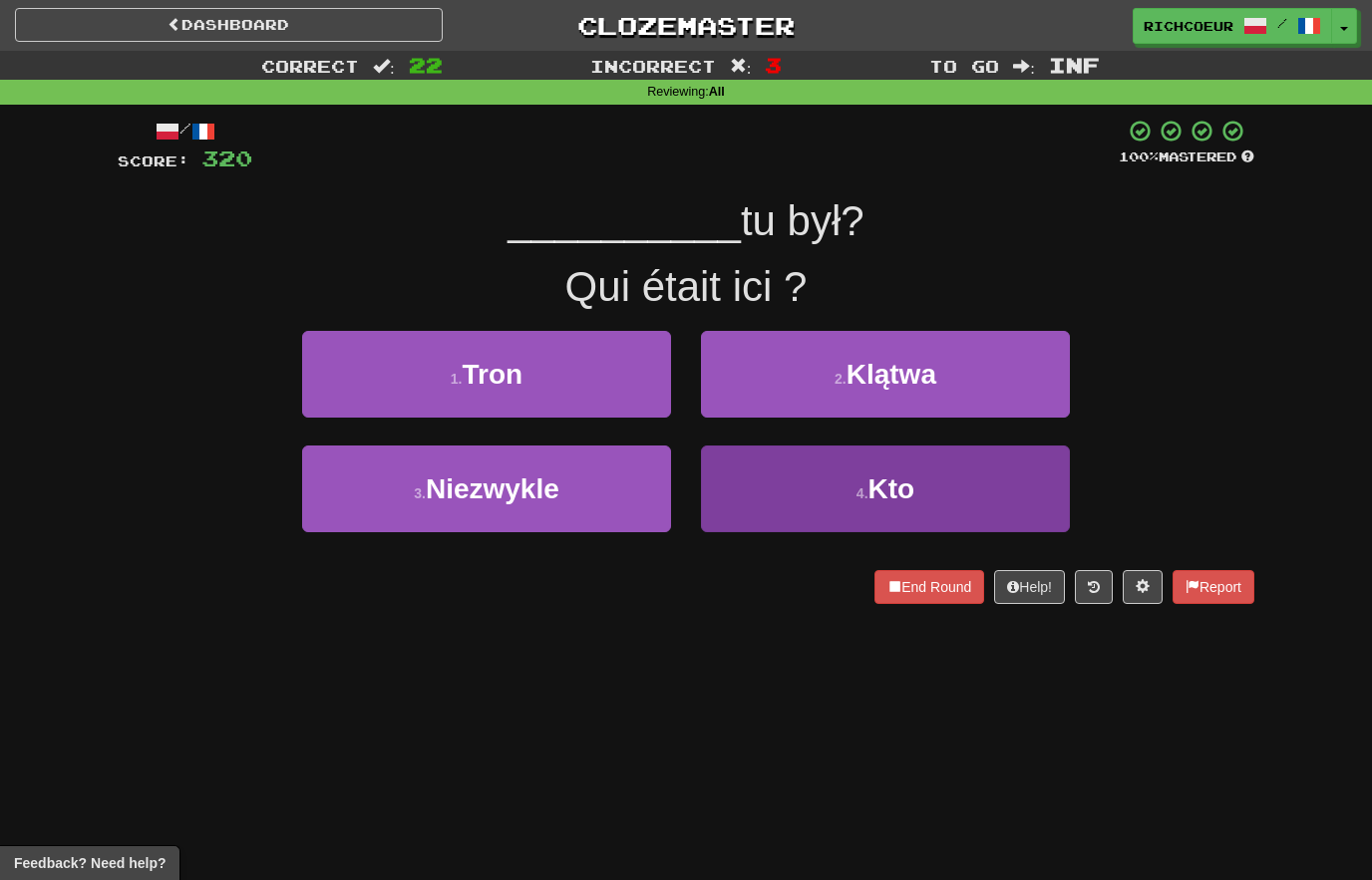 click on "Kto" at bounding box center [891, 488] 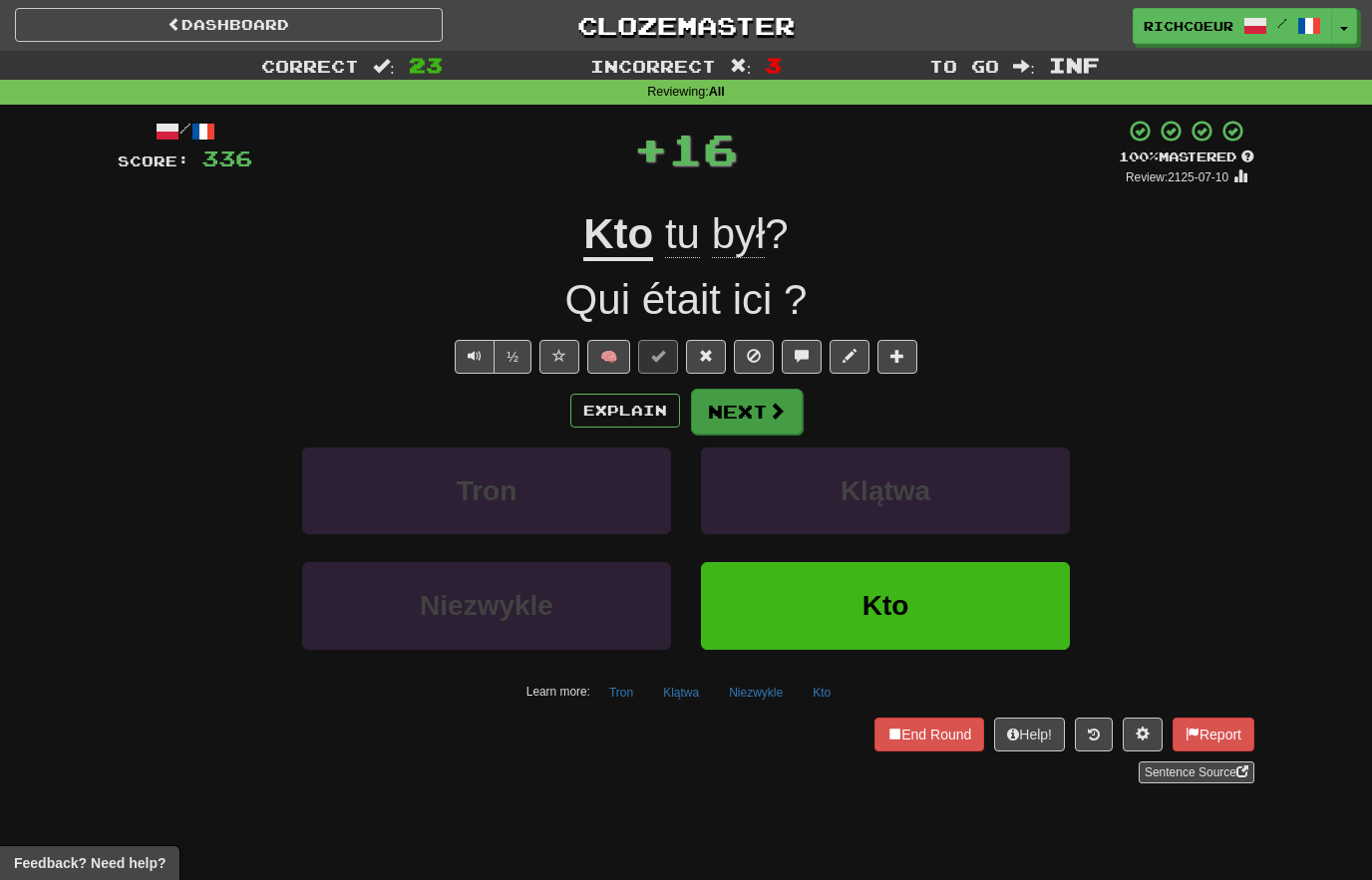 click at bounding box center [777, 411] 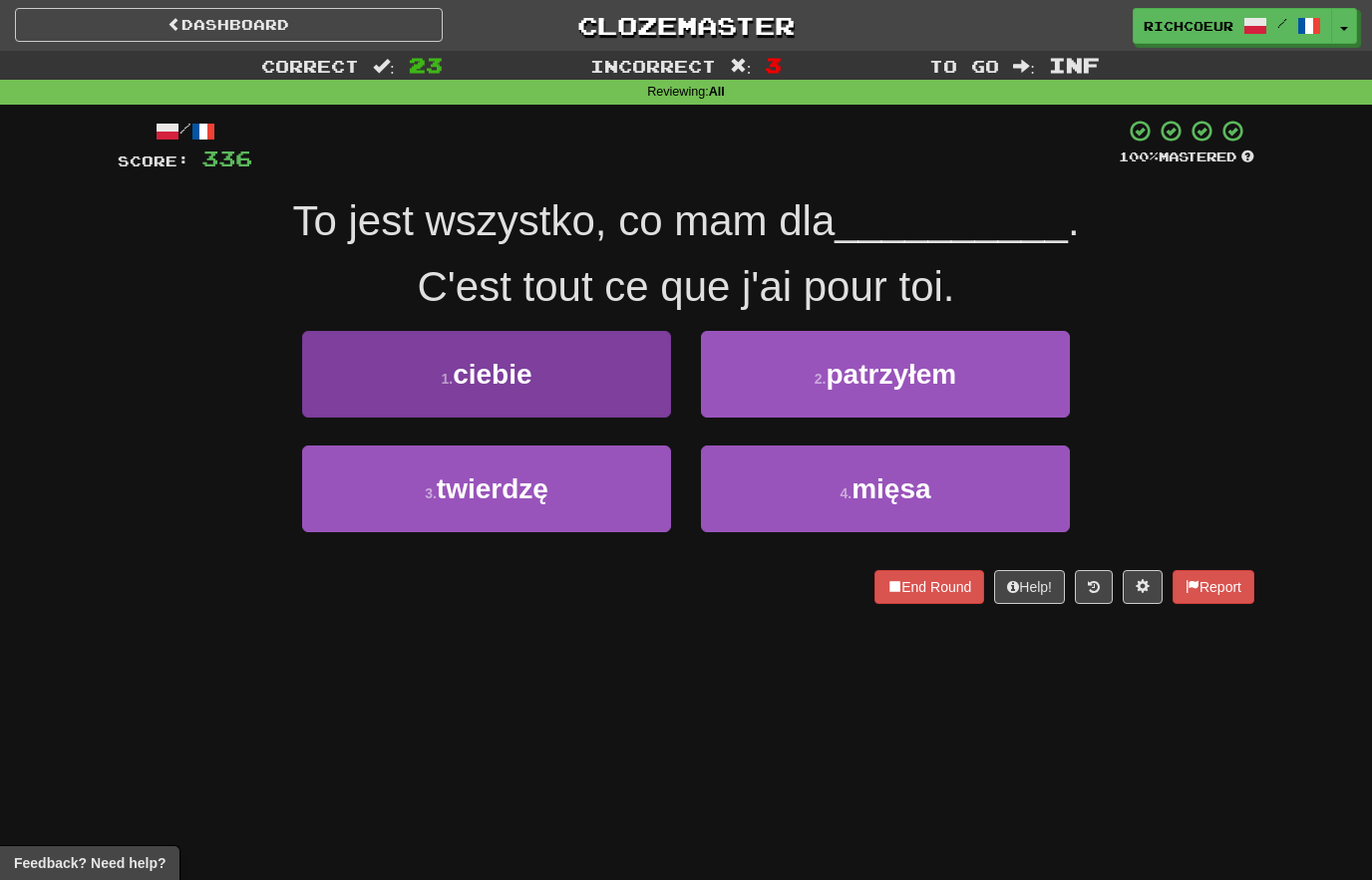 click on "1 .  ciebie" at bounding box center (487, 374) 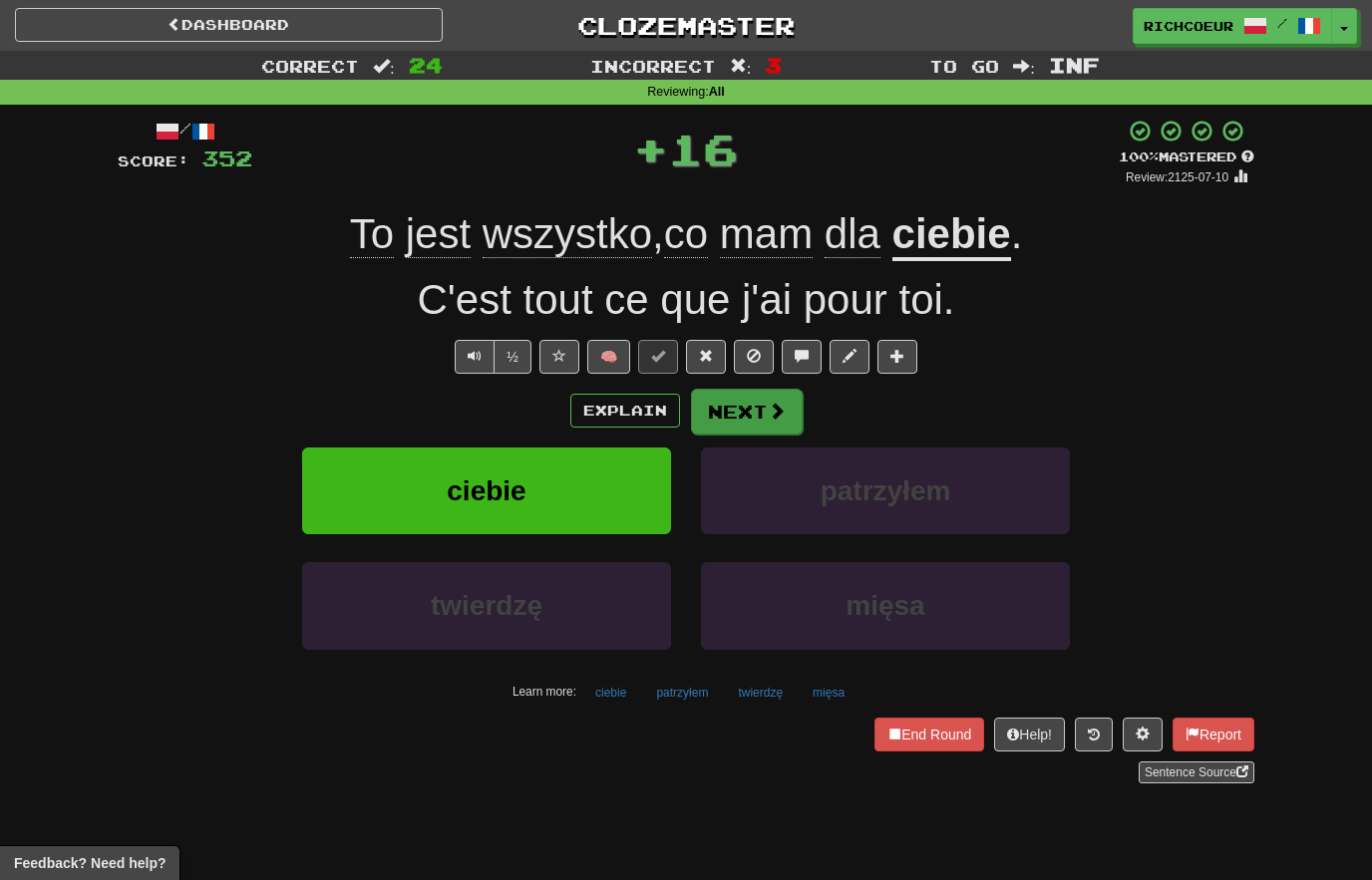 click at bounding box center [777, 411] 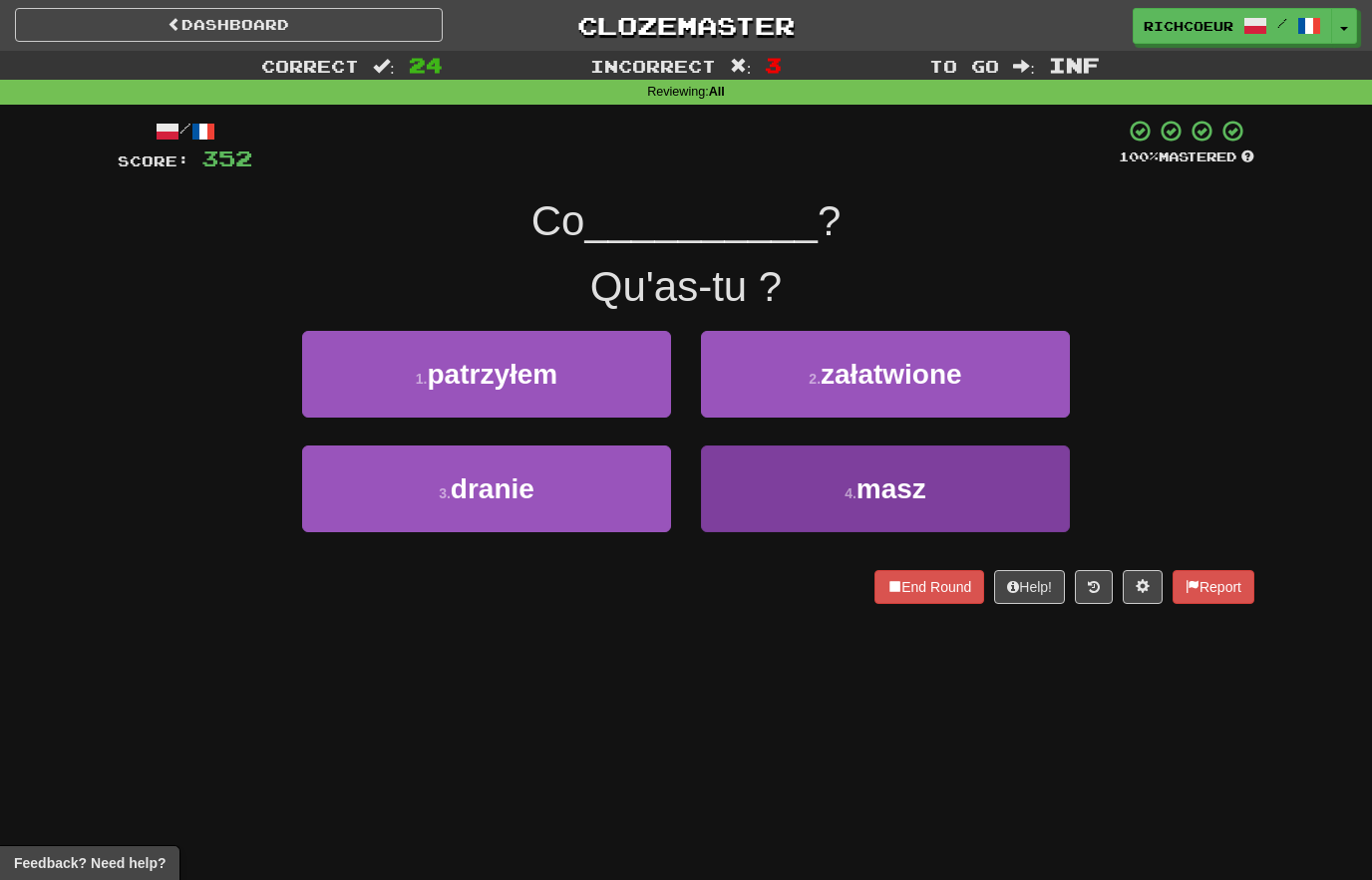 click on "4 .  masz" at bounding box center [885, 488] 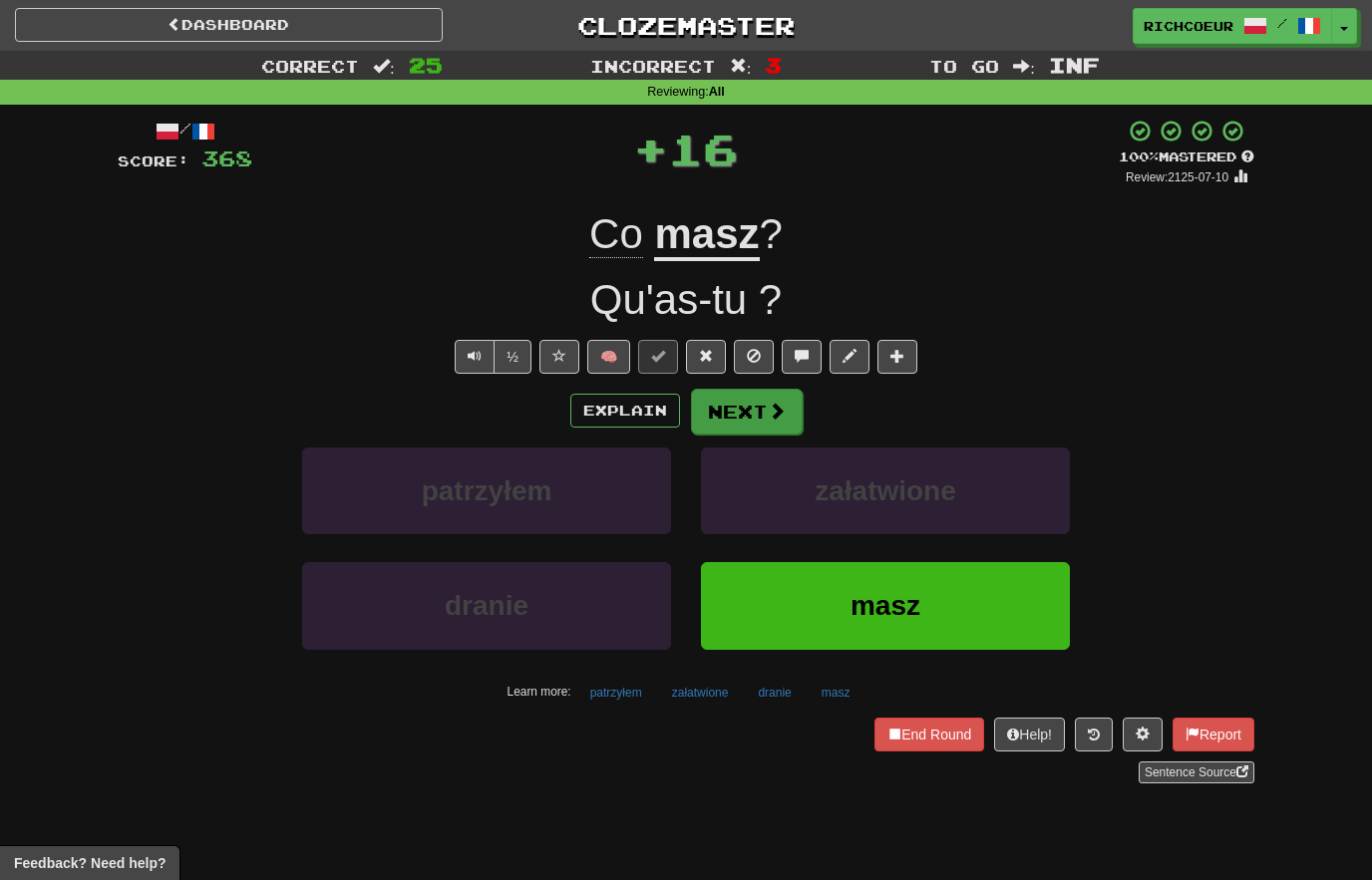 click at bounding box center [777, 411] 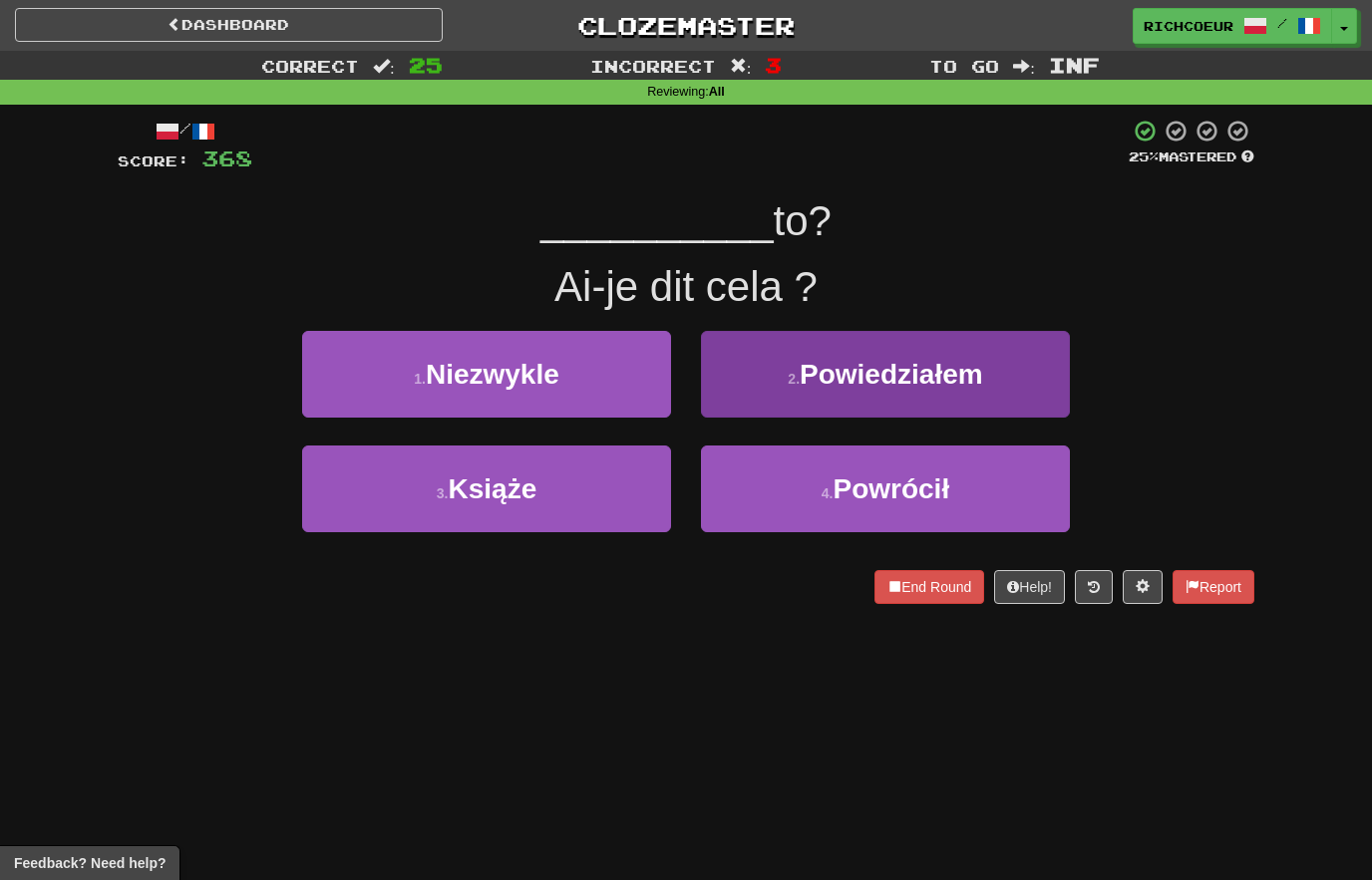 click on "Powiedziałem" at bounding box center [891, 374] 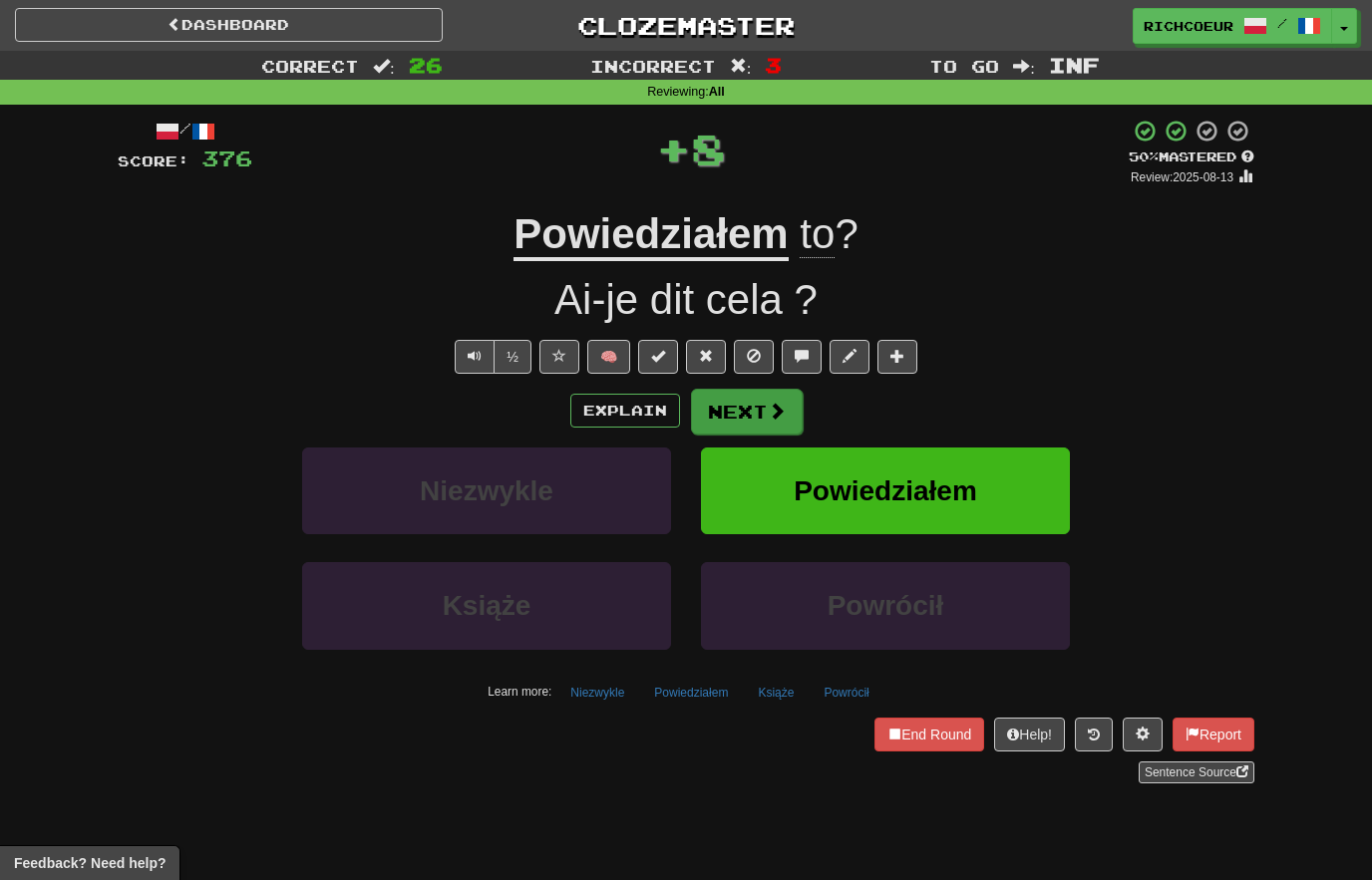 click at bounding box center [777, 411] 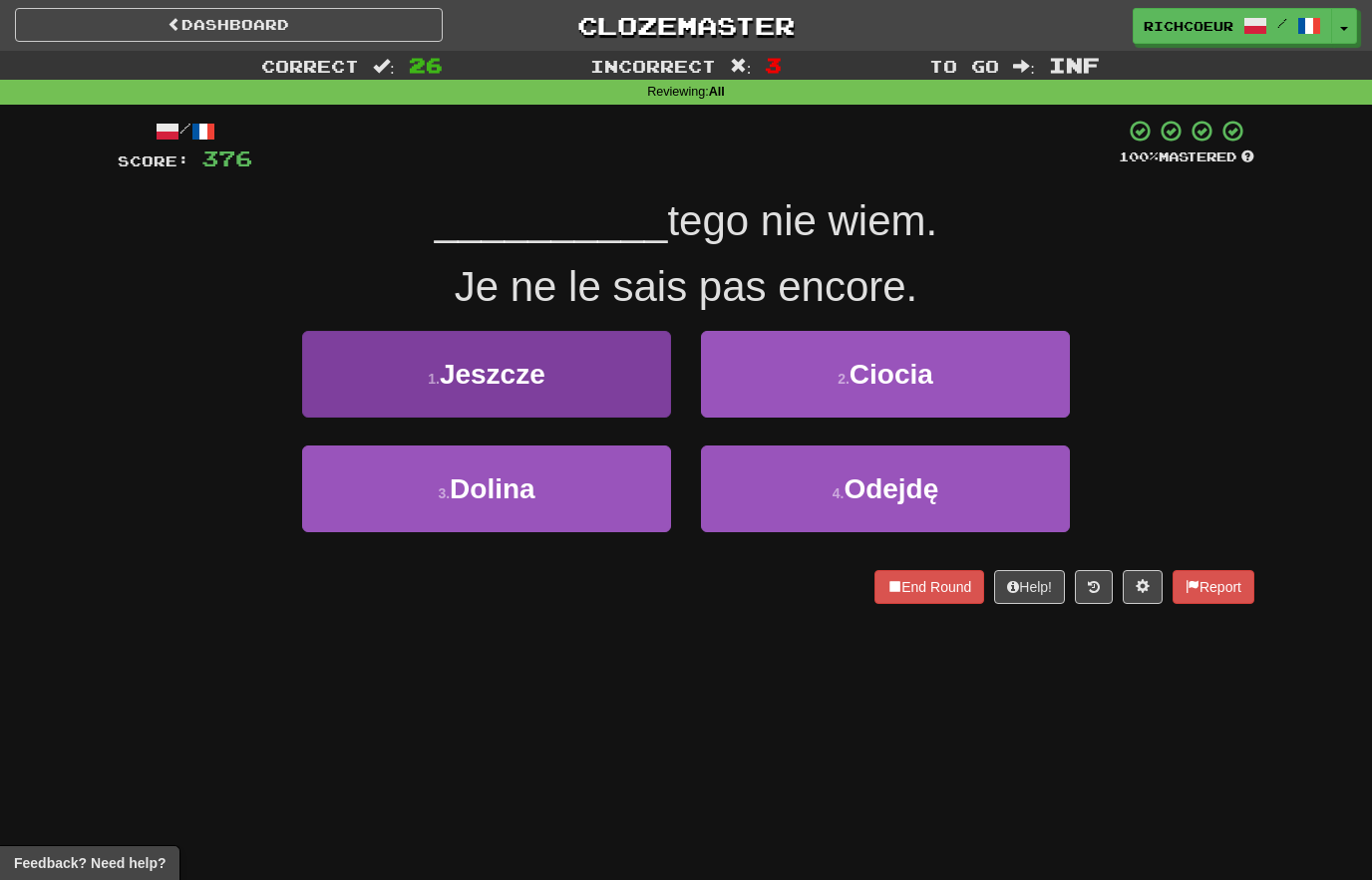 click on "1 .  Jeszcze" at bounding box center (487, 374) 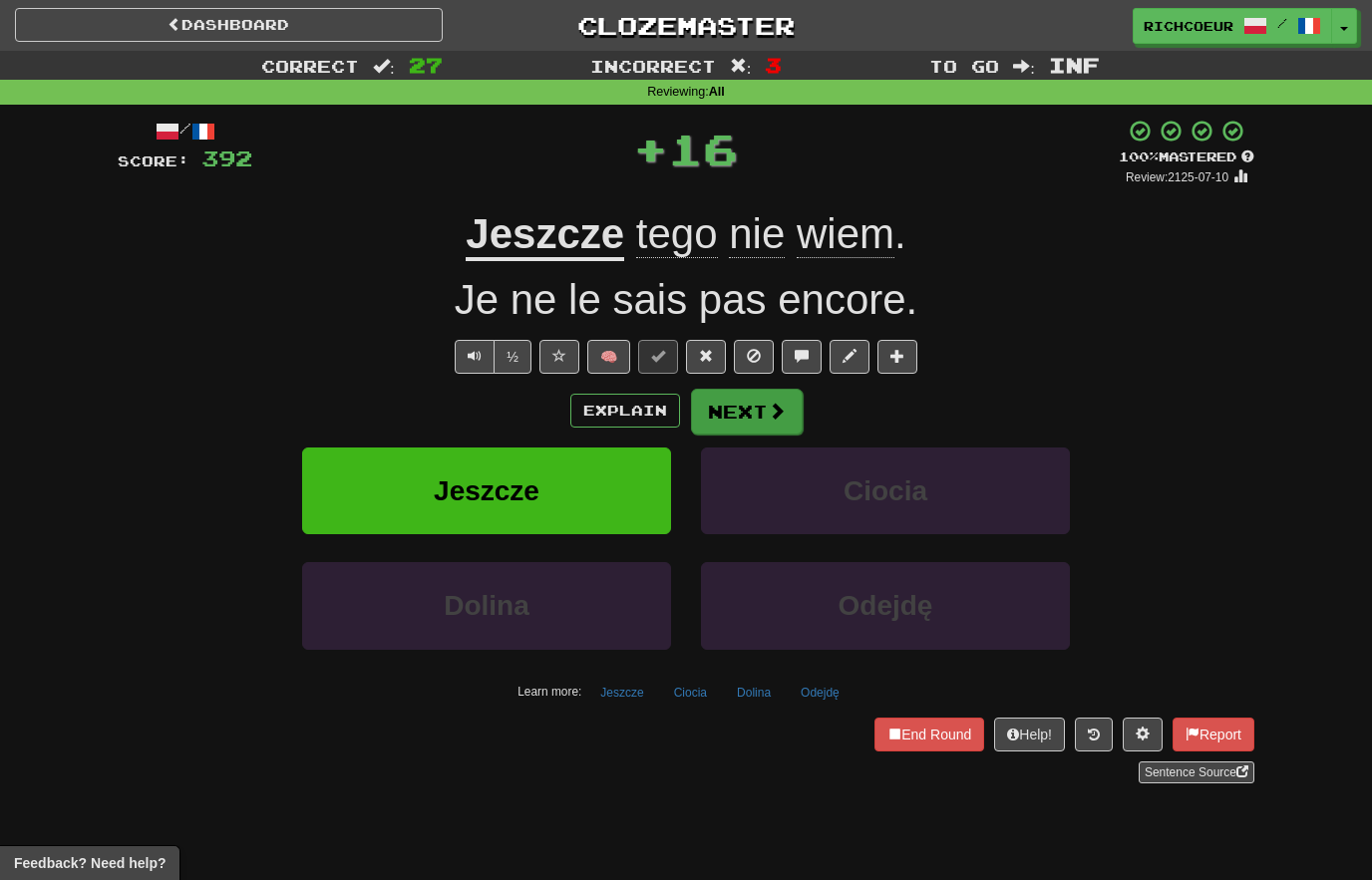 click at bounding box center [777, 411] 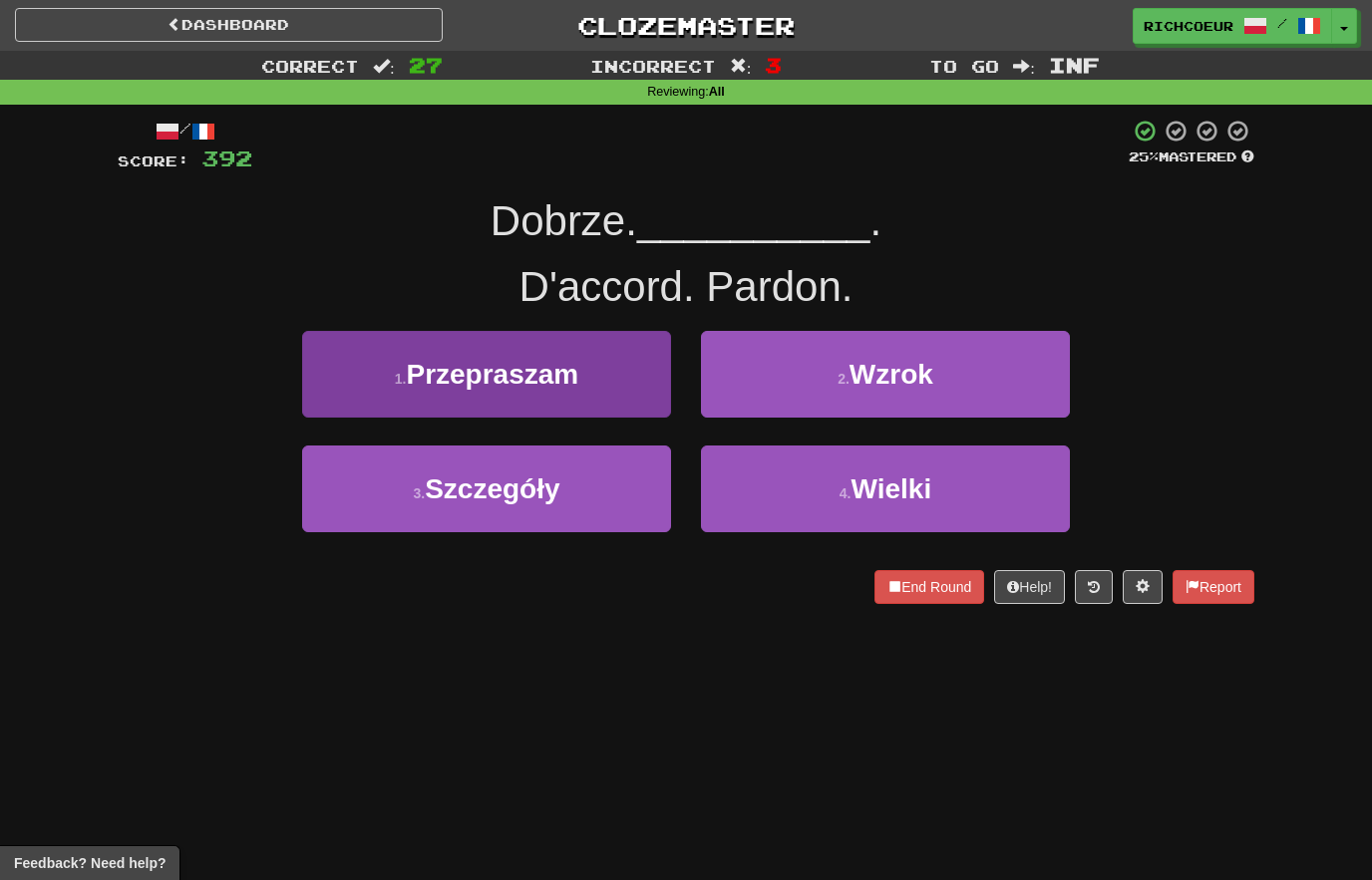 click on "1 .  Przepraszam" at bounding box center (487, 374) 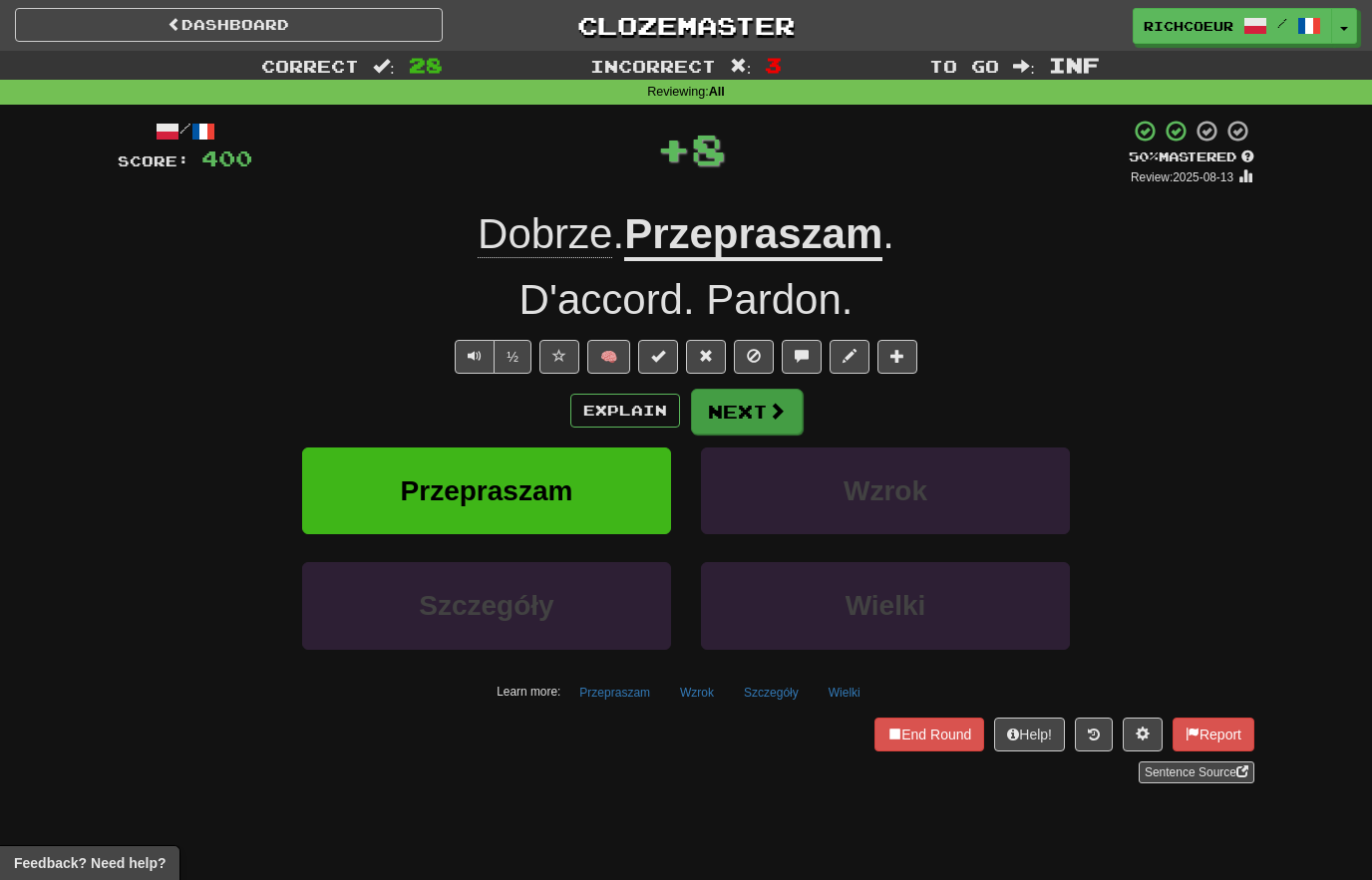 click at bounding box center (777, 411) 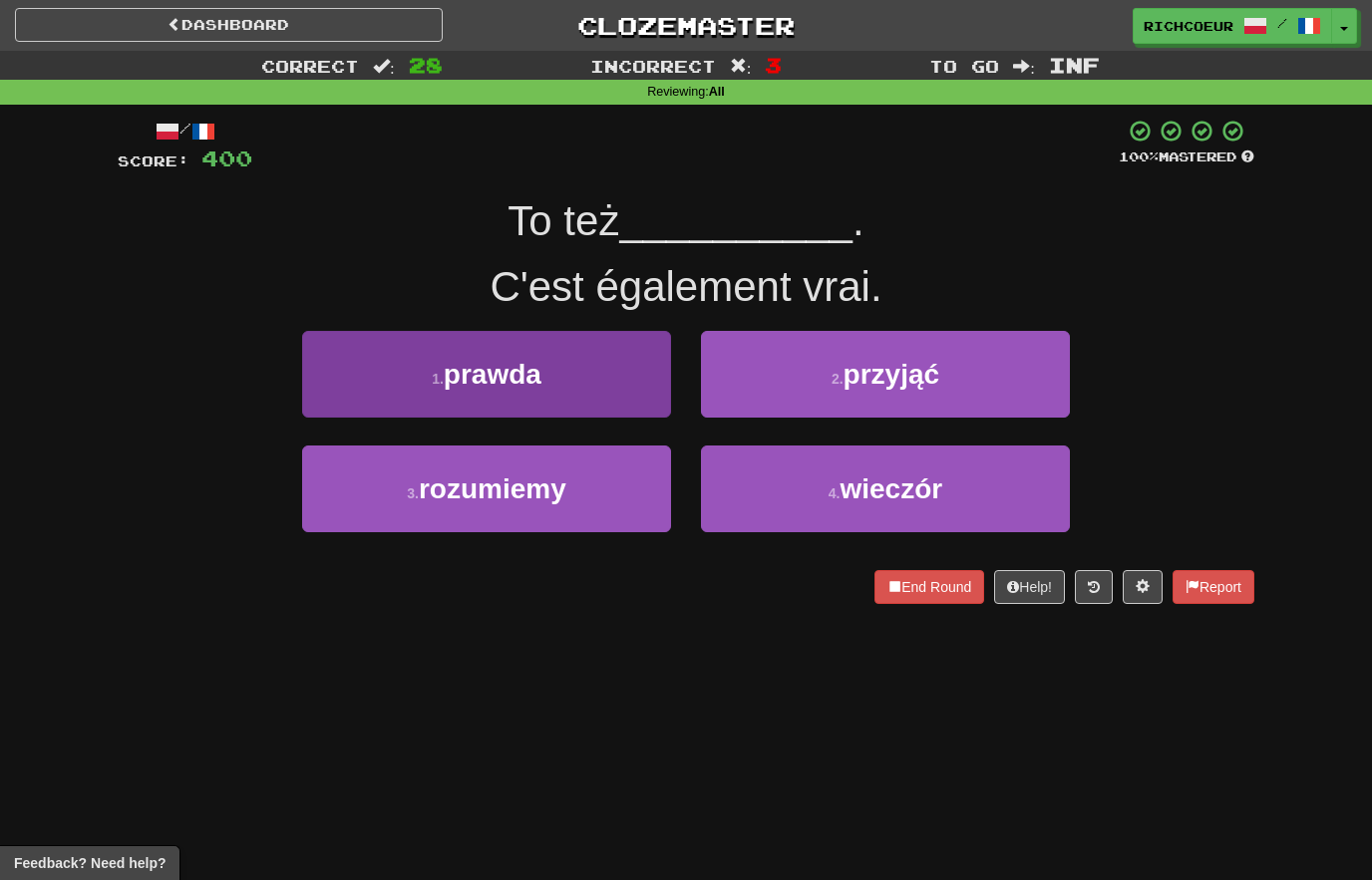 click on "1 .  prawda" at bounding box center (487, 374) 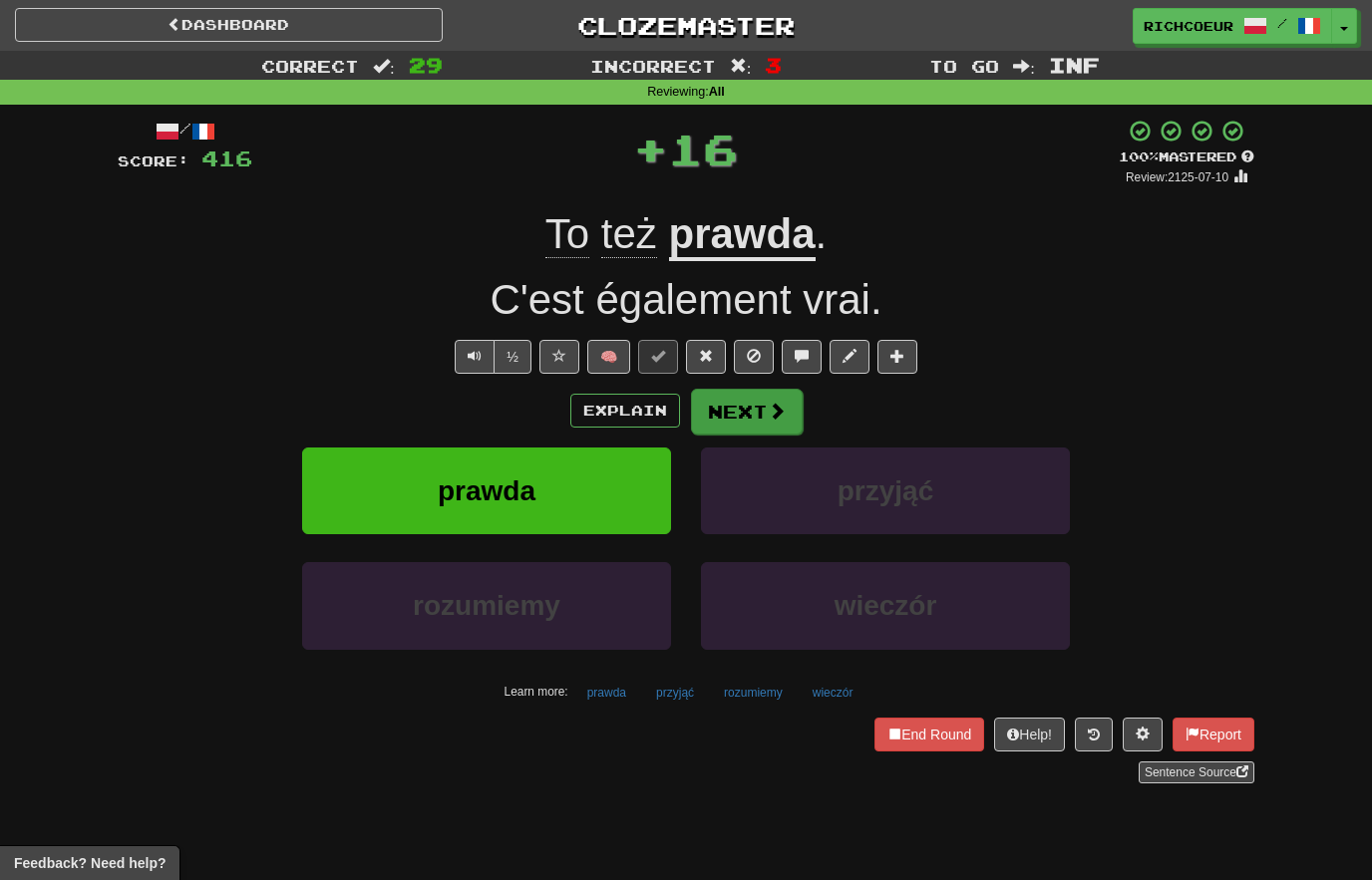 click at bounding box center (777, 411) 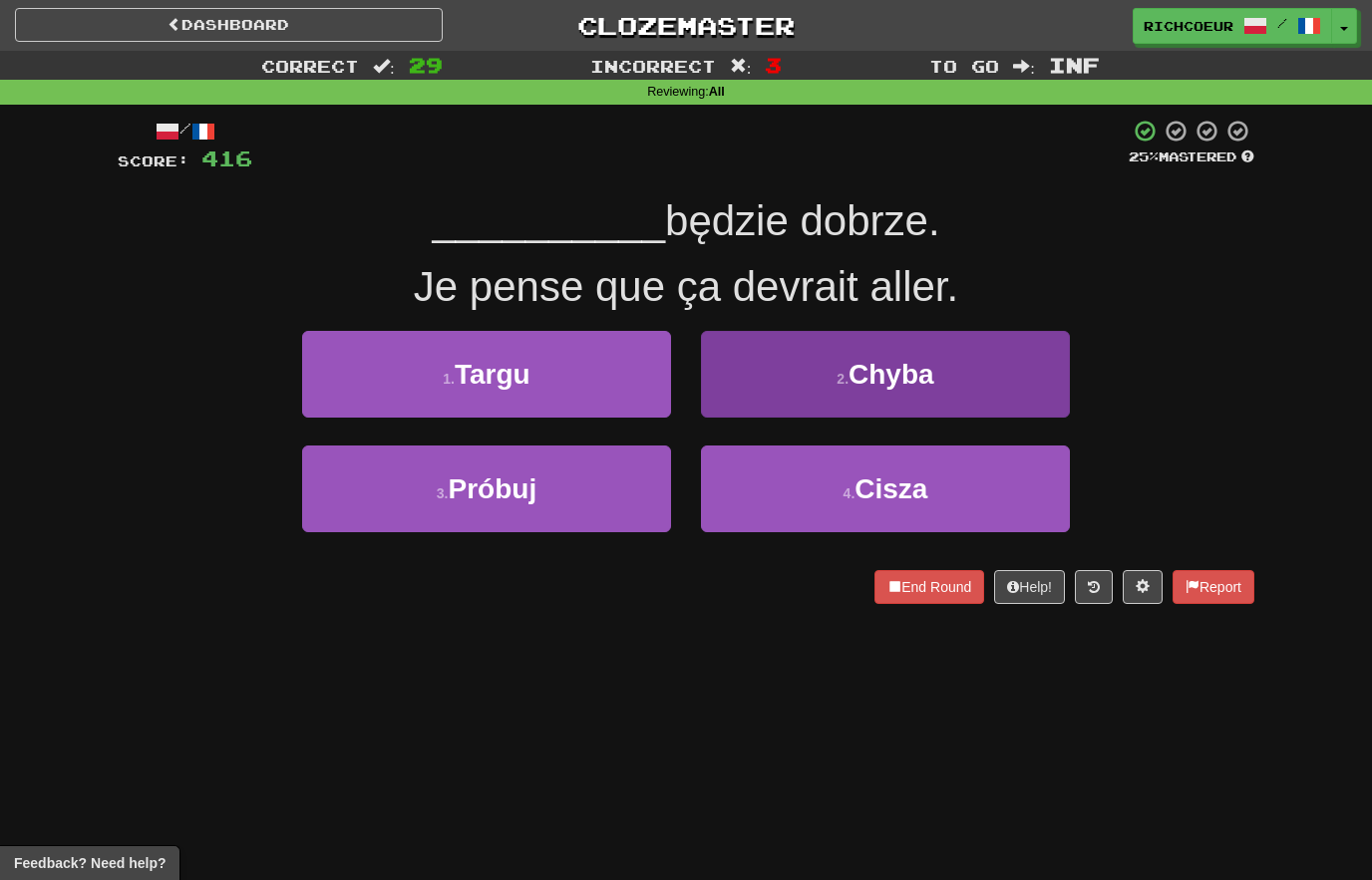 click on "2 .  Chyba" at bounding box center [885, 374] 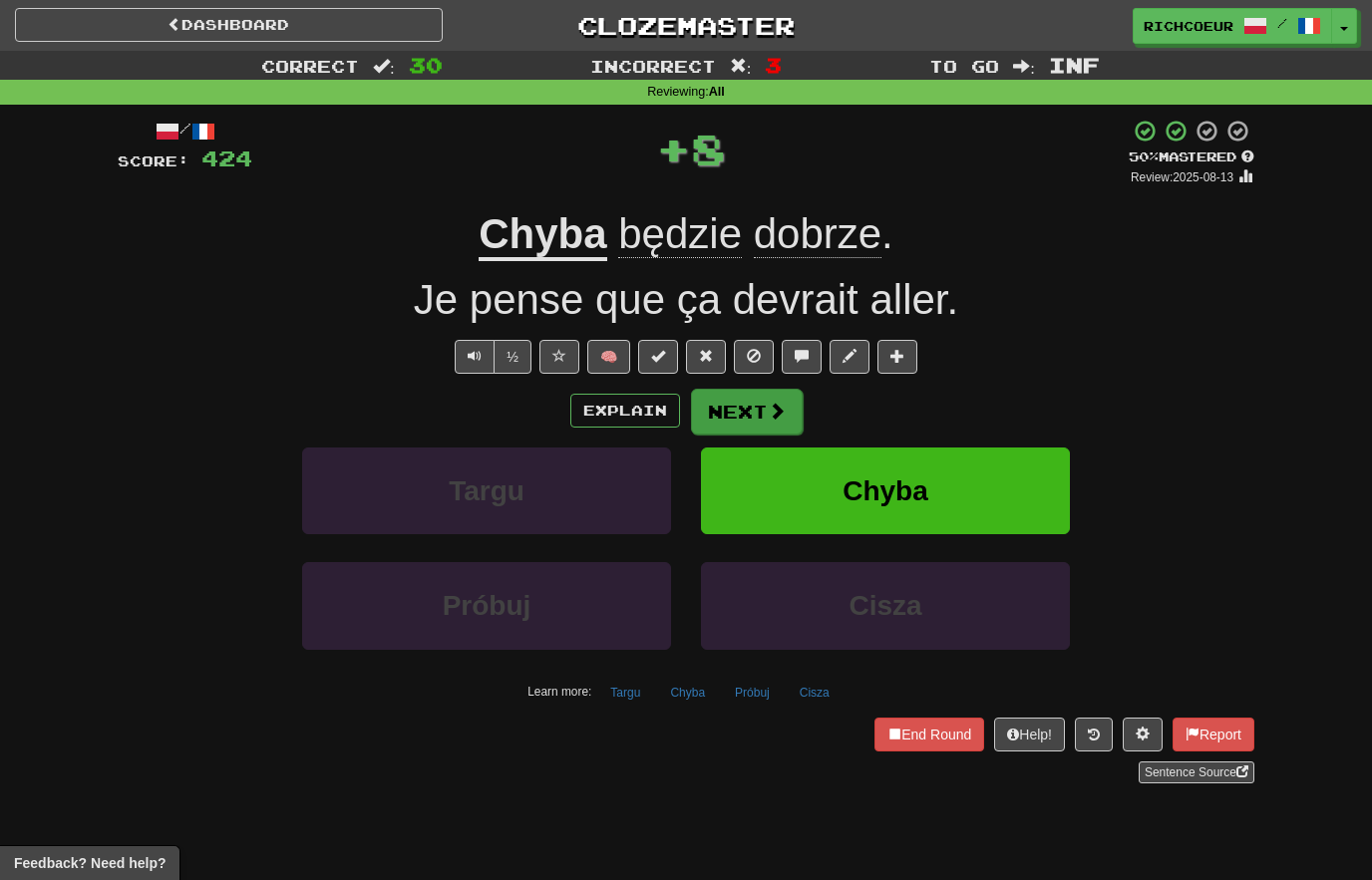 click at bounding box center (777, 411) 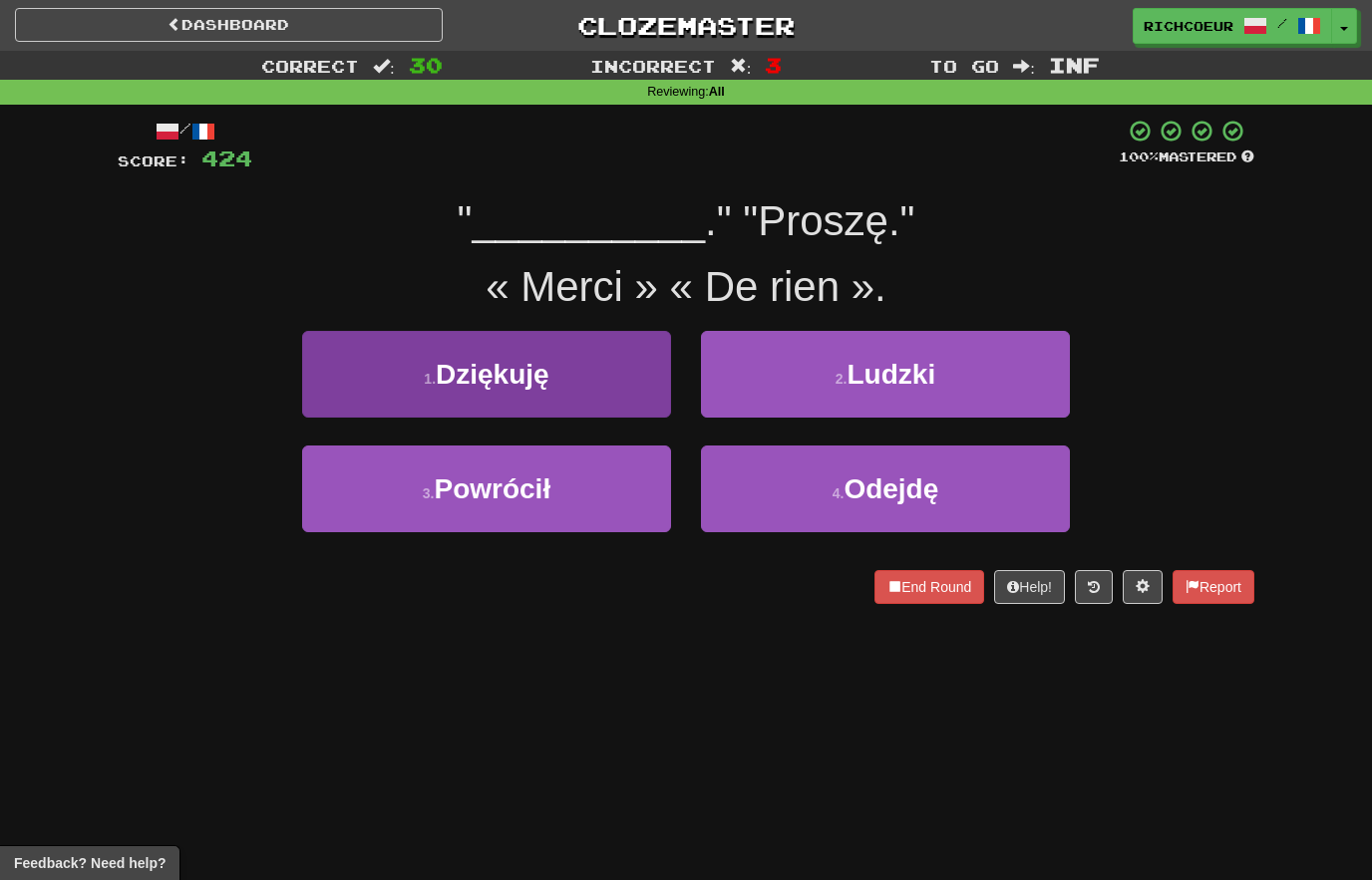 click on "1 .  Dziękuję" at bounding box center [487, 374] 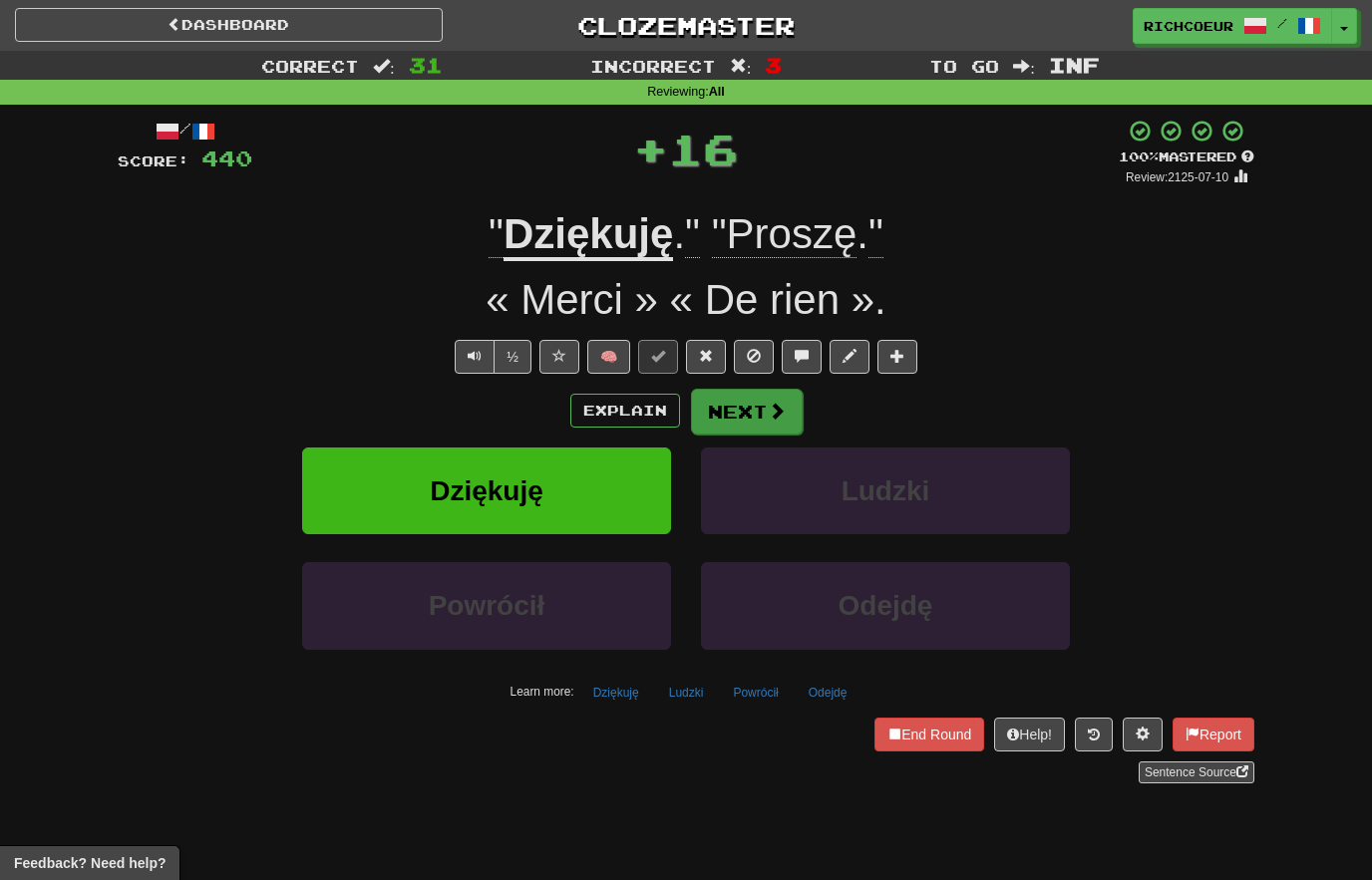 click at bounding box center [777, 411] 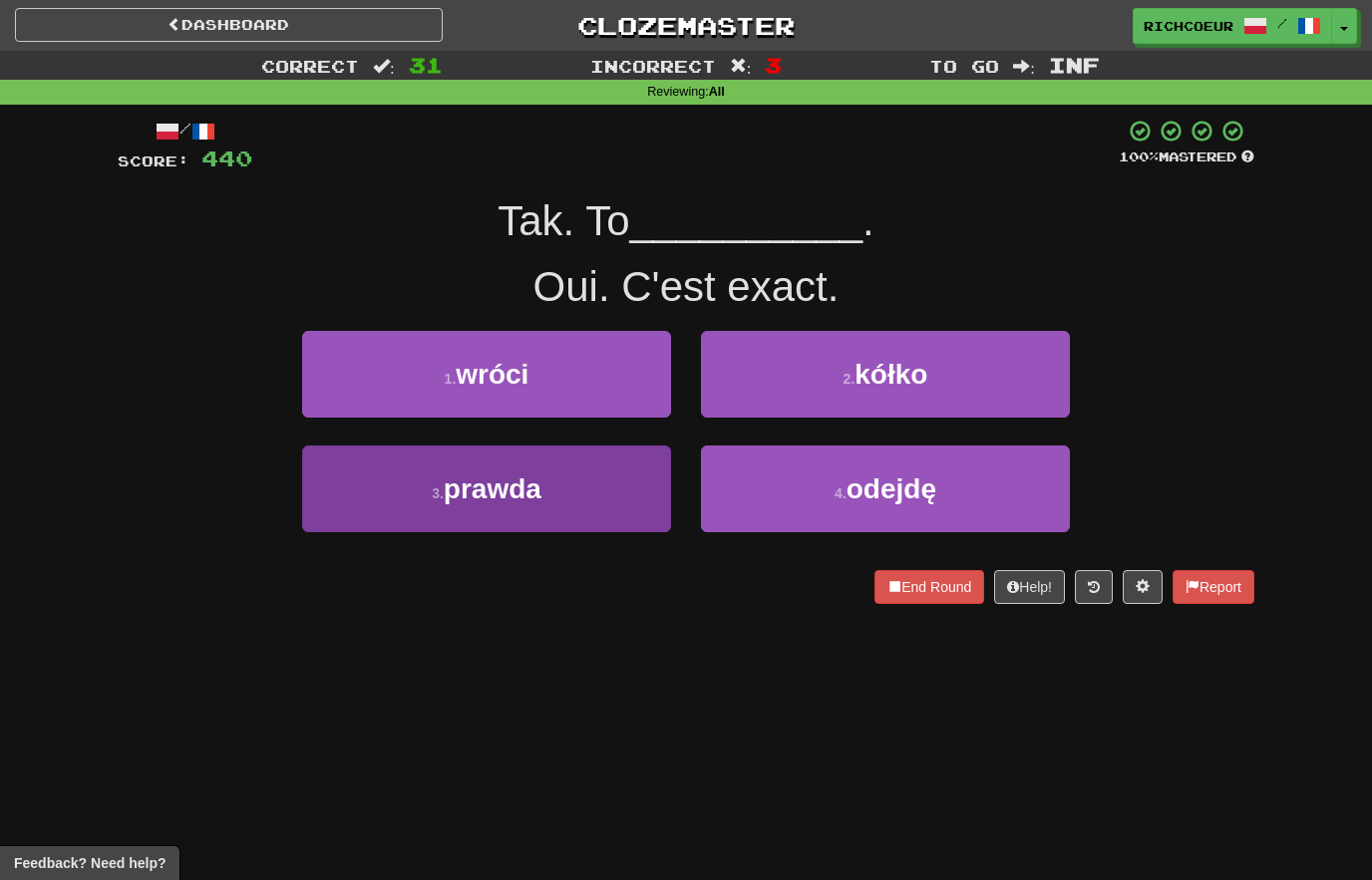 click on "3 .  prawda" at bounding box center [487, 488] 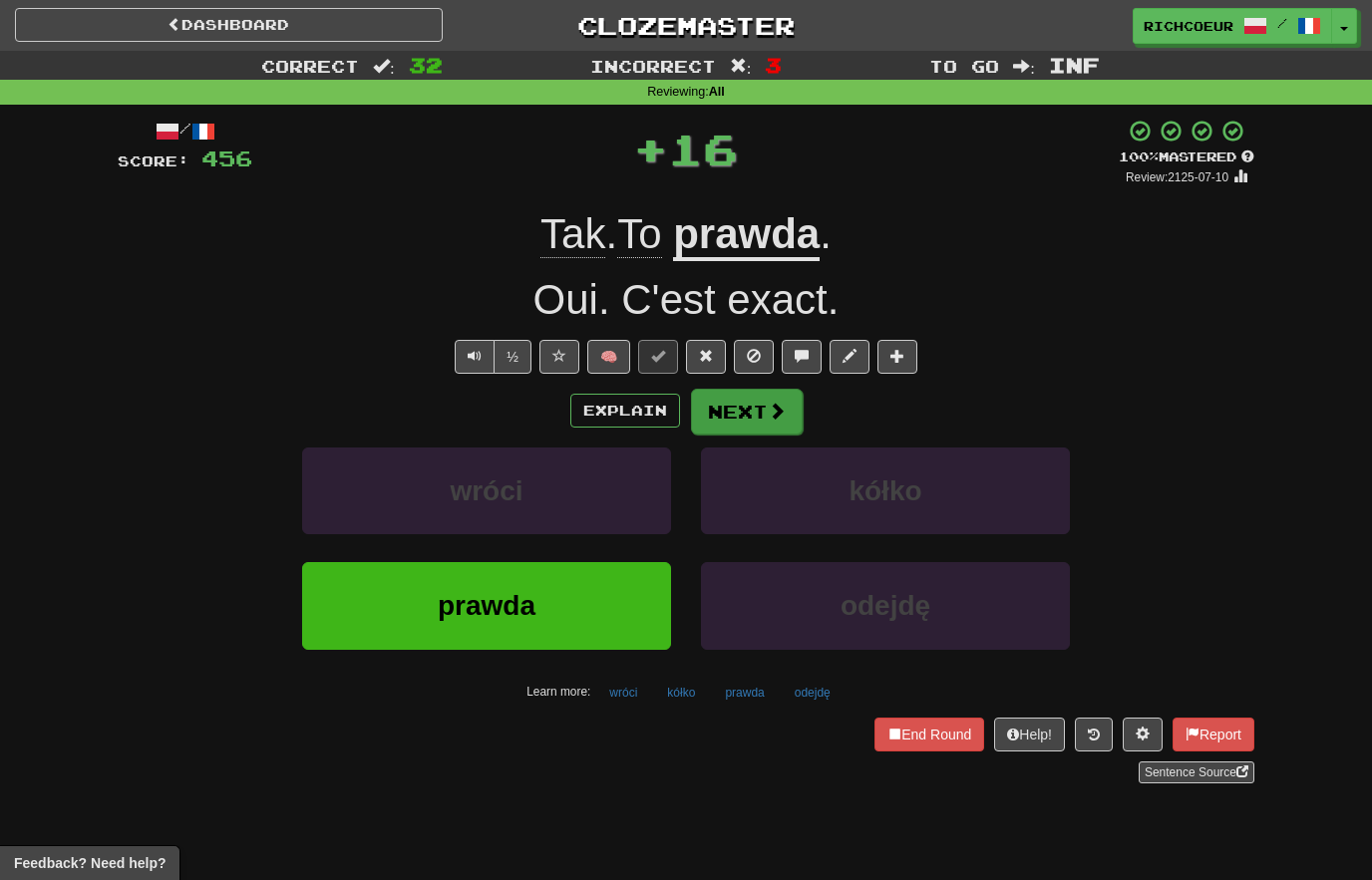click at bounding box center [777, 411] 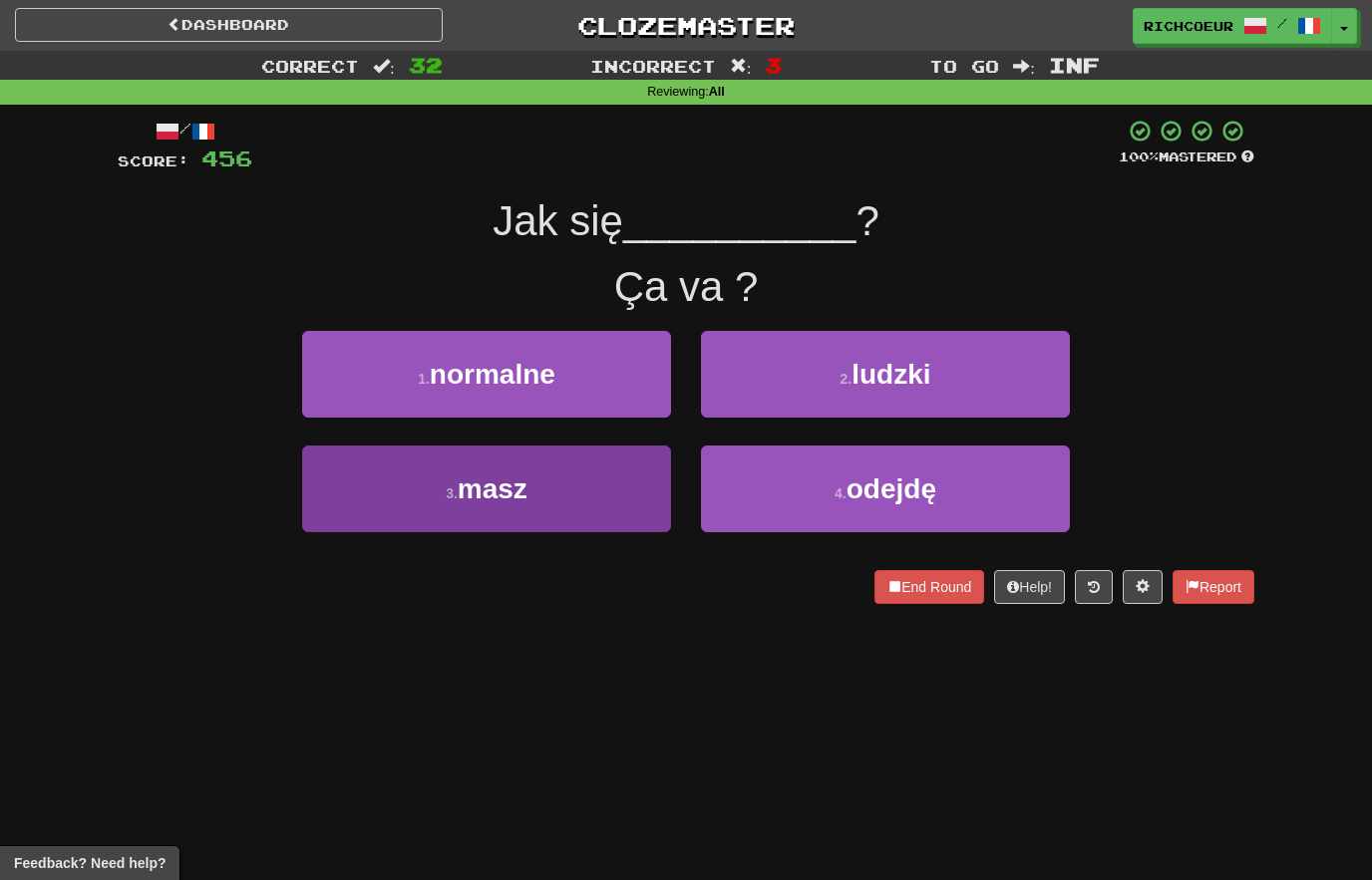 click on "3 .  masz" at bounding box center (487, 488) 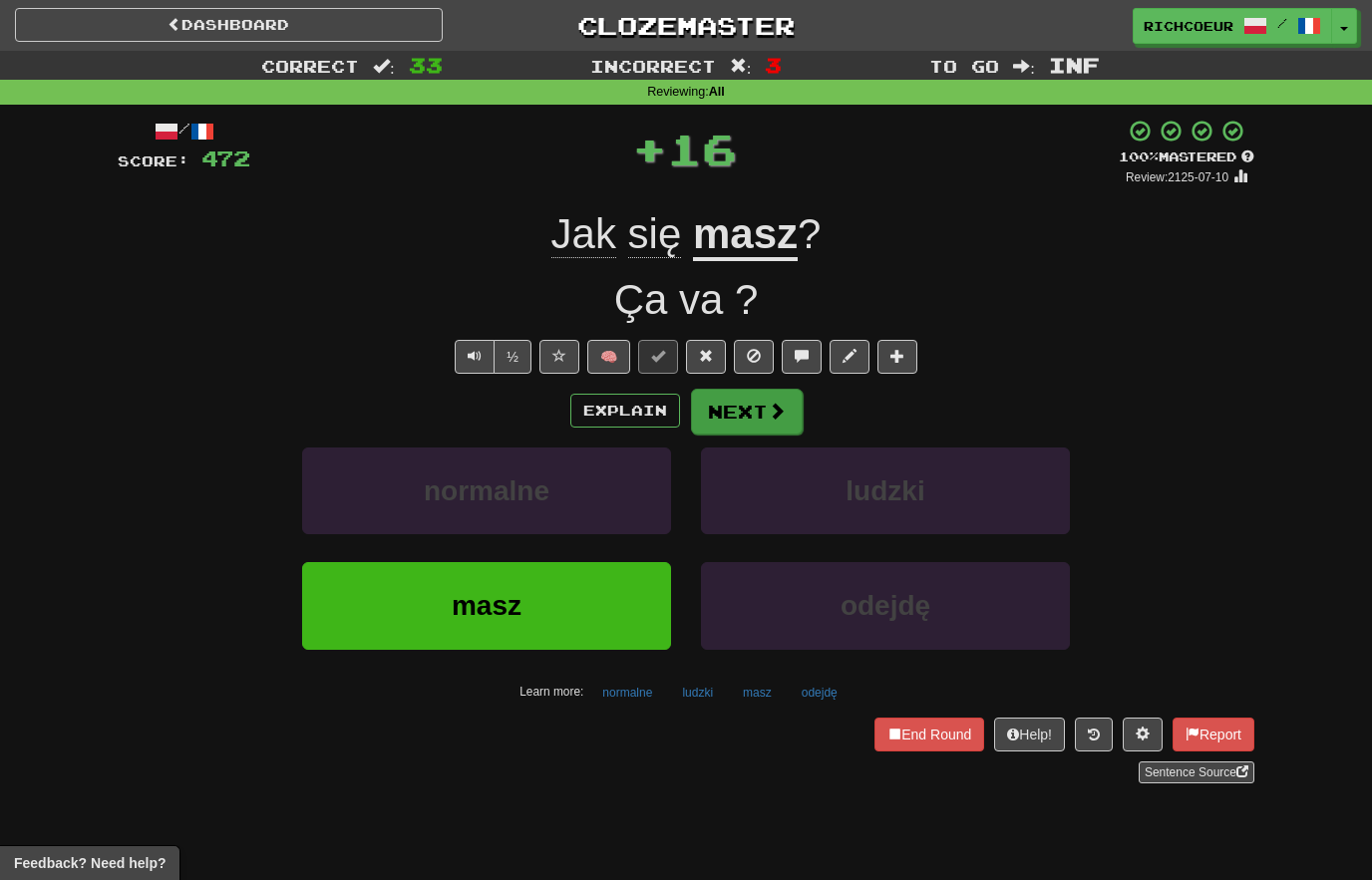 click at bounding box center [777, 411] 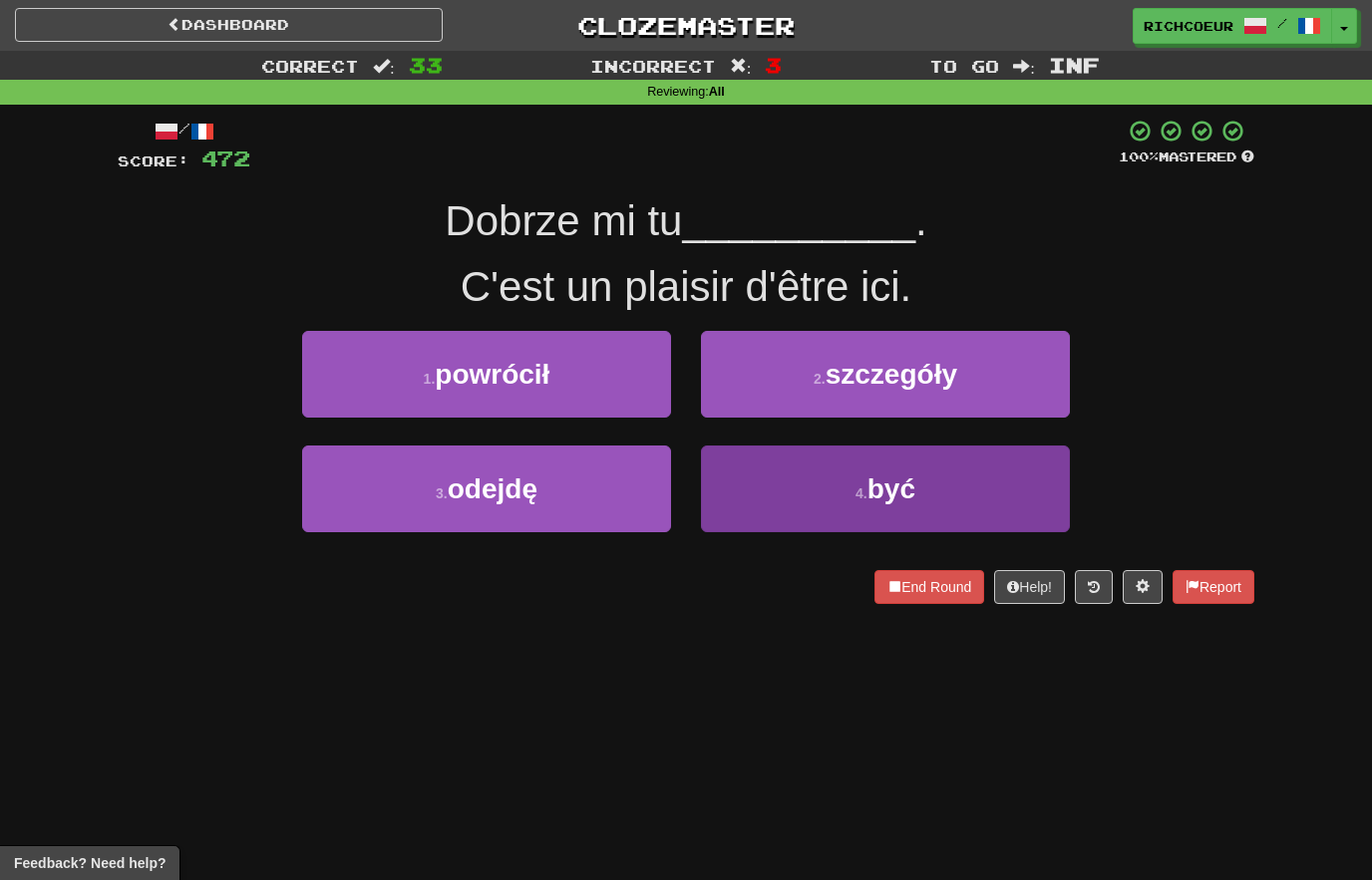 click on "4 .  być" at bounding box center [885, 488] 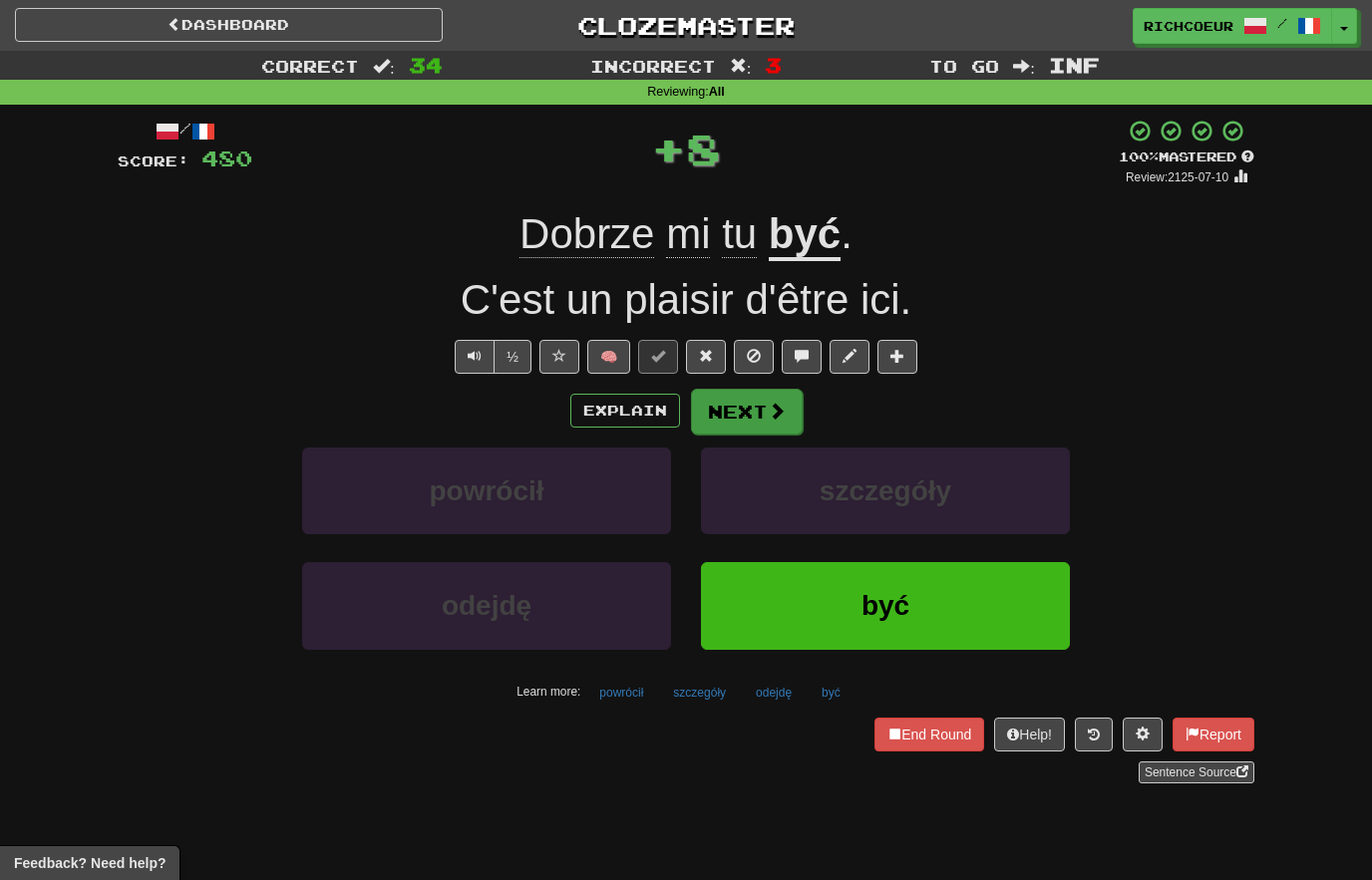 click at bounding box center (777, 411) 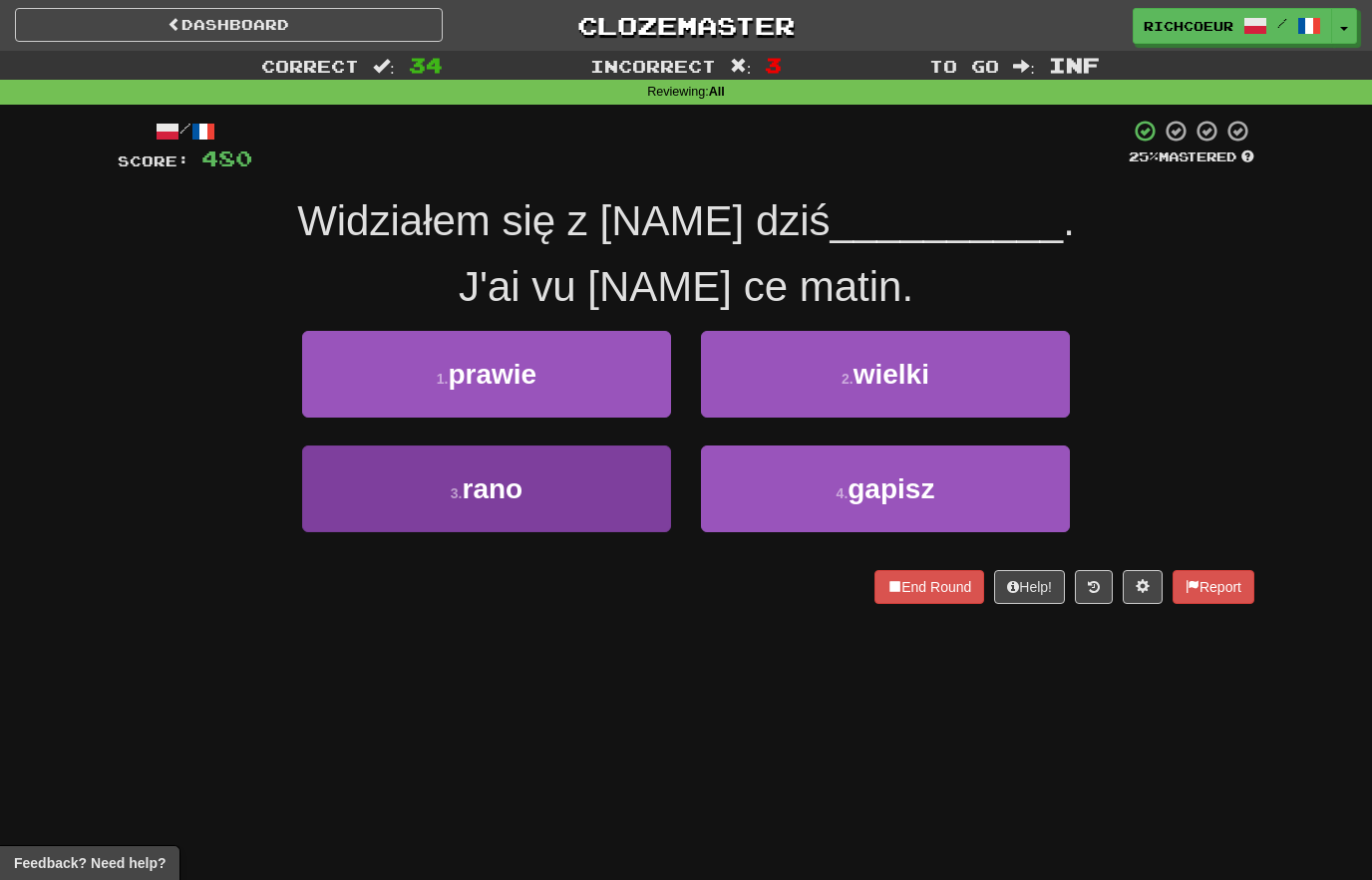 click on "3 .  rano" at bounding box center [487, 488] 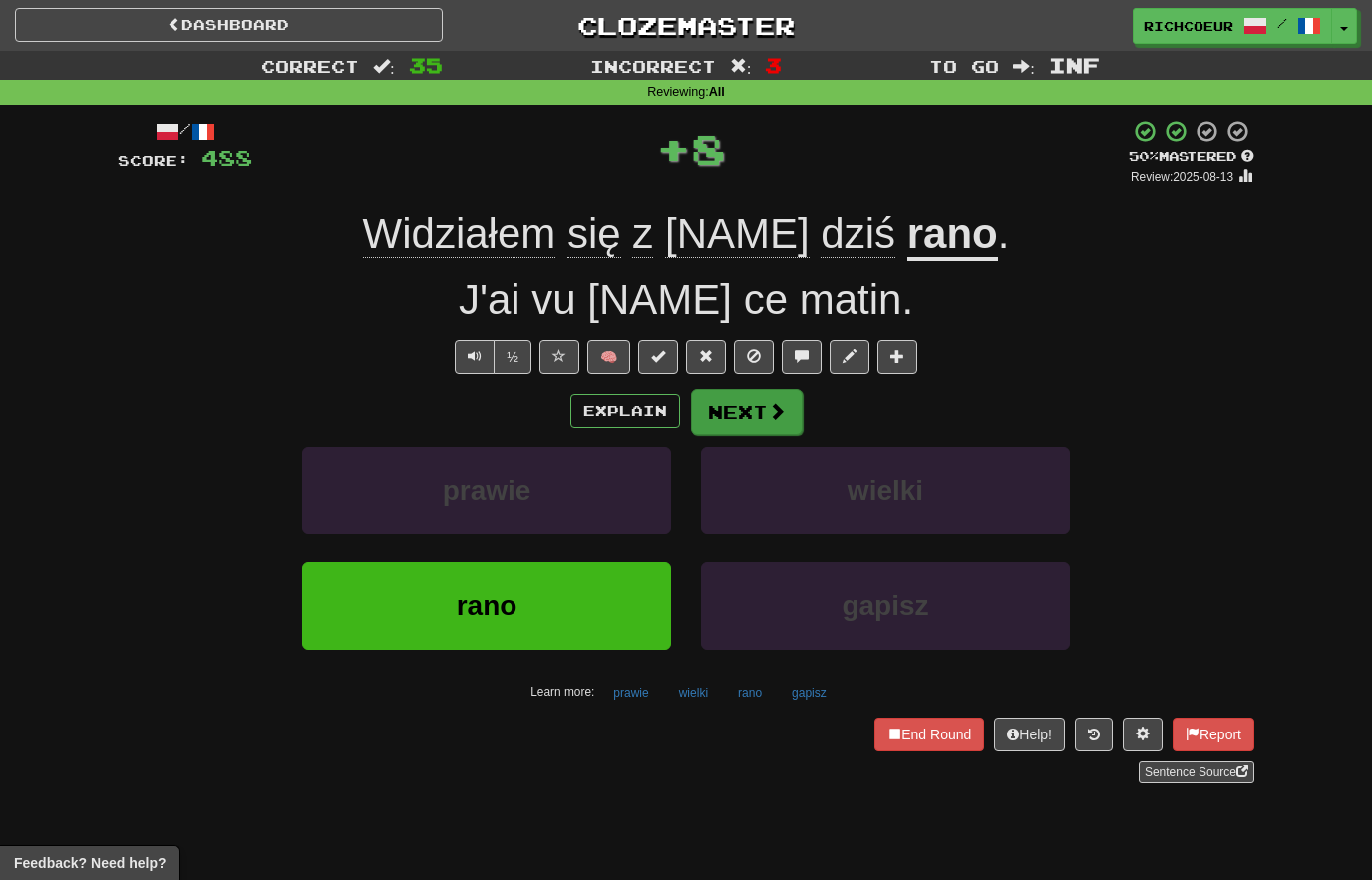 click on "Next" at bounding box center (747, 412) 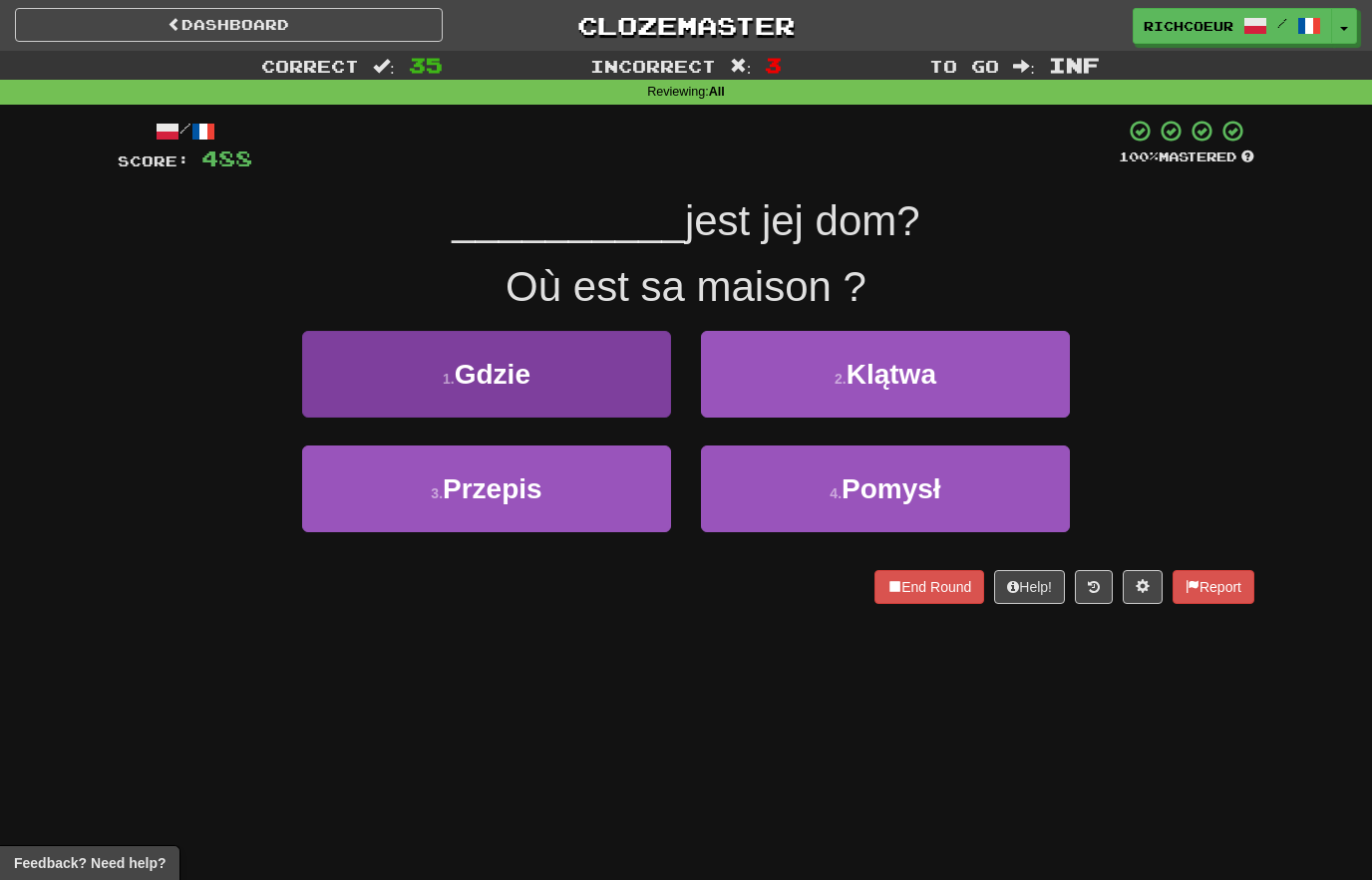 click on "1 .  Gdzie" at bounding box center (487, 374) 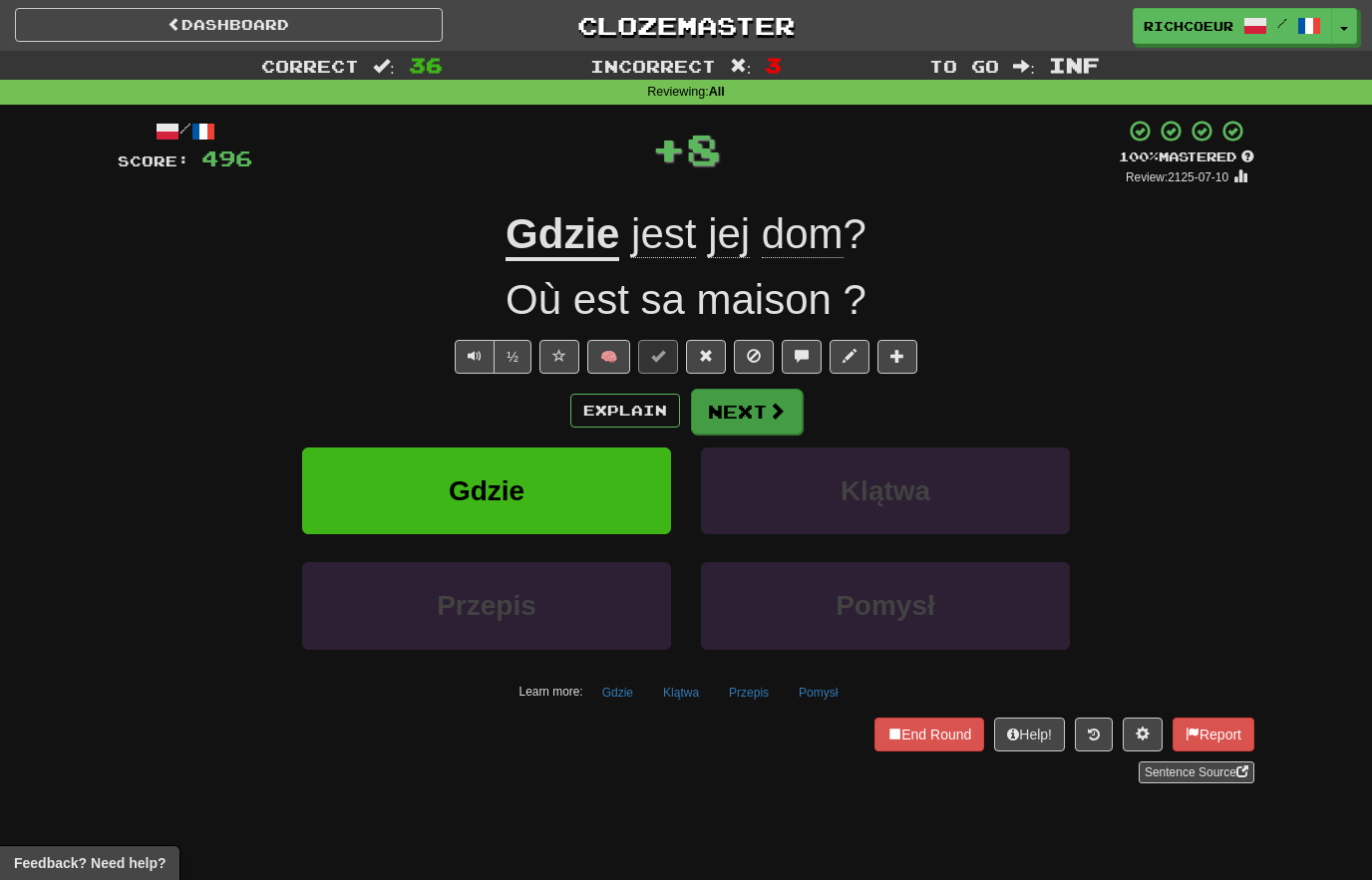 click at bounding box center (777, 411) 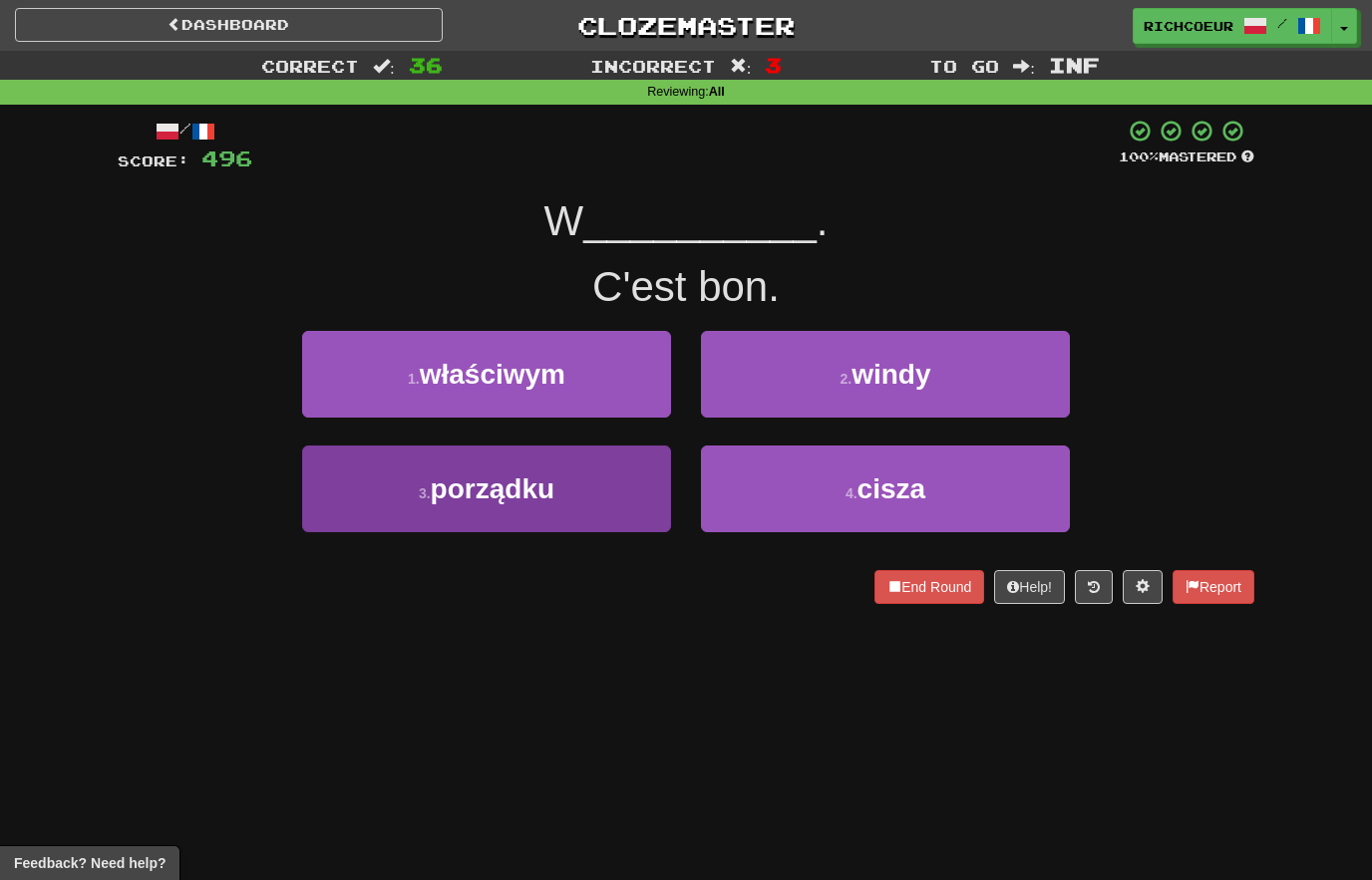 click on "3 .  porządku" at bounding box center [487, 488] 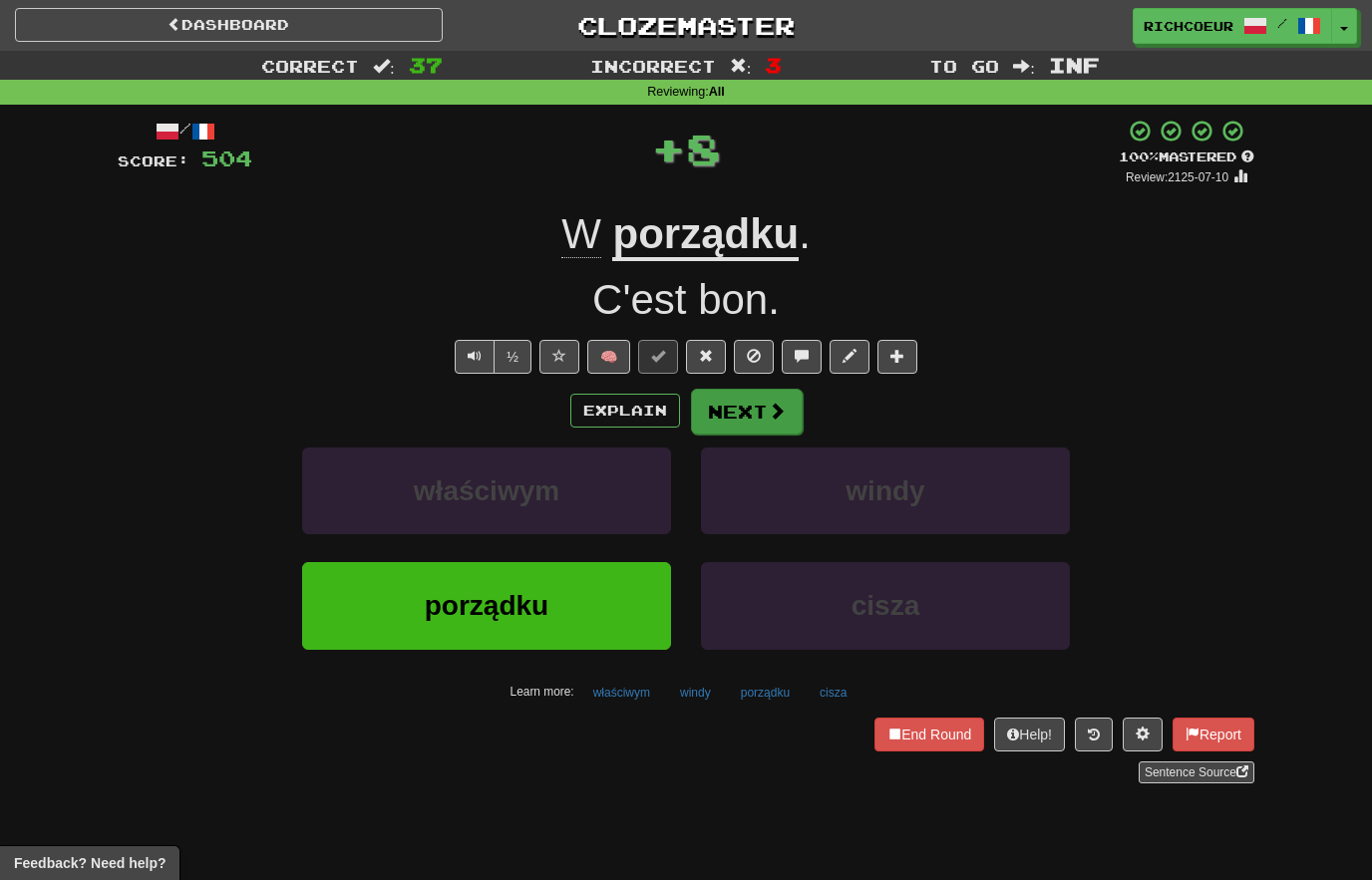 click at bounding box center (777, 411) 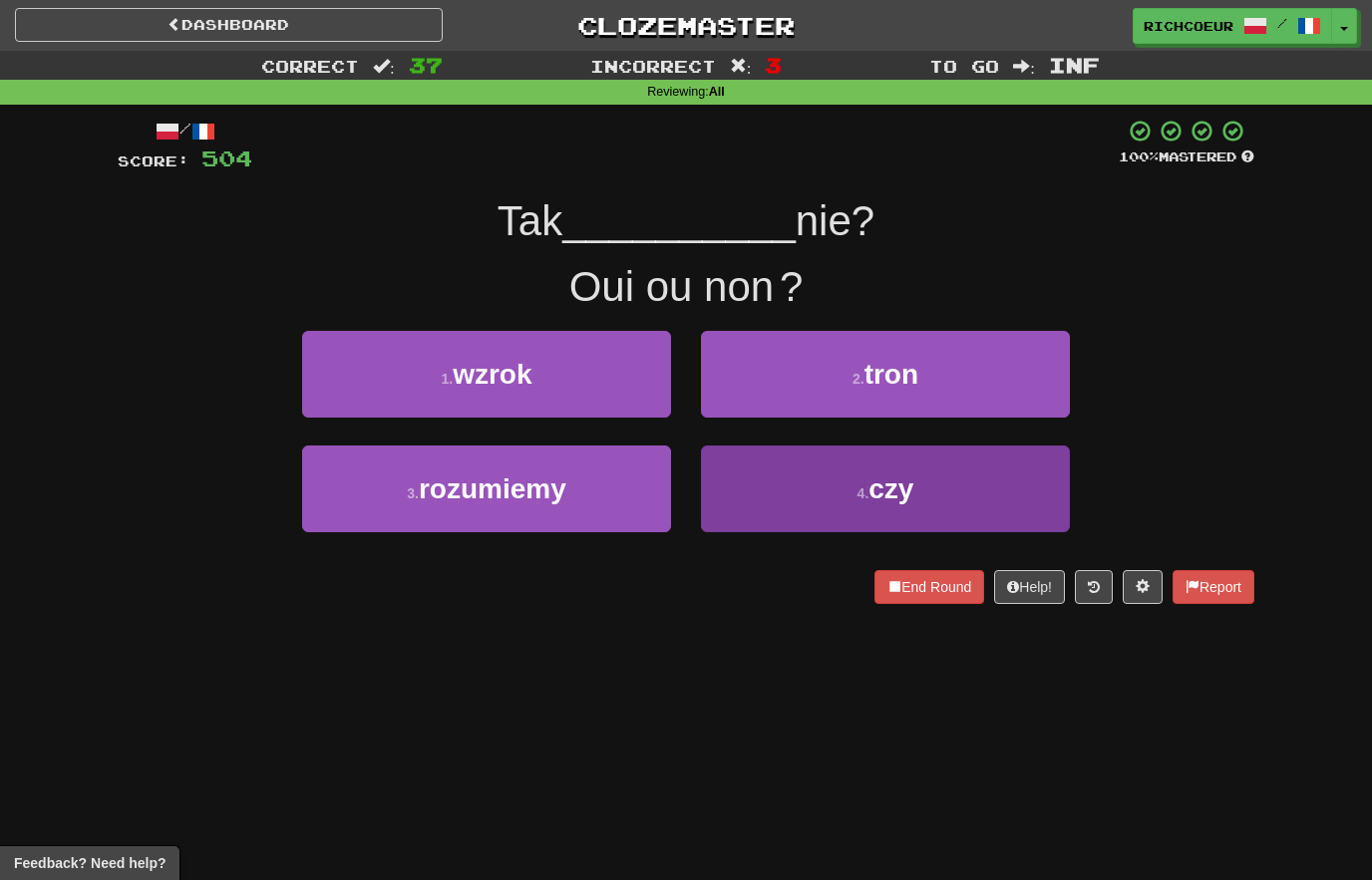 click on "4 .  czy" at bounding box center [885, 488] 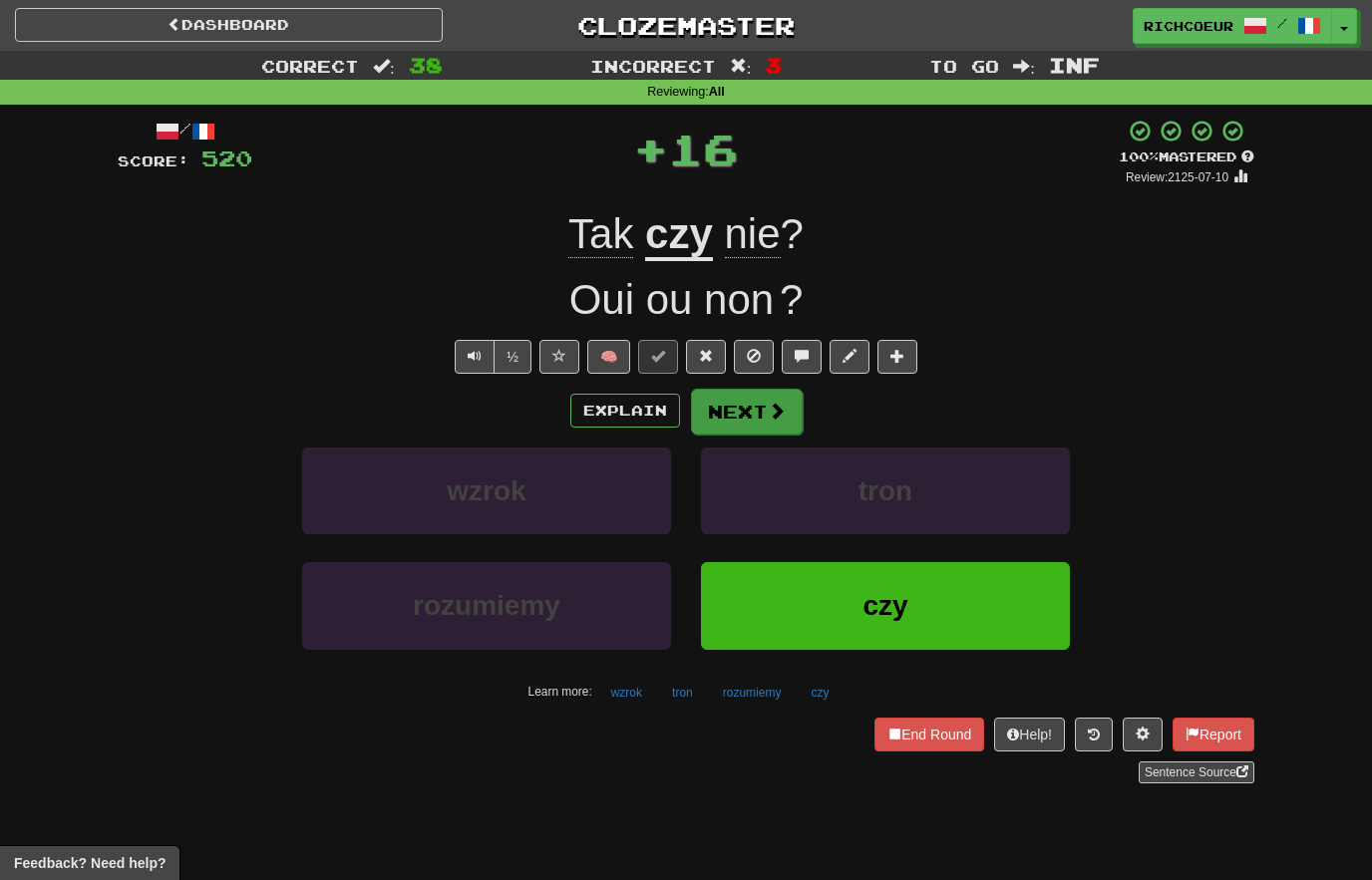 click on "Next" at bounding box center [747, 412] 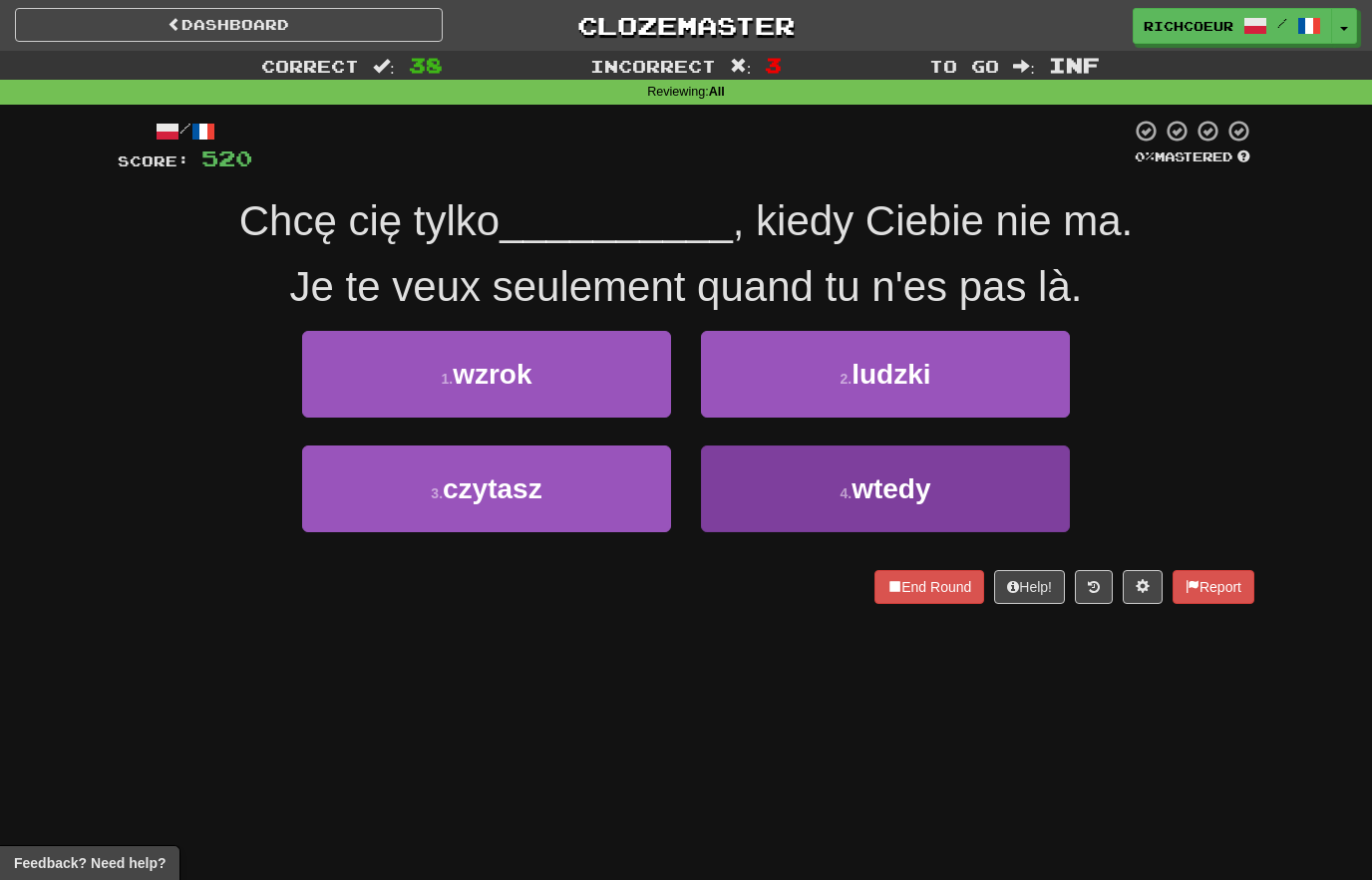 click on "wtedy" at bounding box center [890, 488] 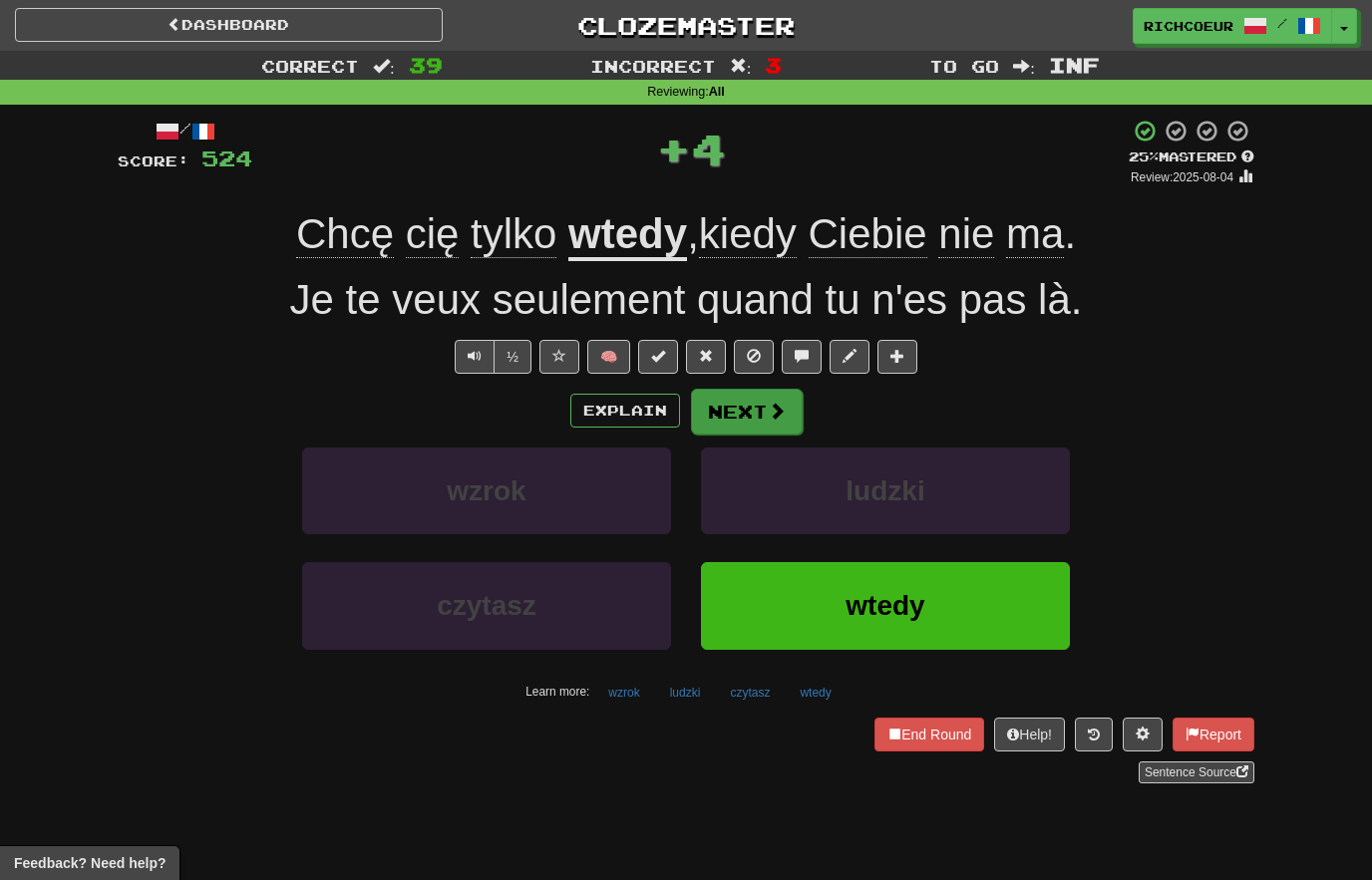 click at bounding box center (777, 411) 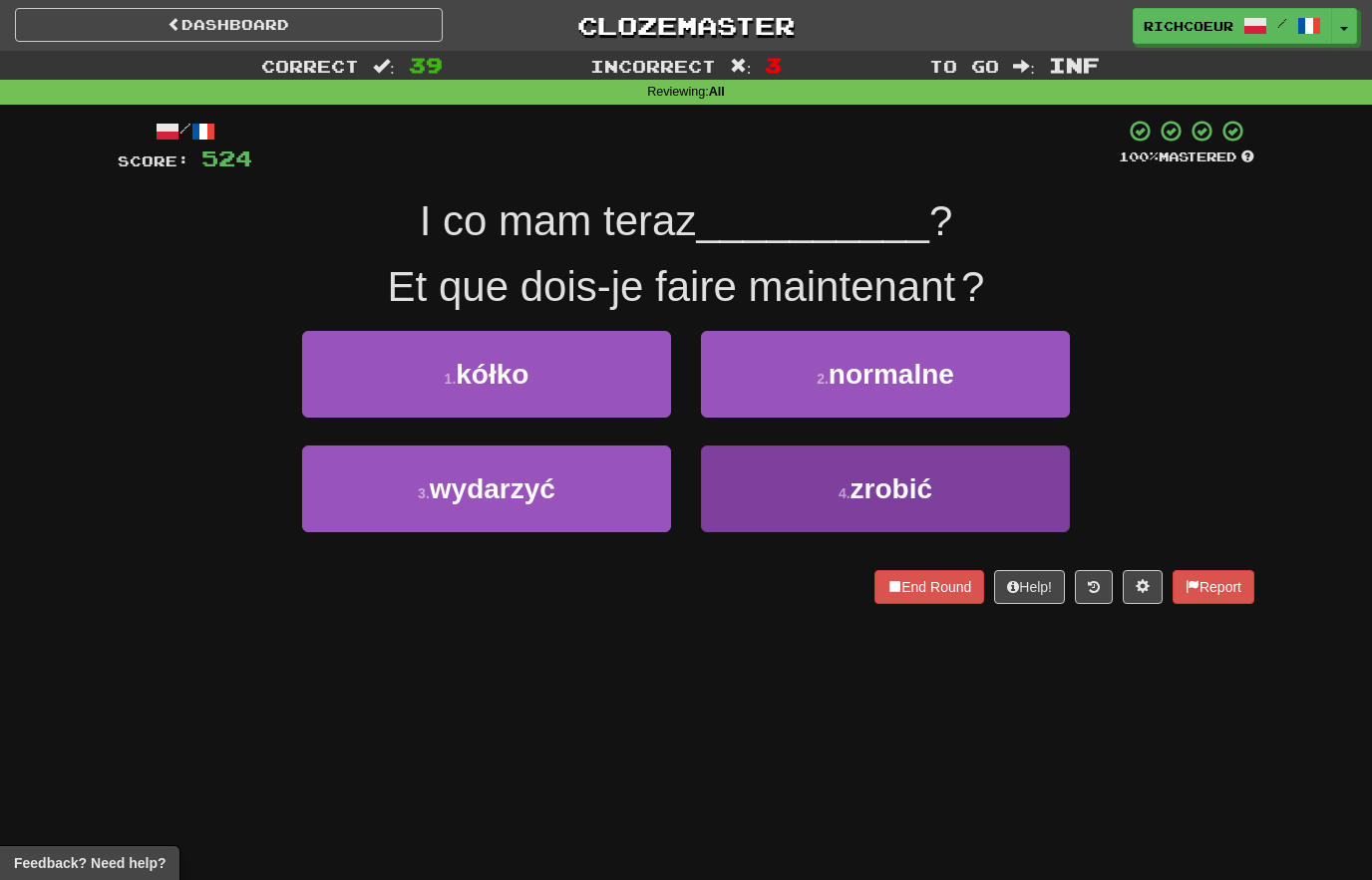 click on "4 .  zrobić" at bounding box center (885, 488) 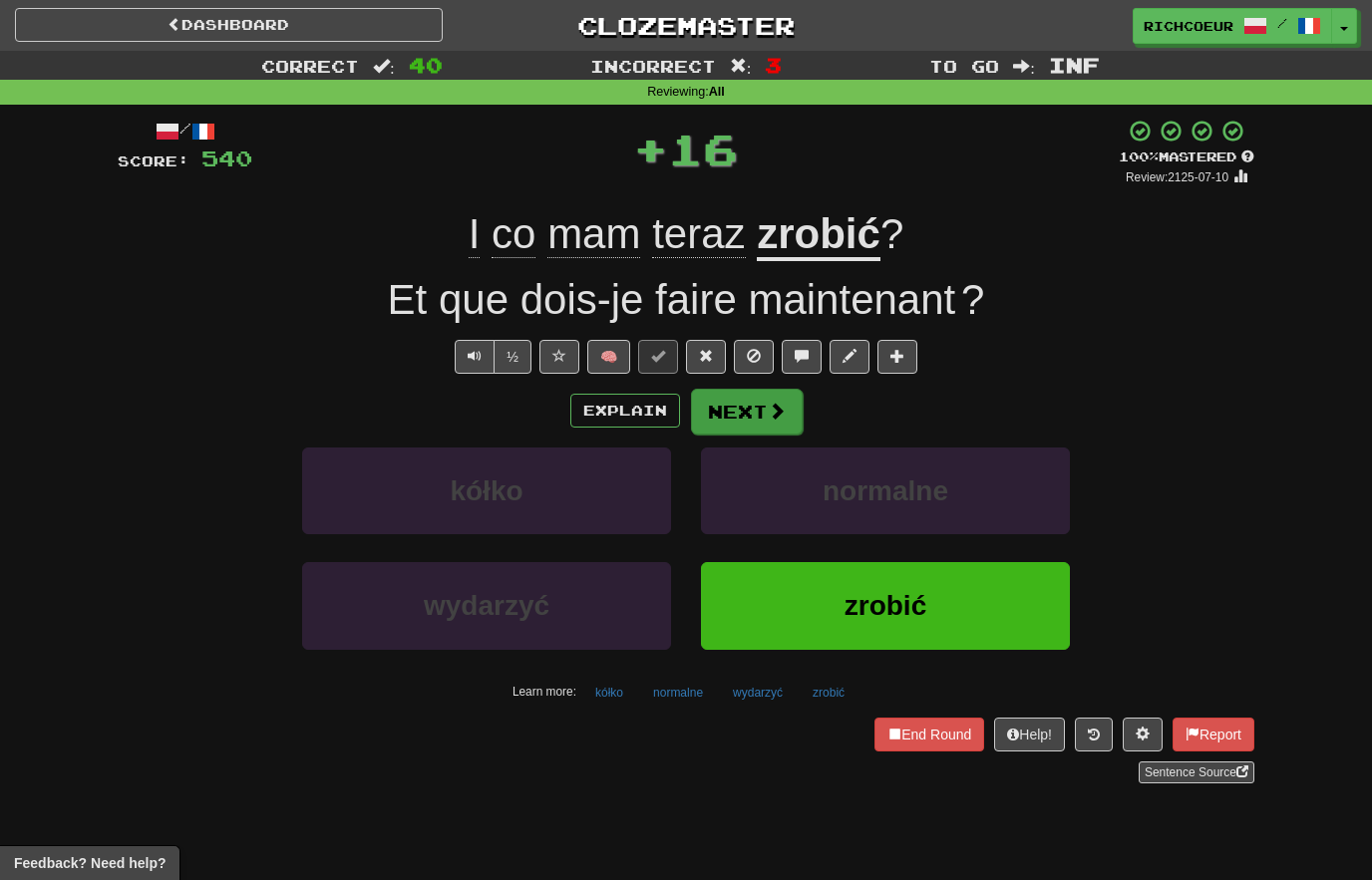 click at bounding box center [777, 411] 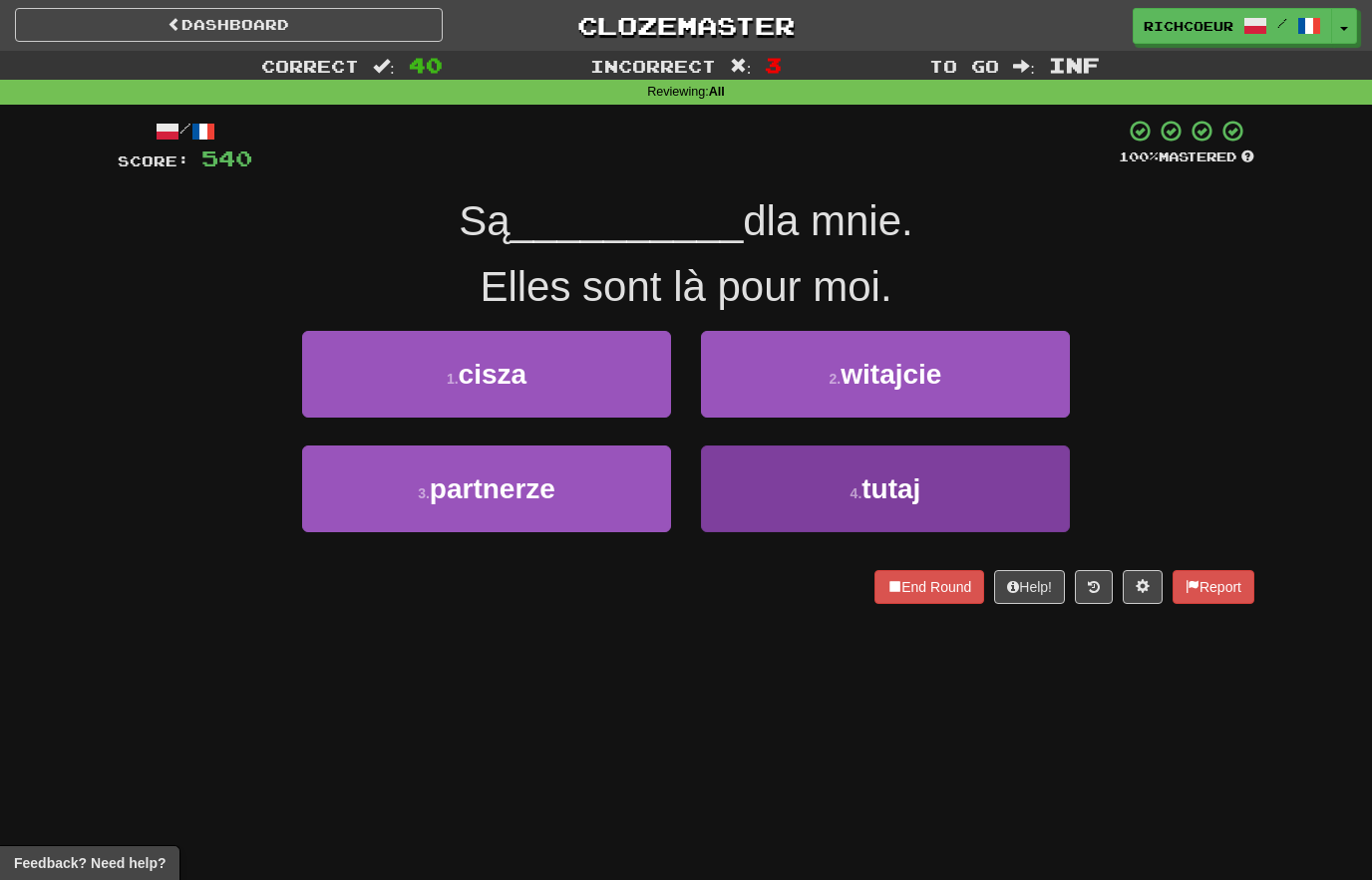 click on "4 .  tutaj" at bounding box center (885, 488) 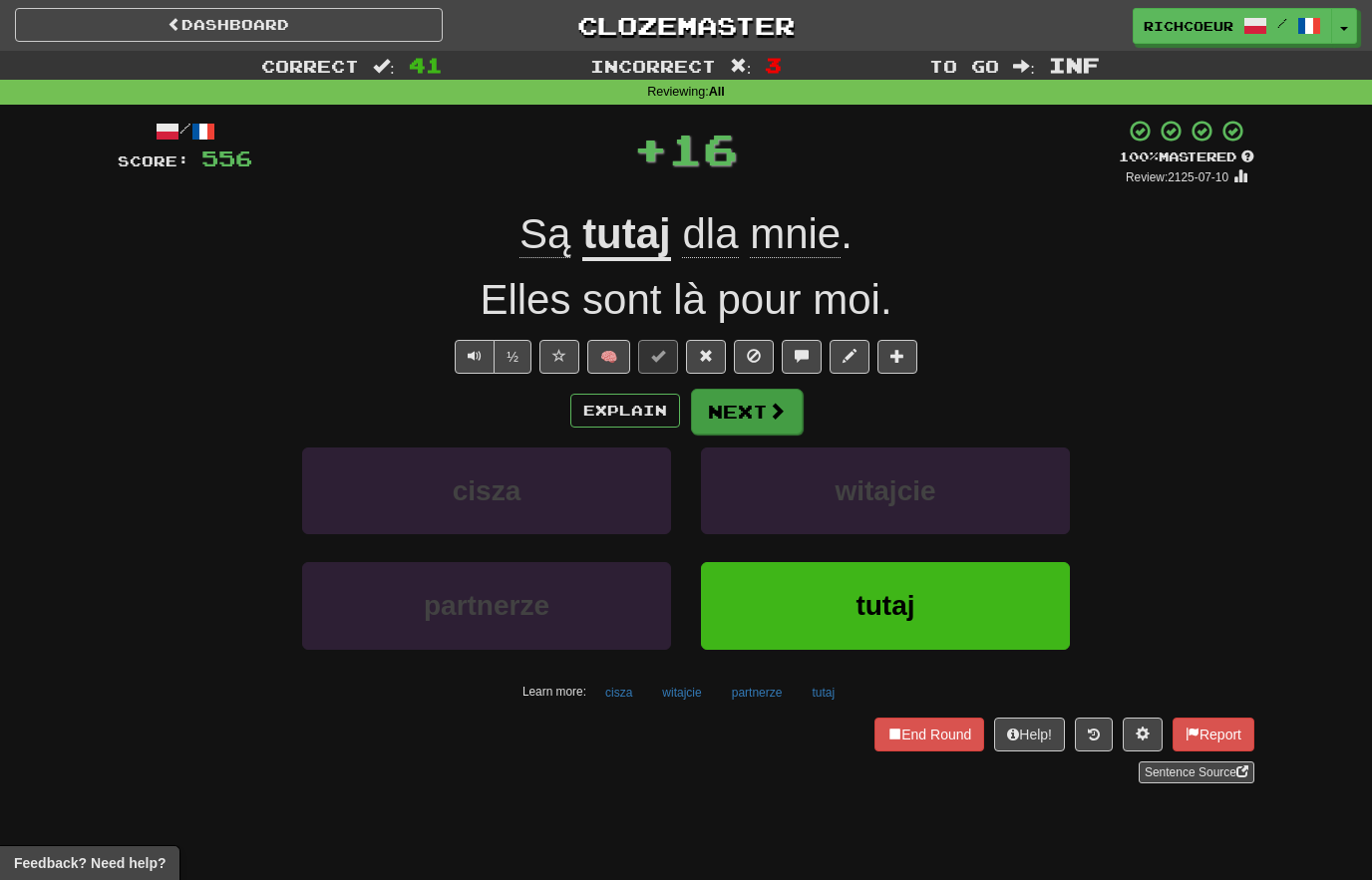 click at bounding box center (777, 411) 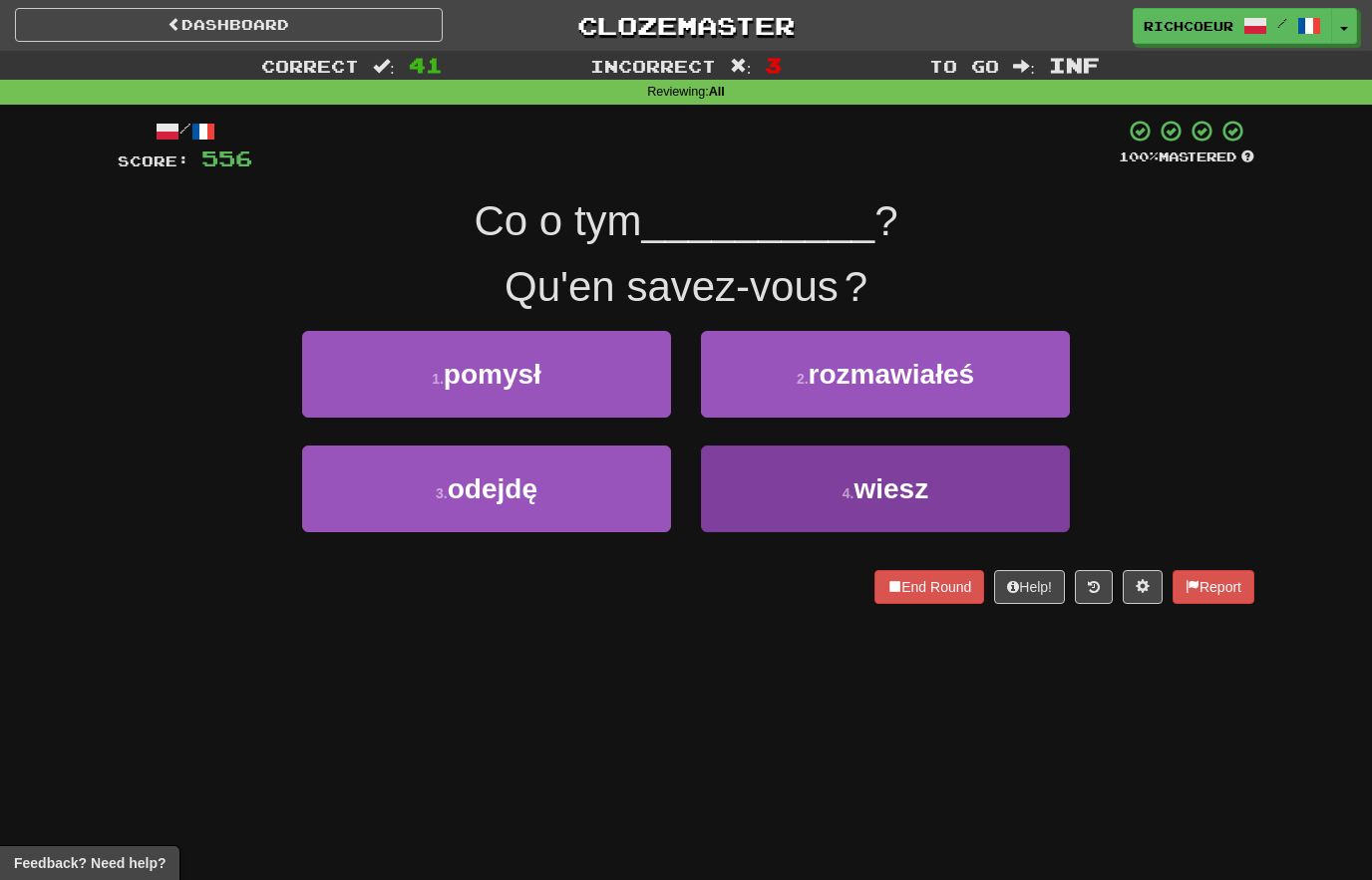 click on "4 .  wiesz" at bounding box center [885, 488] 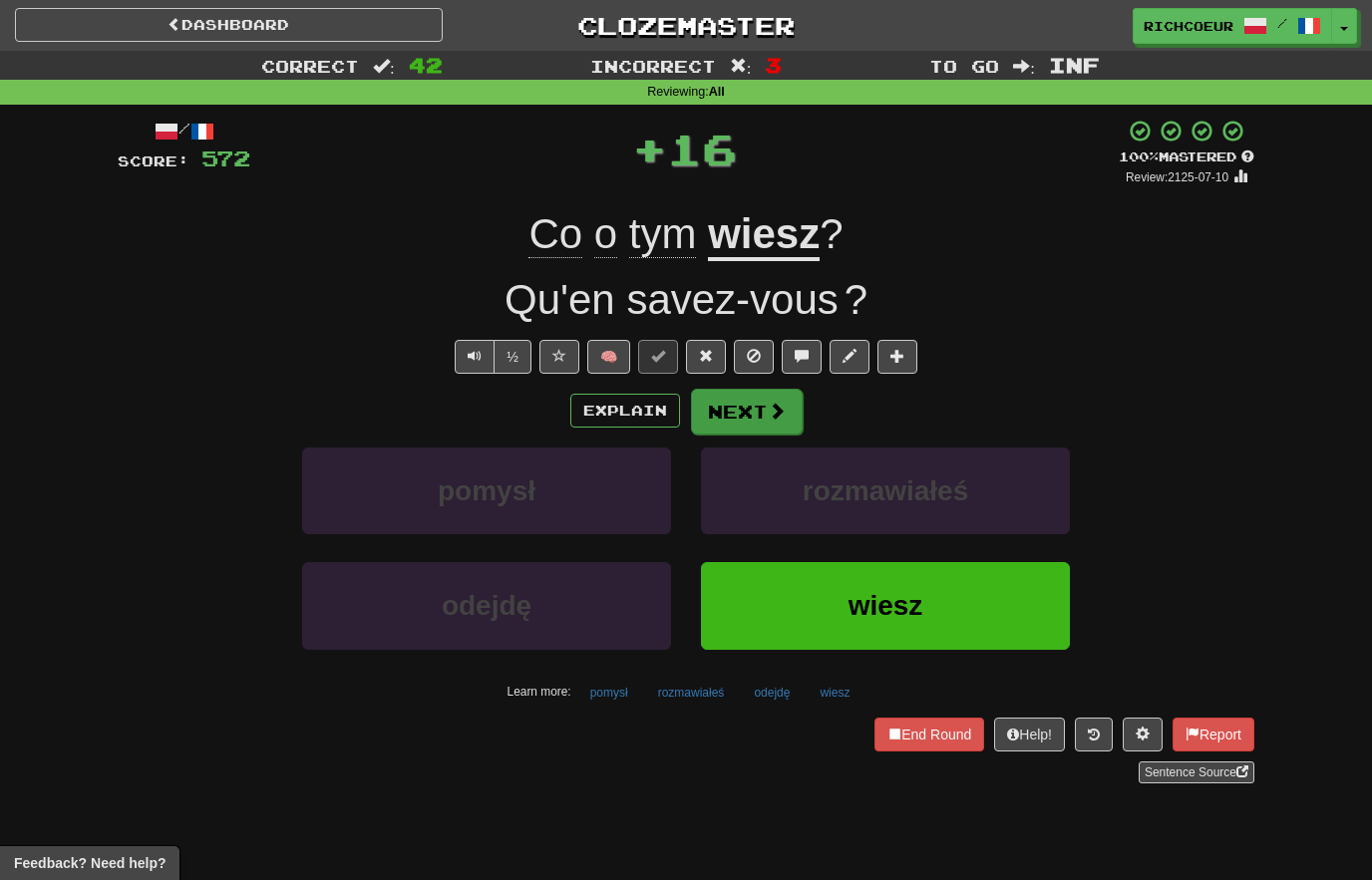 click at bounding box center [777, 411] 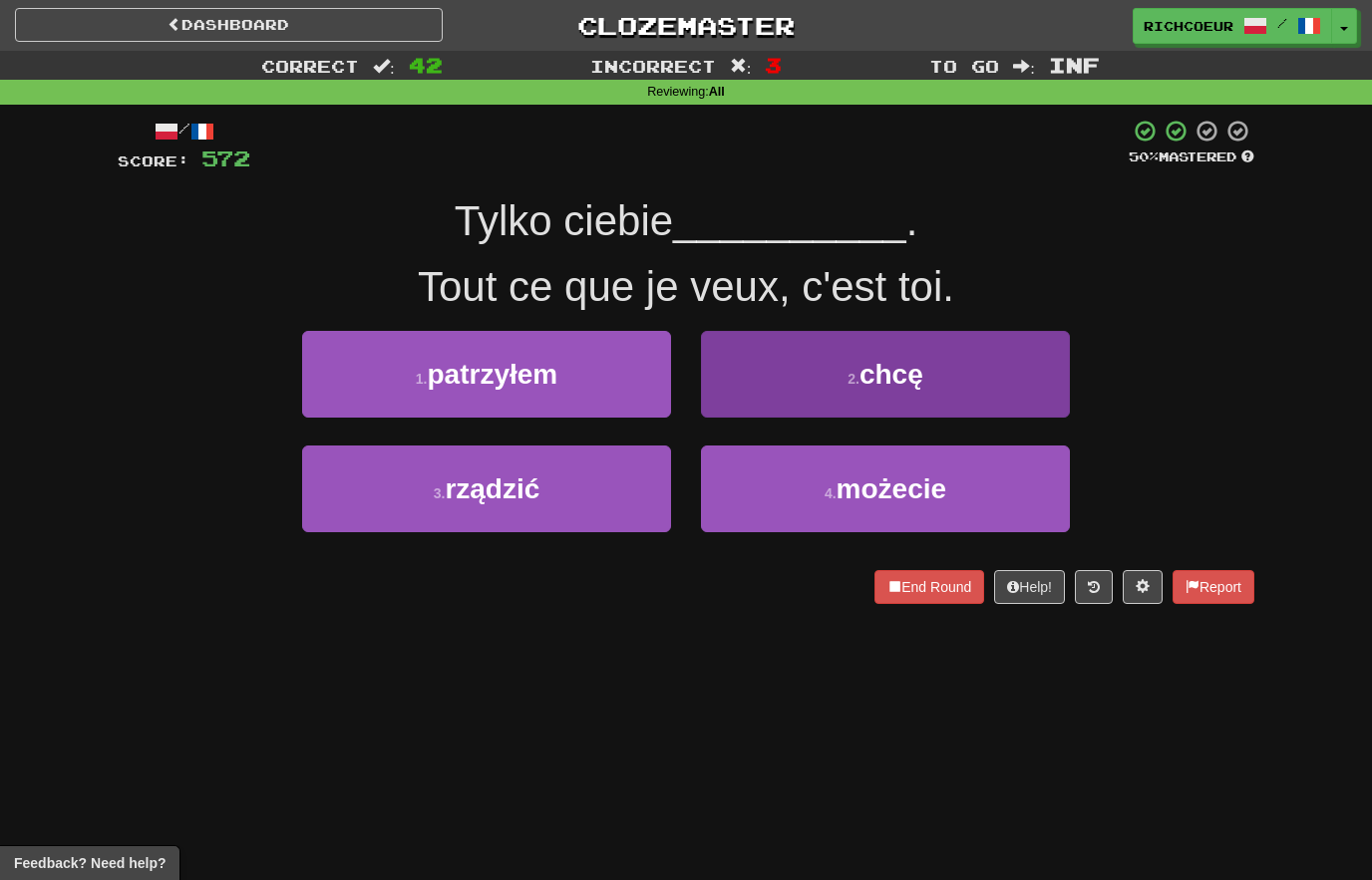 click on "chcę" at bounding box center [891, 374] 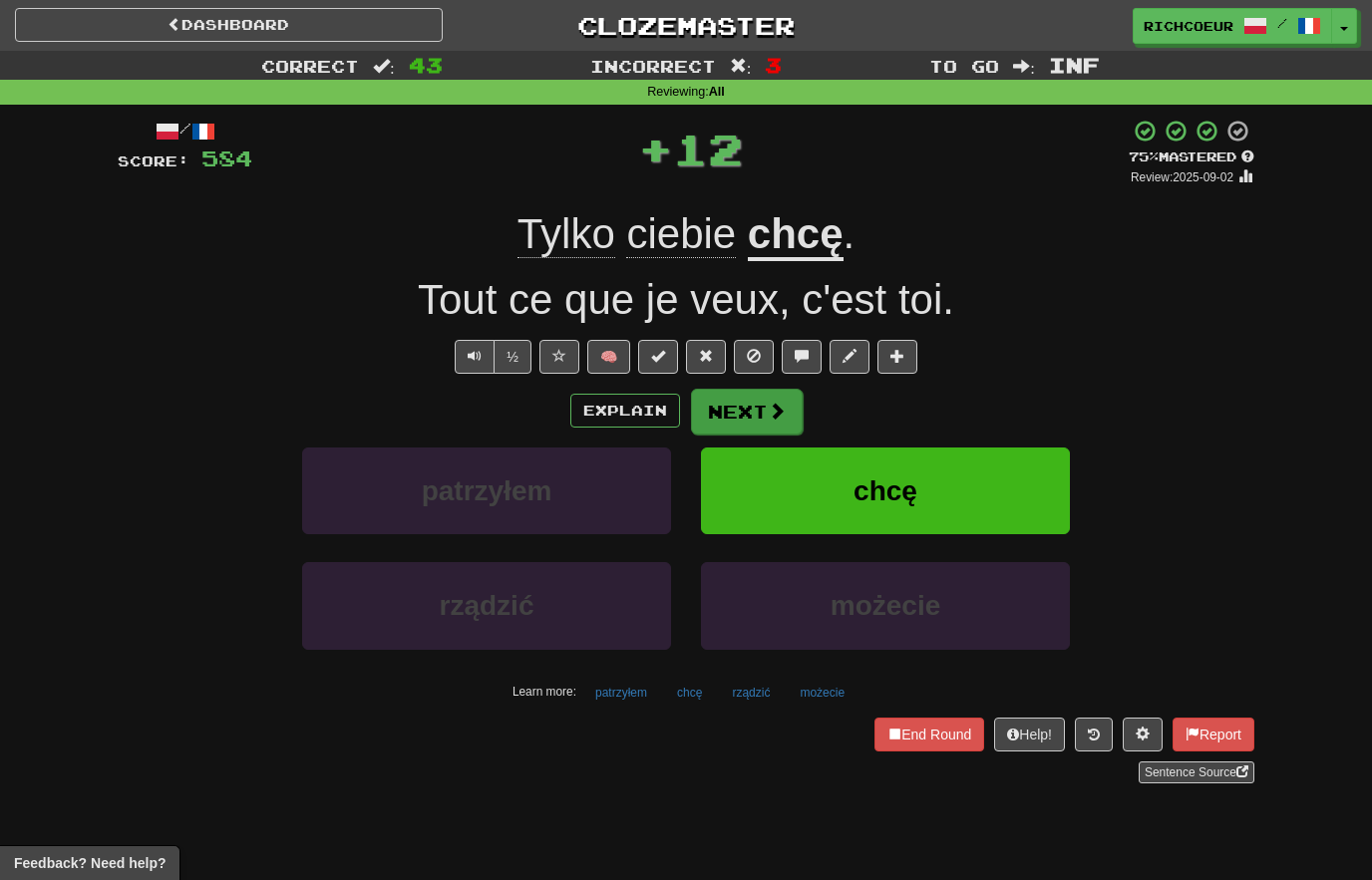 click on "Next" at bounding box center (747, 412) 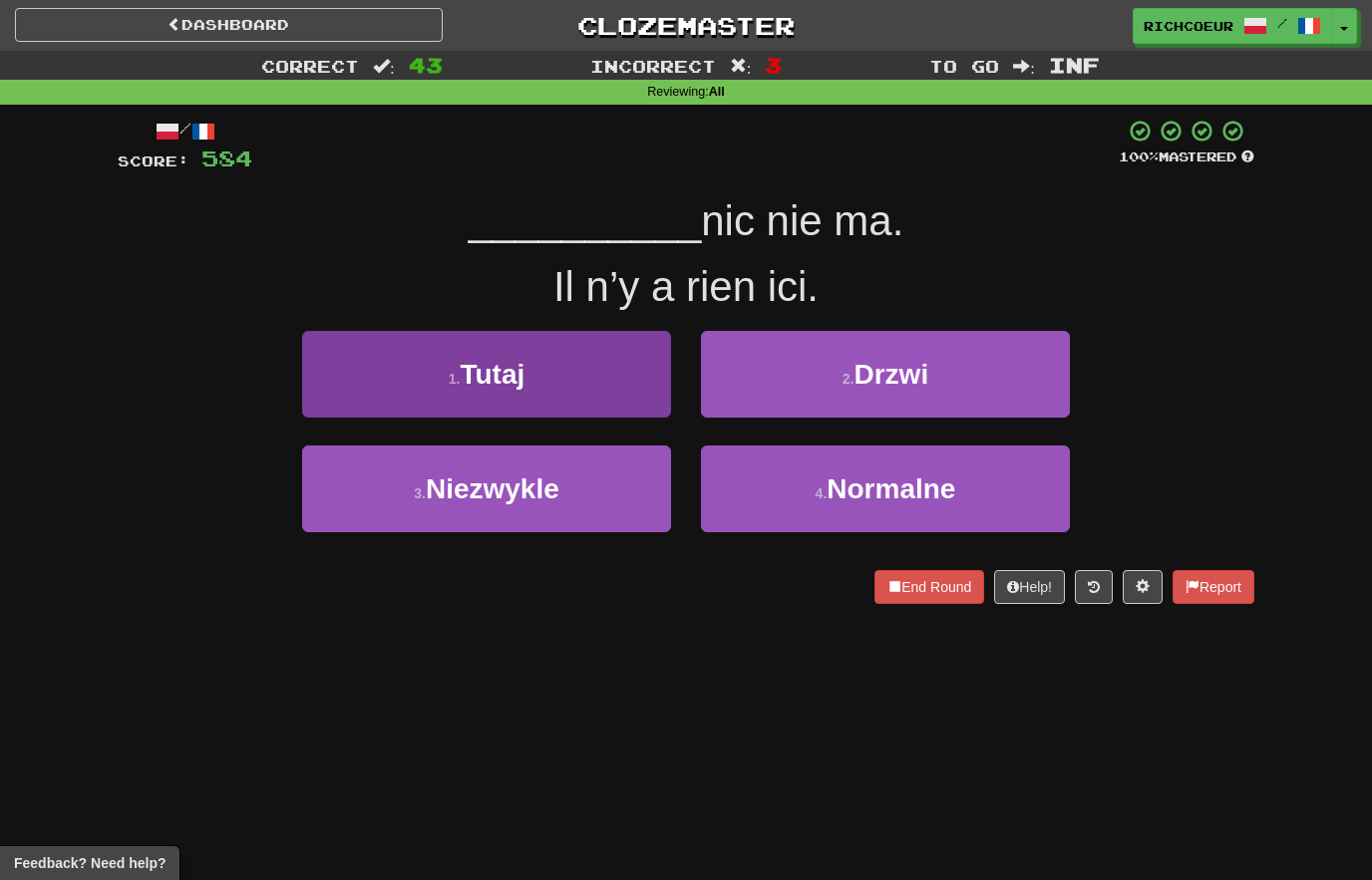 click on "1 .  Tutaj" at bounding box center [487, 374] 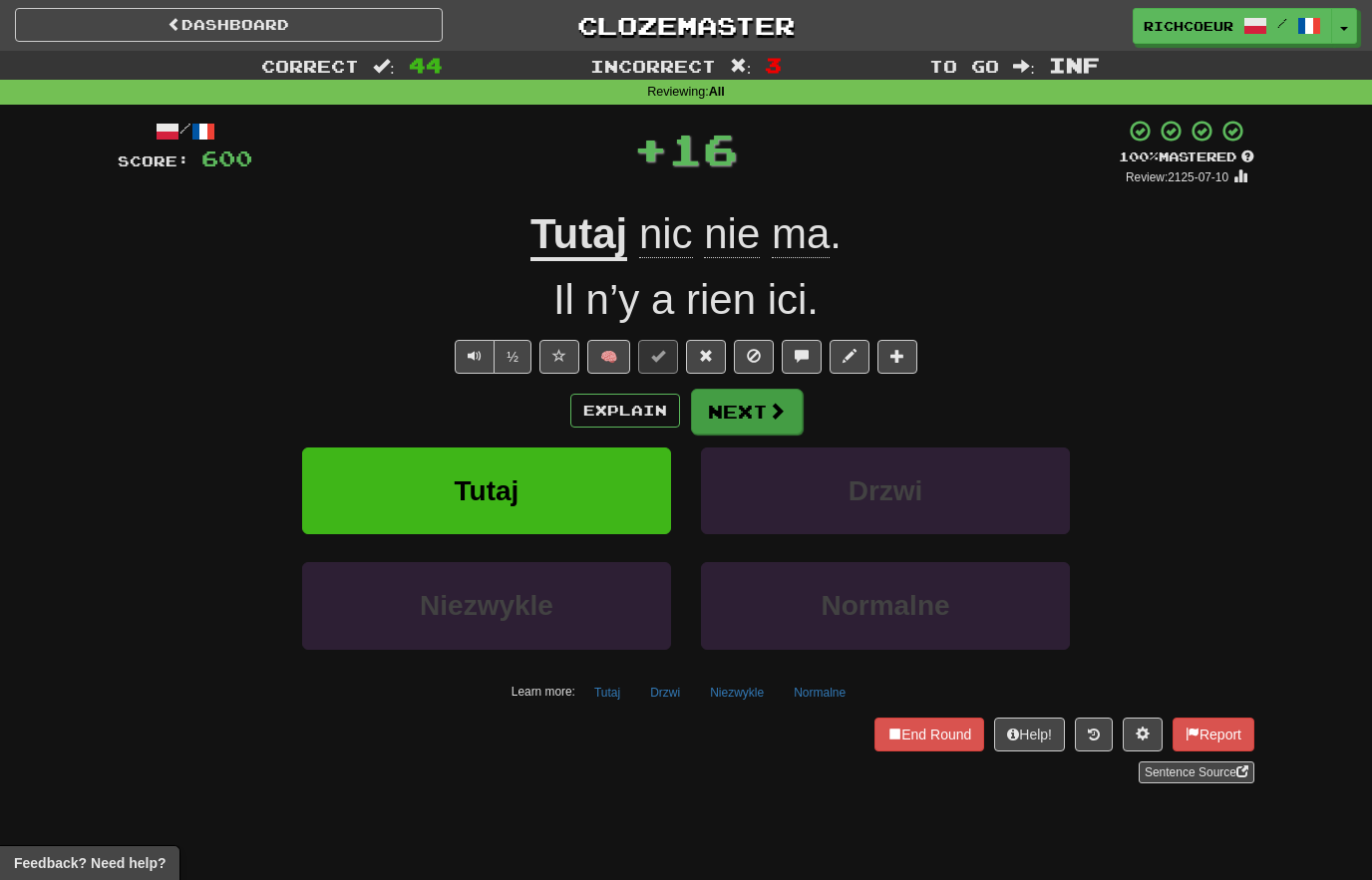 click at bounding box center [777, 411] 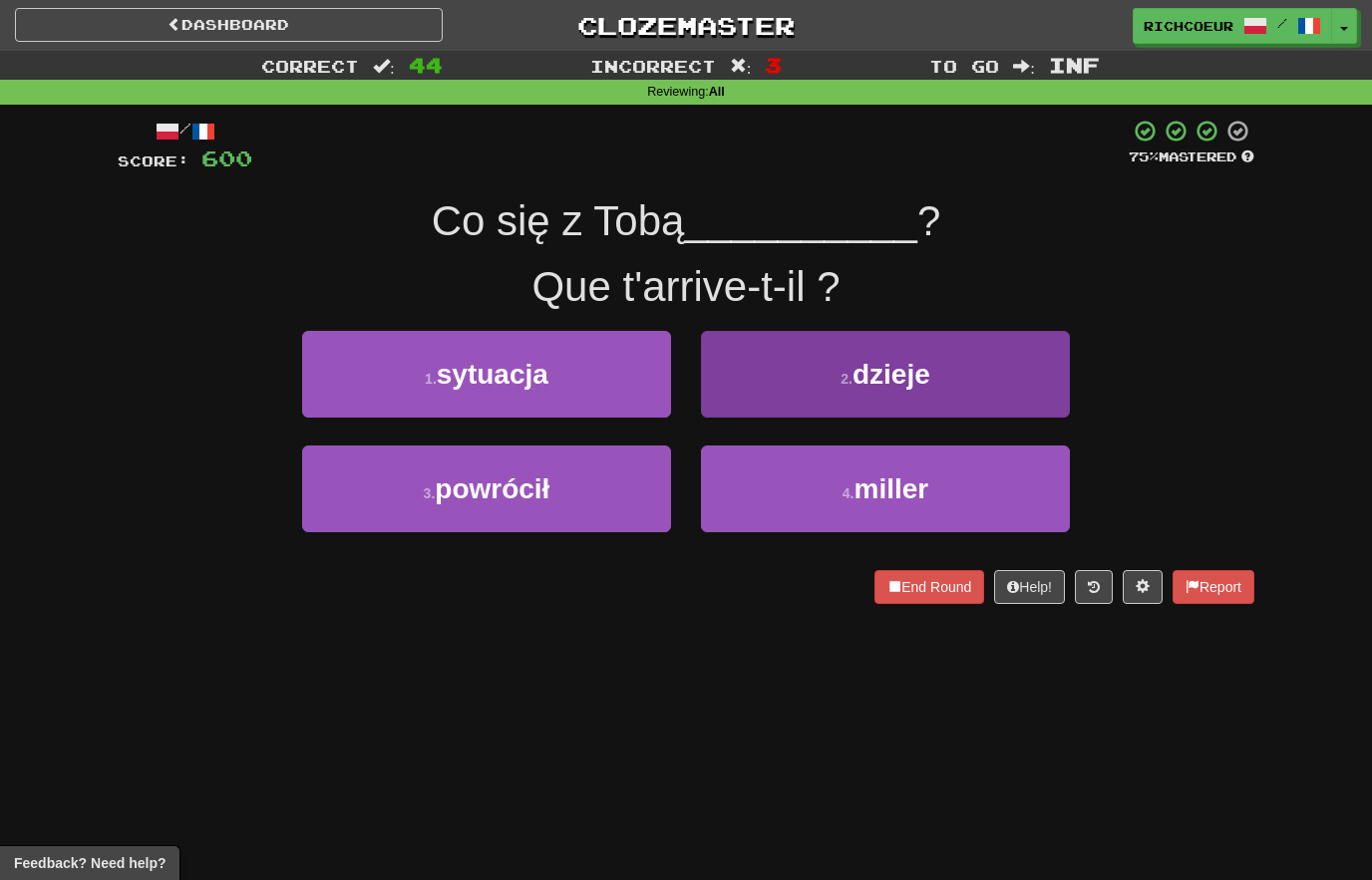 click on "dzieje" at bounding box center (891, 374) 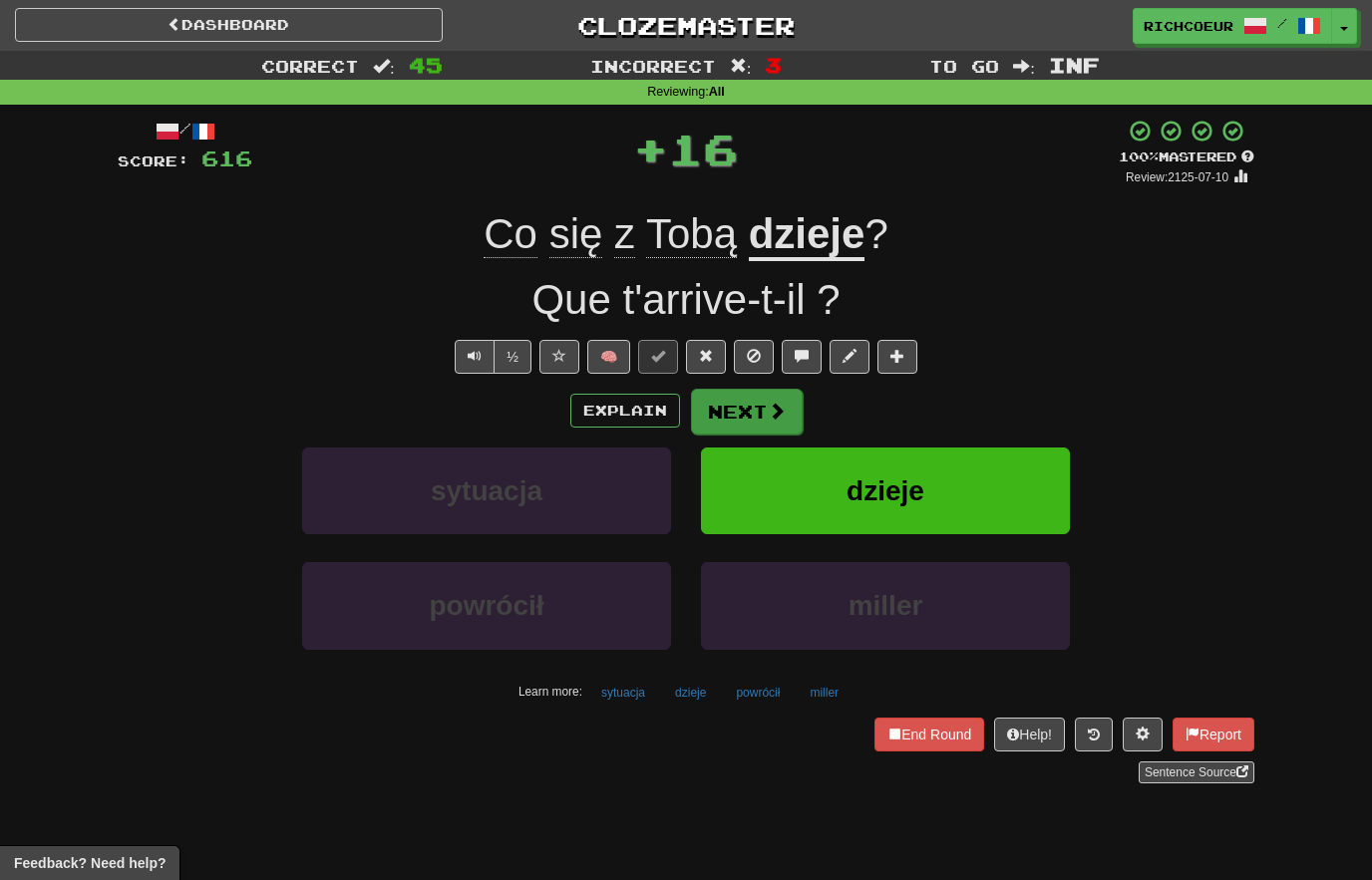 click on "Next" at bounding box center (747, 412) 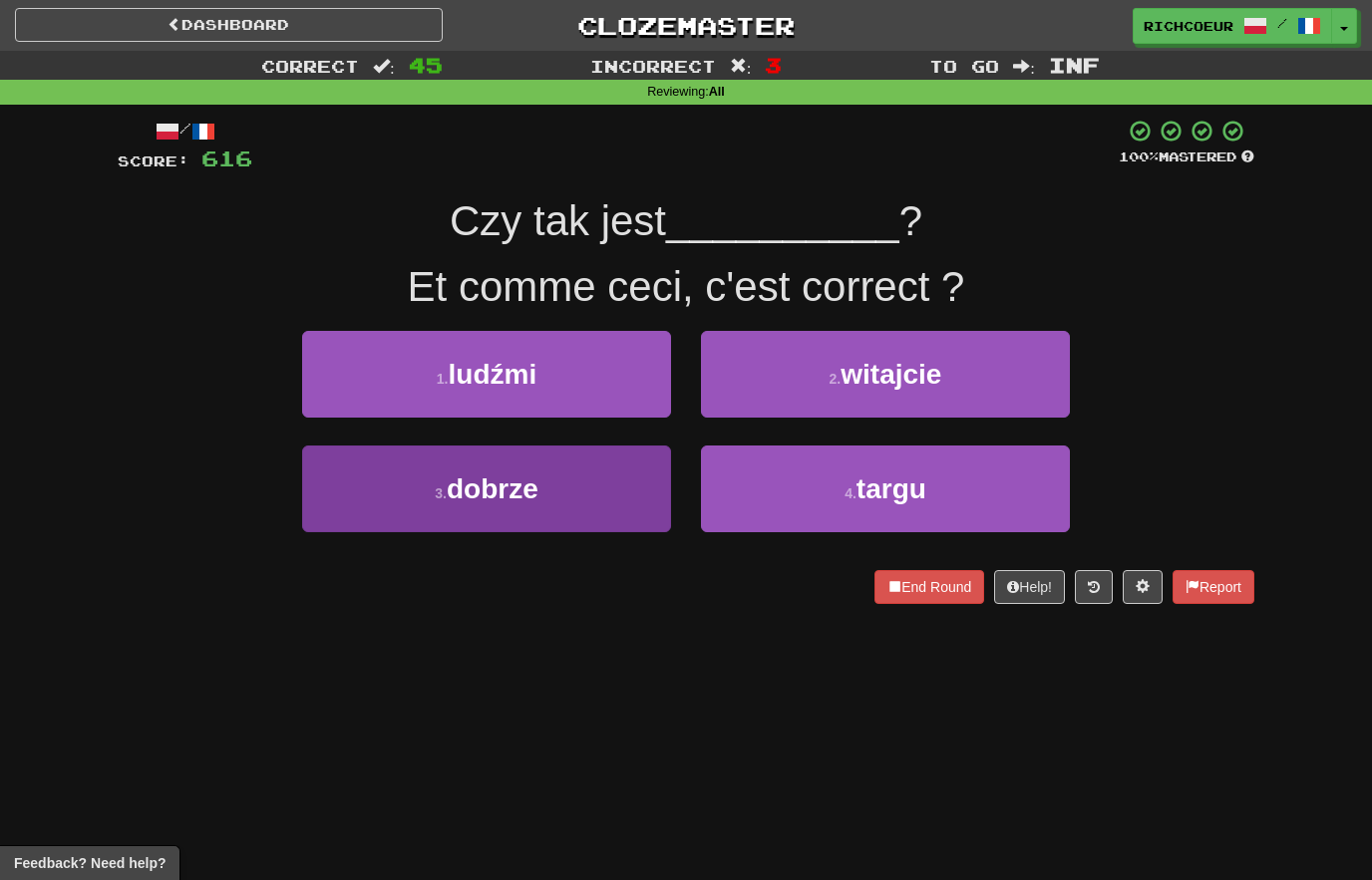 click on "3 .  dobrze" at bounding box center [487, 488] 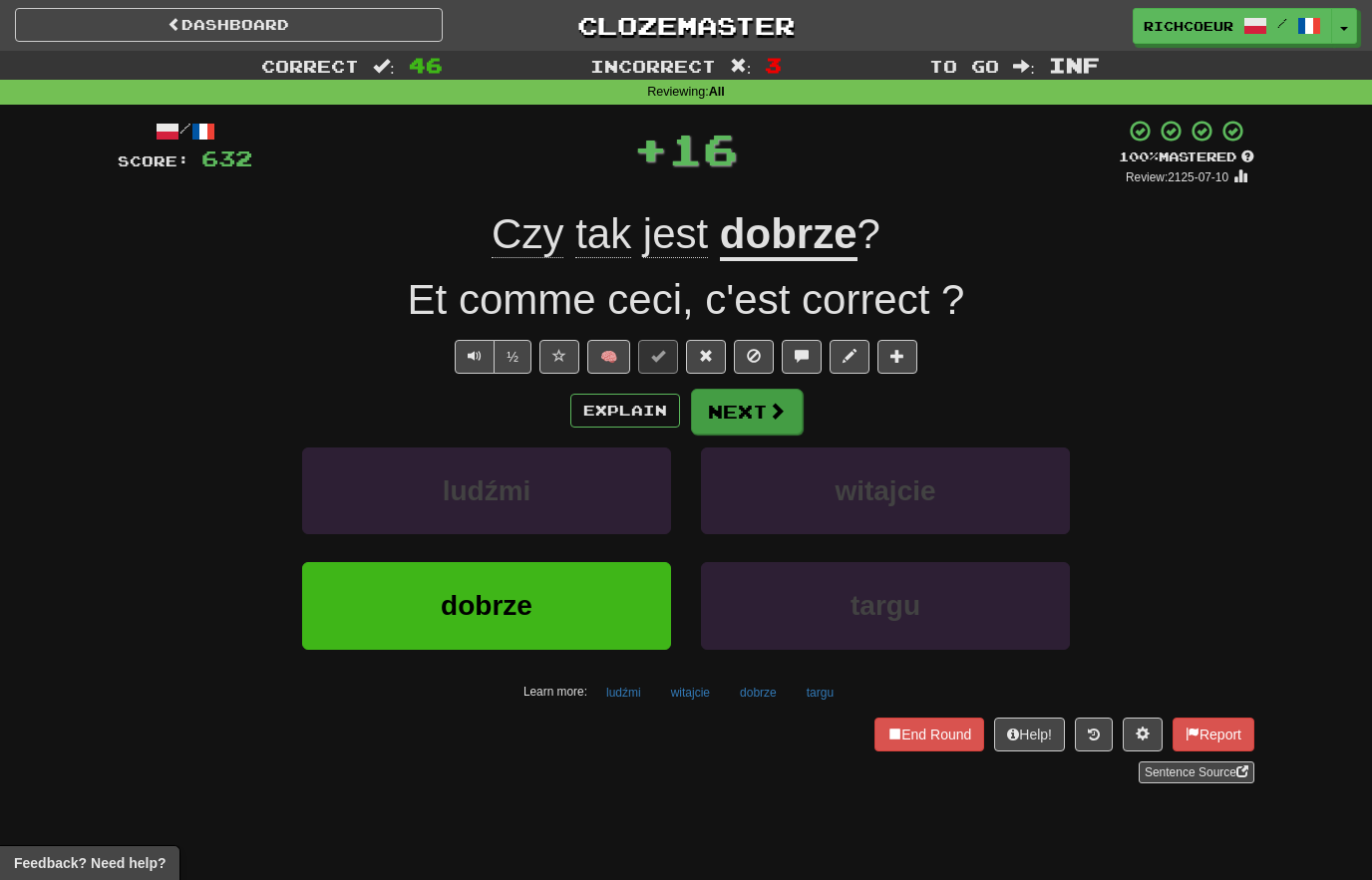 click at bounding box center [777, 411] 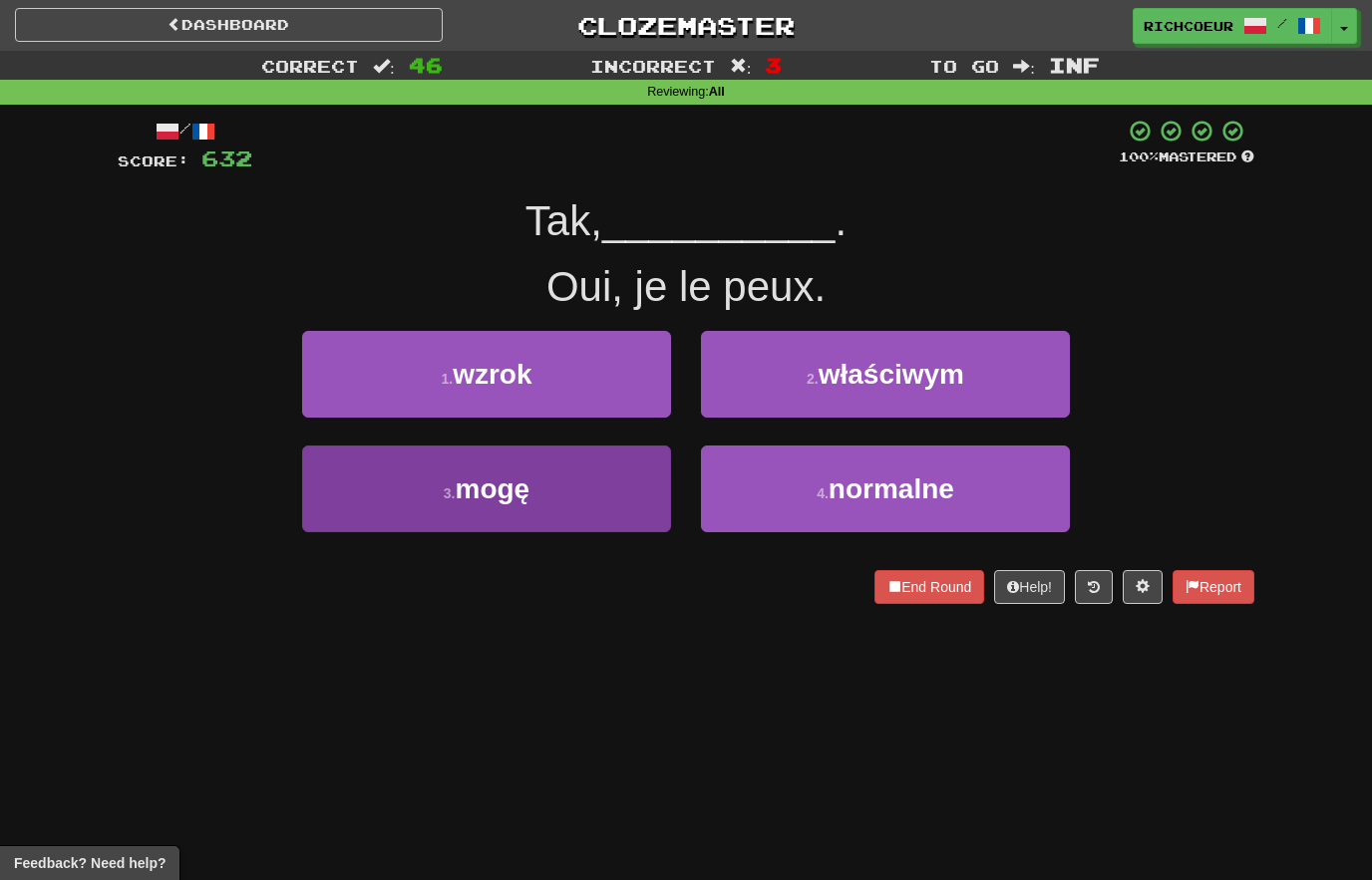 click on "3 .  mogę" at bounding box center (487, 488) 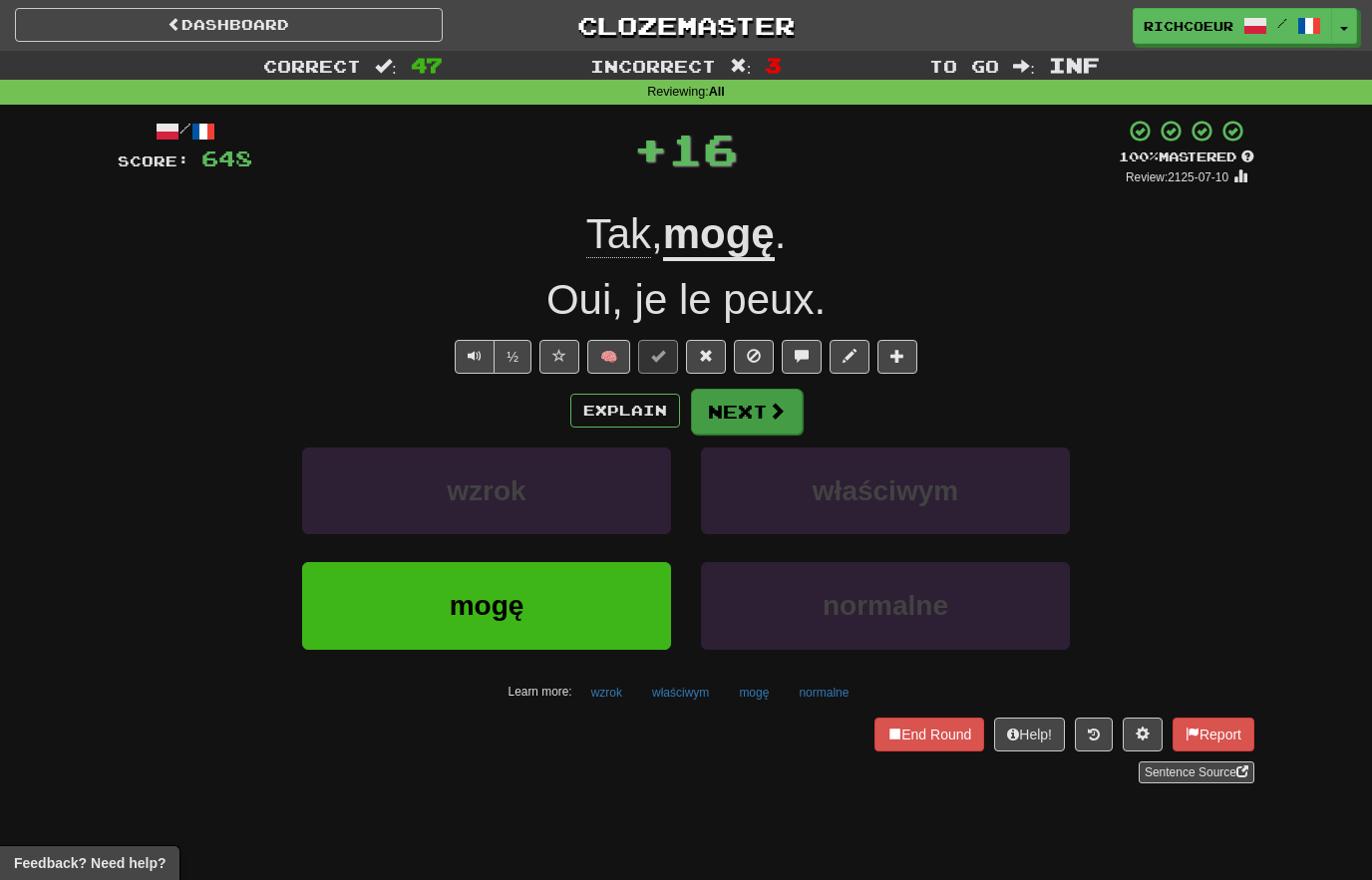 click at bounding box center [777, 411] 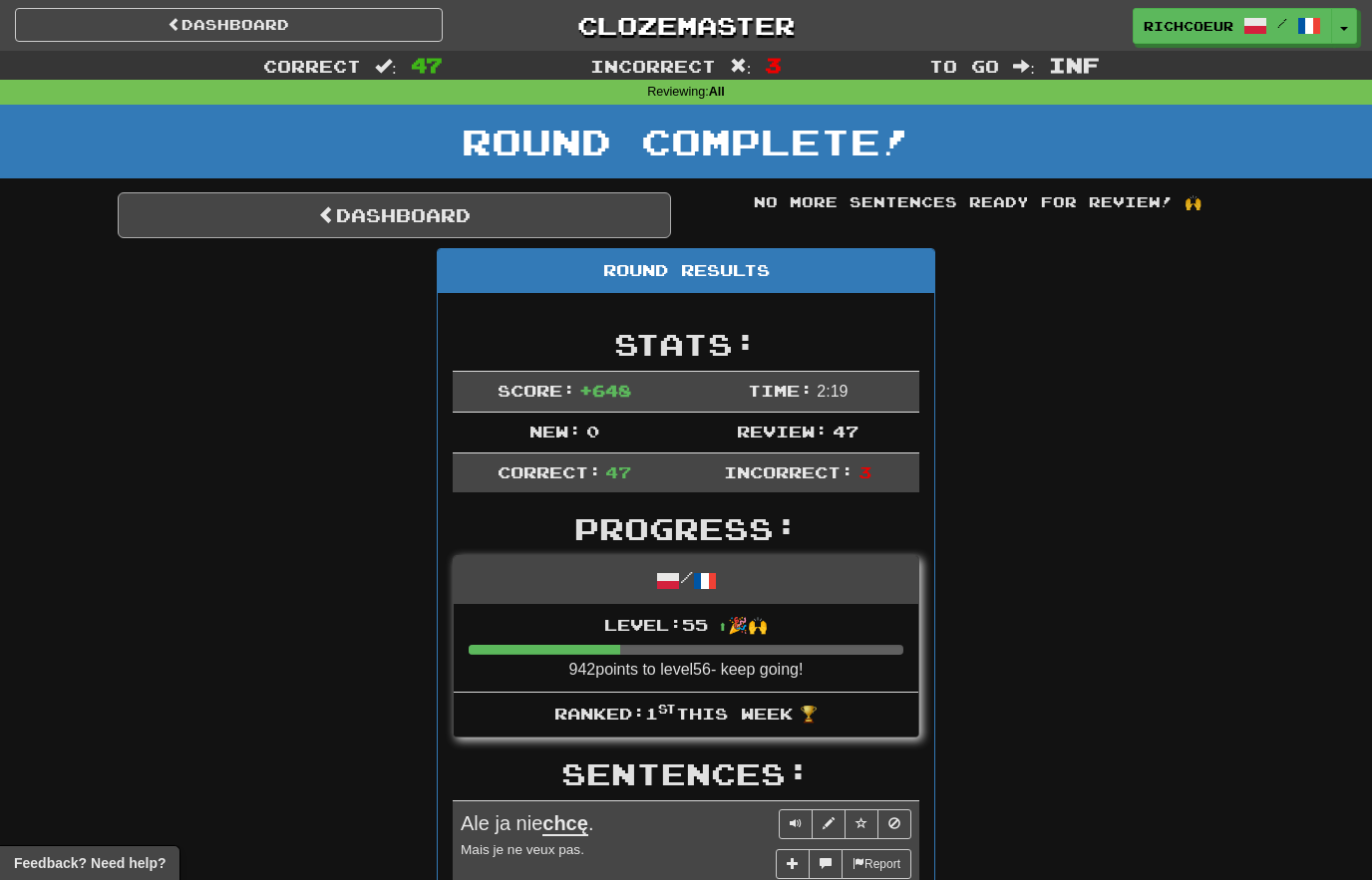 click on "Dashboard" at bounding box center (394, 215) 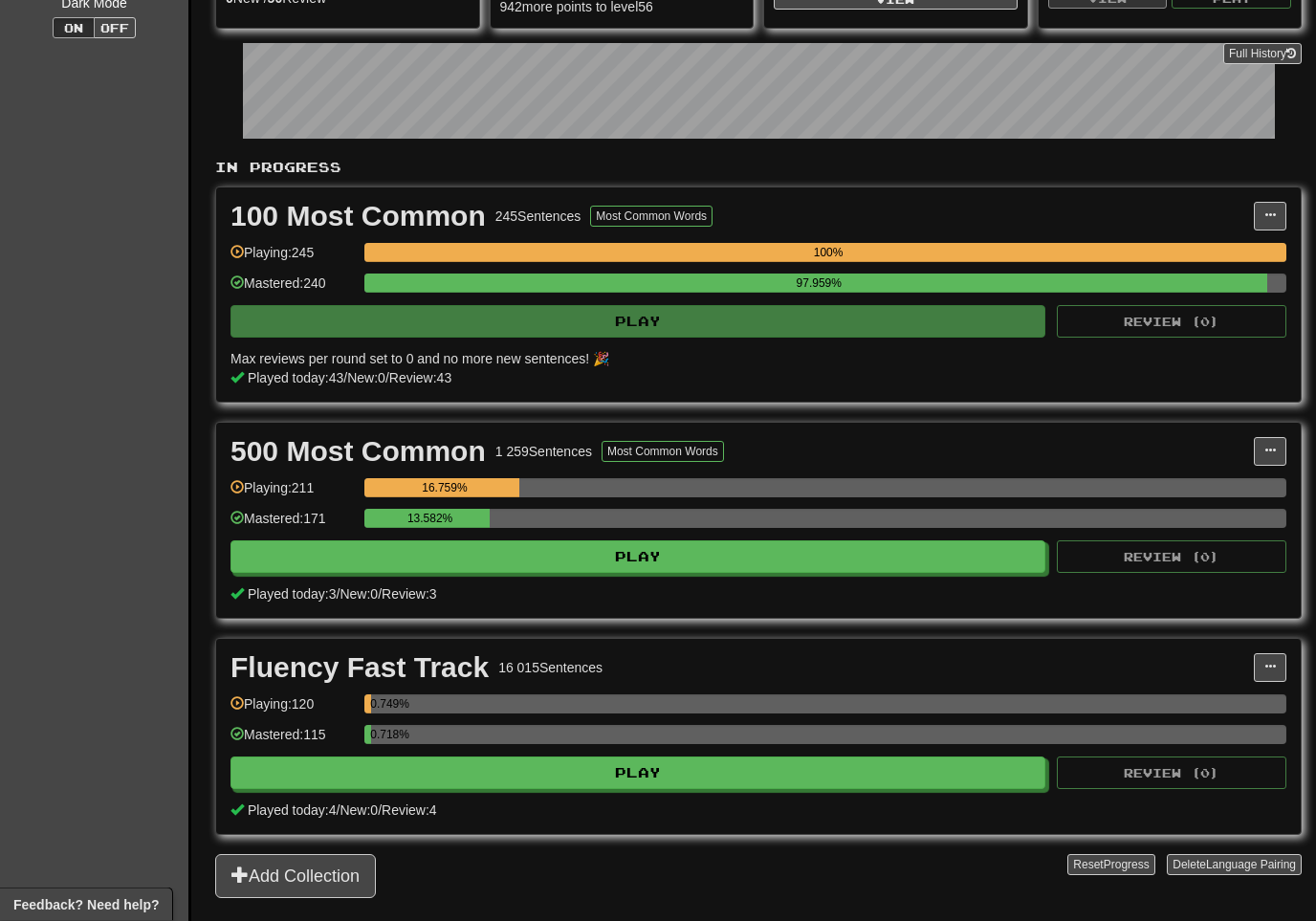 scroll, scrollTop: 255, scrollLeft: 0, axis: vertical 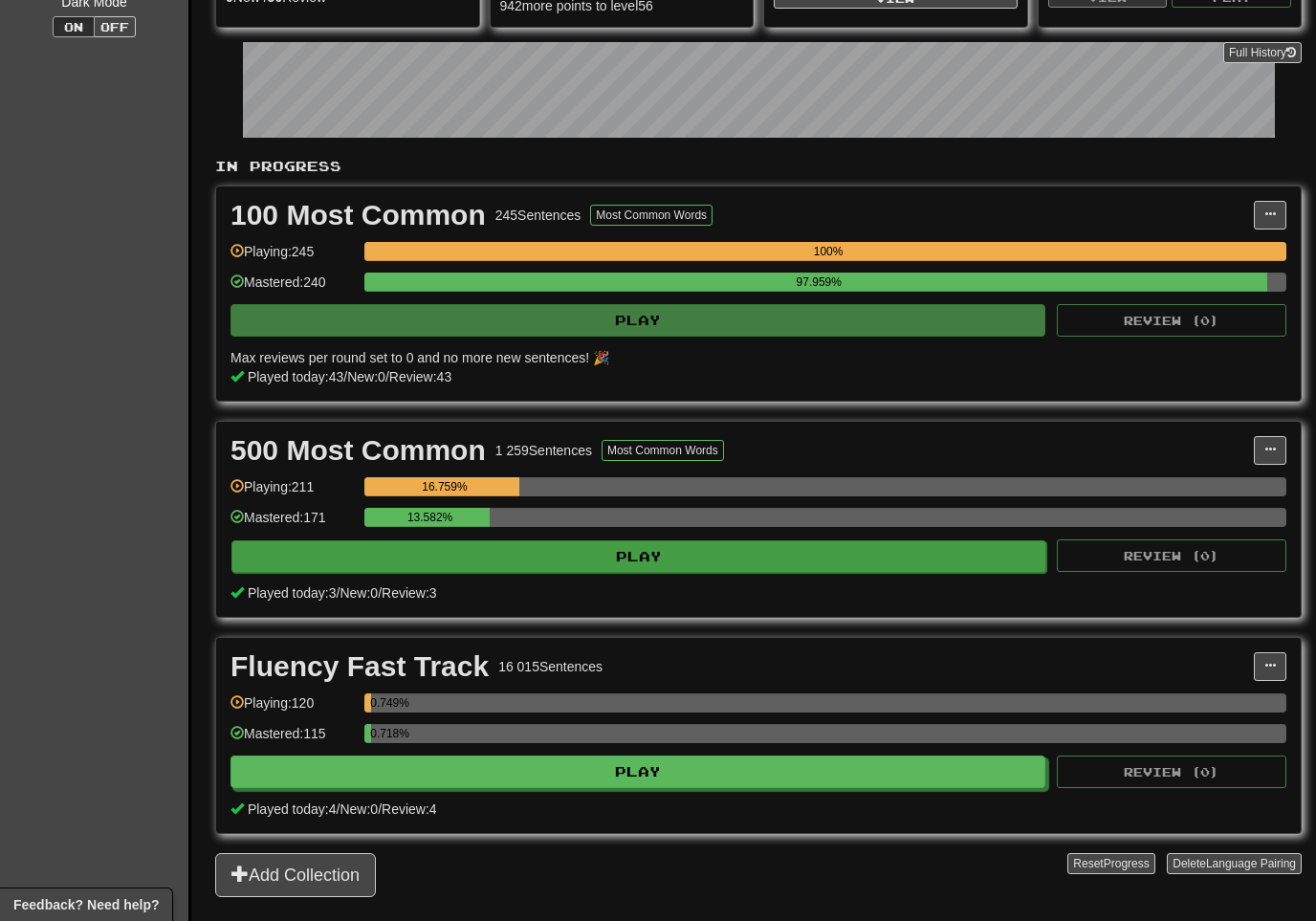 click on "Play" at bounding box center [639, 557] 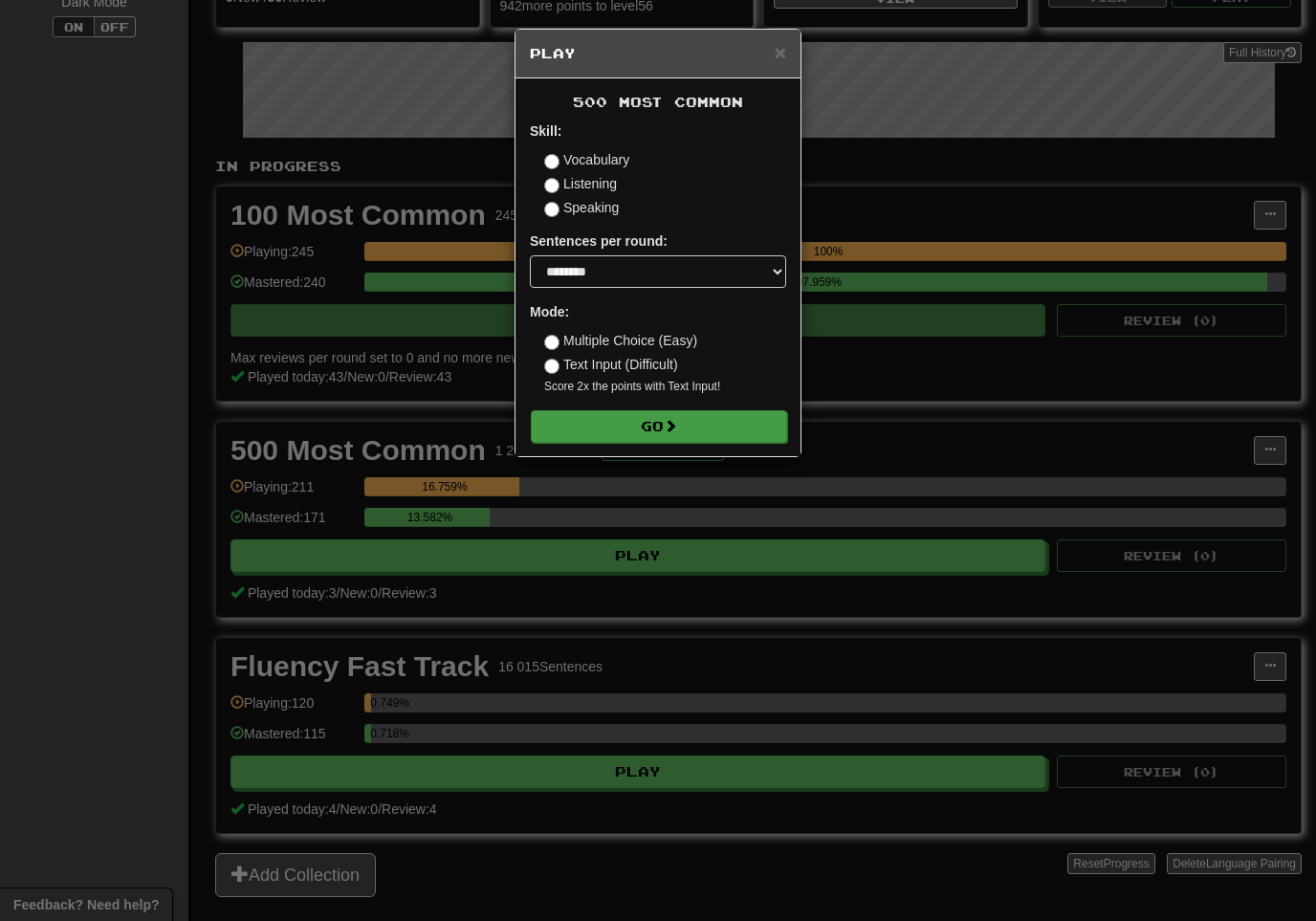 click on "Go" at bounding box center (659, 427) 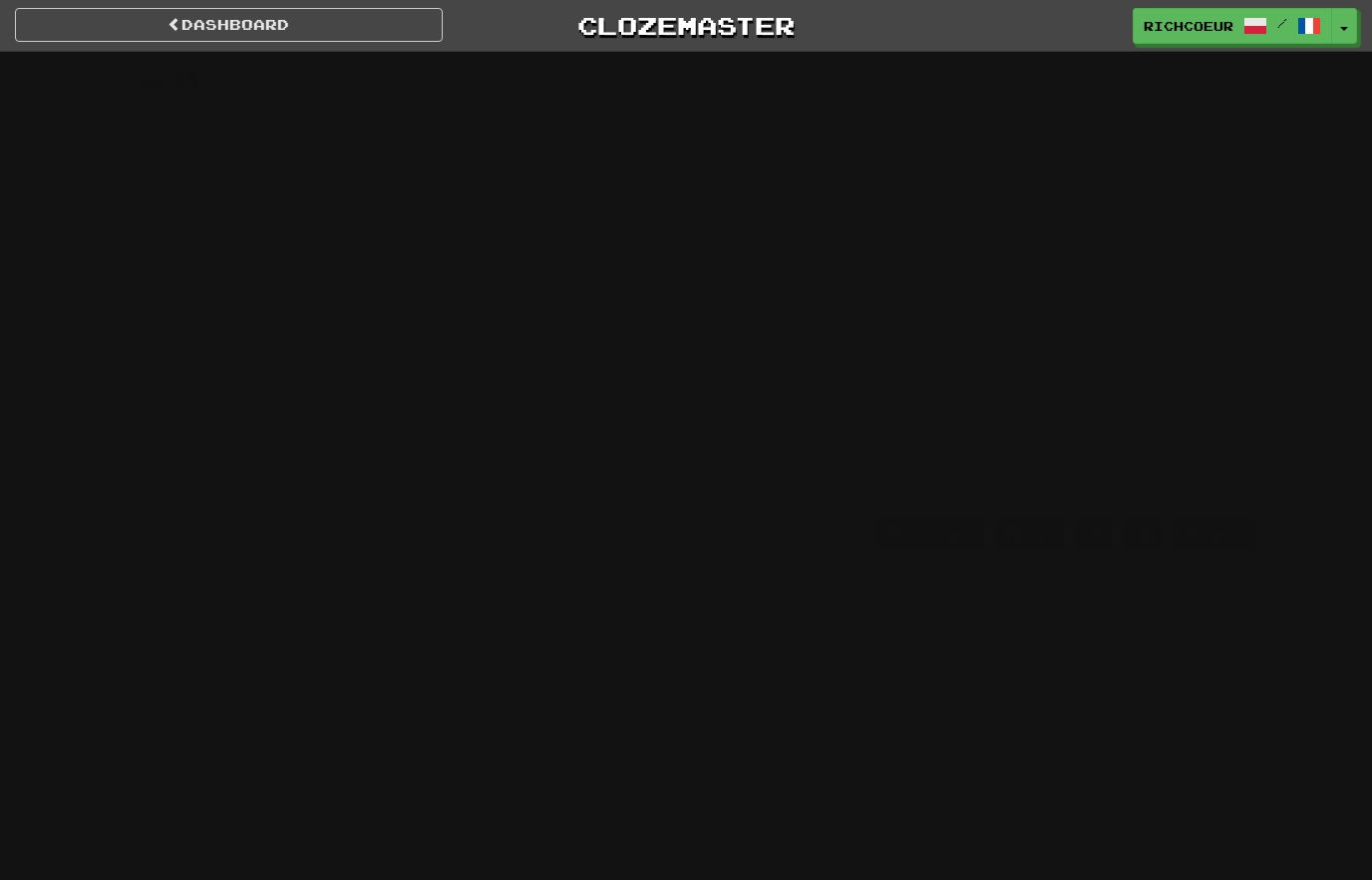 scroll, scrollTop: 0, scrollLeft: 0, axis: both 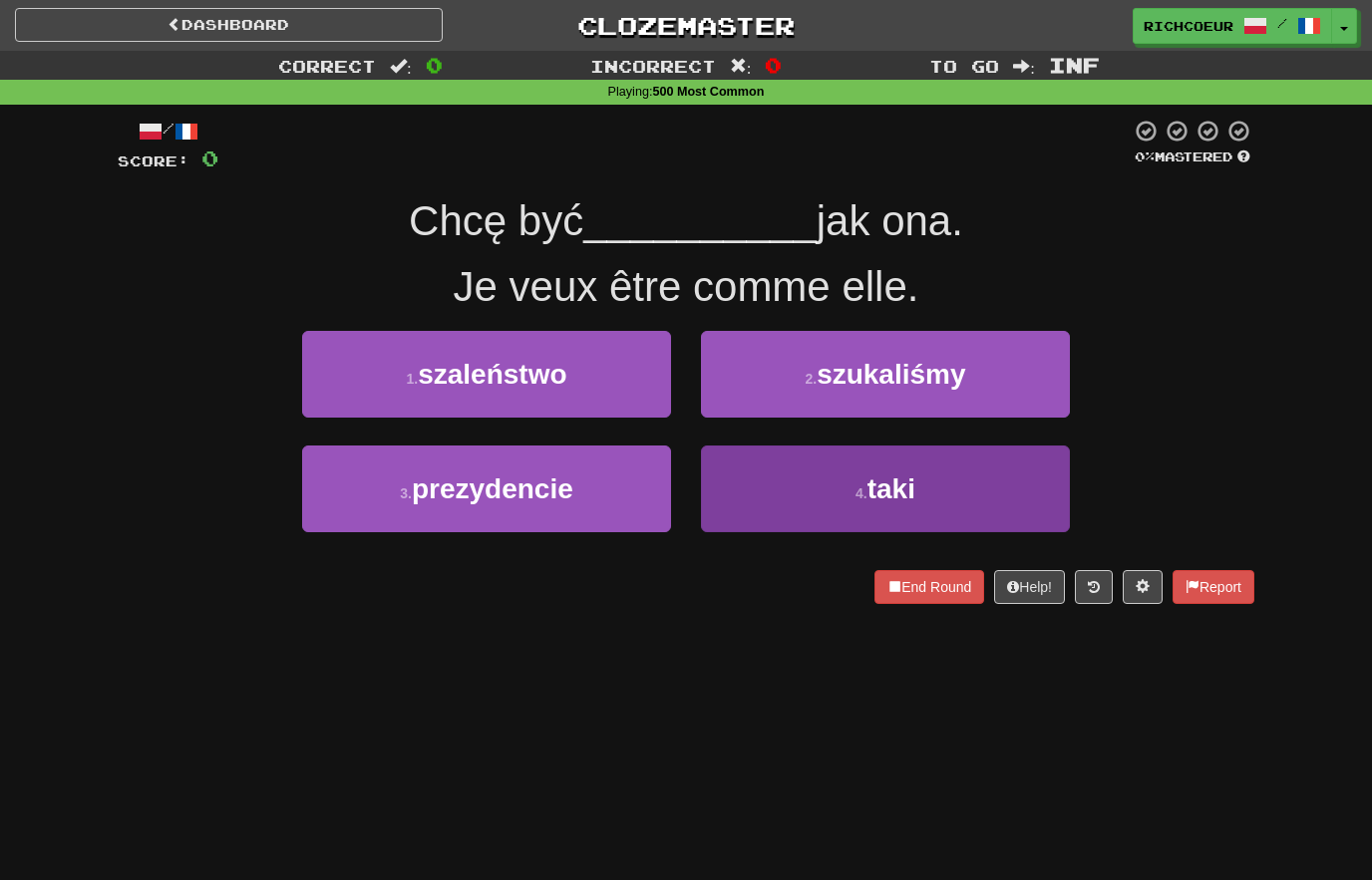click on "4 ." at bounding box center (861, 493) 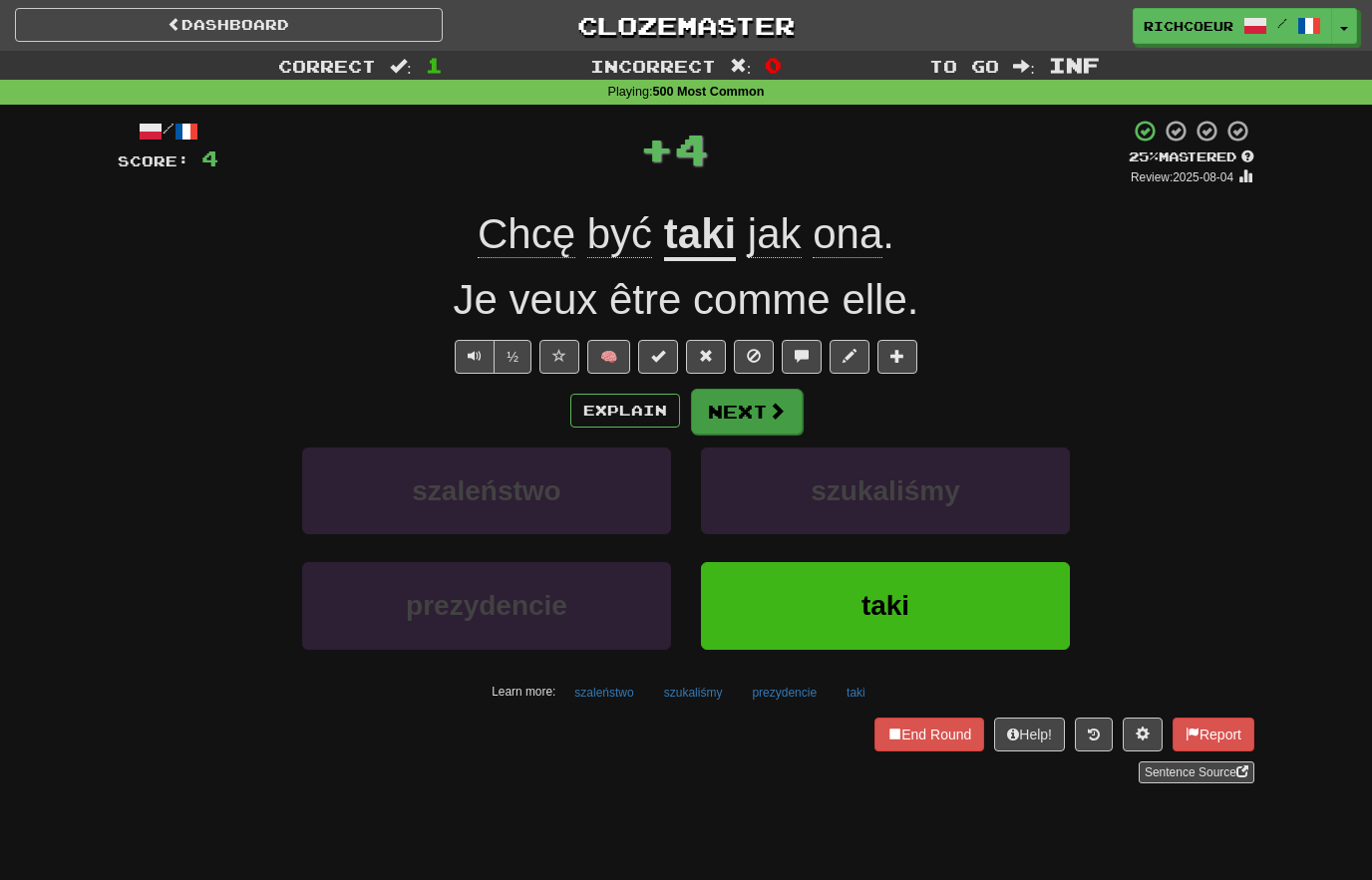 click at bounding box center (777, 411) 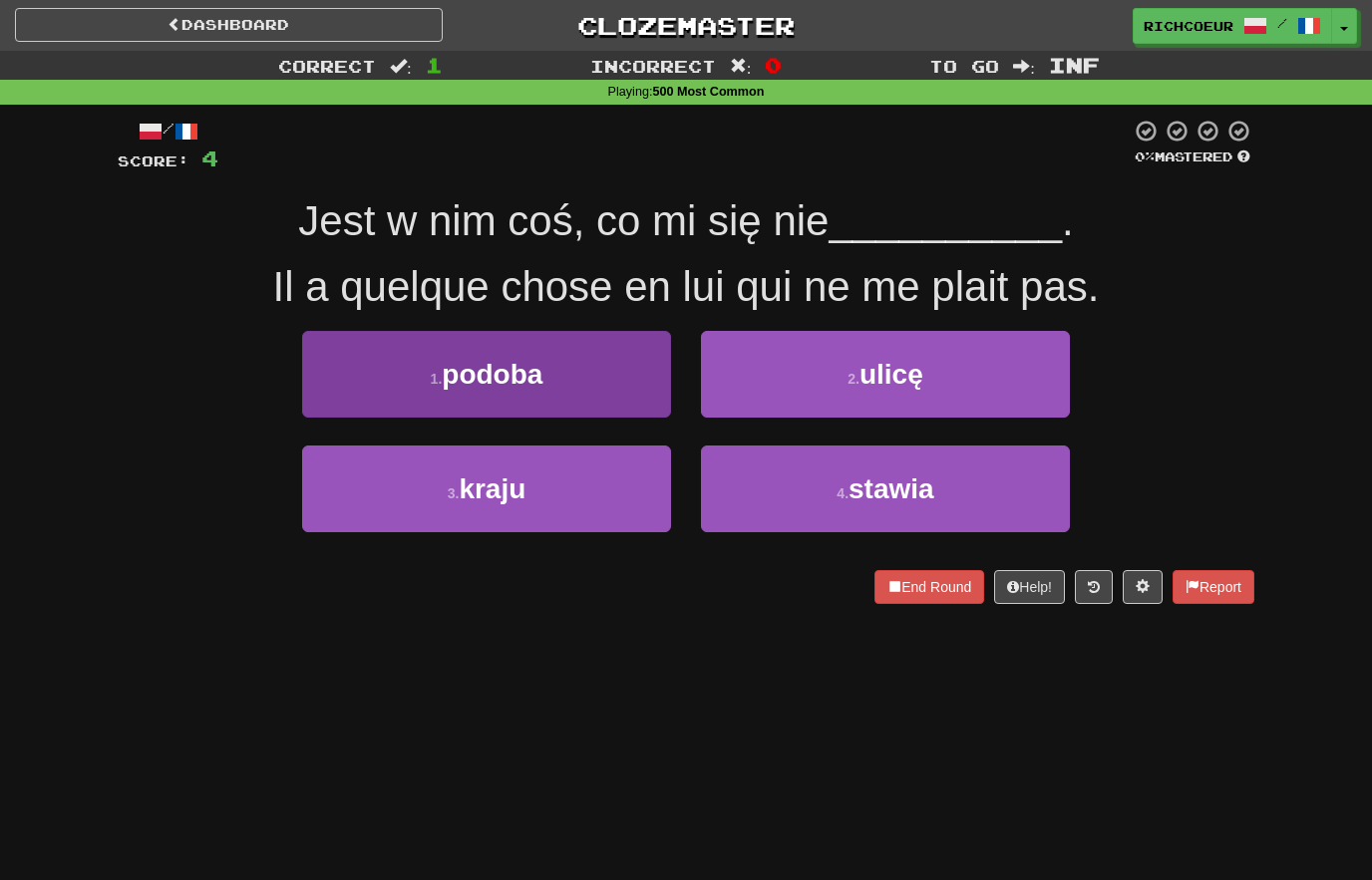 click on "1 .  podoba" at bounding box center (487, 374) 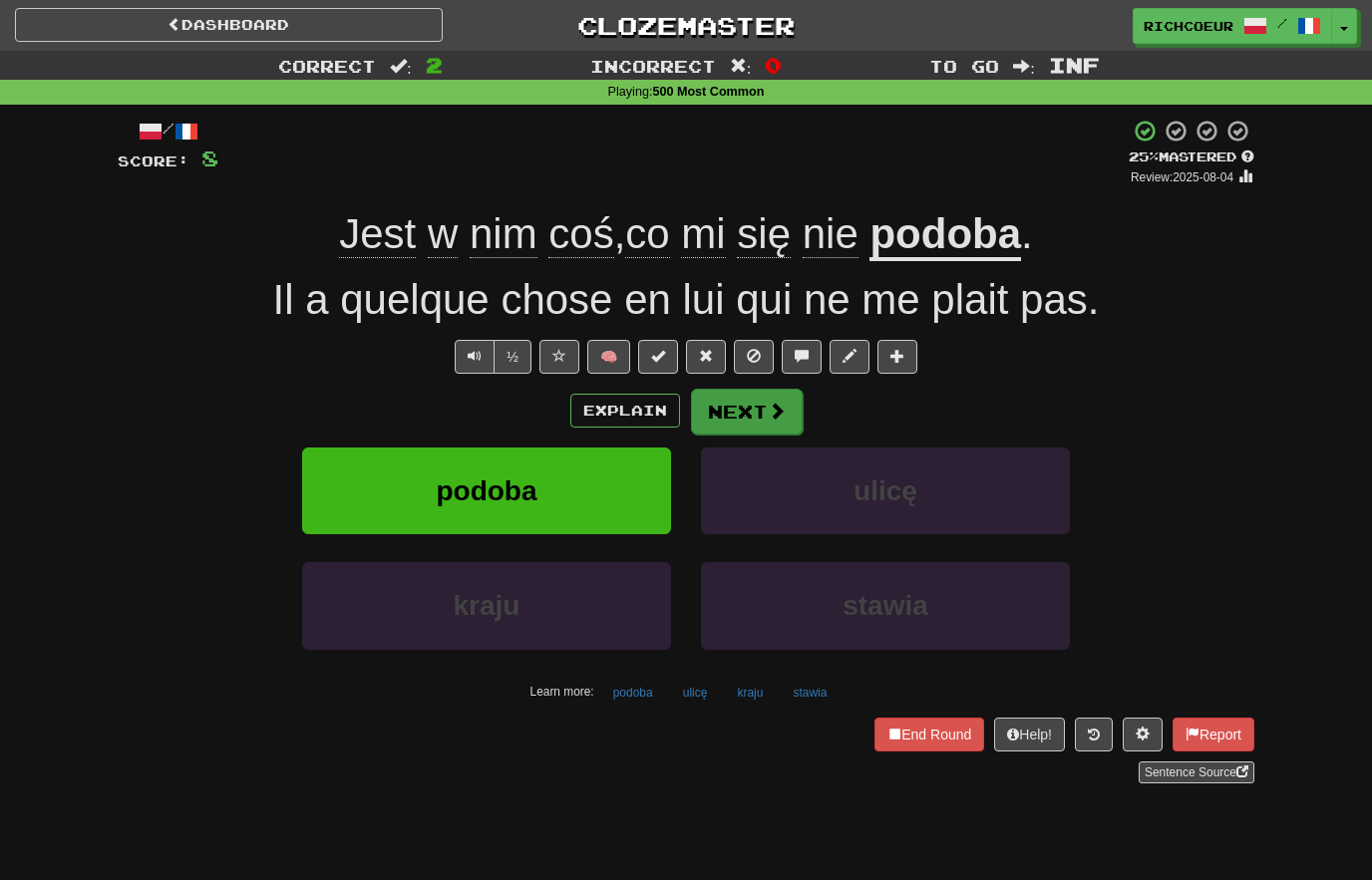 click at bounding box center [777, 411] 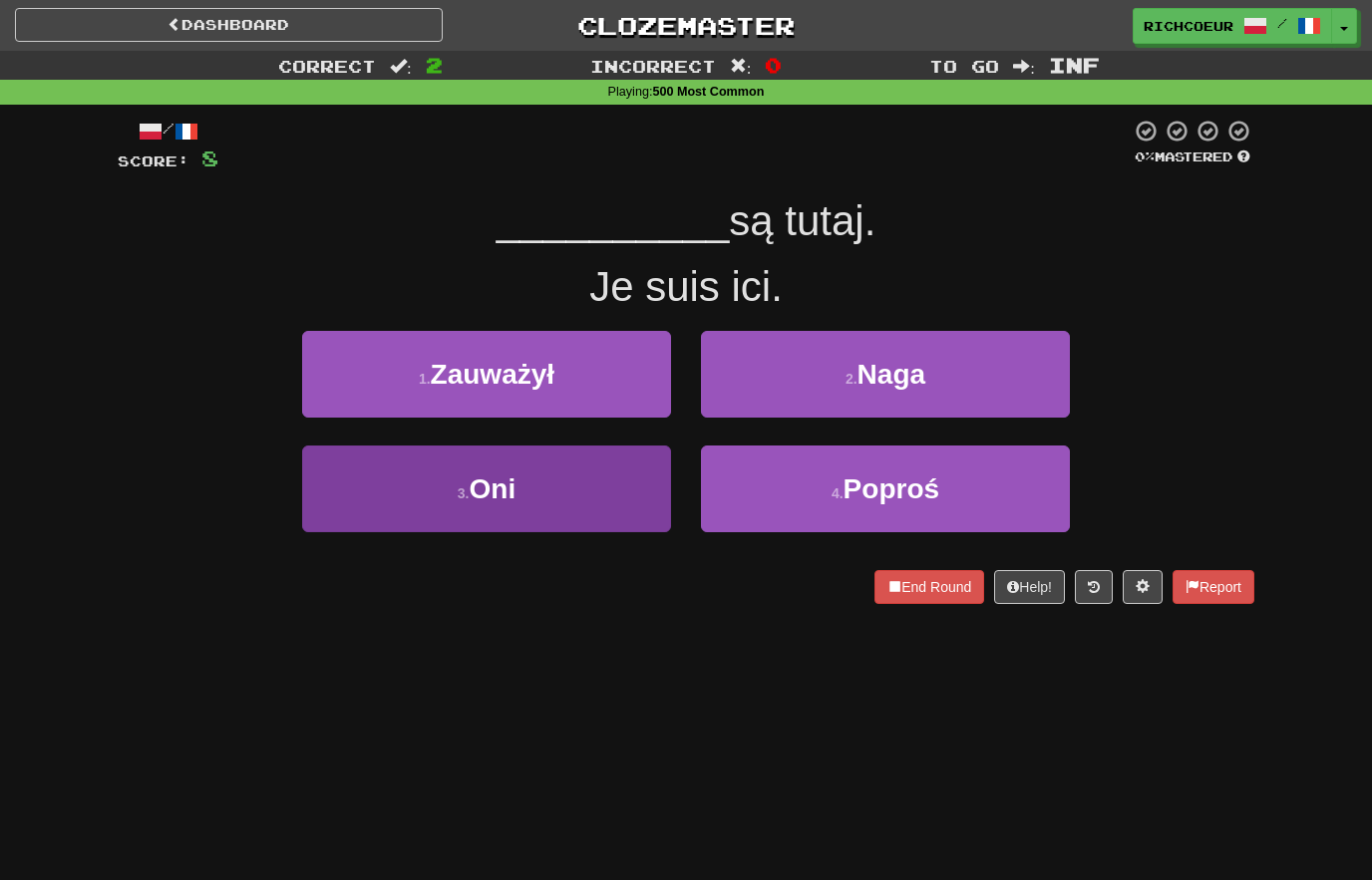 click on "3 .  Oni" at bounding box center (487, 488) 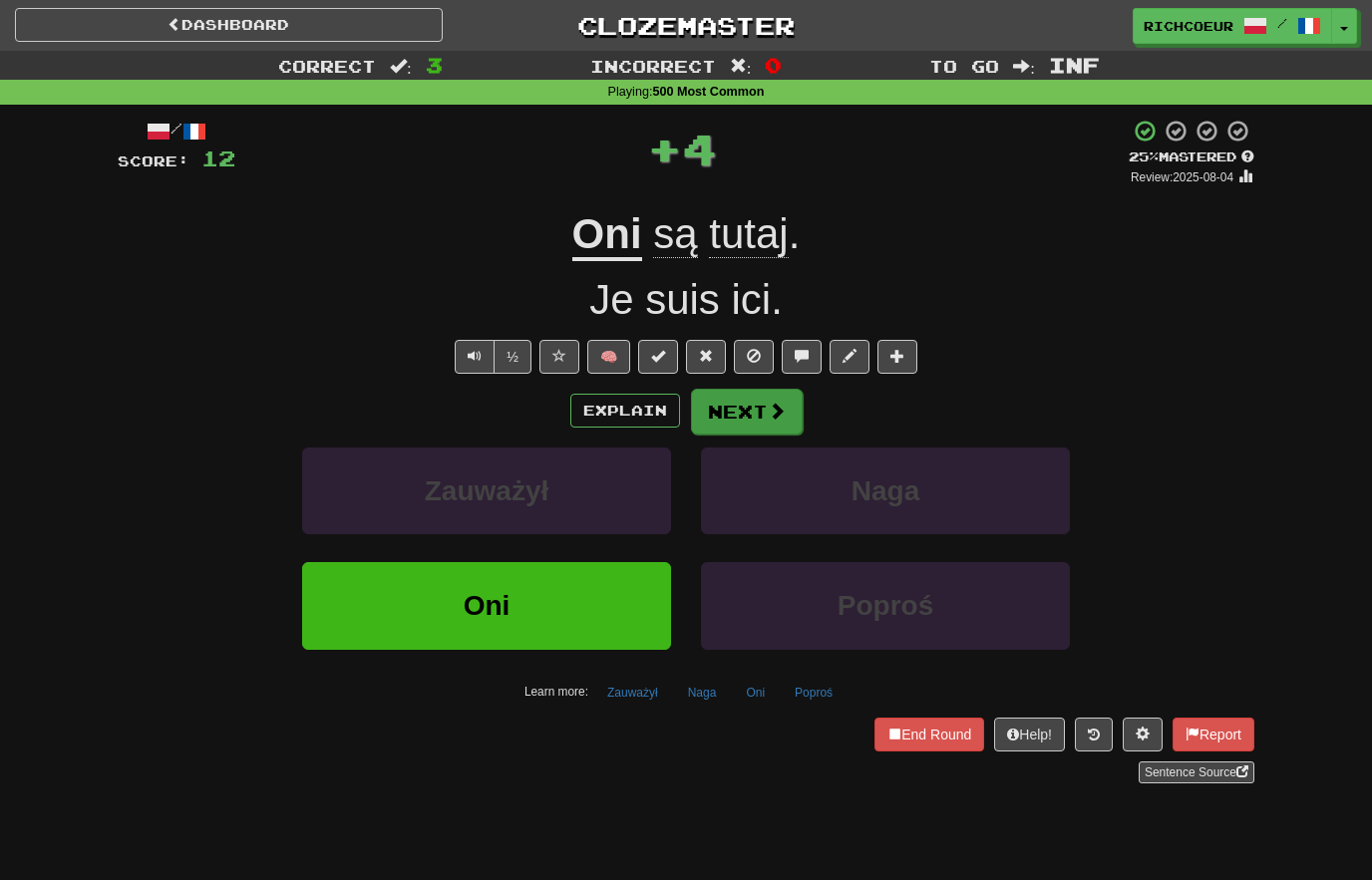 click at bounding box center (777, 411) 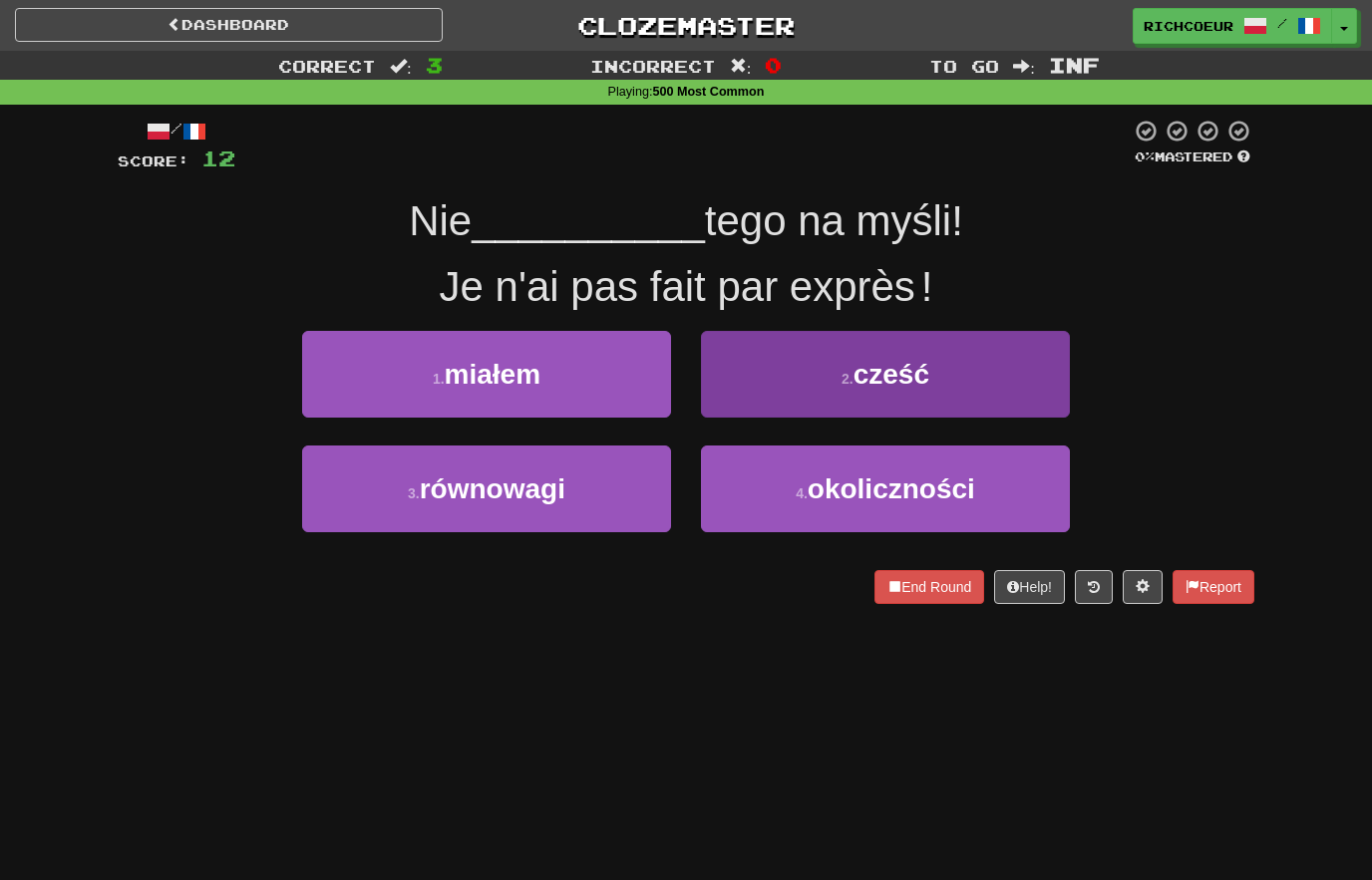 click on "2 .  cześć" at bounding box center (885, 374) 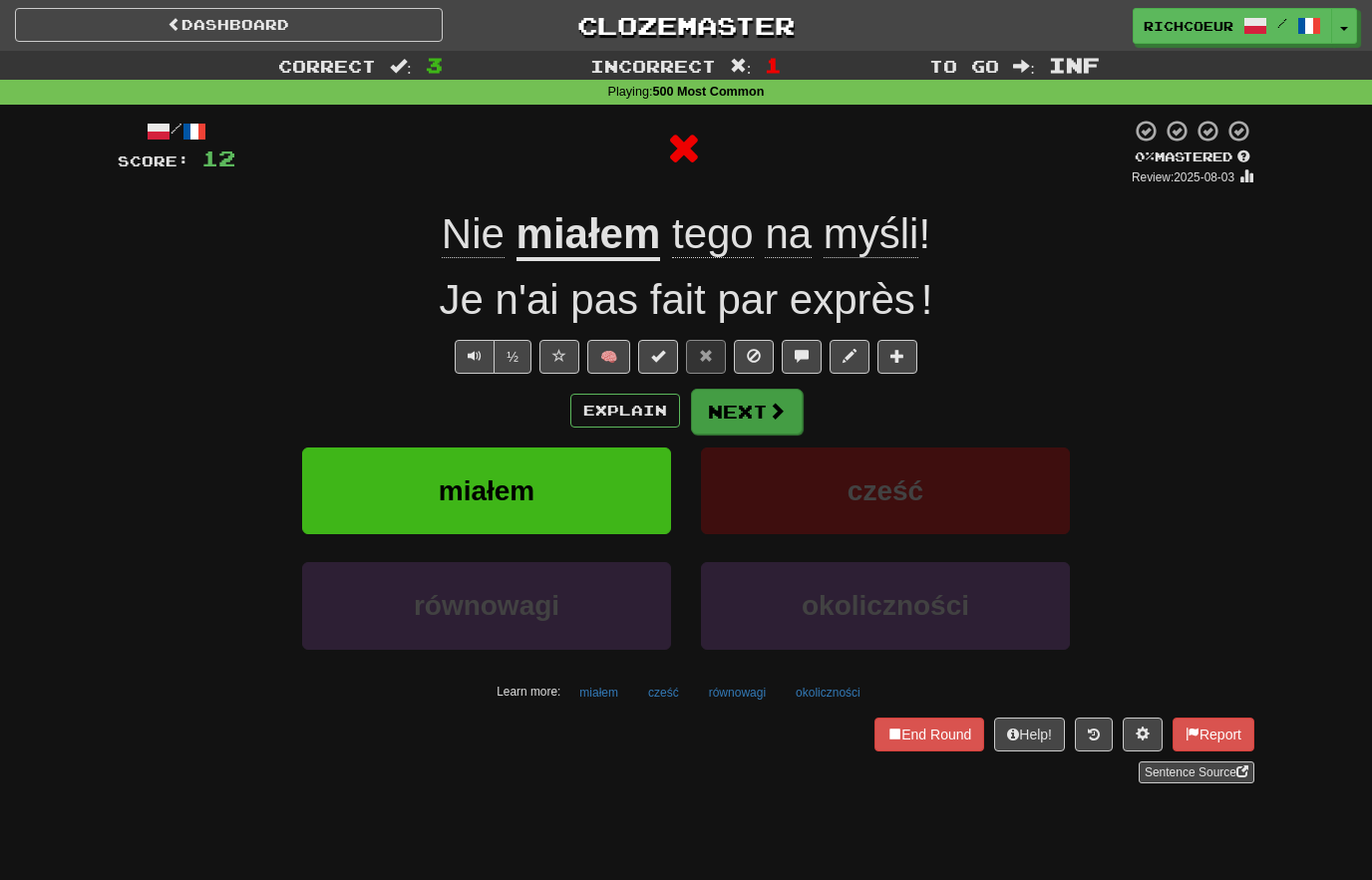 click at bounding box center [777, 411] 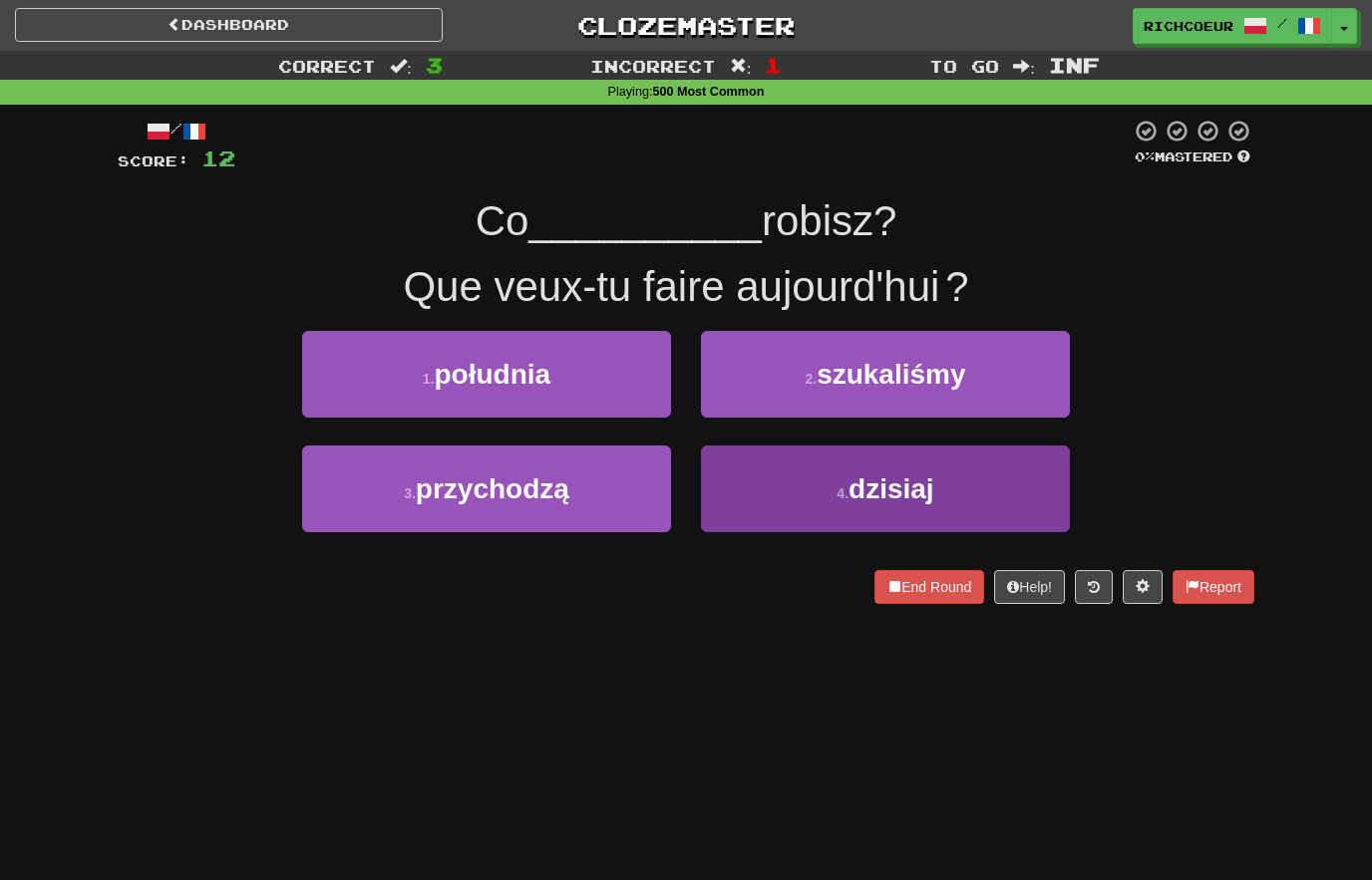 click on "dzisiaj" at bounding box center [891, 488] 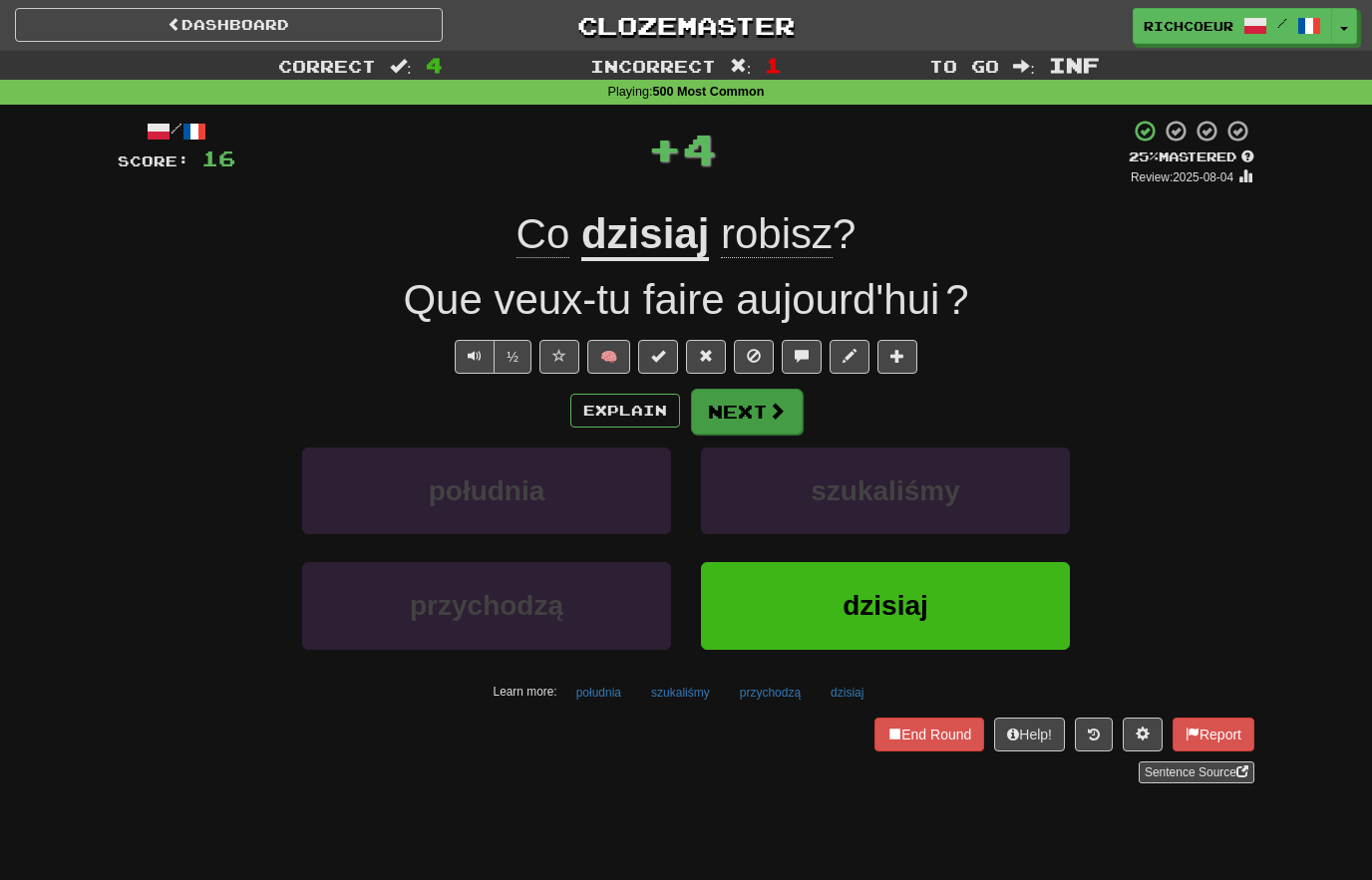 click on "Next" at bounding box center [747, 412] 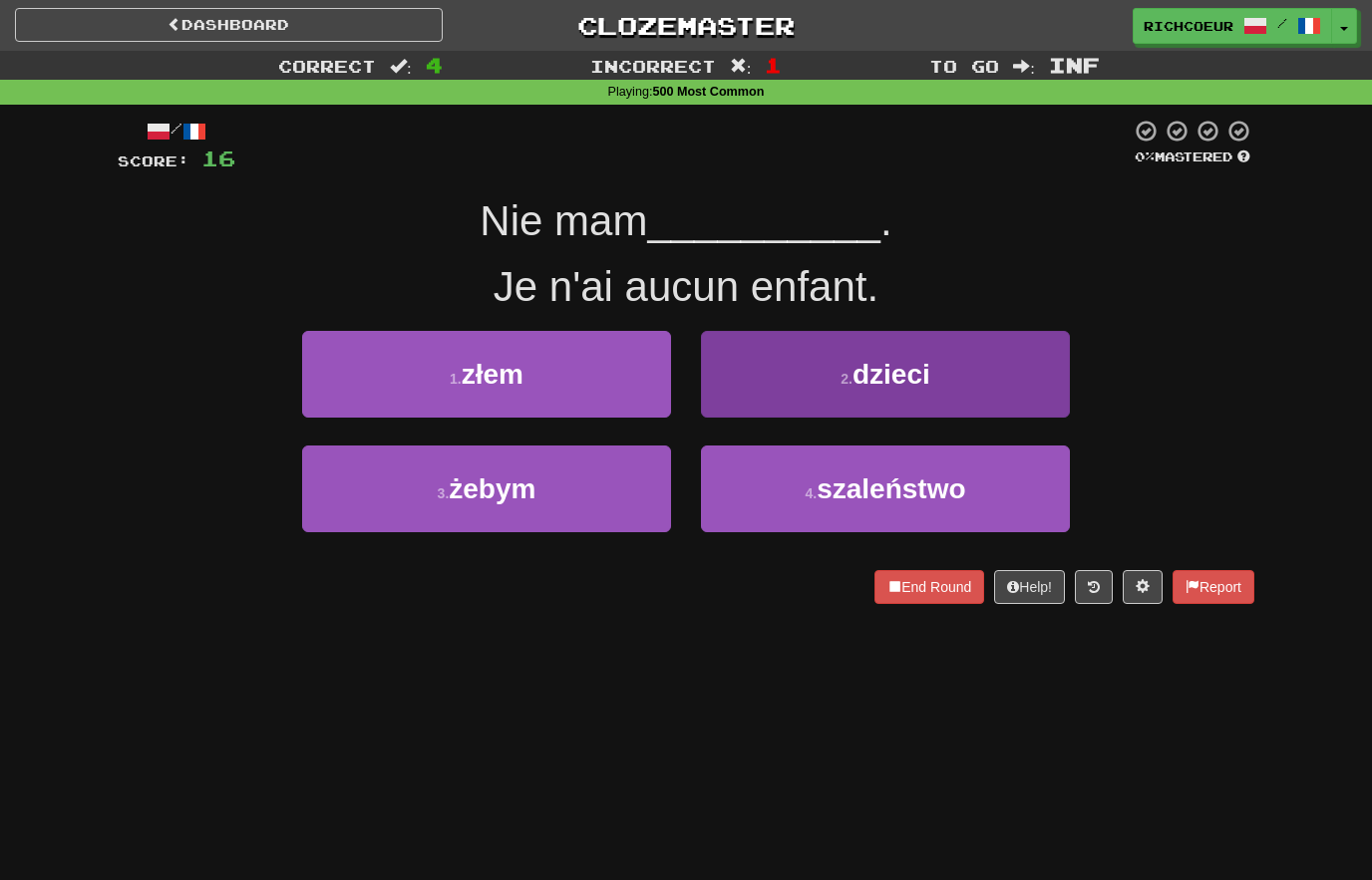 click on "dzieci" at bounding box center [891, 374] 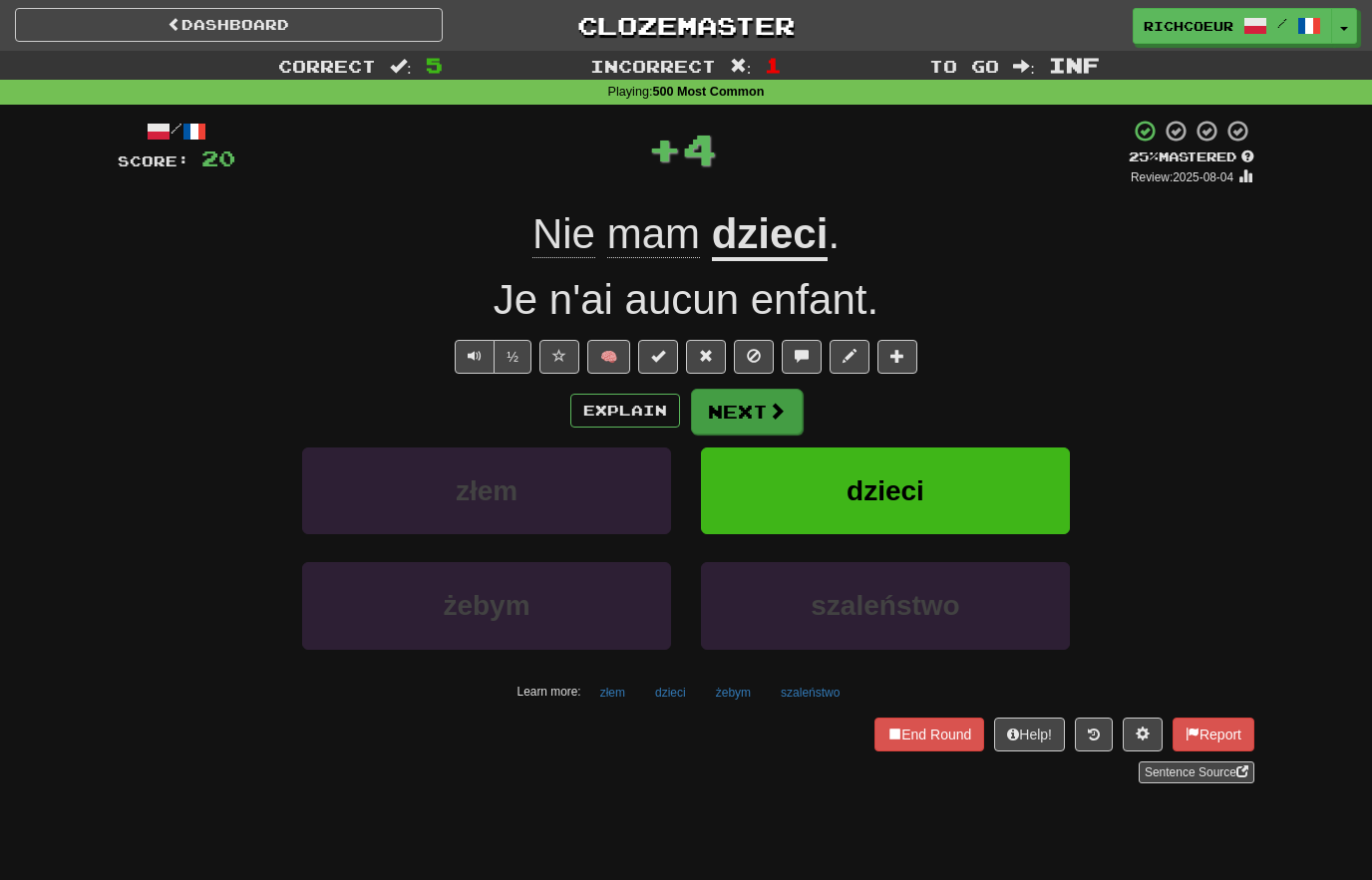 click at bounding box center (777, 411) 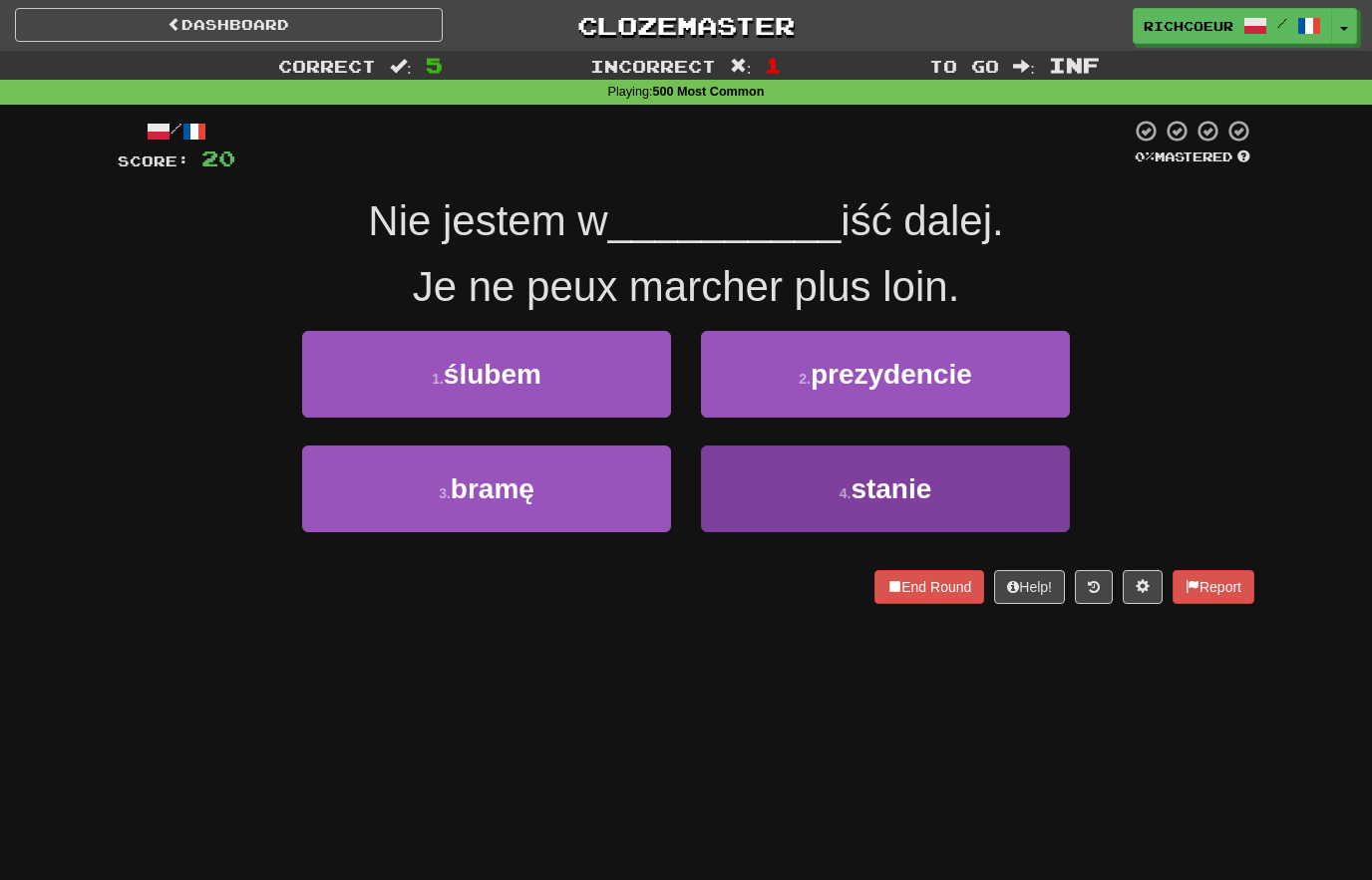 click on "stanie" at bounding box center (890, 488) 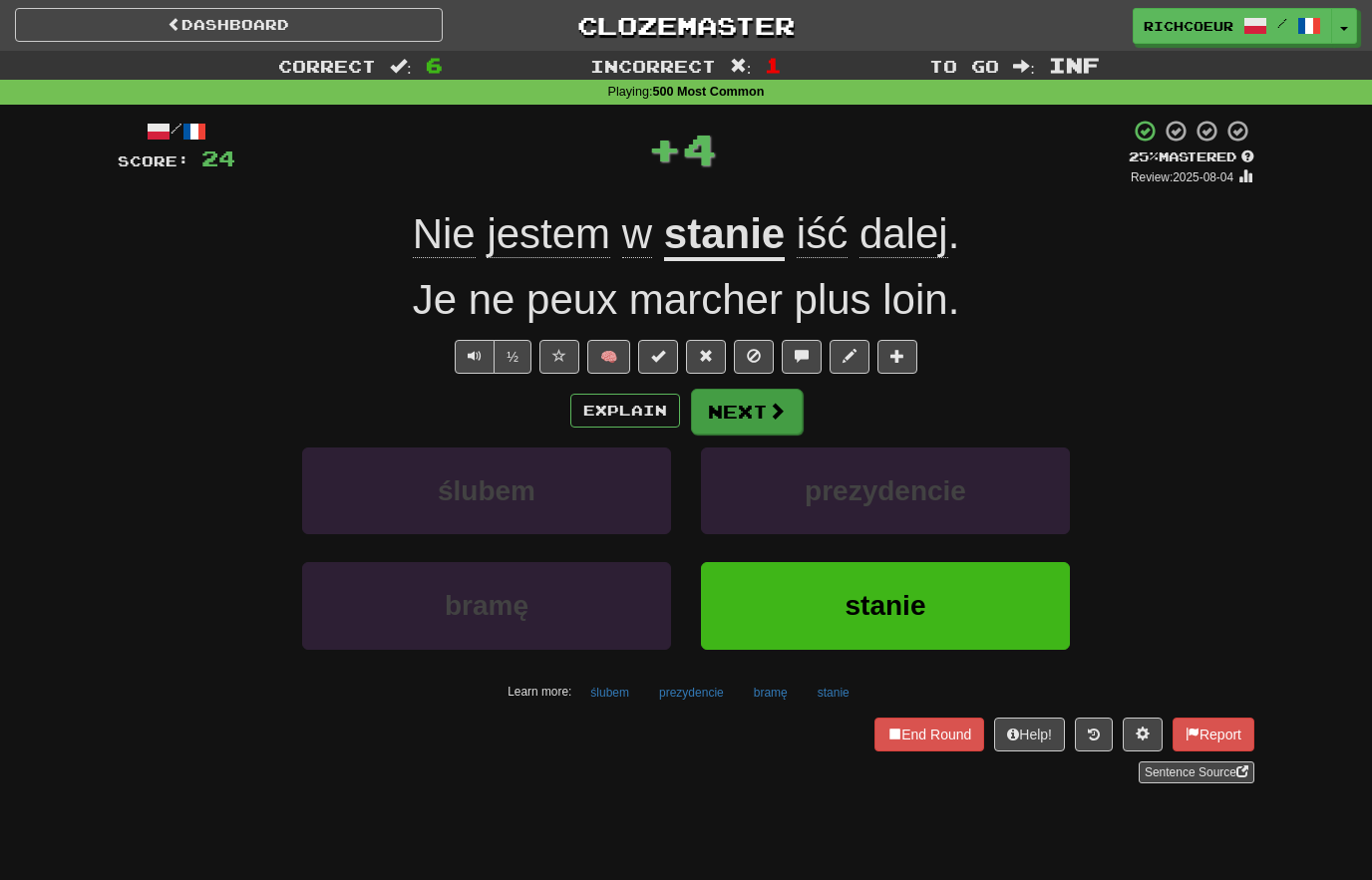 click at bounding box center [777, 411] 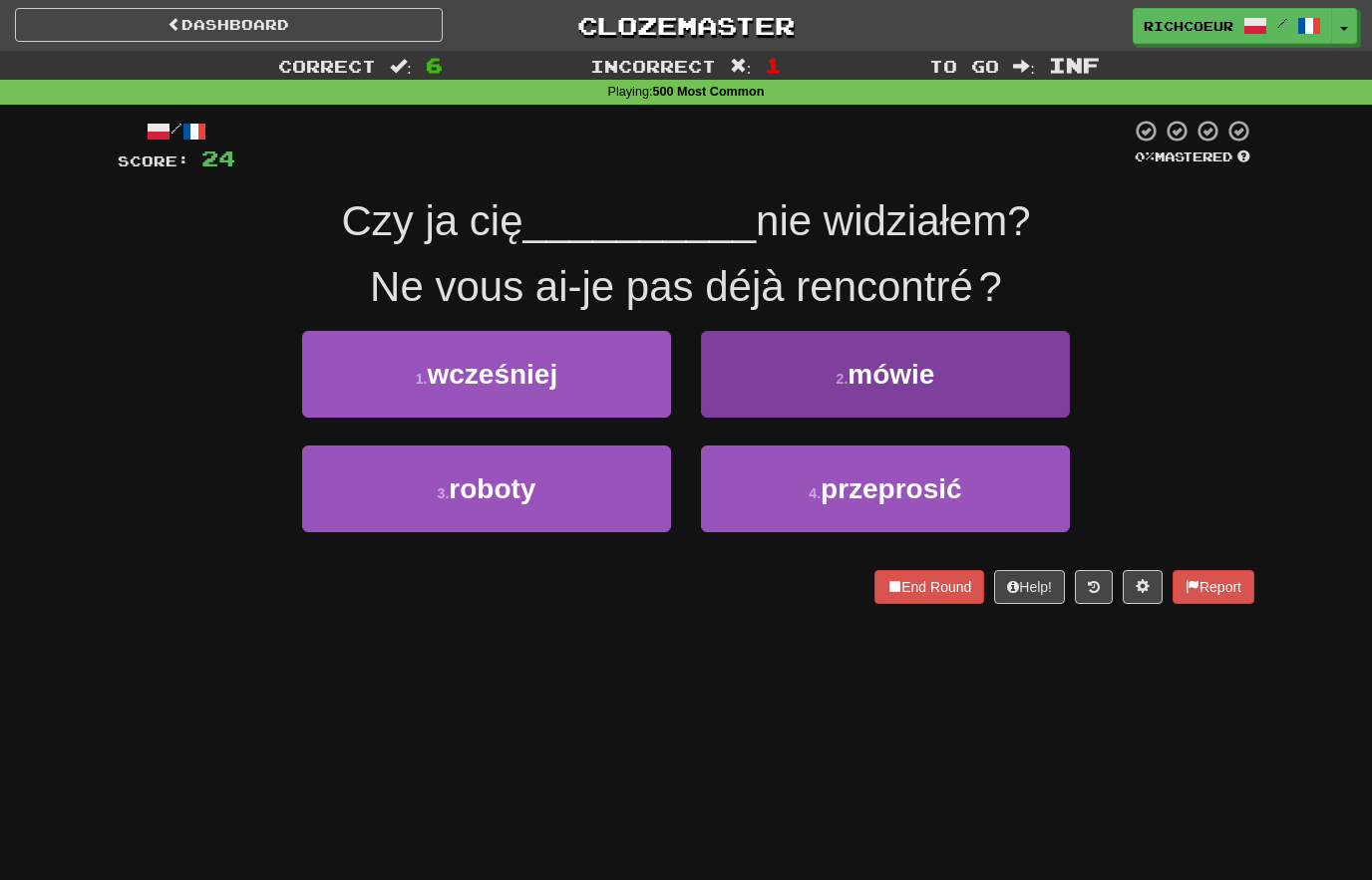 click on "mówie" at bounding box center (890, 374) 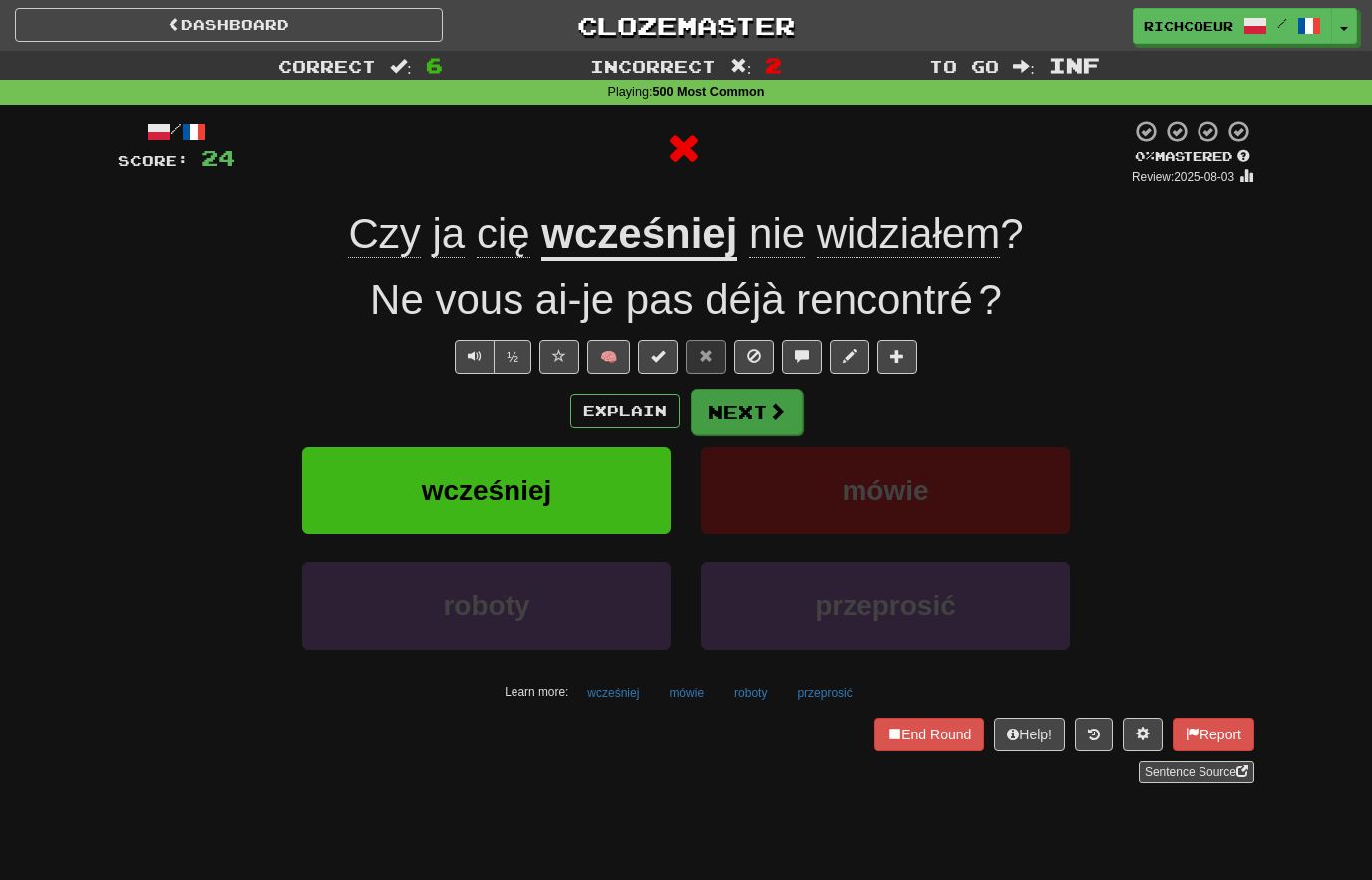 click at bounding box center (777, 411) 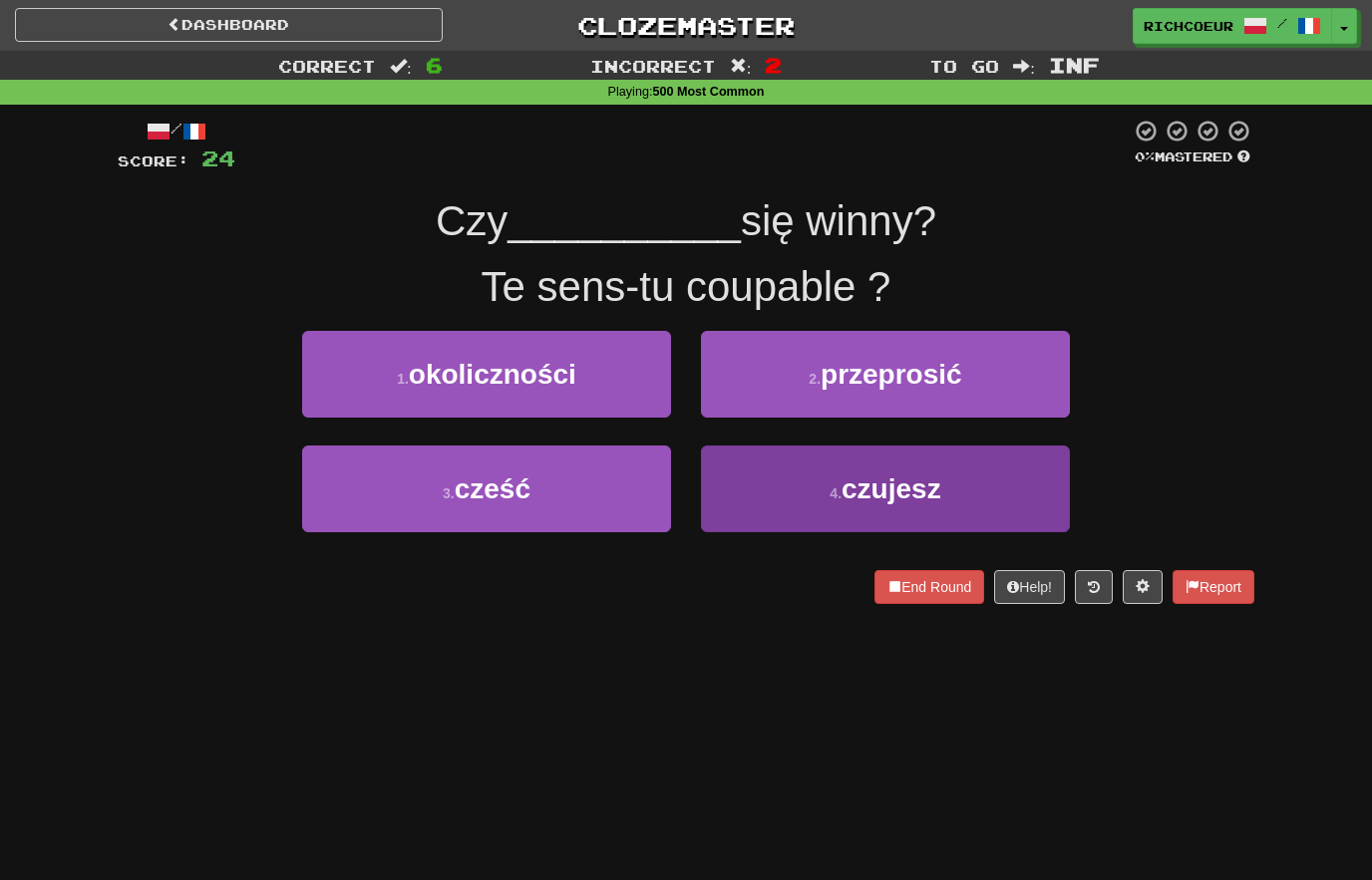 click on "4 .  czujesz" at bounding box center [885, 488] 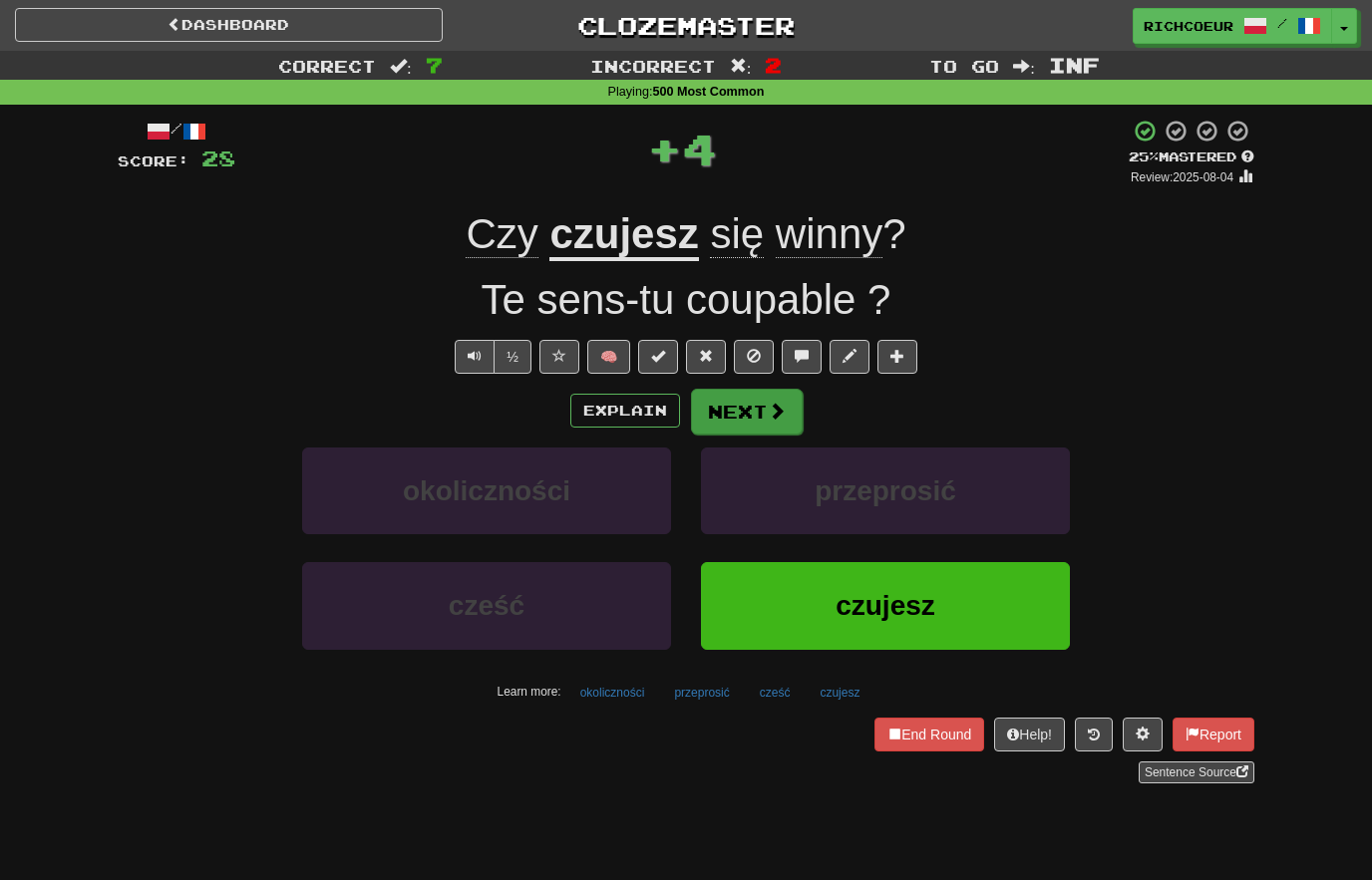 click on "Next" at bounding box center [747, 412] 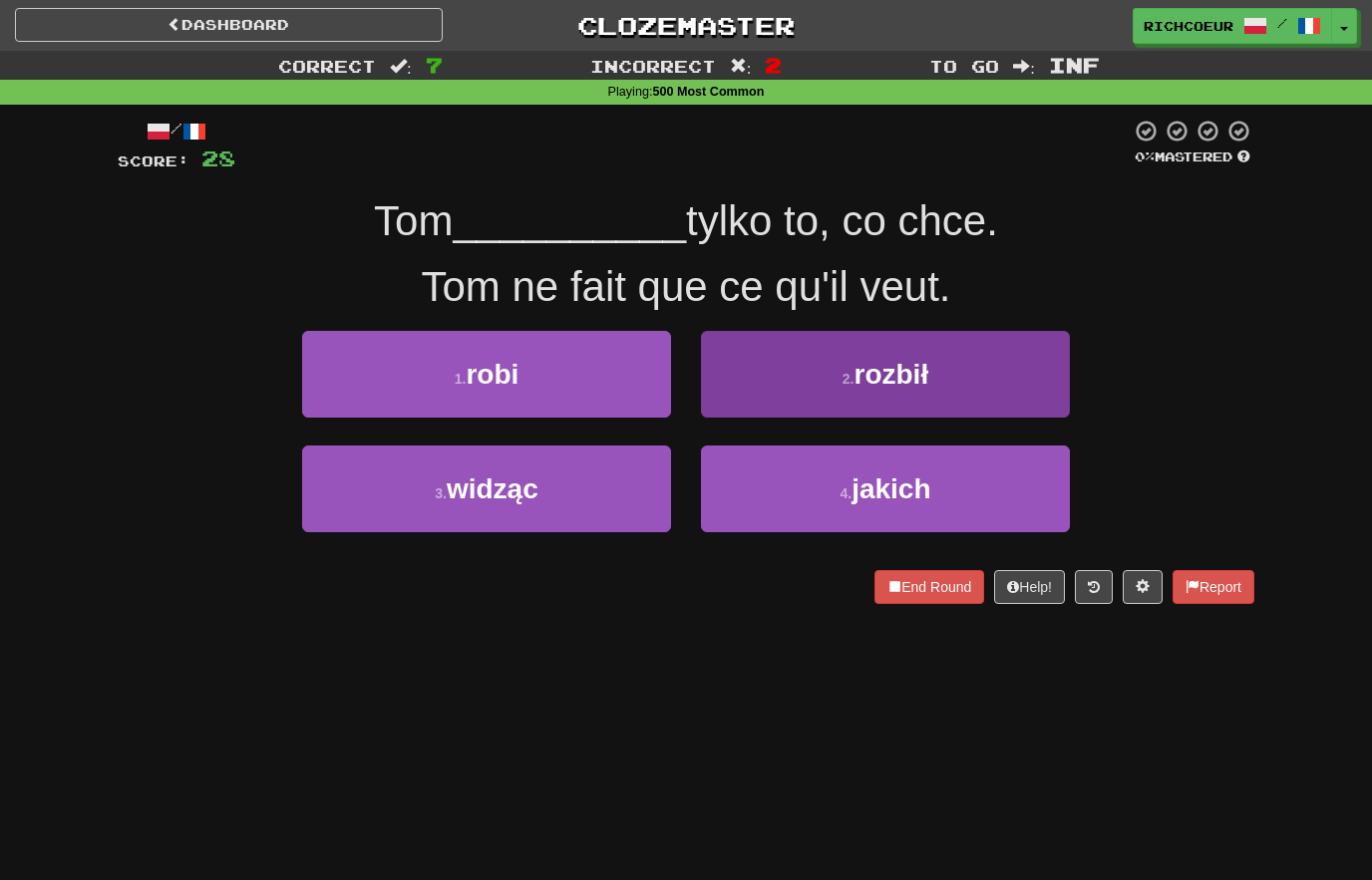 click on "rozbił" at bounding box center (891, 374) 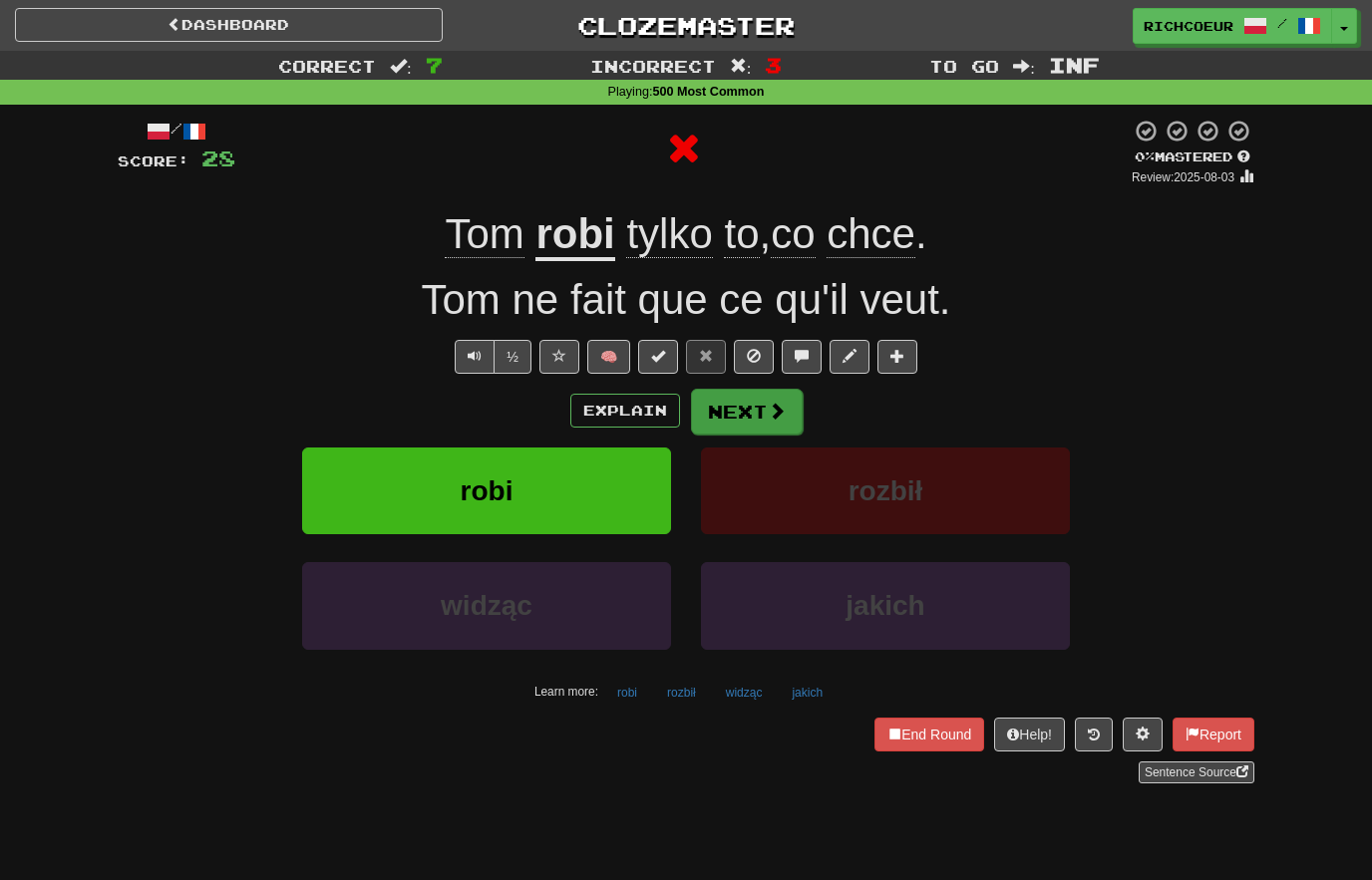 click at bounding box center [777, 411] 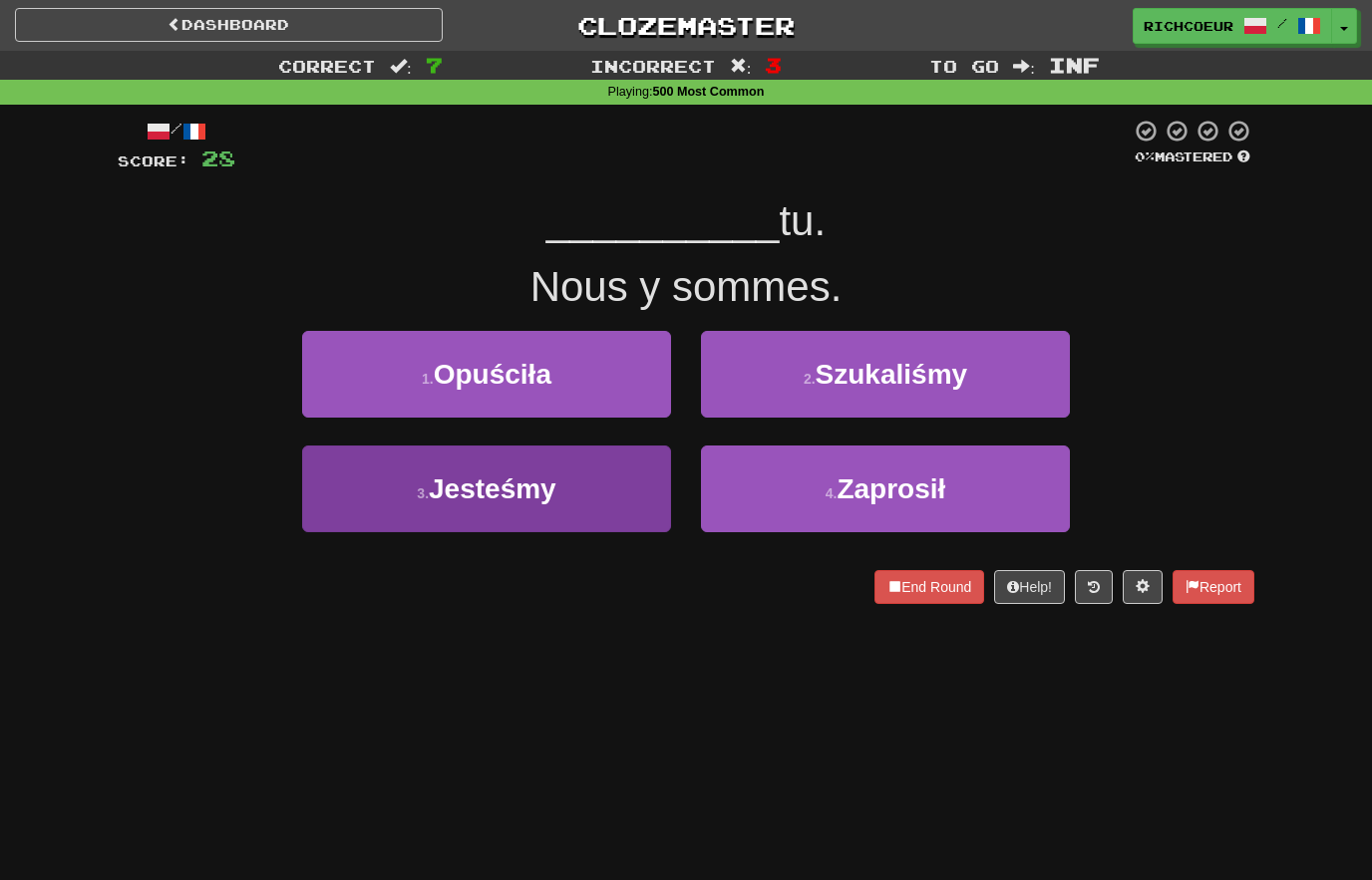 click on "3 .  Jesteśmy" at bounding box center (487, 488) 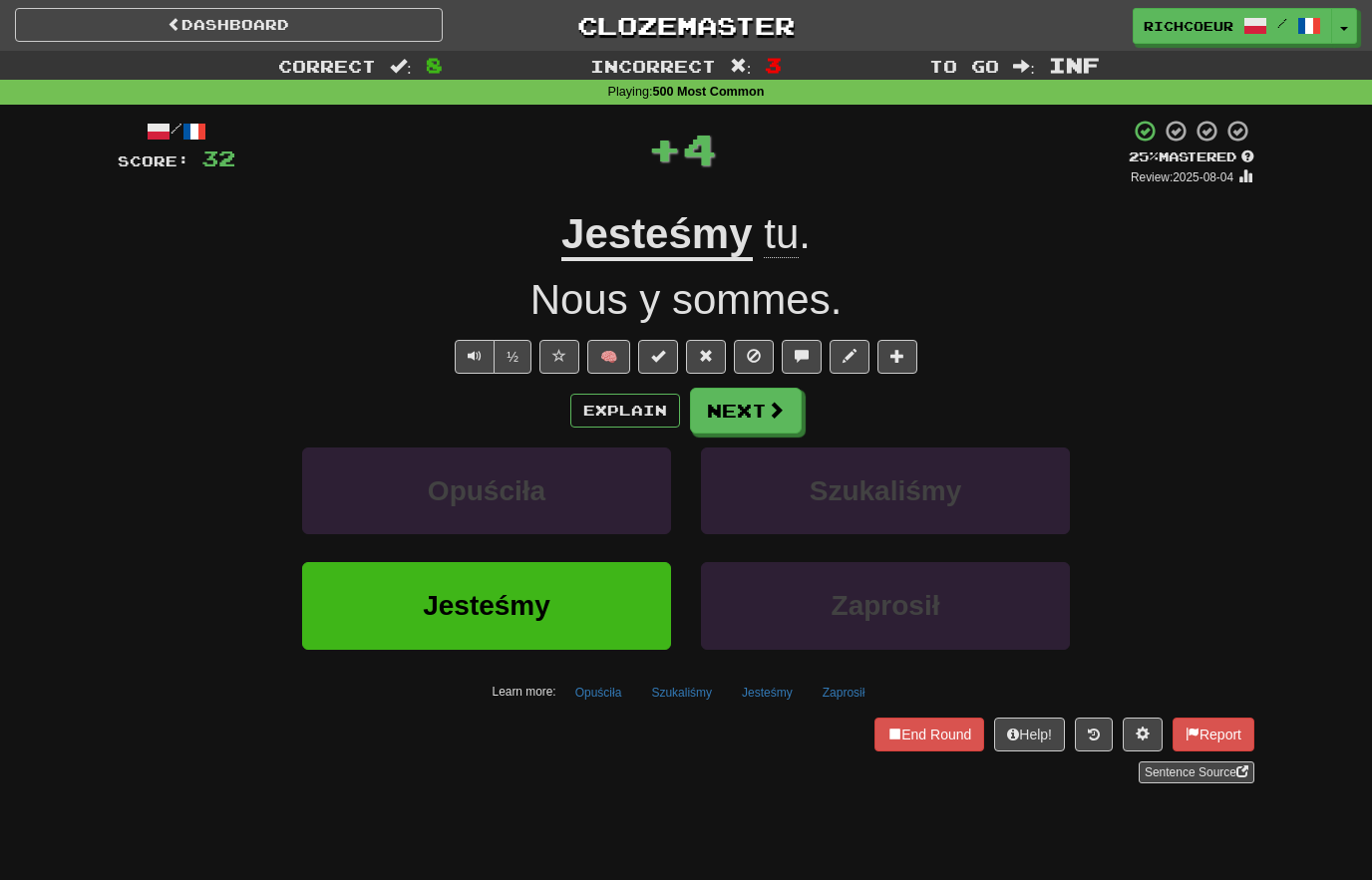 click on "Next" at bounding box center (746, 411) 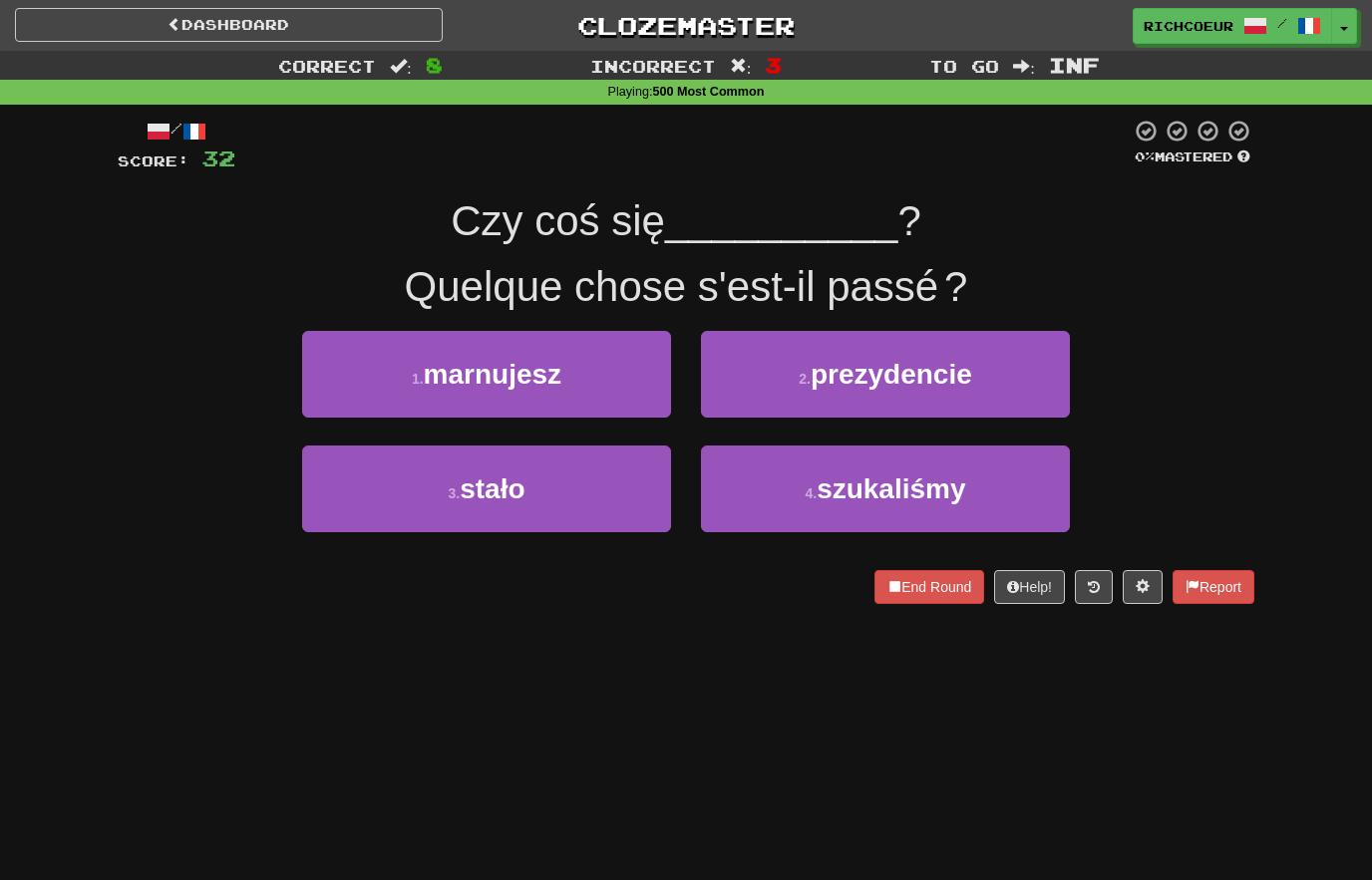 click on "3 .  stało" at bounding box center (487, 488) 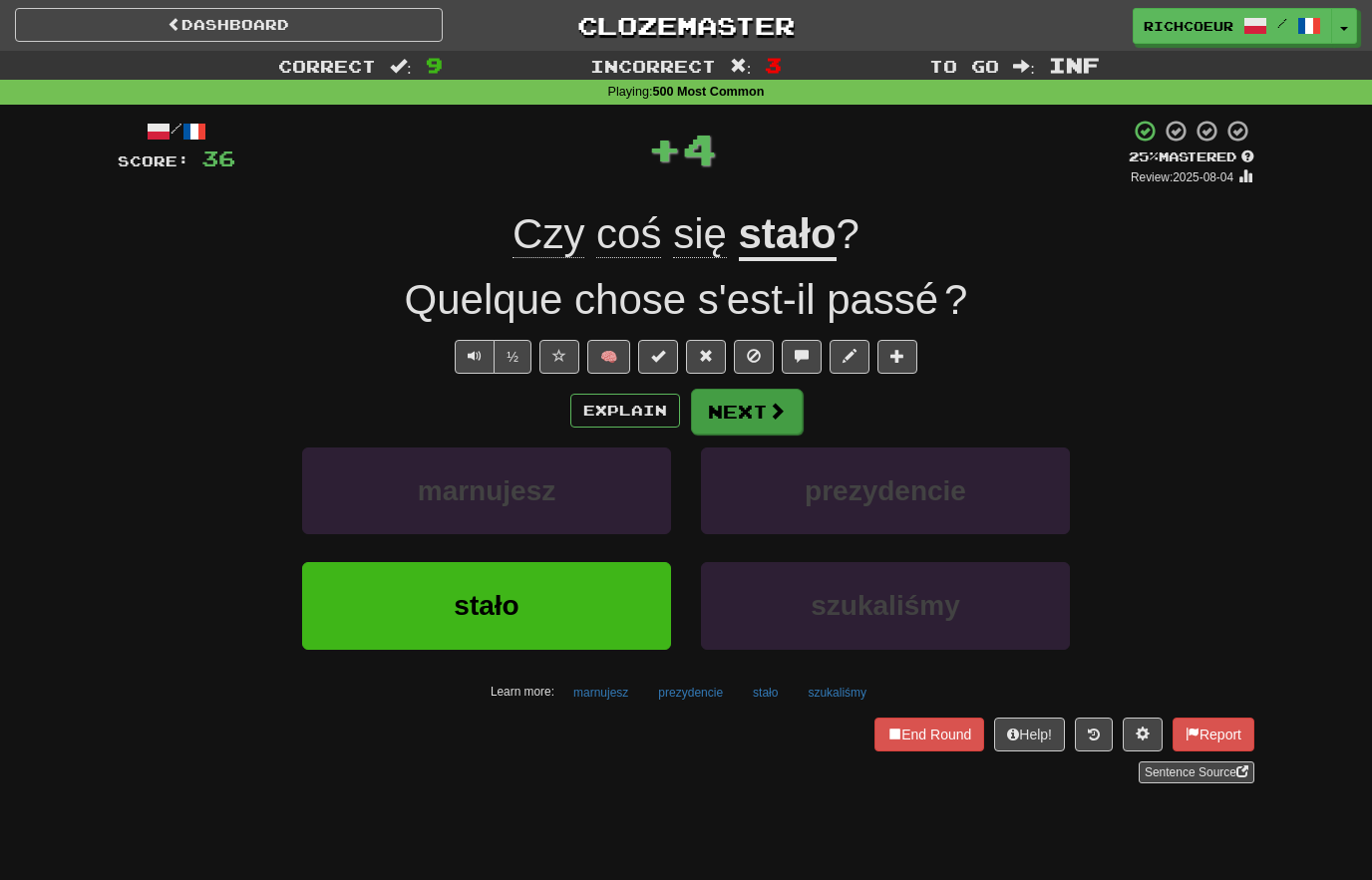 click on "Next" at bounding box center [747, 412] 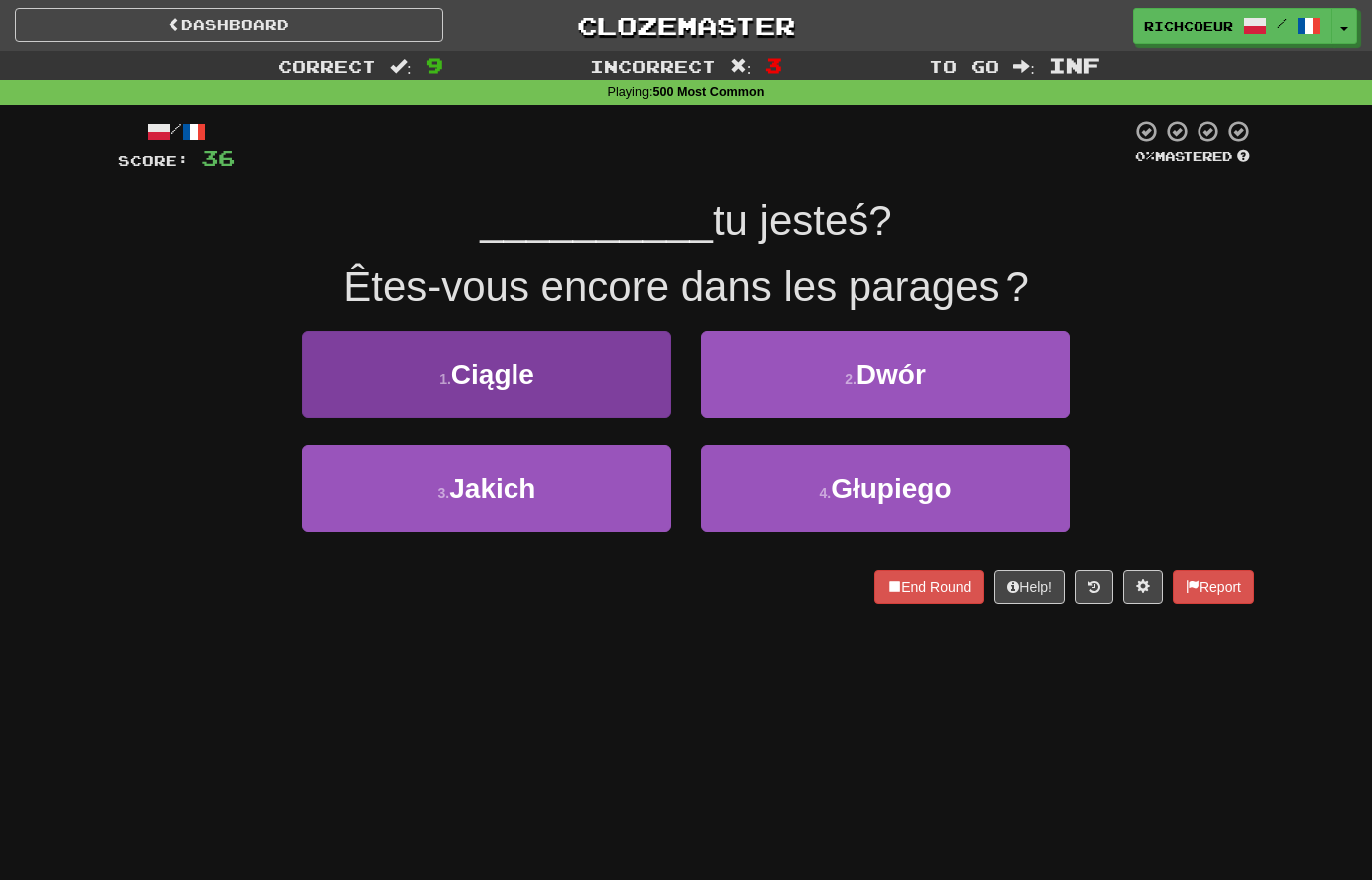 click on "1 .  Ciągle" at bounding box center [487, 374] 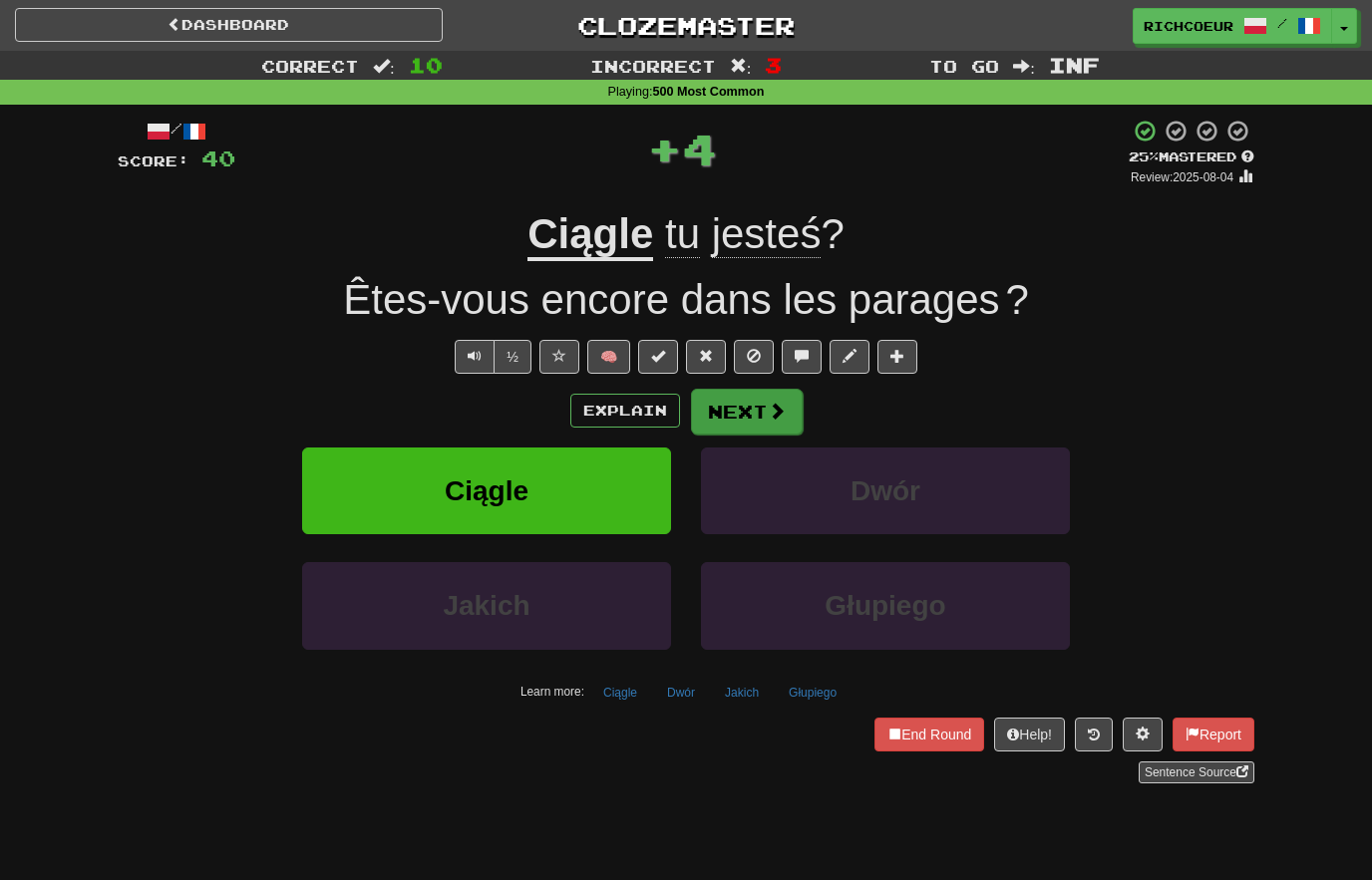 click at bounding box center [777, 411] 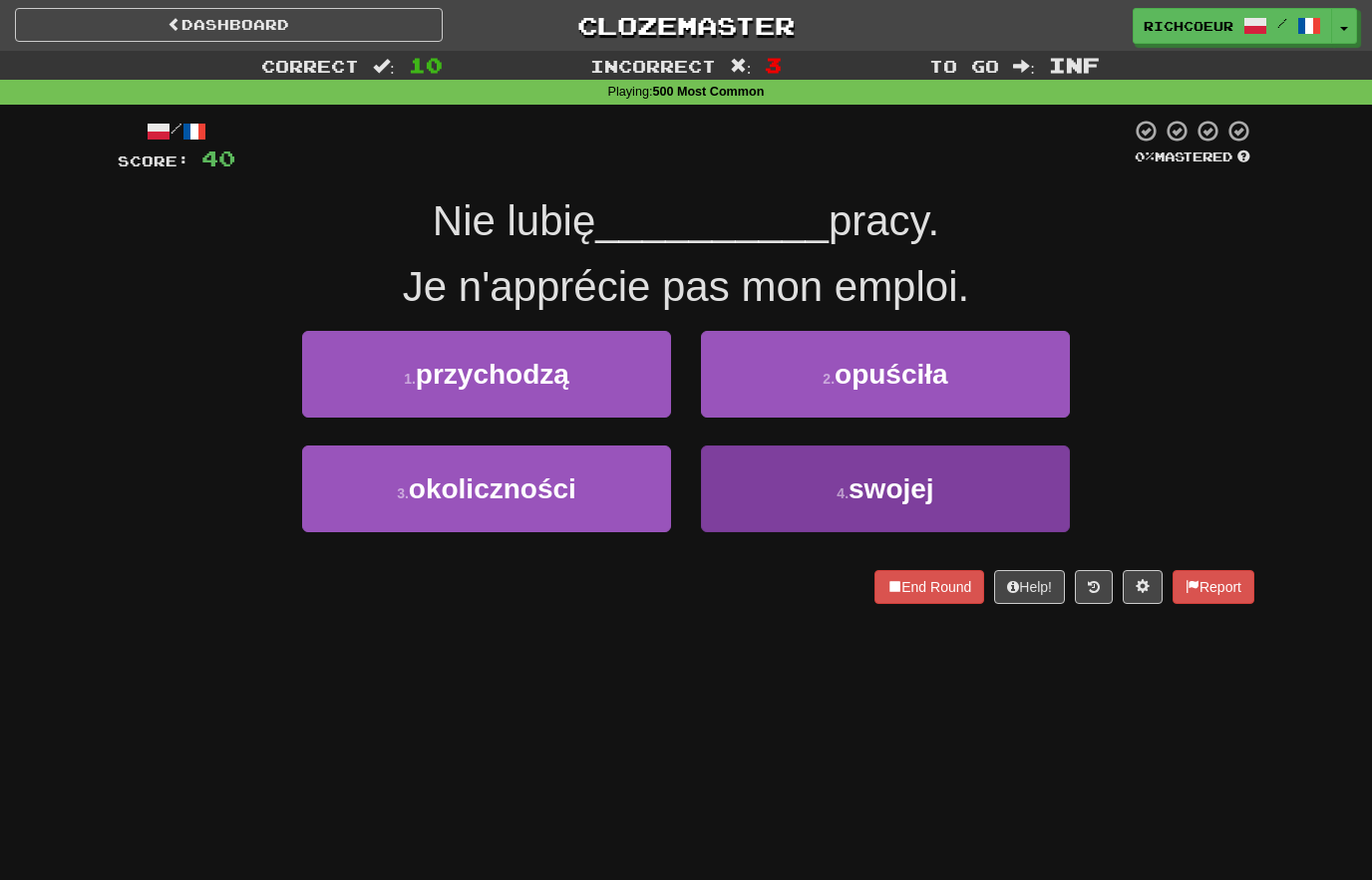 click on "swojej" at bounding box center (891, 488) 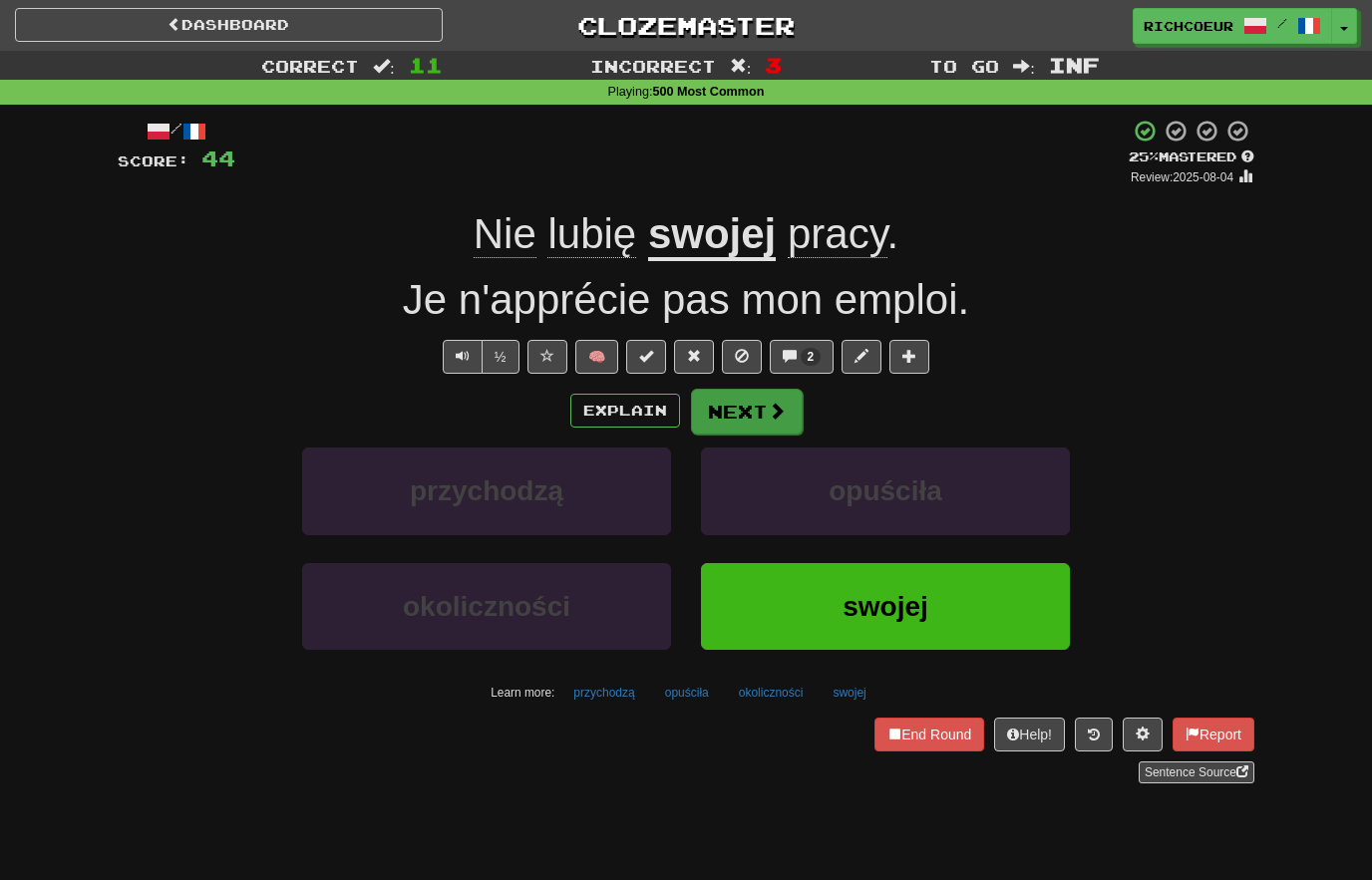 click at bounding box center [777, 411] 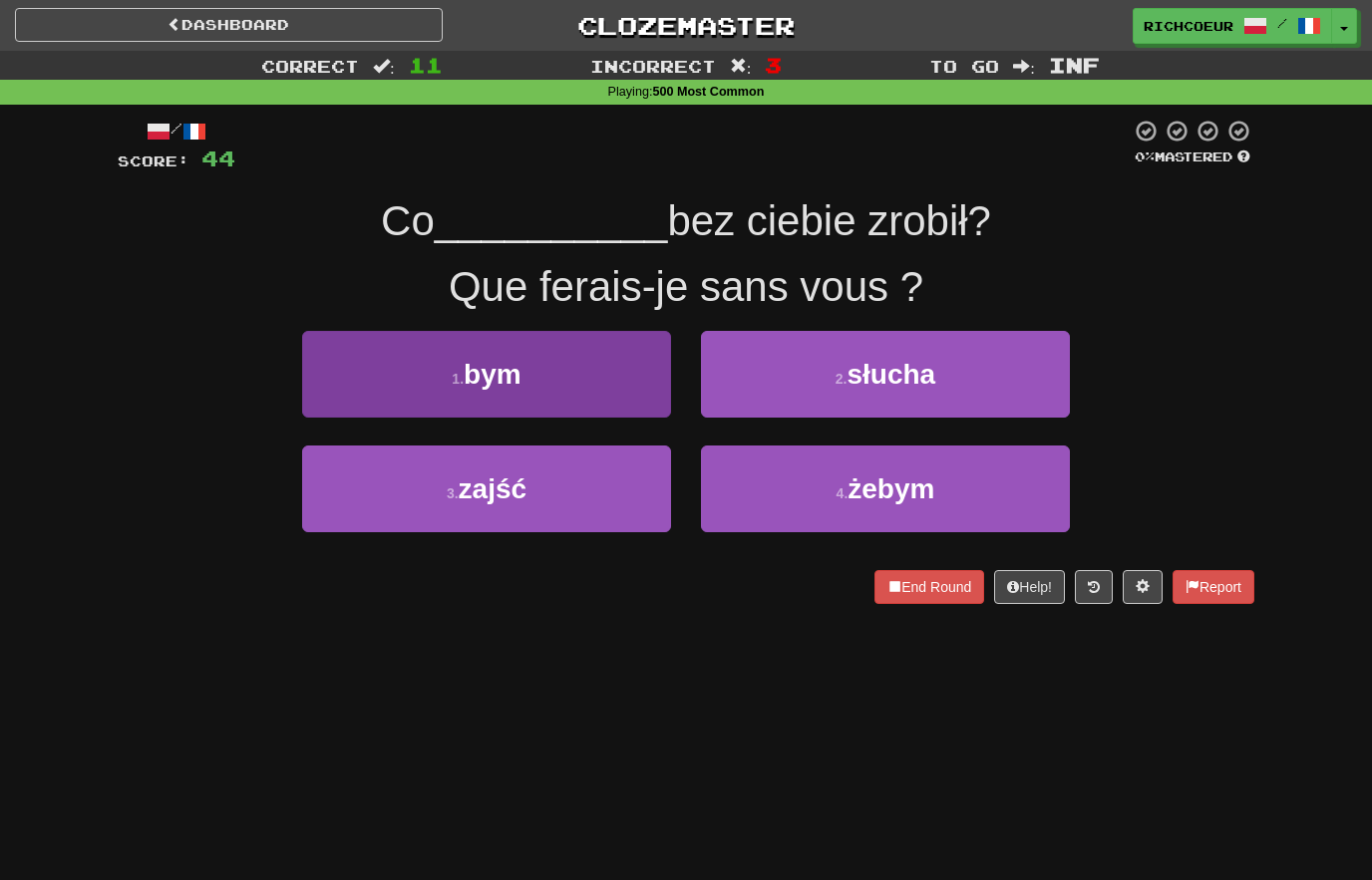 click on "1 .  bym" at bounding box center (487, 374) 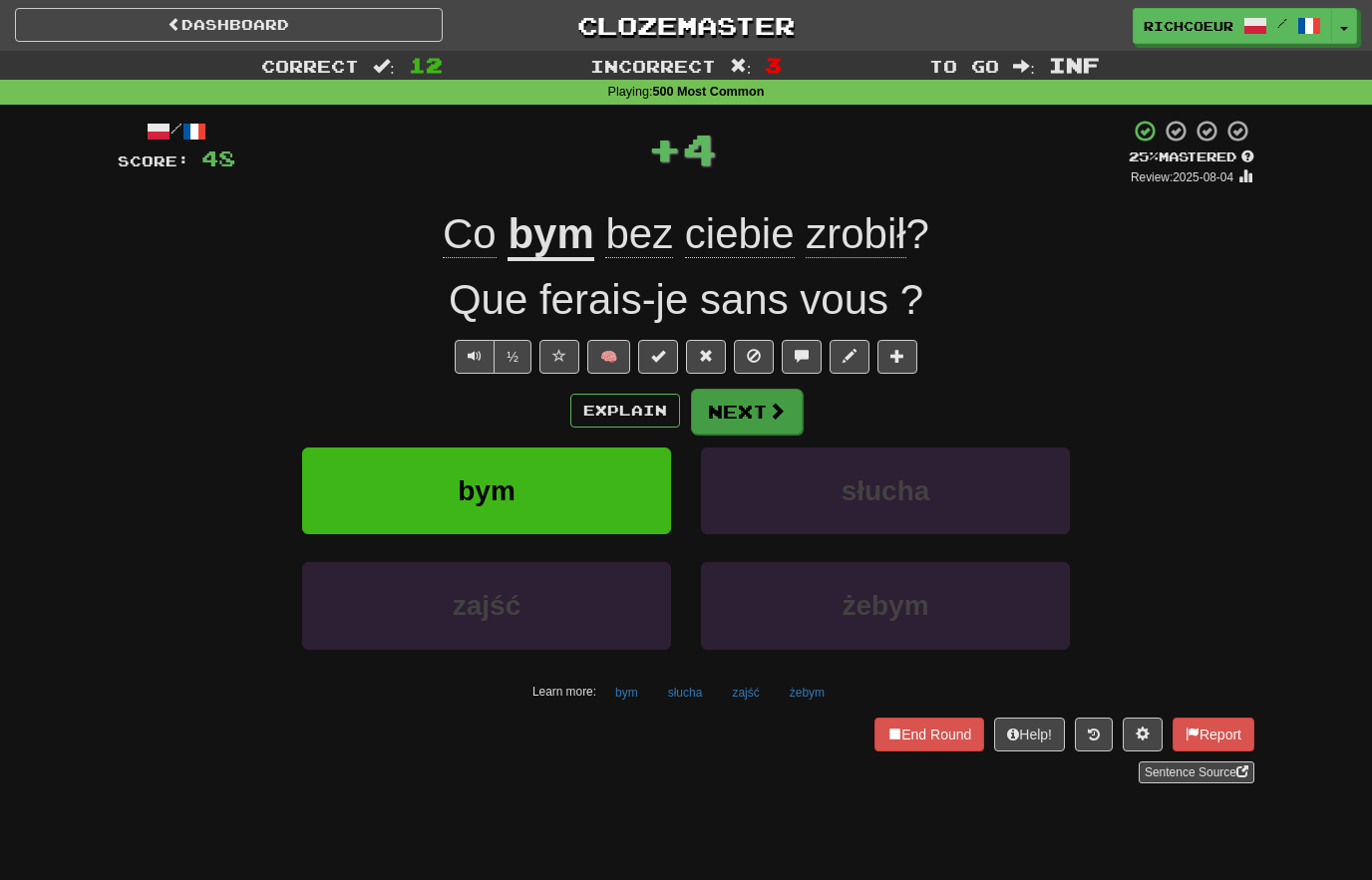 click at bounding box center (777, 411) 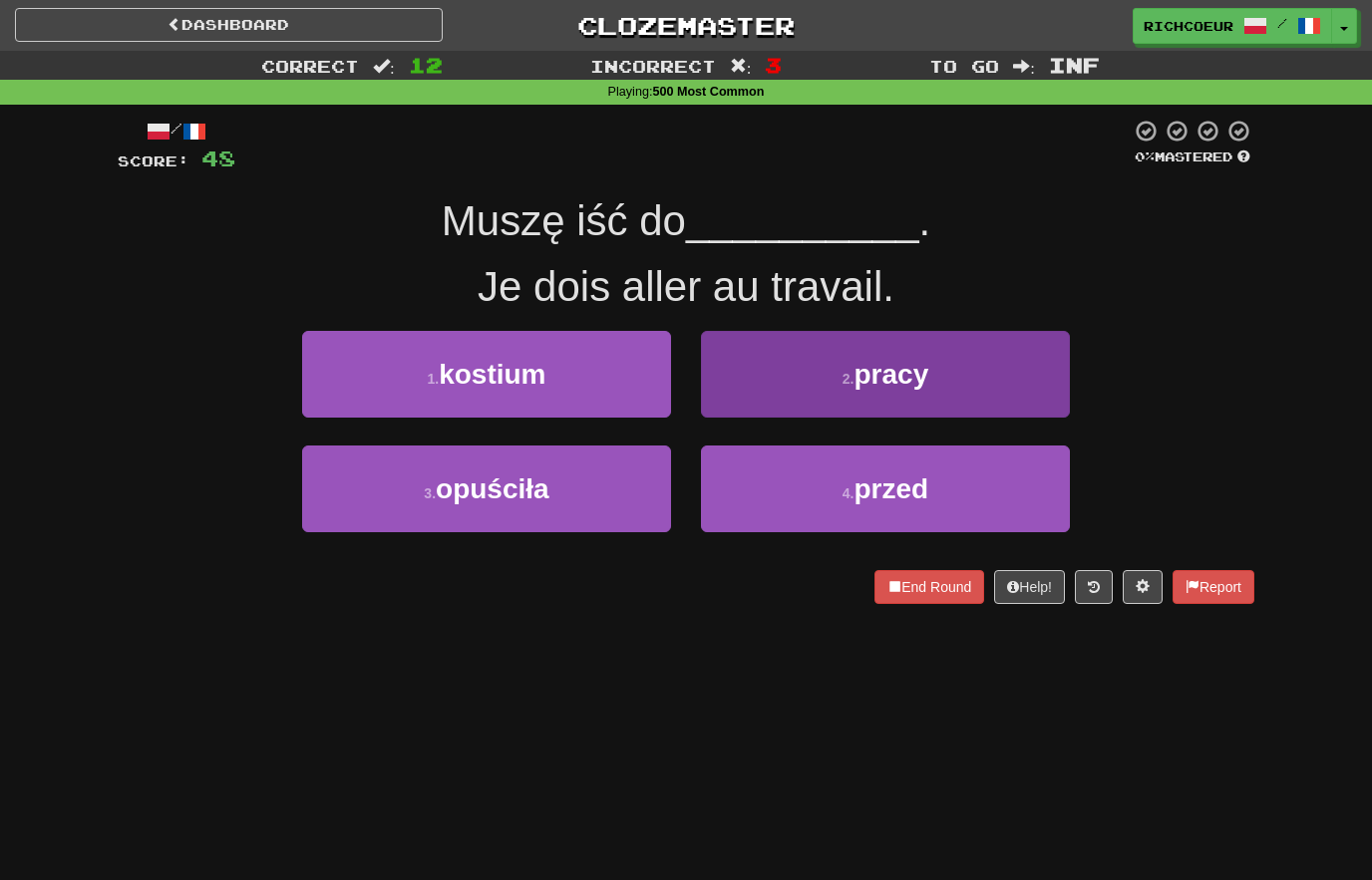 click on "2 .  pracy" at bounding box center (885, 374) 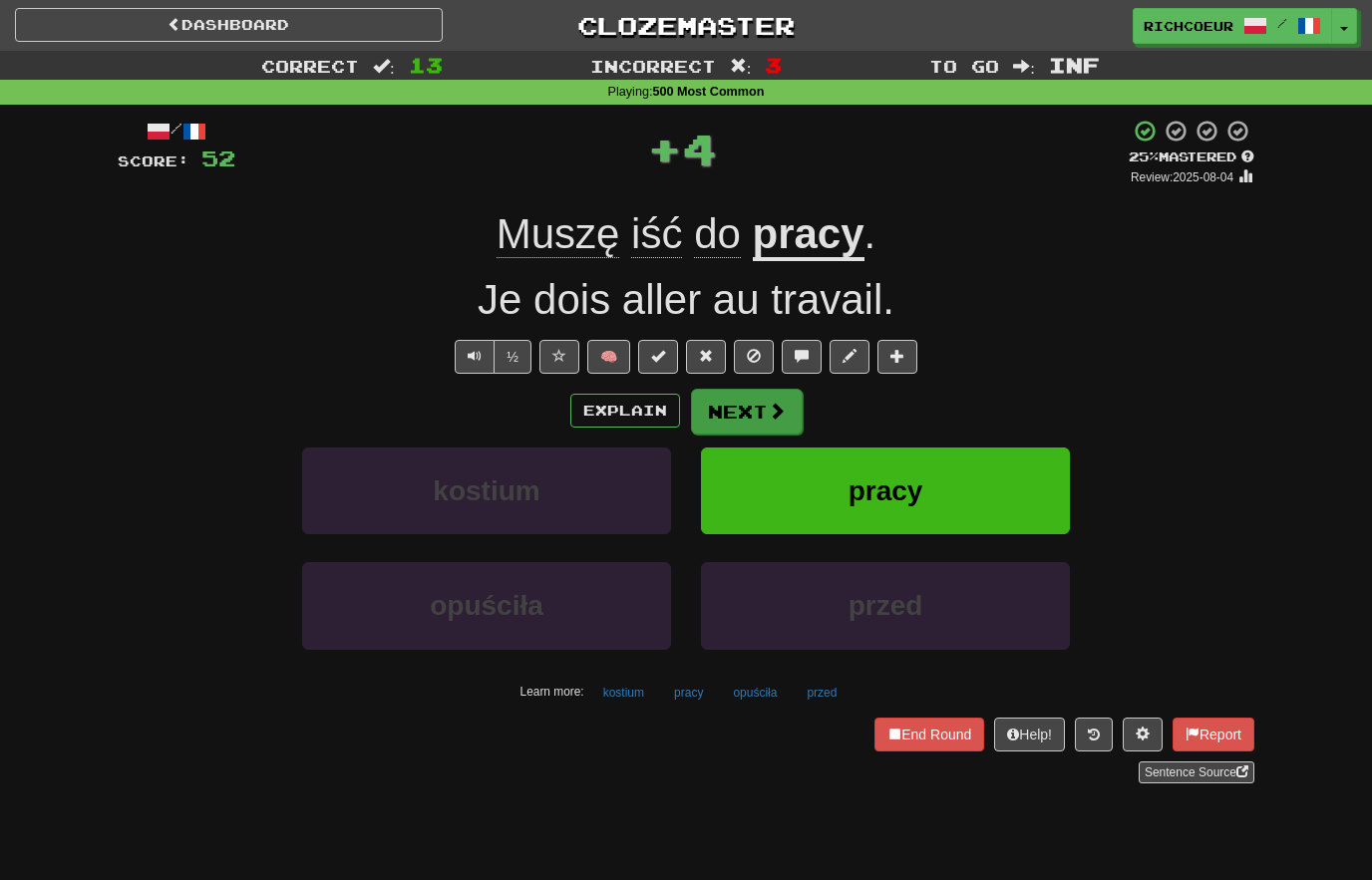 click on "Next" at bounding box center (747, 412) 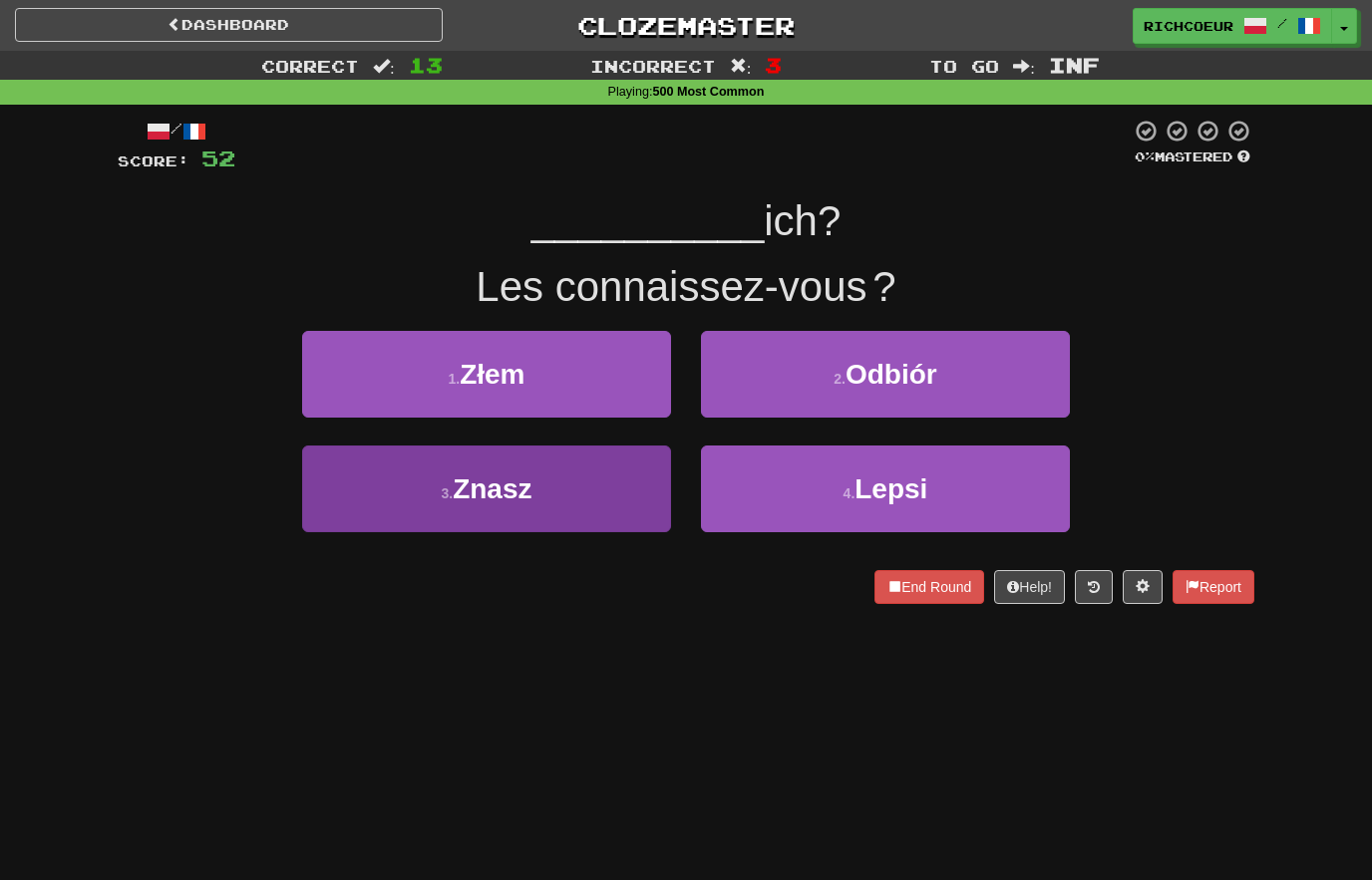 click on "3 .  Znasz" at bounding box center [487, 488] 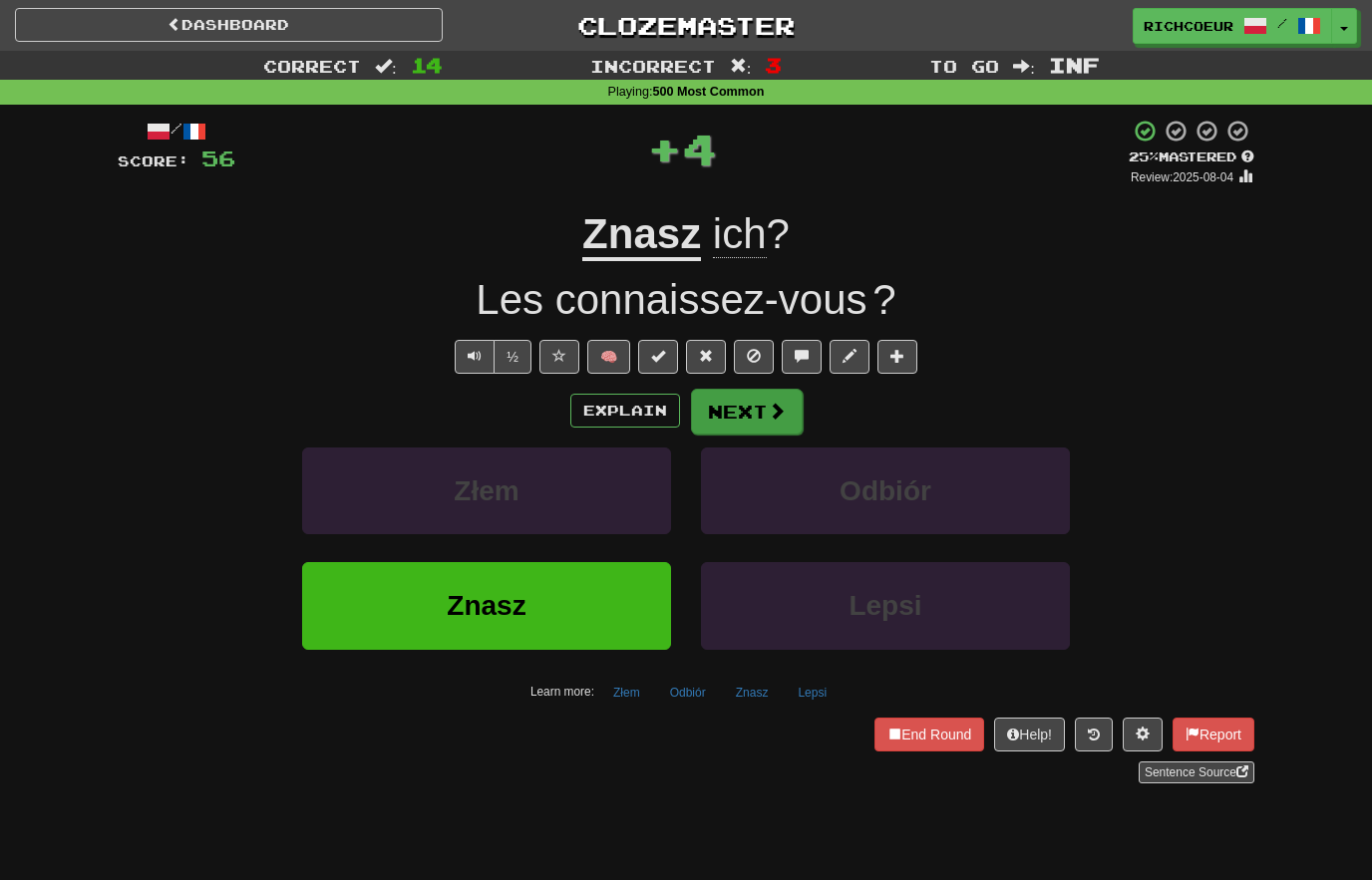 click at bounding box center (777, 411) 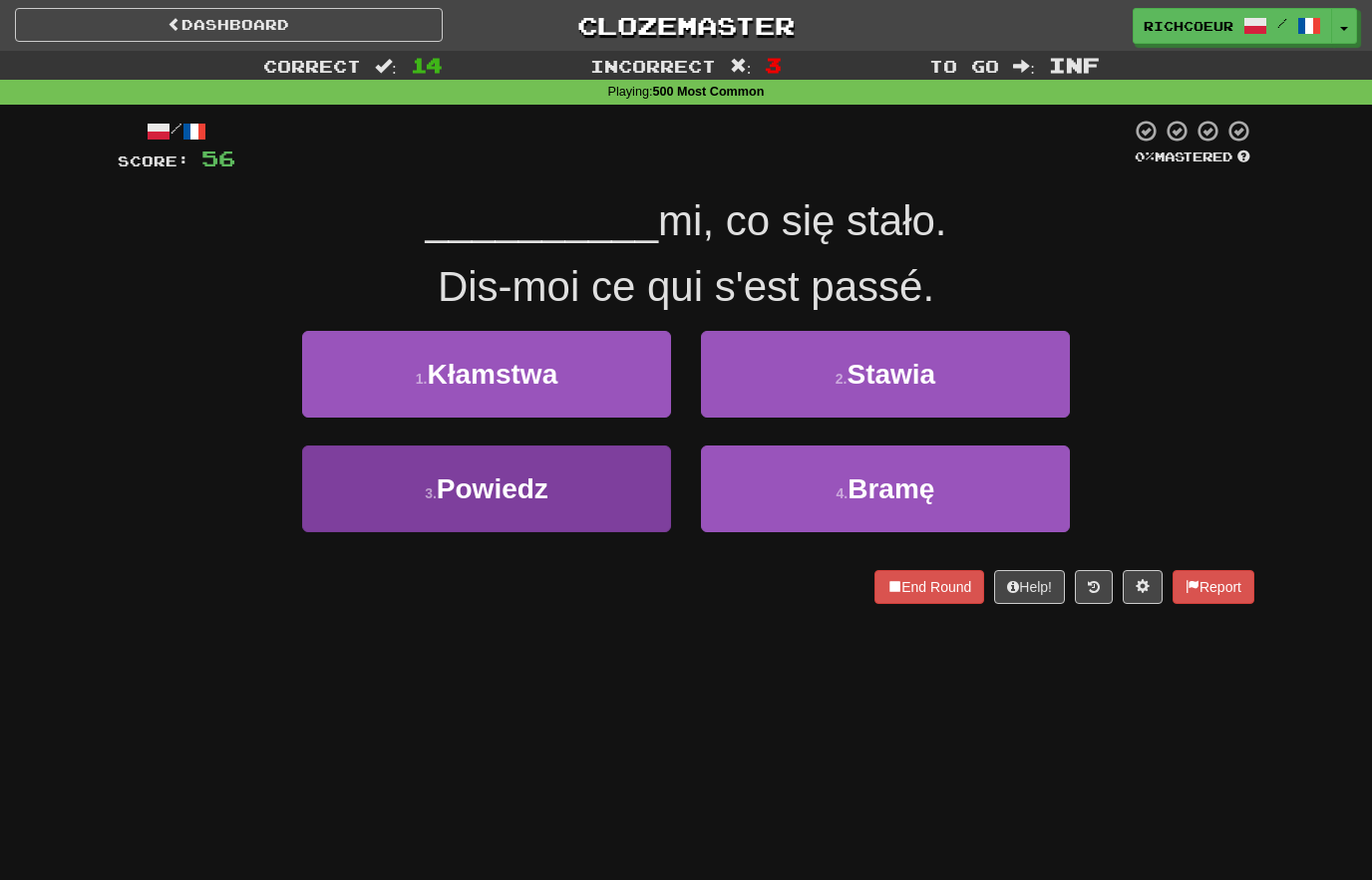 click on "3 .  Powiedz" at bounding box center [487, 488] 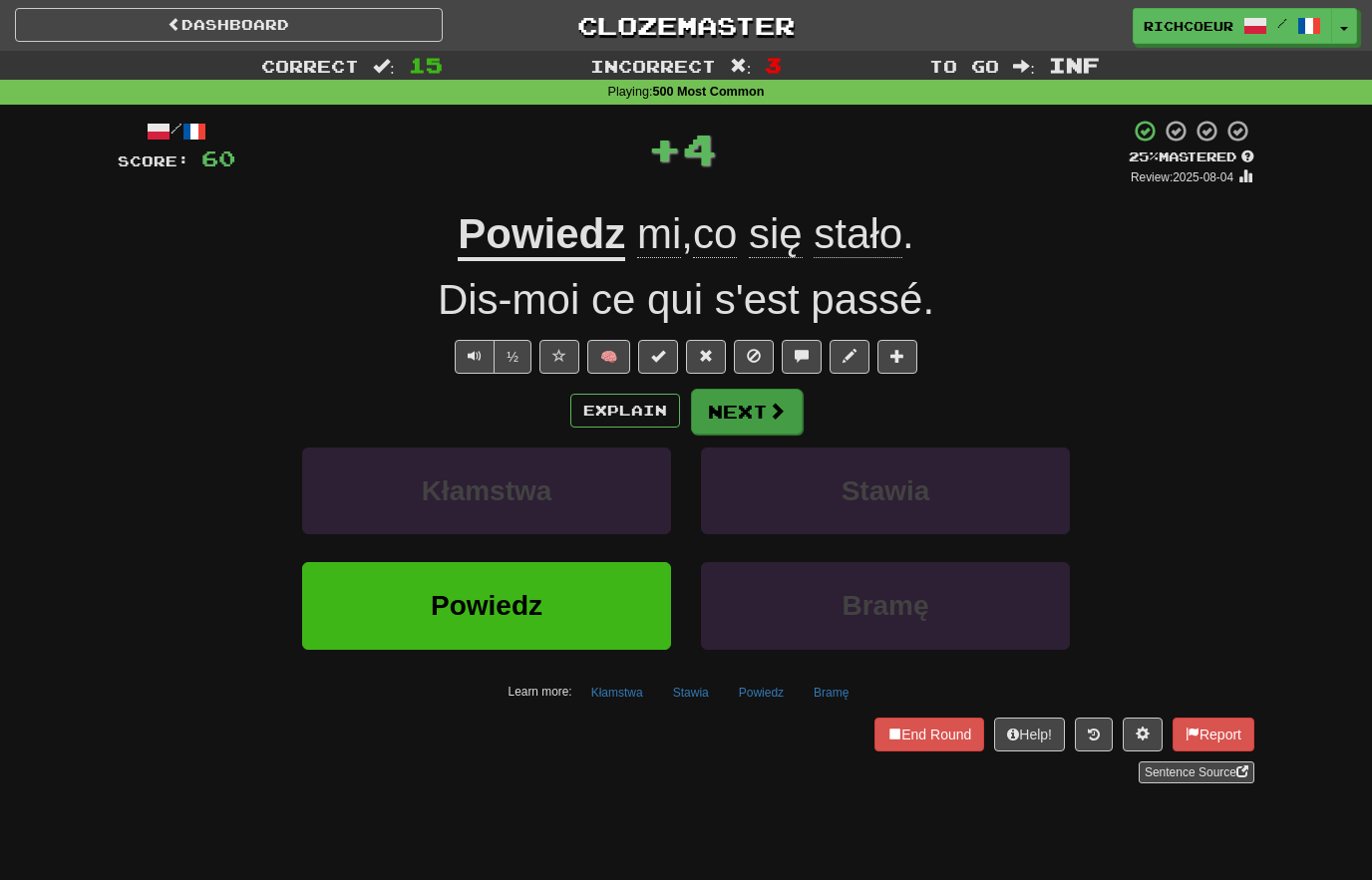 click on "Next" at bounding box center (747, 412) 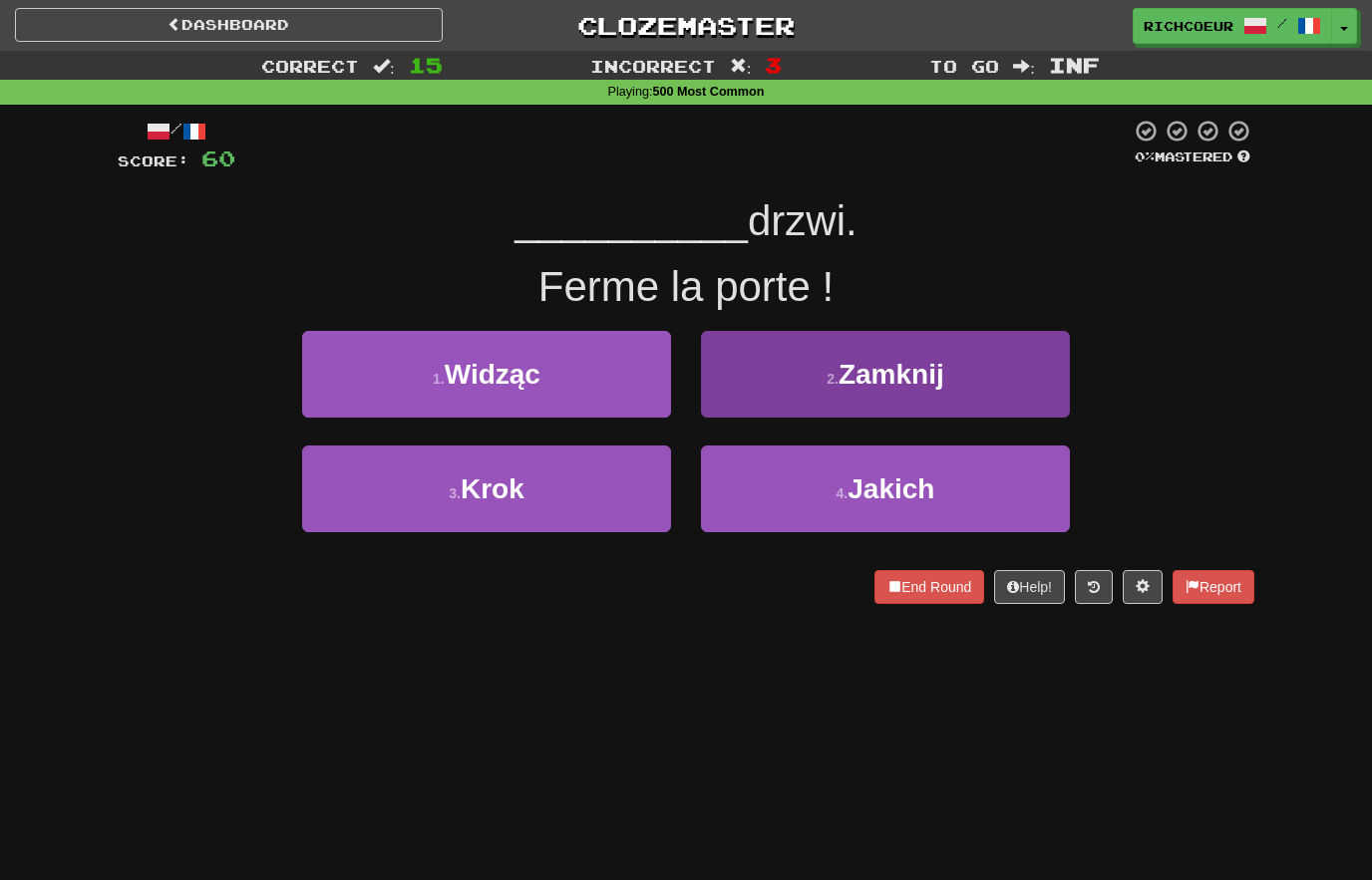 click on "2 .  Zamknij" at bounding box center [885, 374] 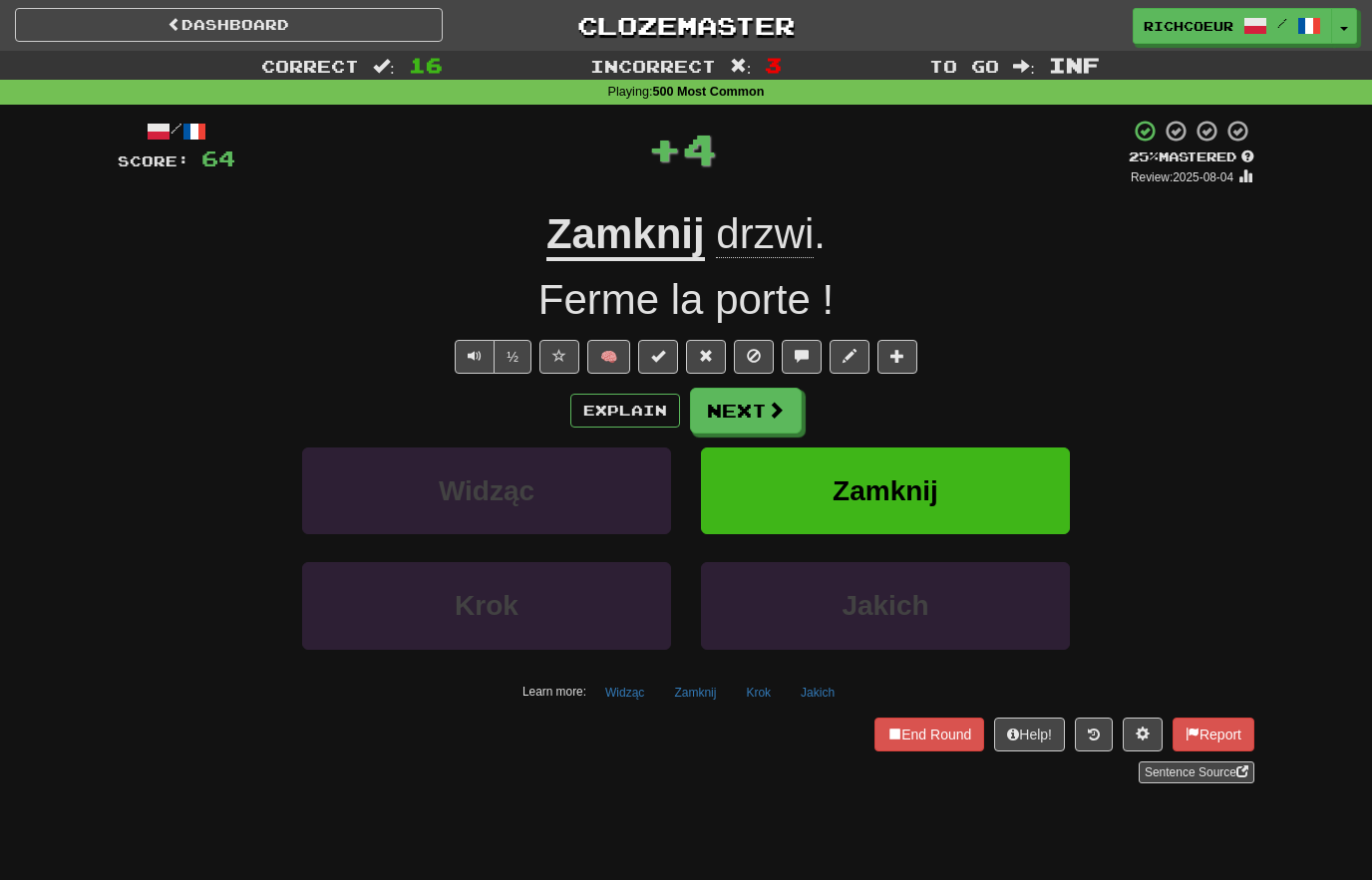 click at bounding box center [776, 410] 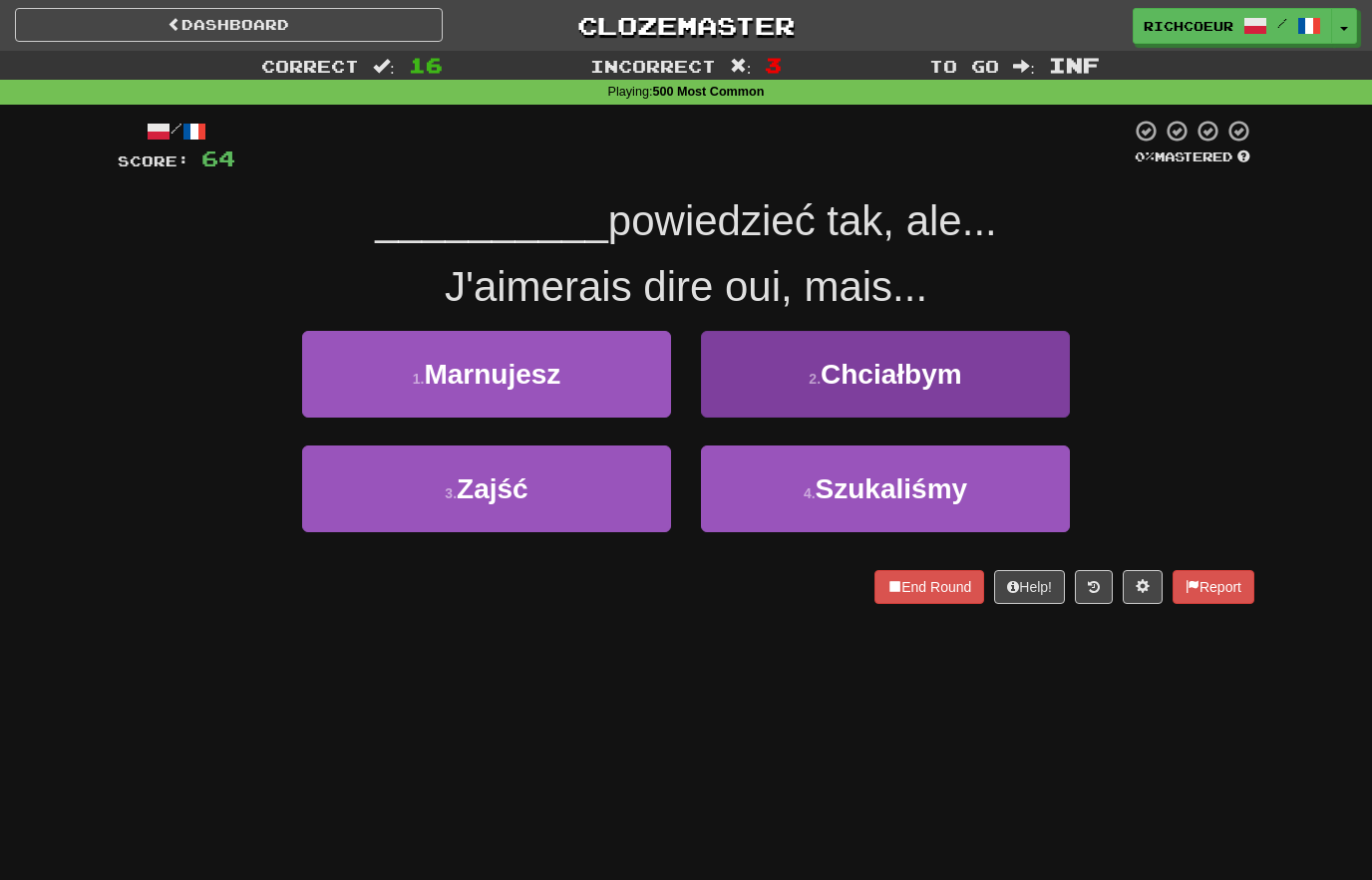 click on "Chciałbym" at bounding box center [891, 374] 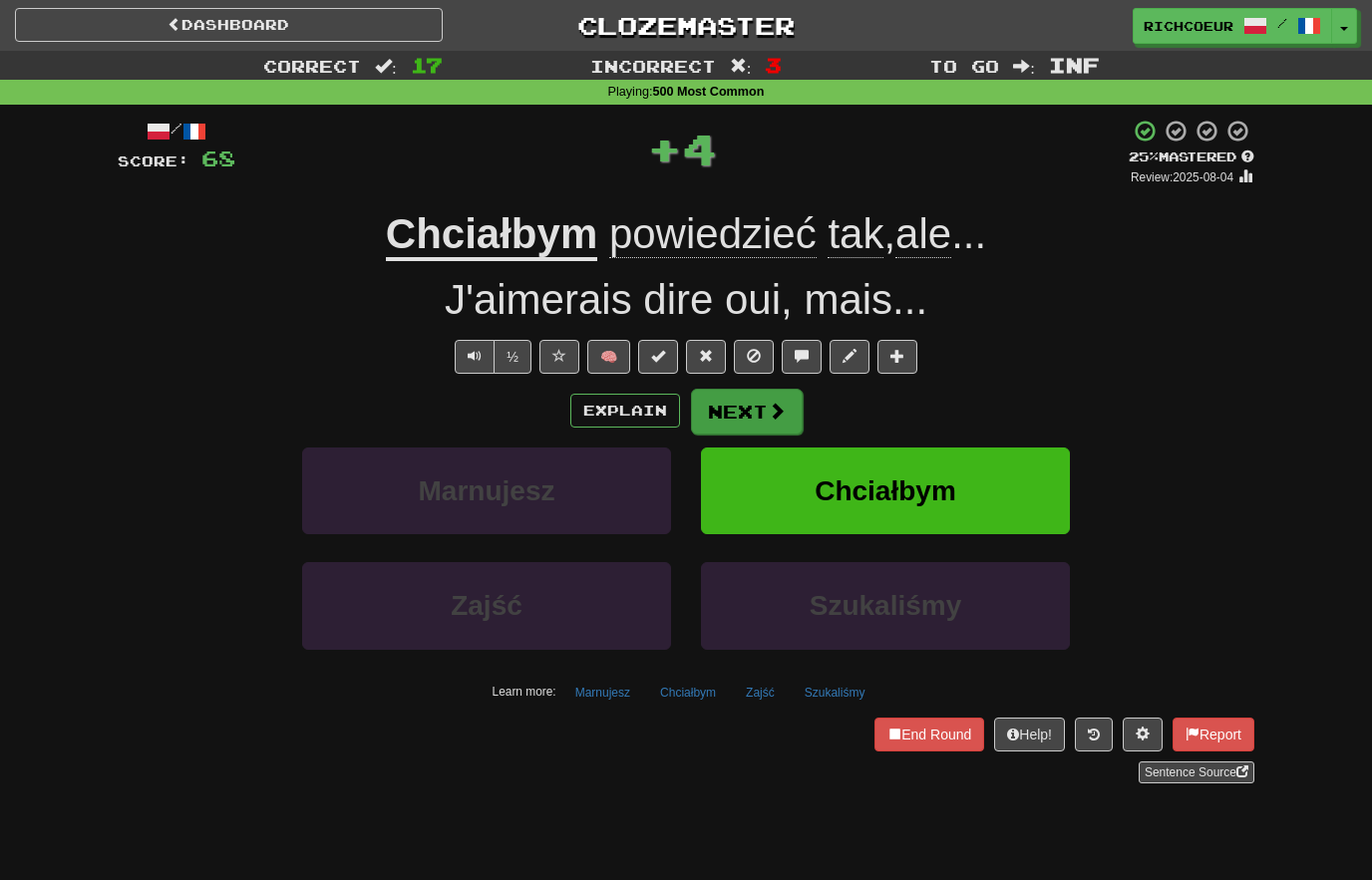 click at bounding box center (777, 411) 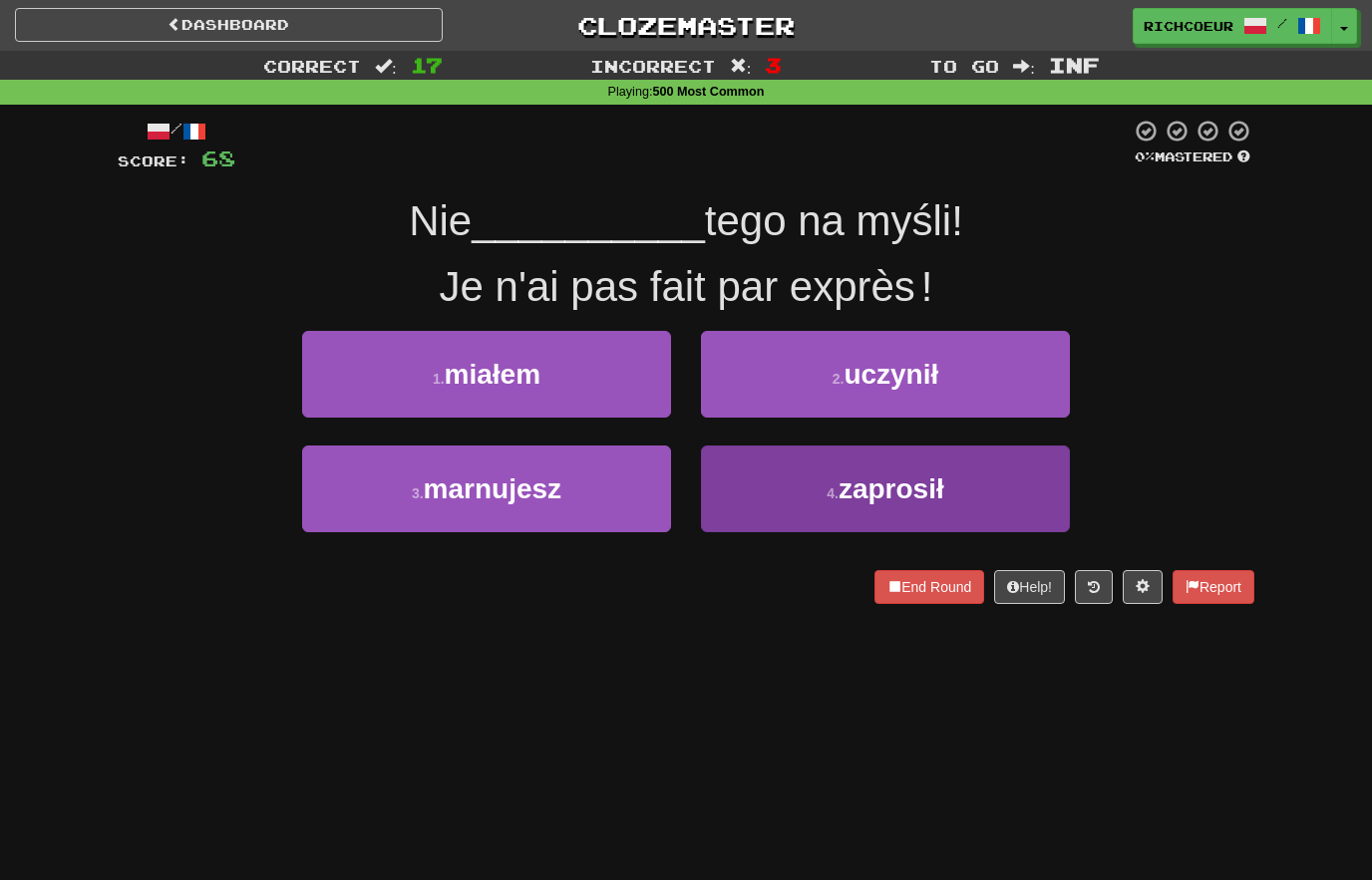 click on "4 .  zaprosił" at bounding box center (885, 488) 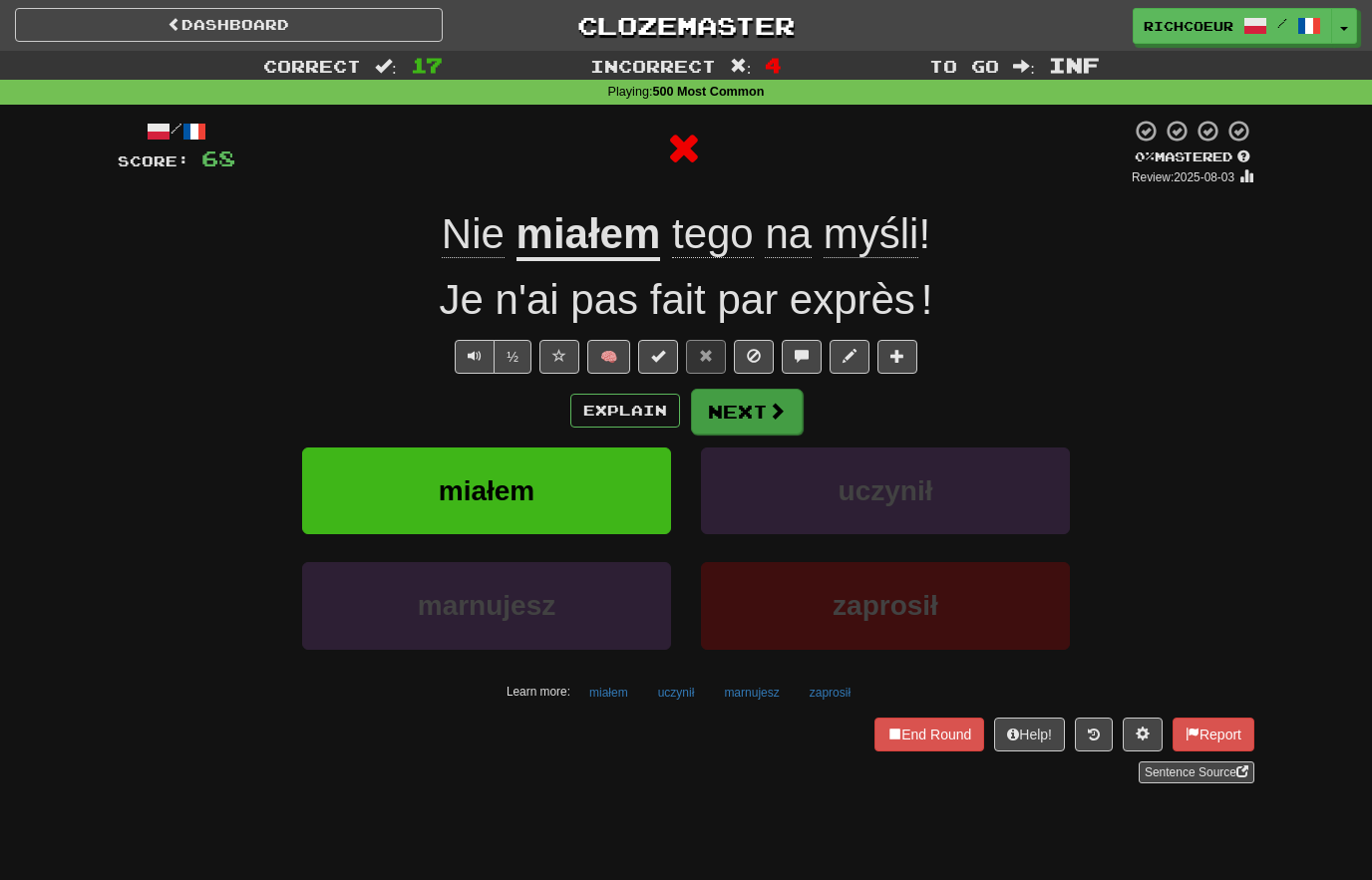 click at bounding box center (777, 411) 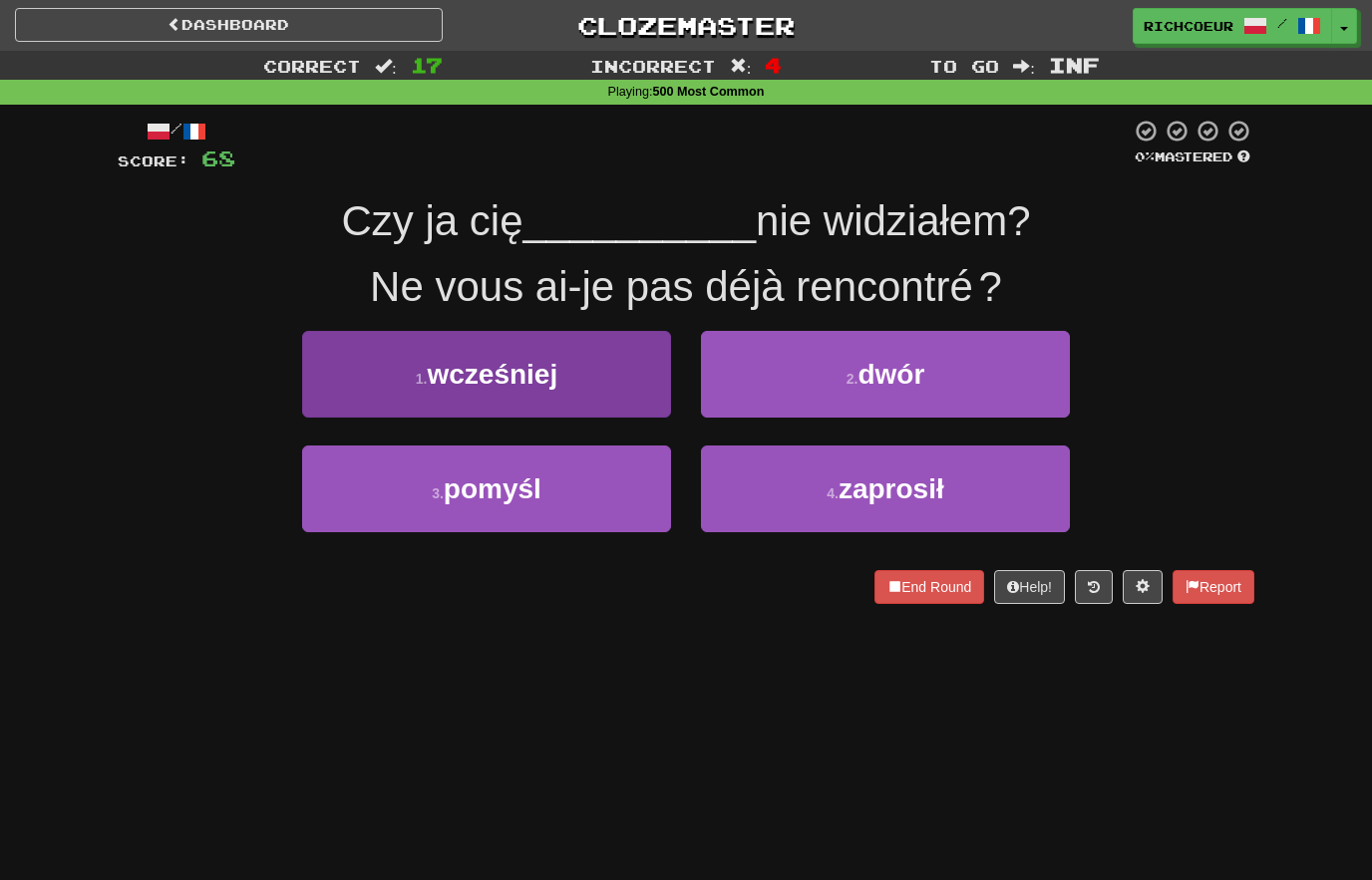 click on "1 .  wcześniej" at bounding box center (487, 374) 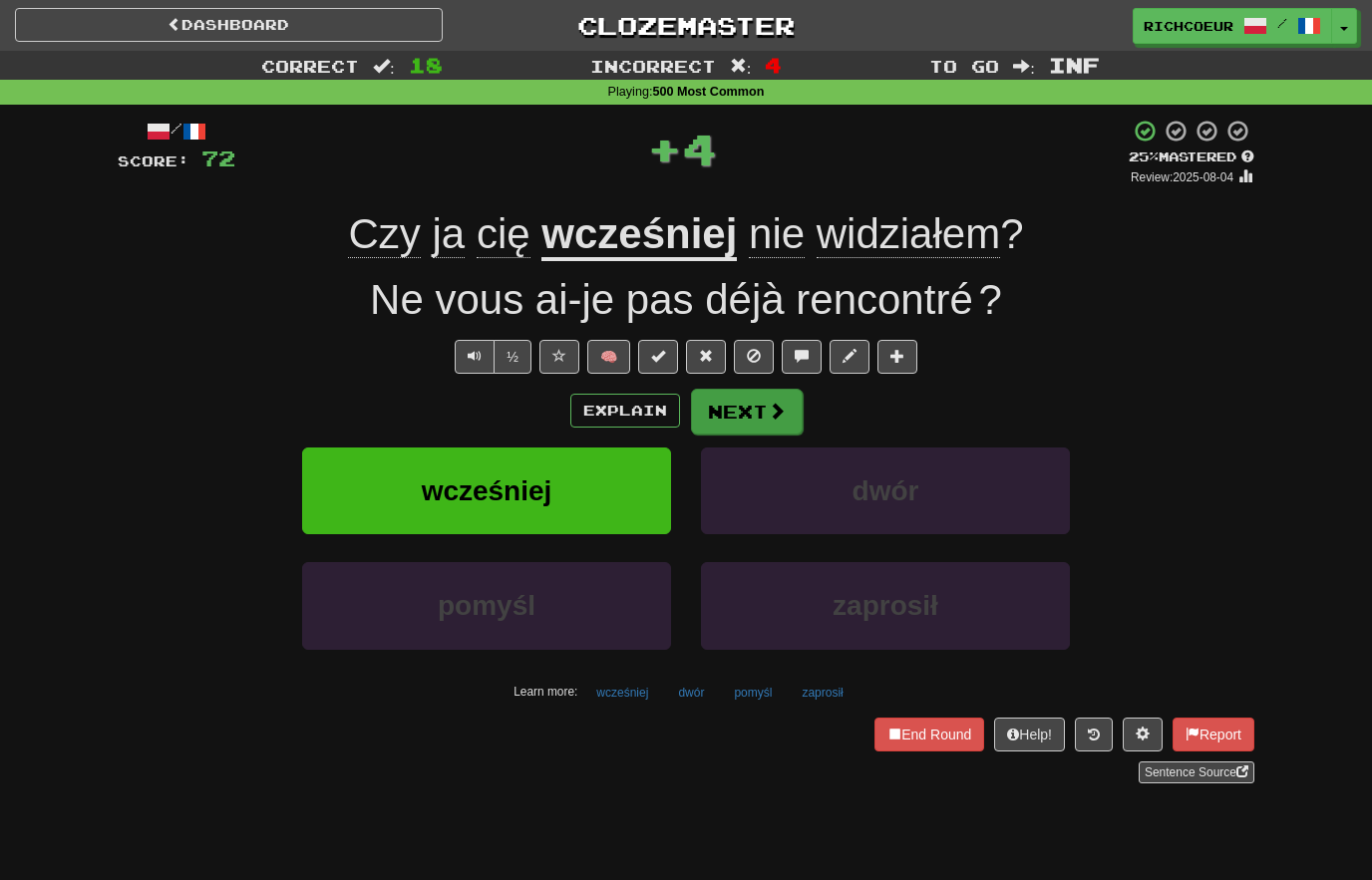 click at bounding box center (777, 411) 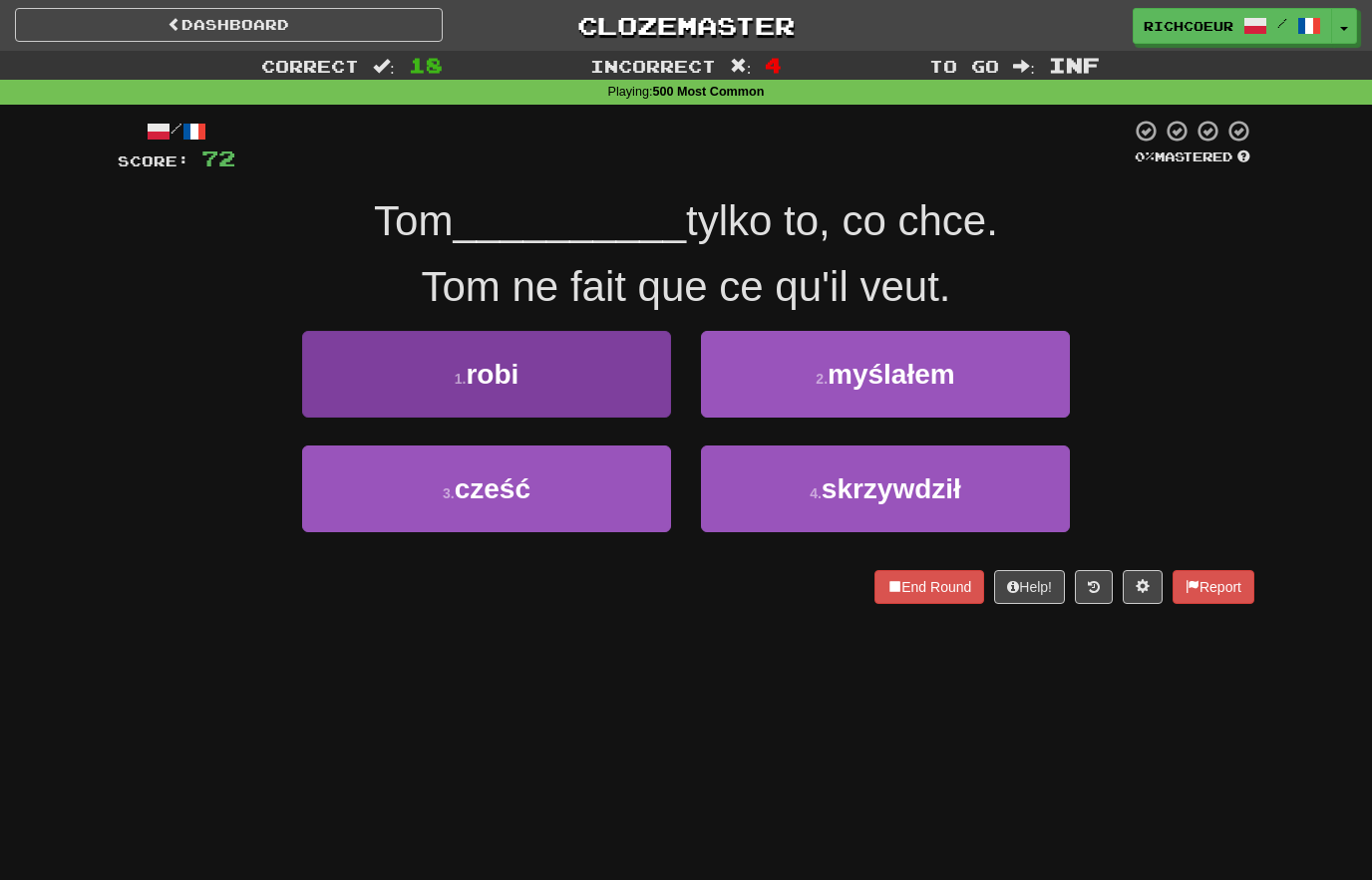 click on "1 .  robi" at bounding box center [487, 374] 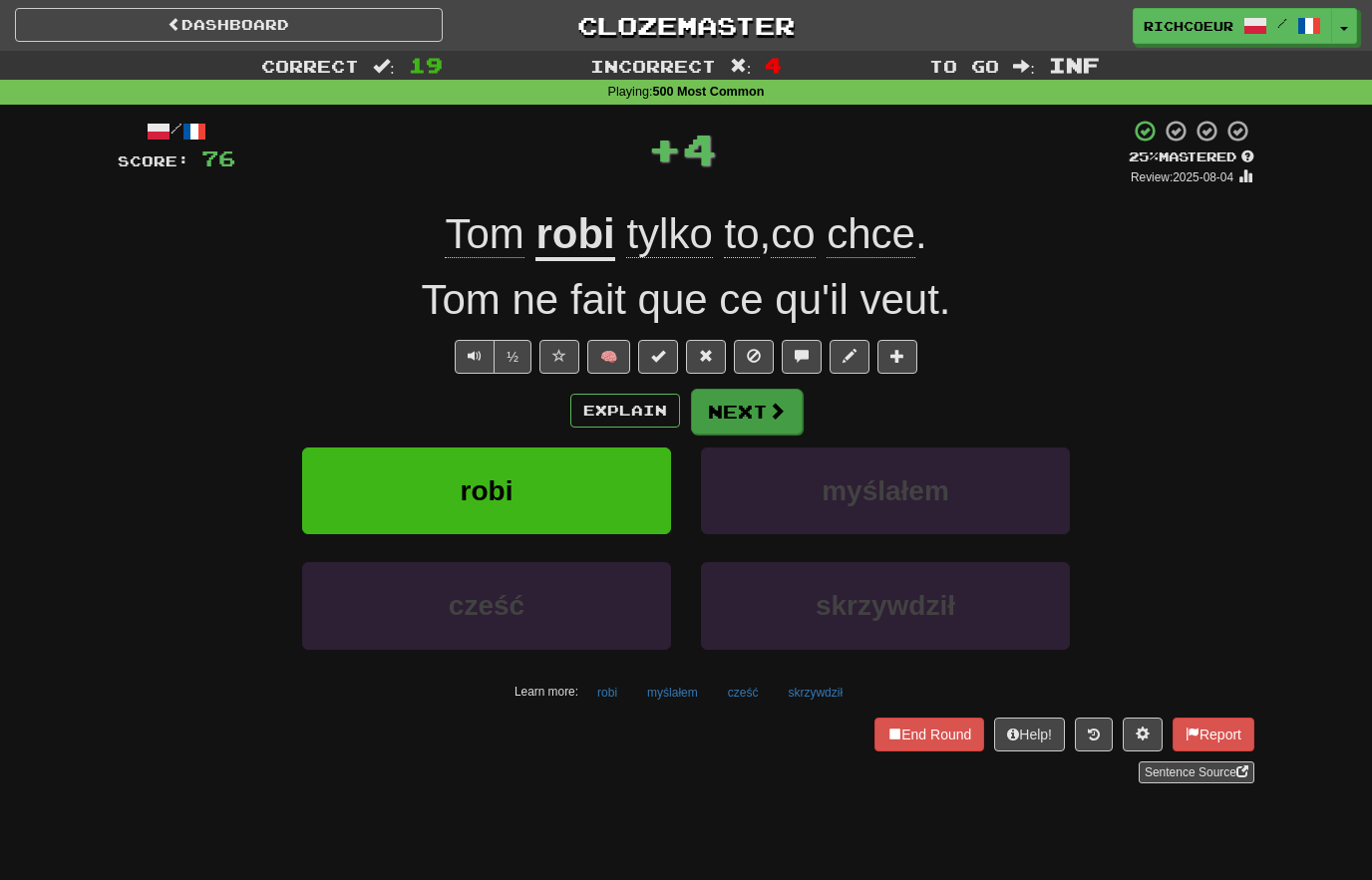 click at bounding box center [777, 411] 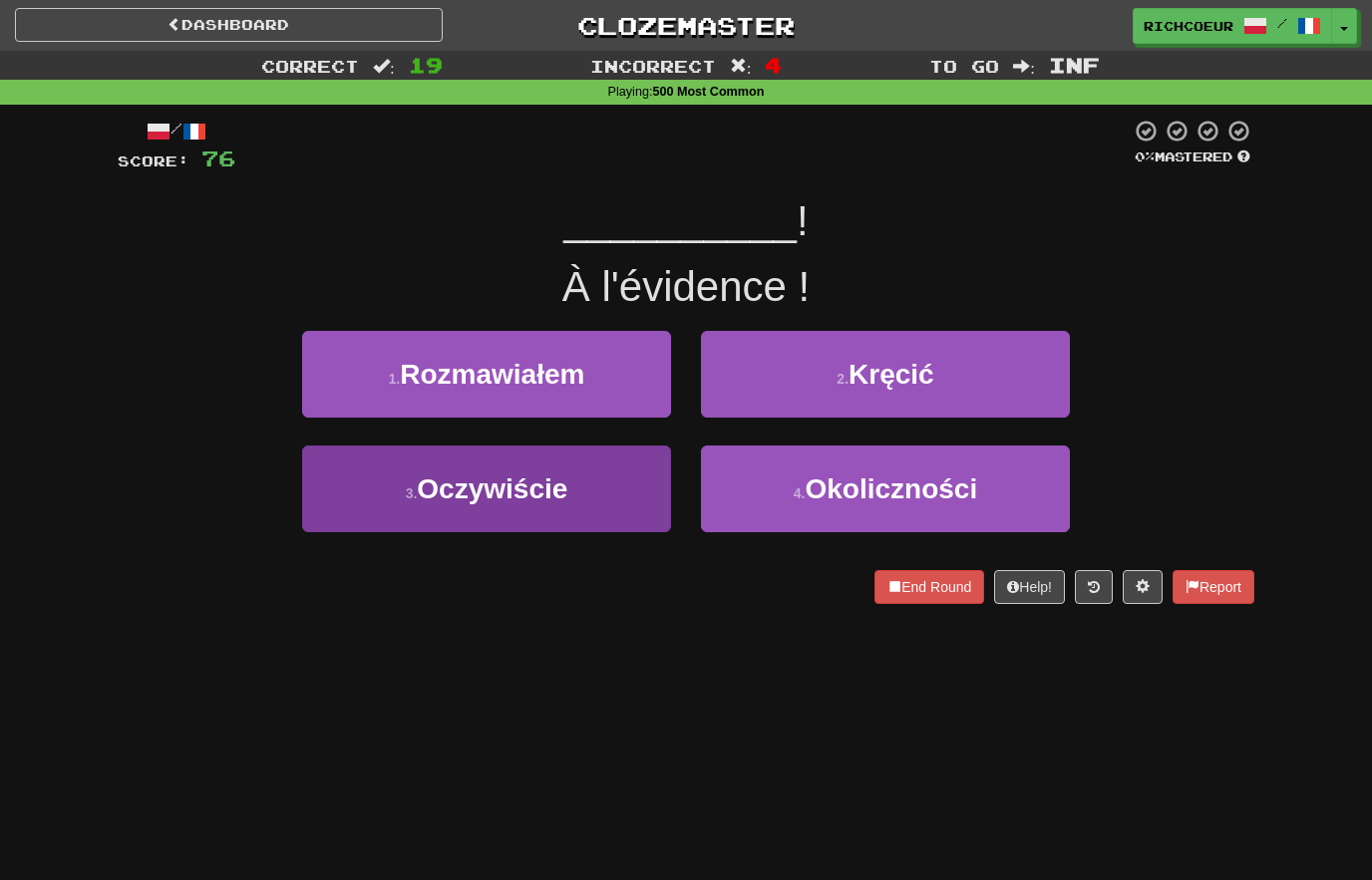 click on "3 .  Oczywiście" at bounding box center (487, 488) 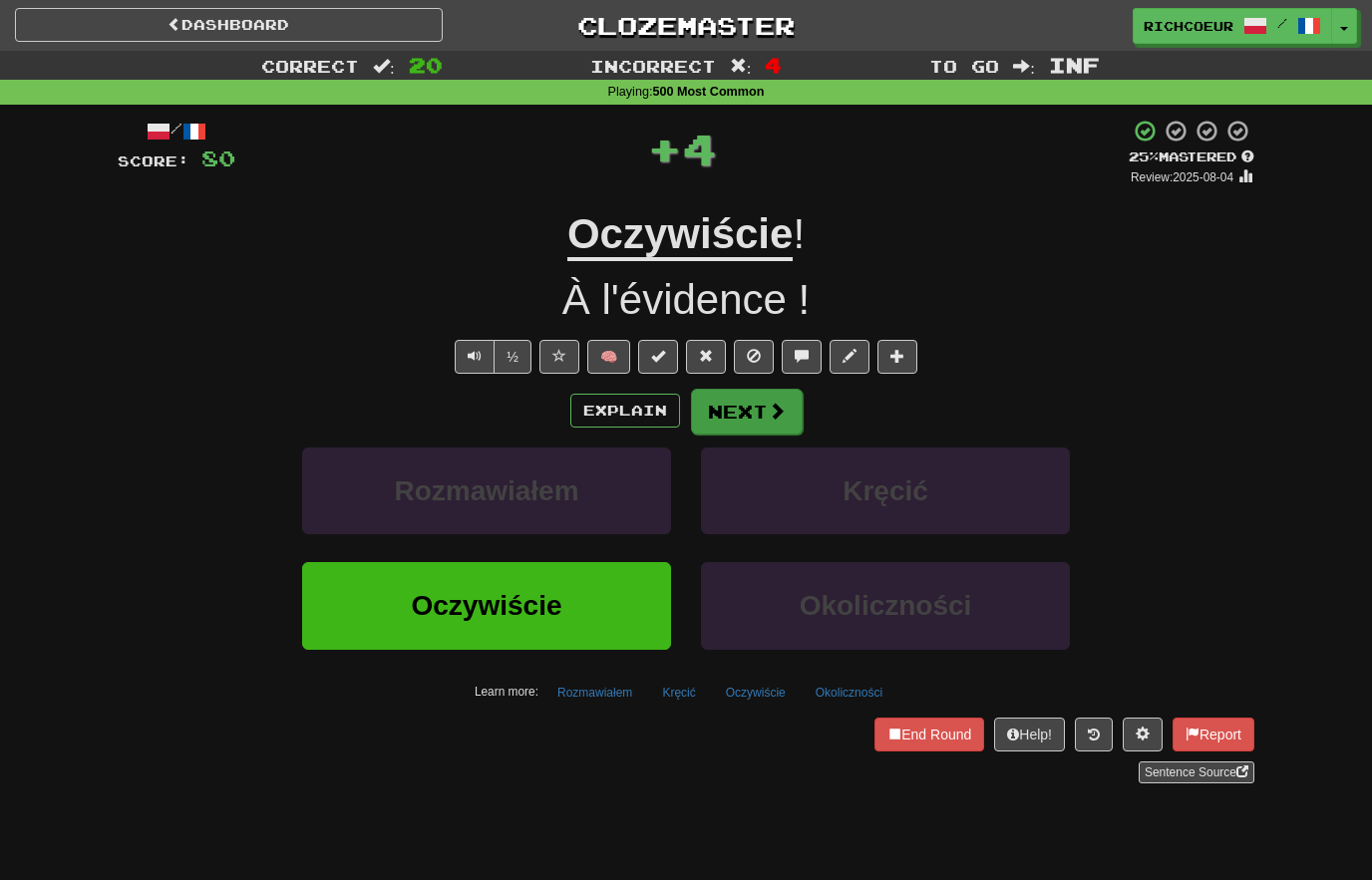click at bounding box center [777, 411] 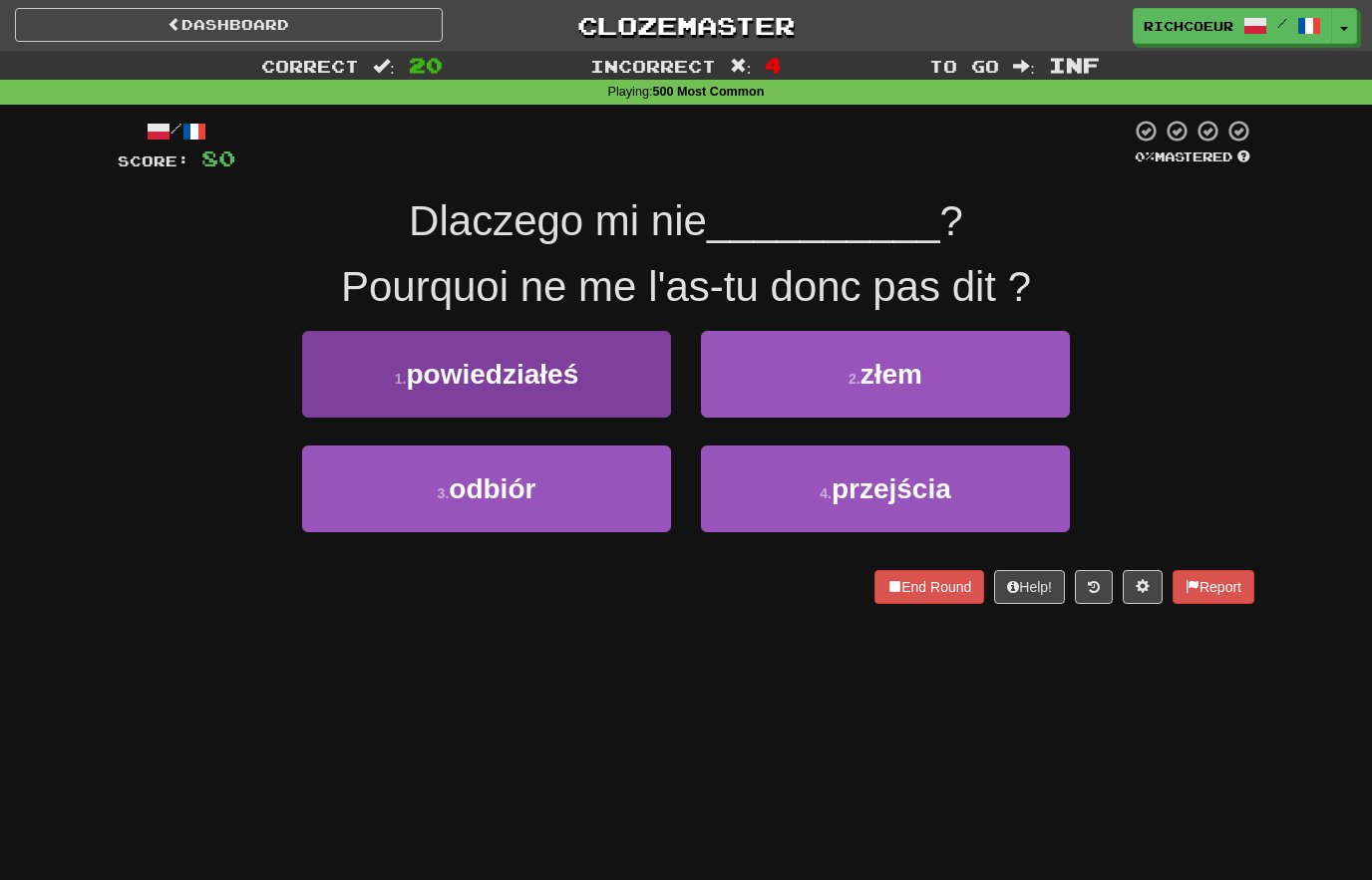 click on "1 .  powiedziałeś" at bounding box center [487, 374] 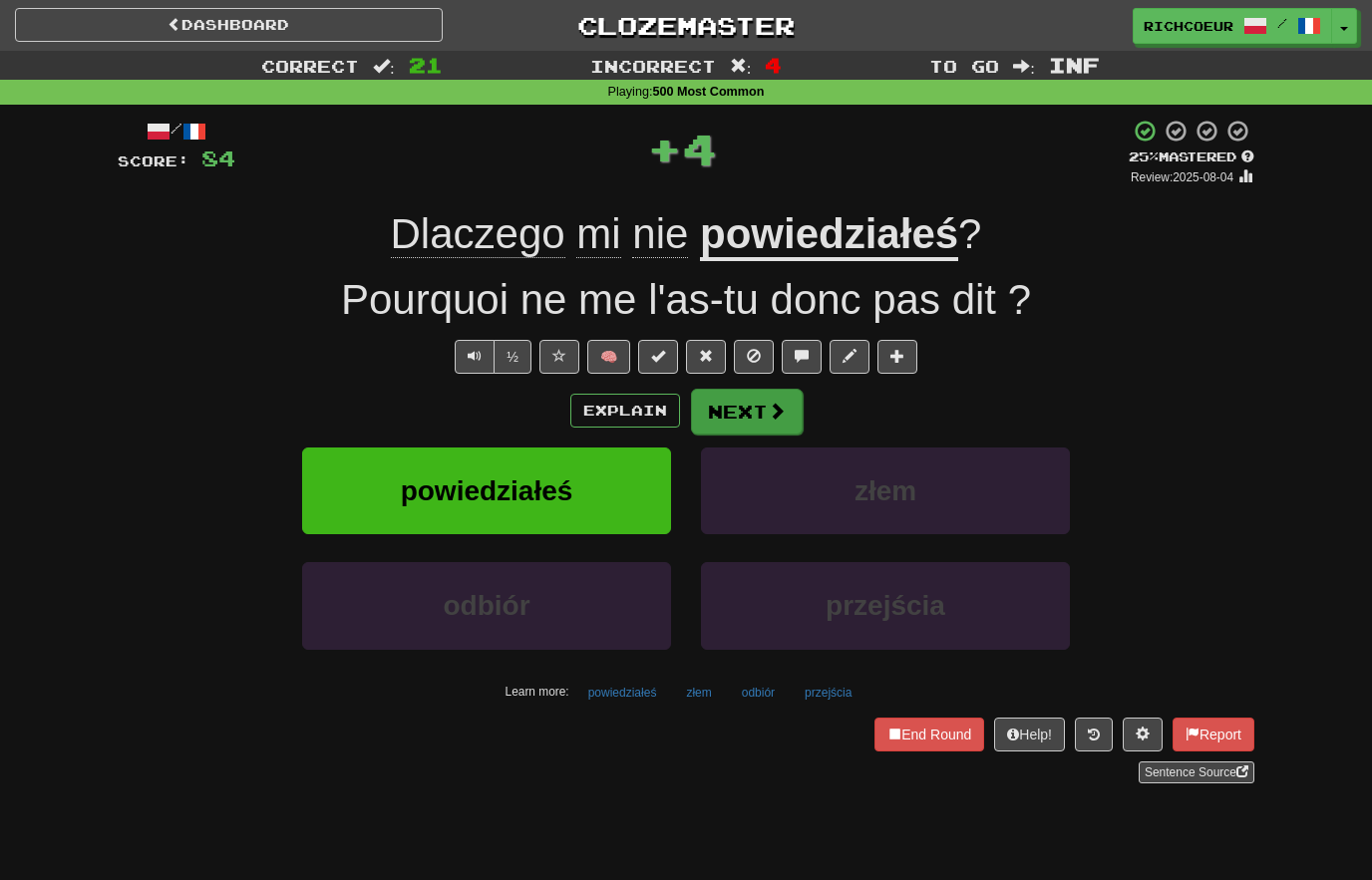 click at bounding box center [777, 411] 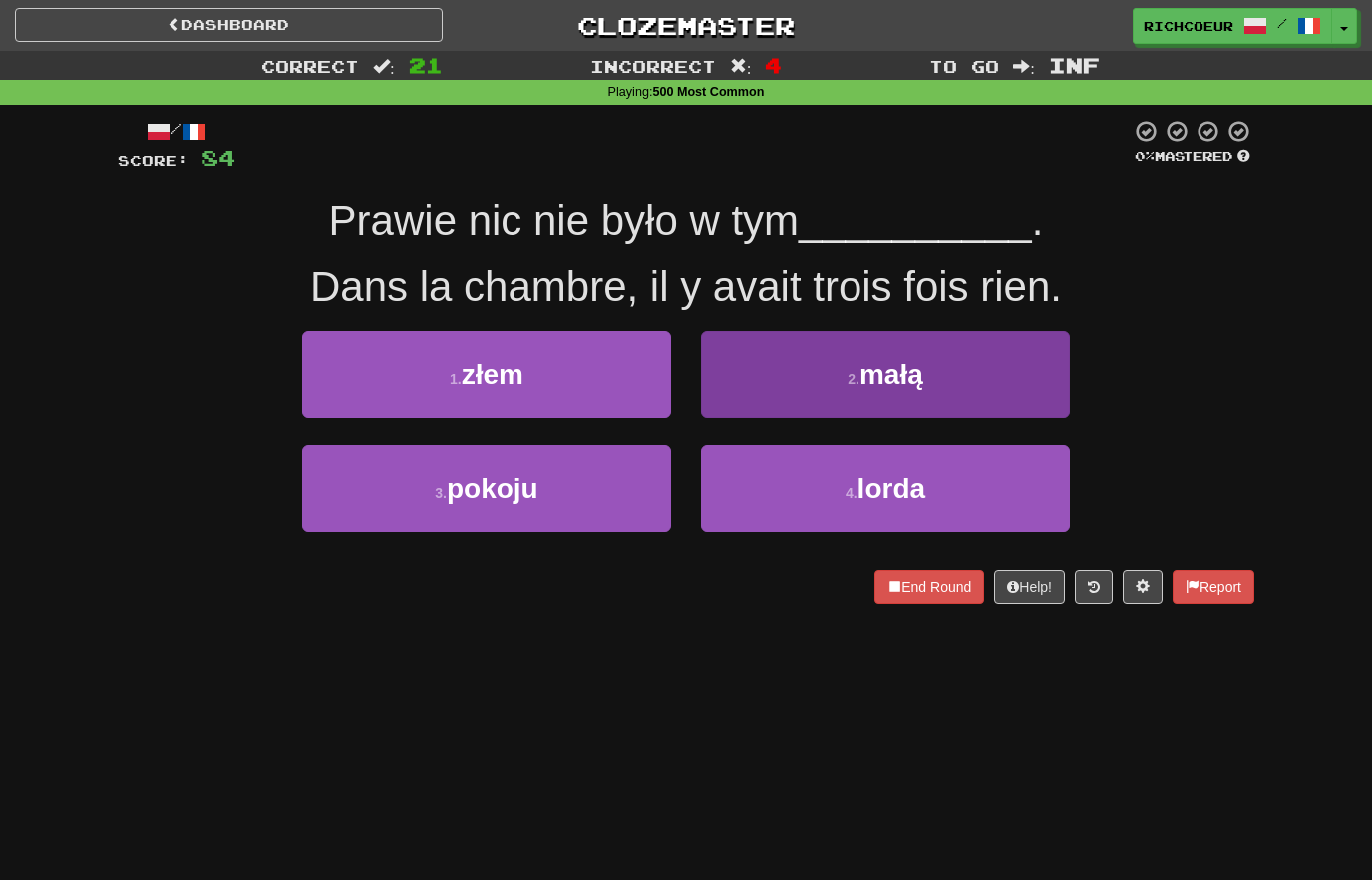 click on "2 .  małą" at bounding box center [885, 374] 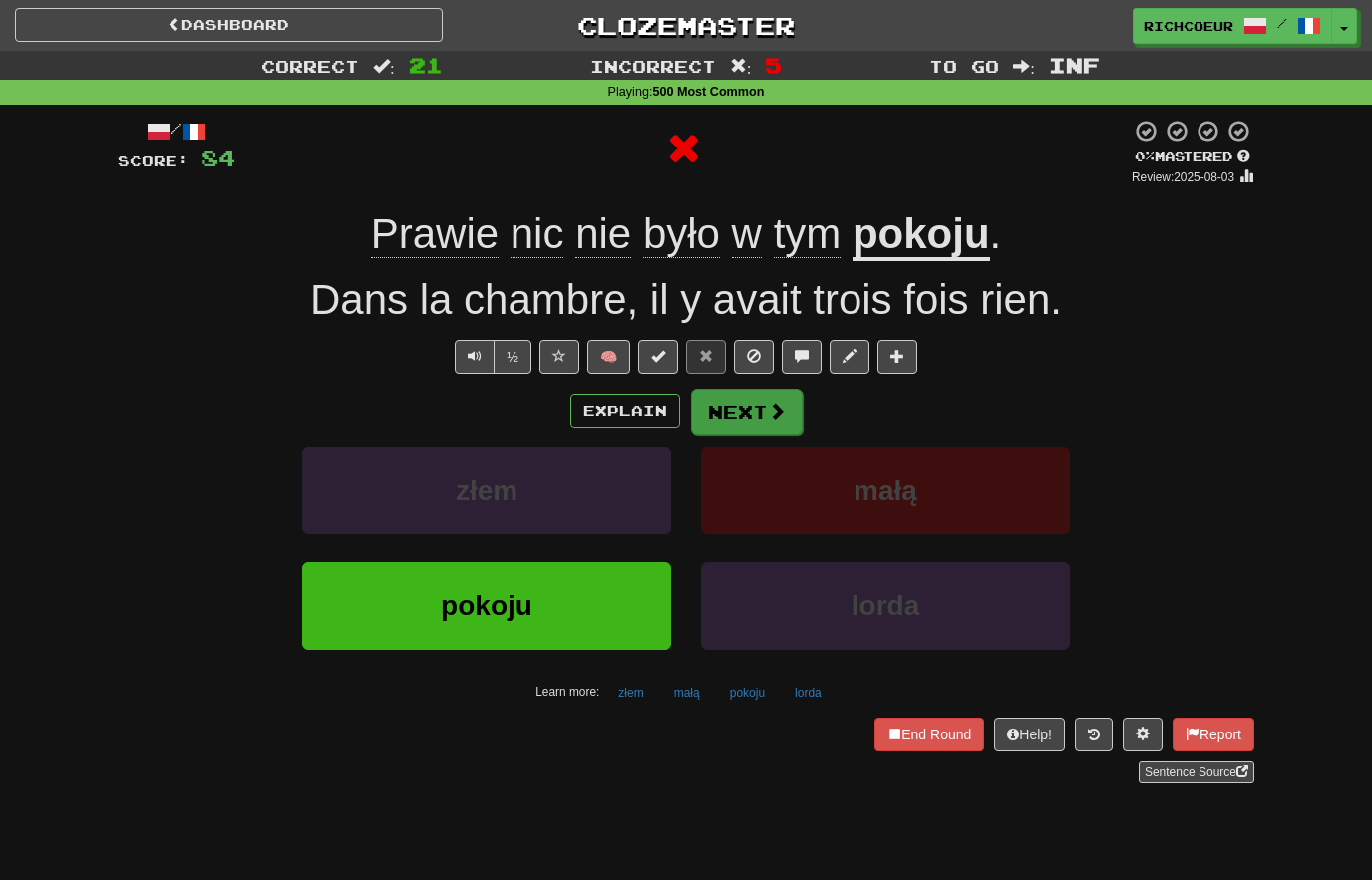 click on "Next" at bounding box center [747, 412] 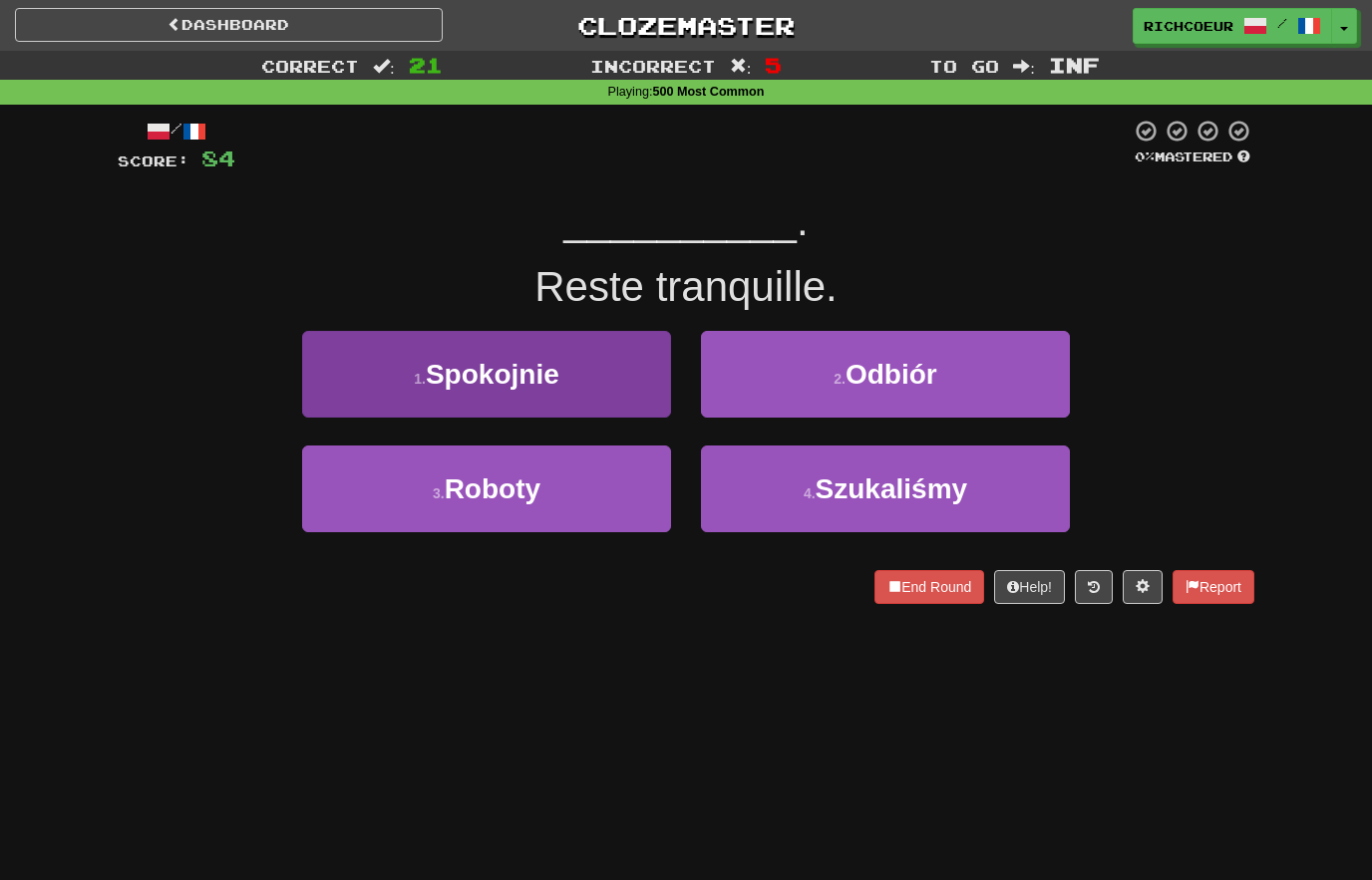 click on "1 .  Spokojnie" at bounding box center [487, 374] 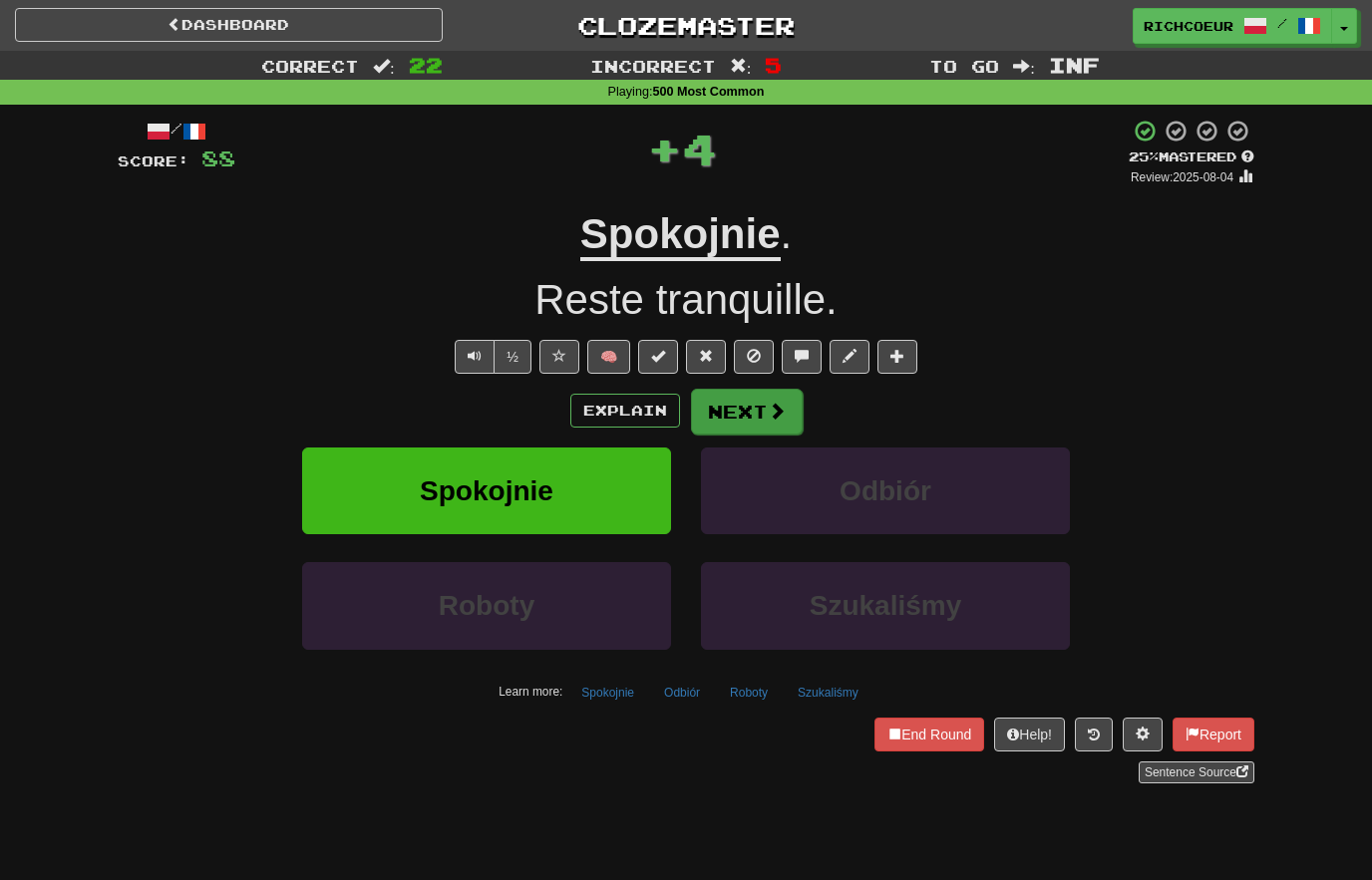 click on "Next" at bounding box center (747, 412) 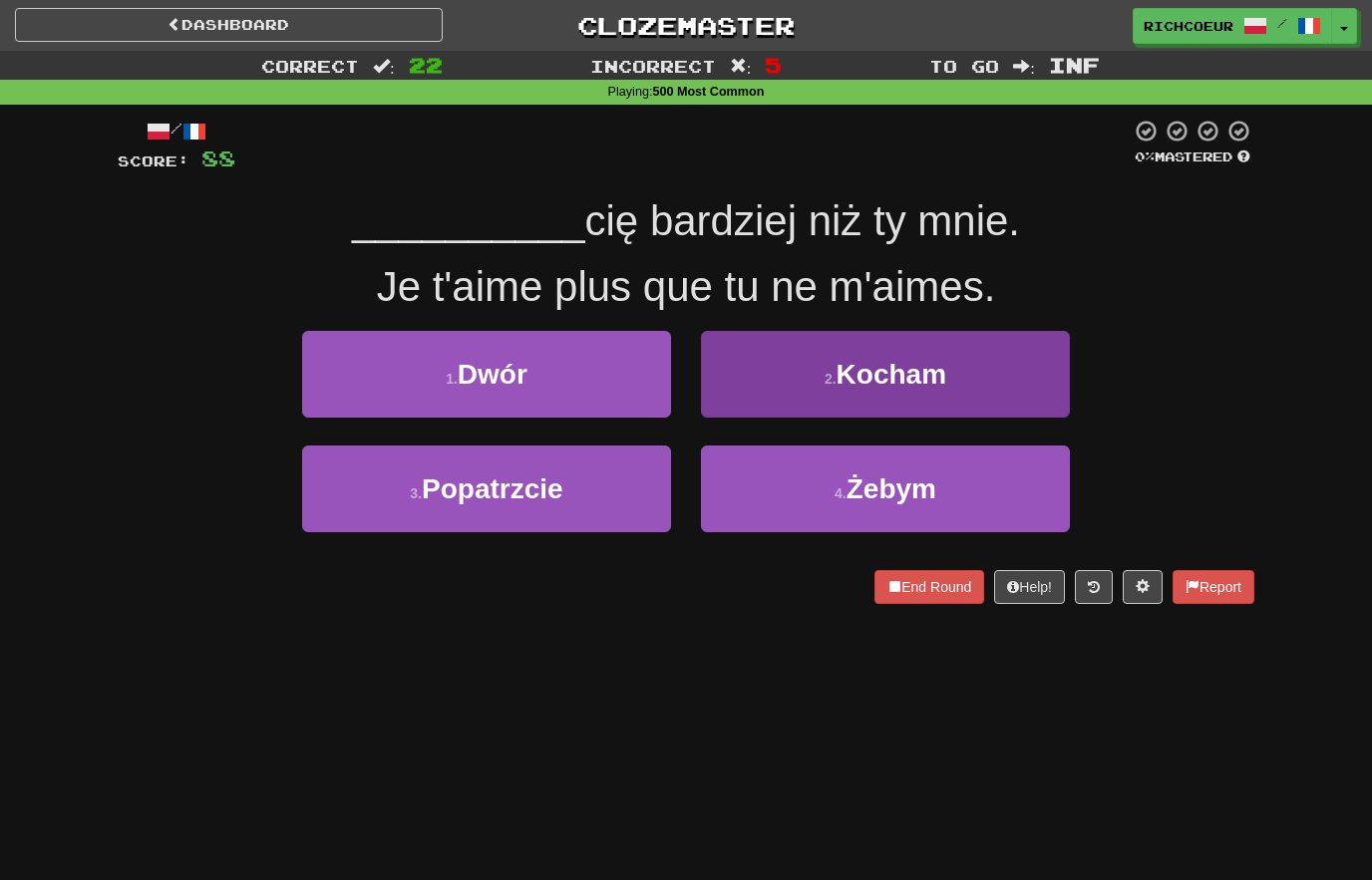 click on "Kocham" at bounding box center (891, 374) 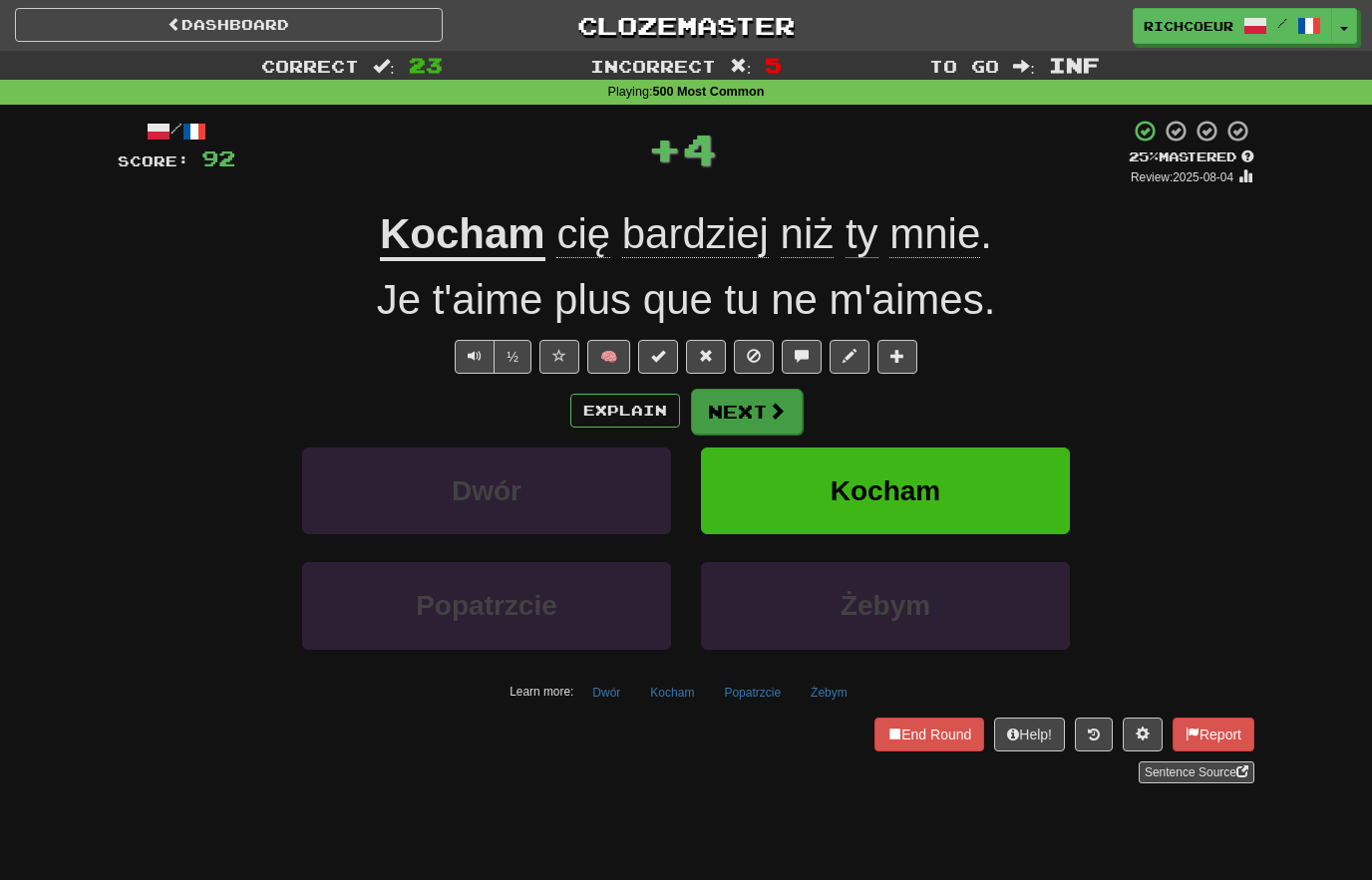 click at bounding box center [777, 411] 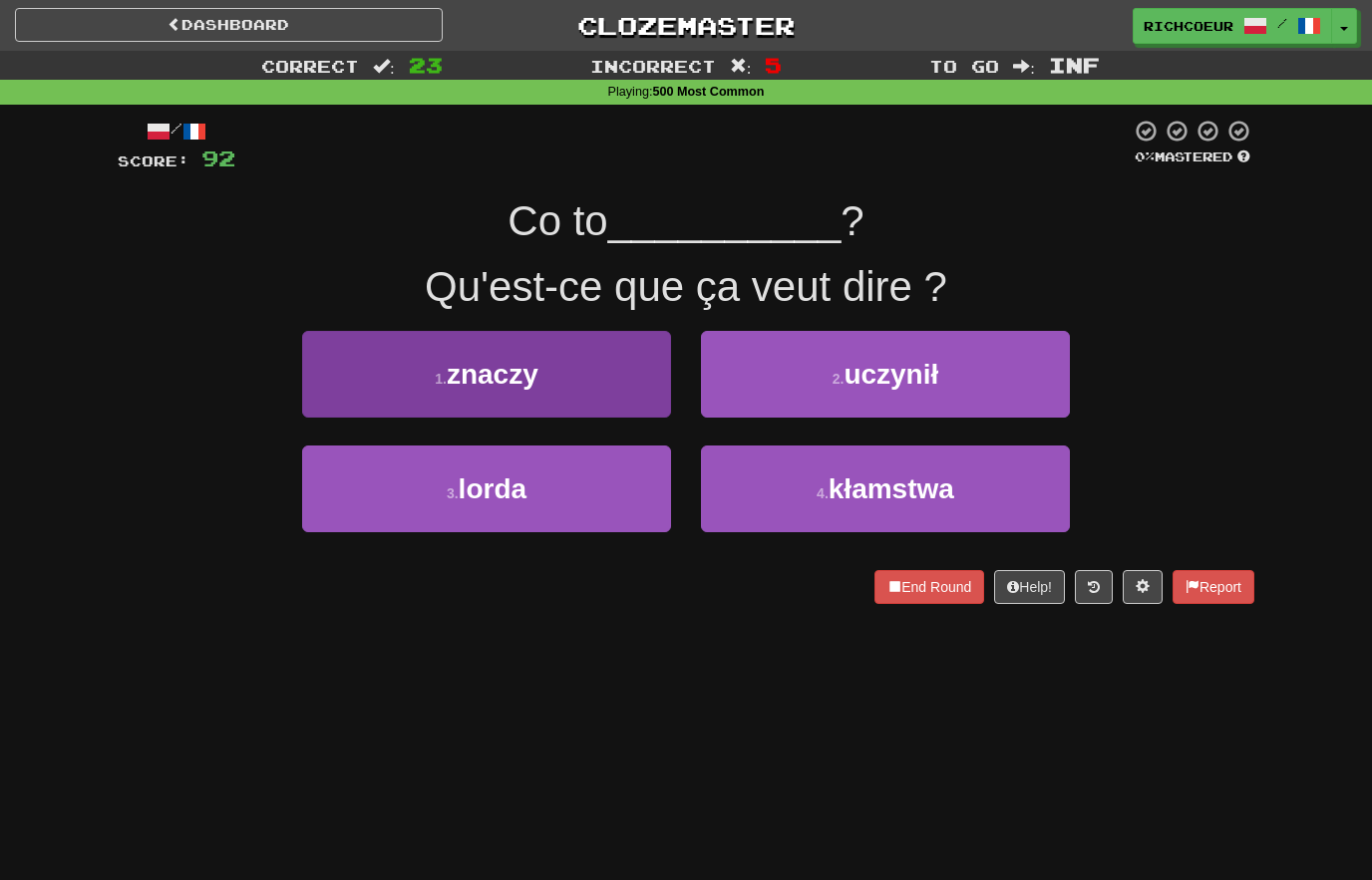 click on "1 .  znaczy" at bounding box center [487, 374] 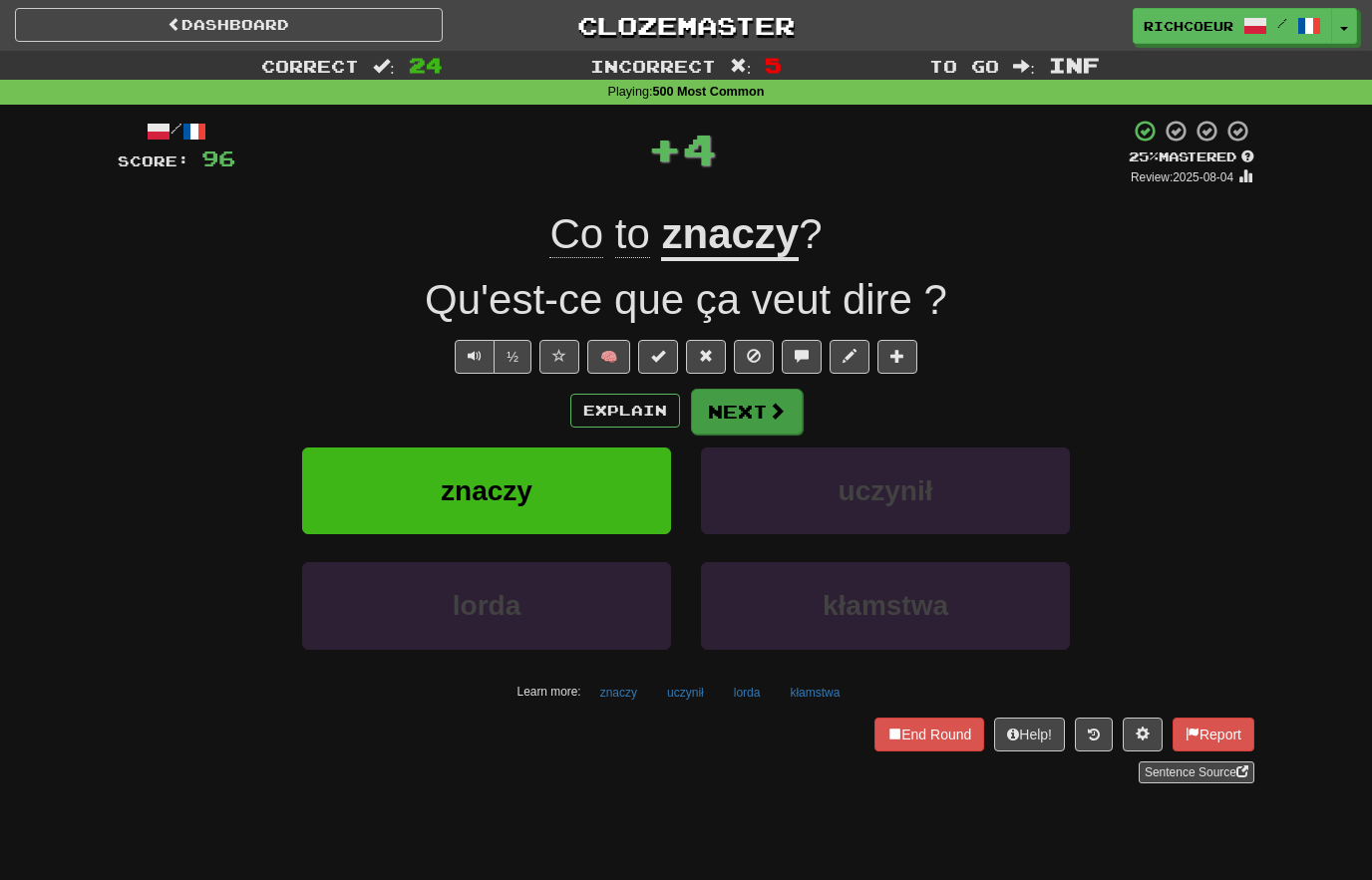 click at bounding box center (777, 411) 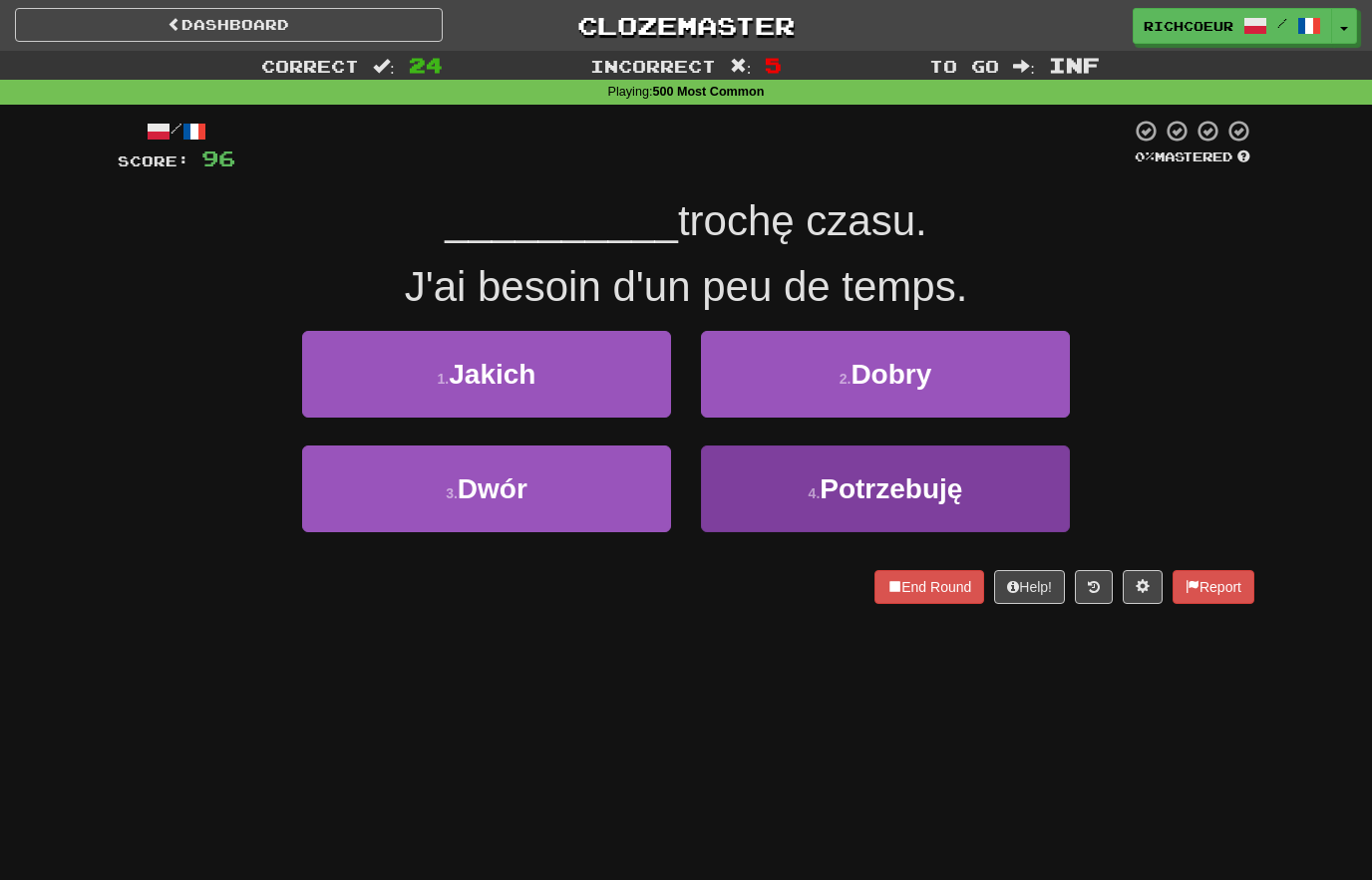 click on "4 .  Potrzebuję" at bounding box center [885, 488] 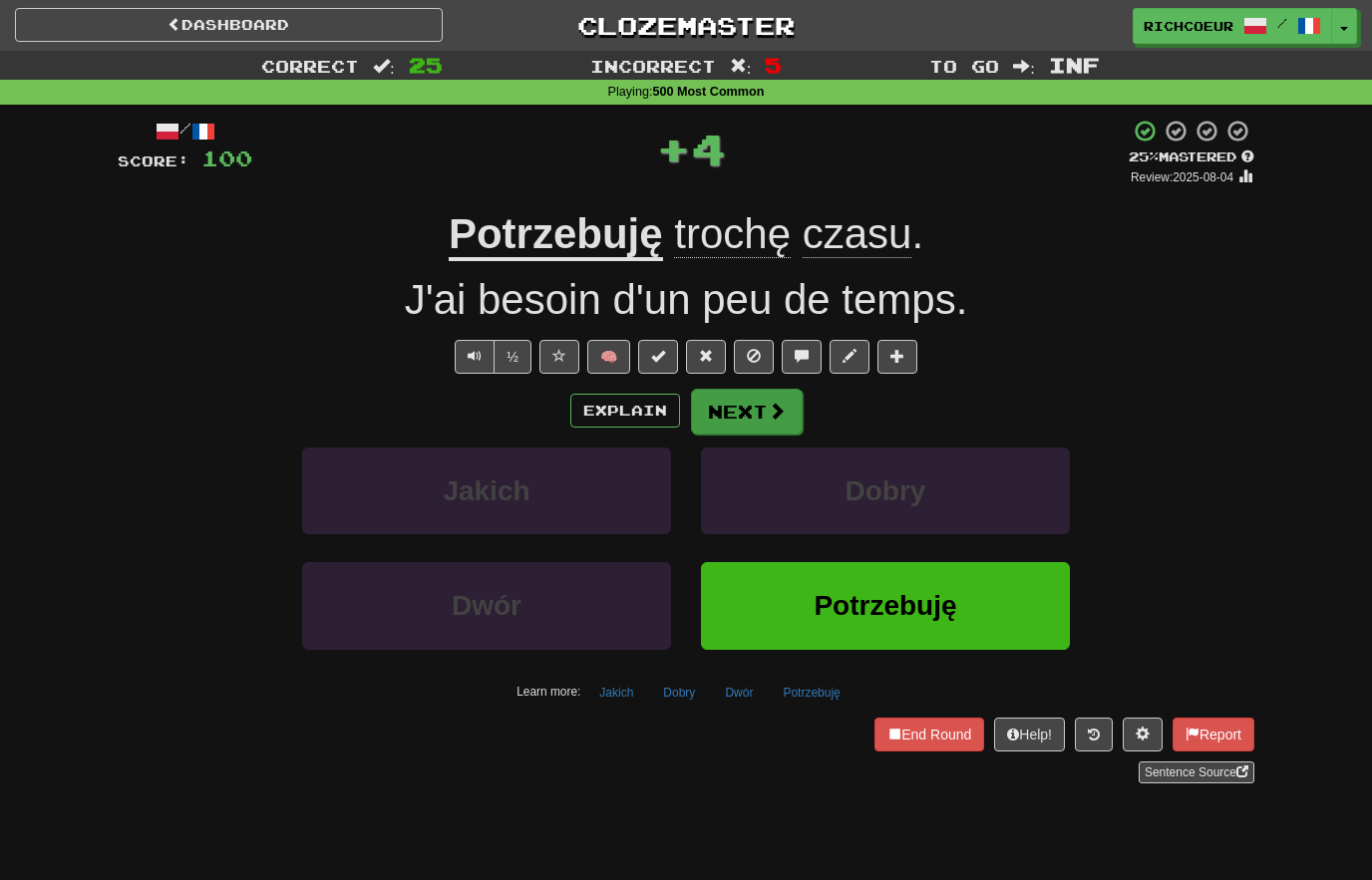 click on "Next" at bounding box center [747, 412] 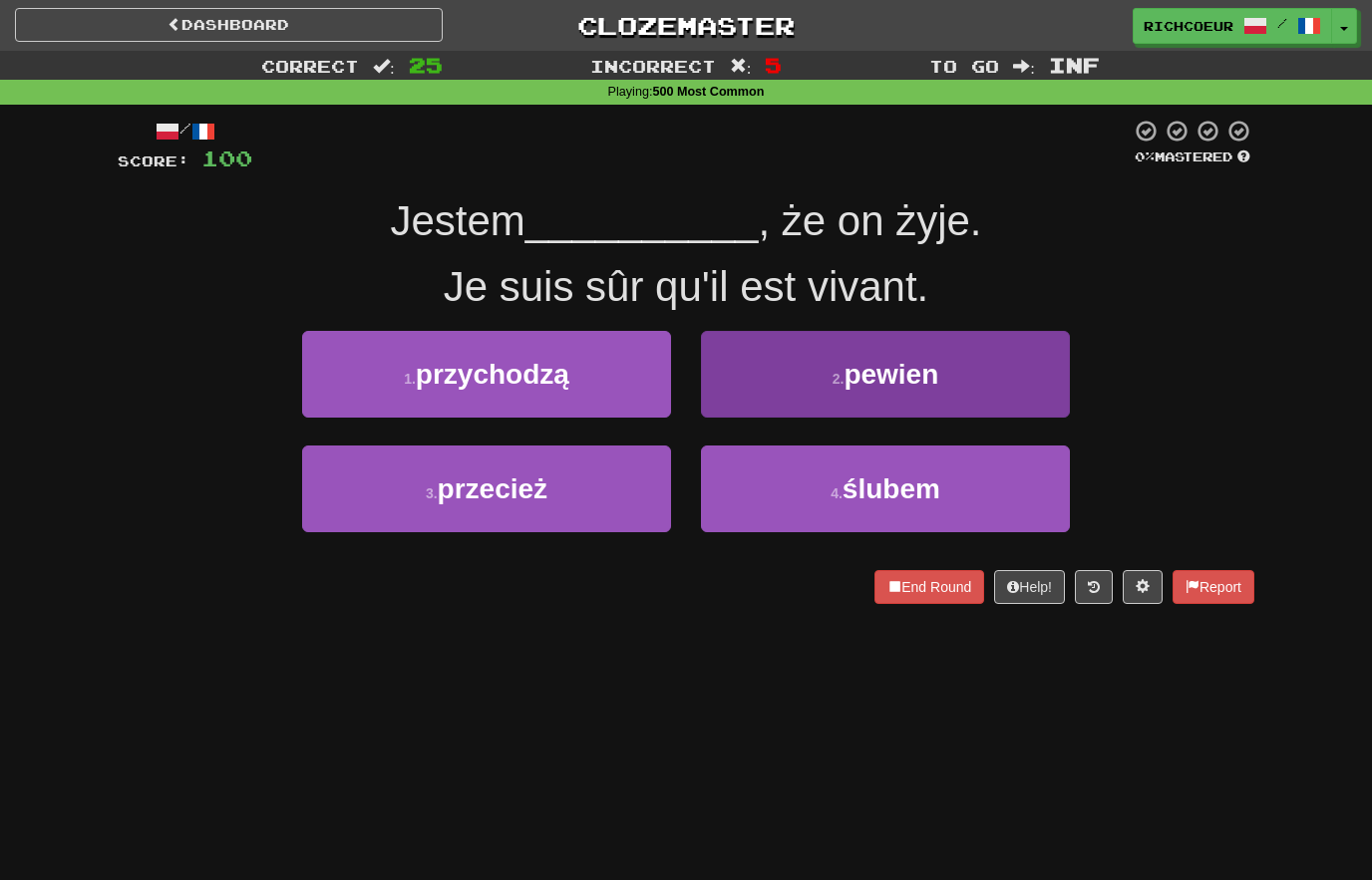 click on "pewien" at bounding box center [890, 374] 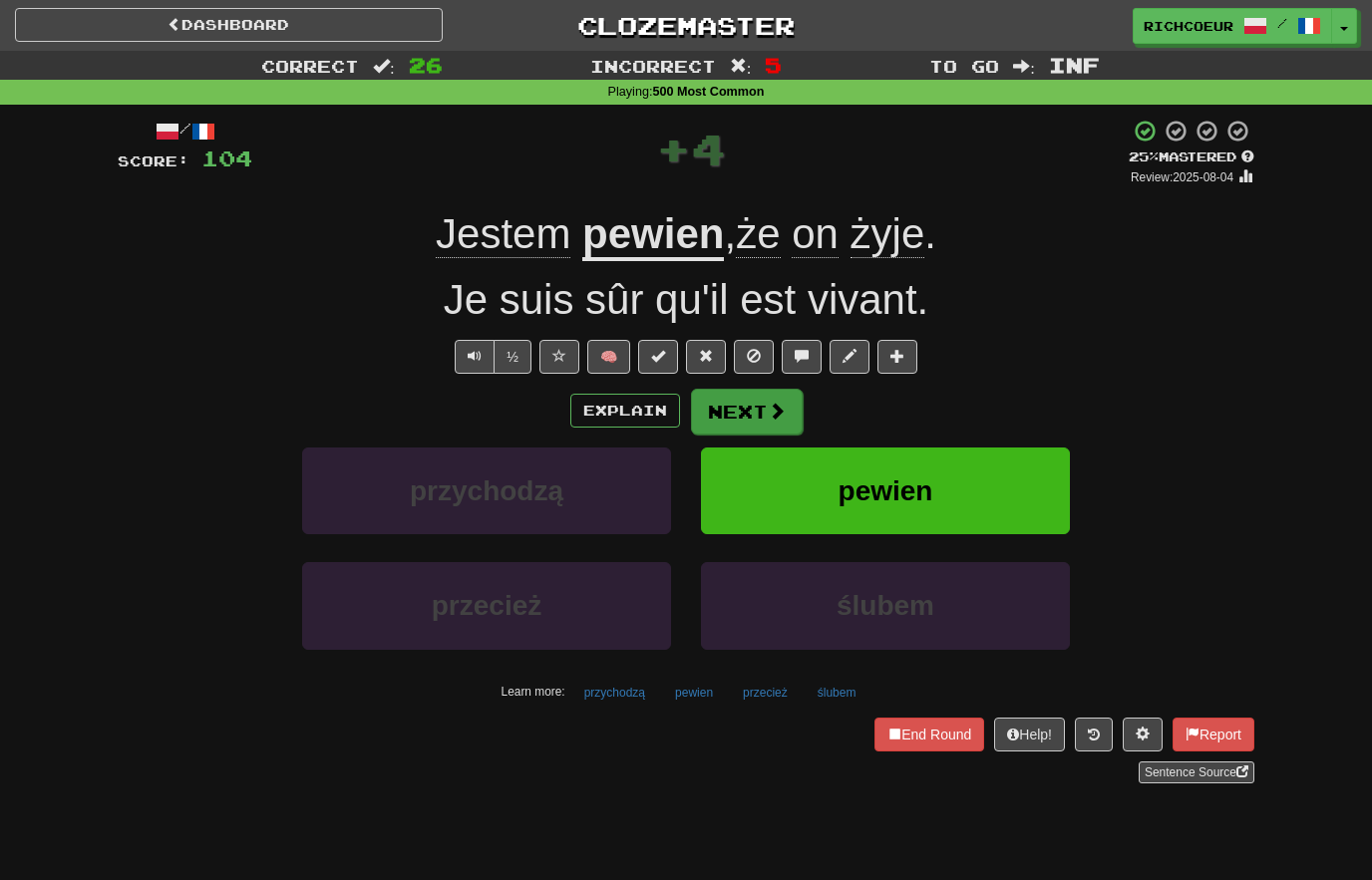 click at bounding box center [777, 411] 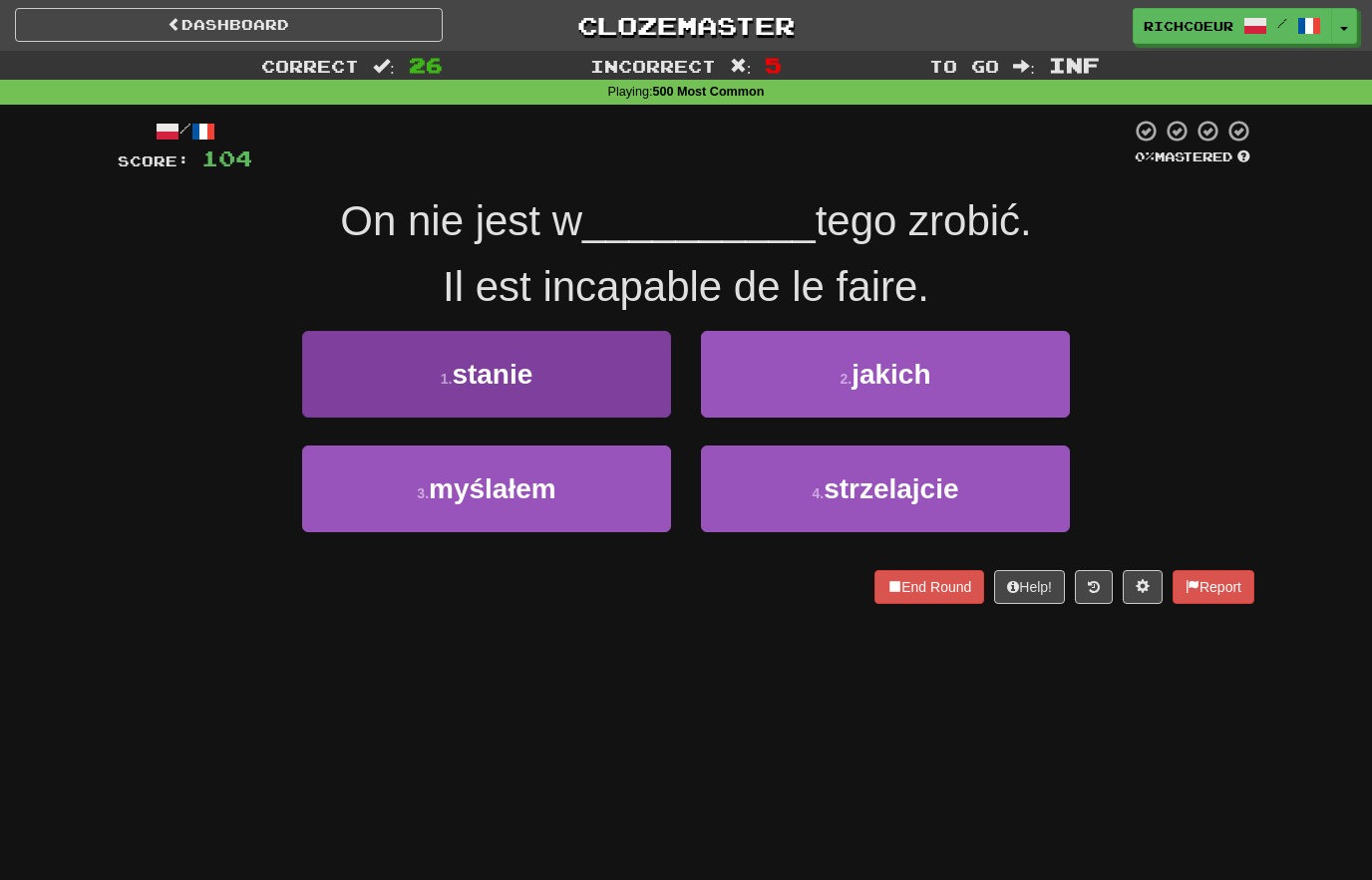 click on "1 .  stanie" at bounding box center [487, 374] 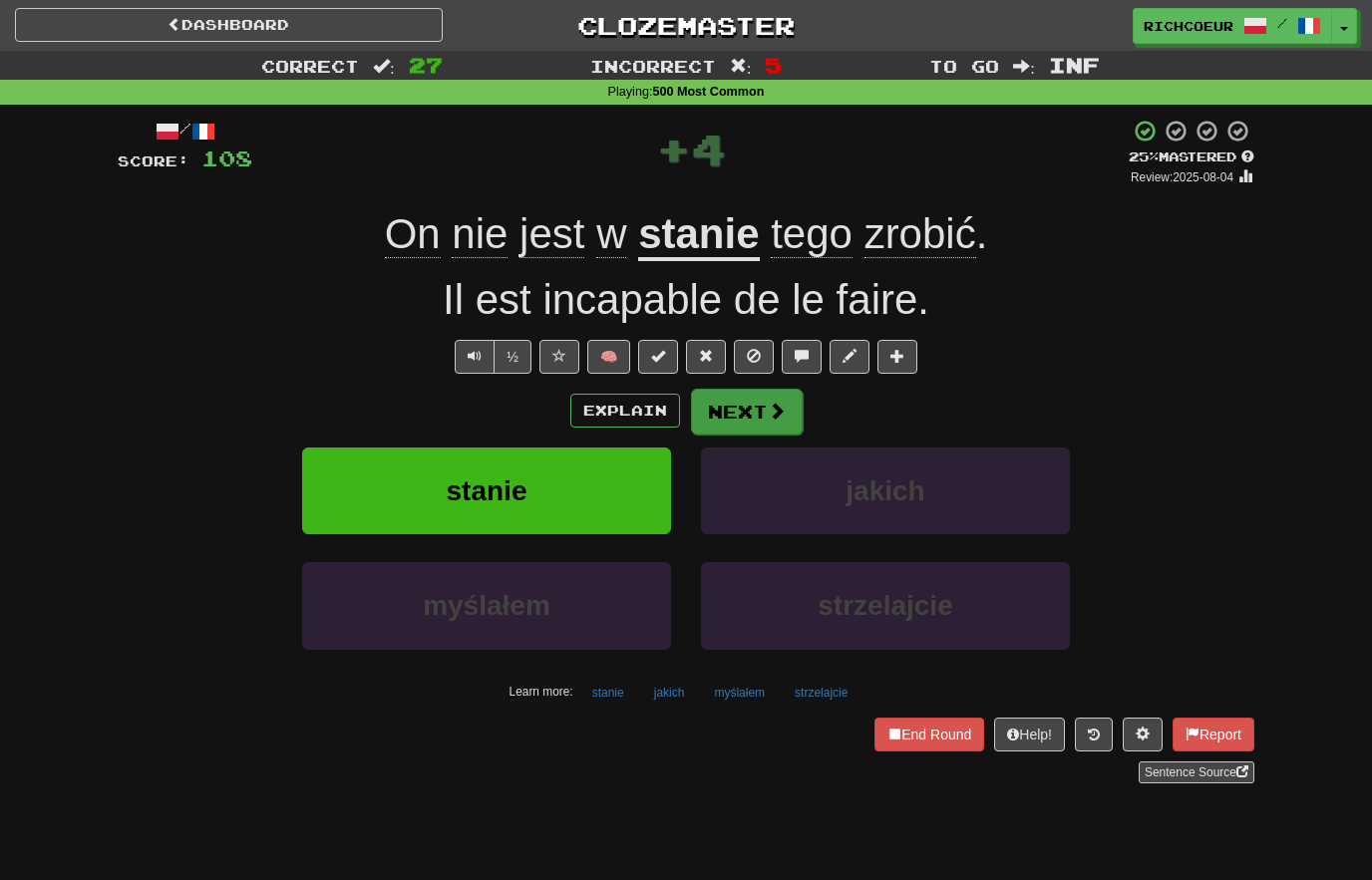 click at bounding box center (777, 411) 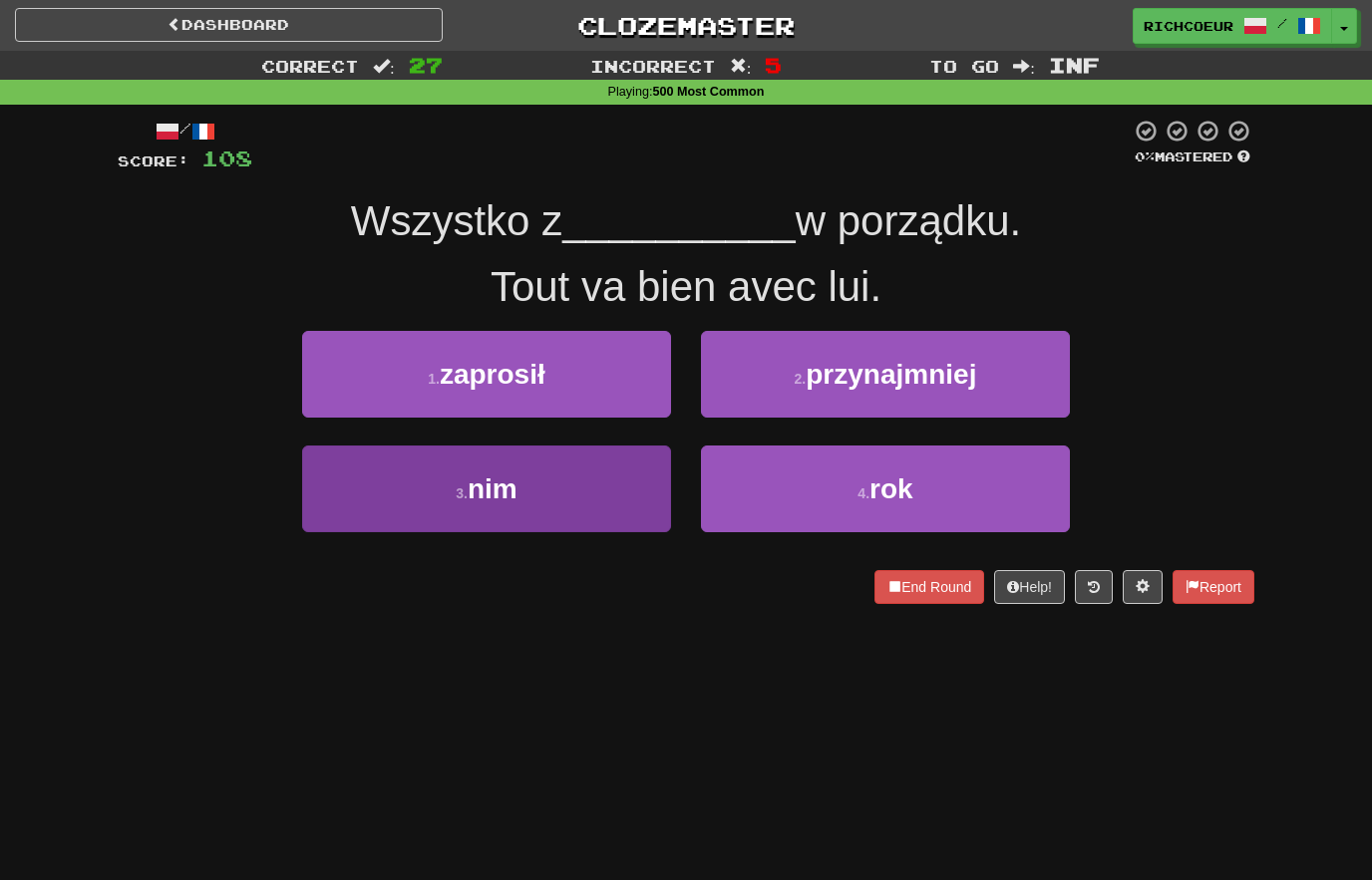 click on "3 .  nim" at bounding box center (487, 488) 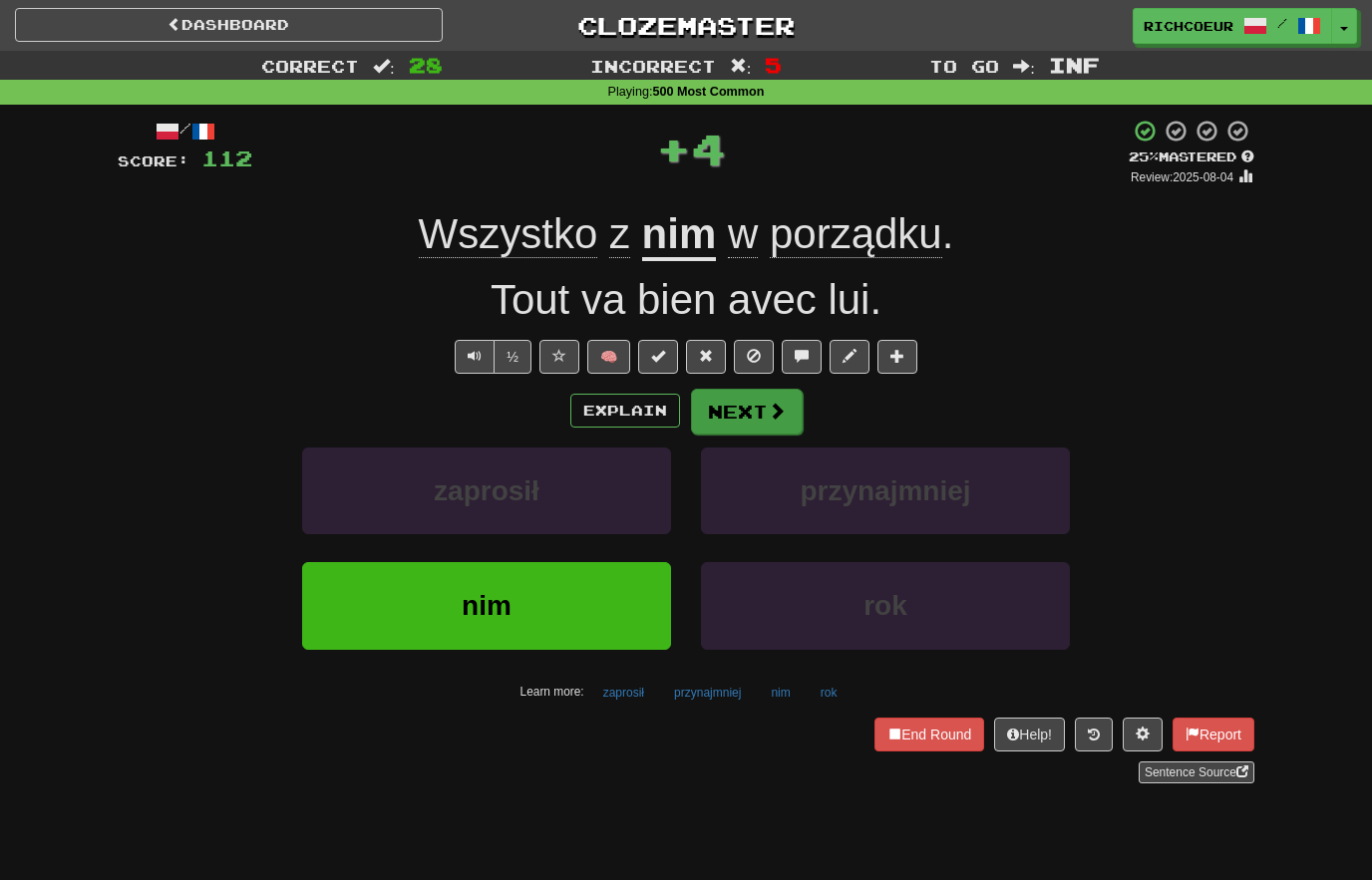 click on "Next" at bounding box center (747, 412) 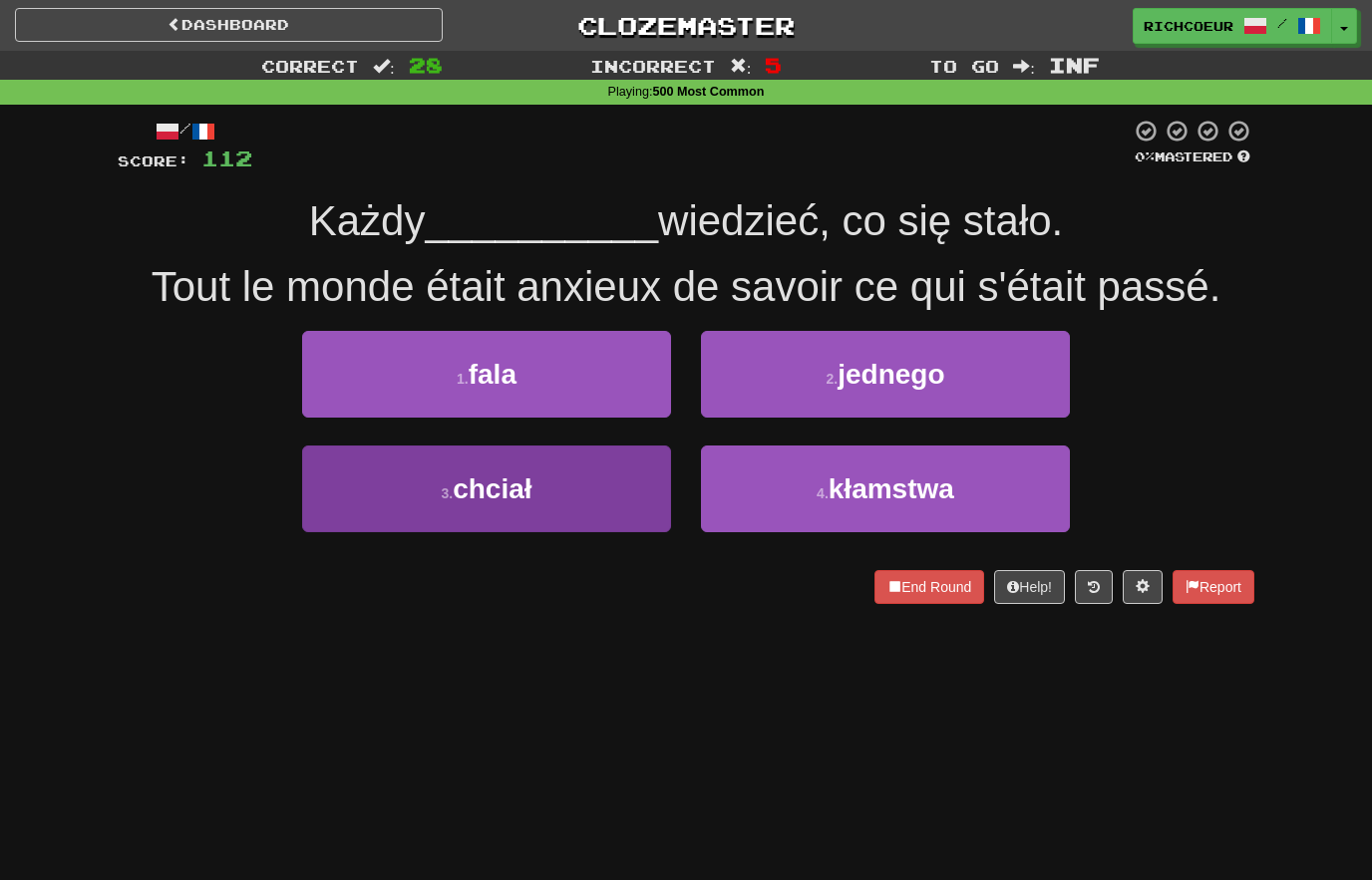 click on "3 .  chciał" at bounding box center (487, 488) 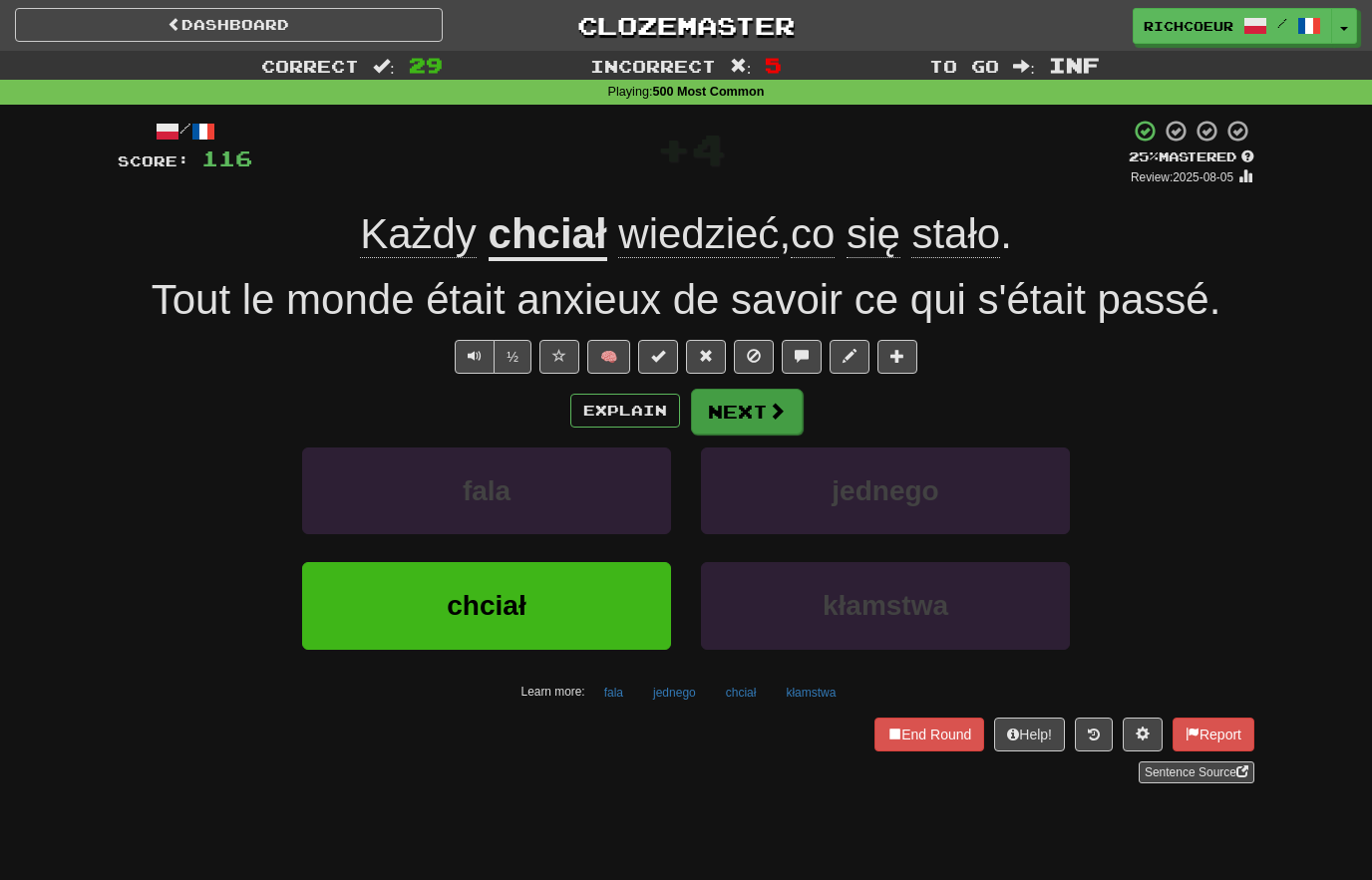 click at bounding box center (777, 411) 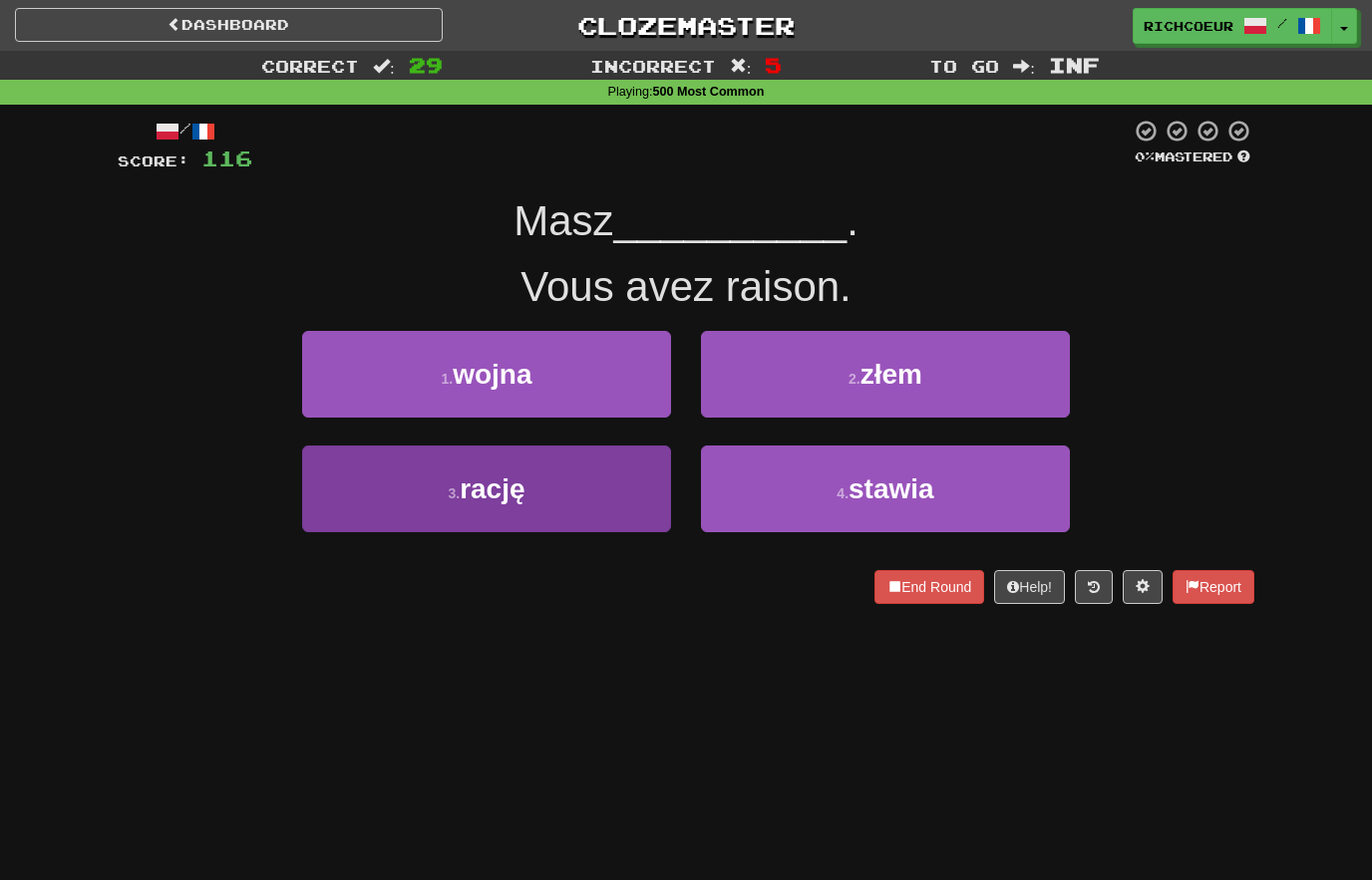 click on "3 .  rację" at bounding box center (487, 488) 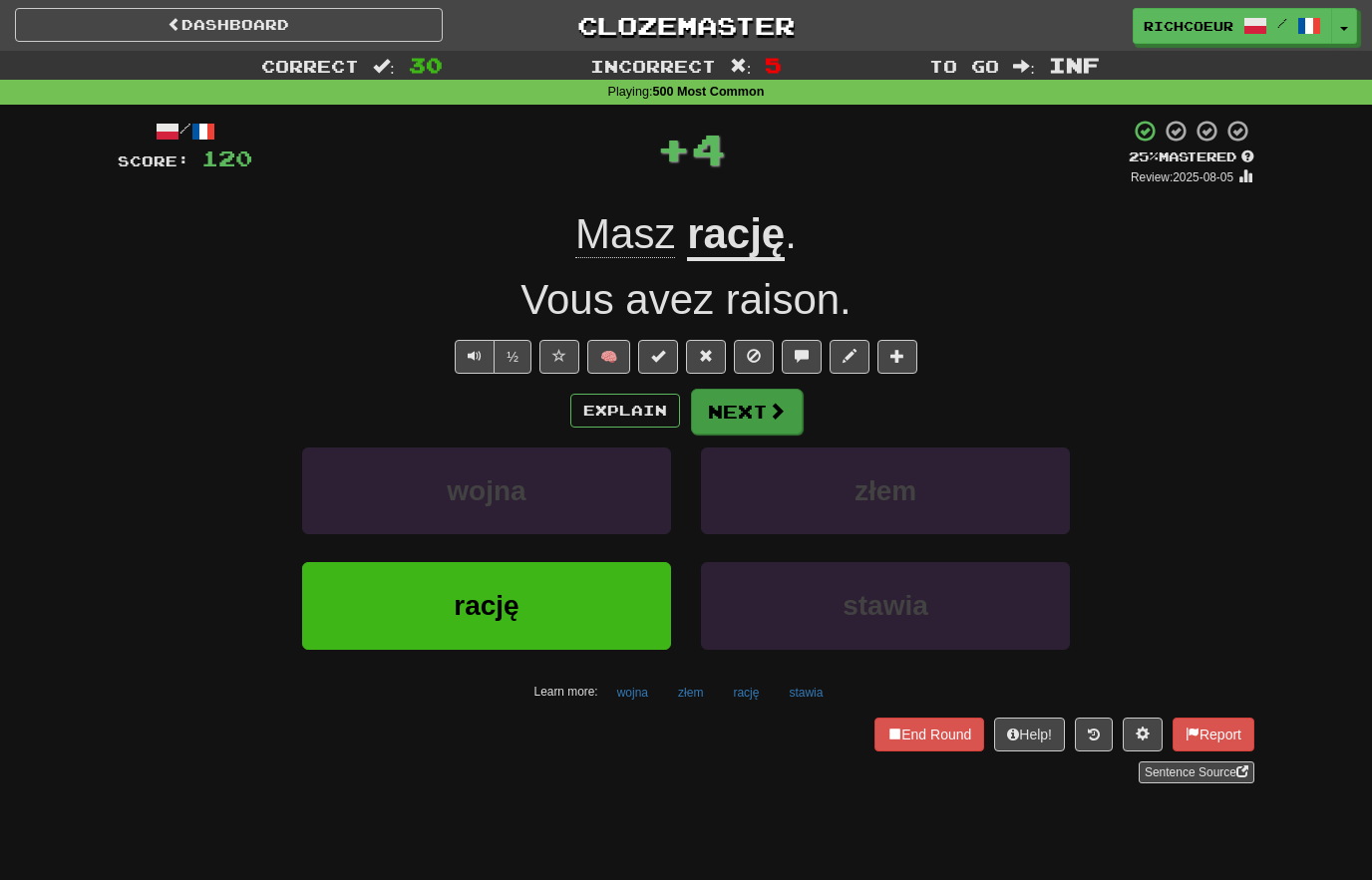 click on "Next" at bounding box center [747, 412] 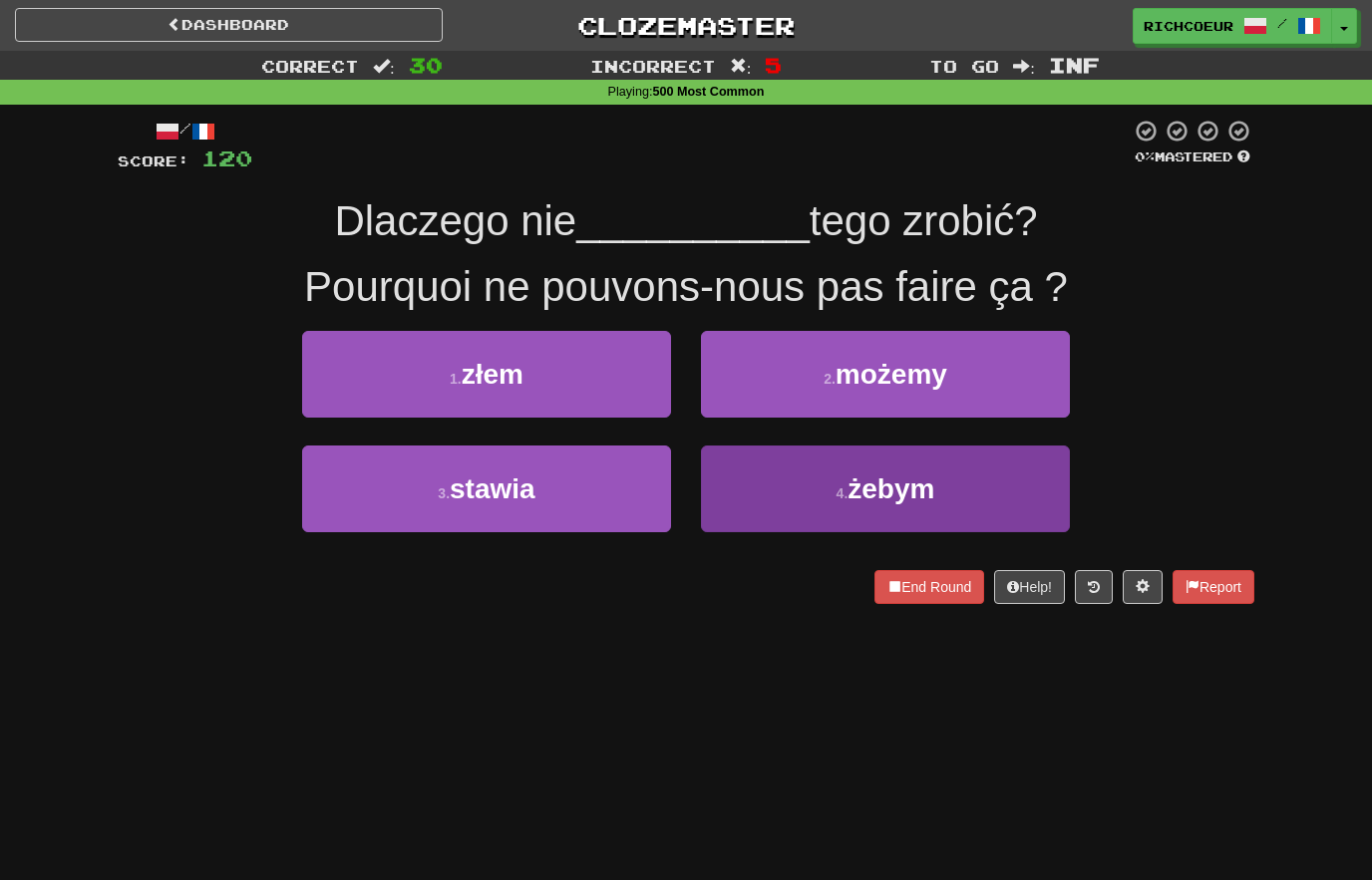 click on "żebym" at bounding box center [890, 488] 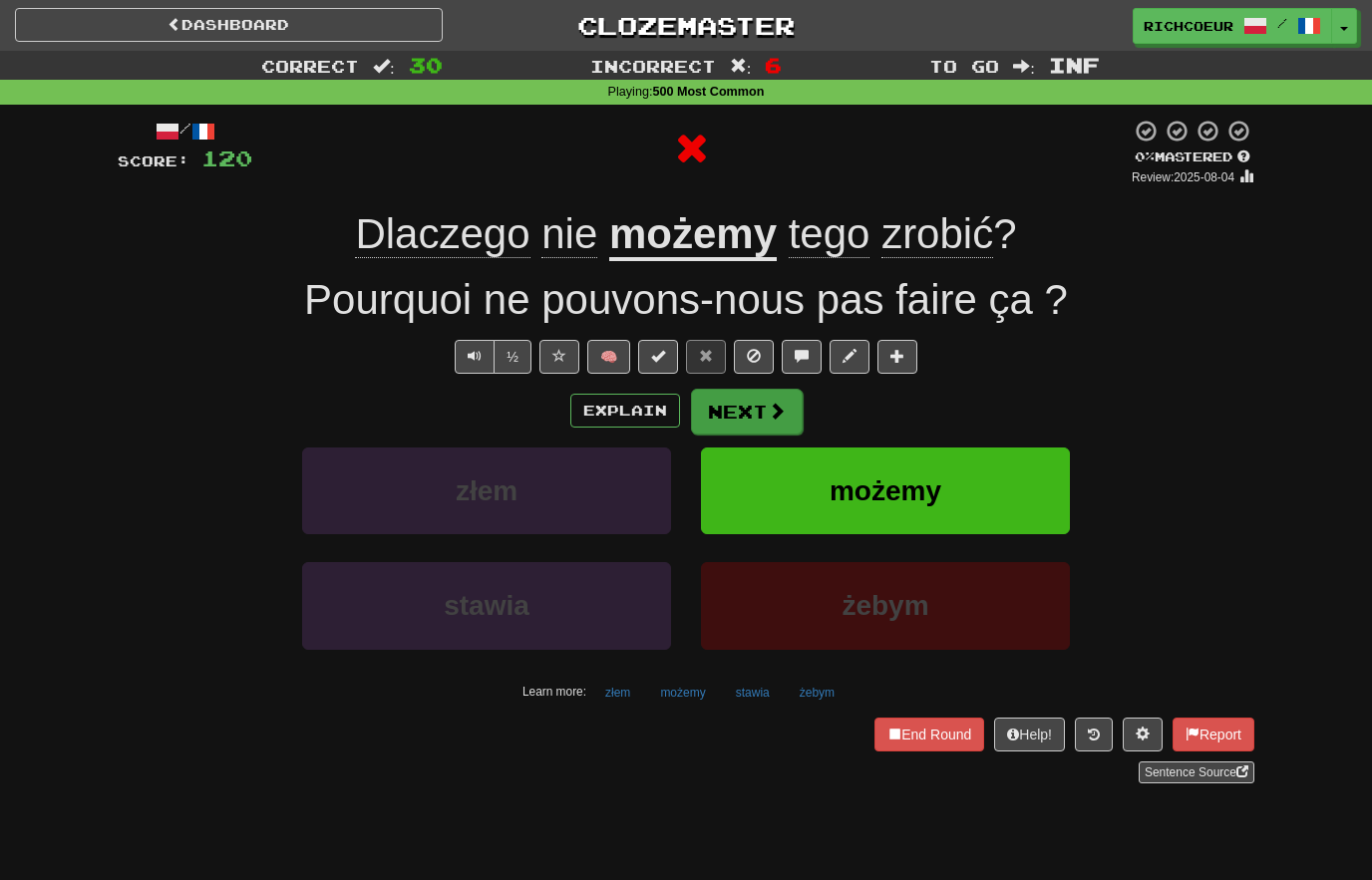 click at bounding box center (777, 411) 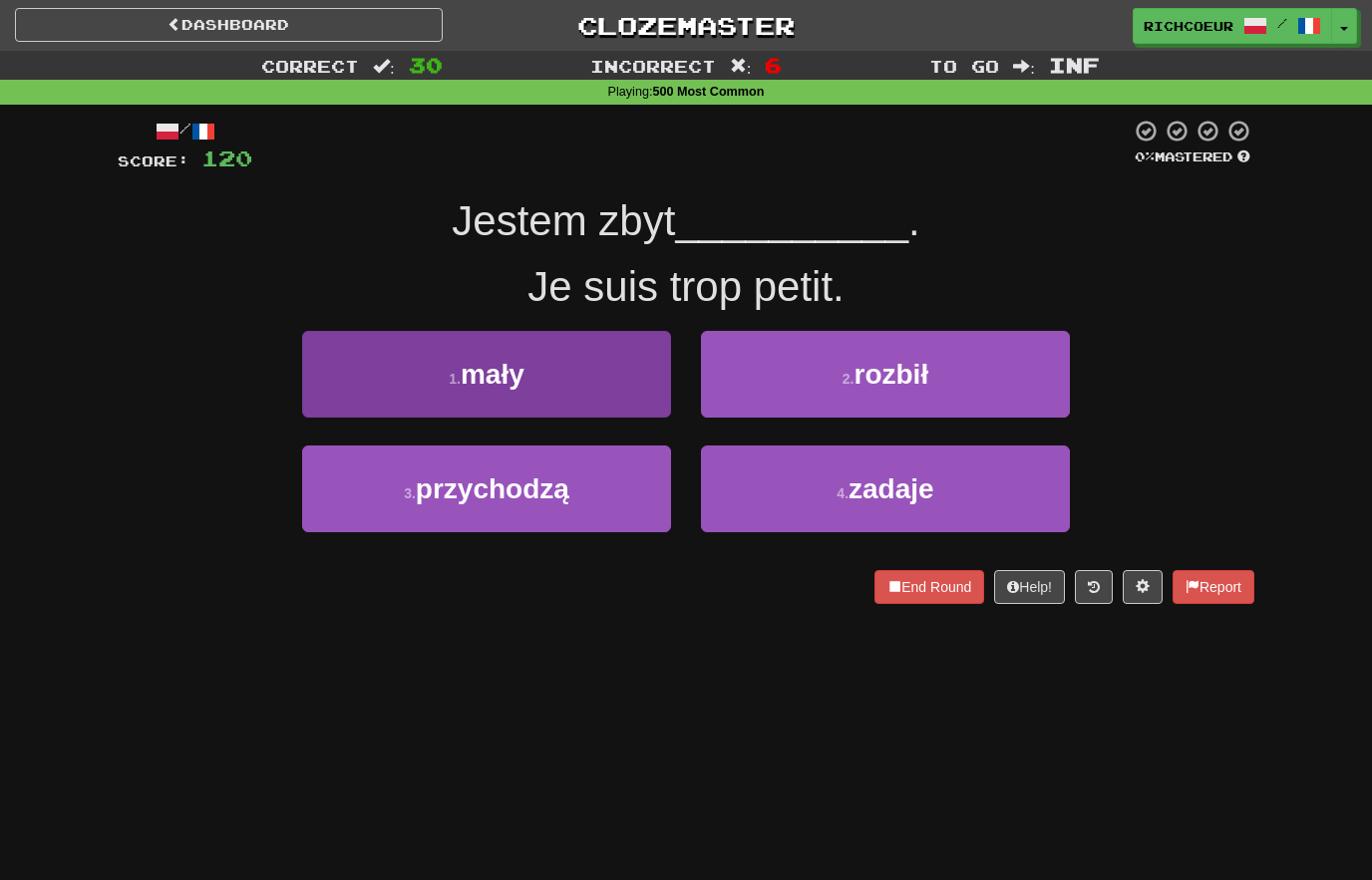 click on "1 .  mały" at bounding box center (487, 374) 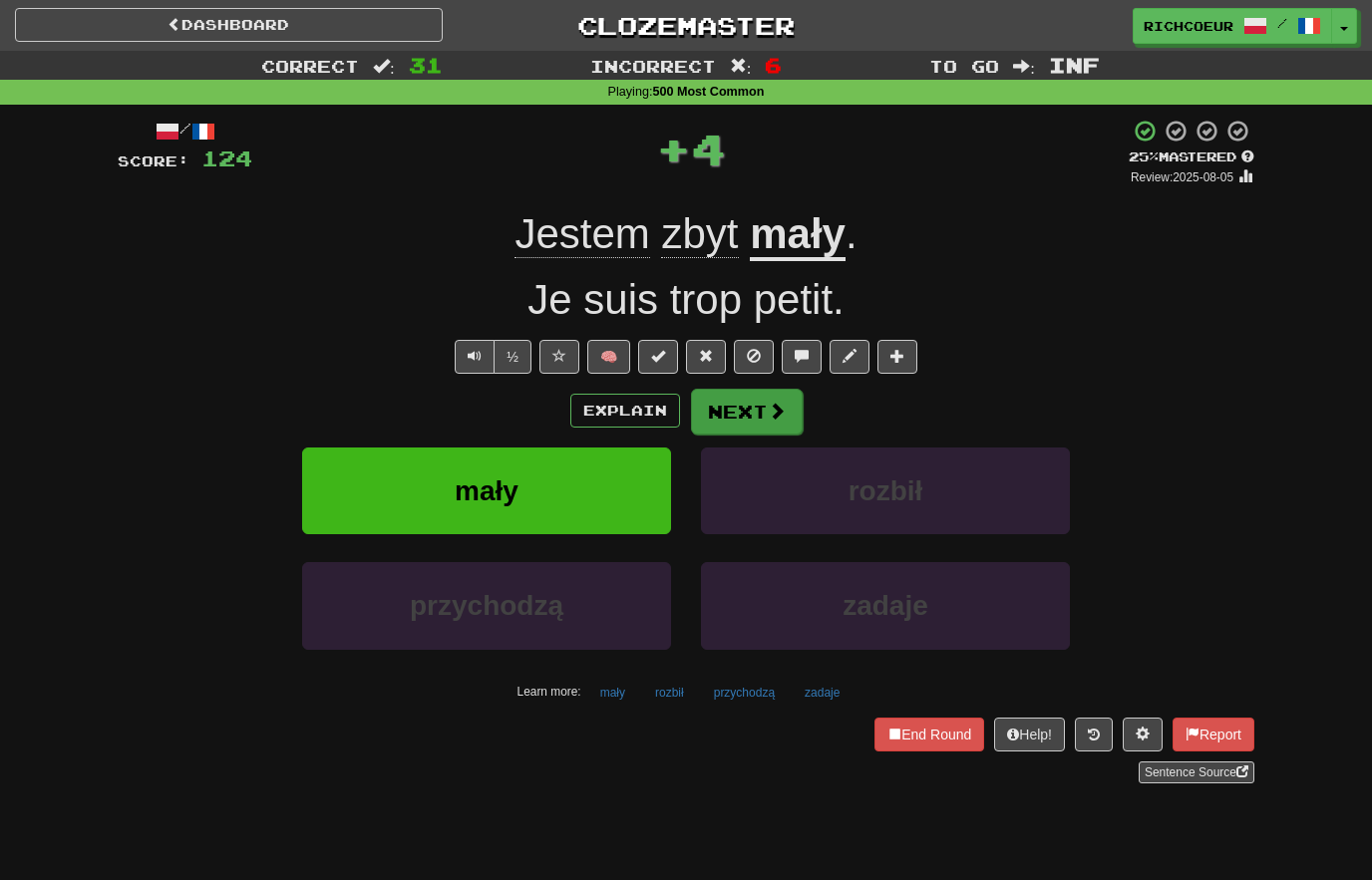 click on "Next" at bounding box center [747, 412] 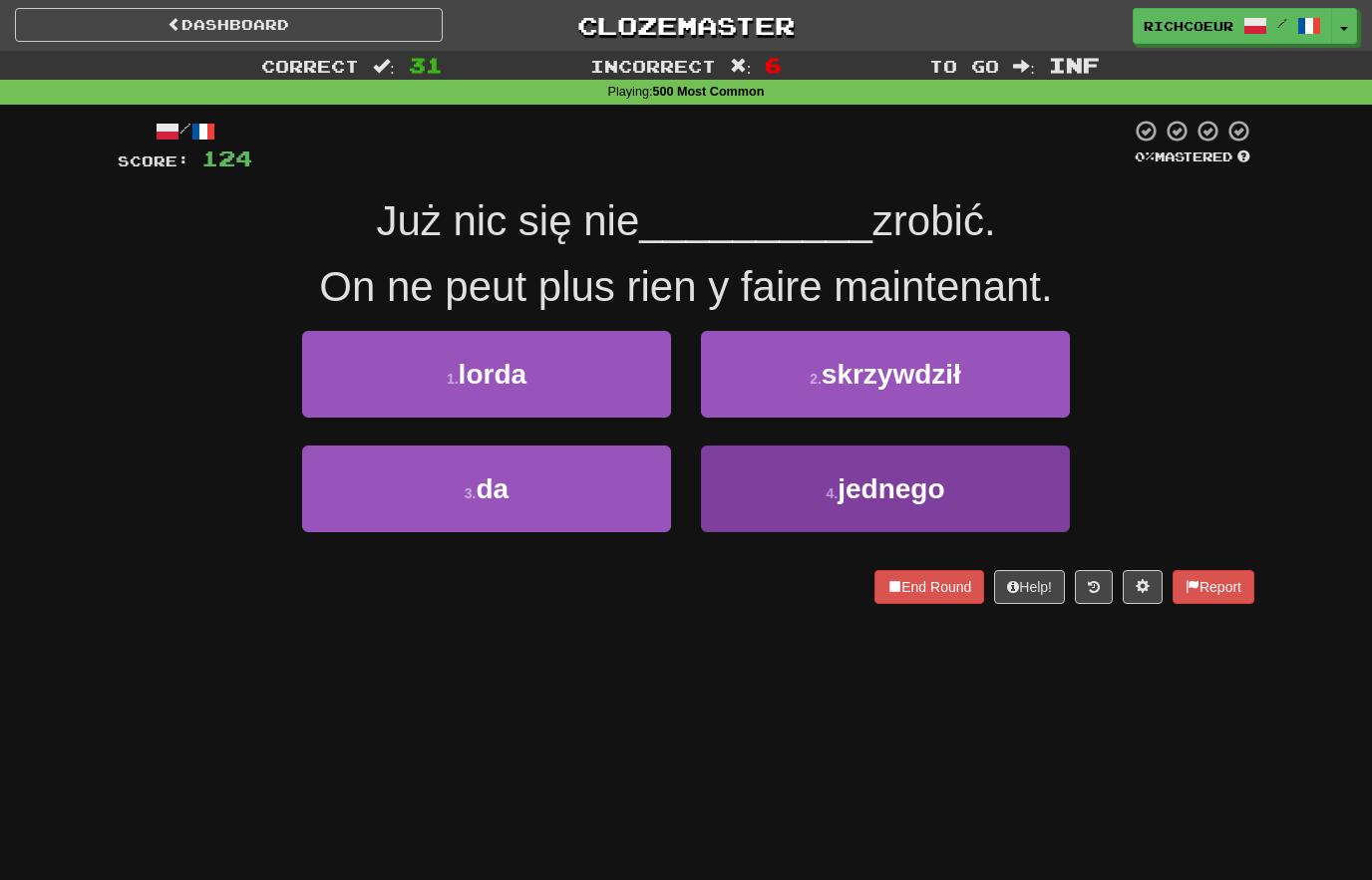 click on "4 .  jednego" at bounding box center [885, 488] 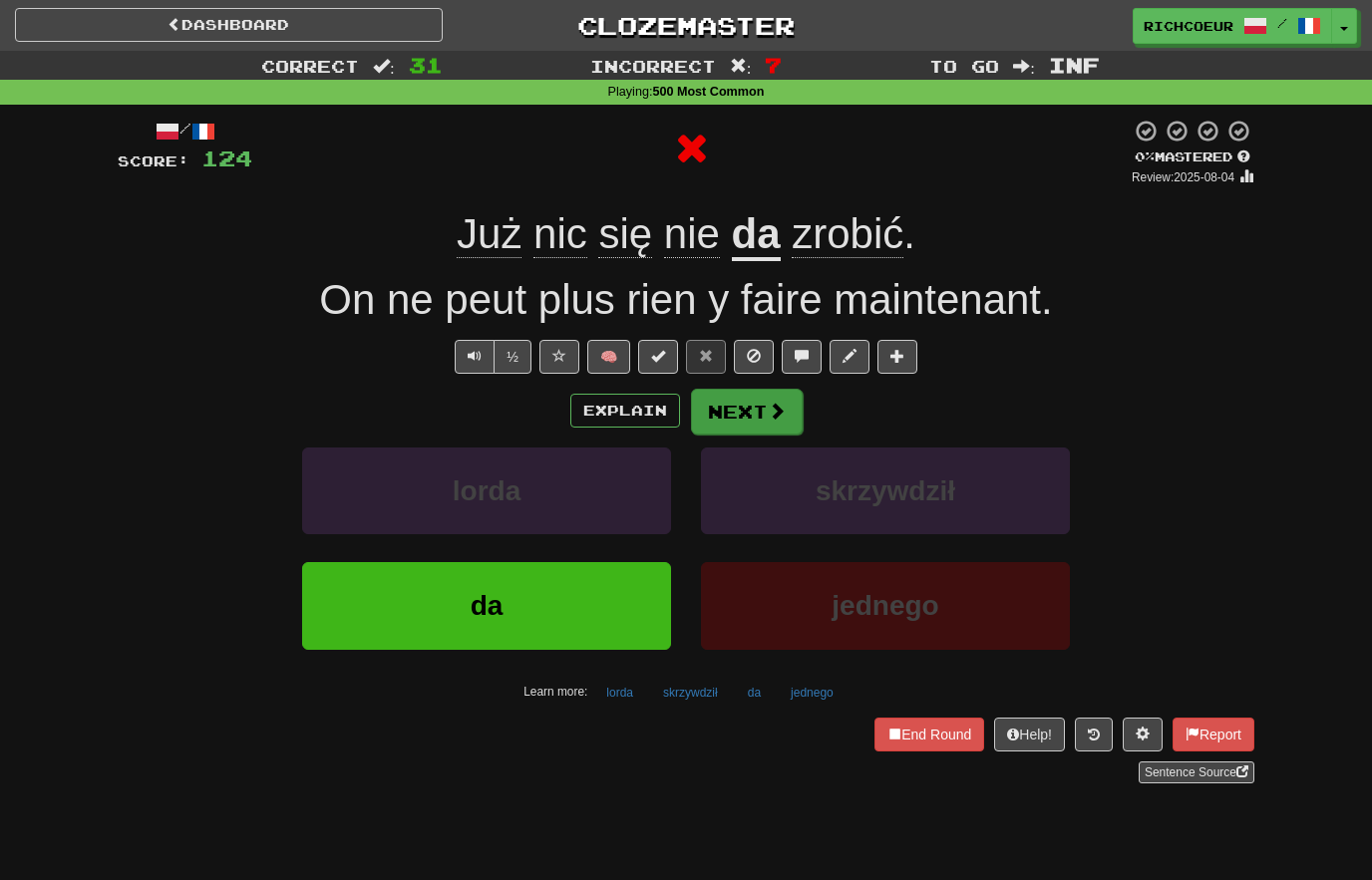 click at bounding box center (777, 411) 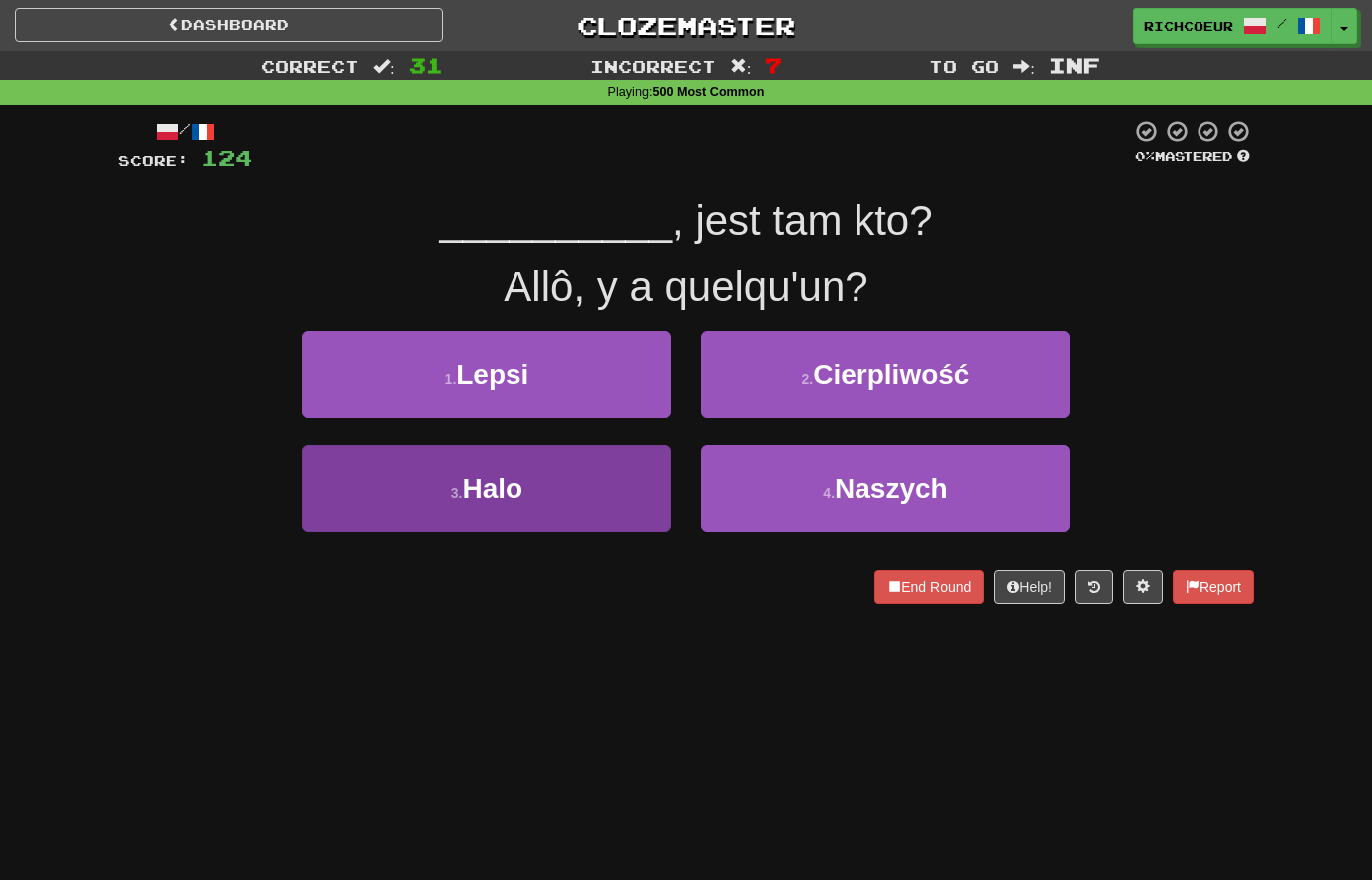 click on "3 .  Halo" at bounding box center [487, 488] 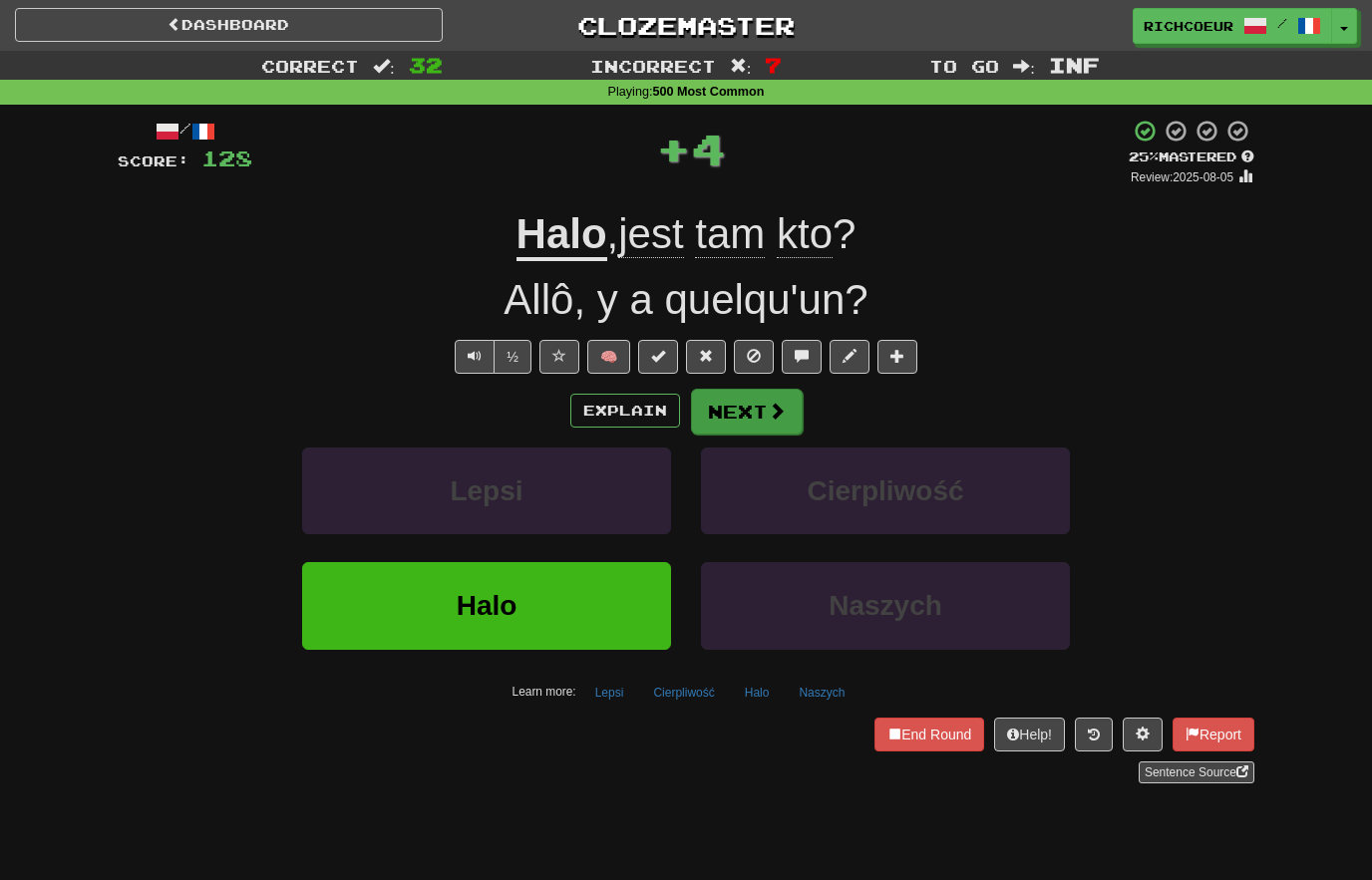 click at bounding box center [777, 411] 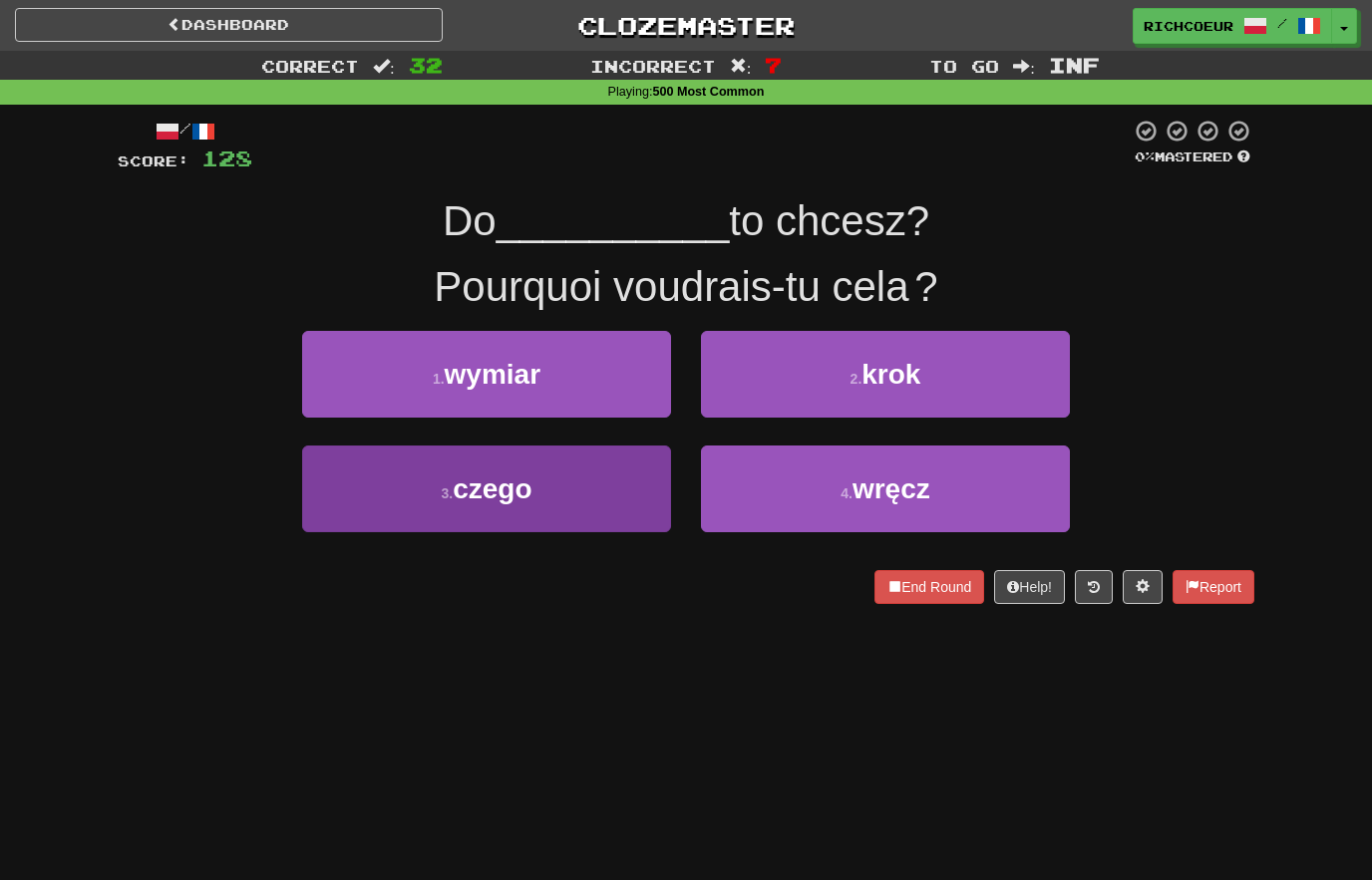 click on "3 .  czego" at bounding box center [487, 488] 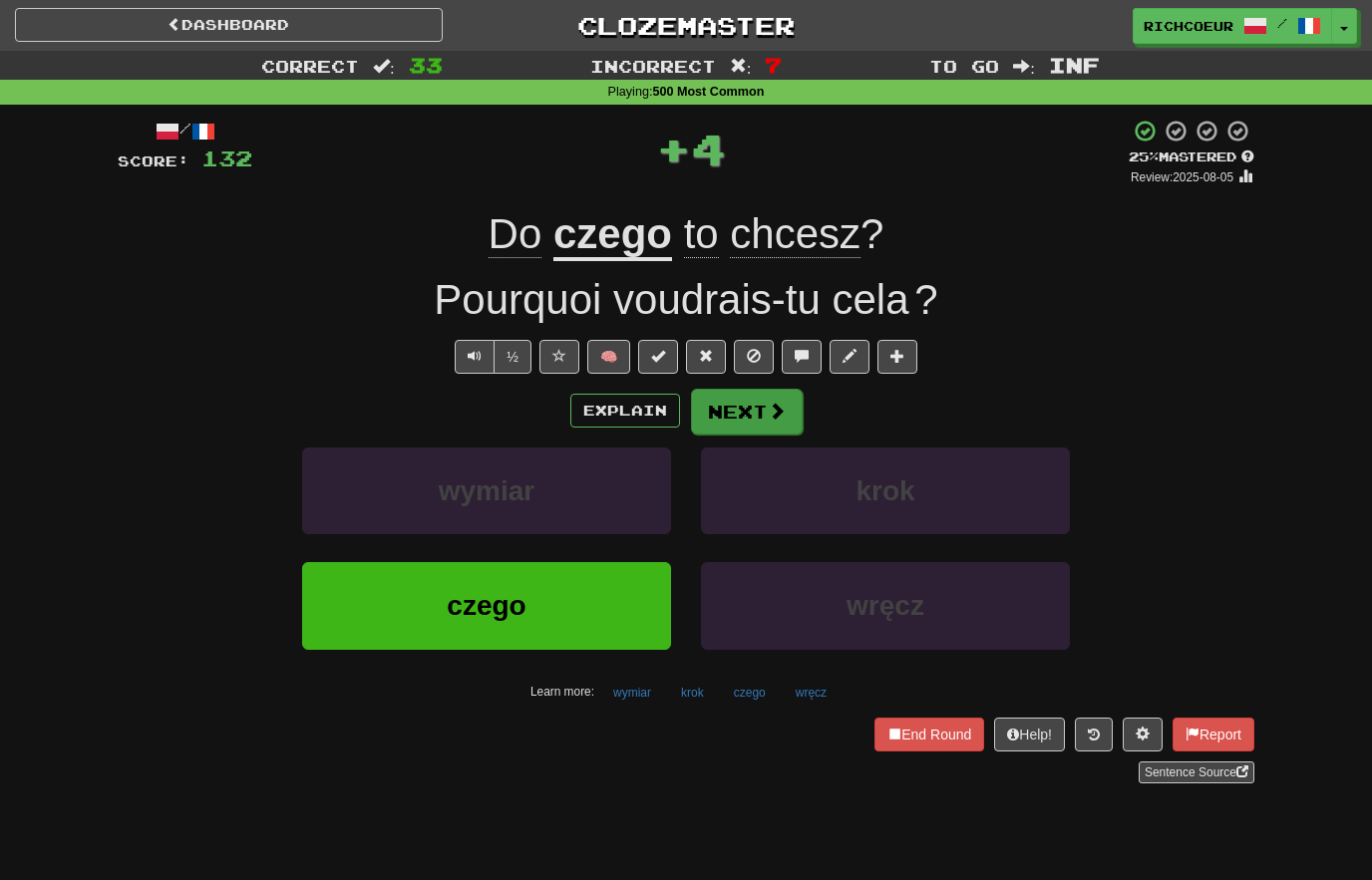 click at bounding box center (777, 411) 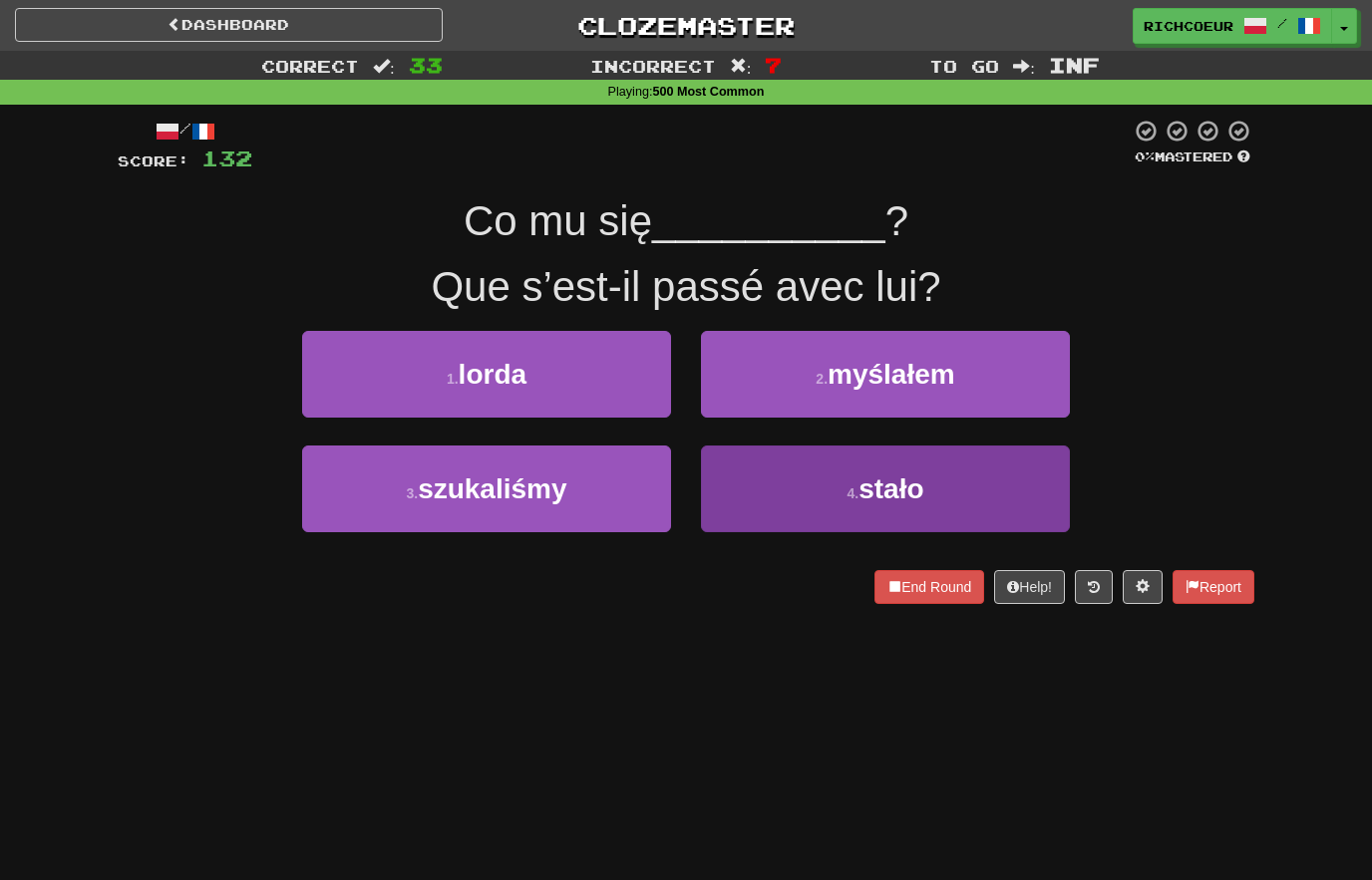 click on "4 .  stało" at bounding box center (885, 488) 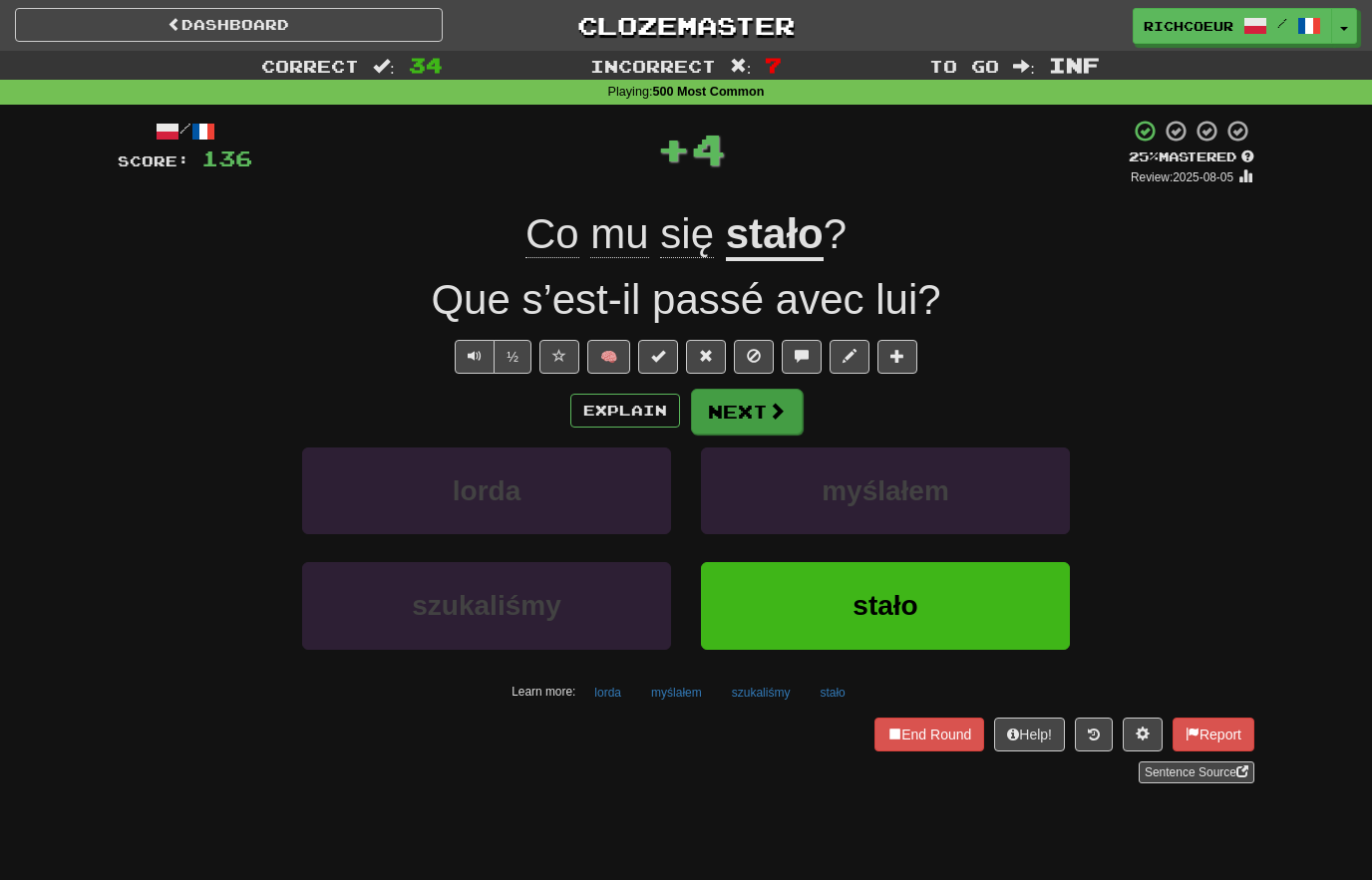 click at bounding box center (777, 411) 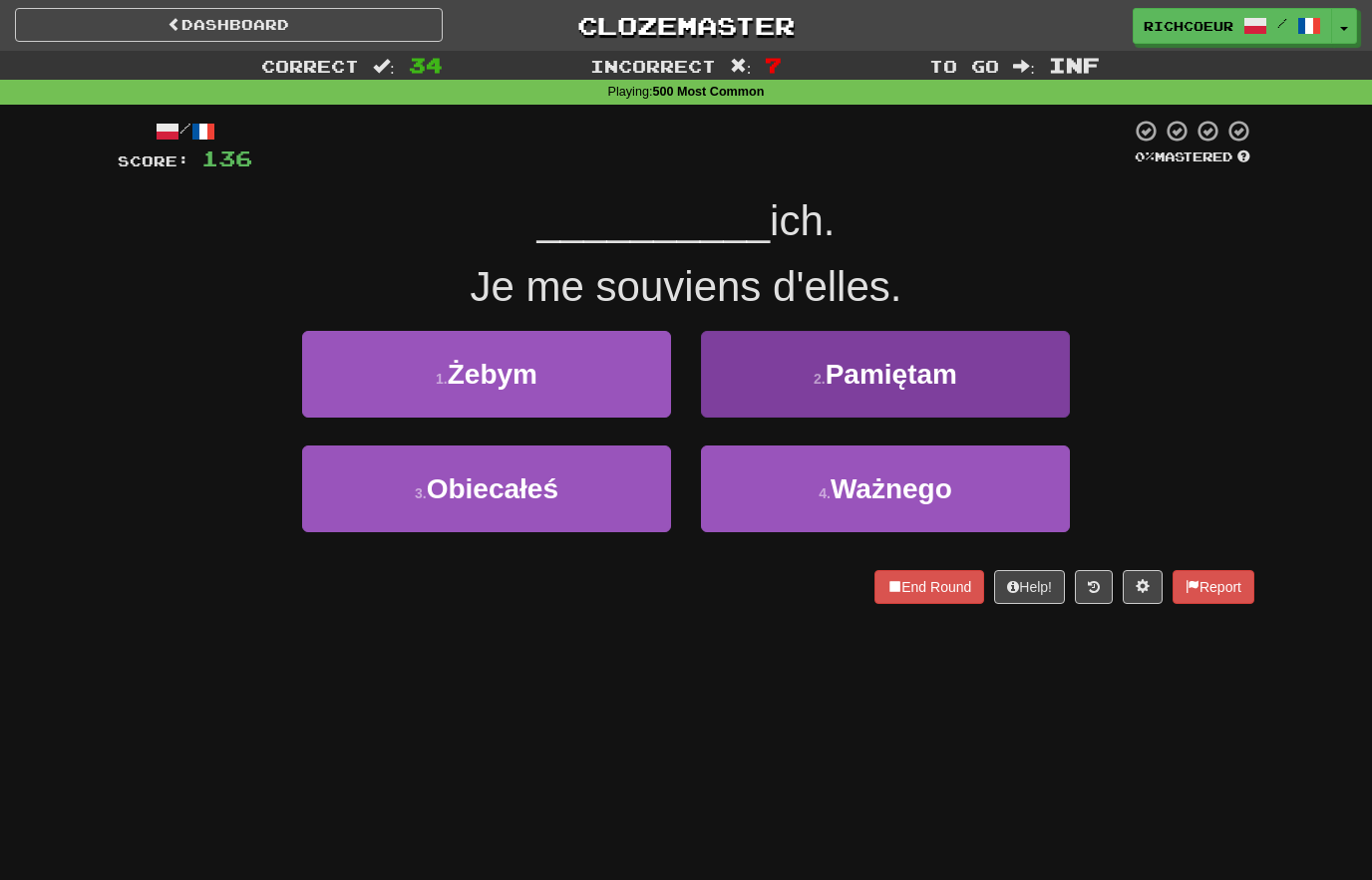 click on "Pamiętam" at bounding box center (891, 374) 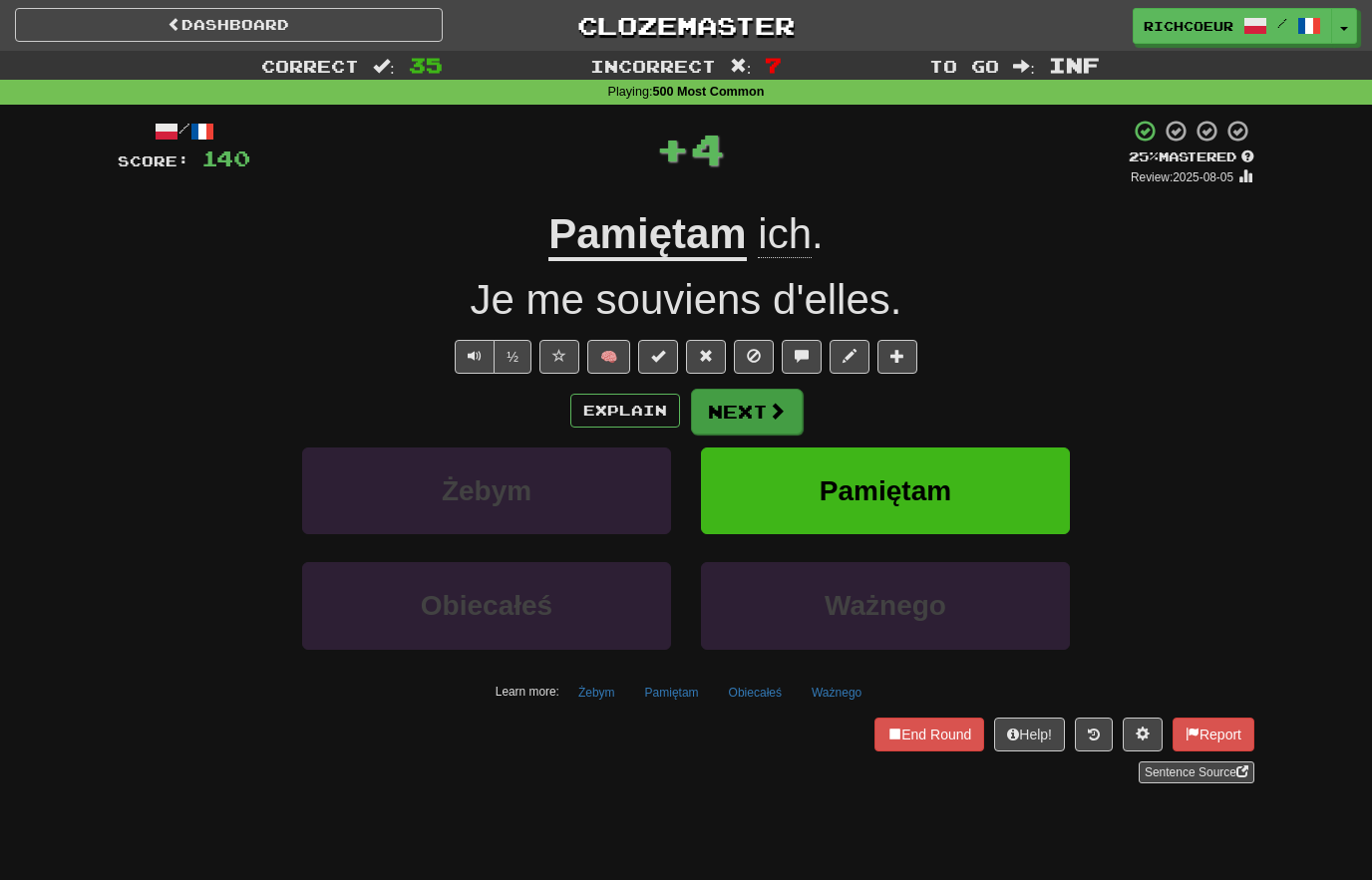 click on "Next" at bounding box center [747, 412] 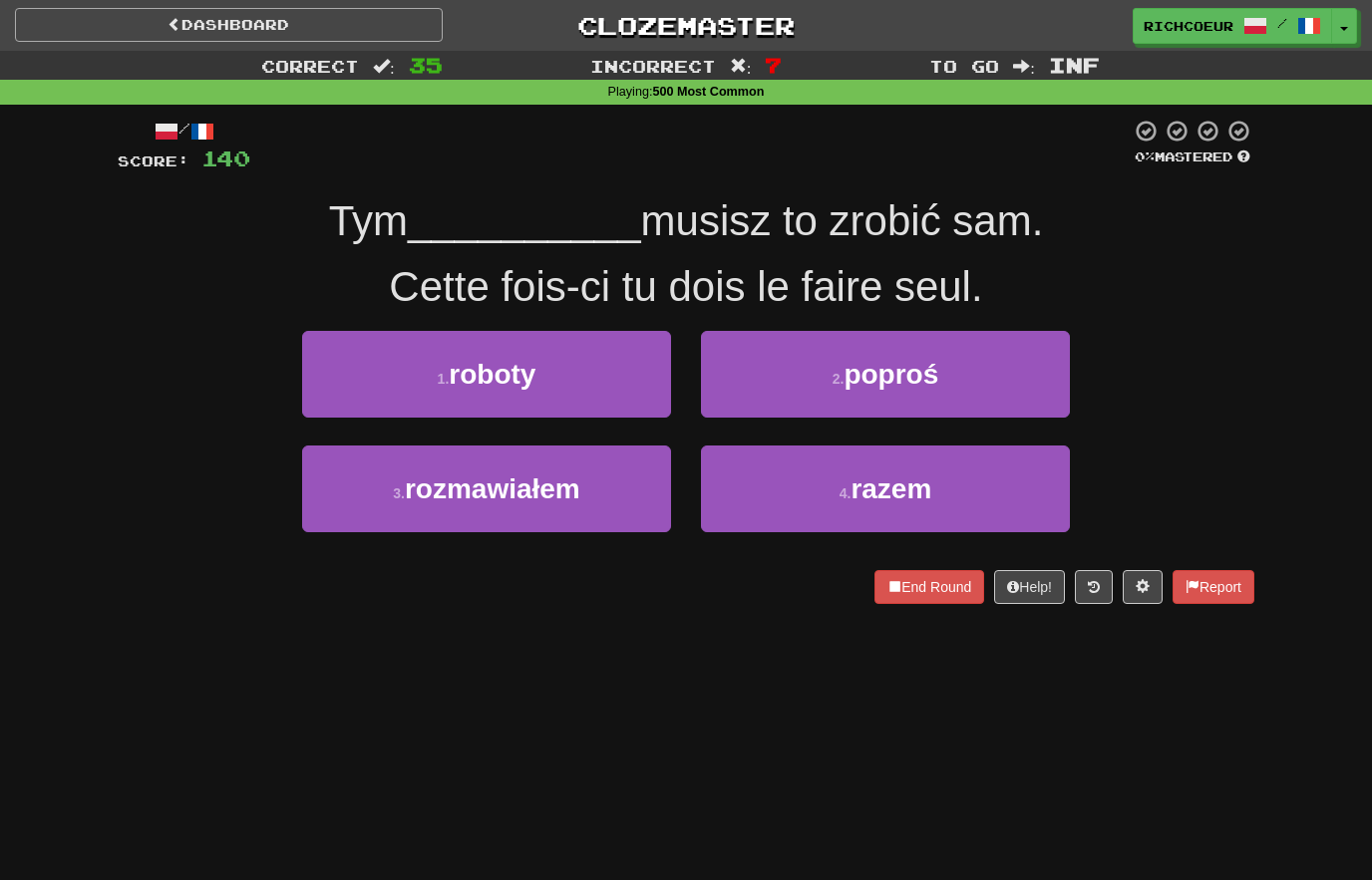 click on "Dashboard" at bounding box center [228, 25] 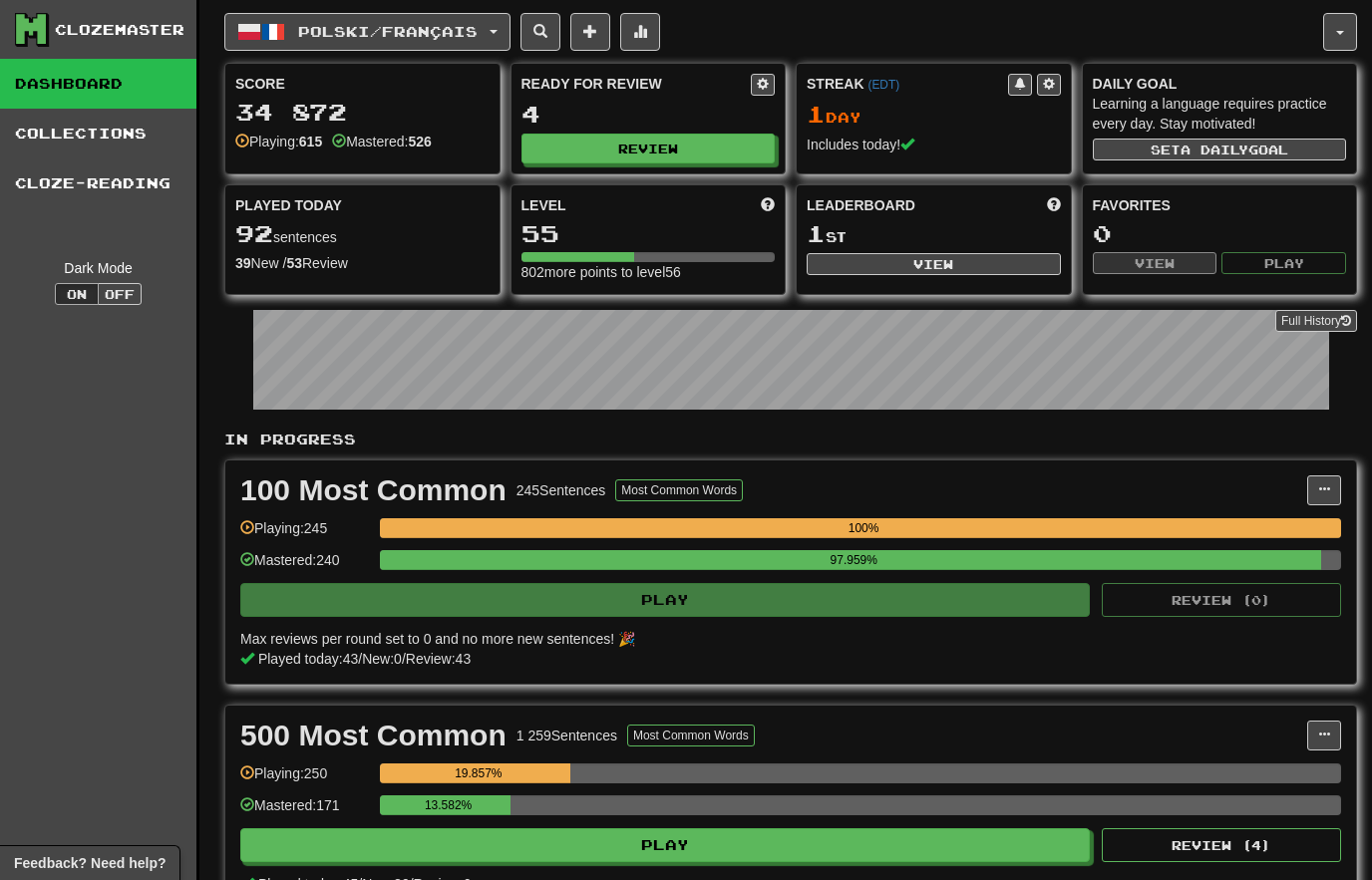 scroll, scrollTop: 0, scrollLeft: 0, axis: both 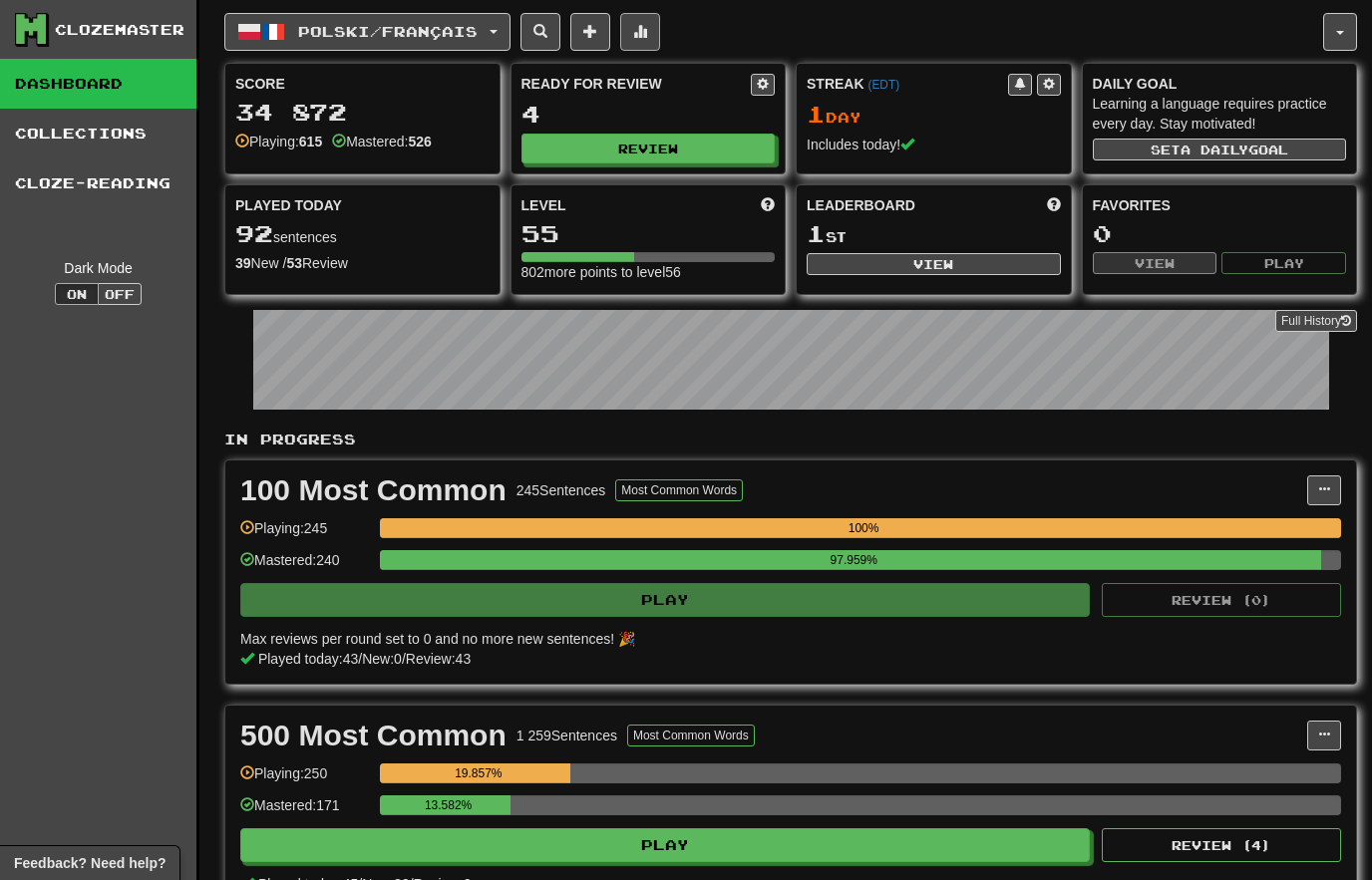 click at bounding box center (640, 32) 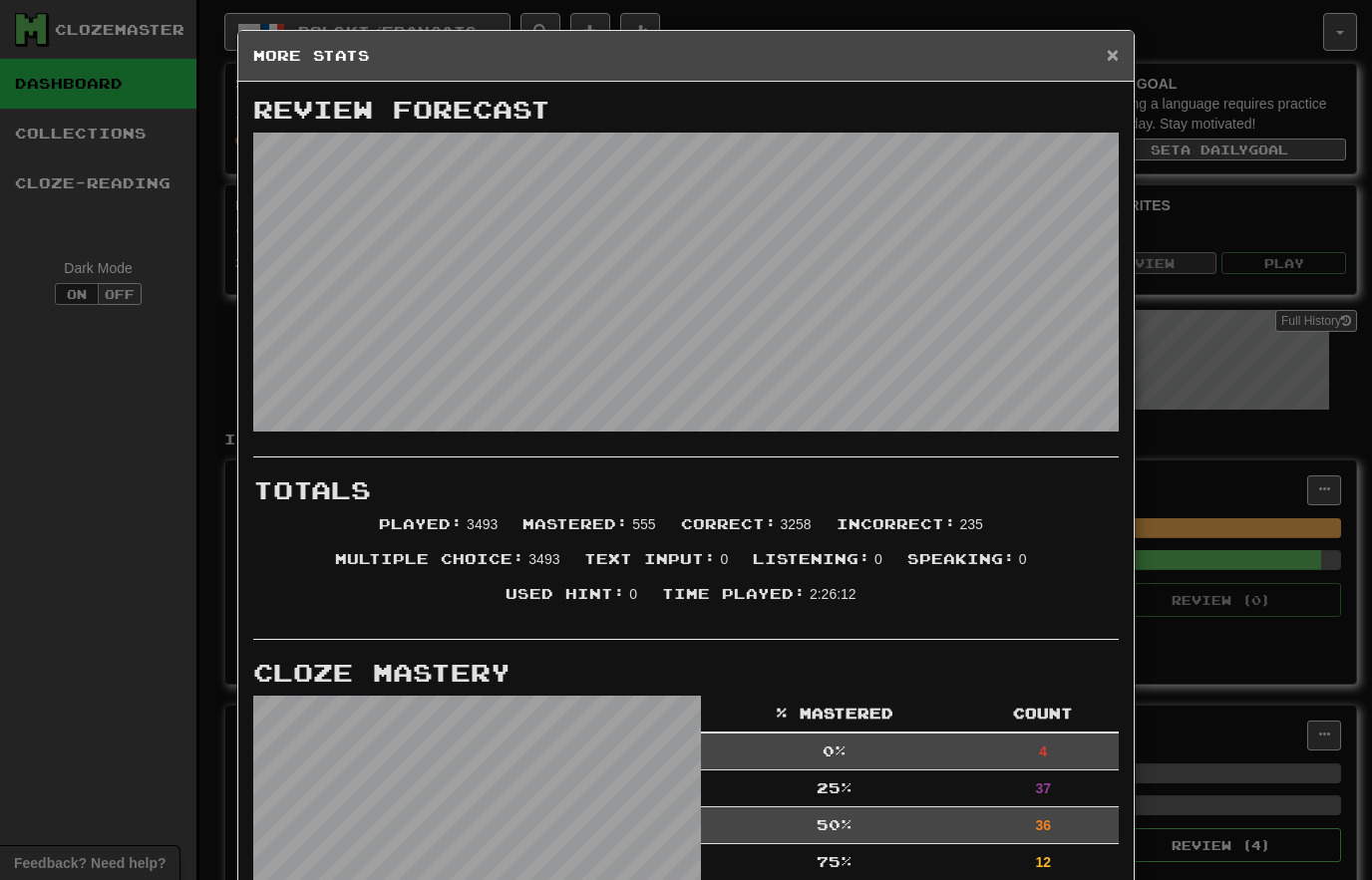 click on "×" at bounding box center [1113, 54] 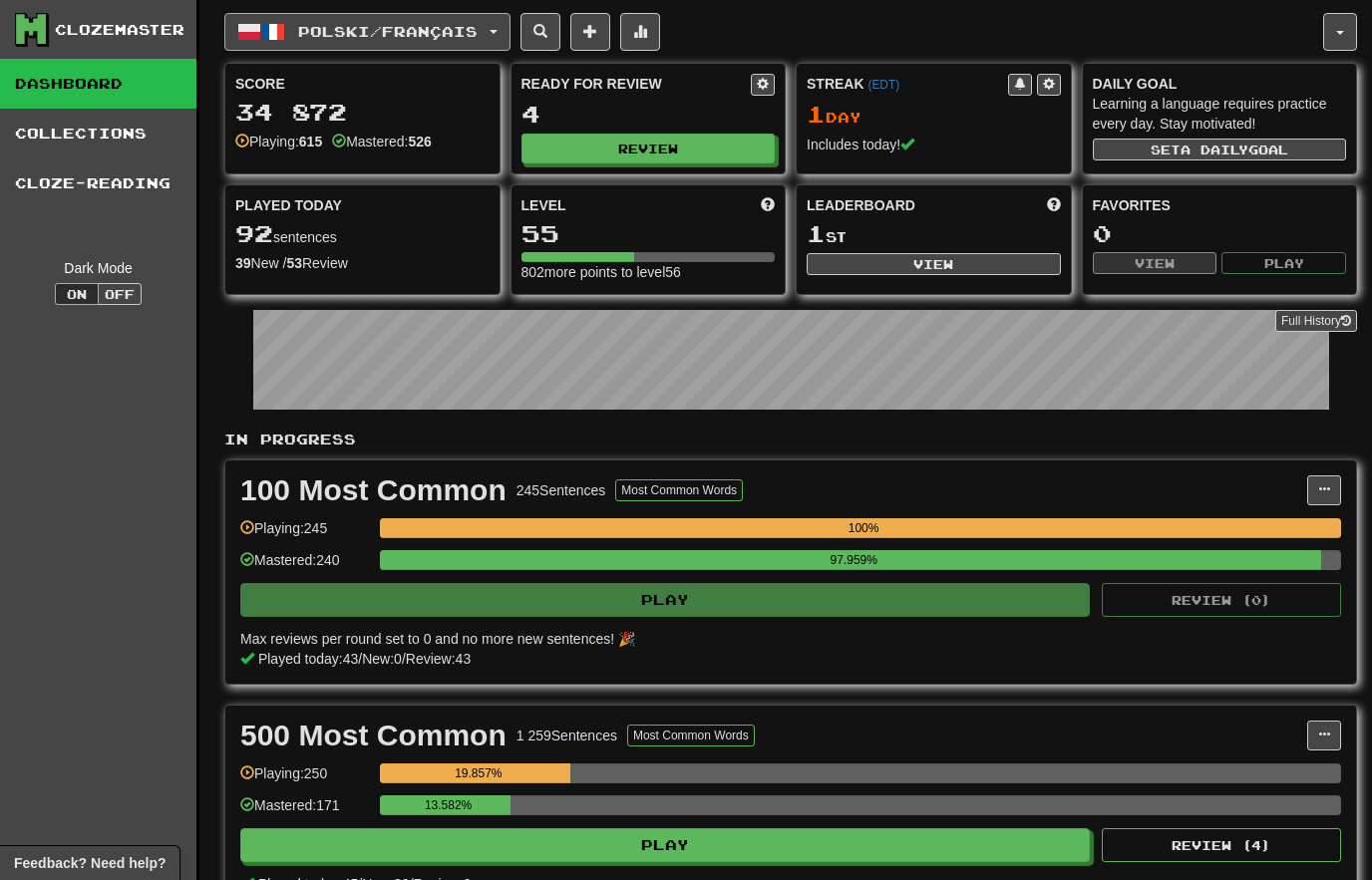 click on "Polski  /  Français" at bounding box center (367, 32) 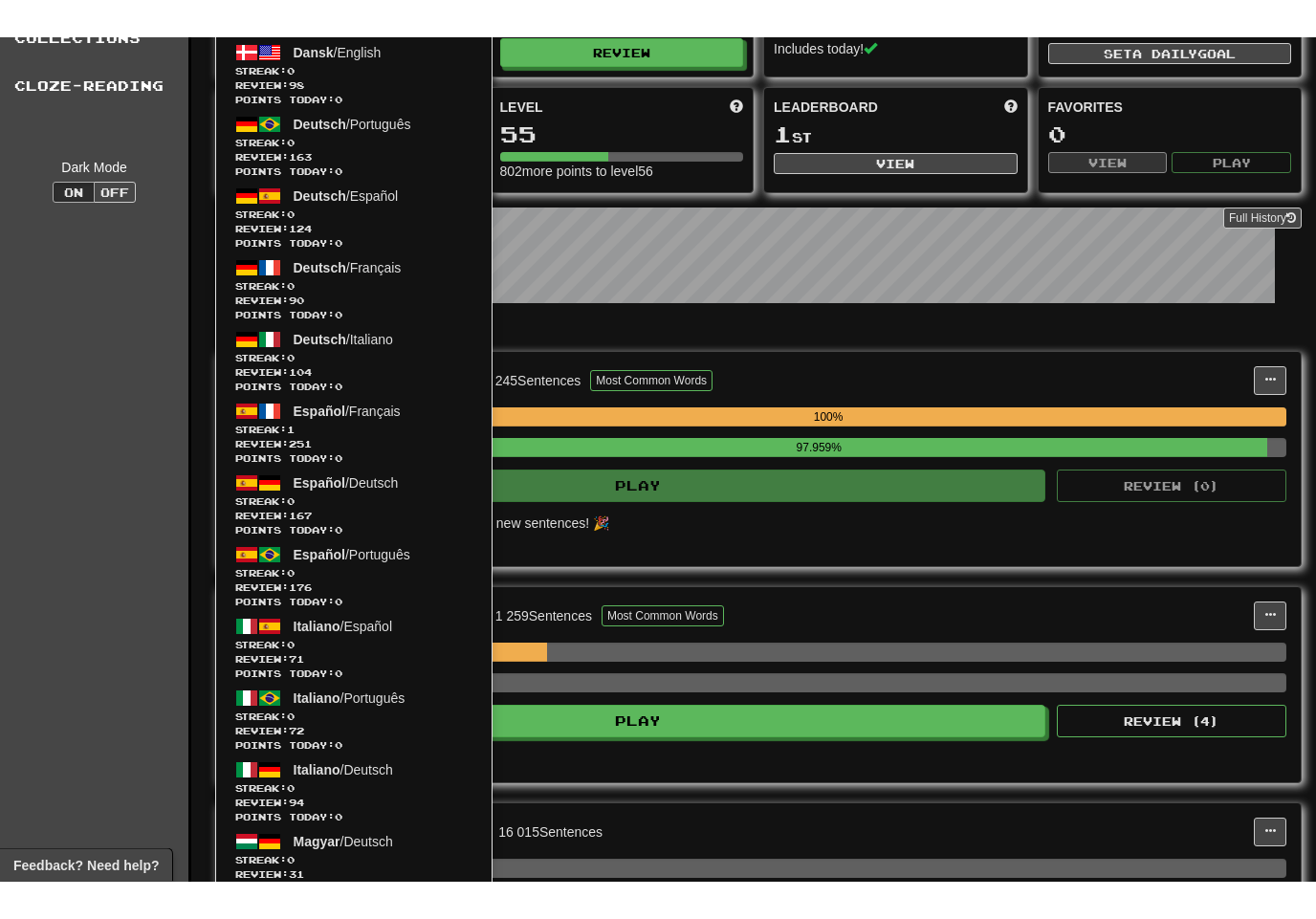 scroll, scrollTop: 0, scrollLeft: 0, axis: both 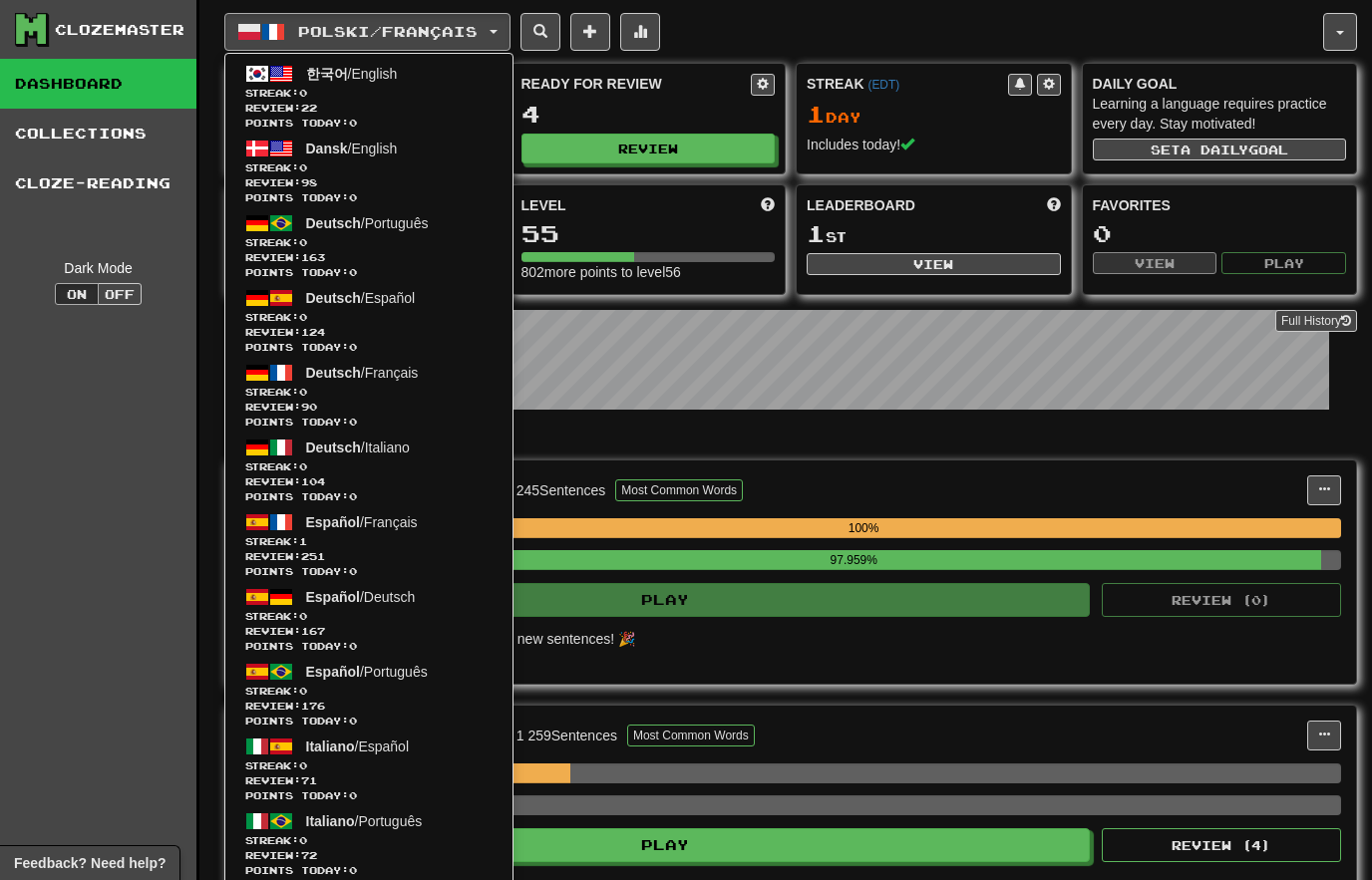 click at bounding box center [686, 440] 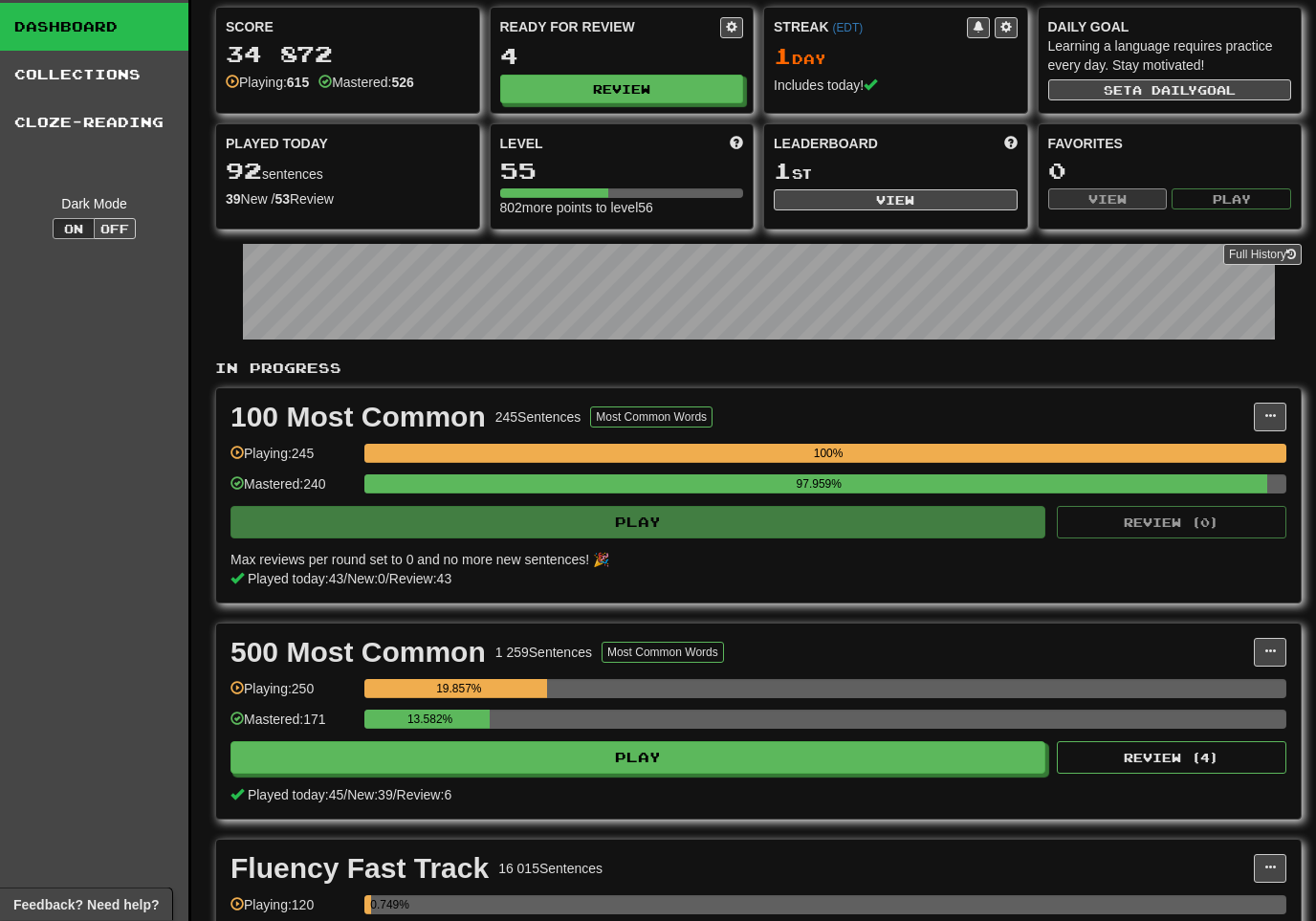 scroll, scrollTop: 54, scrollLeft: 0, axis: vertical 